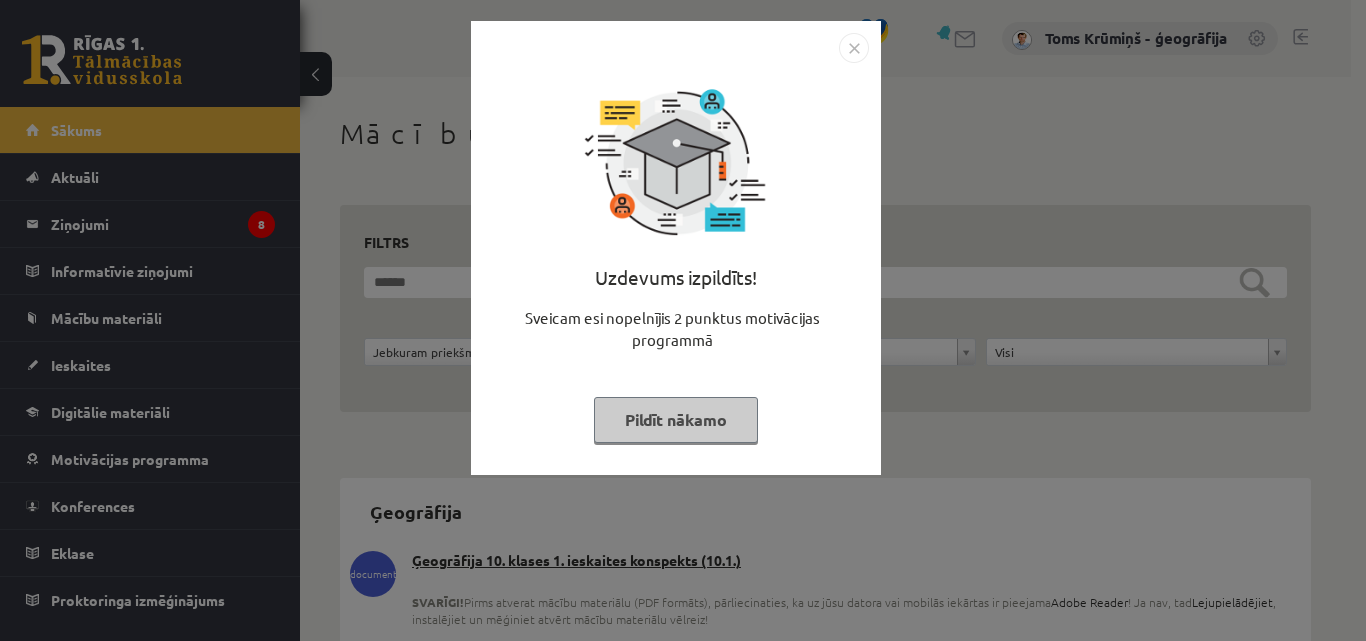 scroll, scrollTop: 0, scrollLeft: 0, axis: both 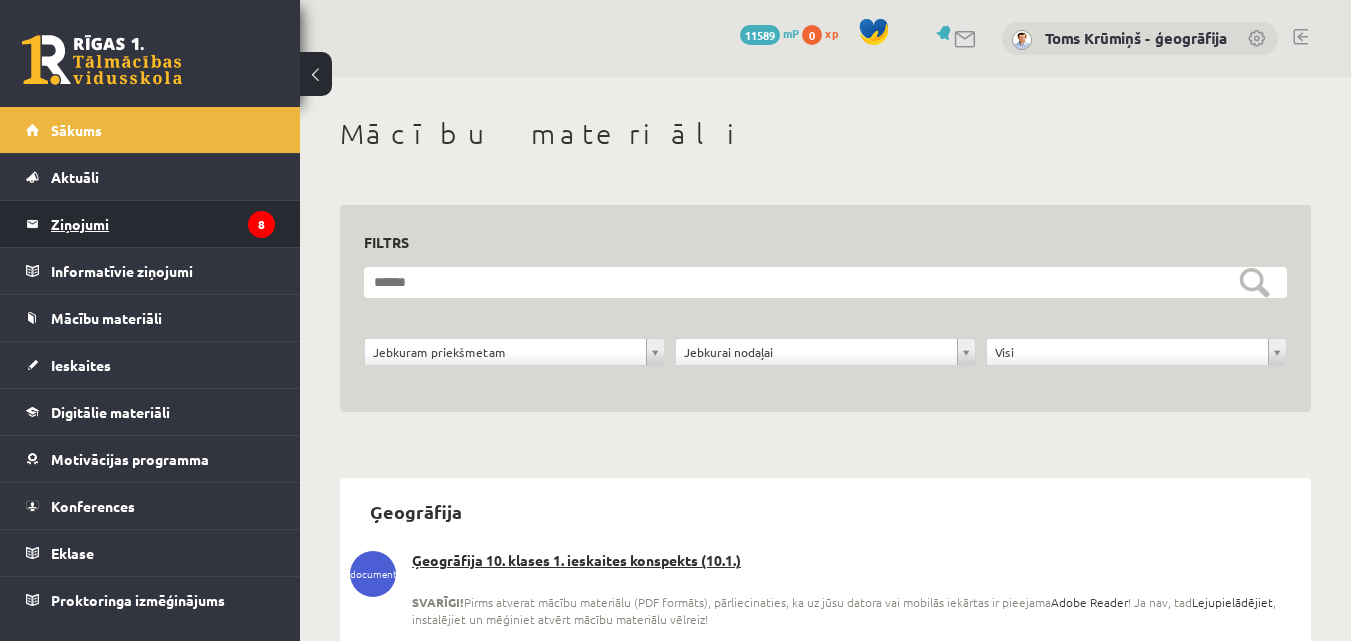 click on "Ziņojumi
8" at bounding box center [163, 224] 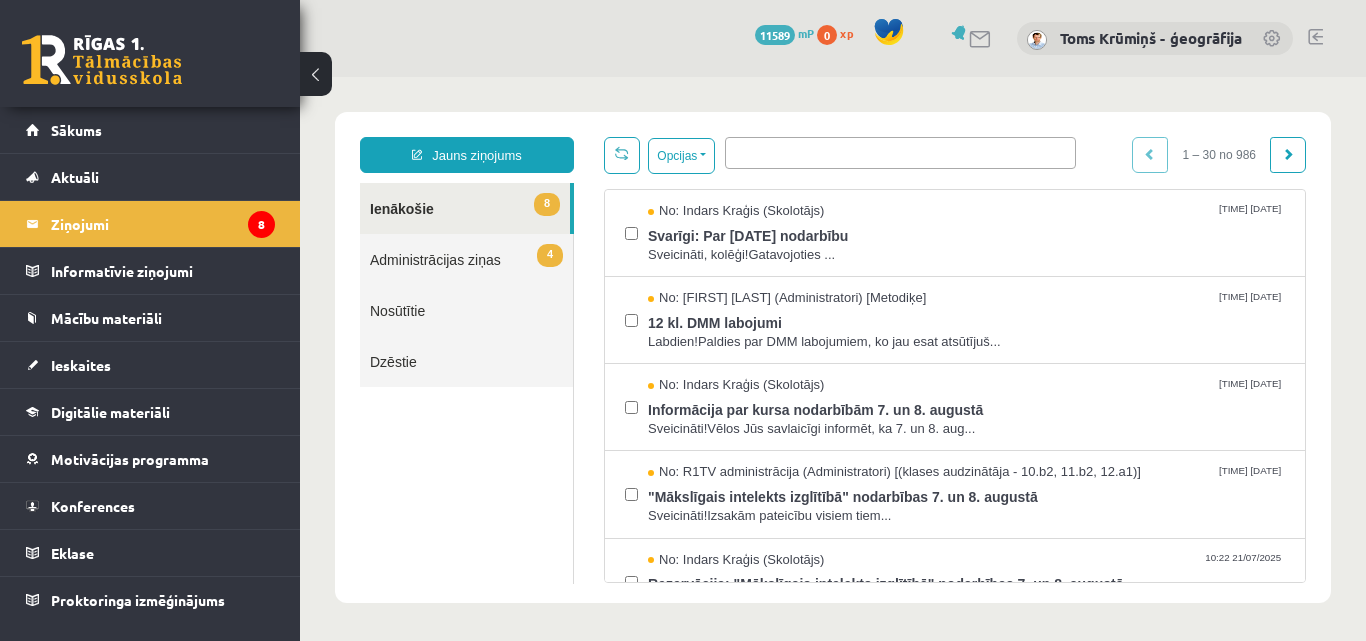 scroll, scrollTop: 0, scrollLeft: 0, axis: both 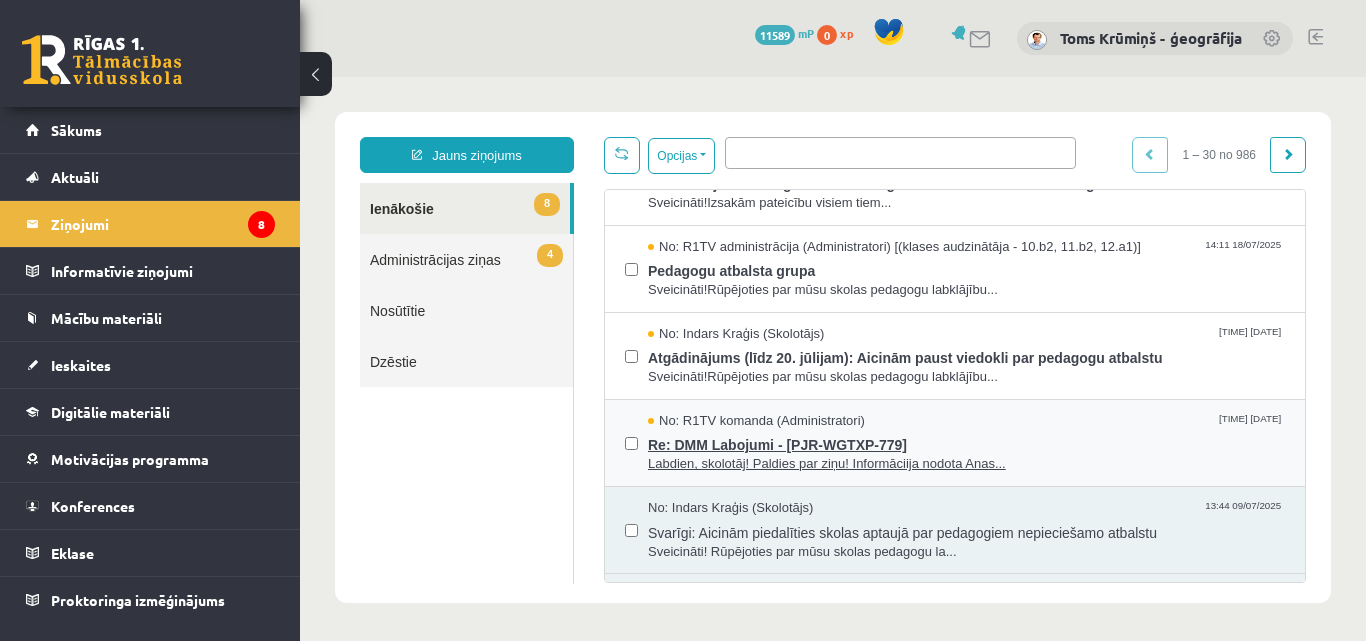 click on "Re: DMM Labojumi - [PJR-WGTXP-779]" at bounding box center (966, 442) 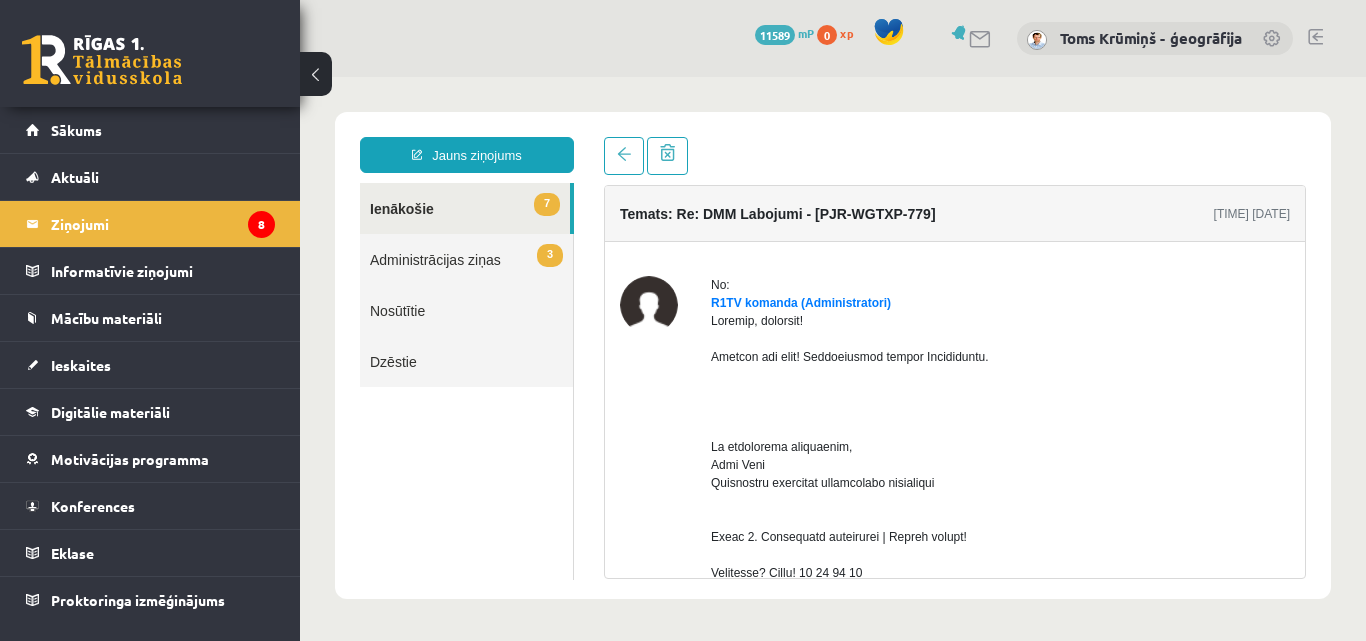 scroll, scrollTop: 0, scrollLeft: 0, axis: both 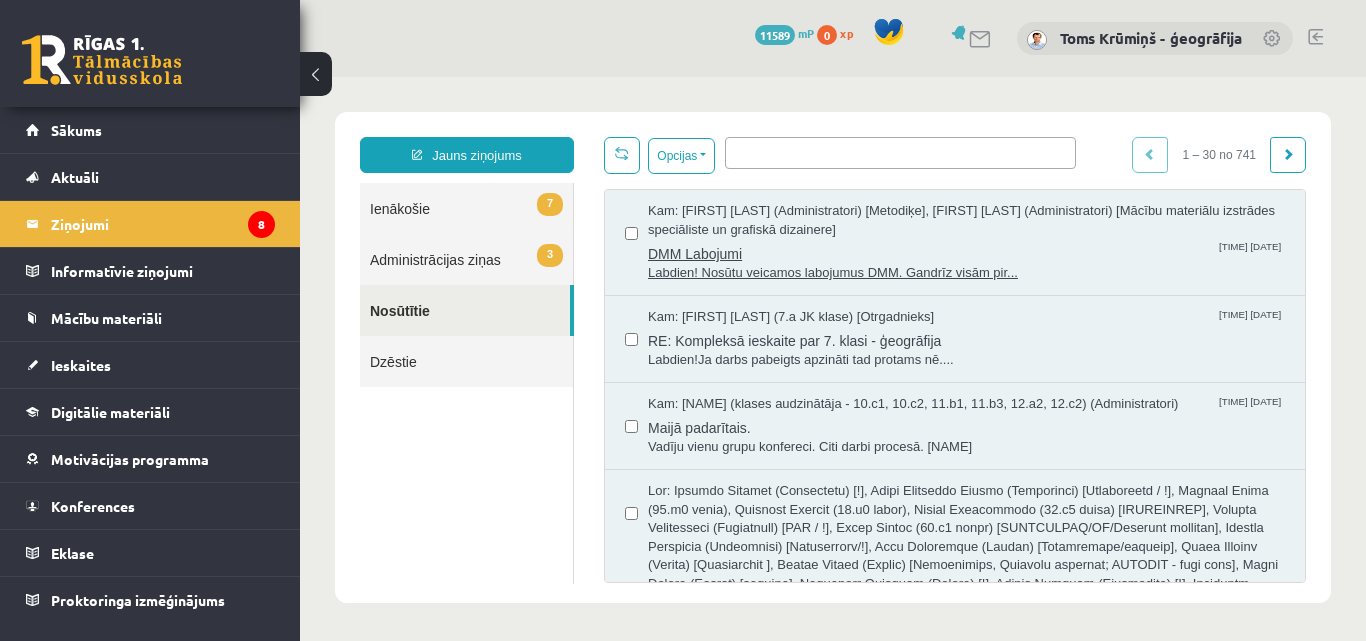click on "Kam: Olga Zemniece (Administratori) [Metodiķe], Anastasiia Khmil (Hmiļa) (Administratori) [Mācību materiālu izstrādes speciāliste un grafiskā dizainere]" at bounding box center [966, 220] 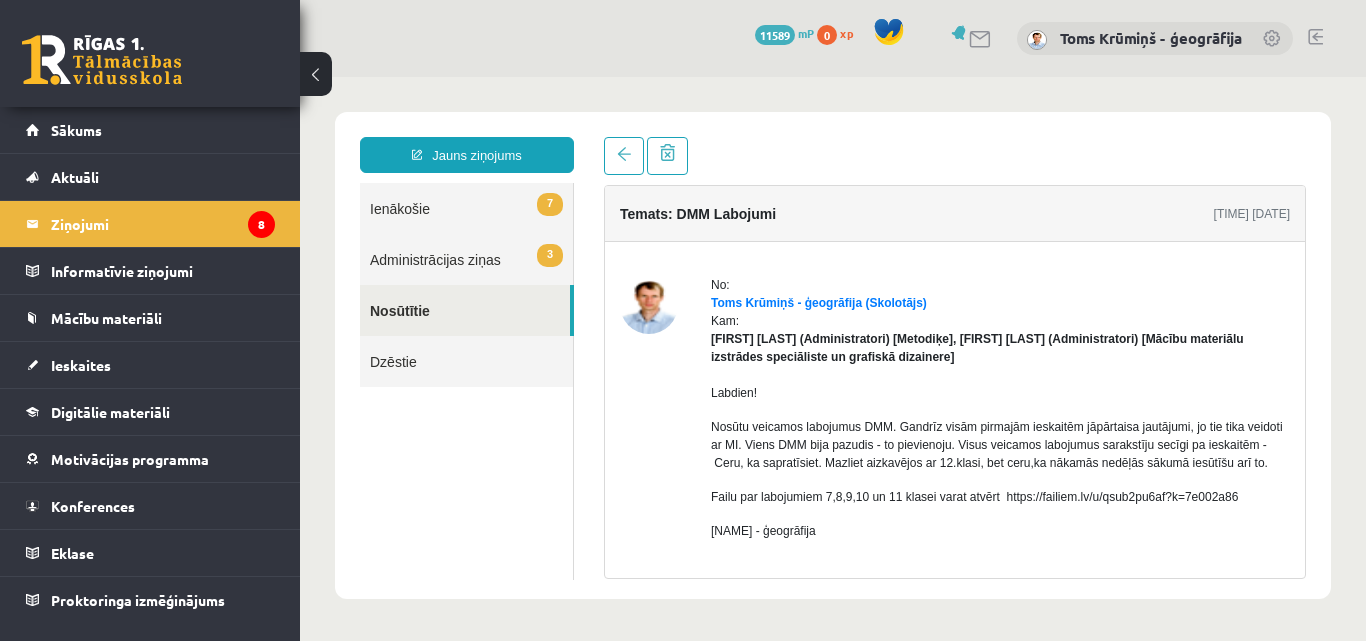 scroll, scrollTop: 0, scrollLeft: 0, axis: both 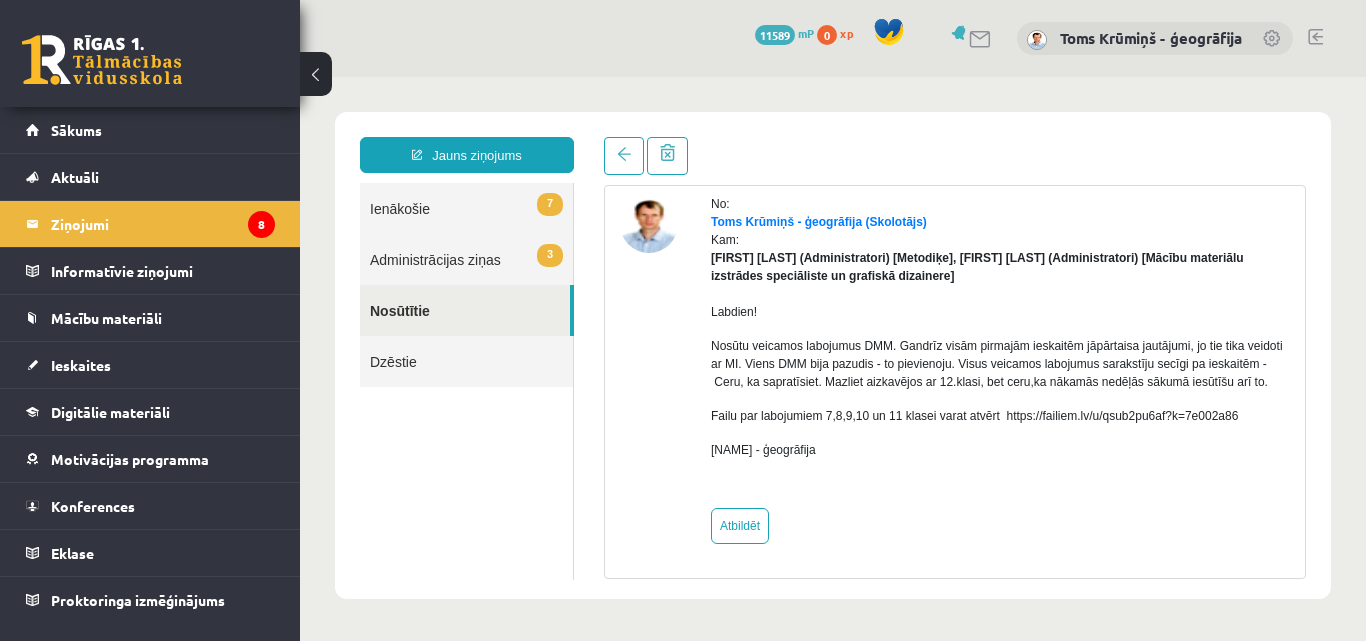 click at bounding box center [649, 369] 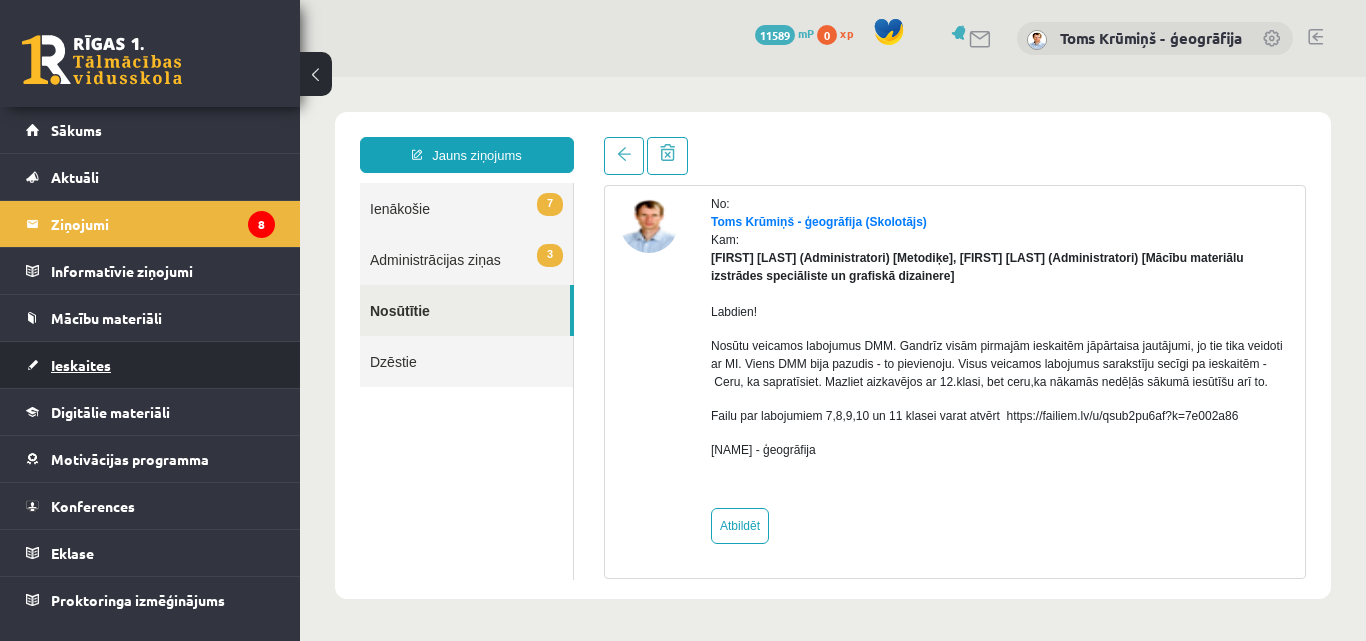 click on "Ieskaites" at bounding box center (81, 365) 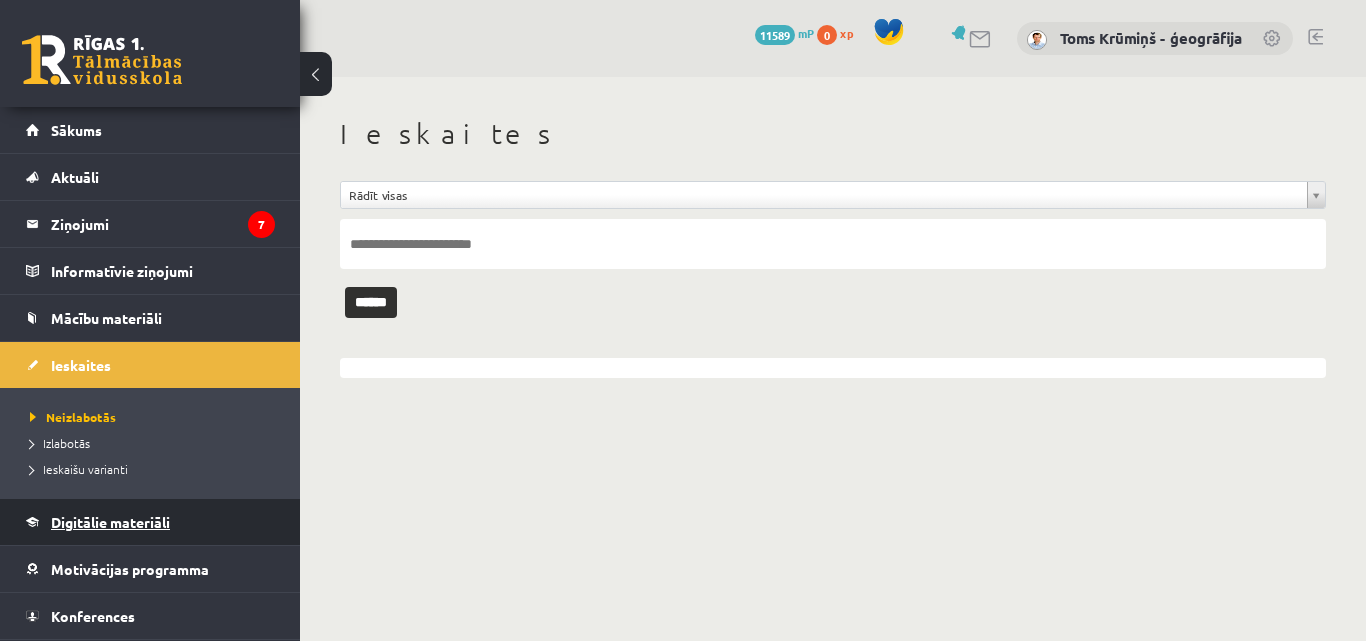 click on "Digitālie materiāli" at bounding box center (110, 522) 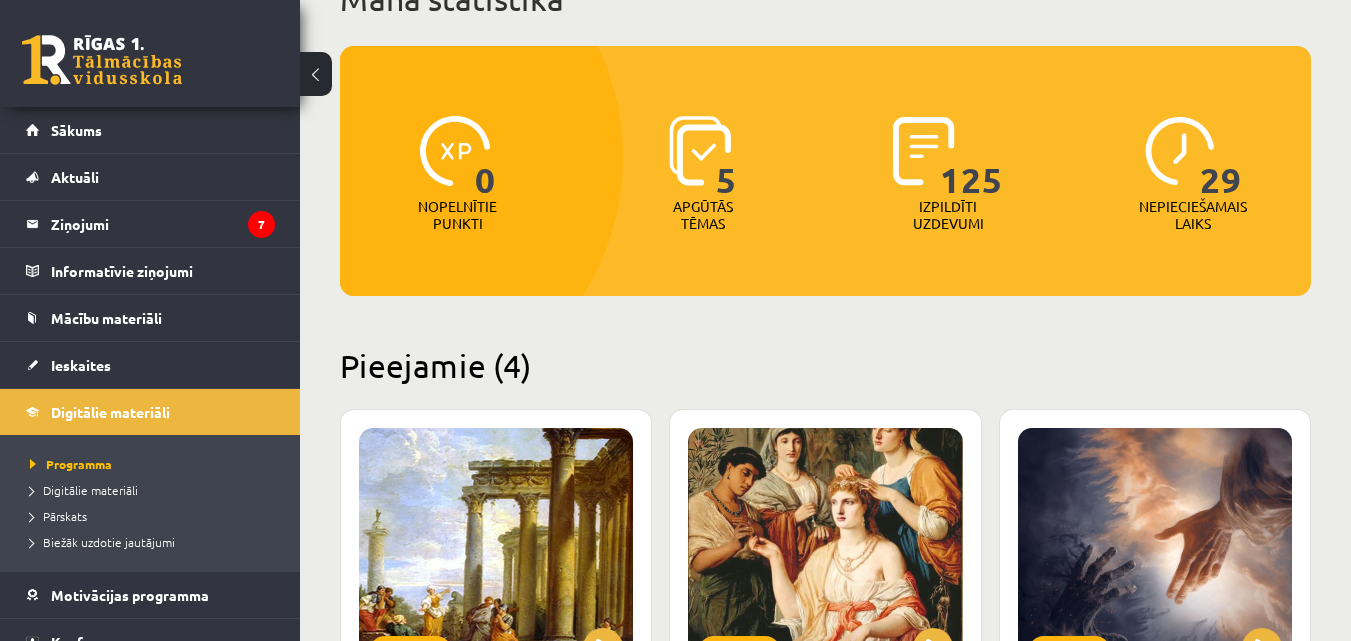 scroll, scrollTop: 200, scrollLeft: 0, axis: vertical 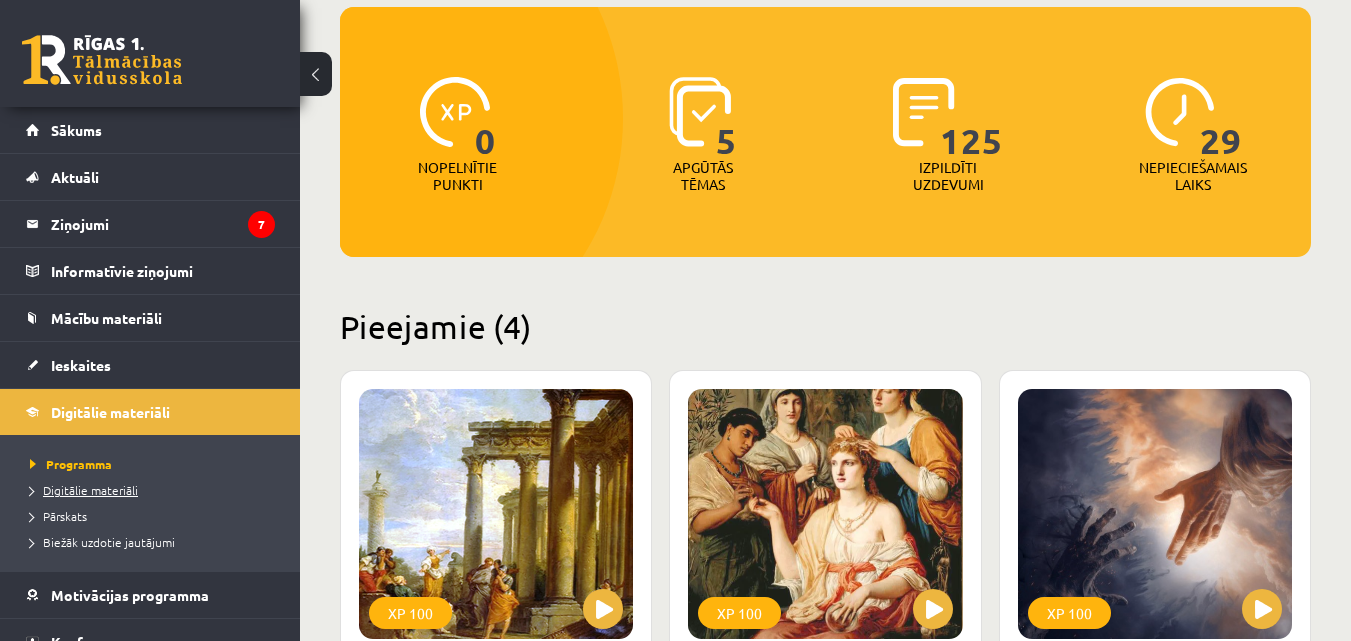 click on "Digitālie materiāli" at bounding box center (84, 490) 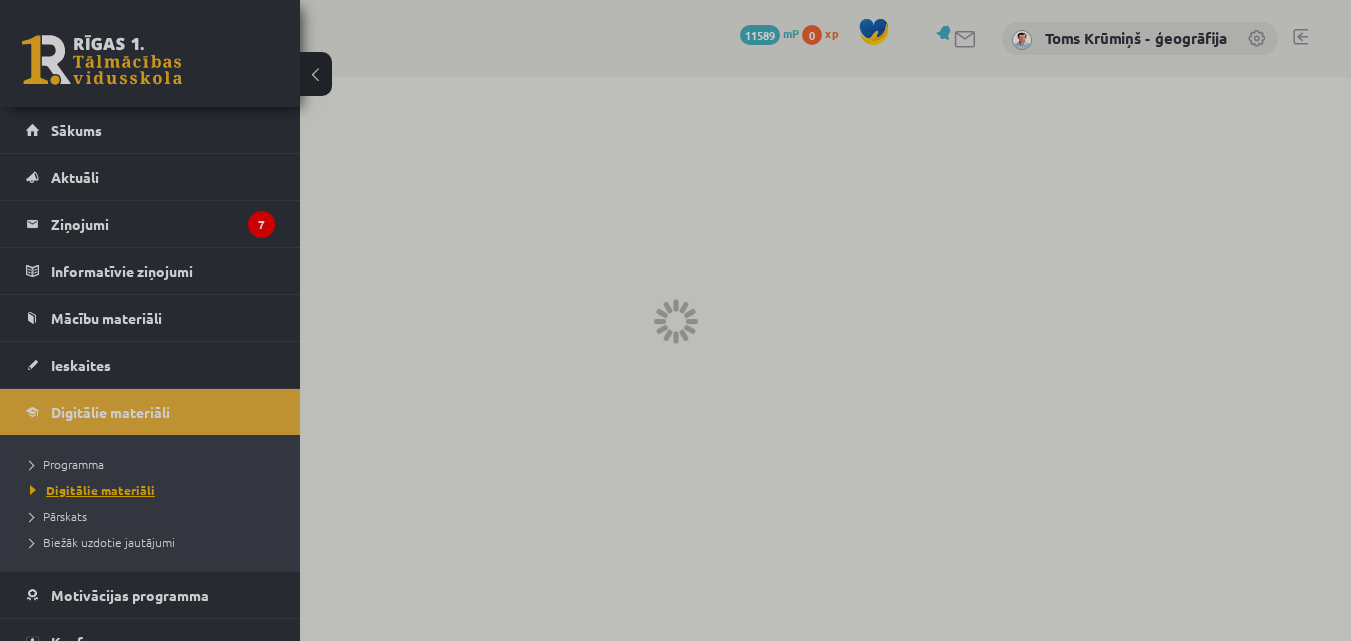 scroll, scrollTop: 0, scrollLeft: 0, axis: both 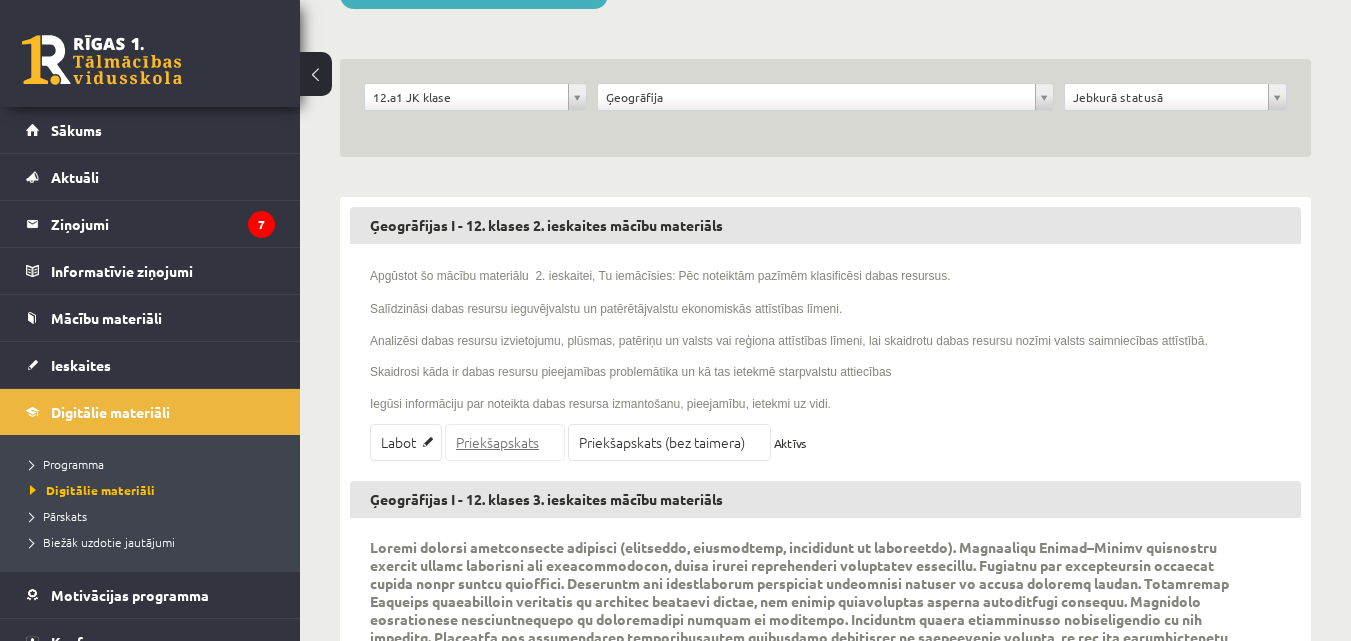 click on "Priekšapskats" at bounding box center (505, 442) 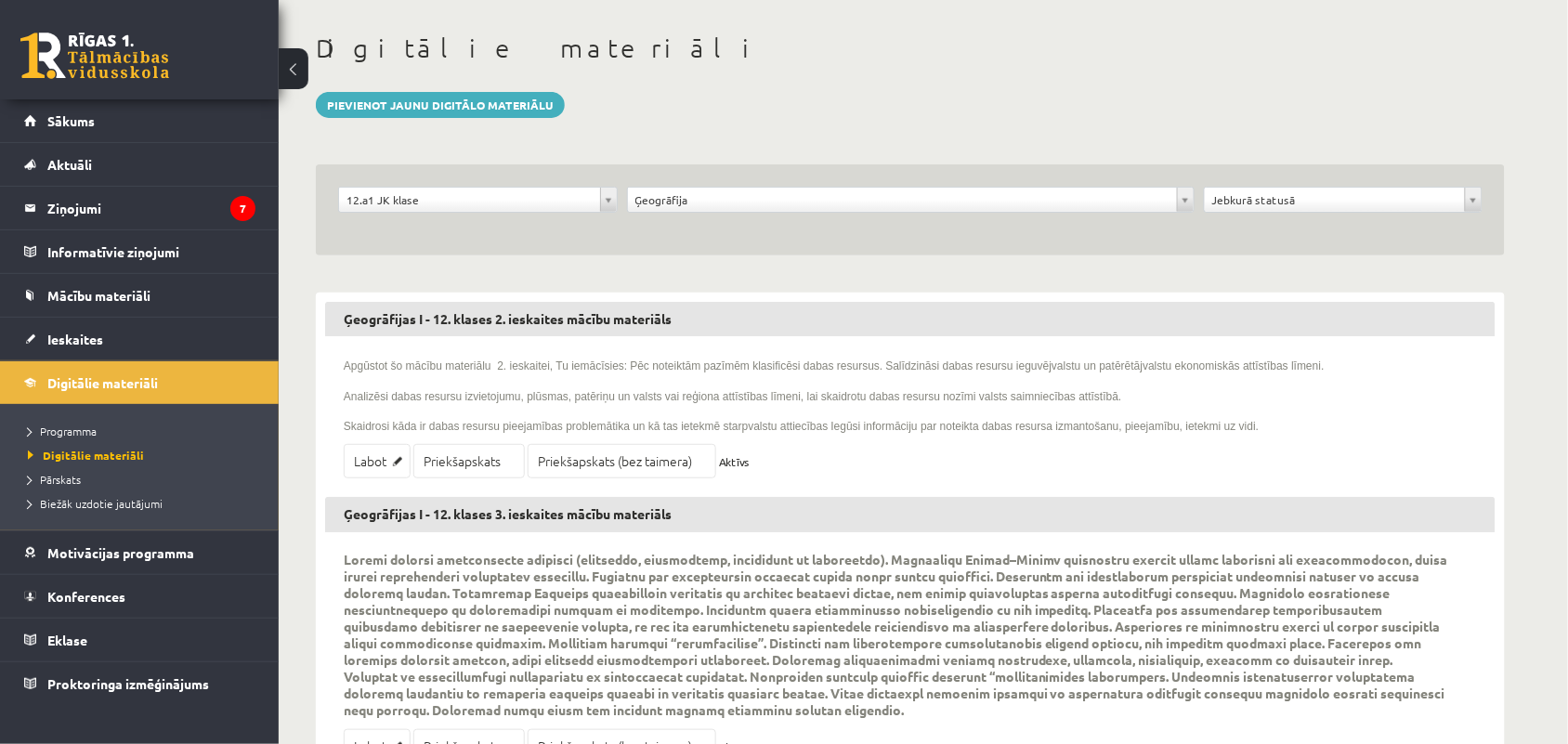 scroll, scrollTop: 116, scrollLeft: 0, axis: vertical 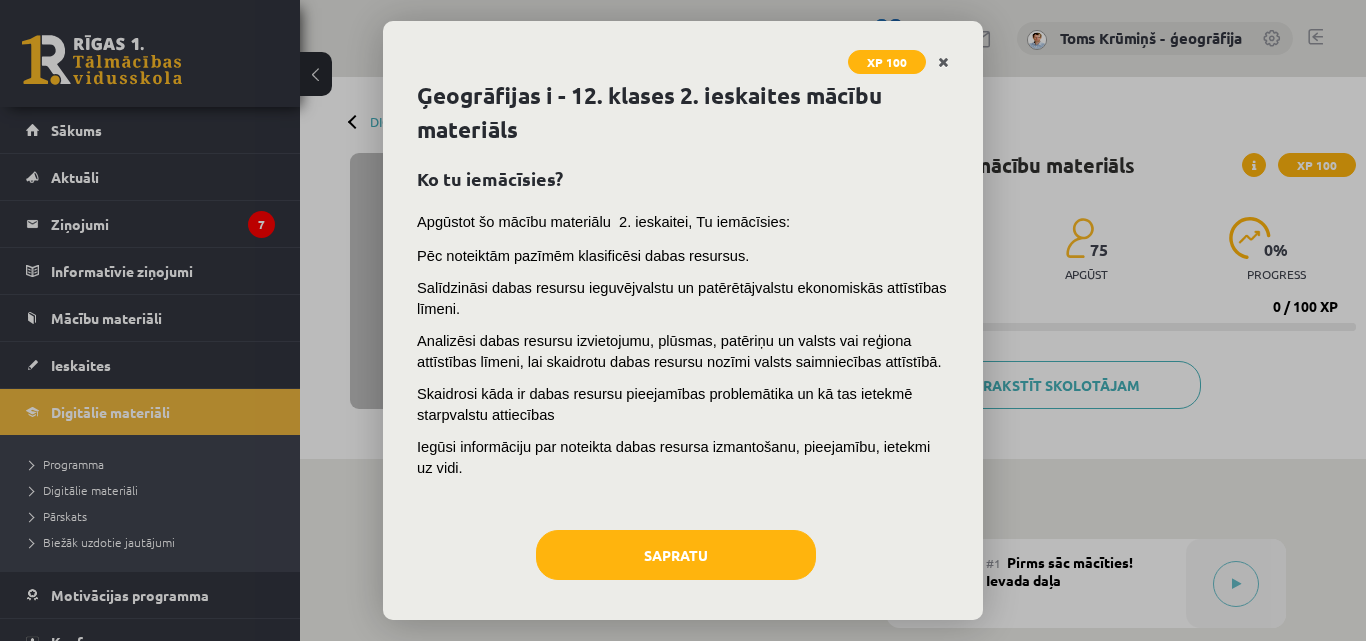 click 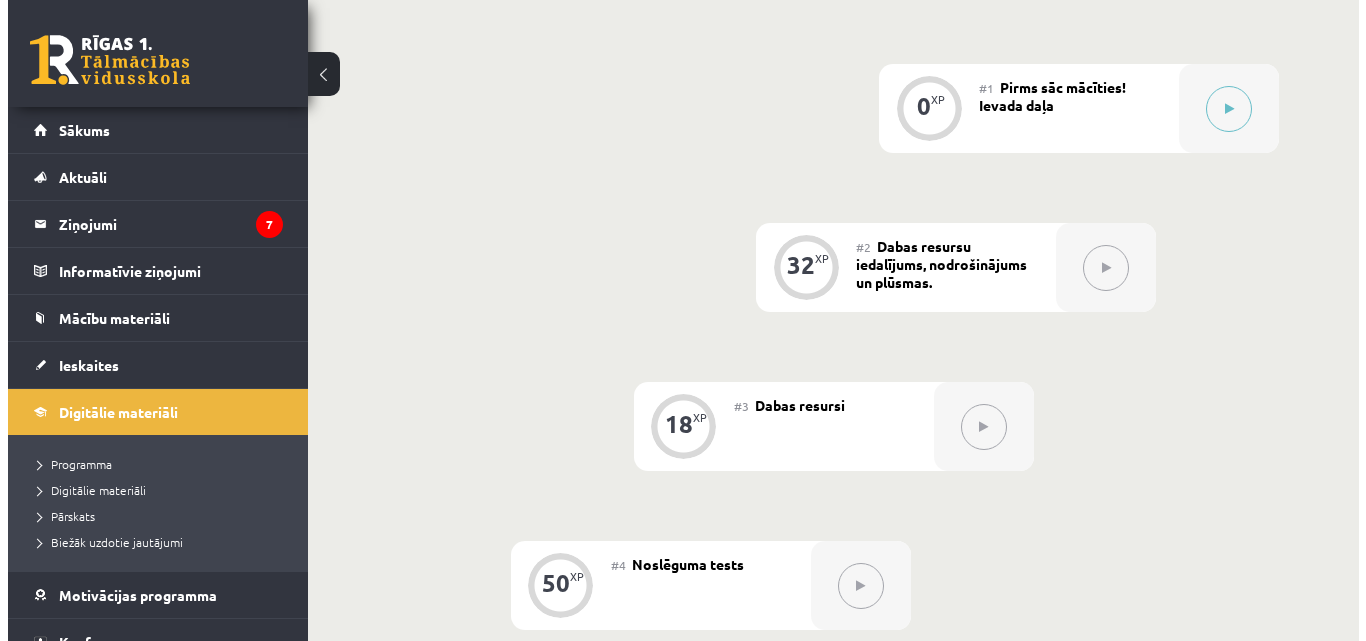 scroll, scrollTop: 473, scrollLeft: 0, axis: vertical 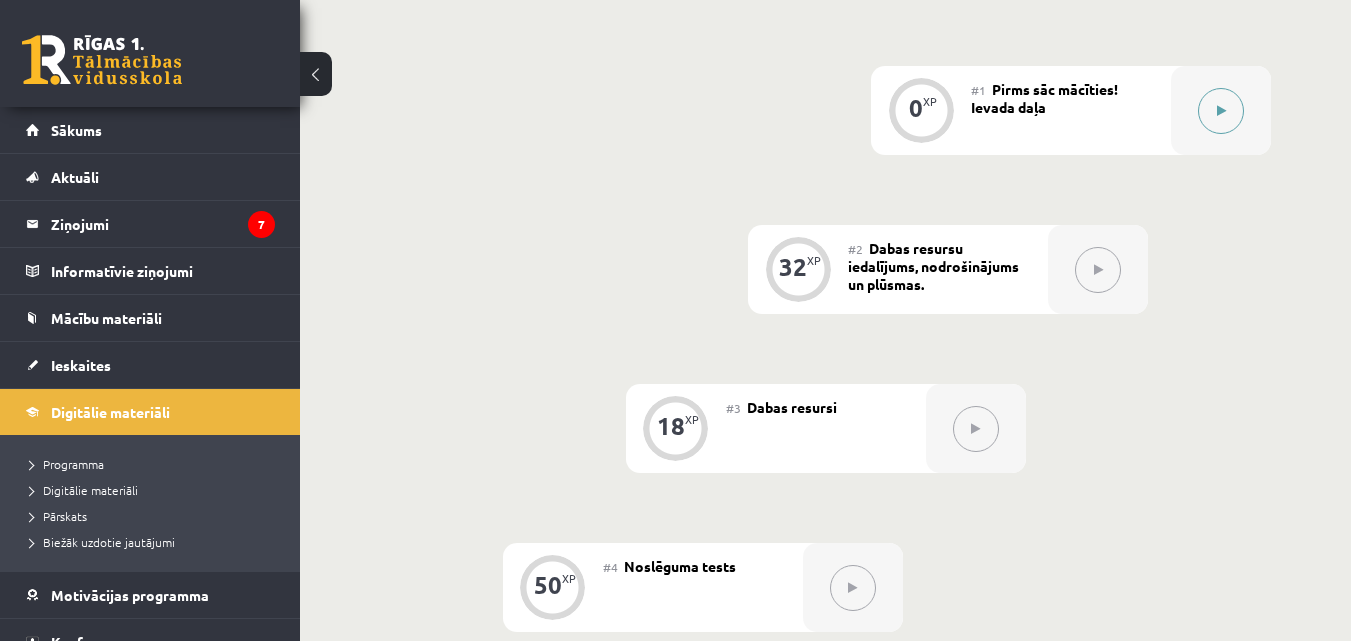 click 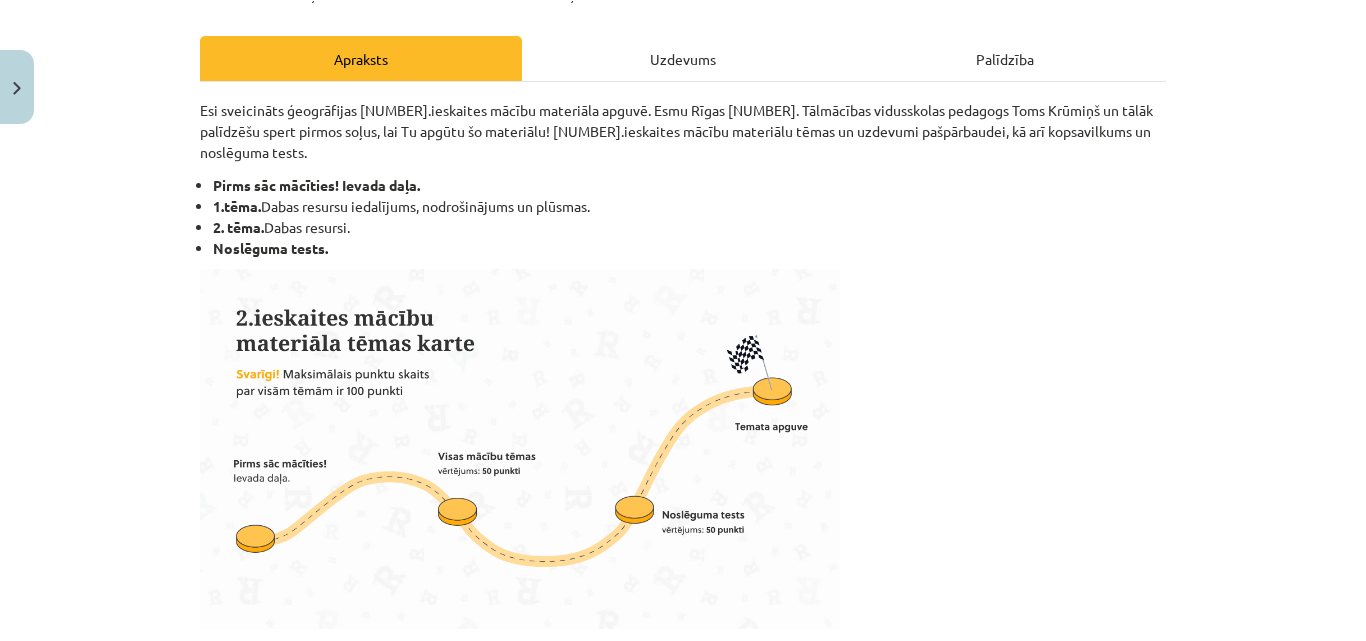 scroll, scrollTop: 300, scrollLeft: 0, axis: vertical 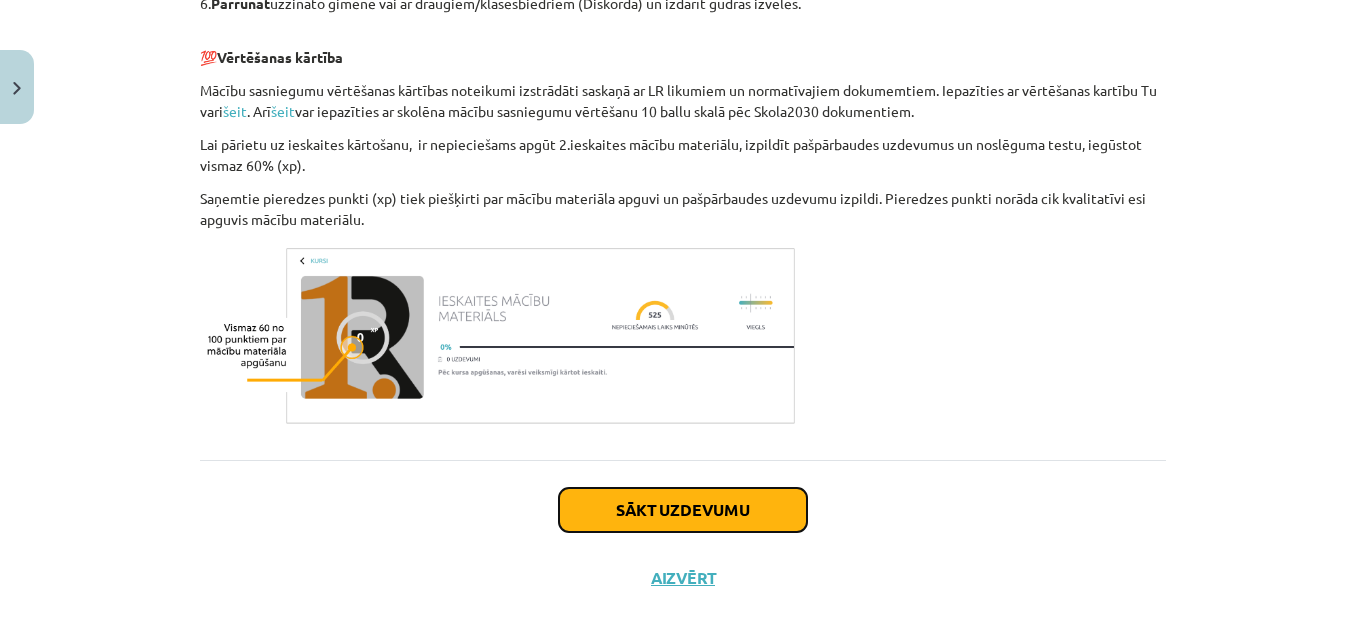 click on "Sākt uzdevumu" 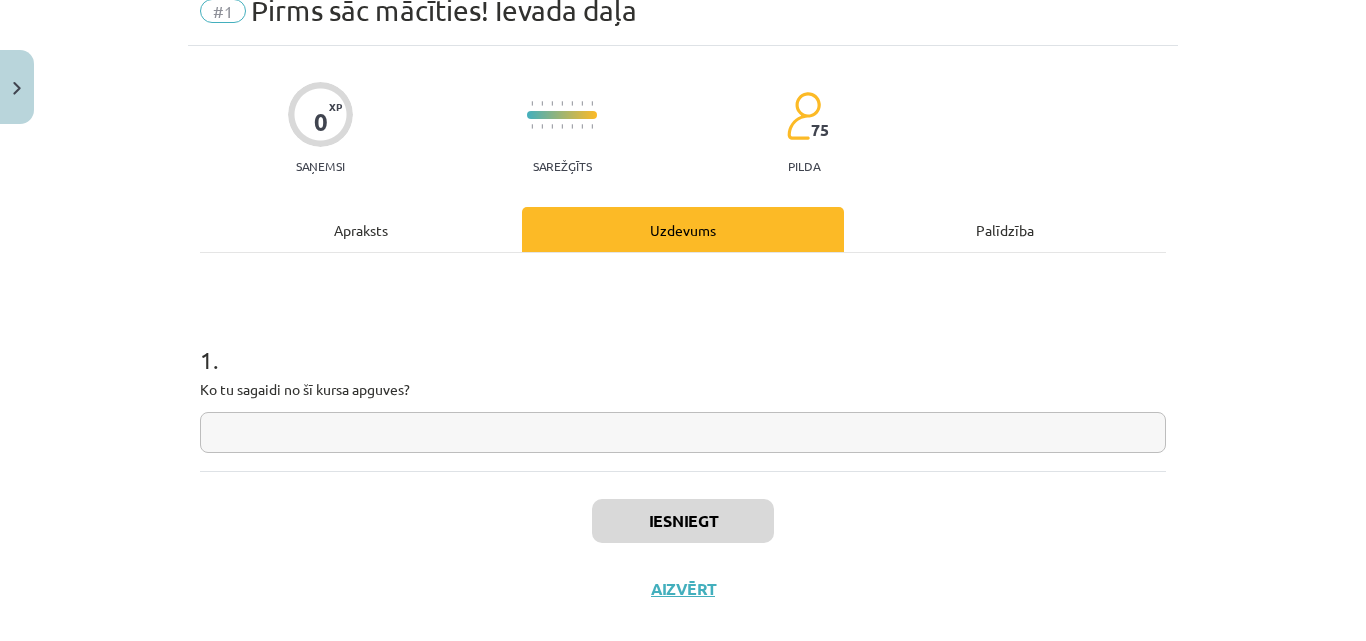 scroll, scrollTop: 119, scrollLeft: 0, axis: vertical 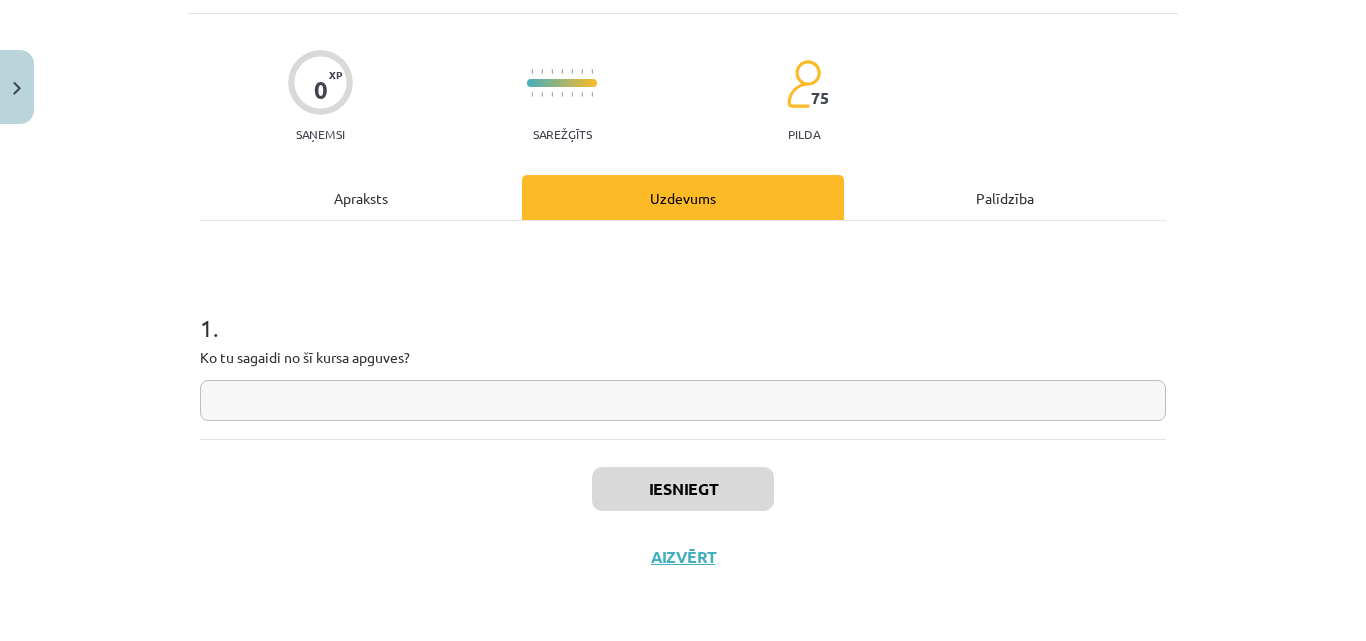 click 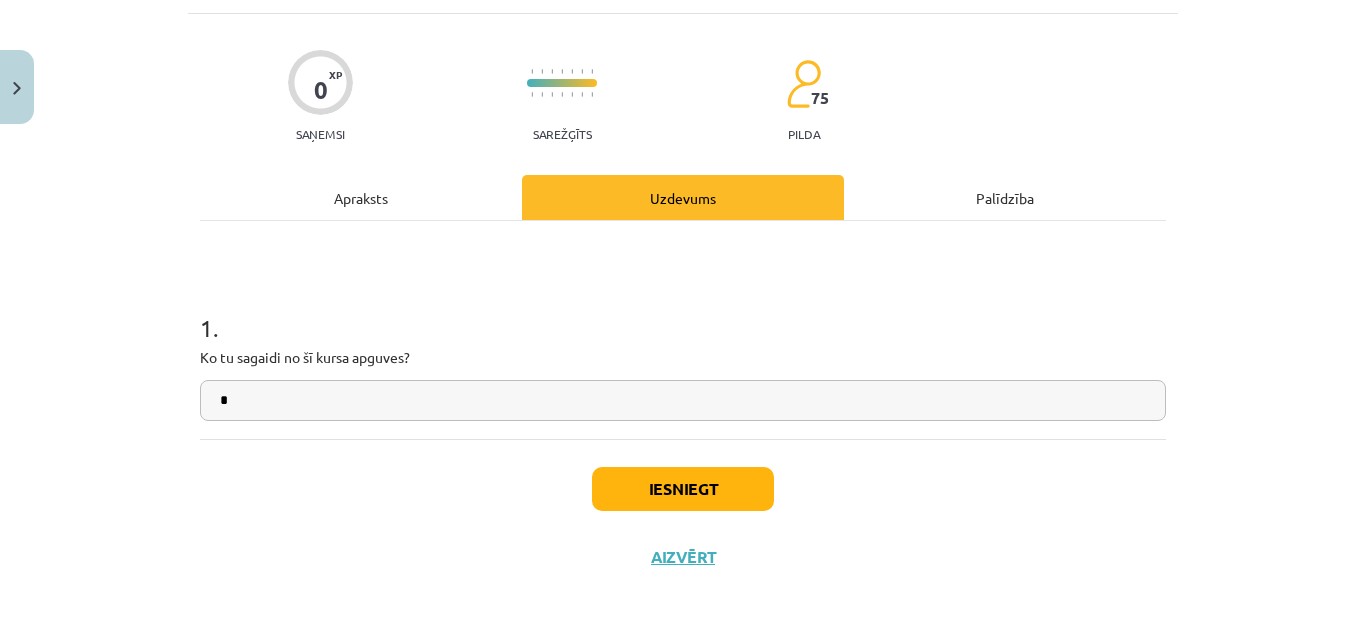 type on "*" 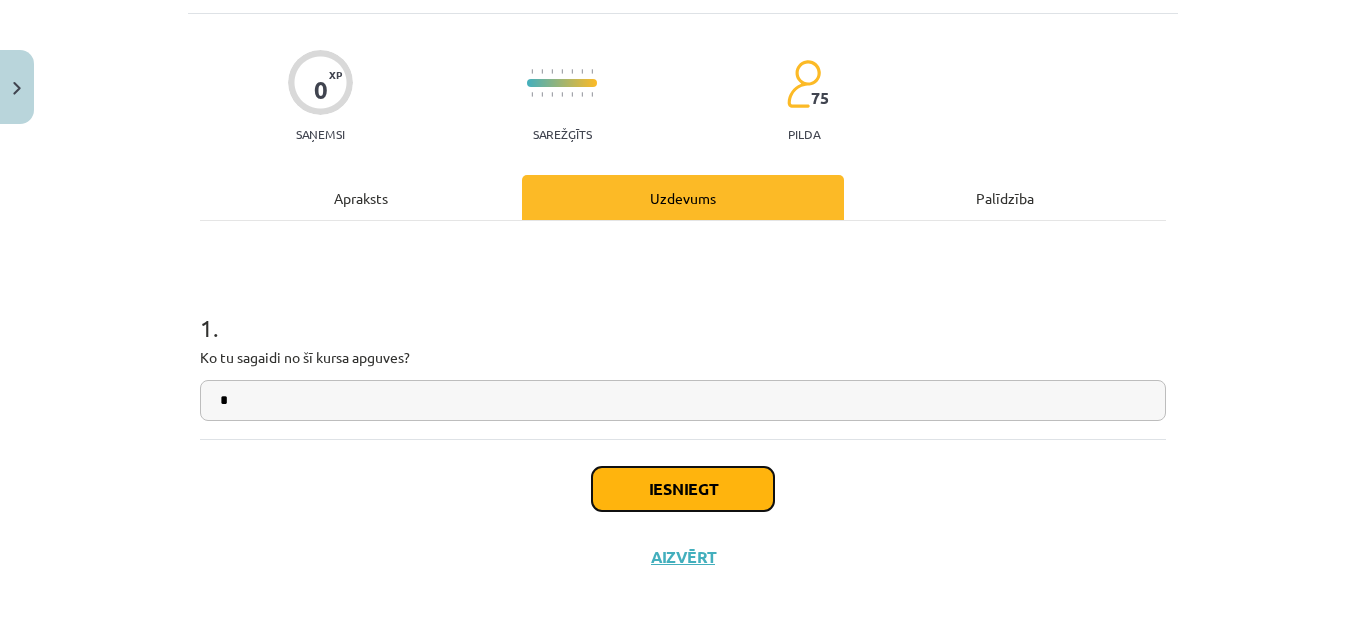 click on "Iesniegt" 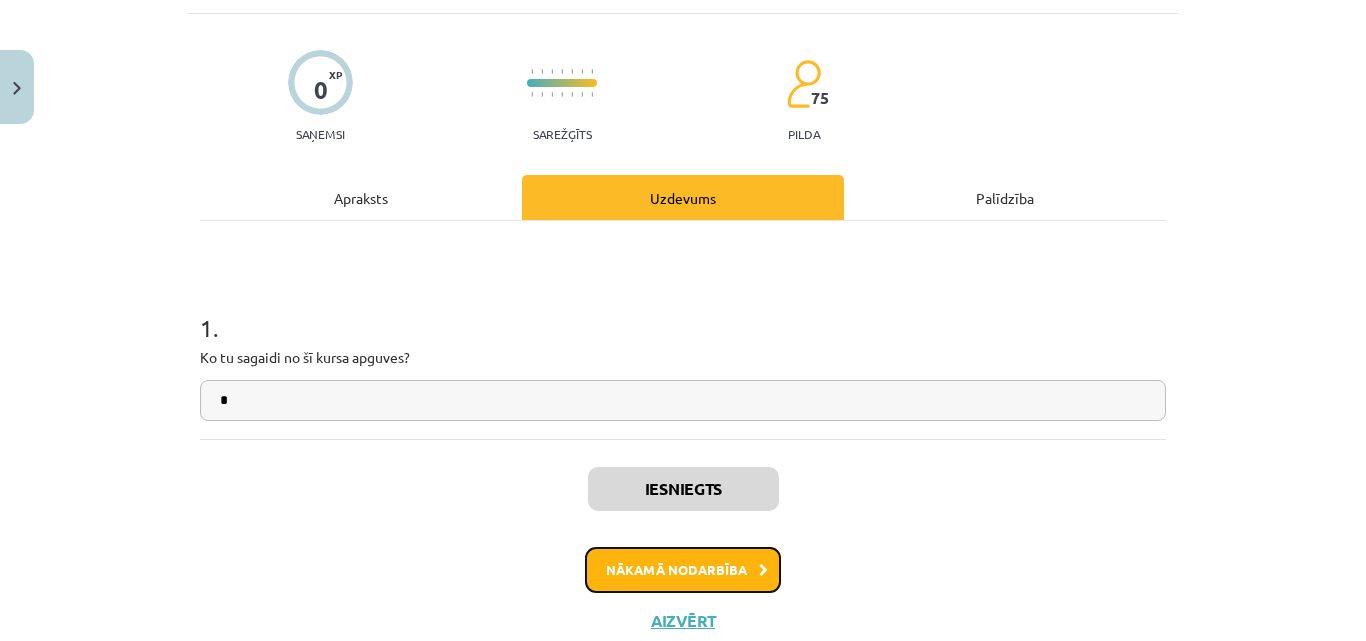 click on "Nākamā nodarbība" 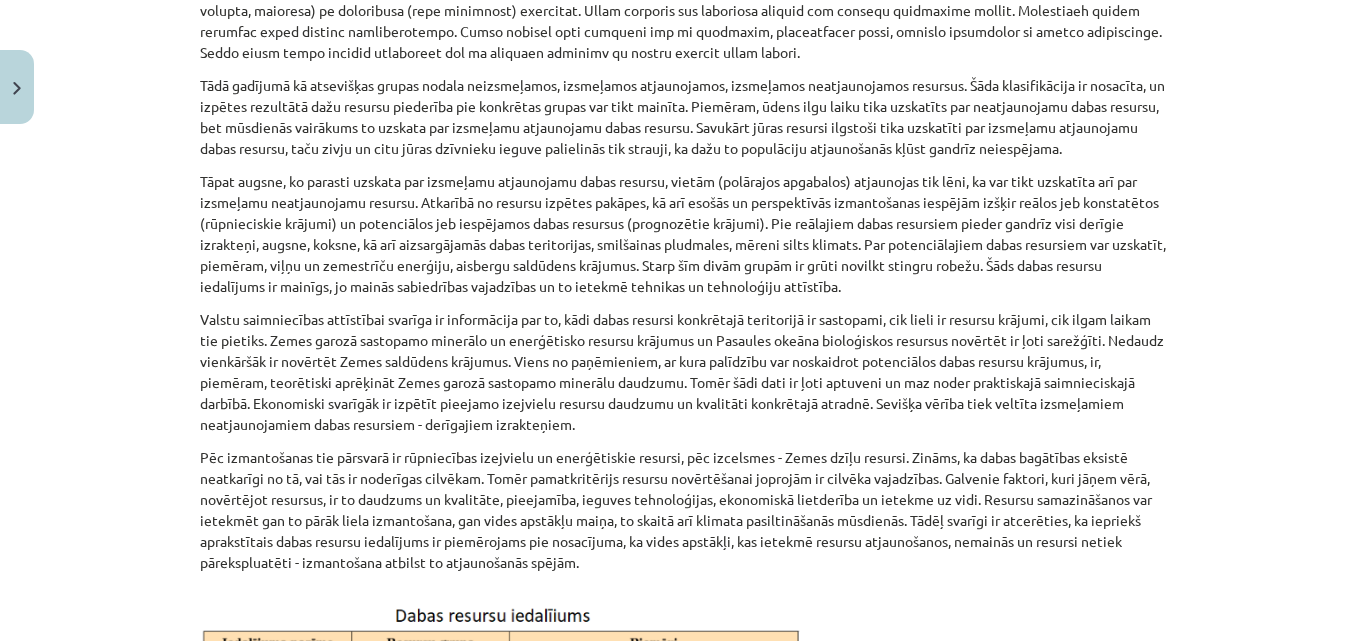 scroll, scrollTop: 1205, scrollLeft: 0, axis: vertical 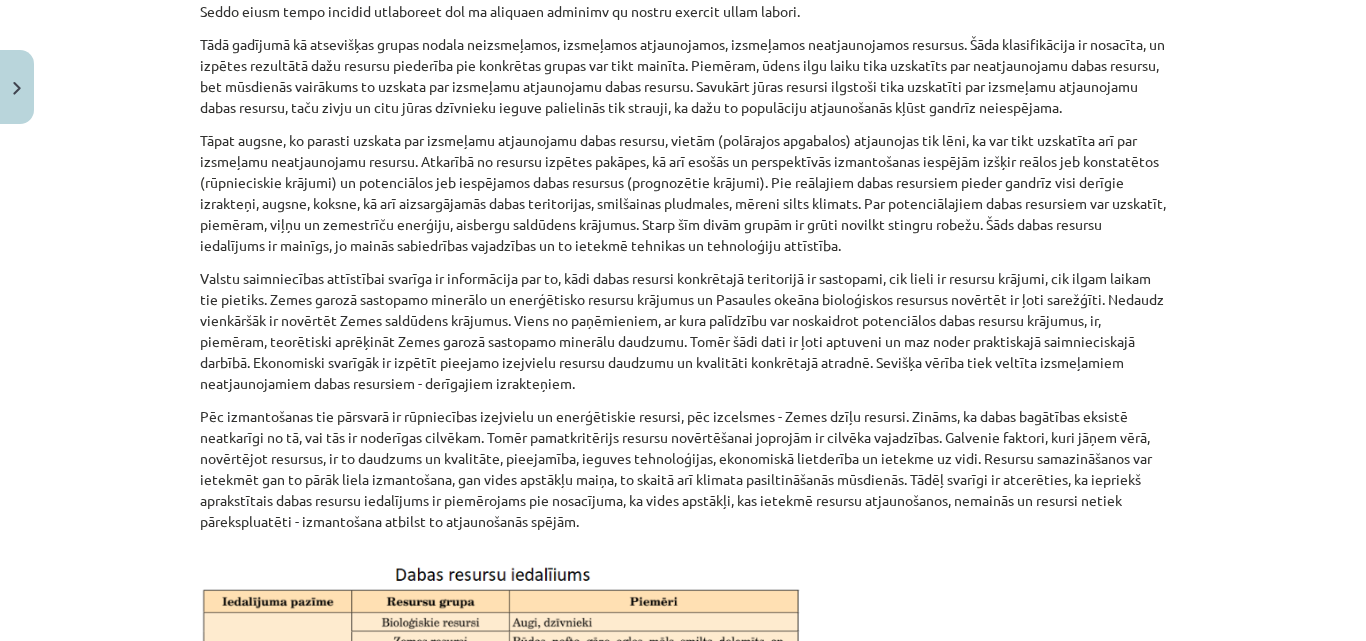click on "32 XP Saņemsi Sarežģīts 75 pilda Apraksts Uzdevums Palīdzība Dabas resursi un to iedalījums.
Galvenie dabas resursu veidi ir: Saules enerģija, Zemes dzīļu siltums, plūdmaiņu un viļņu enerģija, ūdens, gaiss, augsne, augi, dzīvnieki, derīgie izrakteņi. Tomēr cilvēks nav vienīgais dabas resursu lietotājs, un daudziem no šiem resursiem nav iespējams noteikt materiālo vērtību vai cenu. Plašāks jēdziens par dabas resursiem ir jēdziens vides resursi, kas ietver arī augu un dzīvnieku sugu daudzveidību, ainavas estētisko kvalitāti, rekreācijas, izglītojošo vai izpētes vērtību, skatoties arī perspektīvā. Daži dabas resursu avoti var būt praktiski neizsmeļami, piemēram, Saules vai vēja enerģija, savukārt citi avoti var būt izsmeļami. Izsmeļamie dabas resursi var būt atjaunojami, piemēram, augu un dzīvnieku valsts resursi, kā arī daži derīgo izrakteņu veidi (kūdra), vai neatjaunojami - Zemes dziļu resursu lielākā daļa." 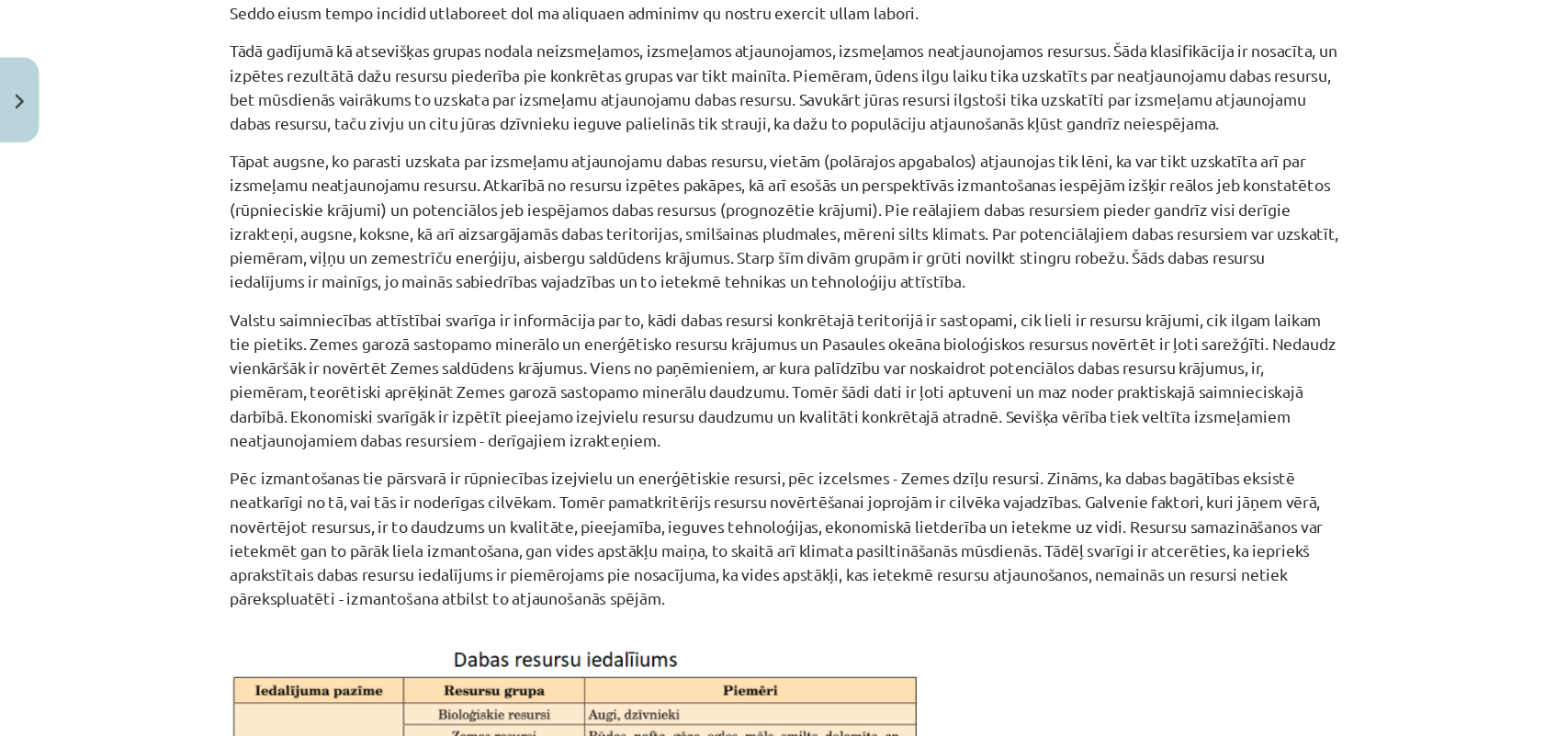 scroll, scrollTop: 435, scrollLeft: 0, axis: vertical 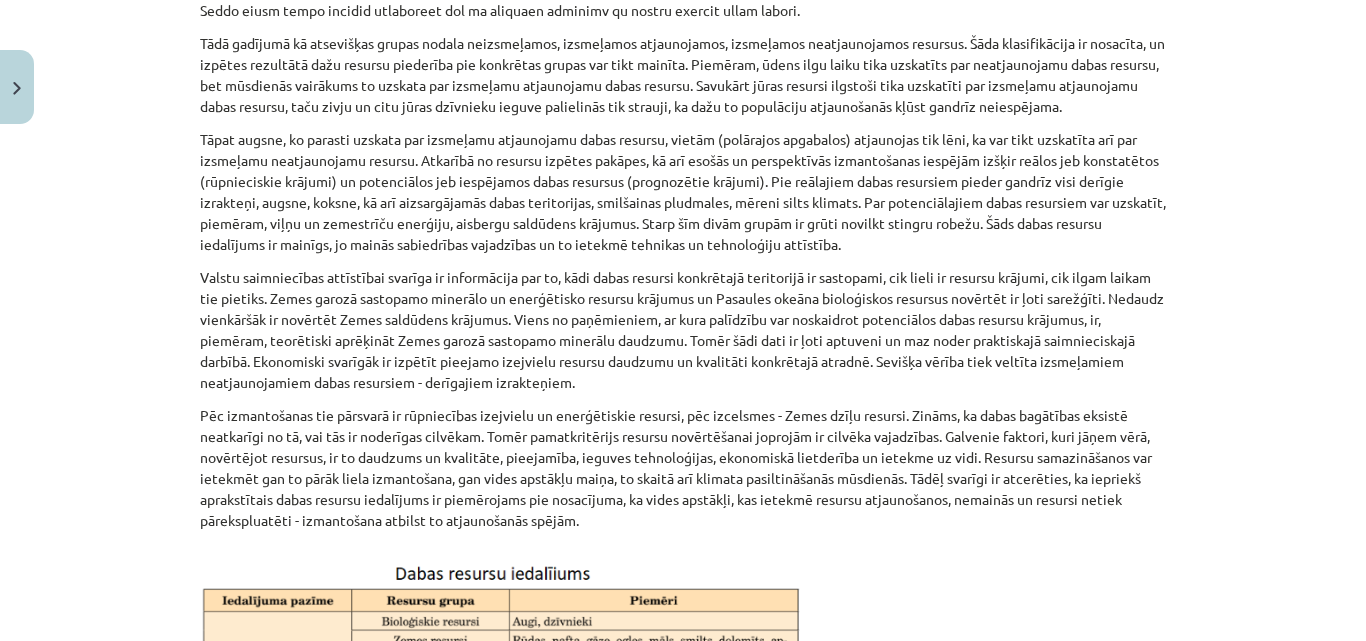 click on "Pēc izmantošanas tie pārsvarā ir rūpniecības izejvielu un enerģētiskie resursi, pēc izcelsmes - Zemes dzīļu resursi. Zināms, ka dabas bagātības eksistē neatkarīgi no tā, vai tās ir noderīgas cilvēkam. Tomēr pamatkritērijs resursu novērtēšanai joprojām ir cilvēka vajadzības. Galvenie faktori, kuri jāņem vērā, novērtējot resursus, ir to daudzums un kvalitāte, pieejamība, ieguves tehnoloģijas, ekonomiskā lietderība un ietekme uz vidi. Resursu samazināšanos var ietekmēt gan to pārāk liela izmantošana, gan vides apstākļu maiņa, to skaitā arī klimata pasiltināšanās mūsdienās. Tādēļ svarīgi ir atcerēties, ka iepriekš aprakstītais dabas resursu iedalījums ir piemērojams pie nosacījuma, ka vides apstākļi, kas ietekmē resursu atjaunošanos, nemainās un resursi netiek pārekspluatēti - izmantošana atbilst to atjaunošanās spējām." 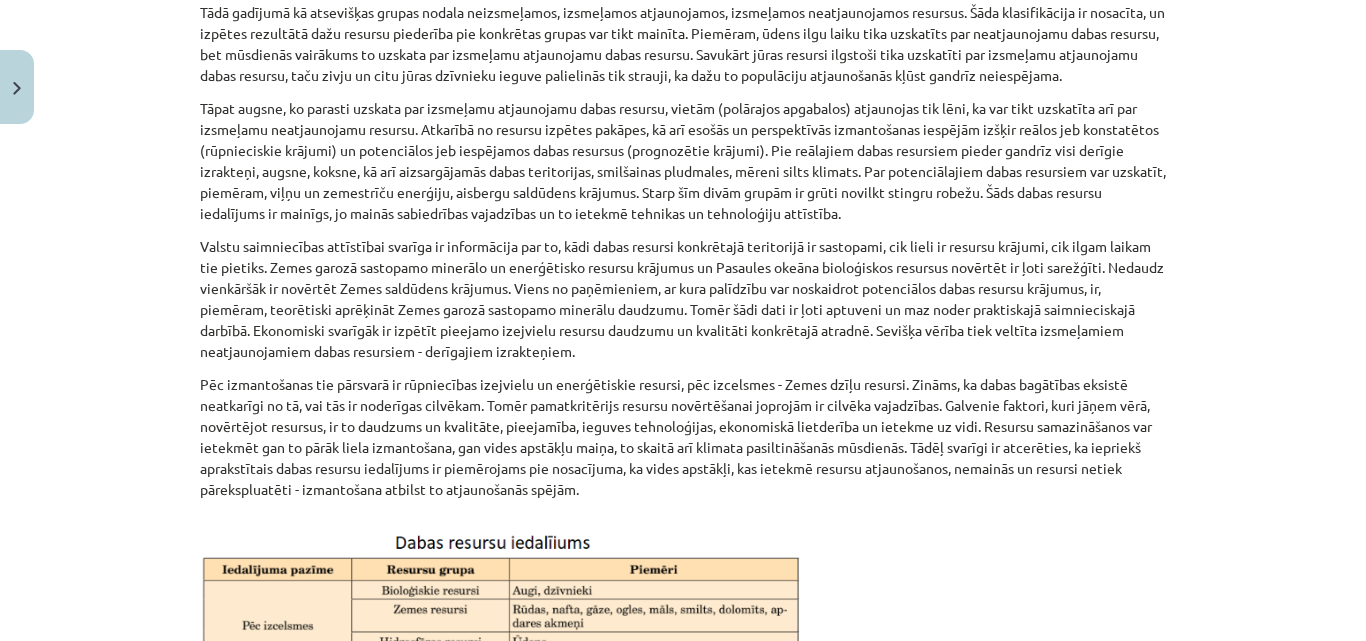 scroll, scrollTop: 1206, scrollLeft: 0, axis: vertical 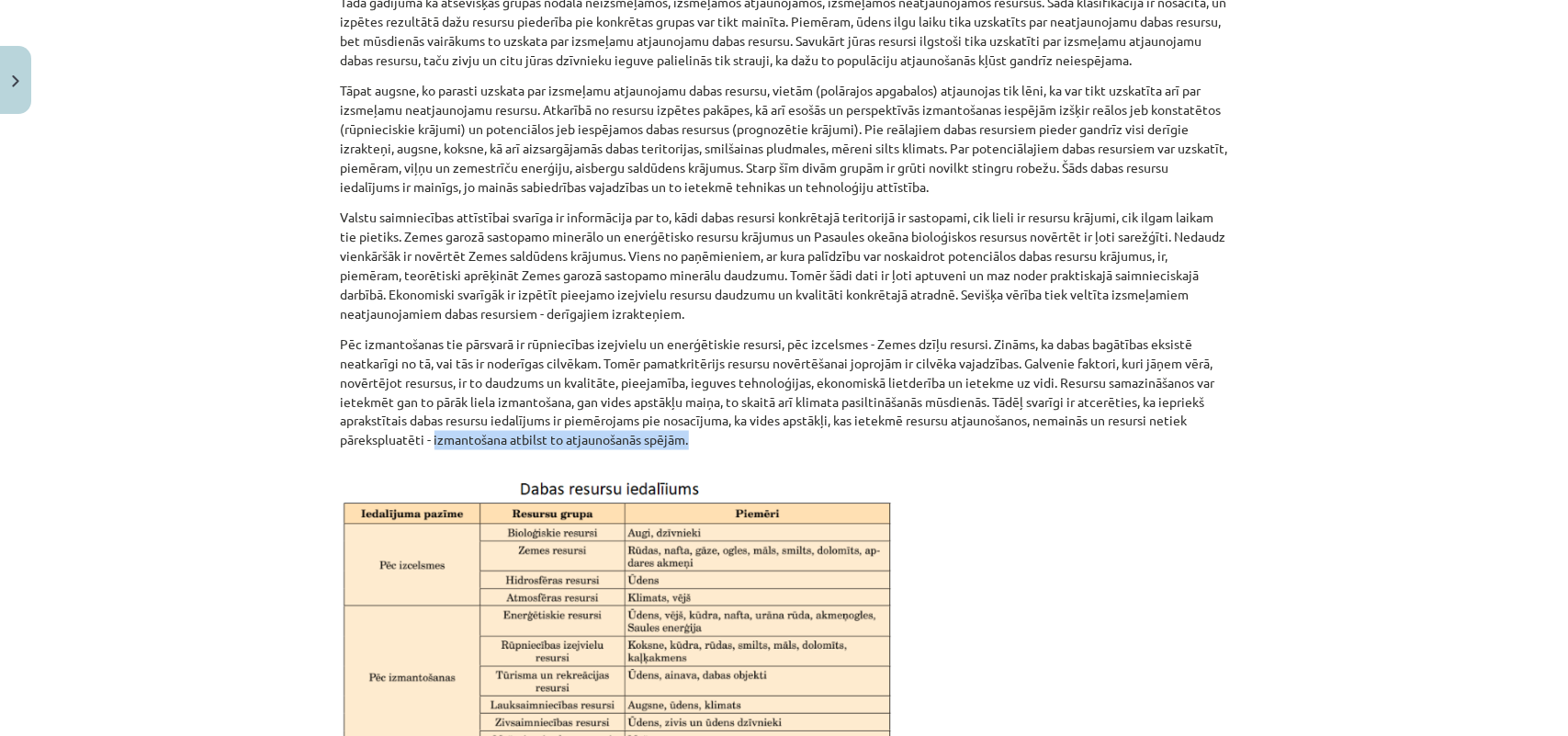 drag, startPoint x: 425, startPoint y: 437, endPoint x: 695, endPoint y: 436, distance: 270.0019 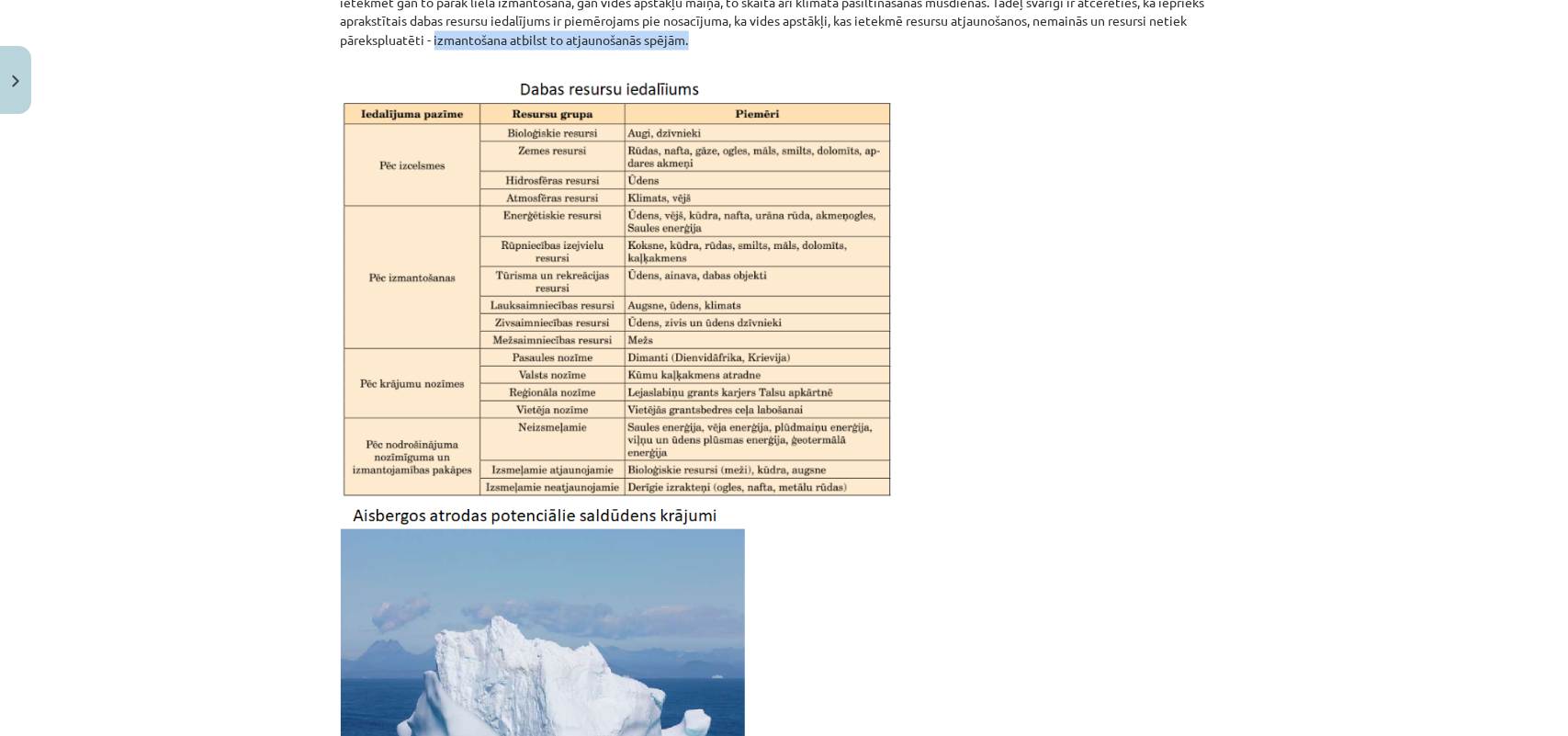 scroll, scrollTop: 1605, scrollLeft: 0, axis: vertical 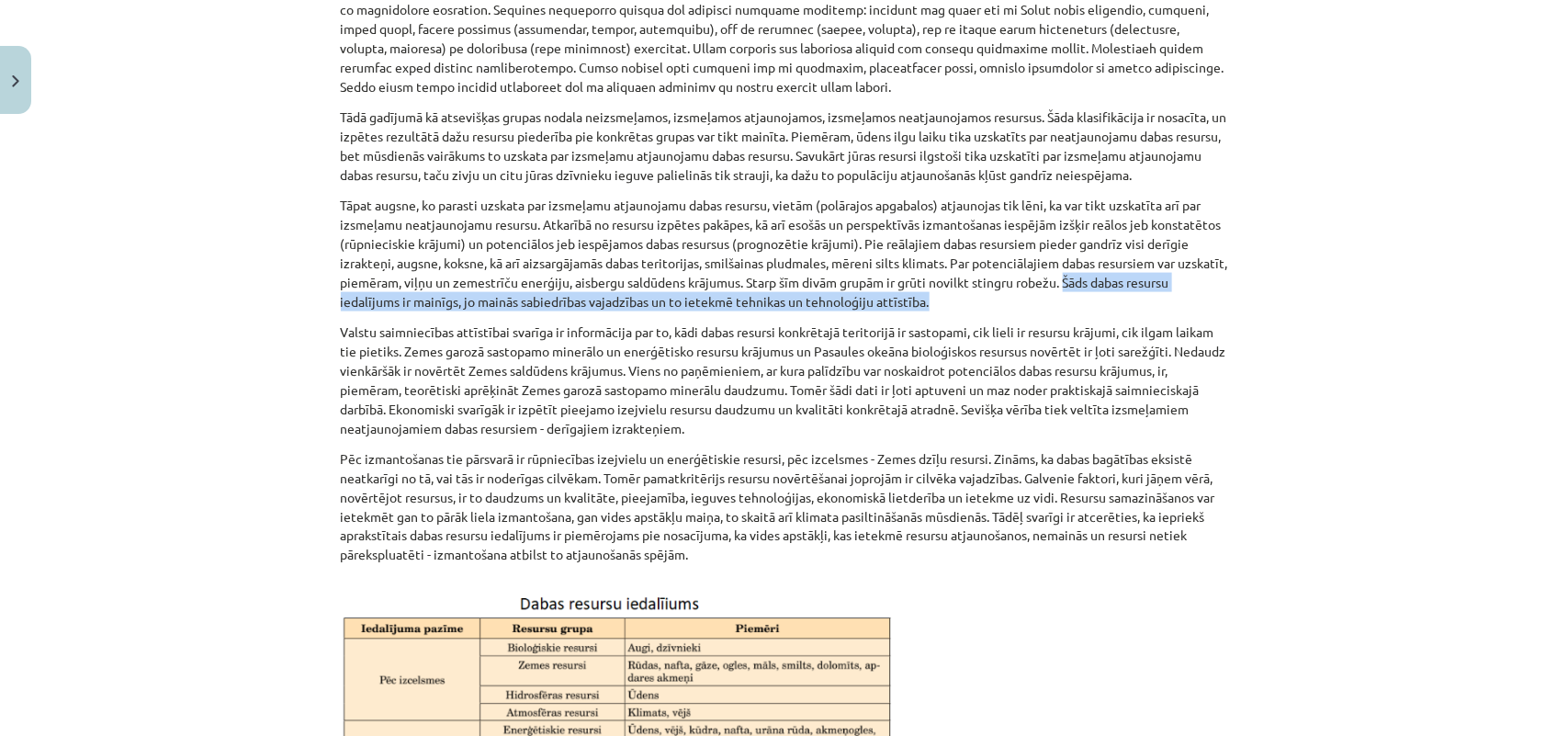 drag, startPoint x: 1135, startPoint y: 281, endPoint x: 1055, endPoint y: 296, distance: 81.3941 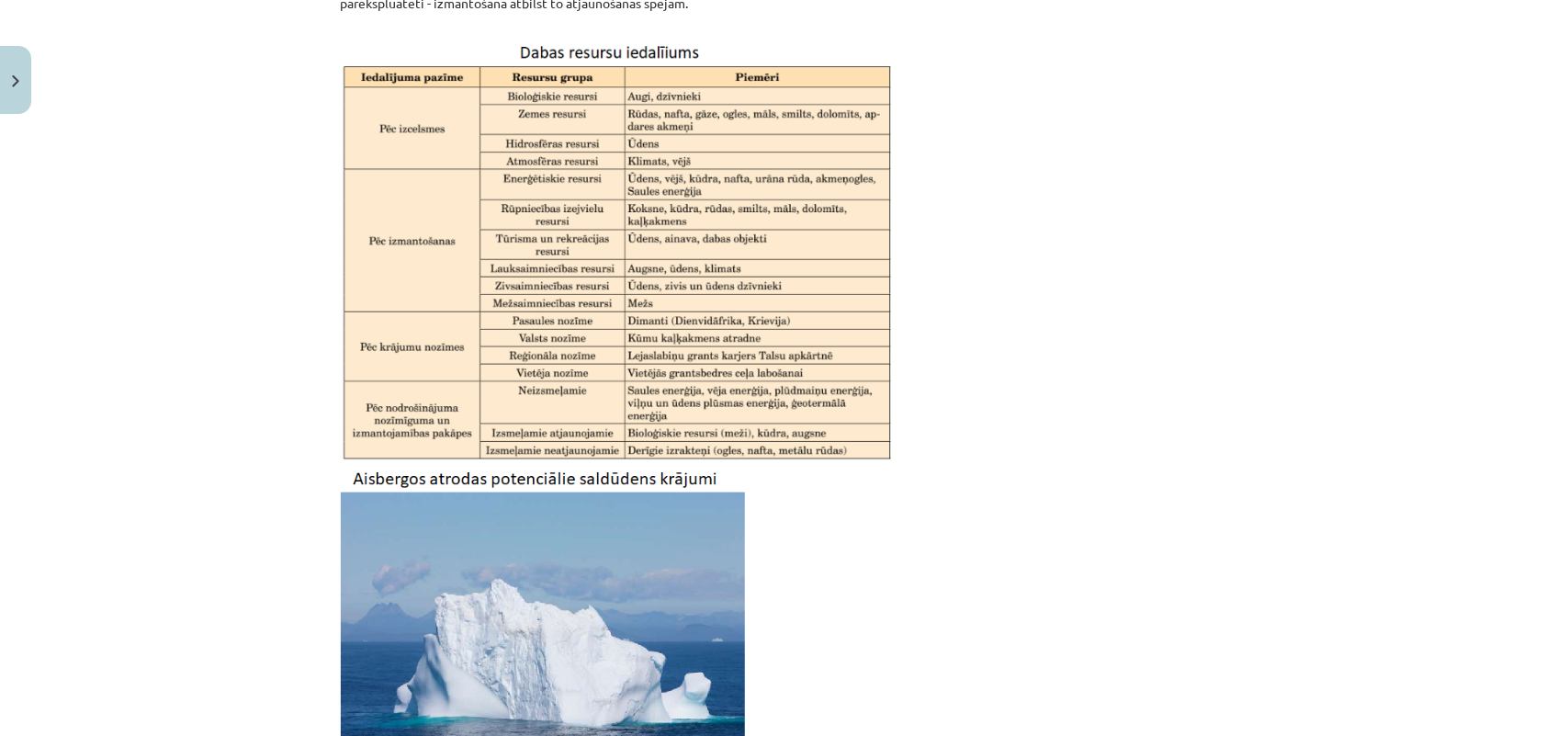 scroll, scrollTop: 1605, scrollLeft: 0, axis: vertical 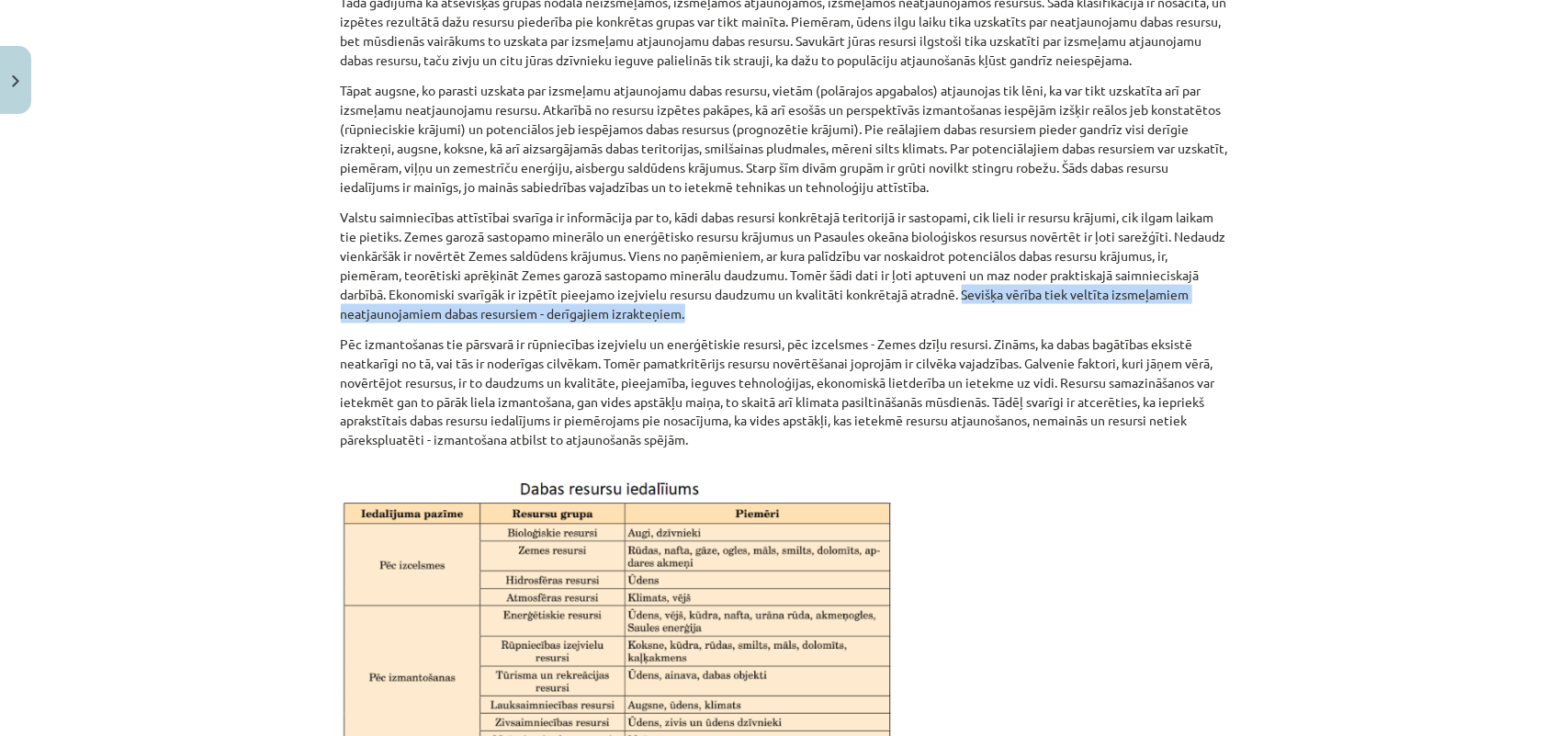 drag, startPoint x: 957, startPoint y: 288, endPoint x: 705, endPoint y: 311, distance: 253.04743 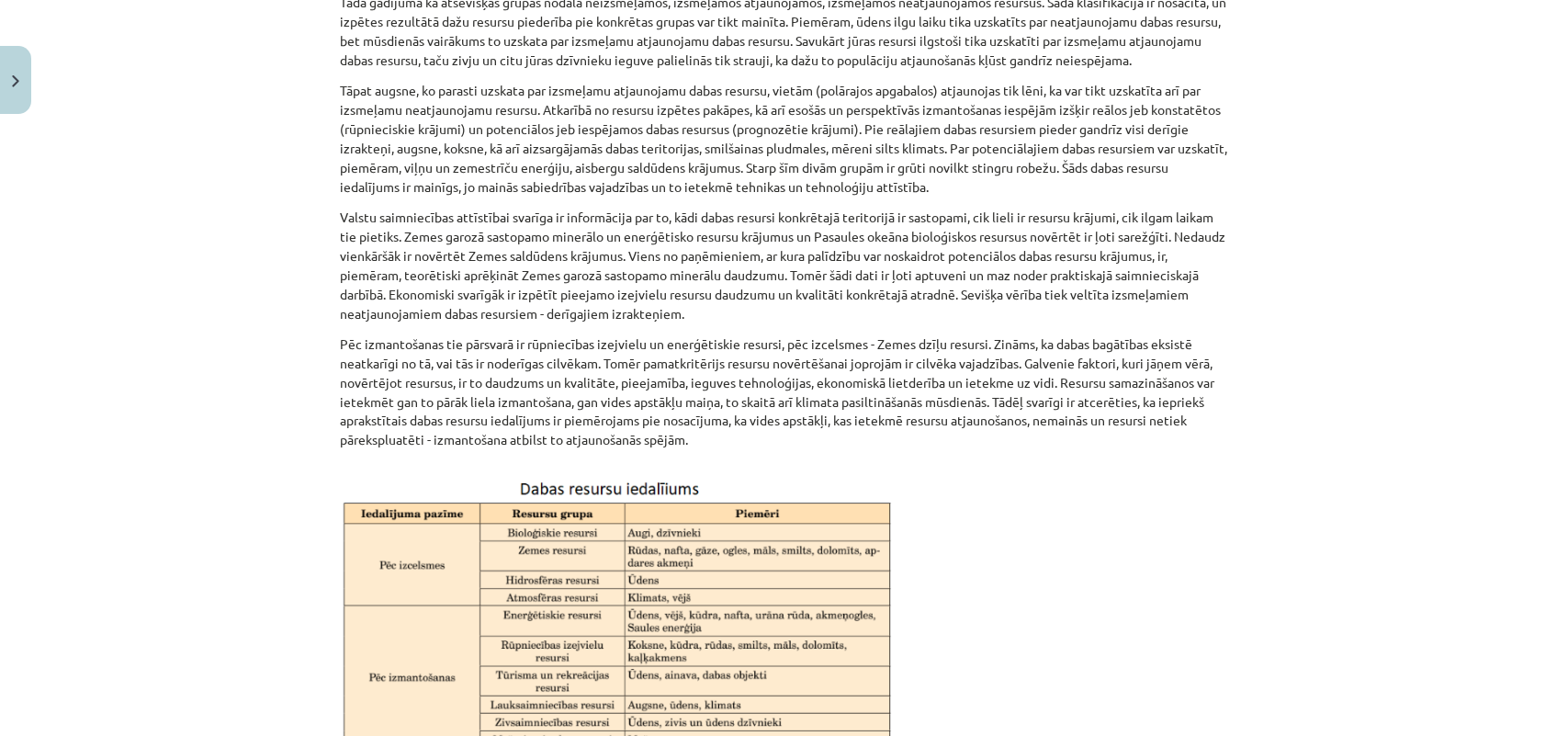 click on "Pēc izmantošanas tie pārsvarā ir rūpniecības izejvielu un enerģētiskie resursi, pēc izcelsmes - Zemes dzīļu resursi. Zināms, ka dabas bagātības eksistē neatkarīgi no tā, vai tās ir noderīgas cilvēkam. Tomēr pamatkritērijs resursu novērtēšanai joprojām ir cilvēka vajadzības. Galvenie faktori, kuri jāņem vērā, novērtējot resursus, ir to daudzums un kvalitāte, pieejamība, ieguves tehnoloģijas, ekonomiskā lietderība un ietekme uz vidi. Resursu samazināšanos var ietekmēt gan to pārāk liela izmantošana, gan vides apstākļu maiņa, to skaitā arī klimata pasiltināšanās mūsdienās. Tādēļ svarīgi ir atcerēties, ka iepriekš aprakstītais dabas resursu iedalījums ir piemērojams pie nosacījuma, ka vides apstākļi, kas ietekmē resursu atjaunošanos, nemainās un resursi netiek pārekspluatēti - izmantošana atbilst to atjaunošanās spējām." 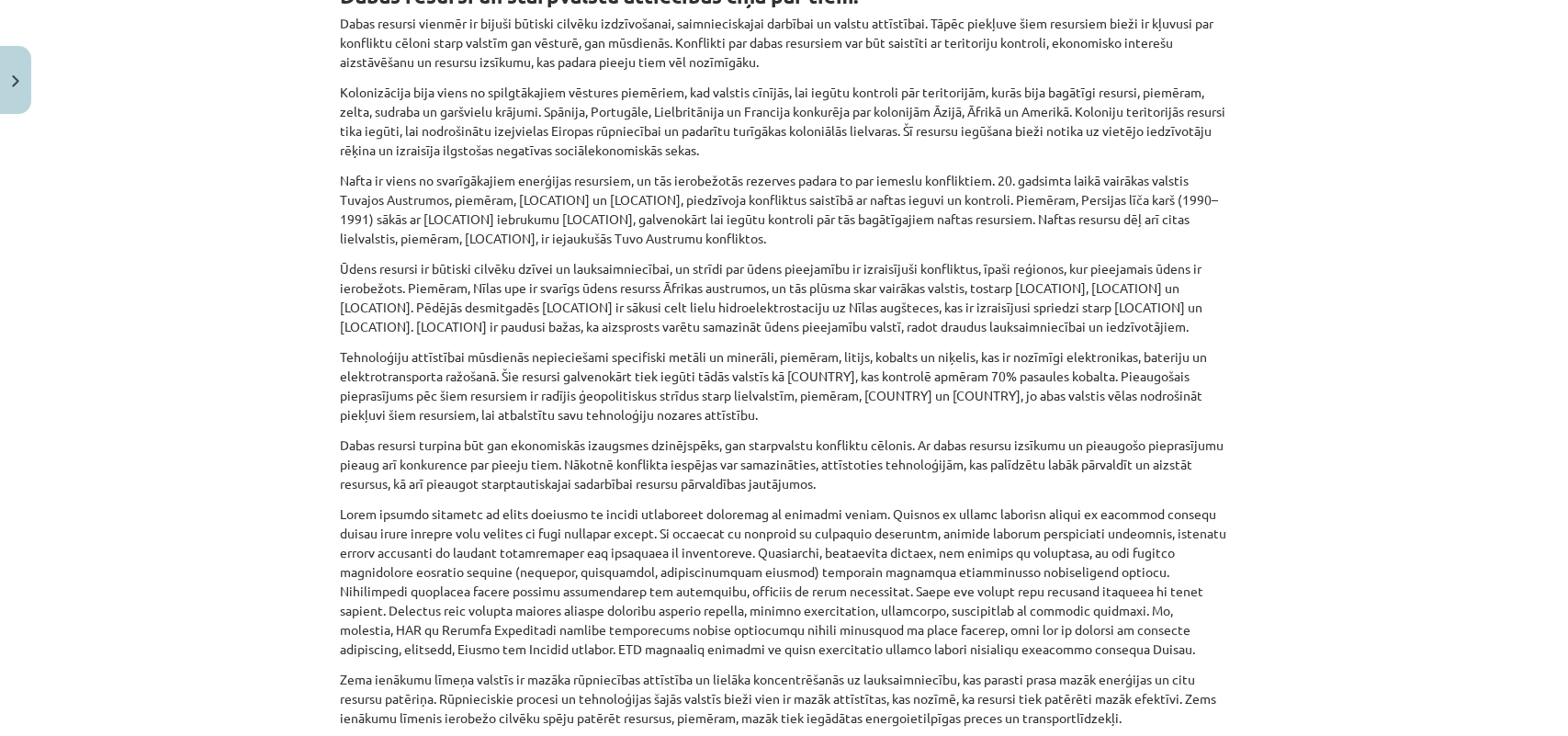 scroll, scrollTop: 2294, scrollLeft: 0, axis: vertical 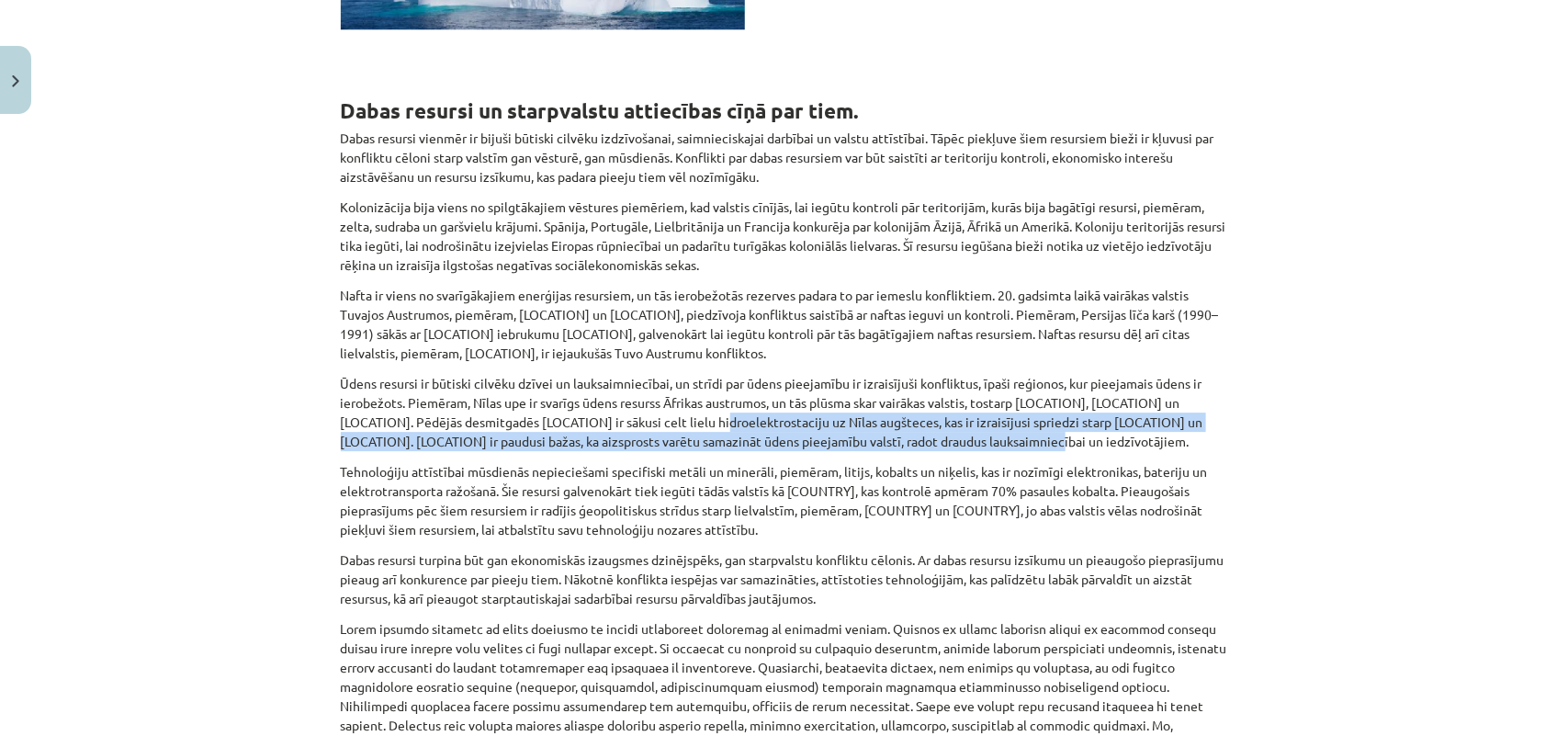 drag, startPoint x: 689, startPoint y: 416, endPoint x: 998, endPoint y: 439, distance: 309.8548 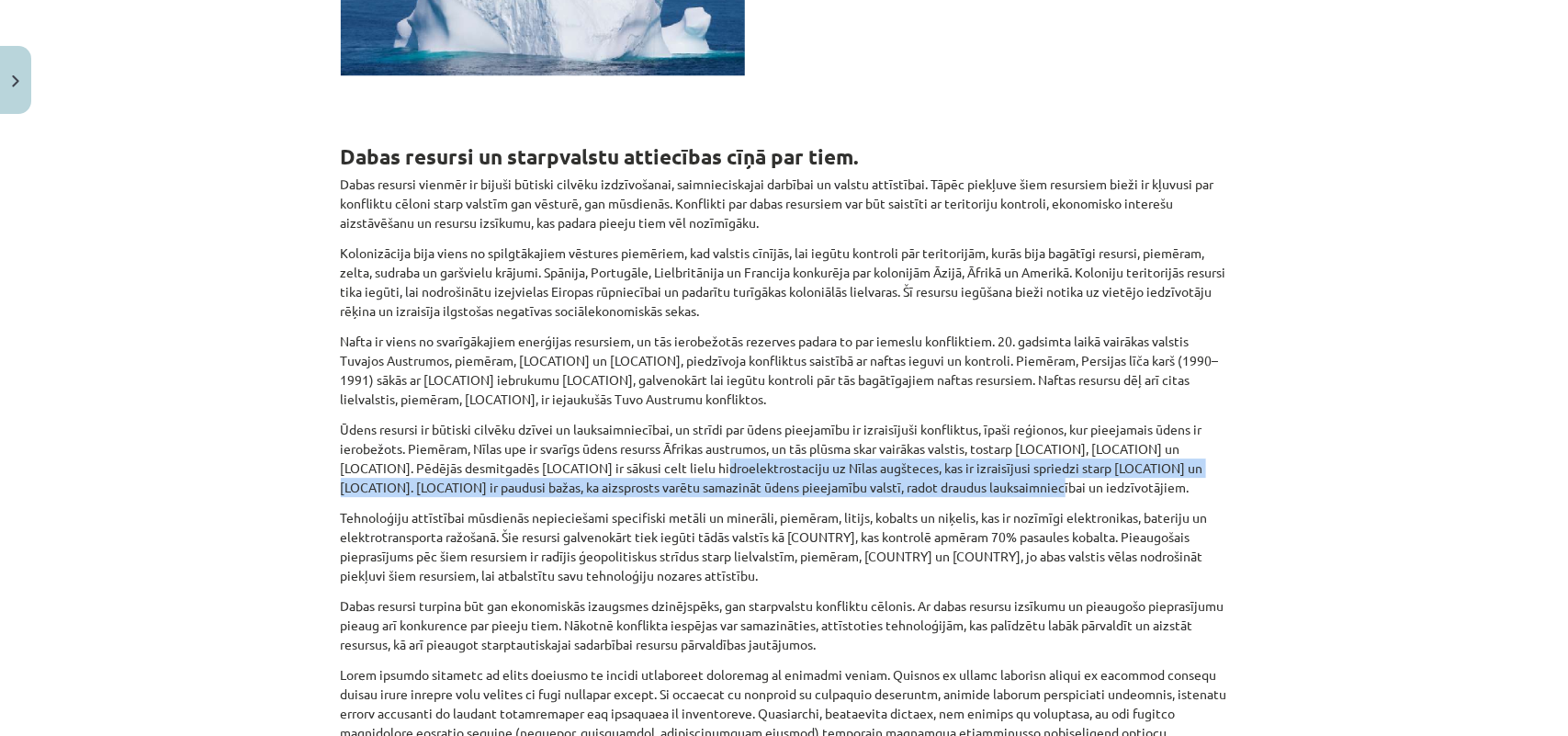 scroll, scrollTop: 2248, scrollLeft: 0, axis: vertical 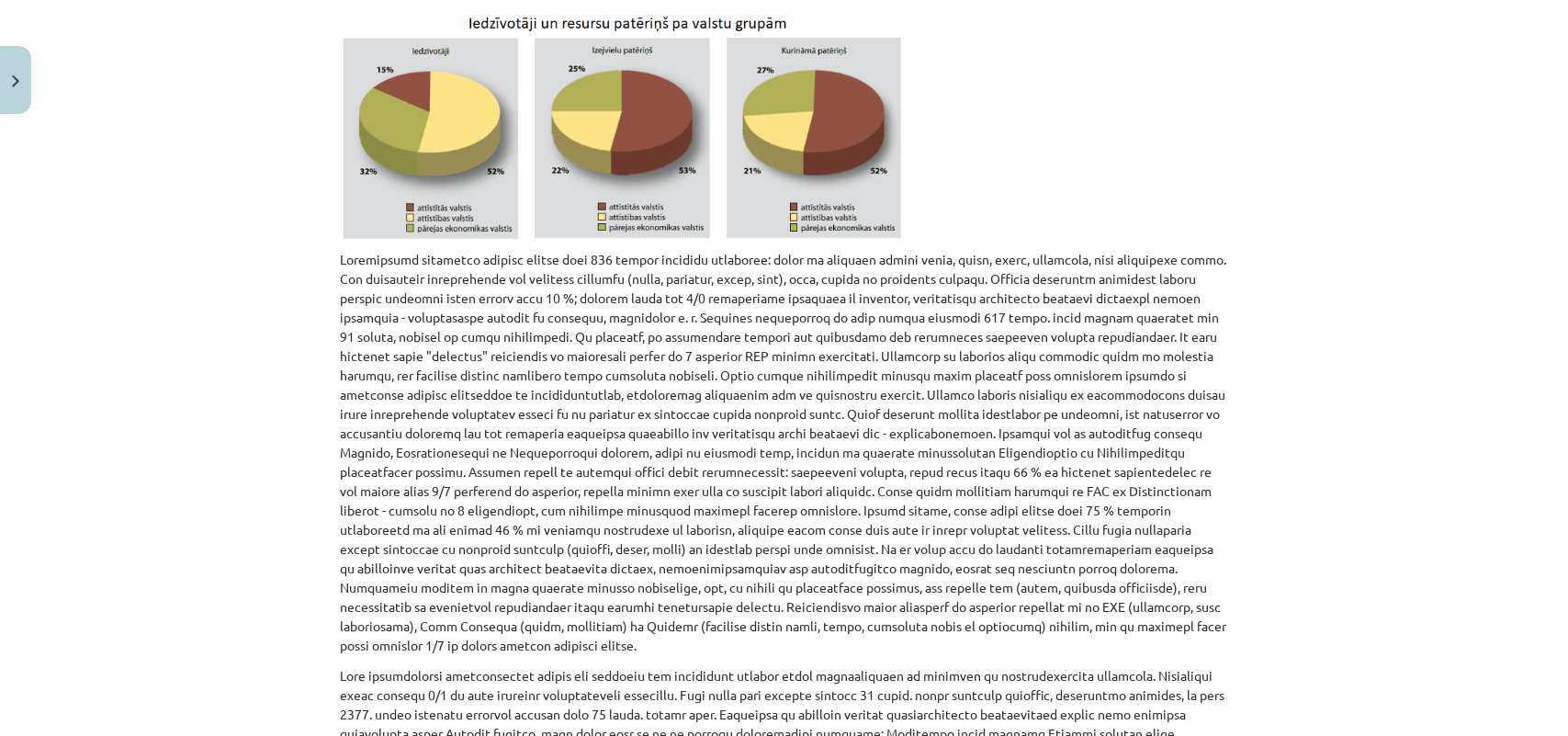 click 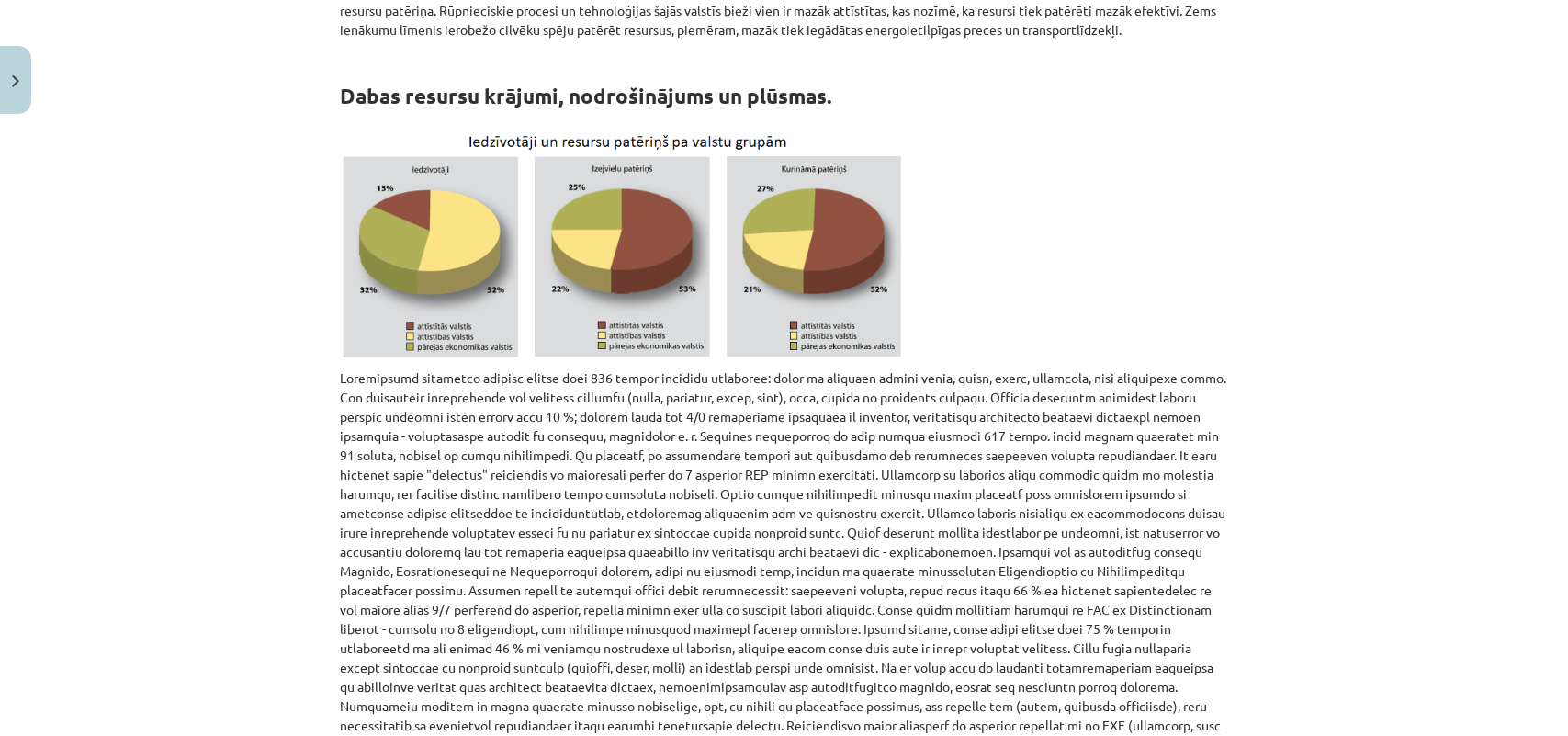 scroll, scrollTop: 2986, scrollLeft: 0, axis: vertical 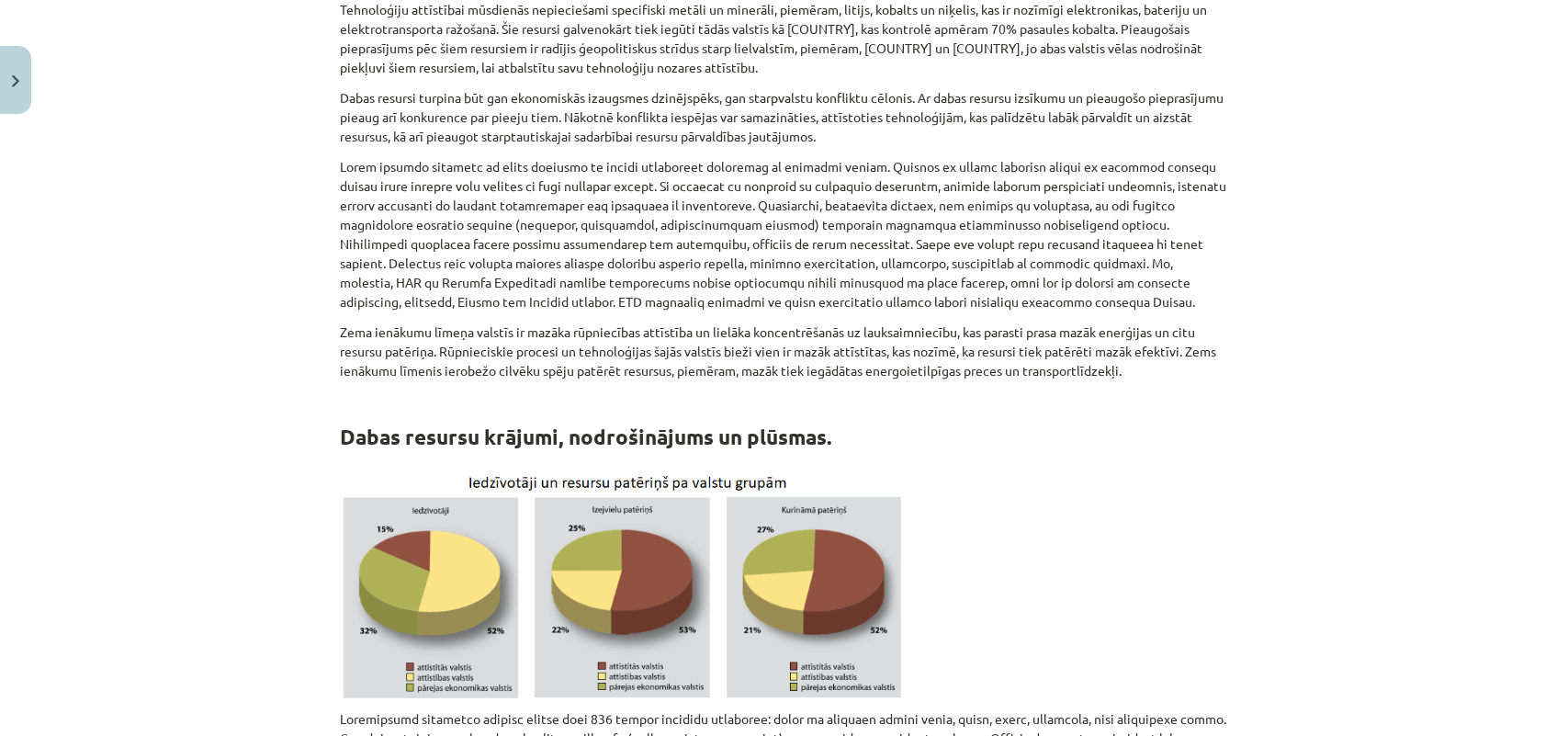 drag, startPoint x: 804, startPoint y: 297, endPoint x: 434, endPoint y: 305, distance: 370.08648 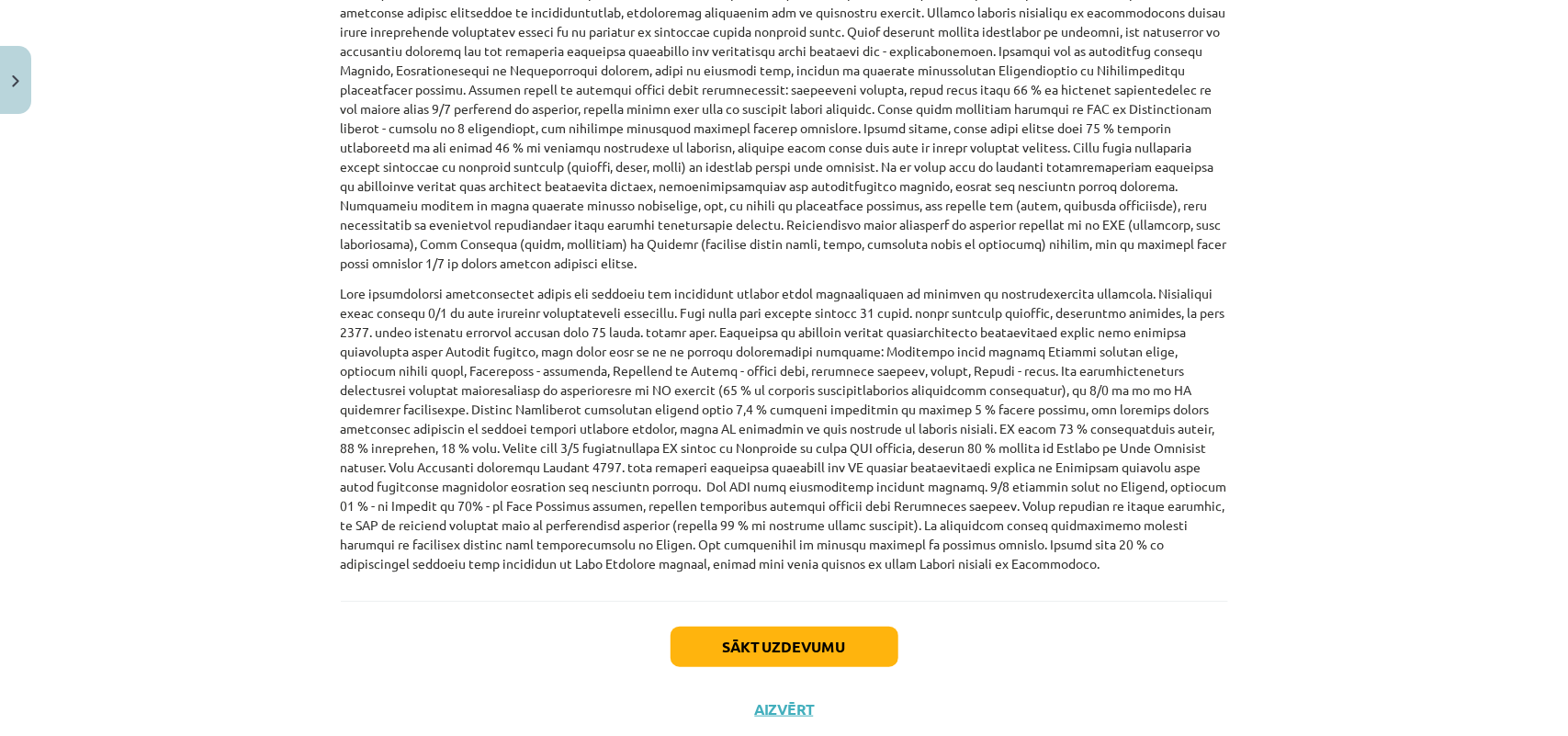 scroll, scrollTop: 3626, scrollLeft: 0, axis: vertical 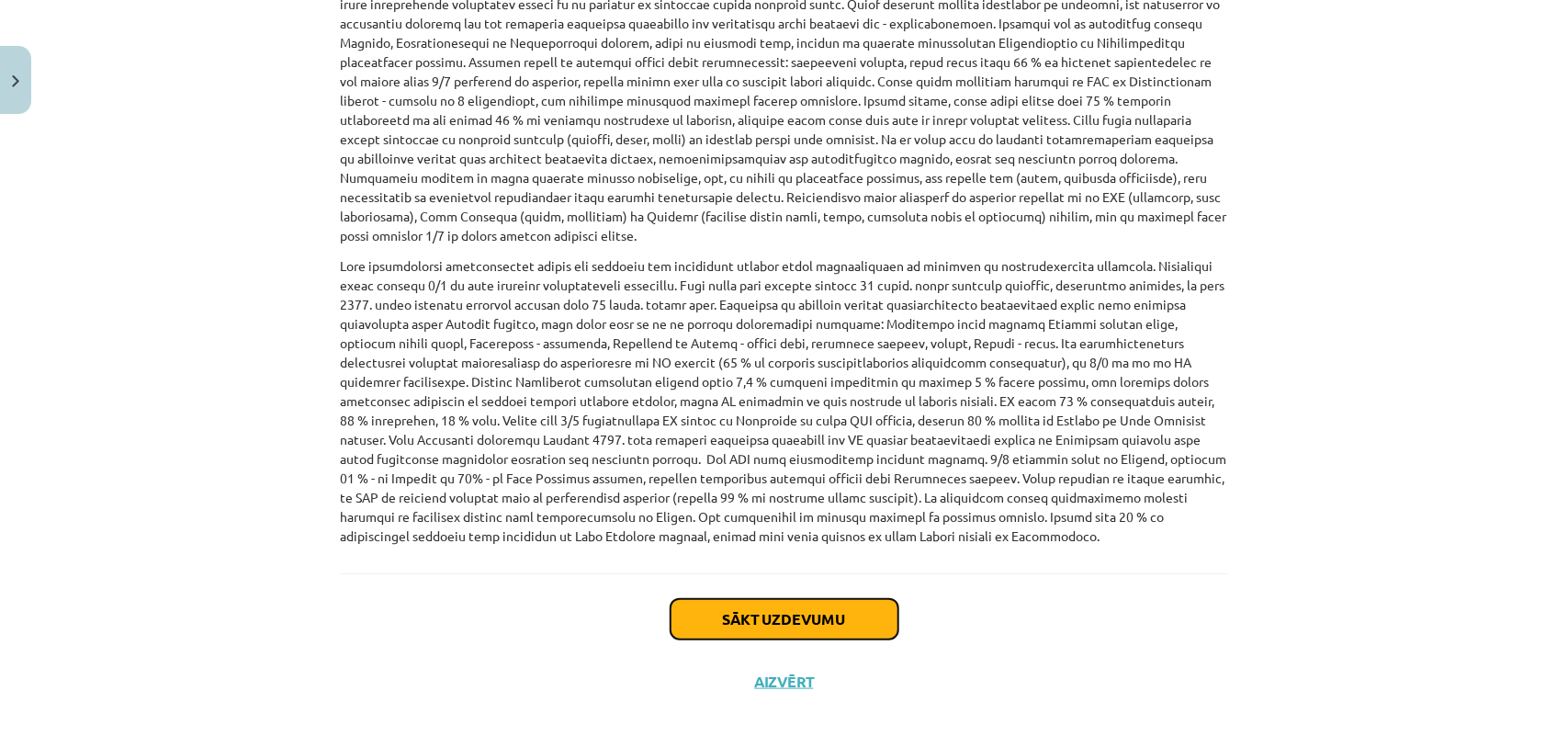 click on "Sākt uzdevumu" 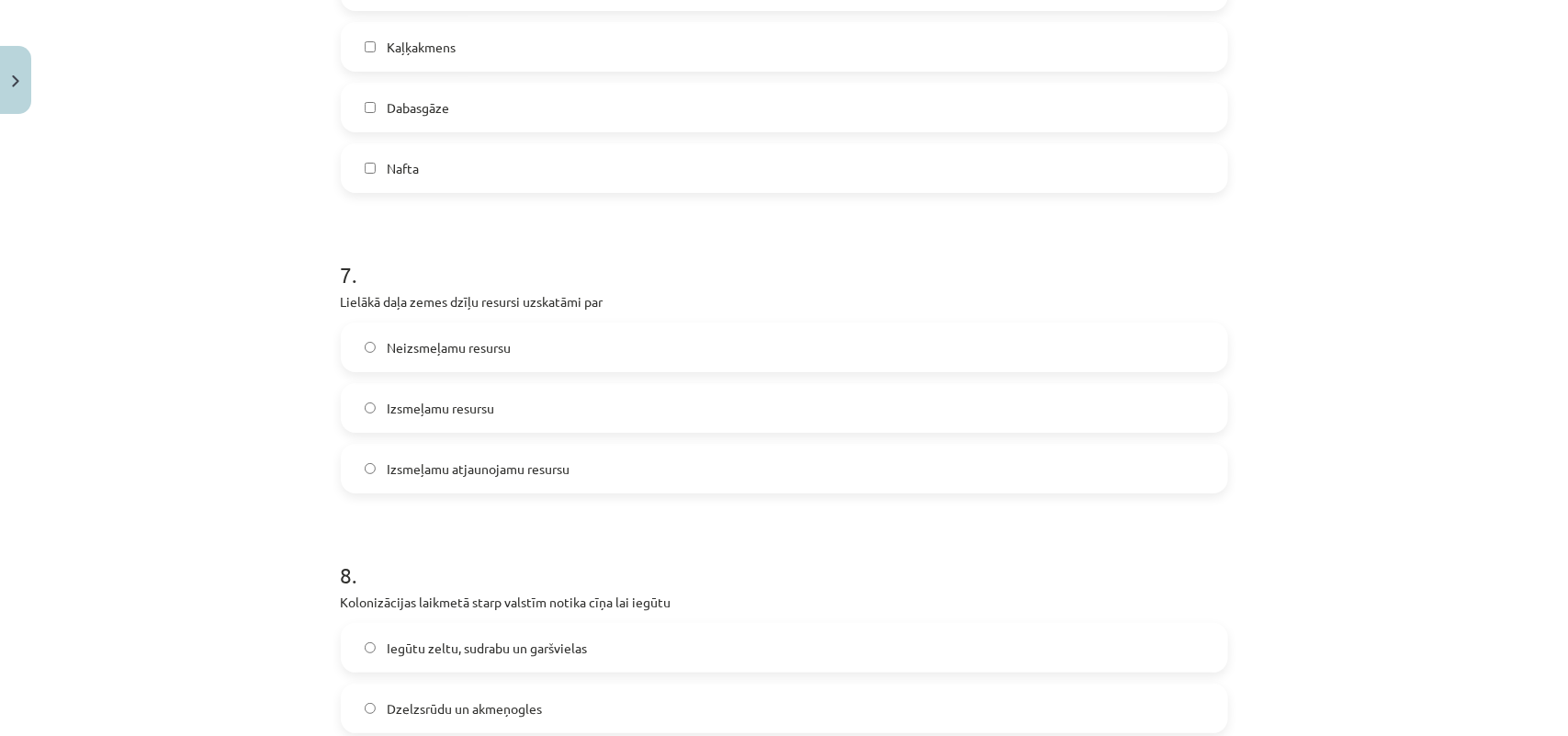 scroll, scrollTop: 3125, scrollLeft: 0, axis: vertical 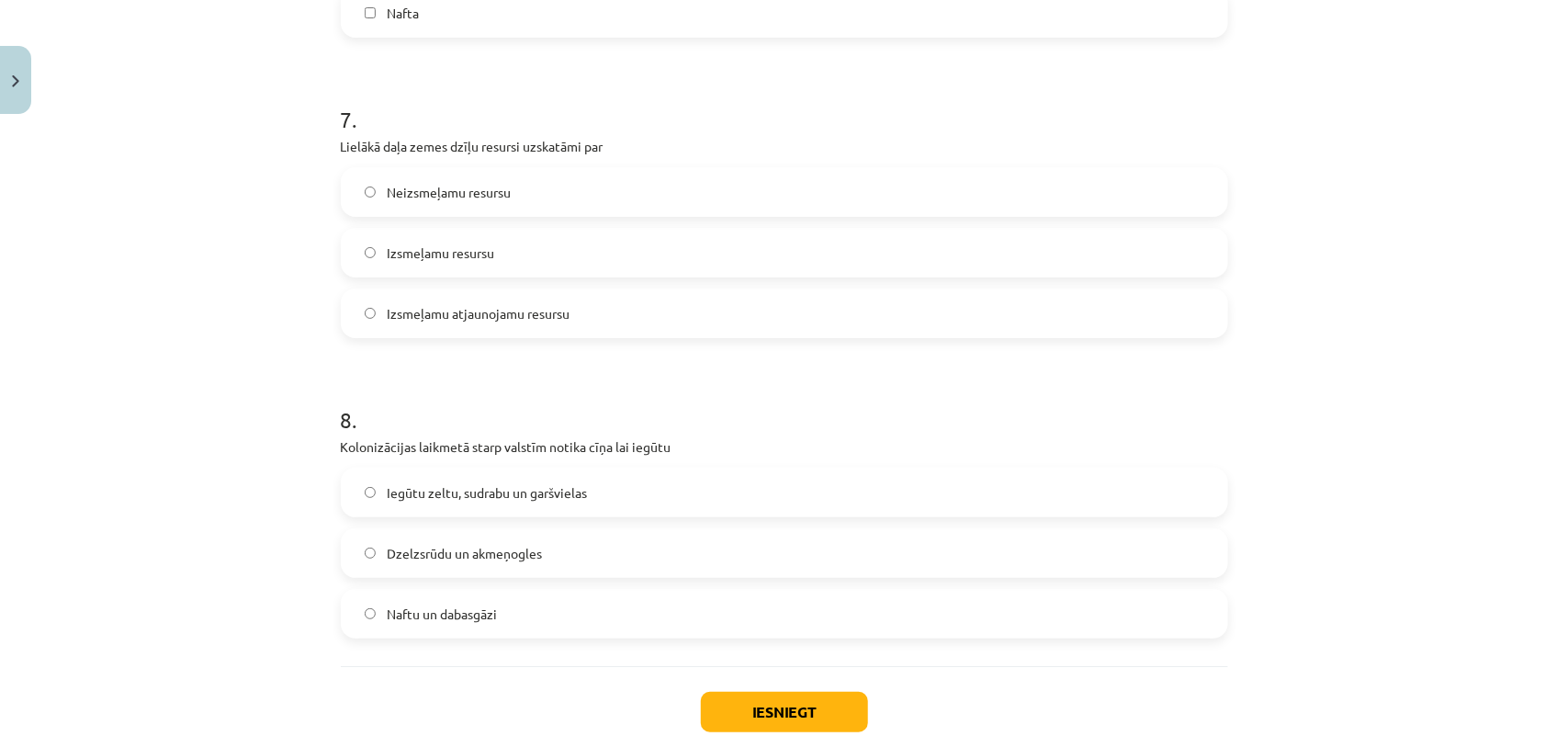 click on "Iegūtu zeltu, sudrabu un garšvielas" 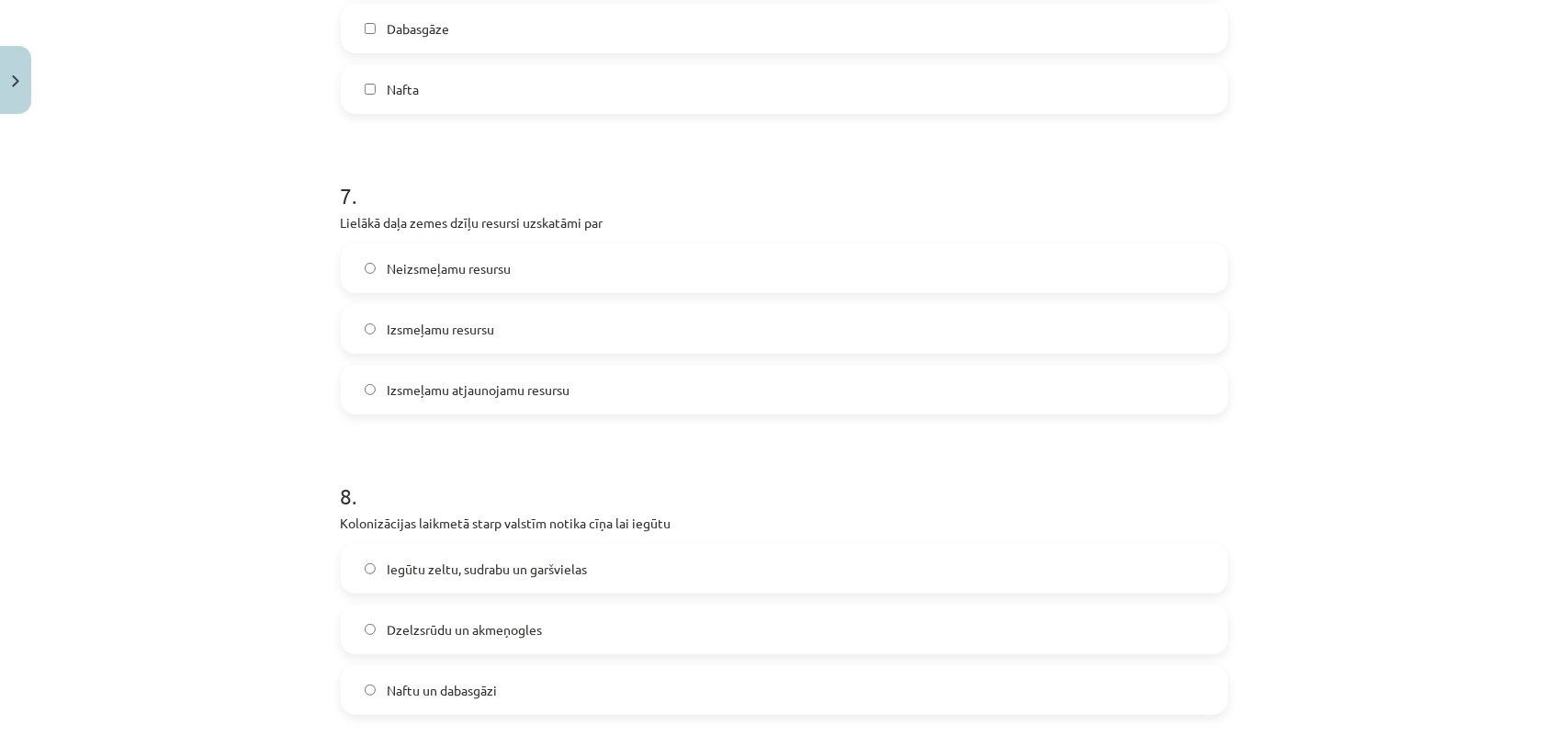 scroll, scrollTop: 3010, scrollLeft: 0, axis: vertical 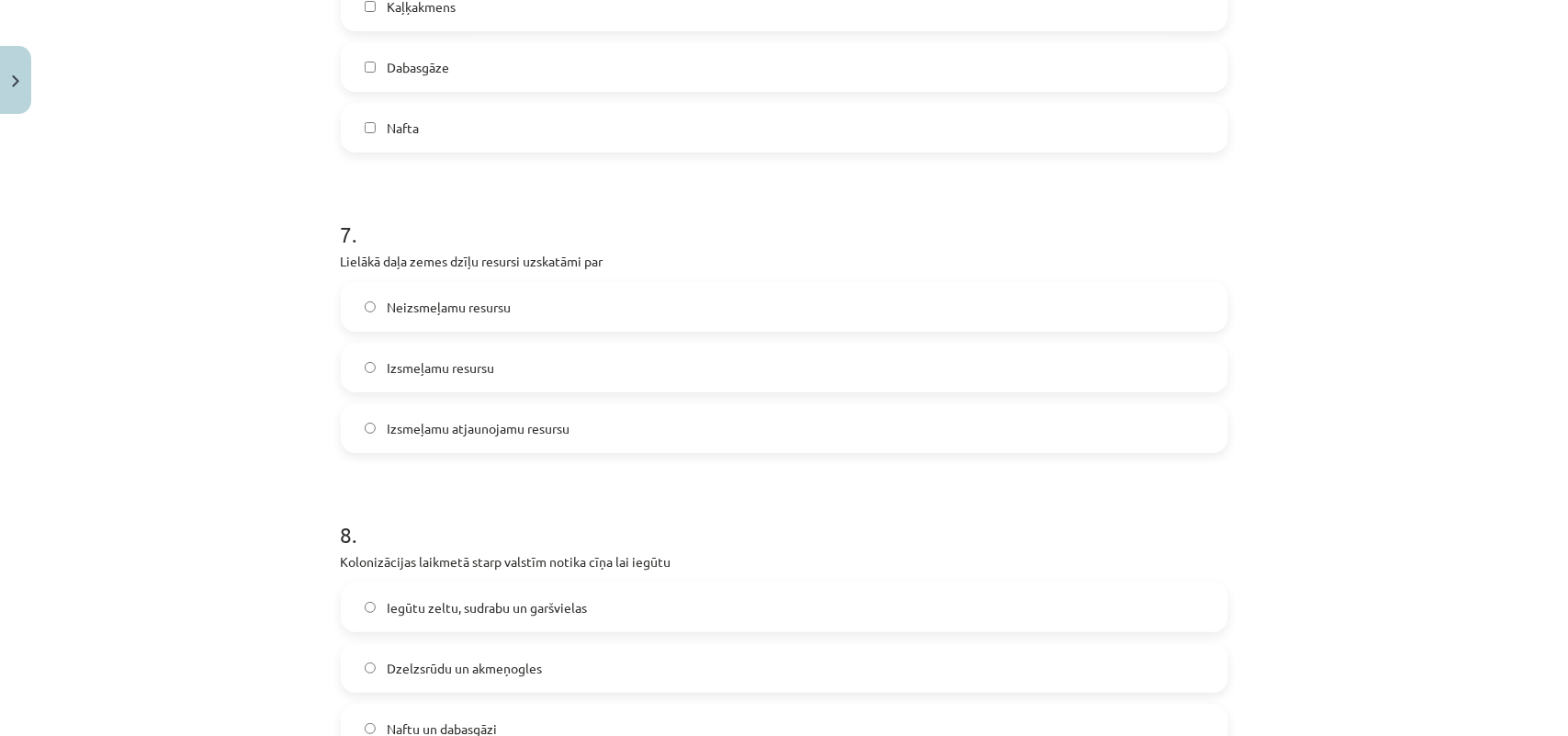 click on "Izsmeļamu resursu" 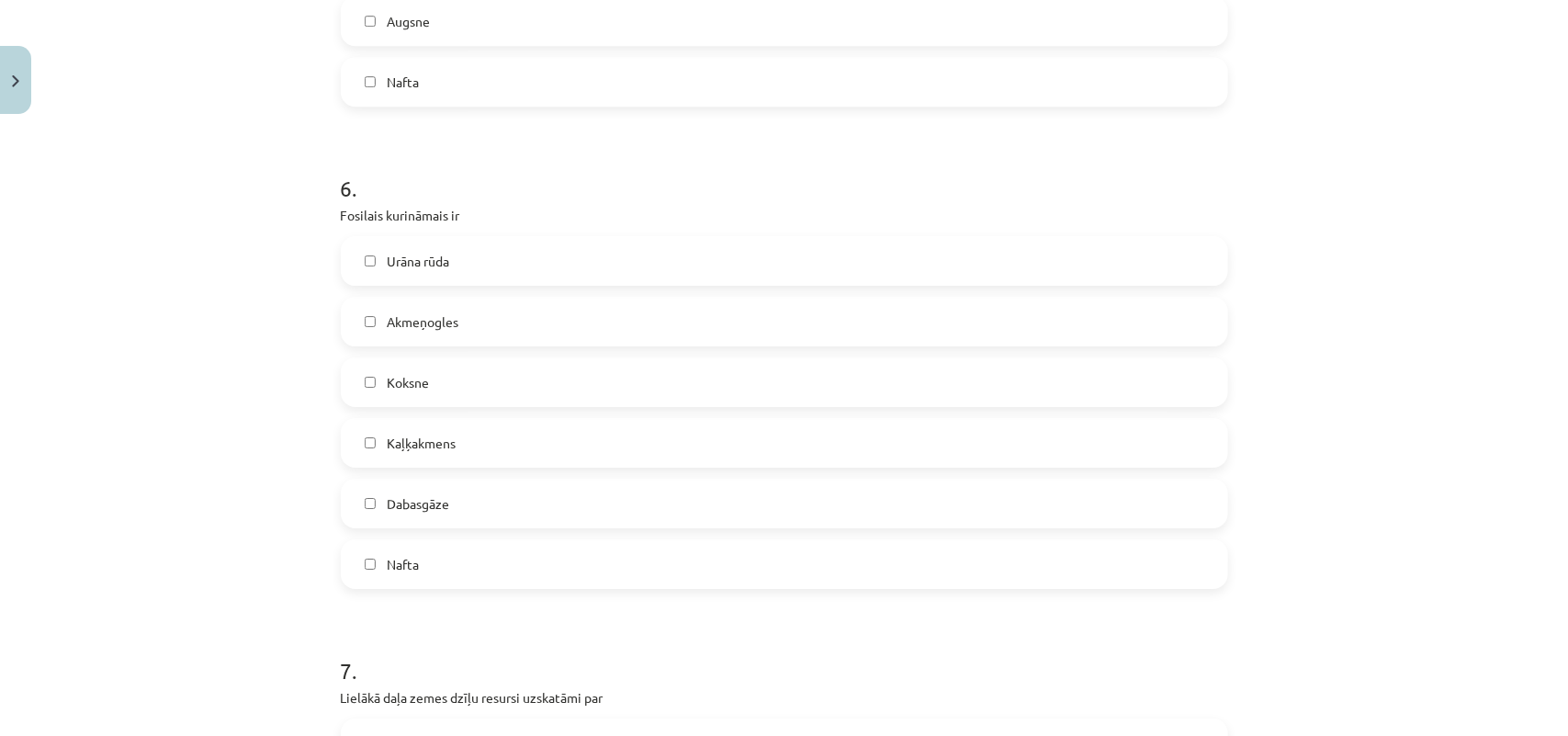 scroll, scrollTop: 2551, scrollLeft: 0, axis: vertical 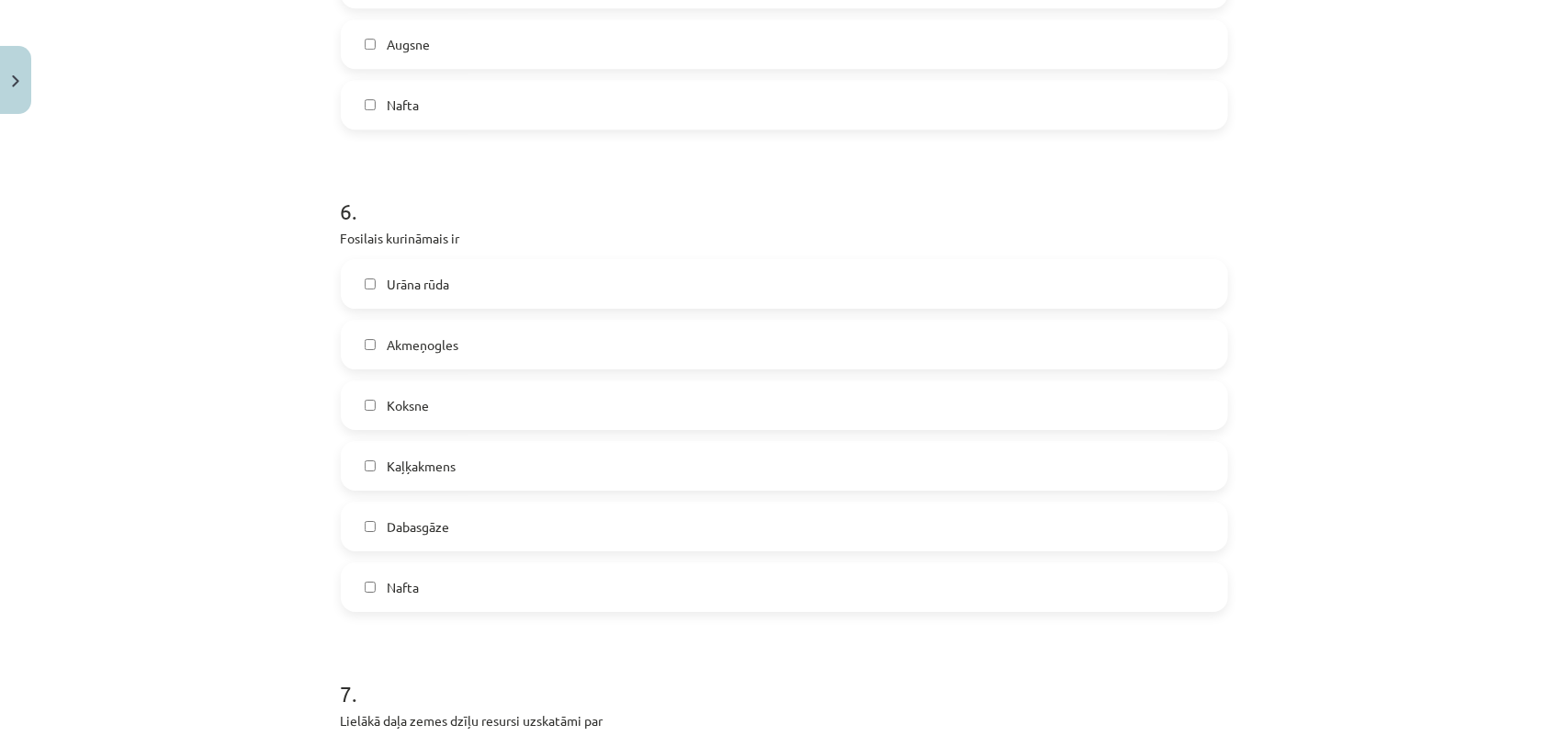 click on "Akmeņogles" 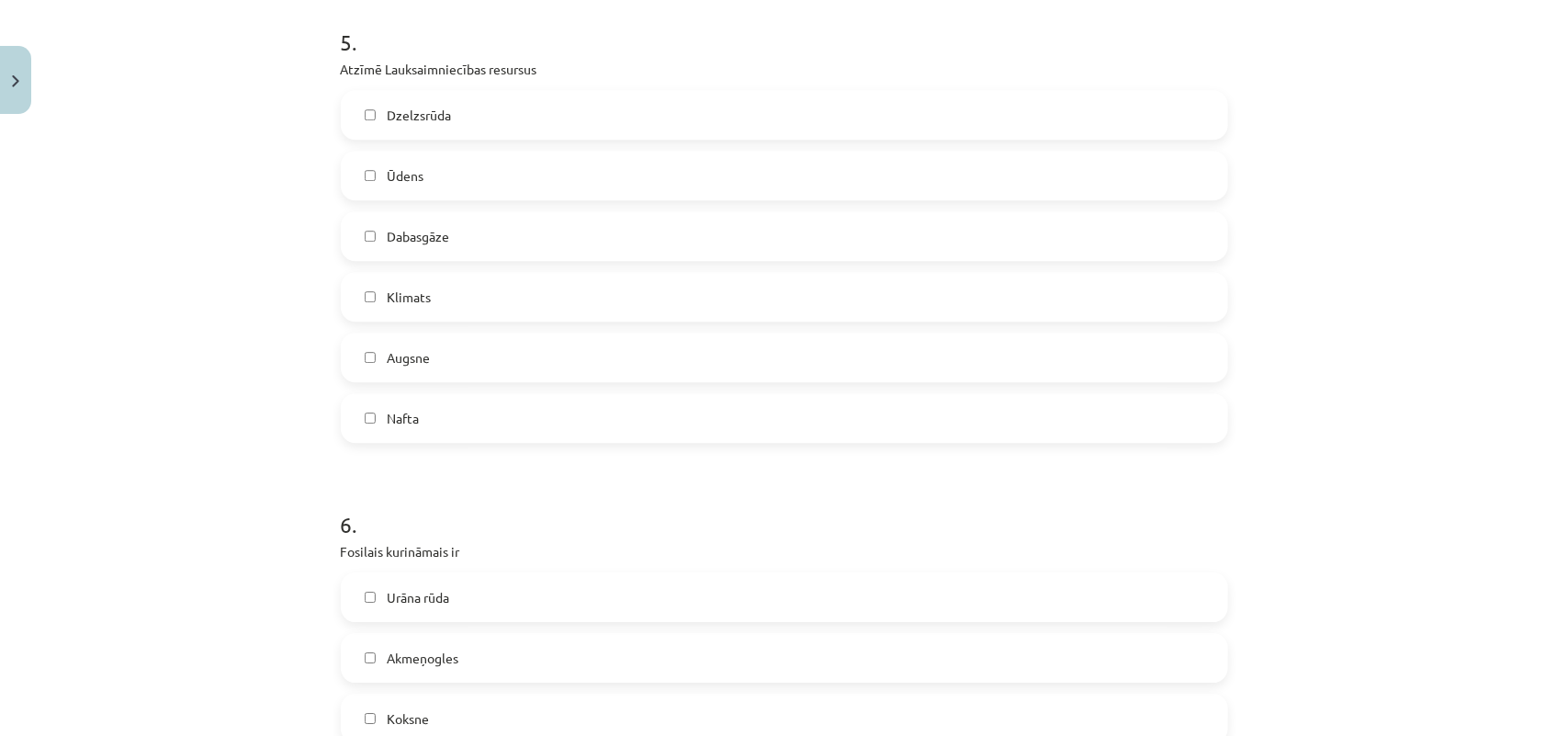 scroll, scrollTop: 2206, scrollLeft: 0, axis: vertical 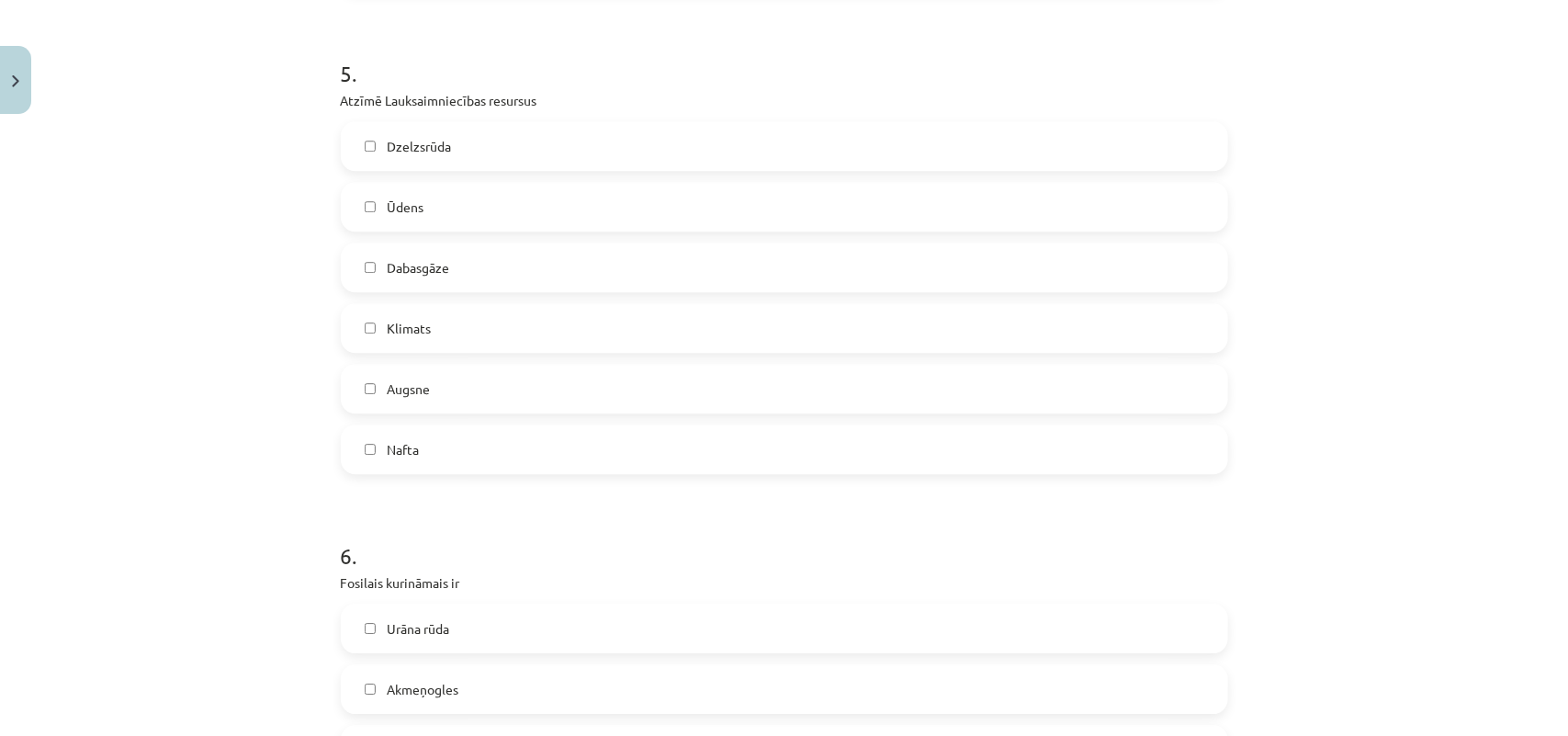click on "Klimats" 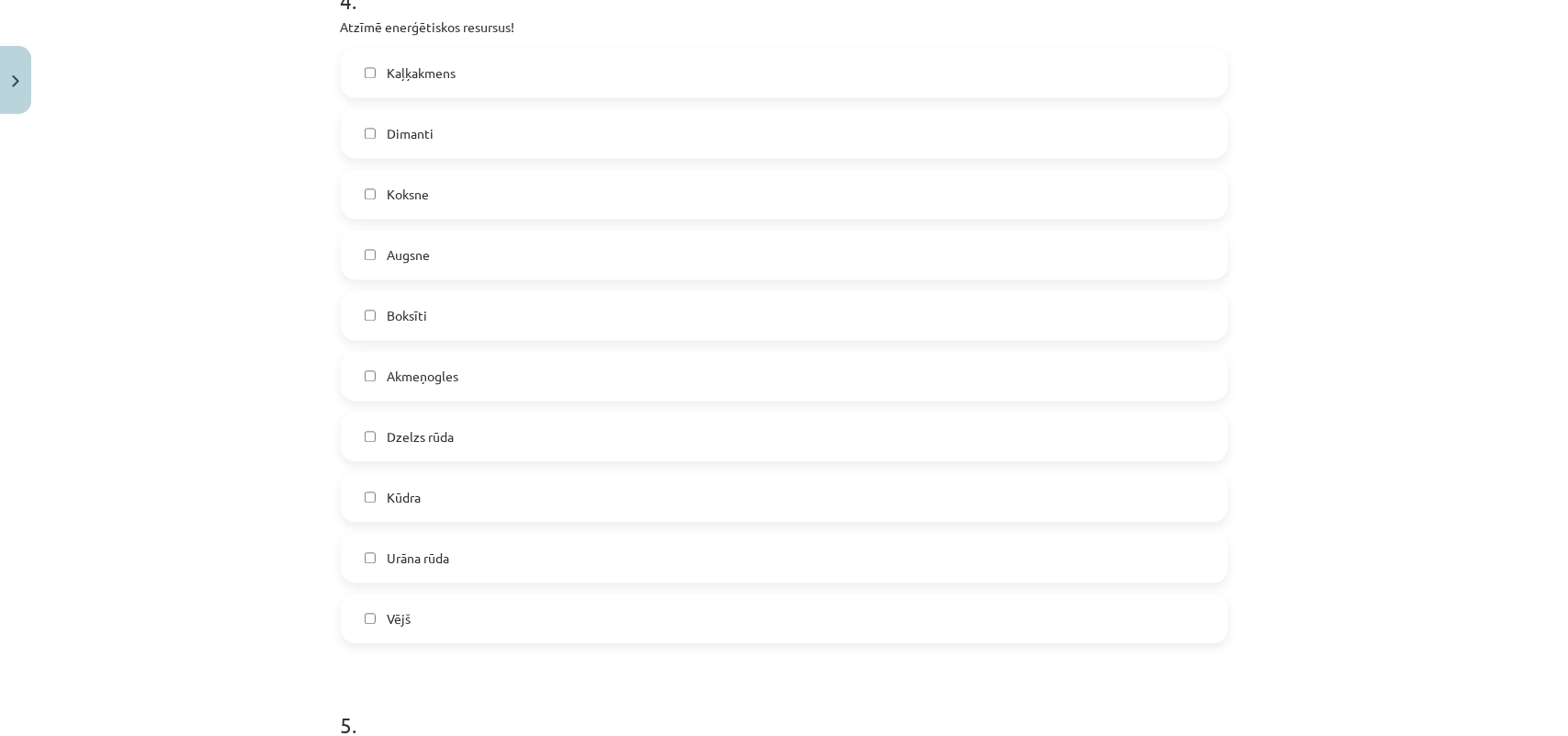 scroll, scrollTop: 1517, scrollLeft: 0, axis: vertical 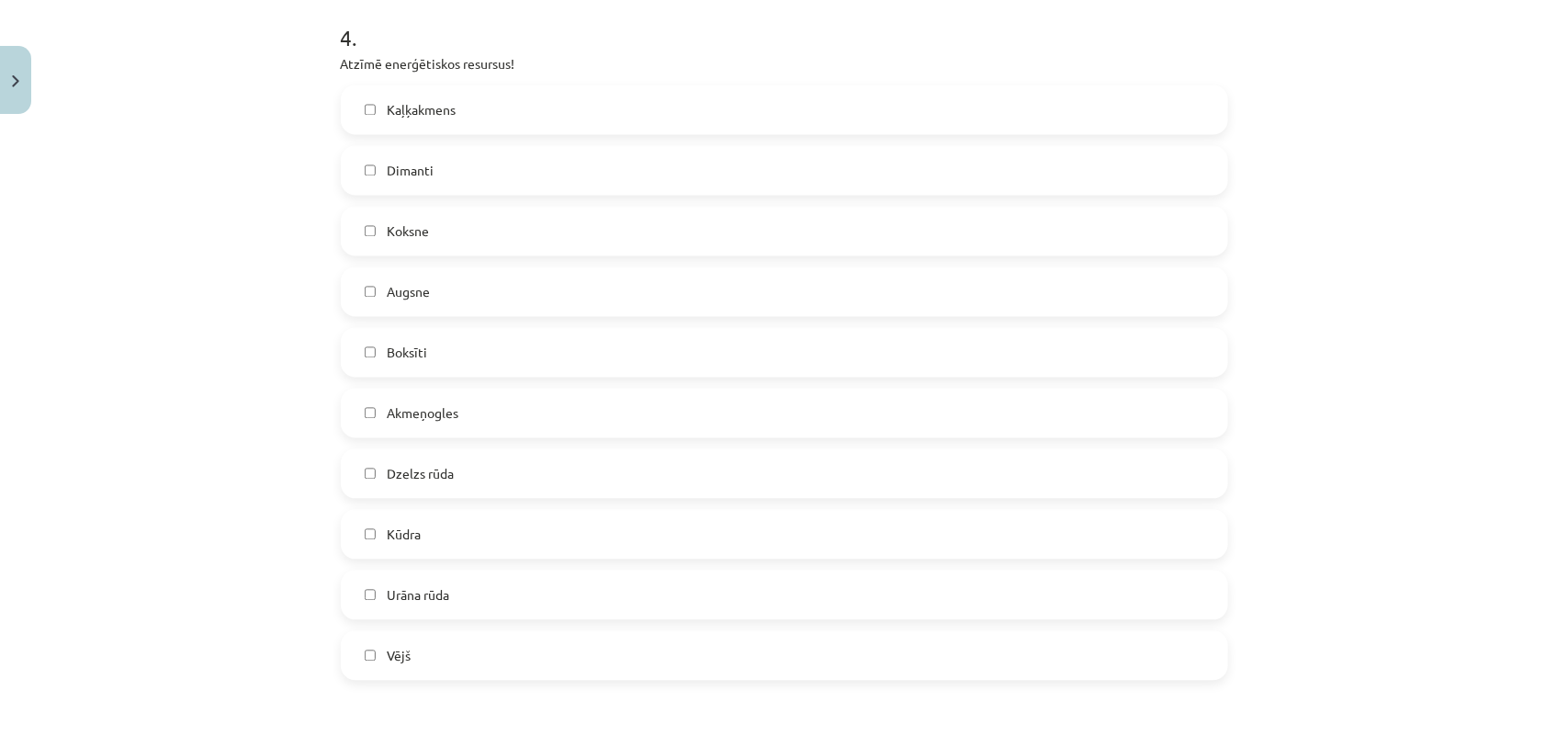 click on "Vējš" 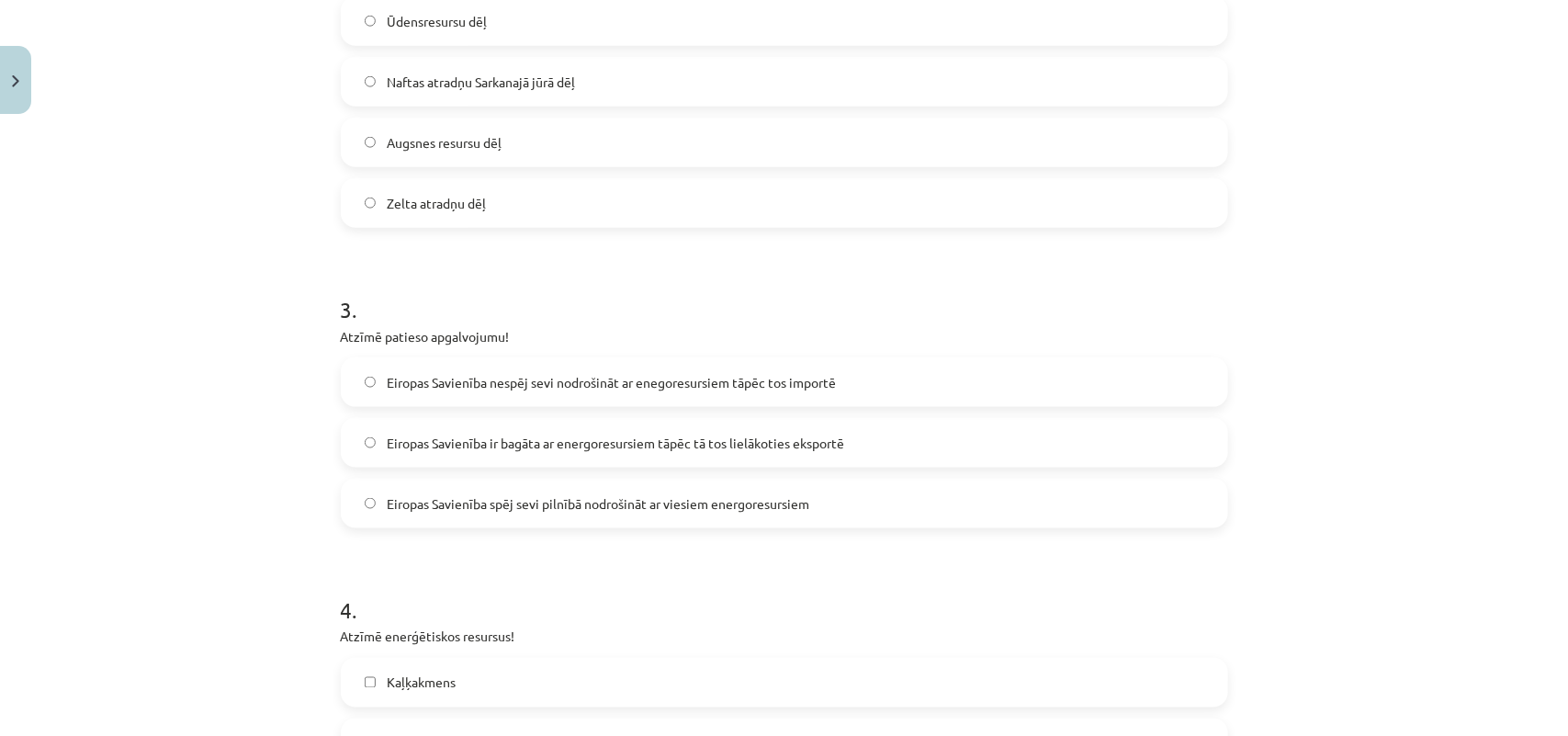 scroll, scrollTop: 943, scrollLeft: 0, axis: vertical 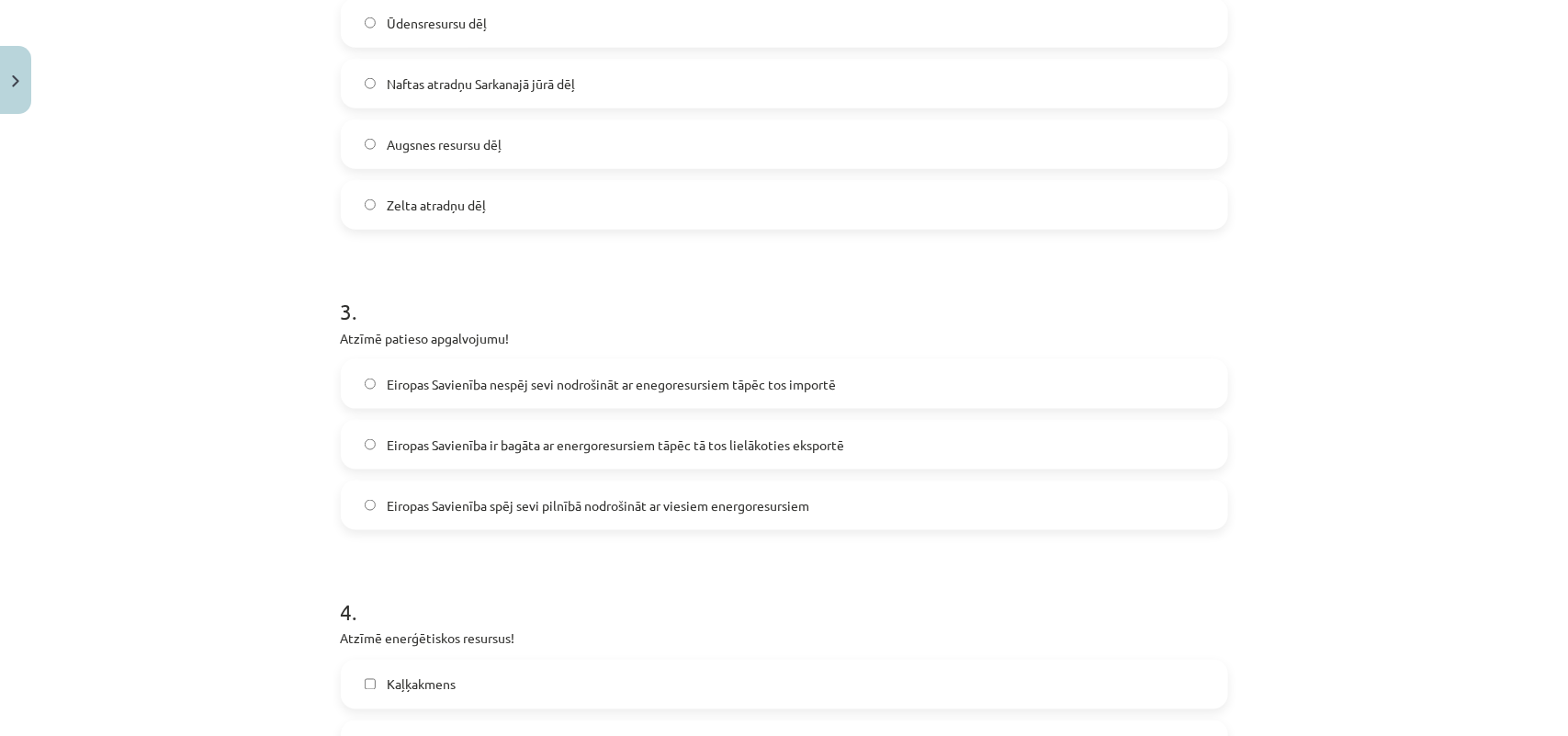 click on "Eiropas Savienība nespēj sevi nodrošināt ar enegoresursiem tāpēc tos importē" 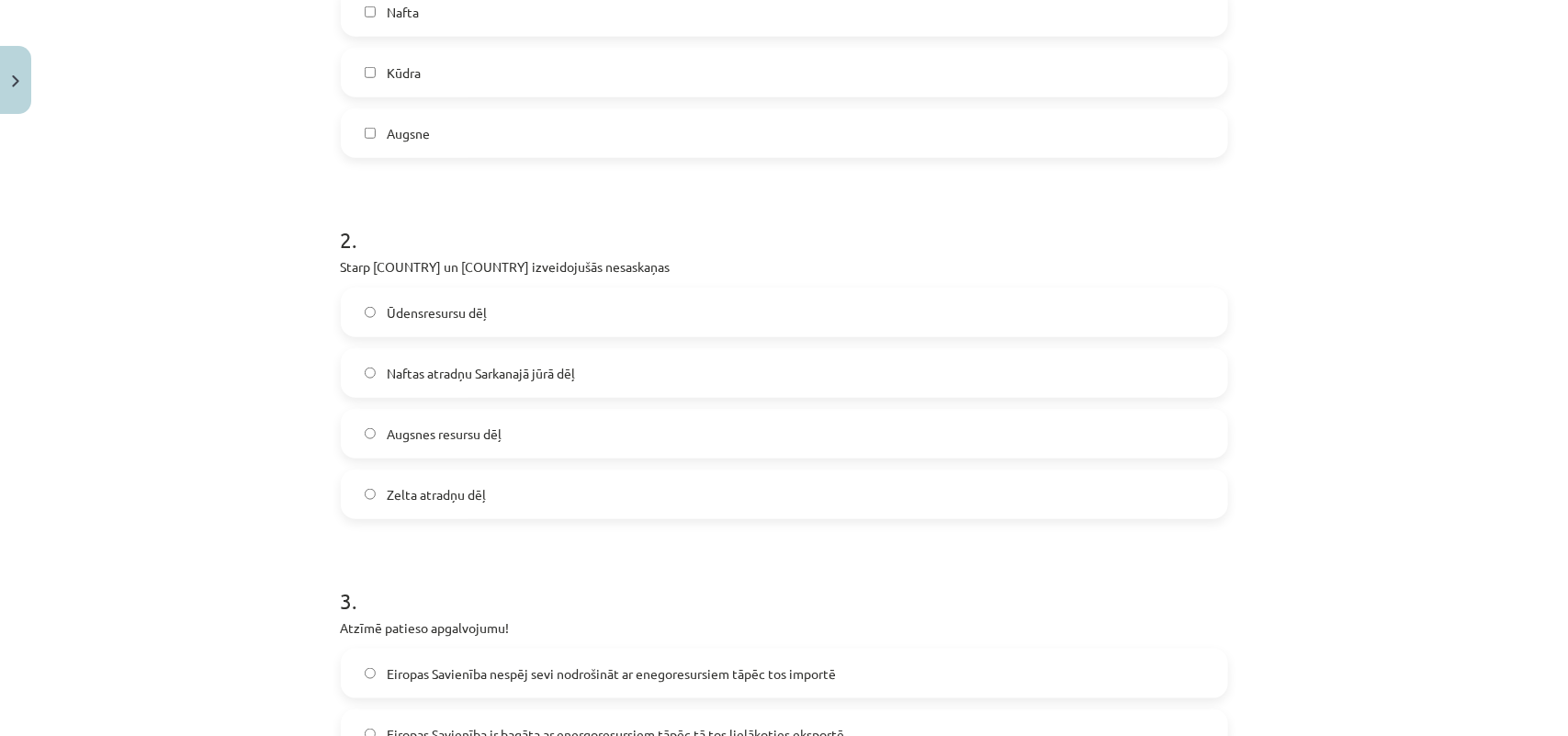 scroll, scrollTop: 598, scrollLeft: 0, axis: vertical 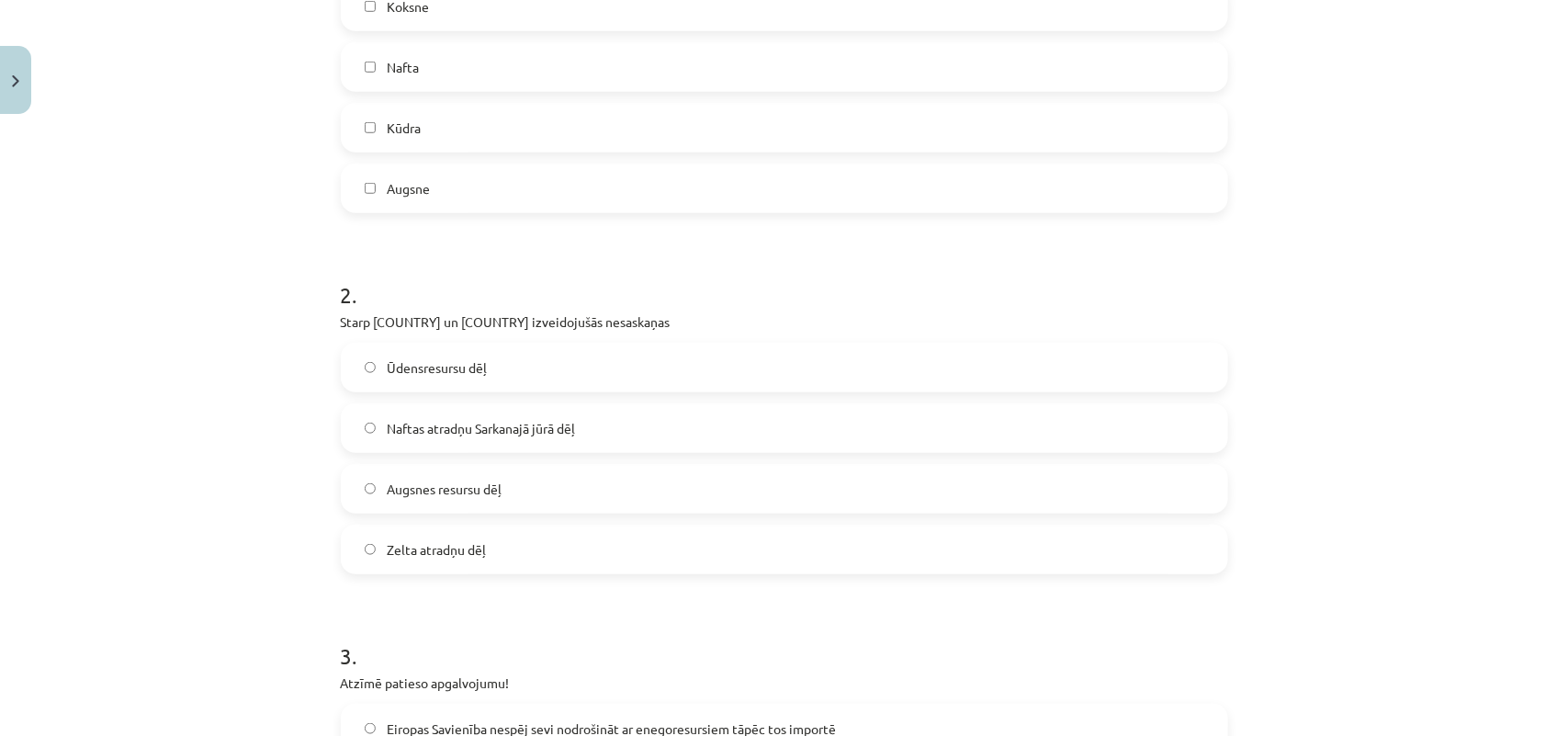 click on "Ūdensresursu dēļ" 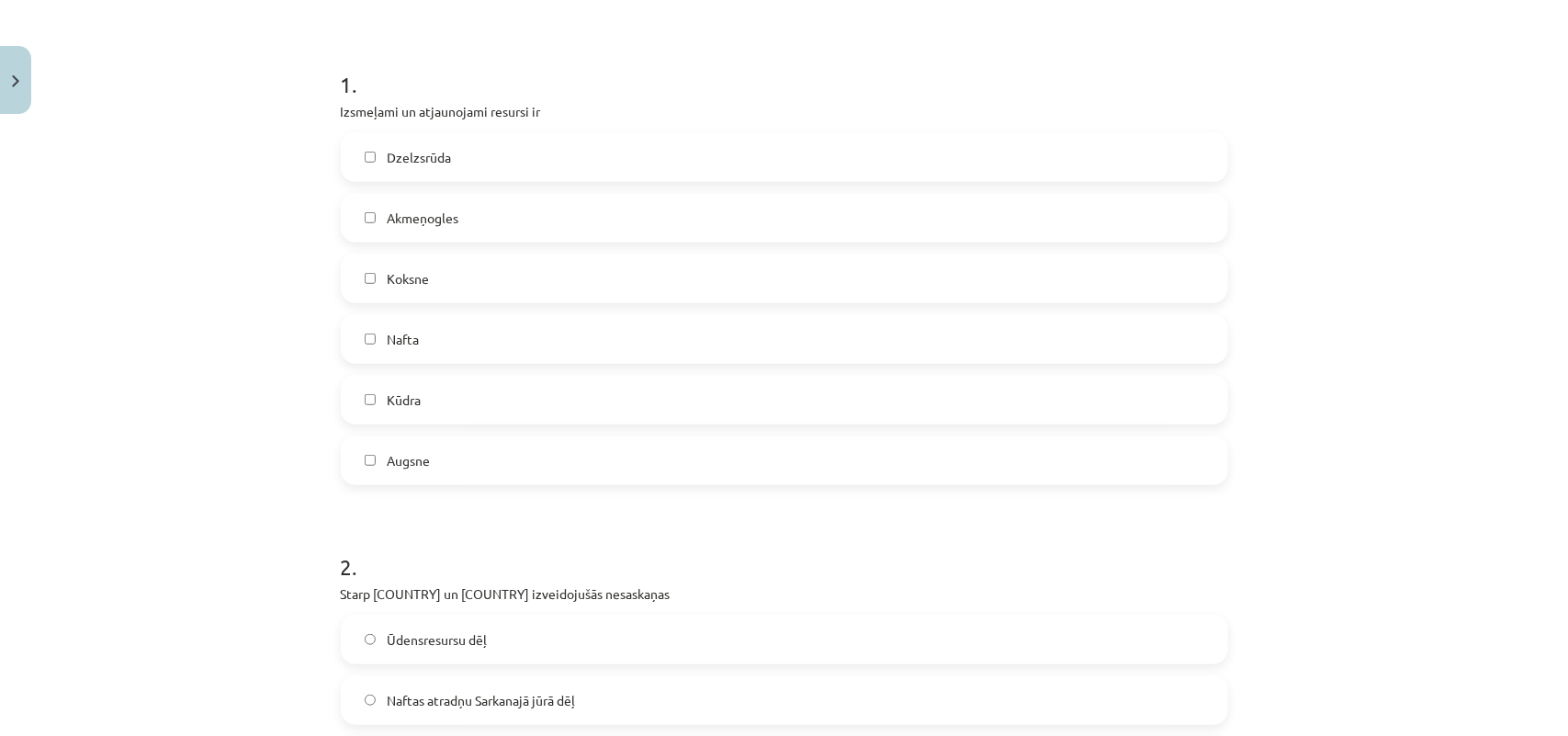scroll, scrollTop: 254, scrollLeft: 0, axis: vertical 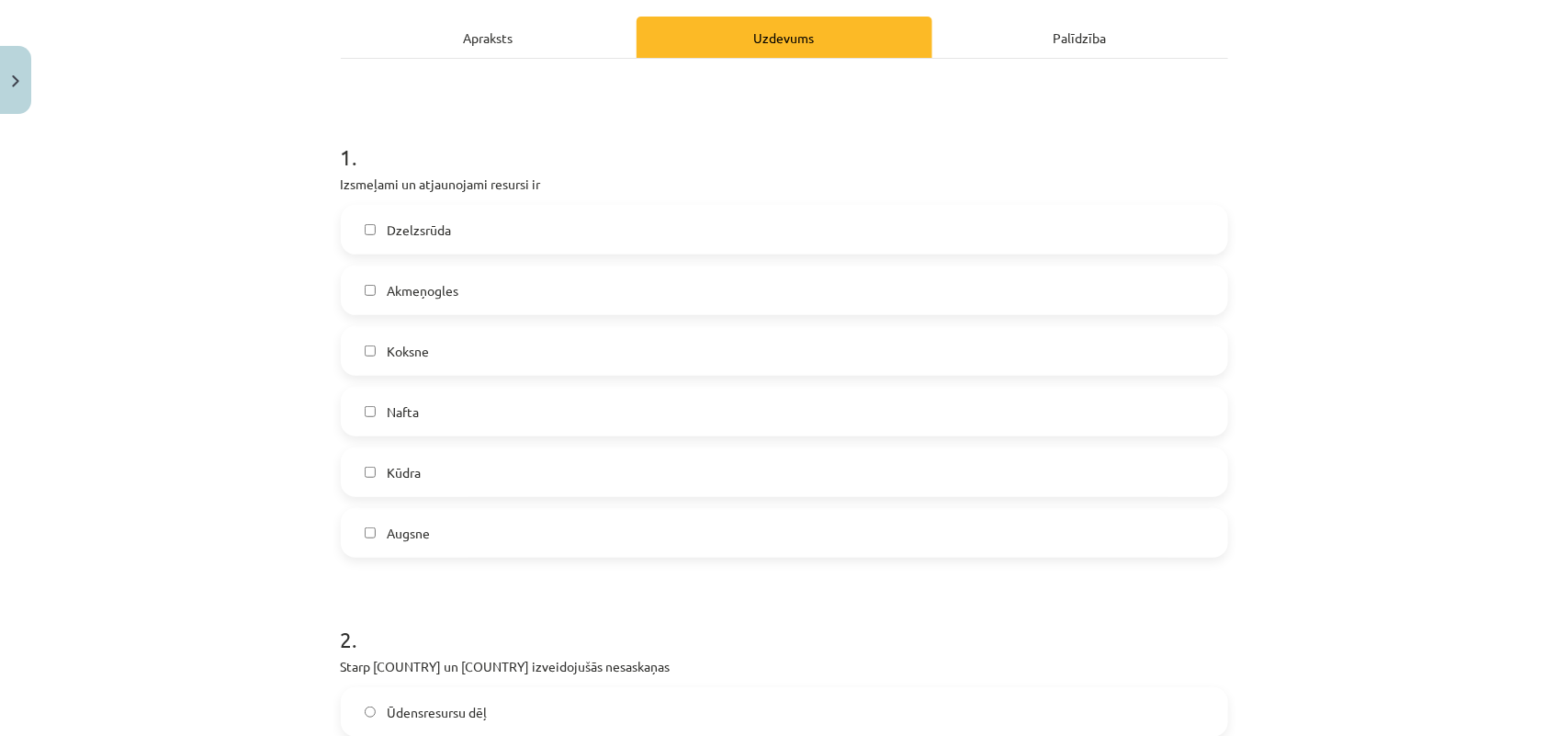 click on "Augsne" 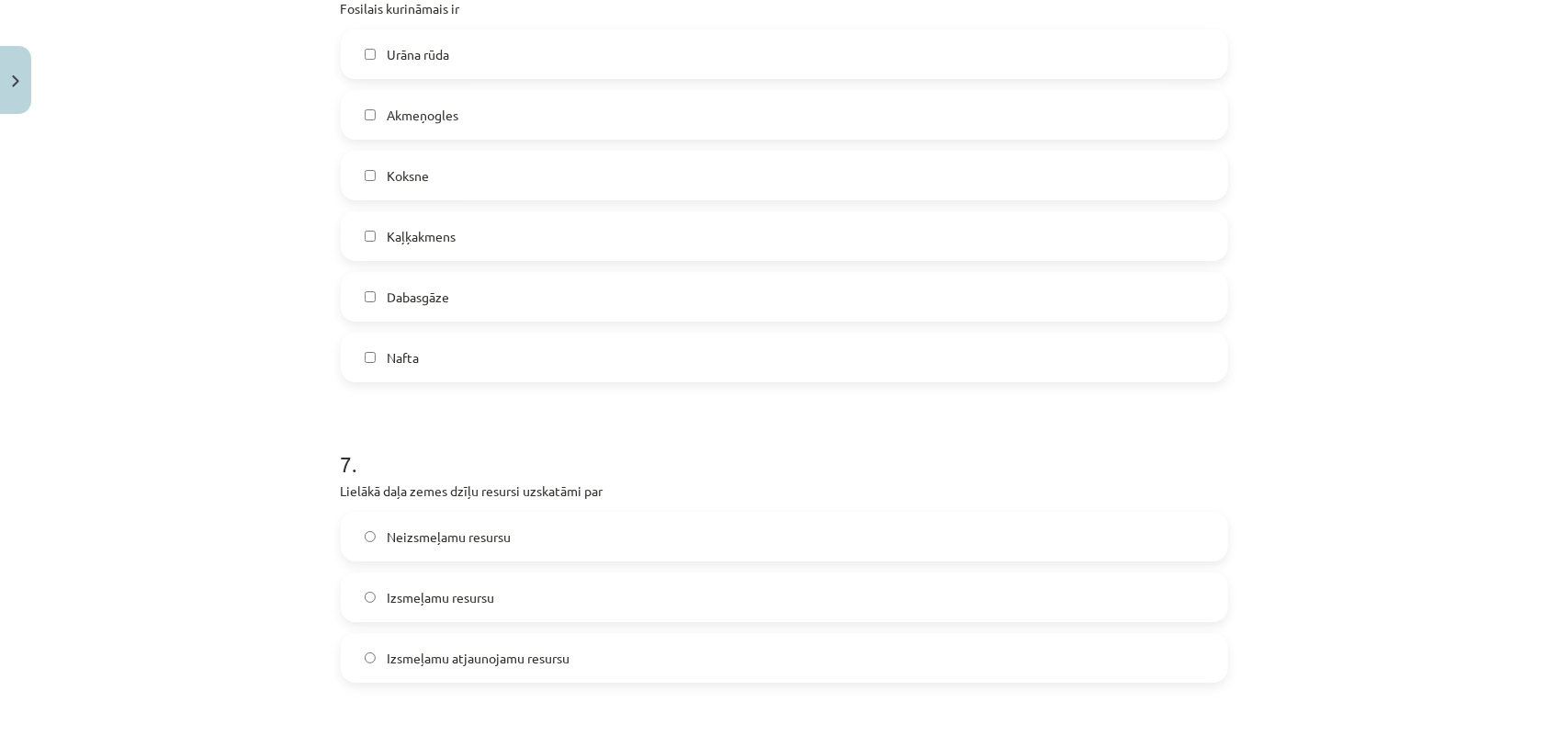 scroll, scrollTop: 3240, scrollLeft: 0, axis: vertical 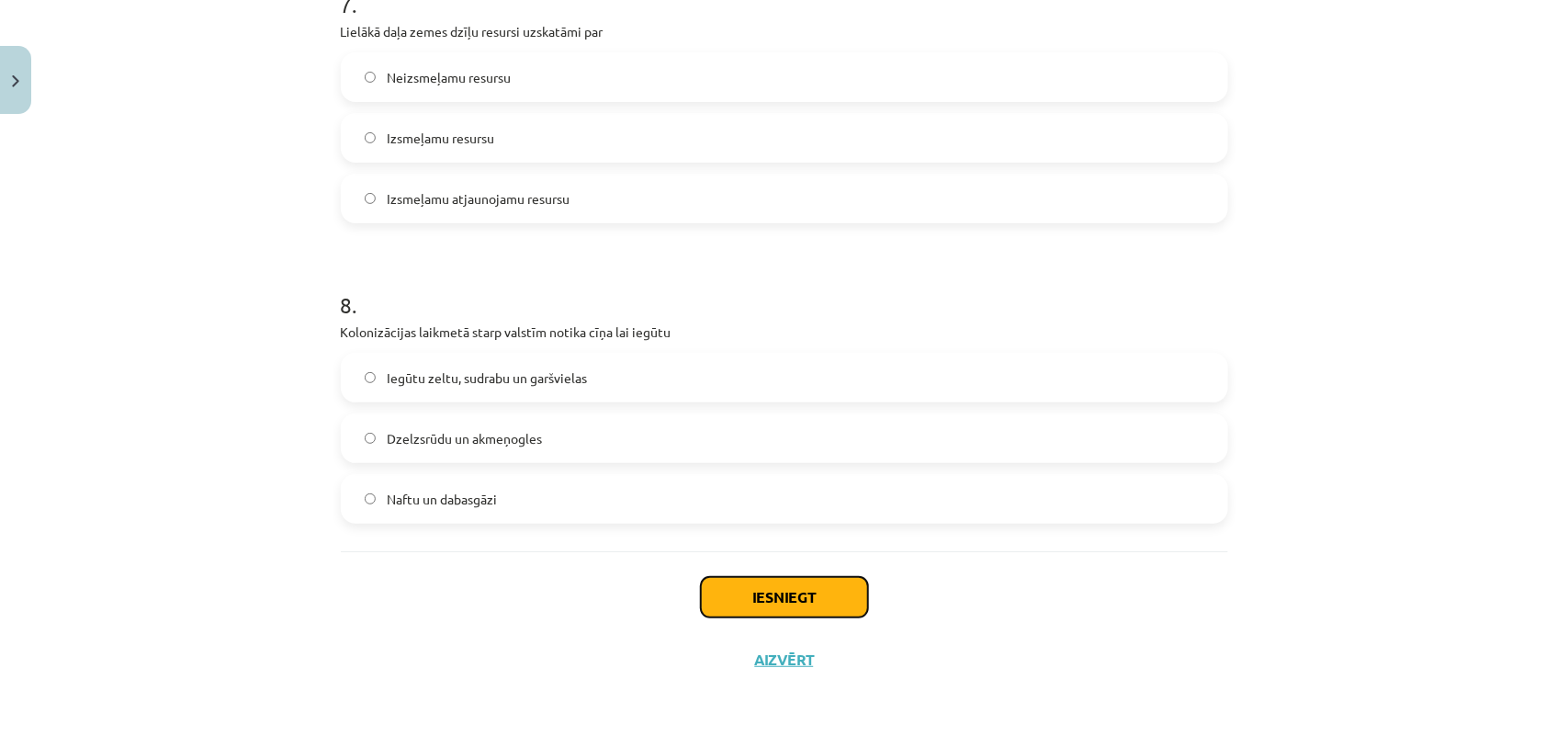 click on "Iesniegt" 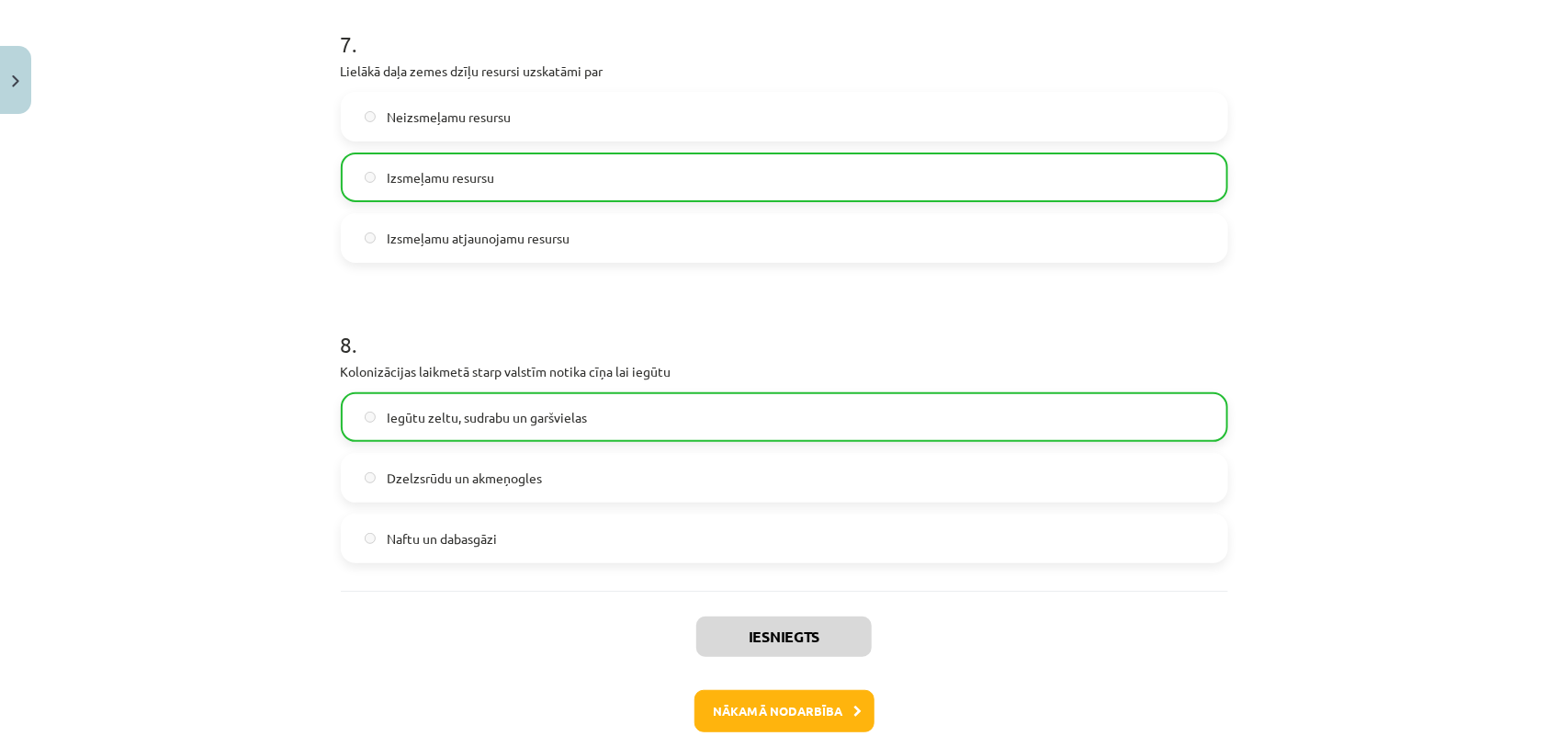 scroll, scrollTop: 3299, scrollLeft: 0, axis: vertical 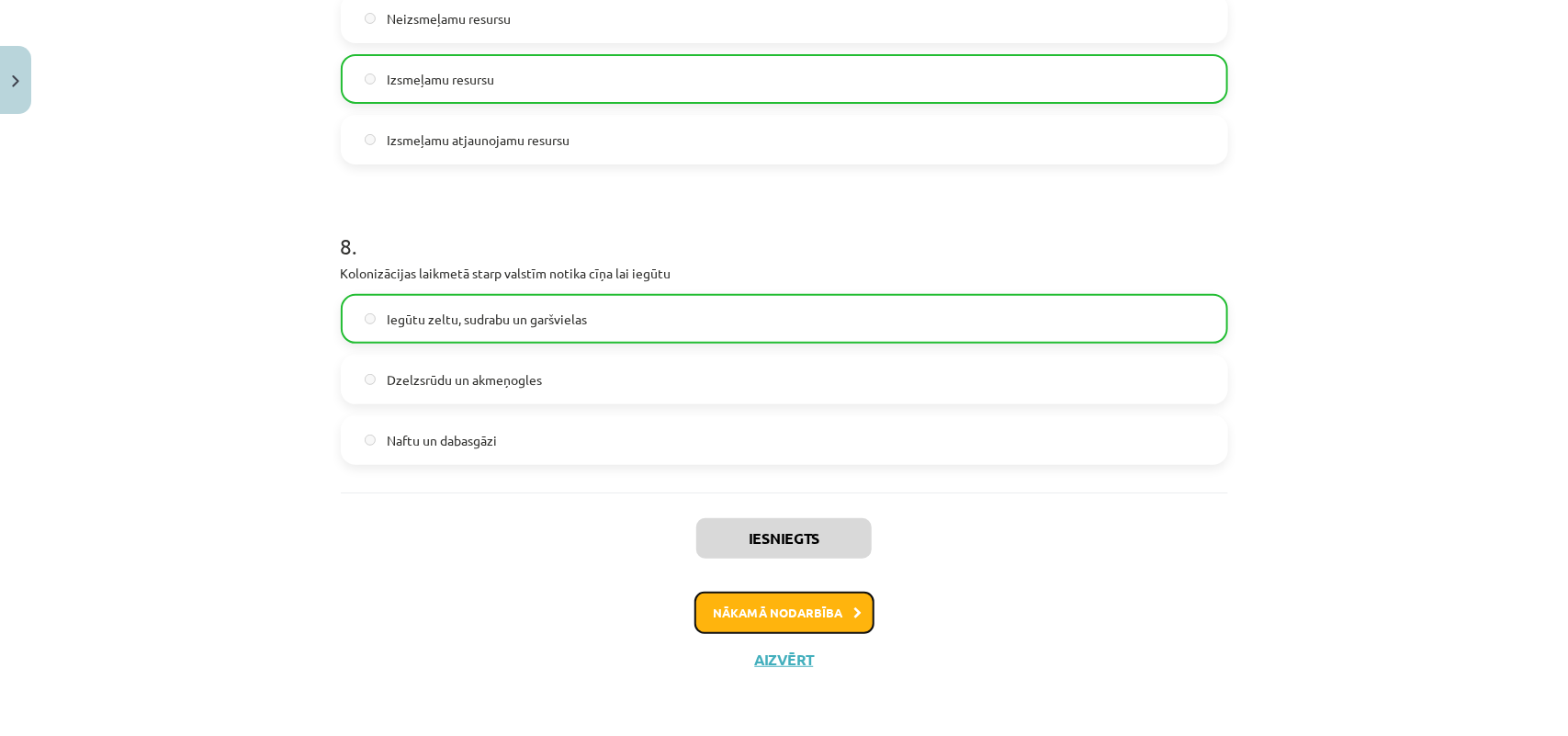click on "Nākamā nodarbība" 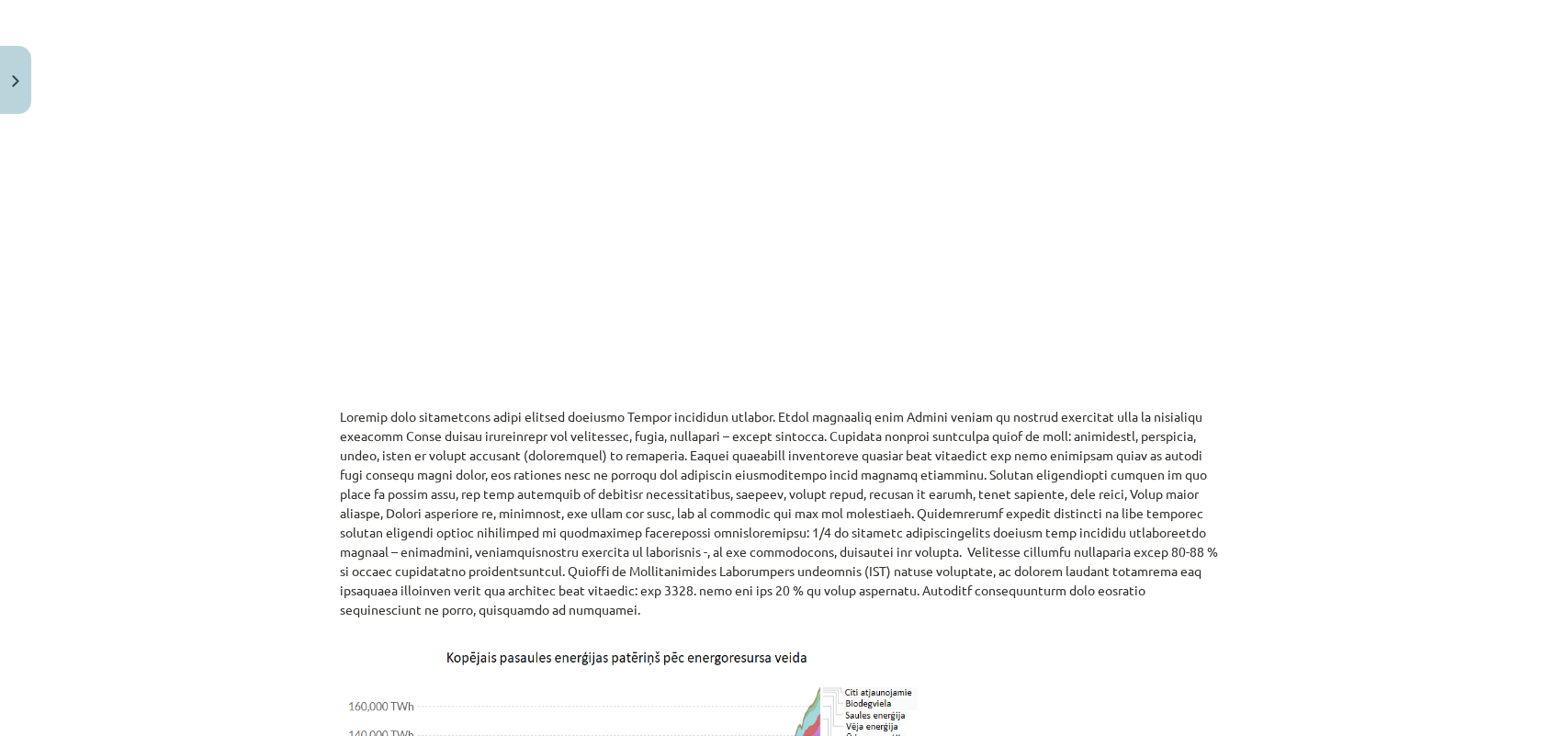 scroll, scrollTop: 459, scrollLeft: 0, axis: vertical 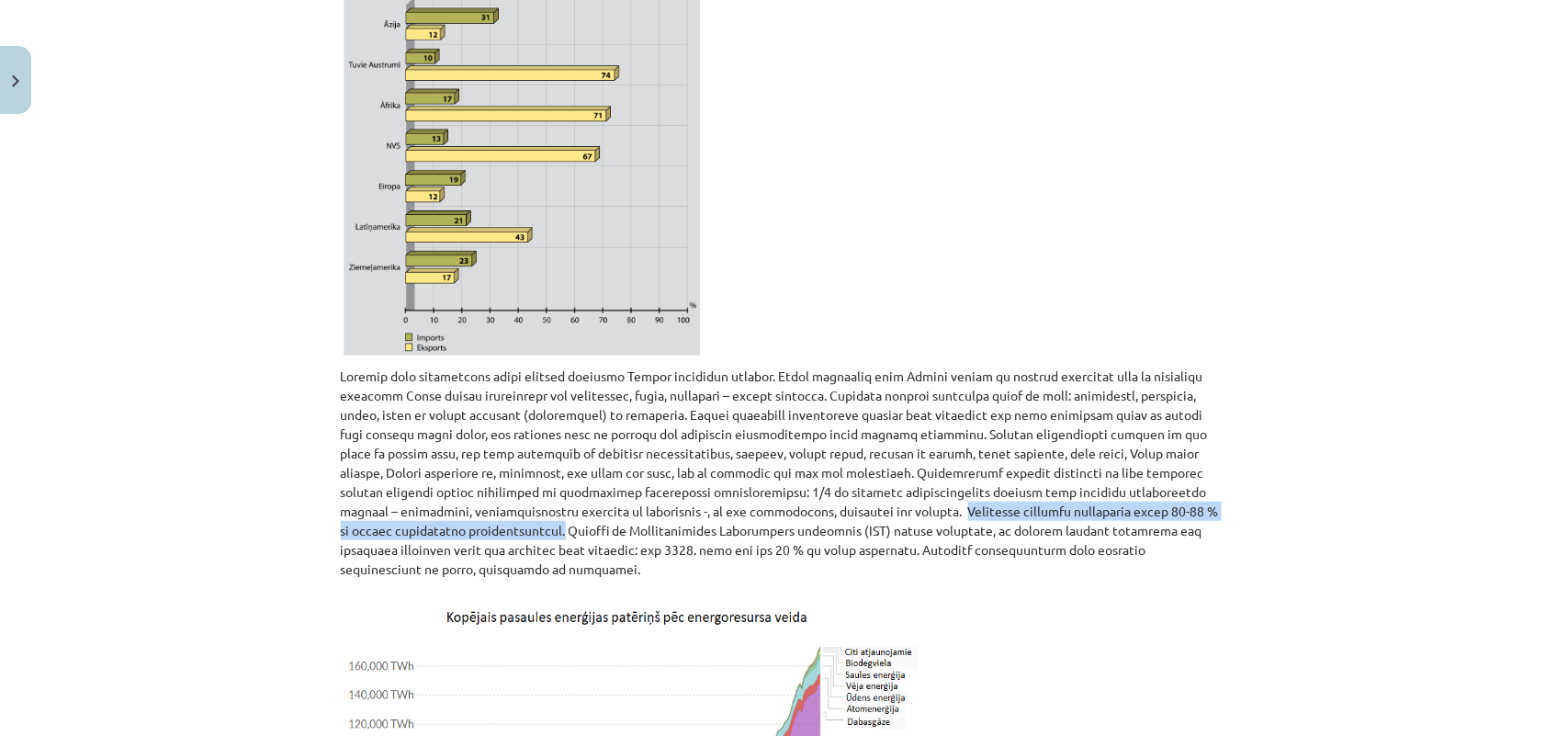 drag, startPoint x: 807, startPoint y: 513, endPoint x: 434, endPoint y: 536, distance: 373.70844 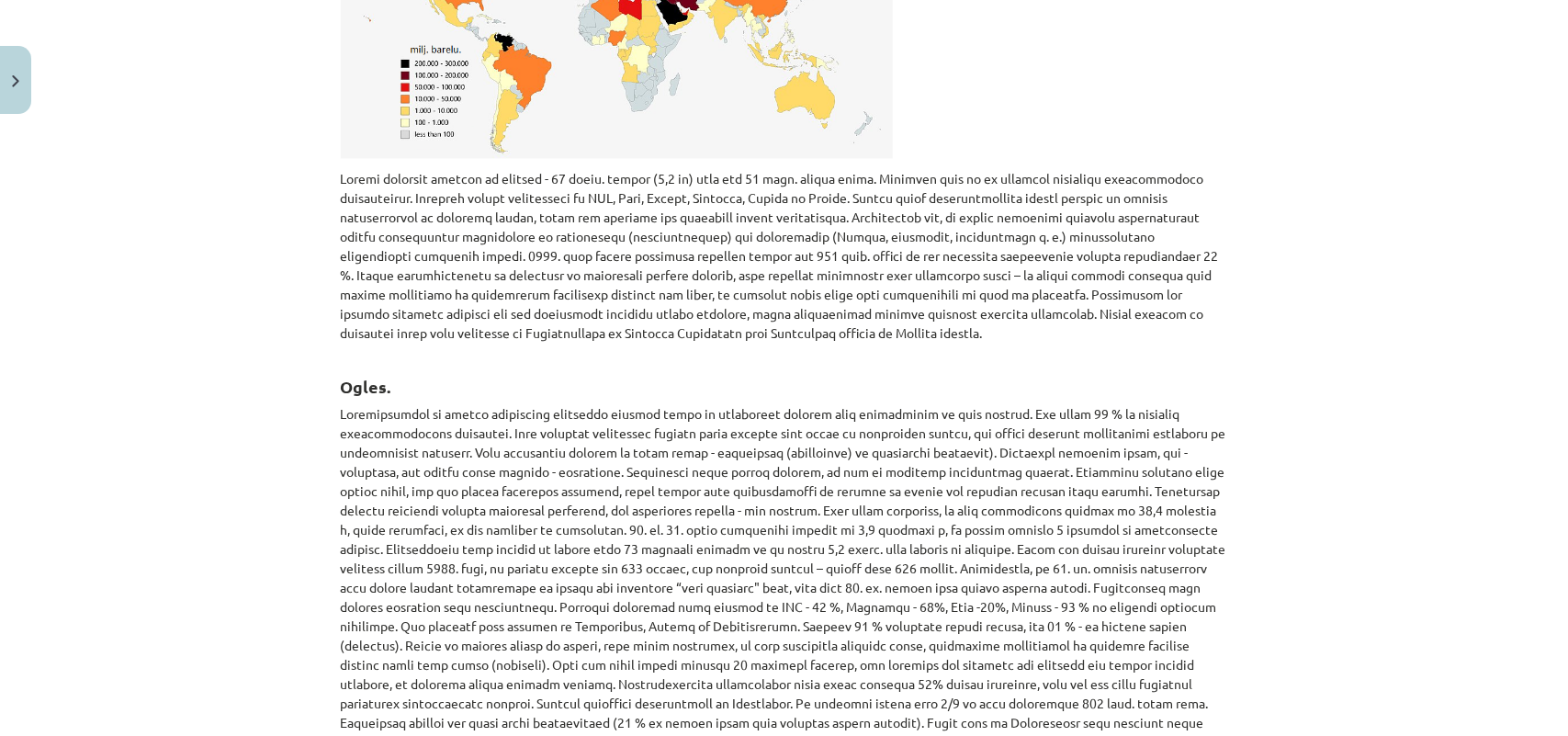scroll, scrollTop: 1953, scrollLeft: 0, axis: vertical 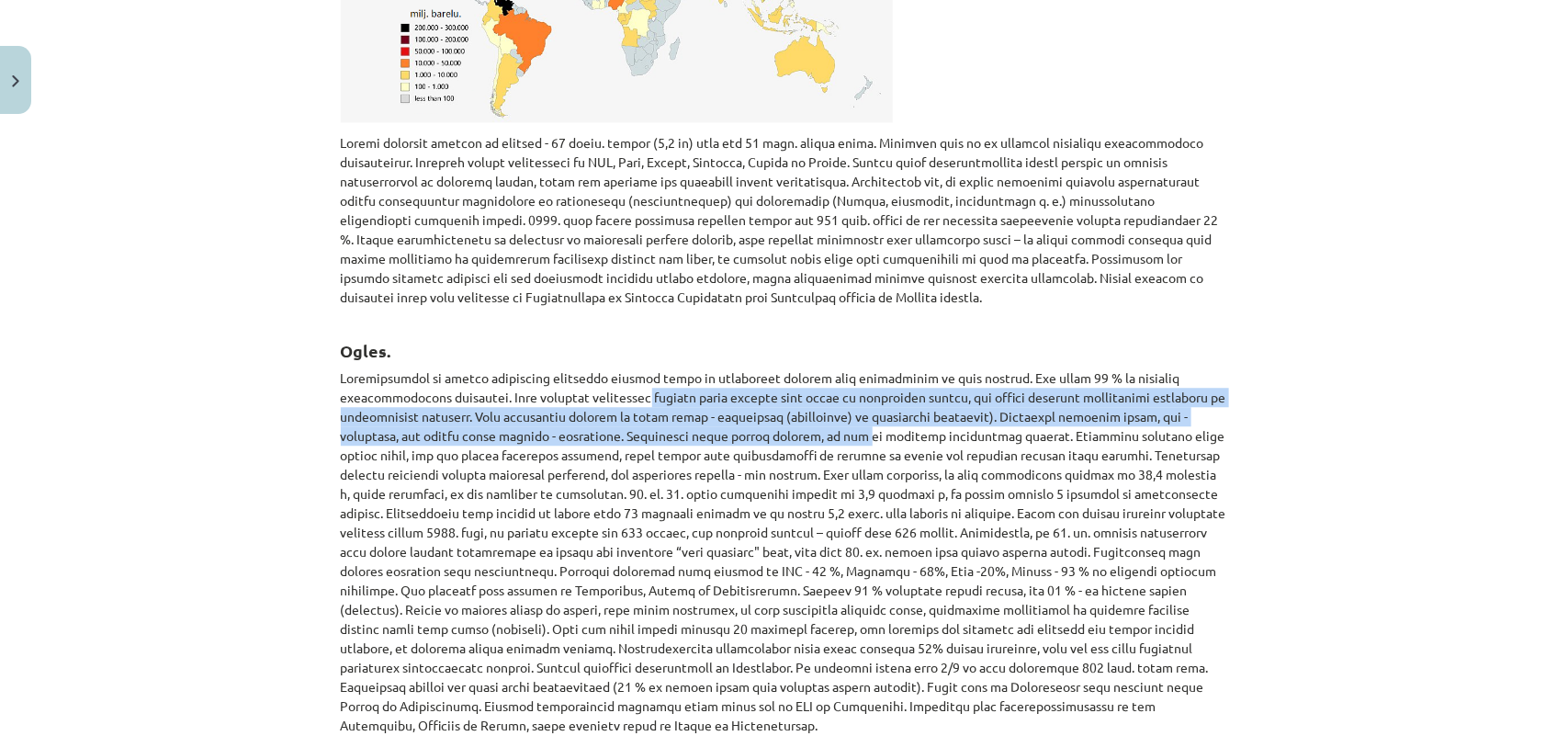drag, startPoint x: 638, startPoint y: 379, endPoint x: 855, endPoint y: 421, distance: 221.02715 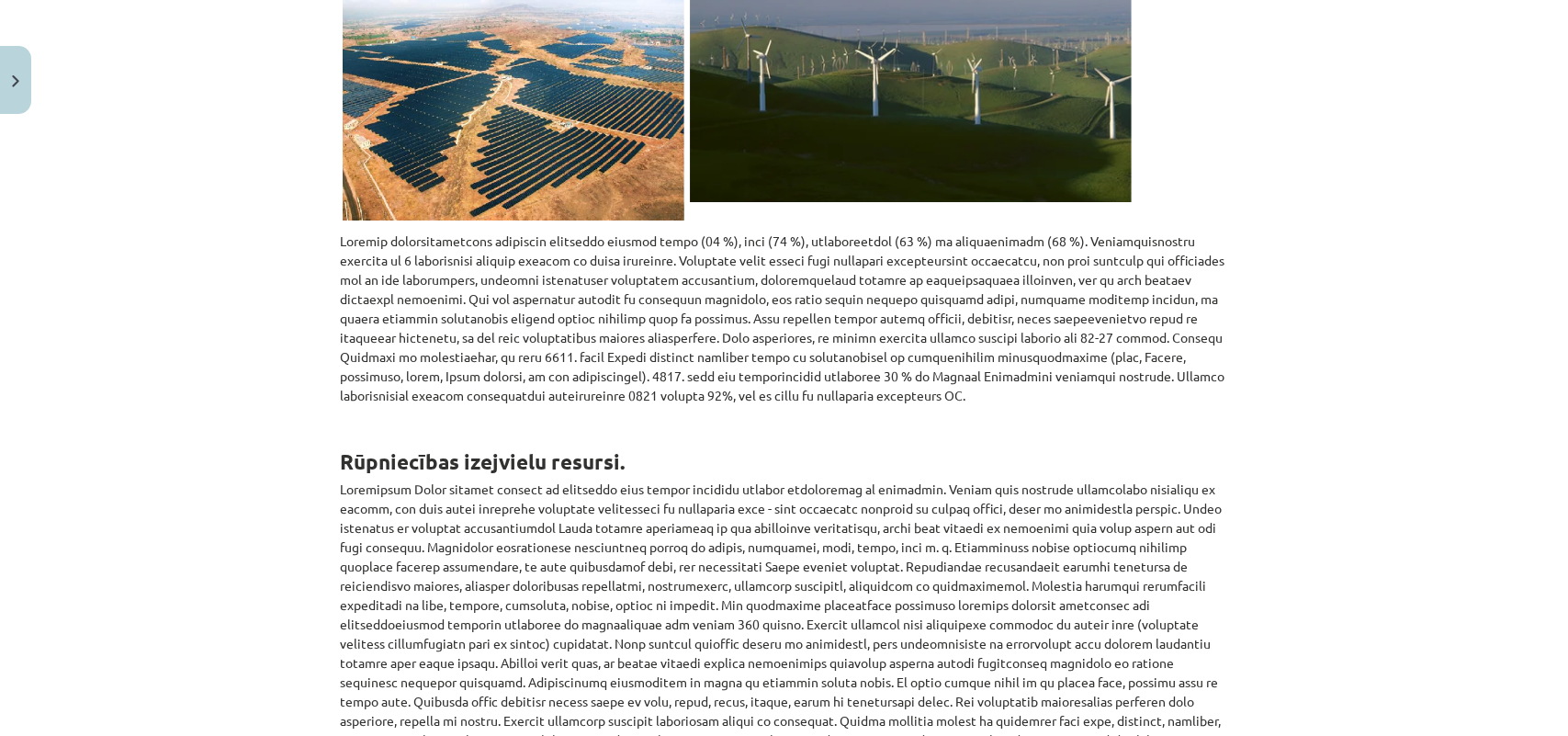 scroll, scrollTop: 6202, scrollLeft: 0, axis: vertical 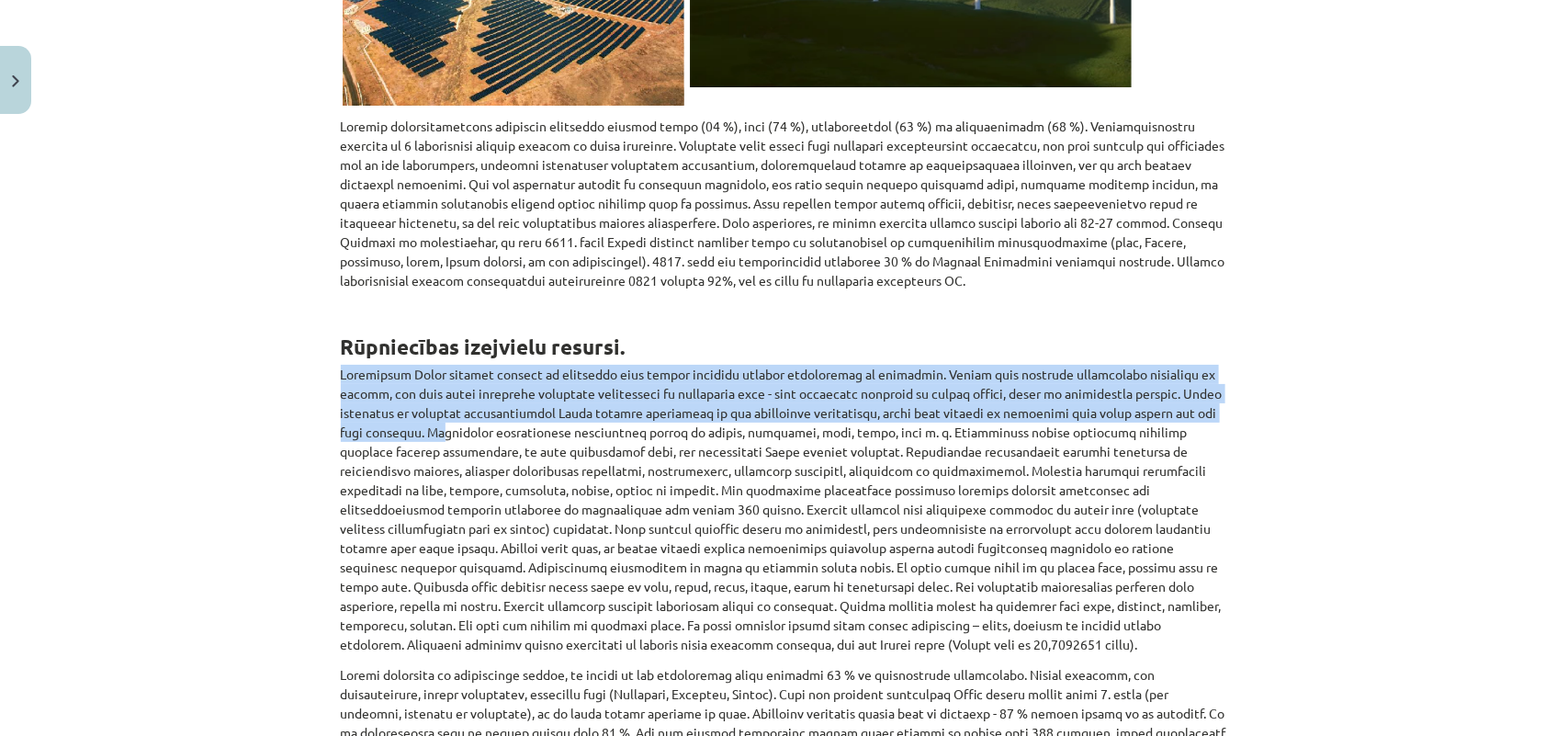 drag, startPoint x: 333, startPoint y: 276, endPoint x: 428, endPoint y: 332, distance: 110.27692 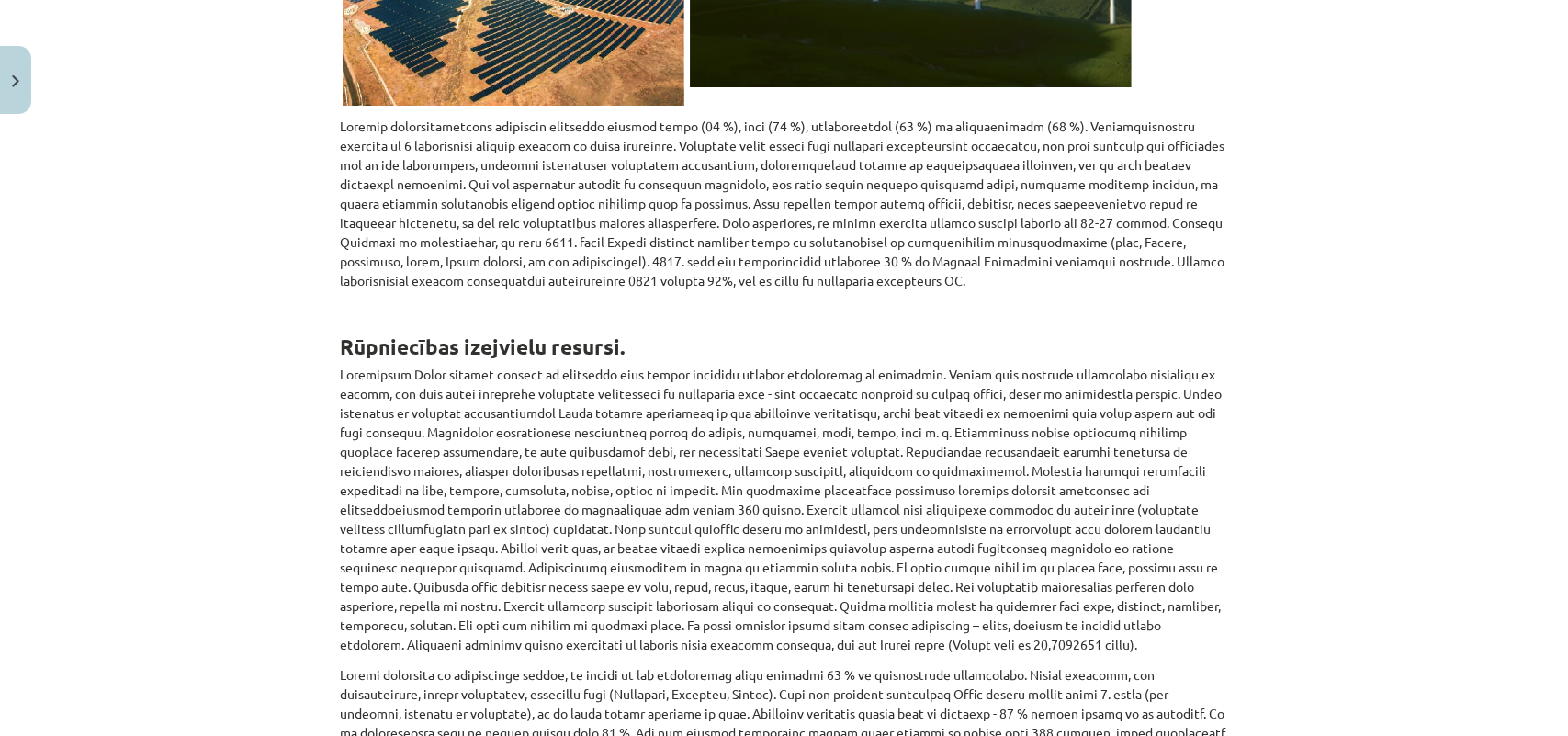 click 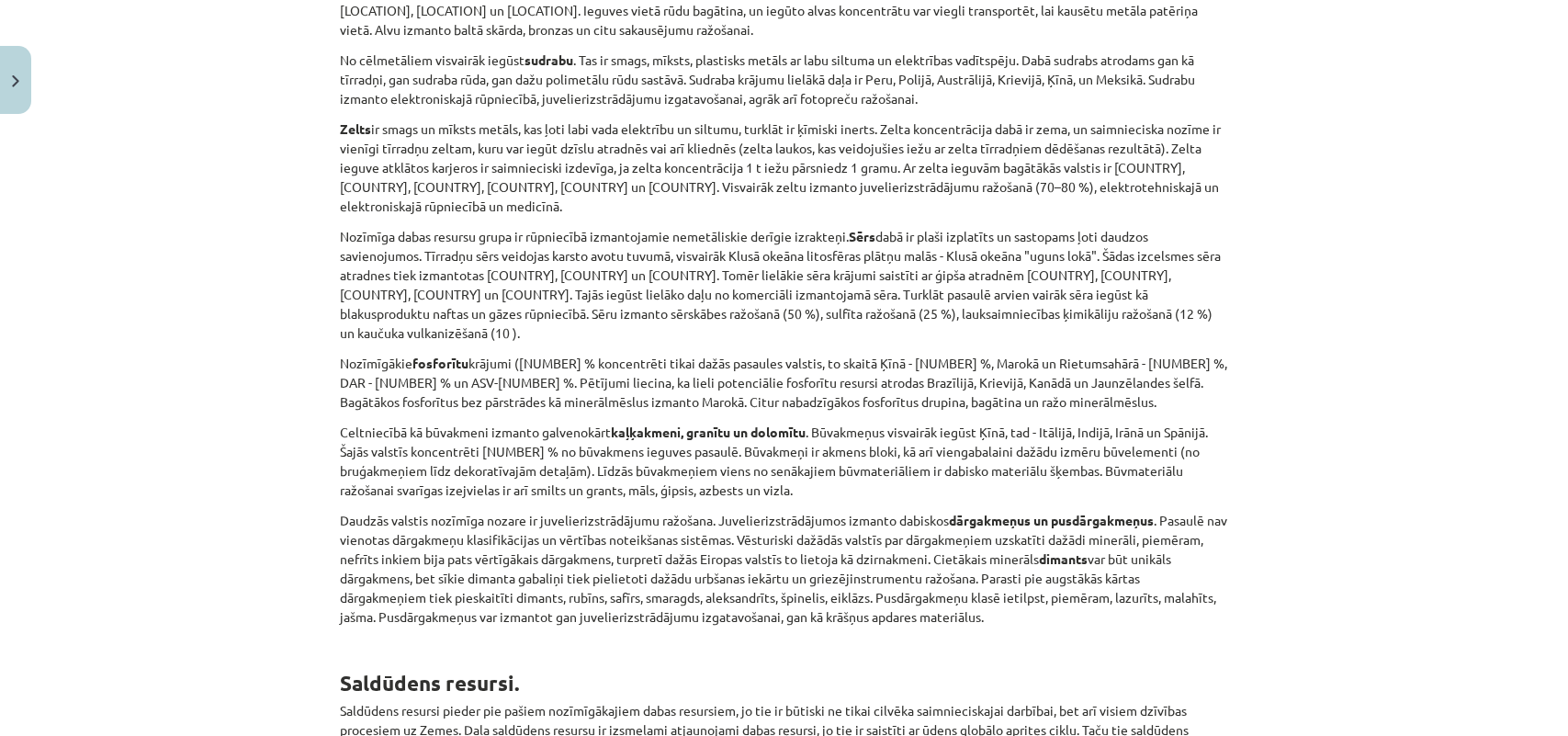 scroll, scrollTop: 8614, scrollLeft: 0, axis: vertical 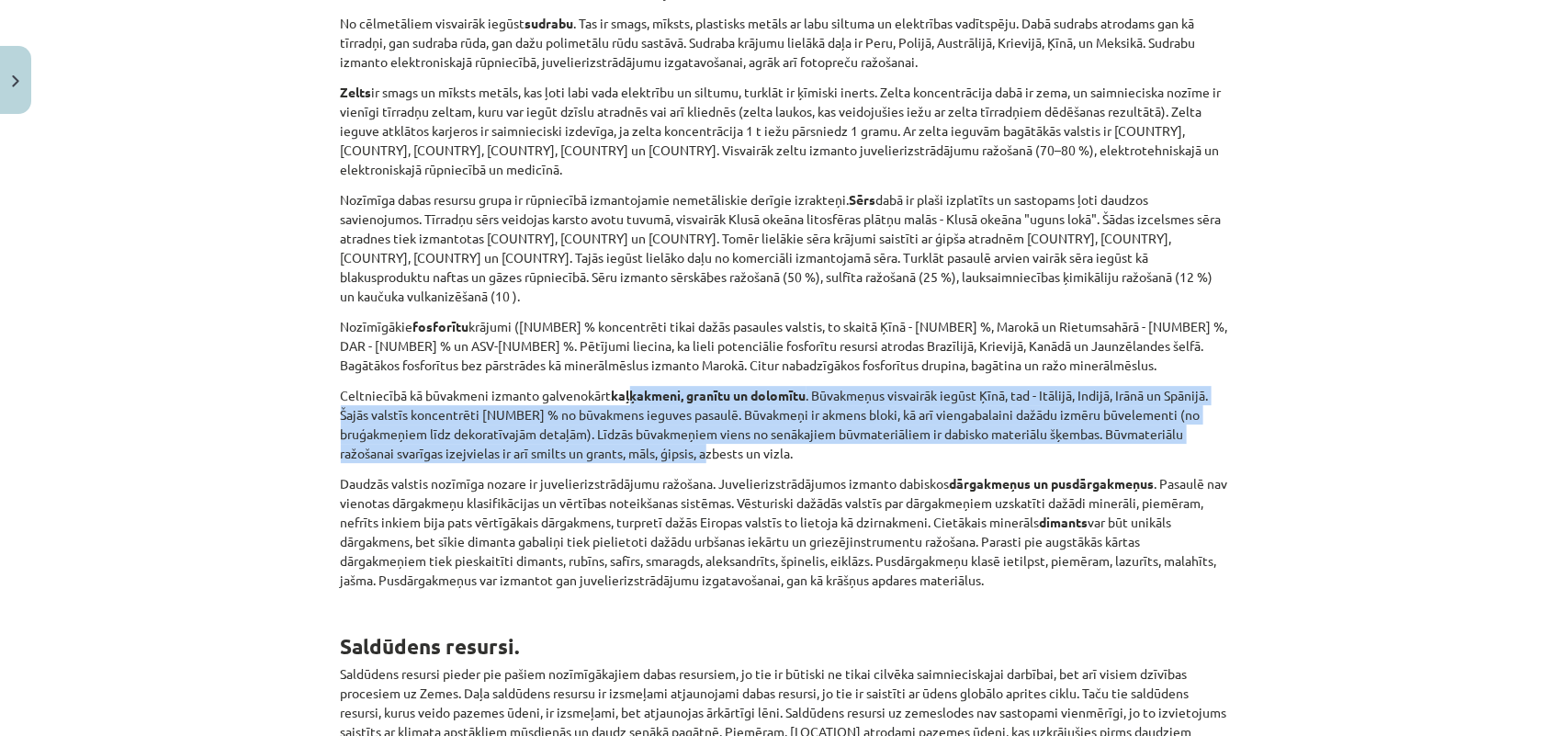 drag, startPoint x: 620, startPoint y: 214, endPoint x: 739, endPoint y: 286, distance: 139.0863 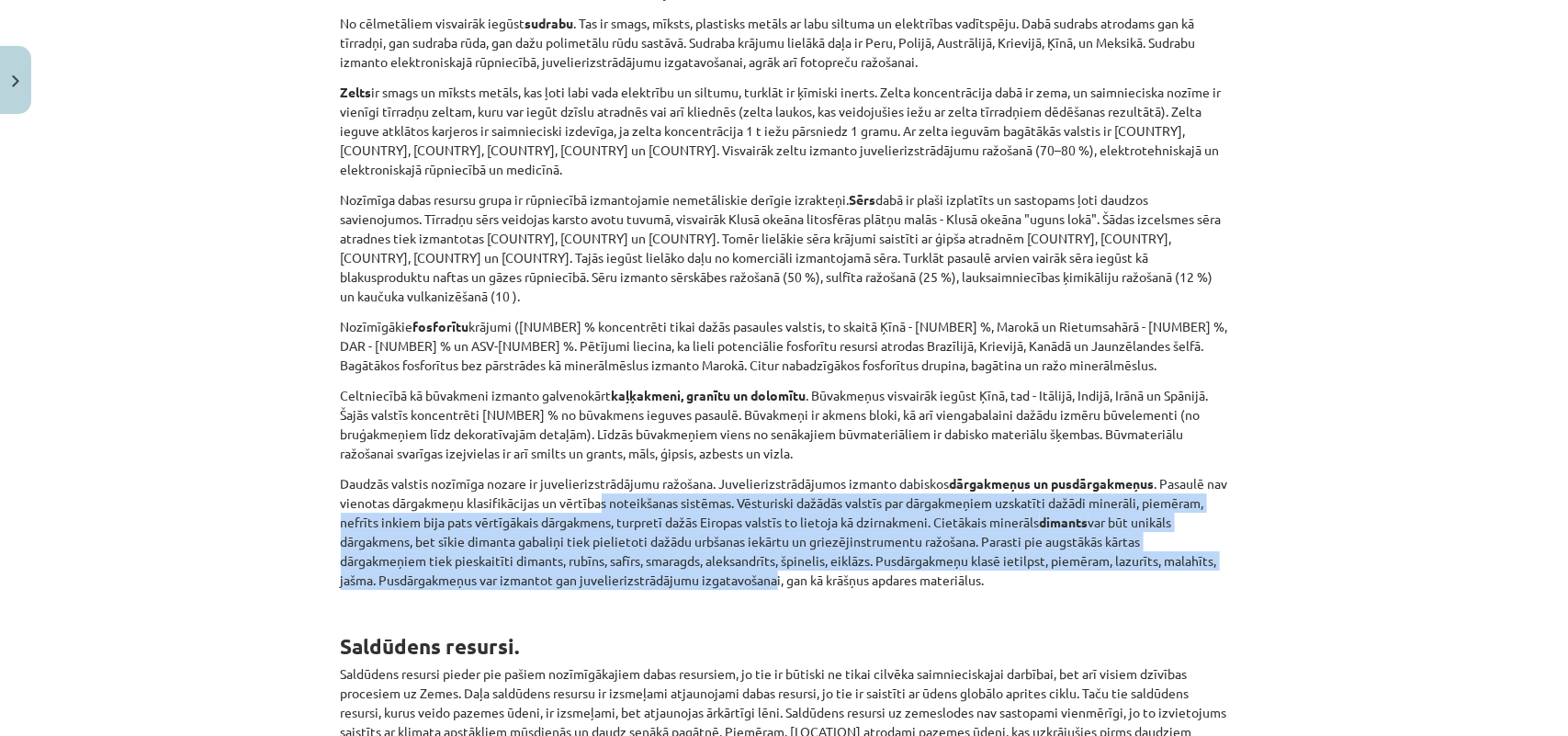 drag, startPoint x: 616, startPoint y: 324, endPoint x: 764, endPoint y: 395, distance: 164.14932 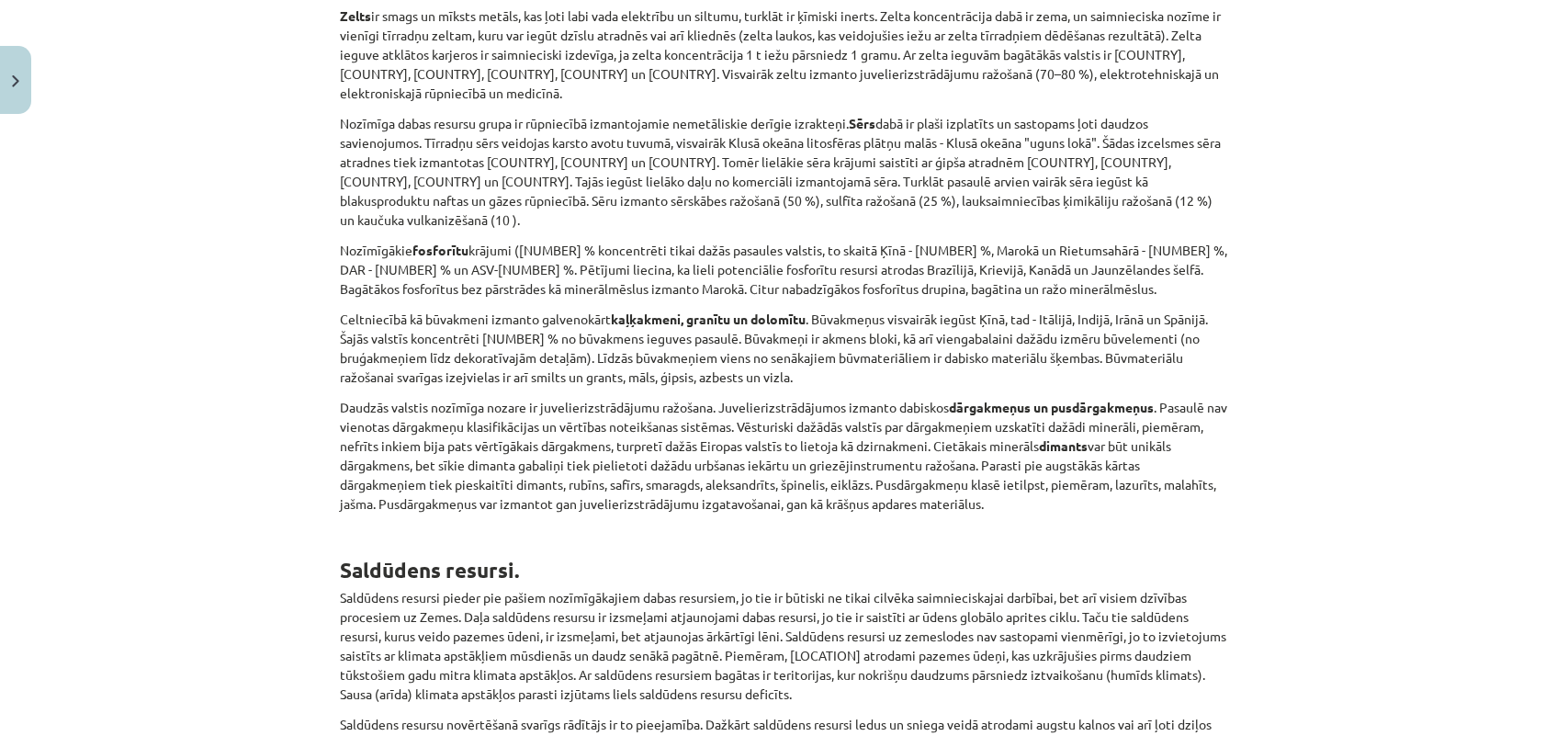 scroll, scrollTop: 8844, scrollLeft: 0, axis: vertical 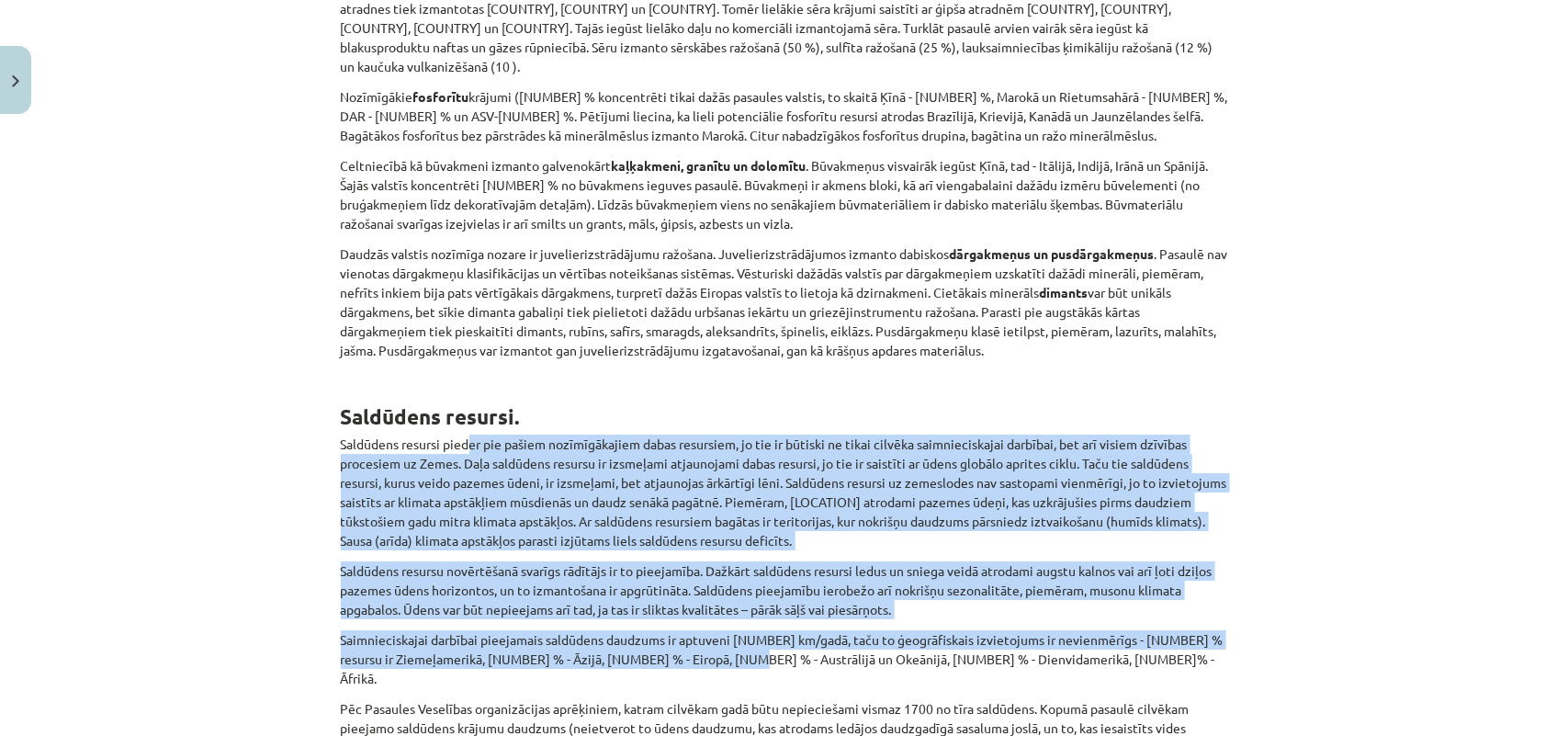 drag, startPoint x: 462, startPoint y: 269, endPoint x: 721, endPoint y: 475, distance: 330.93353 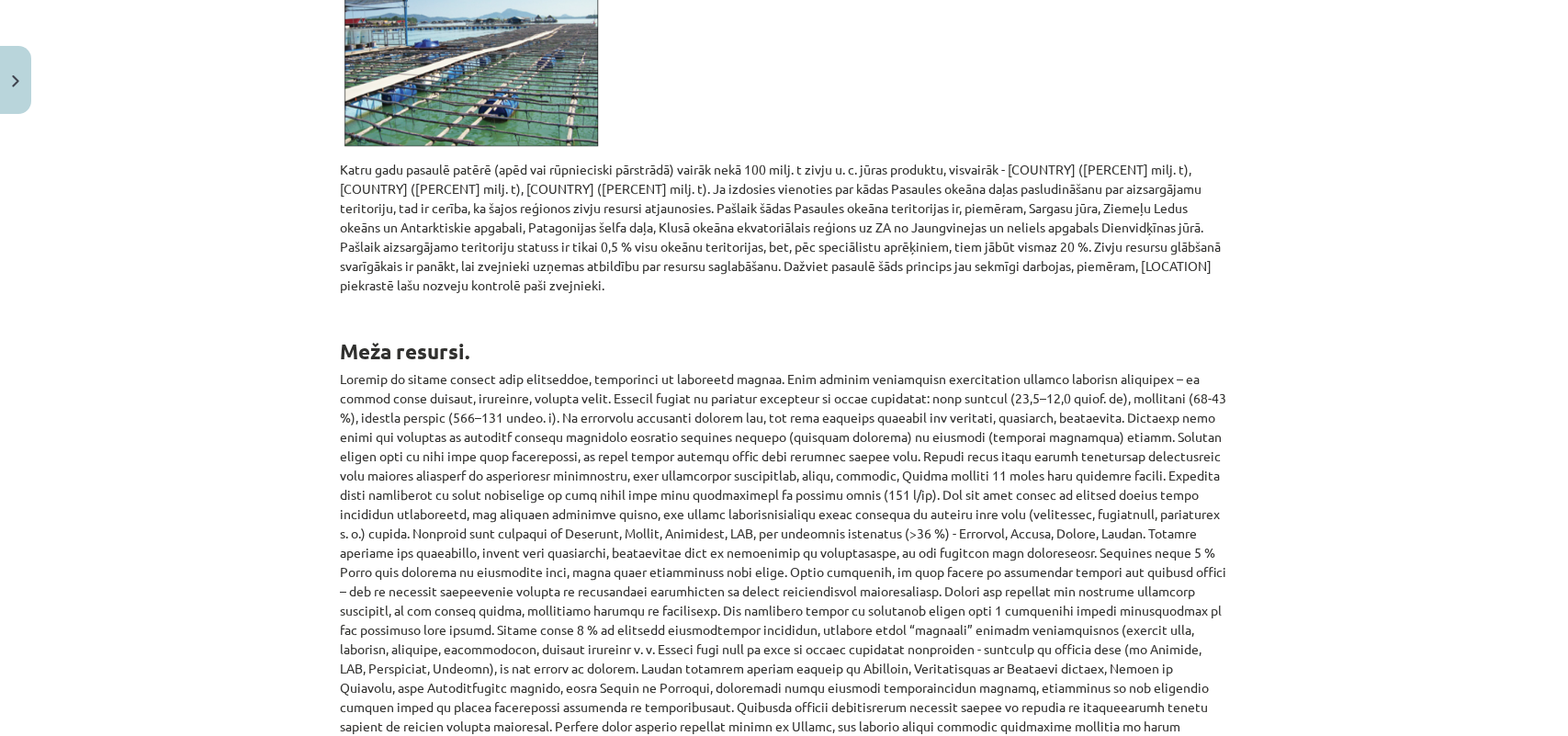 scroll, scrollTop: 12770, scrollLeft: 0, axis: vertical 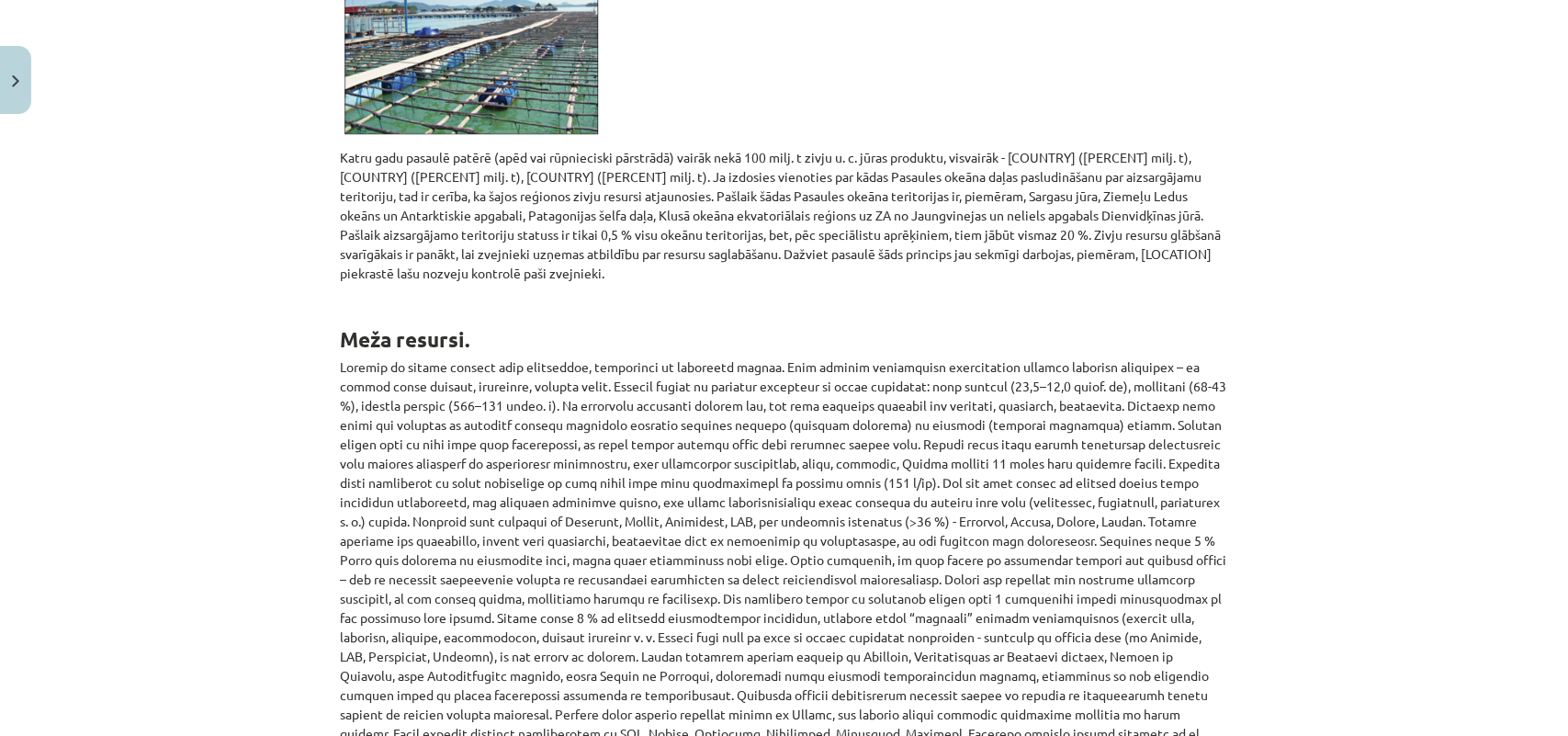 click on "Sākt uzdevumu" 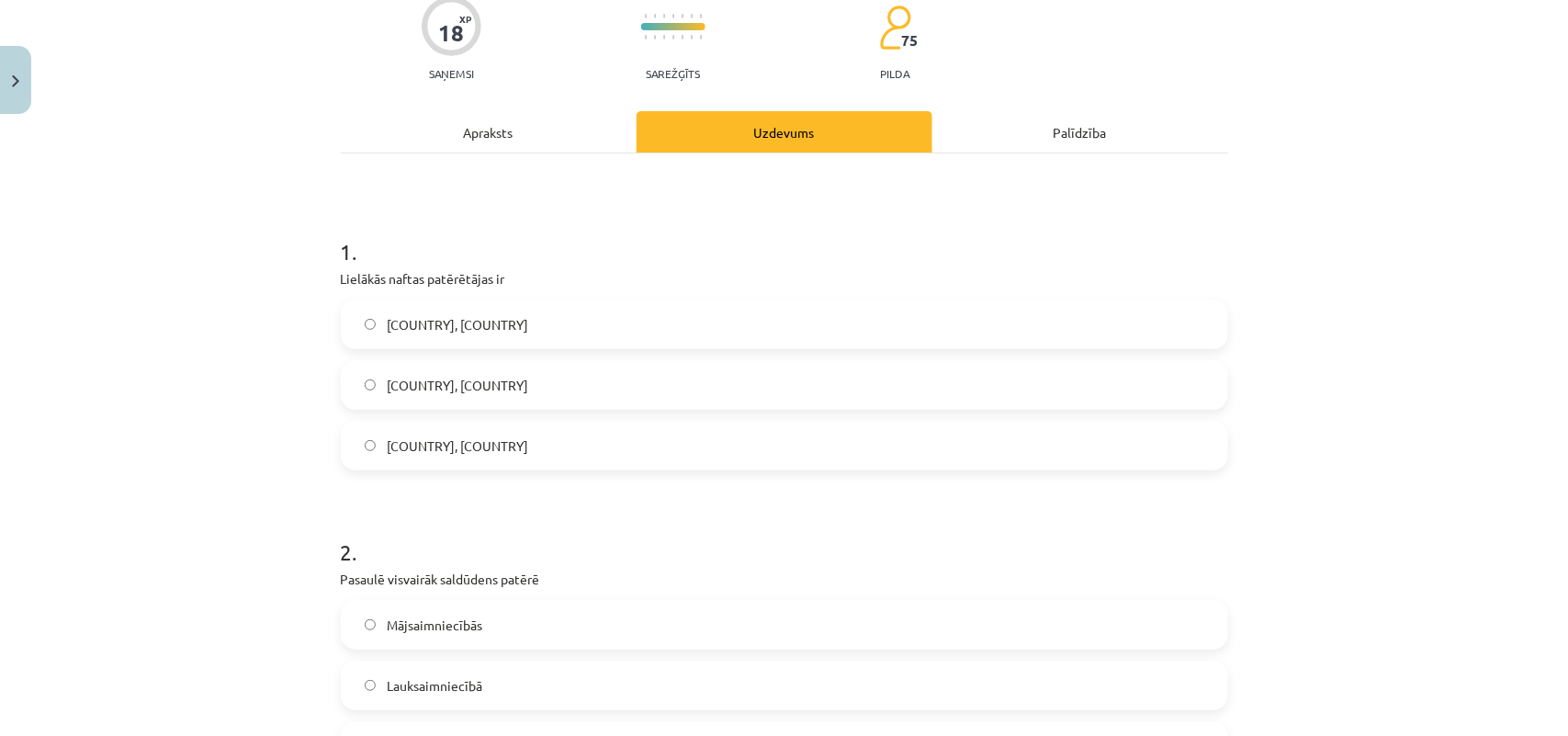 scroll, scrollTop: 161, scrollLeft: 0, axis: vertical 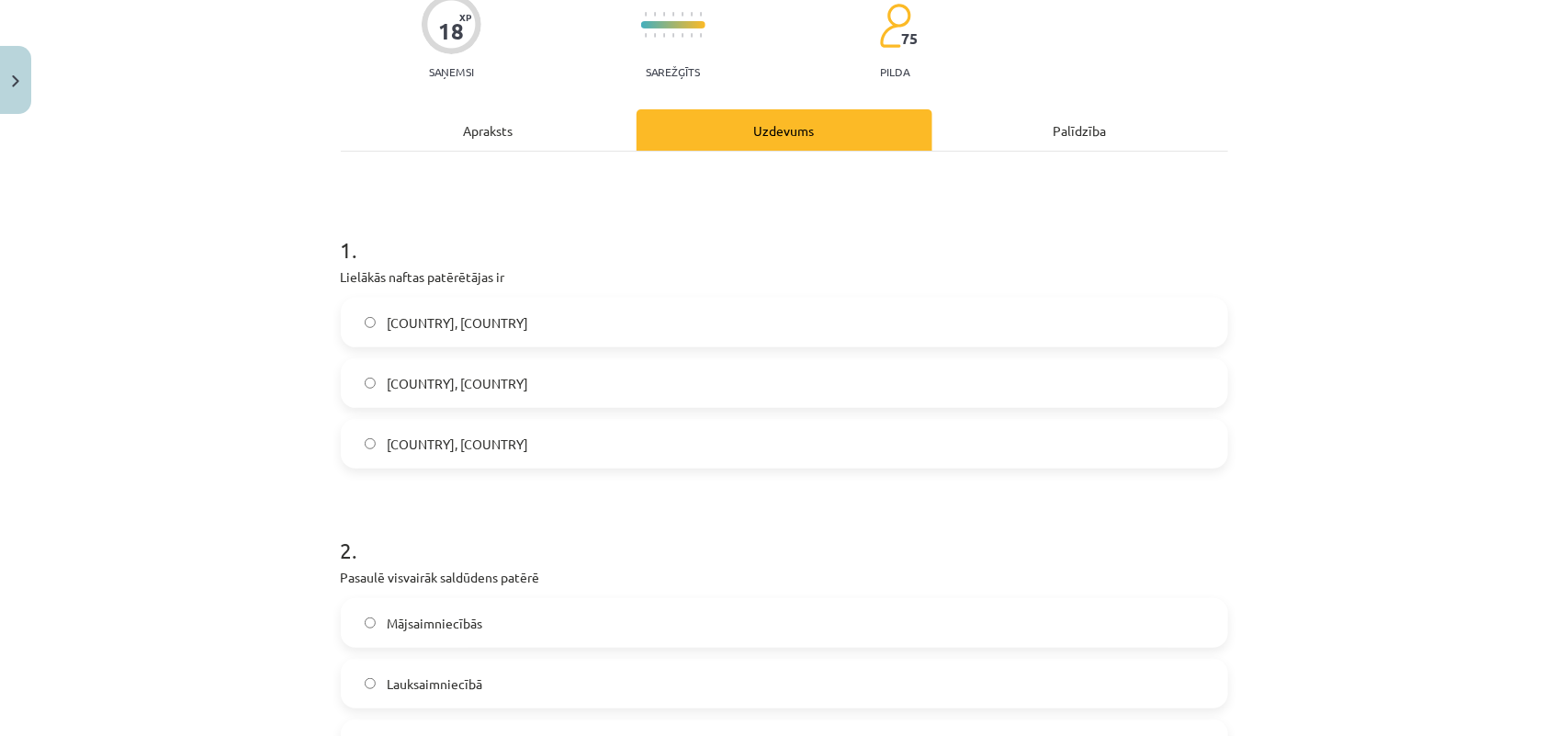 click on "ASV, Ķīna" 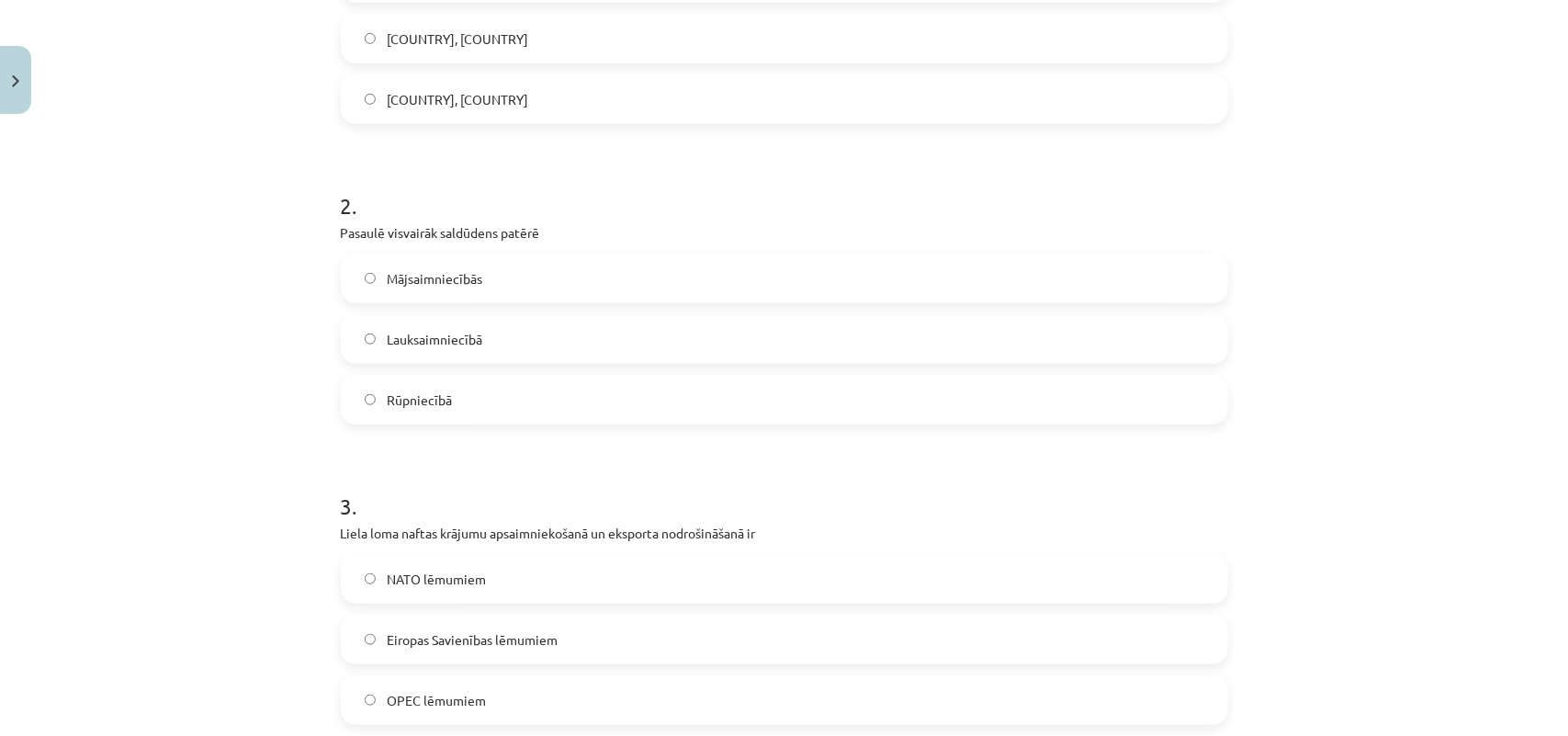click on "Lauksaimniecībā" 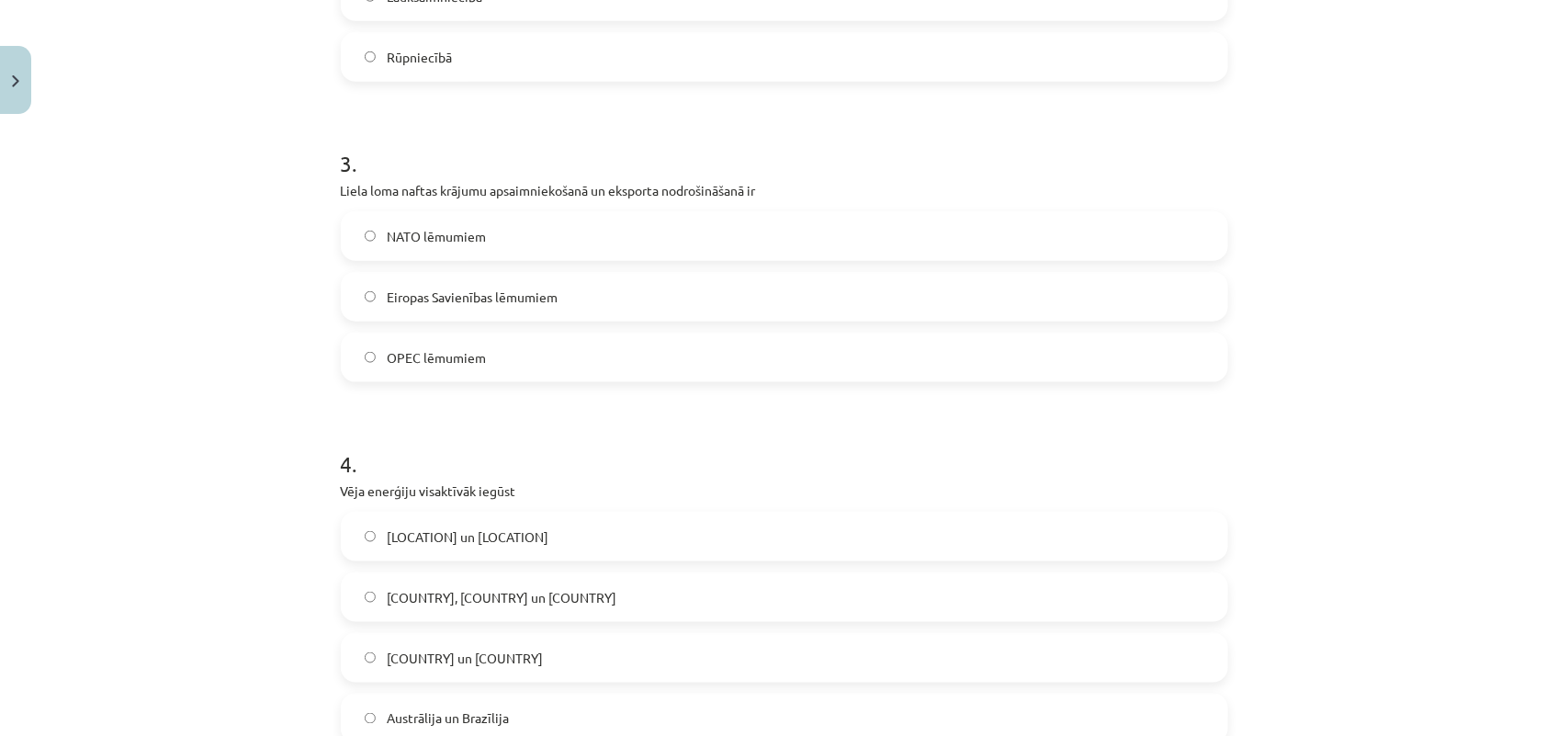 scroll, scrollTop: 850, scrollLeft: 0, axis: vertical 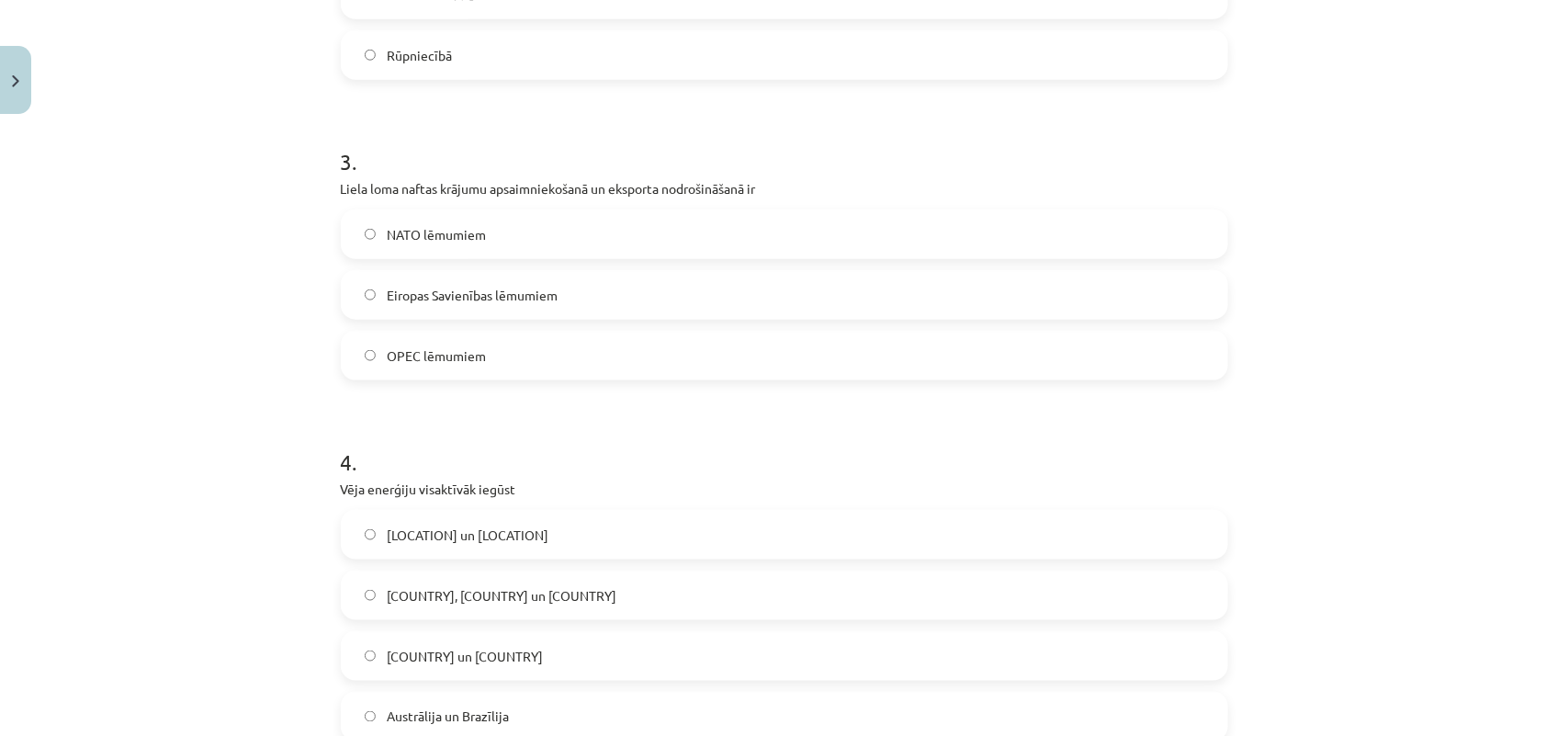 click on "OPEC lēmumiem" 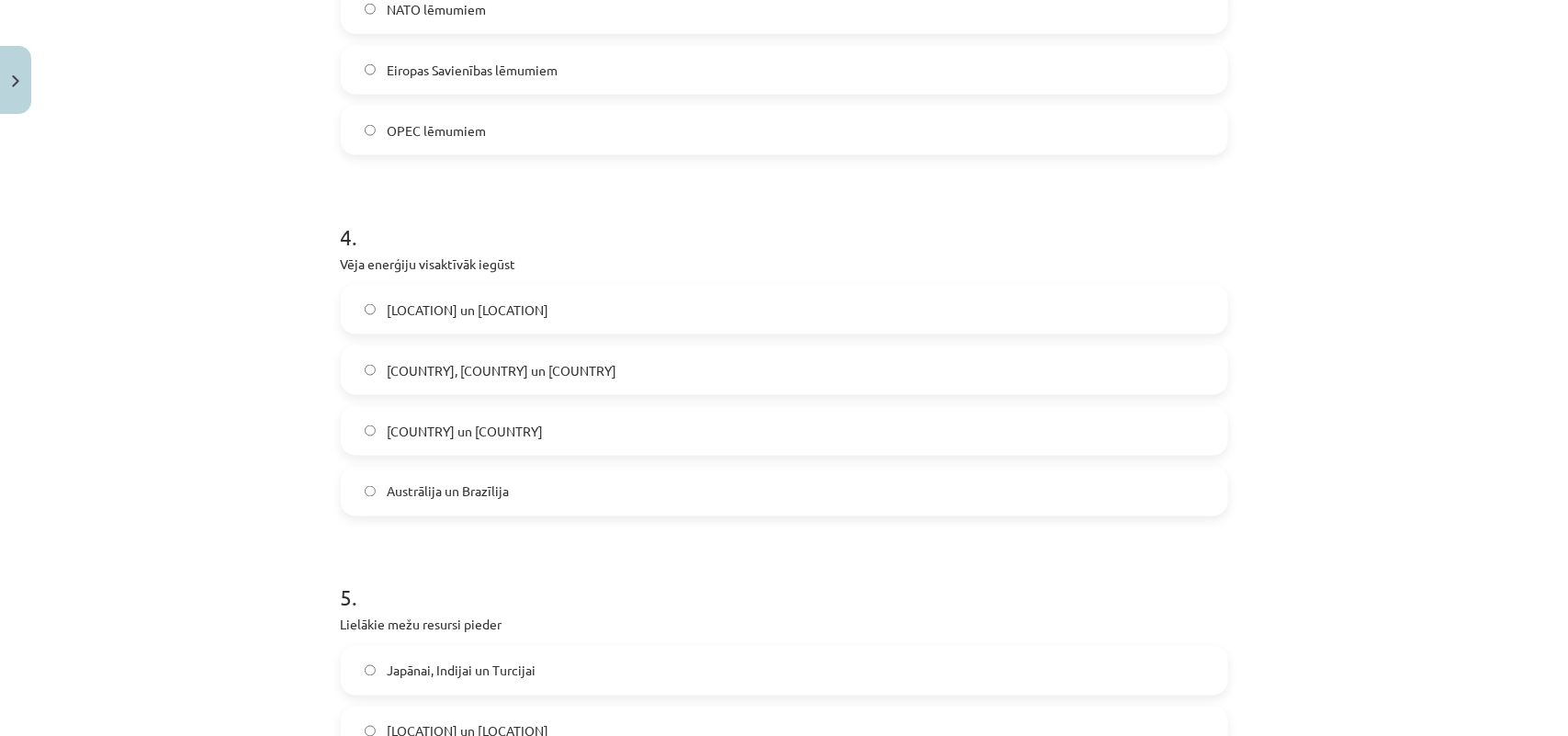 scroll, scrollTop: 1195, scrollLeft: 0, axis: vertical 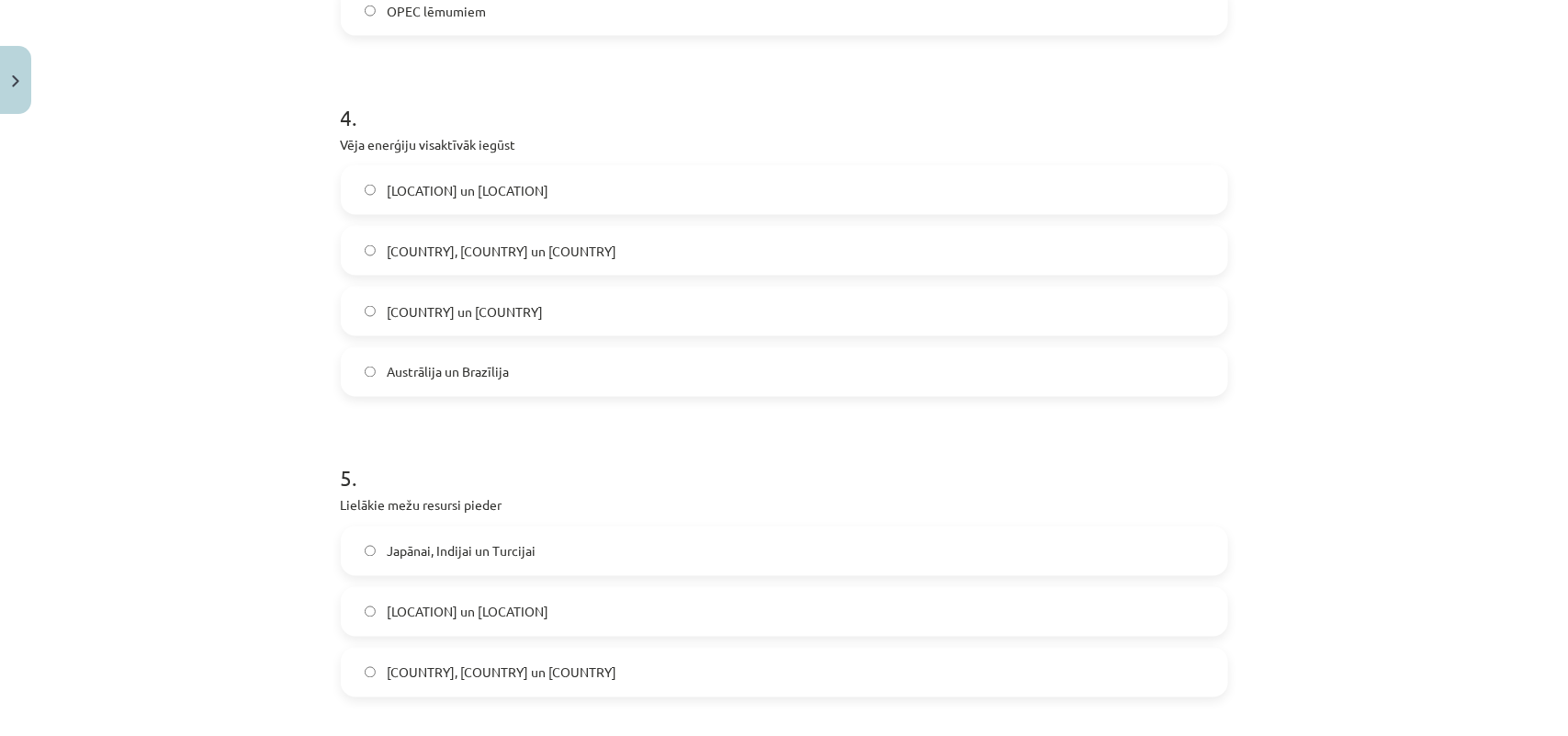 click on "ASV, Dānija un Vācija" 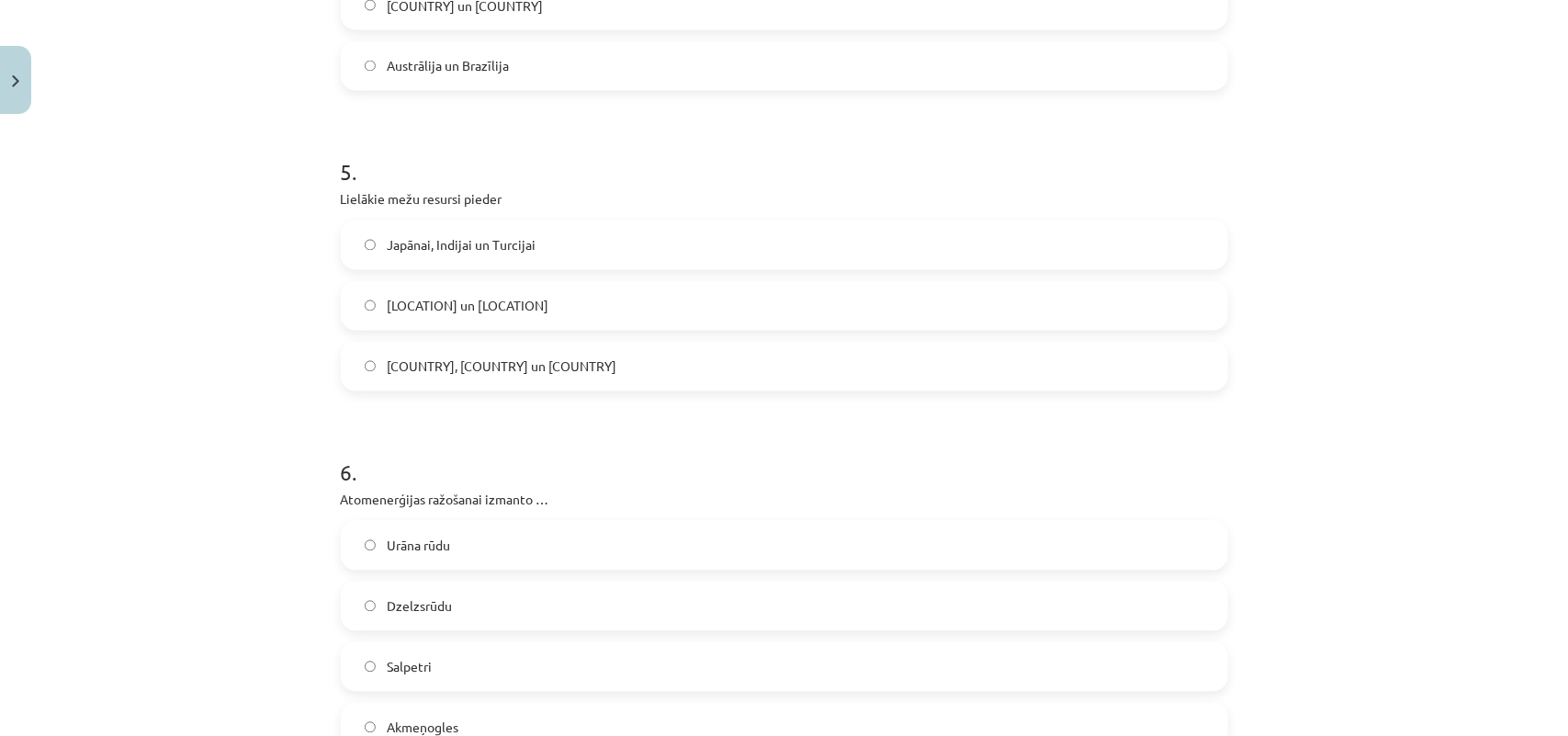 scroll, scrollTop: 1539, scrollLeft: 0, axis: vertical 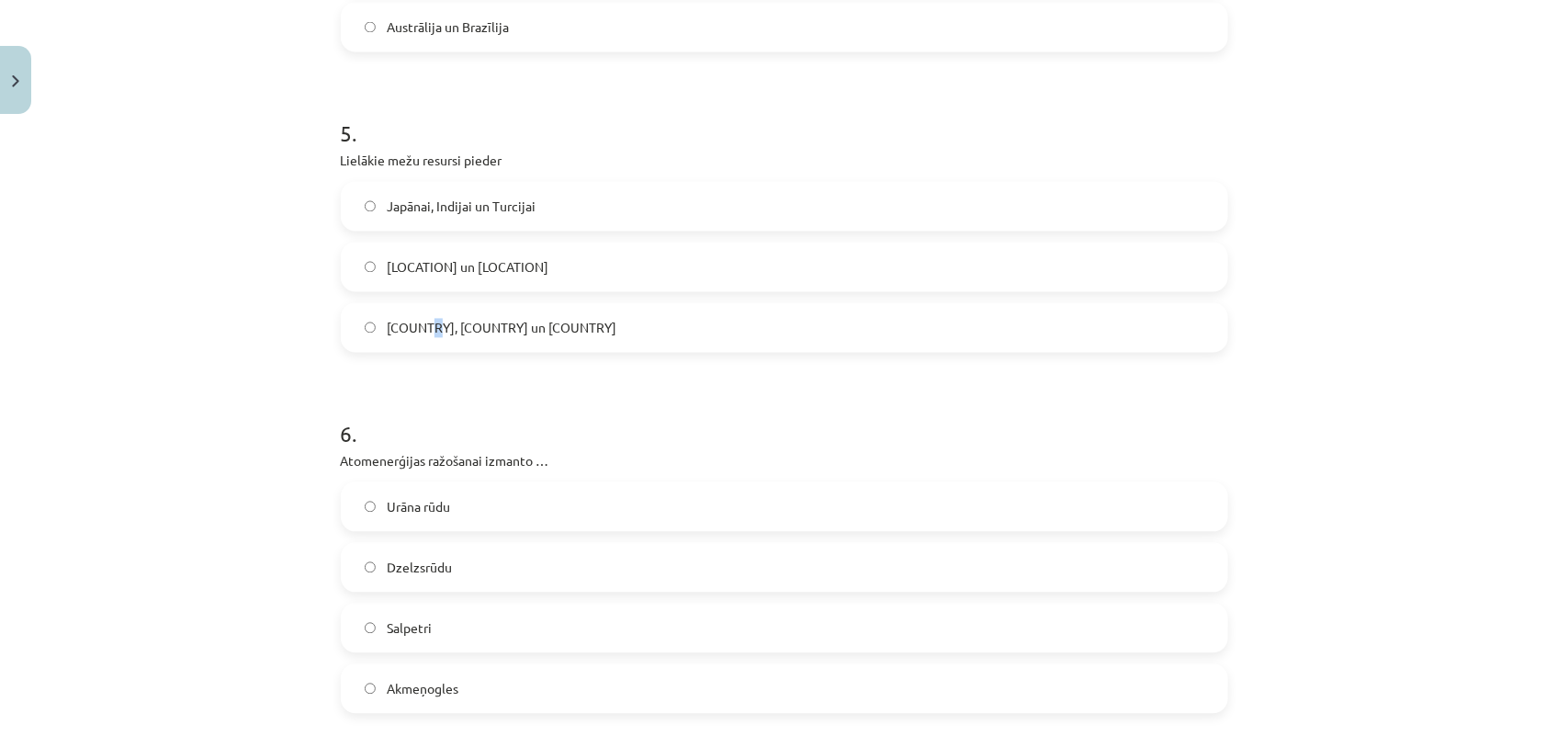 click on "Krievijai, Kanādai un Brazīlijai" 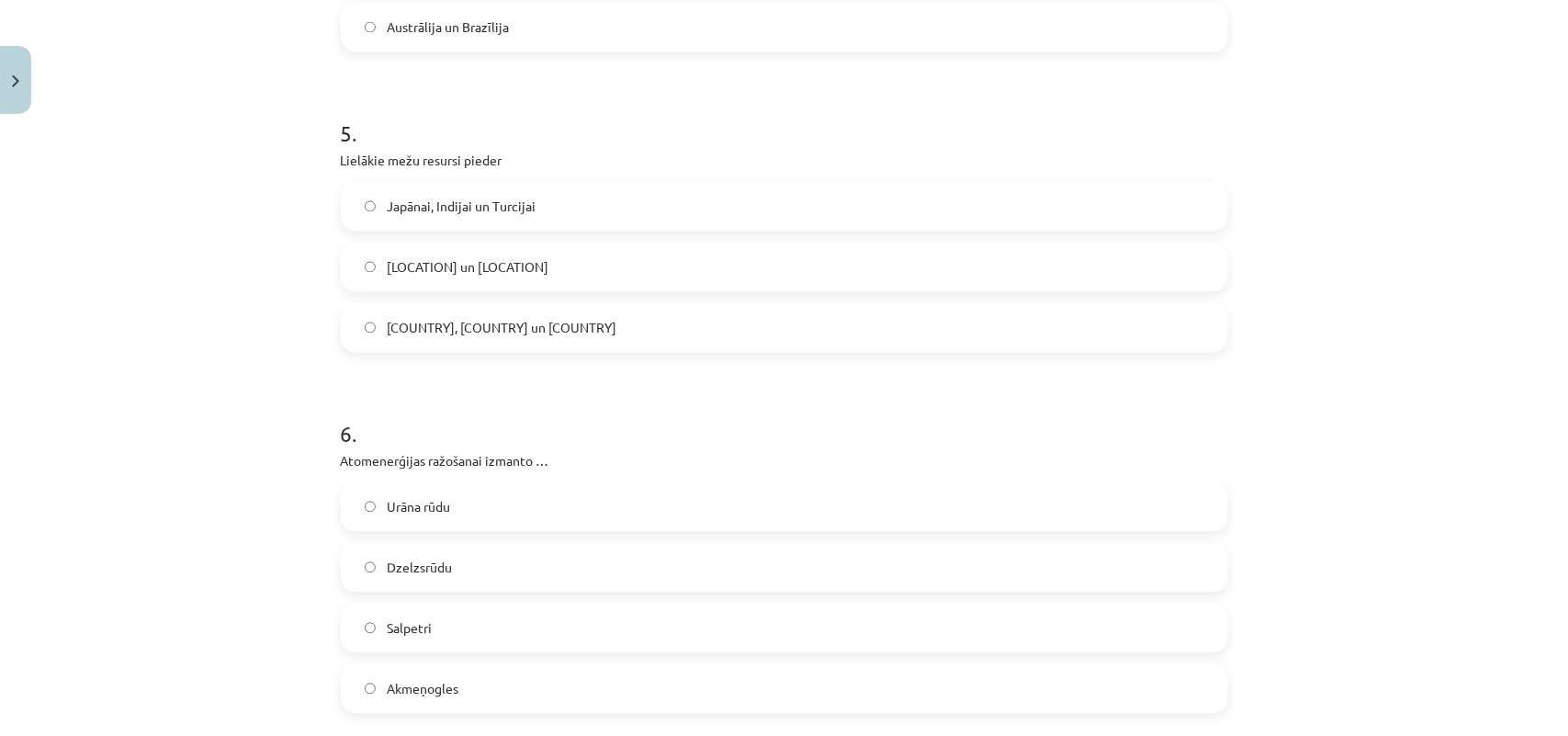 click on "Krievijai, Kanādai un Brazīlijai" 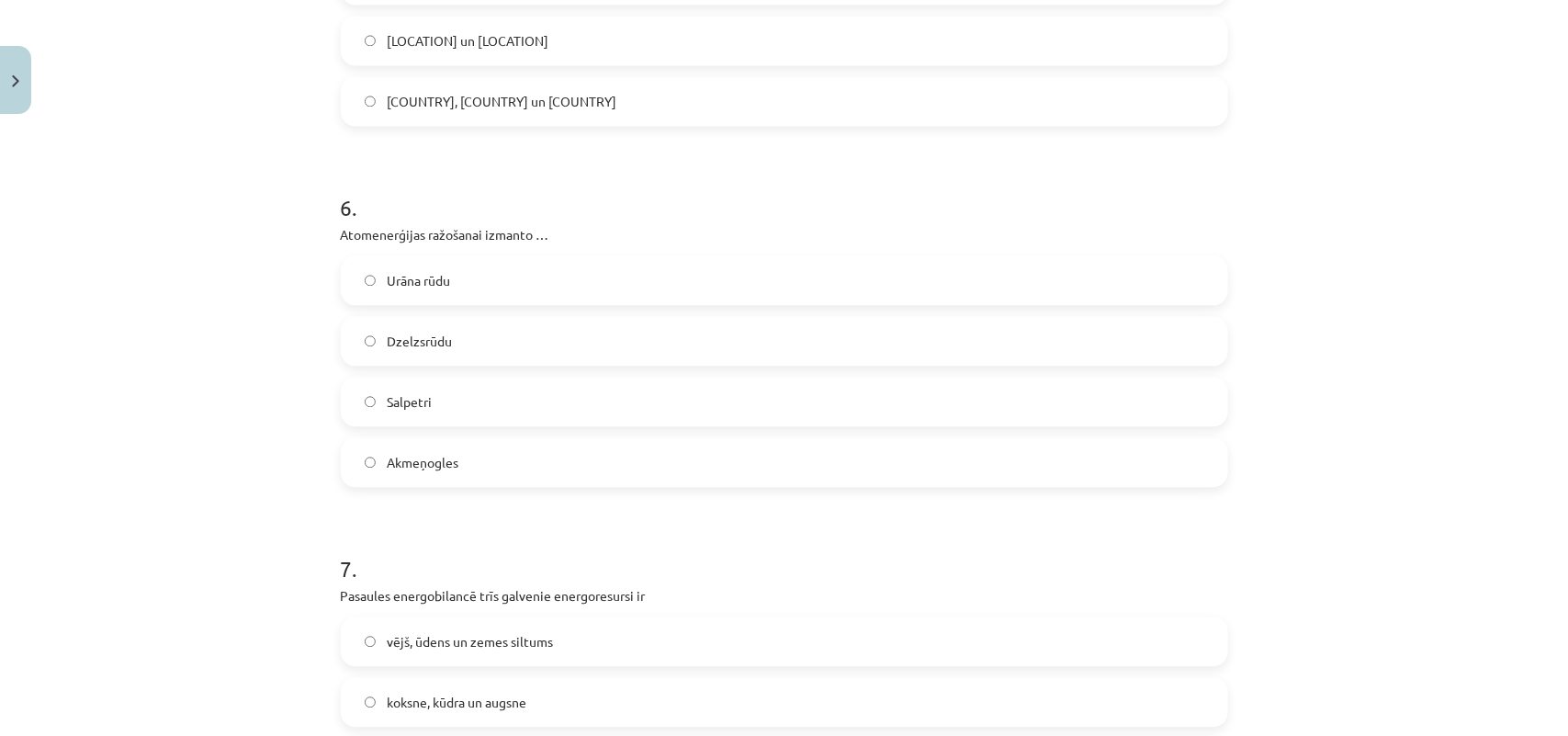 scroll, scrollTop: 1769, scrollLeft: 0, axis: vertical 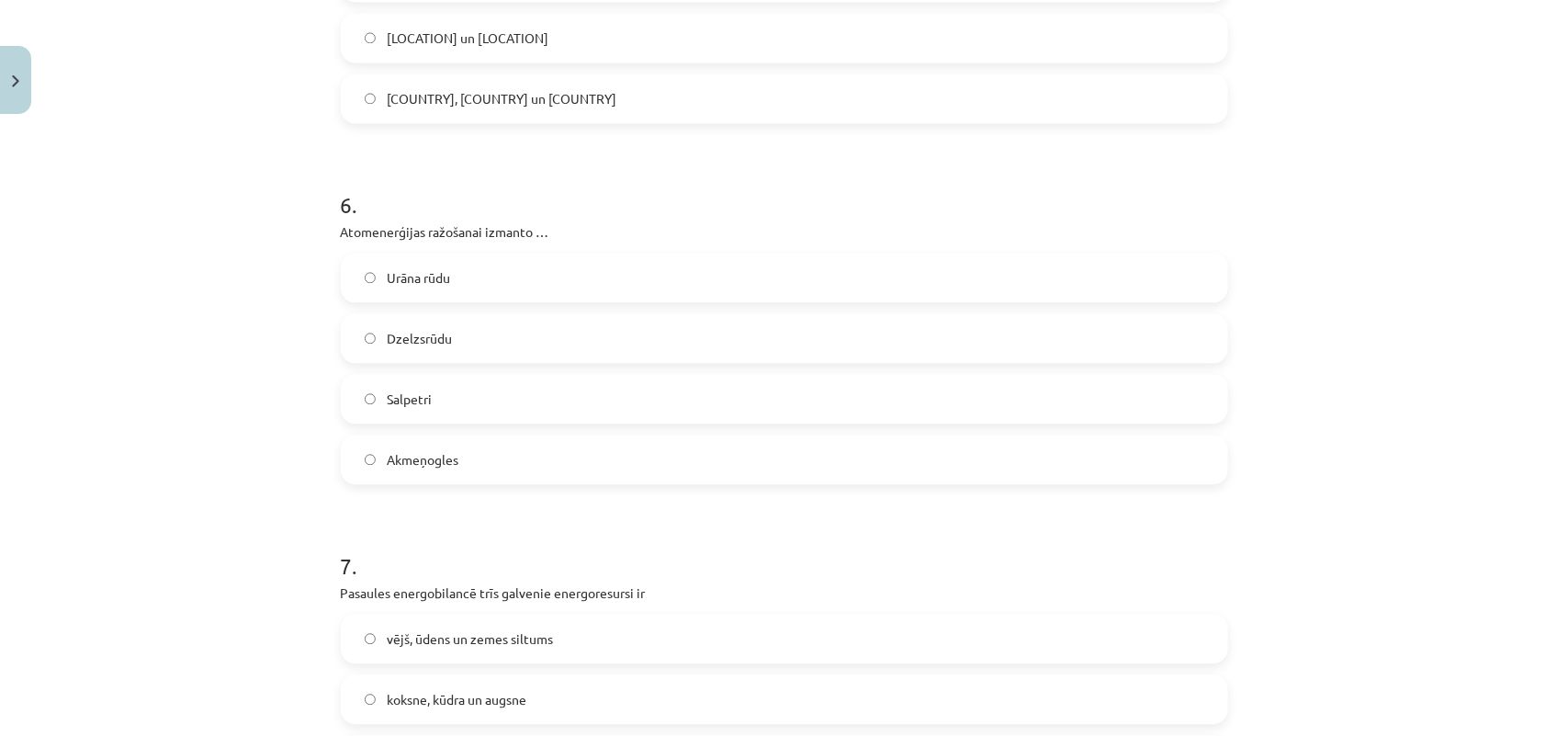 click on "Urāna rūdu" 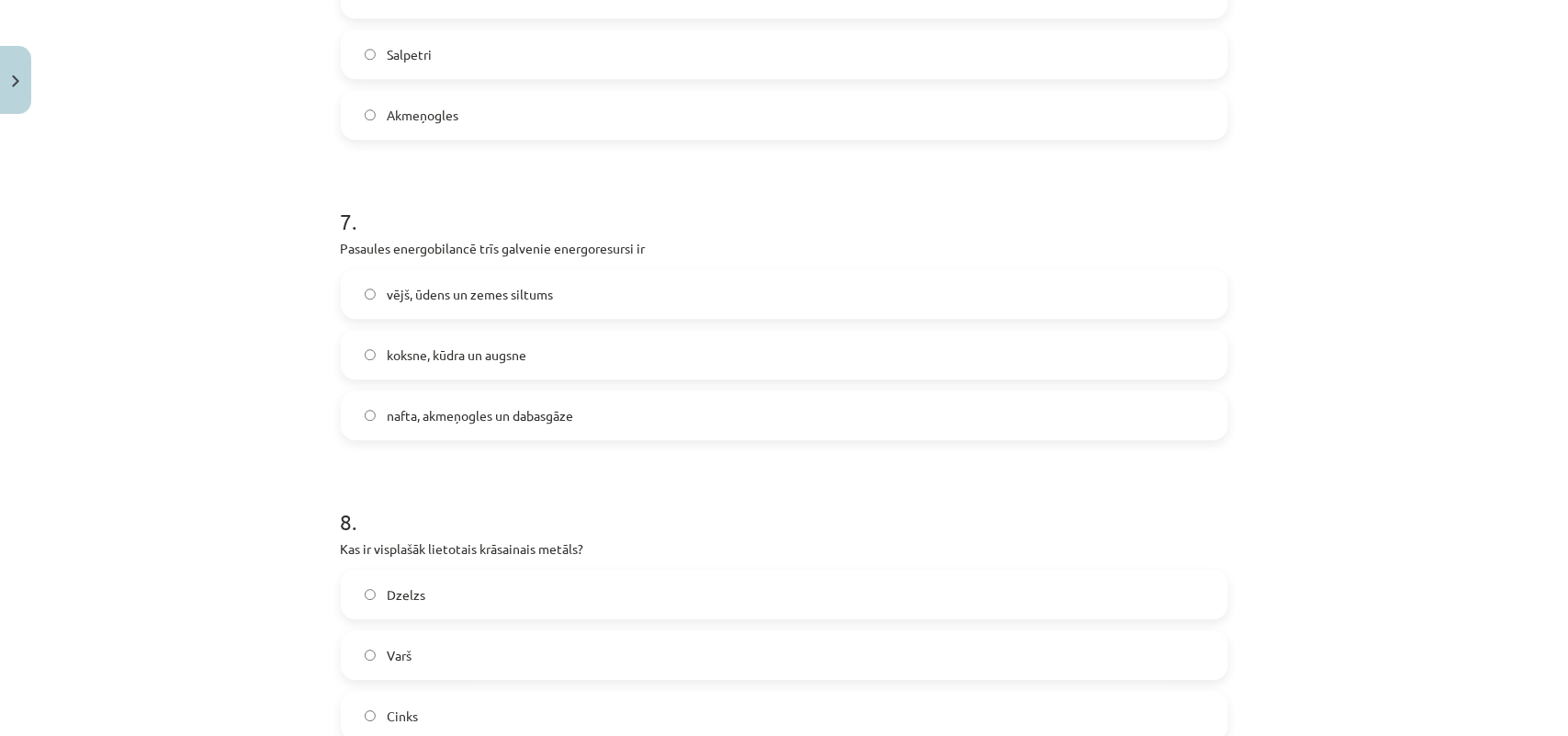 scroll, scrollTop: 2228, scrollLeft: 0, axis: vertical 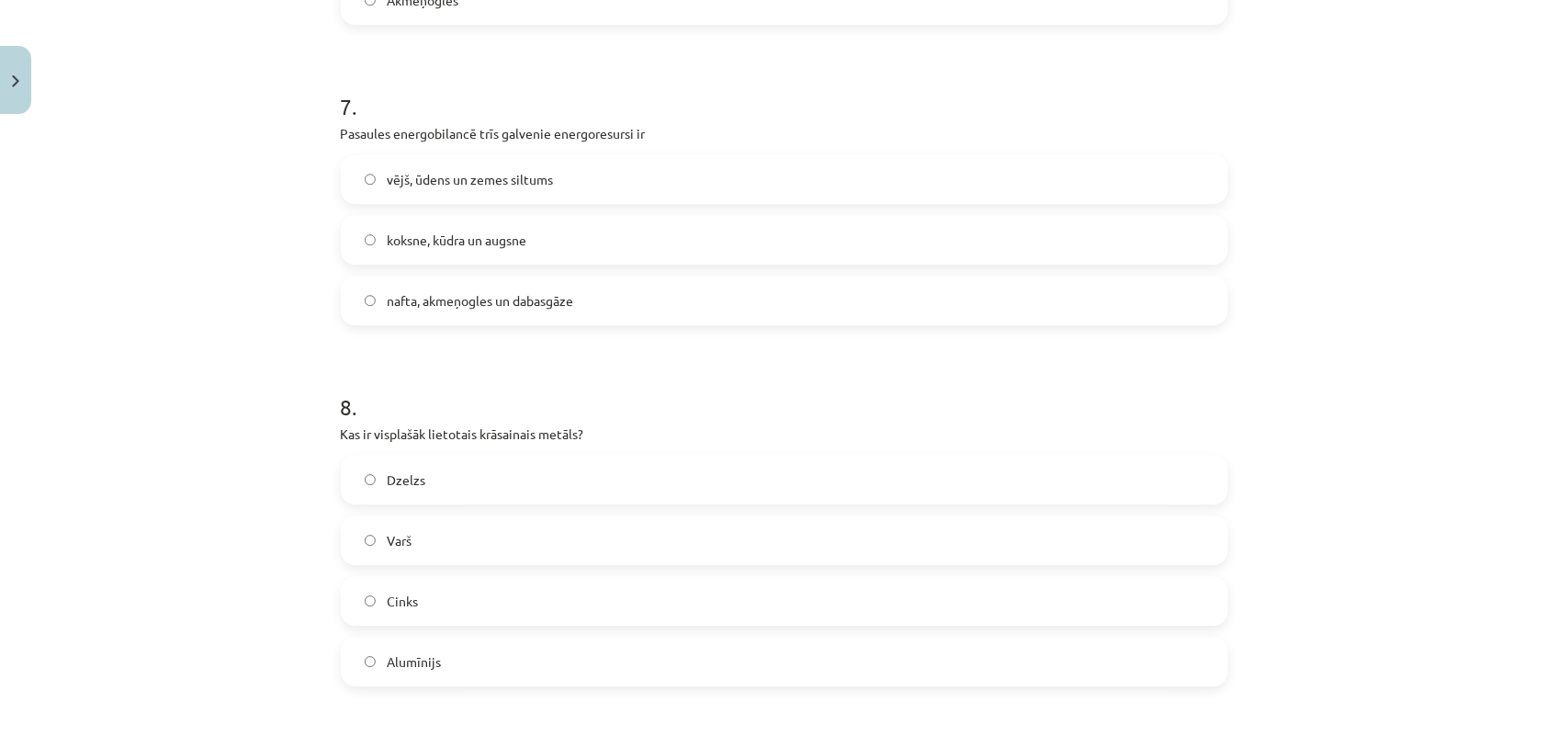 click on "nafta, akmeņogles un dabasgāze" 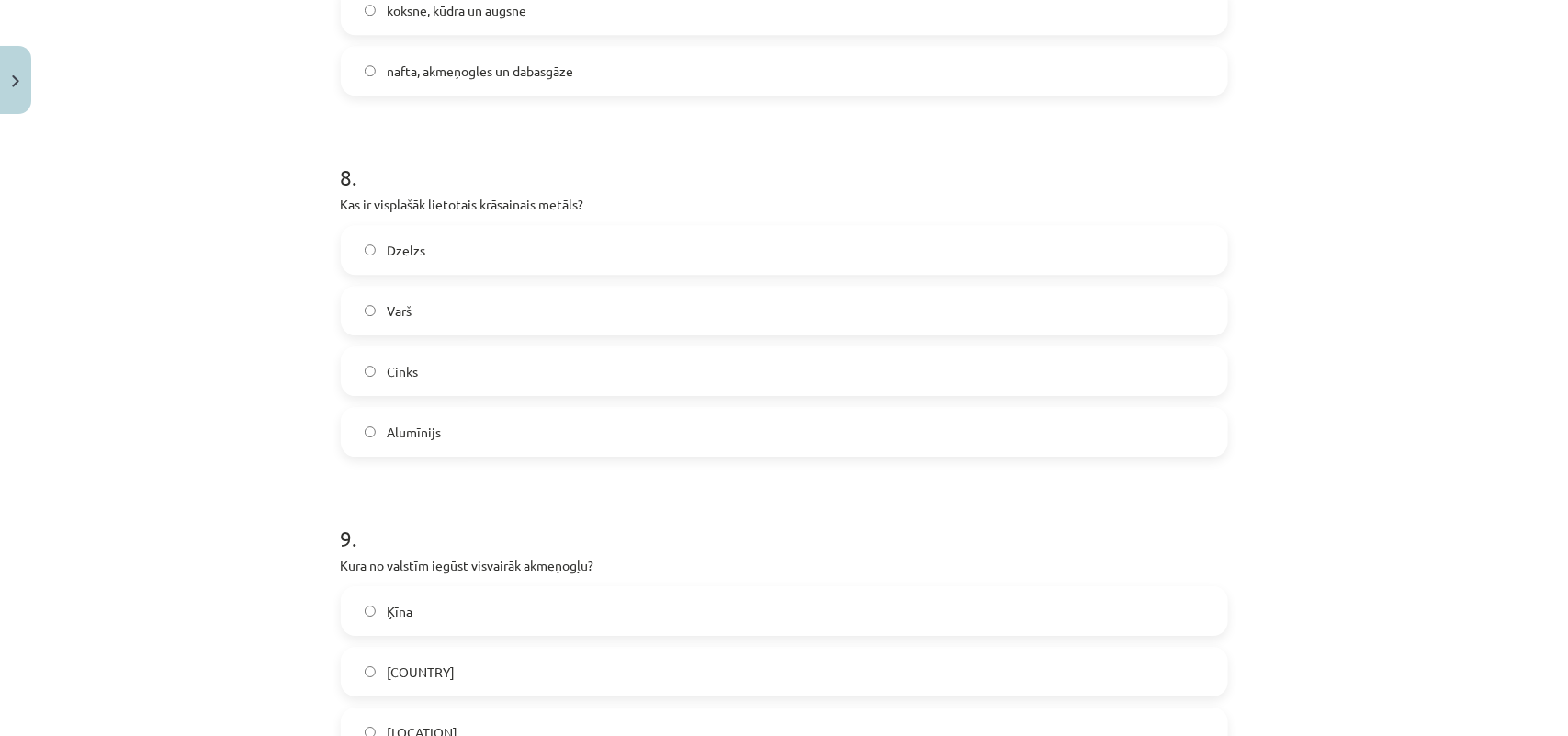 scroll, scrollTop: 2573, scrollLeft: 0, axis: vertical 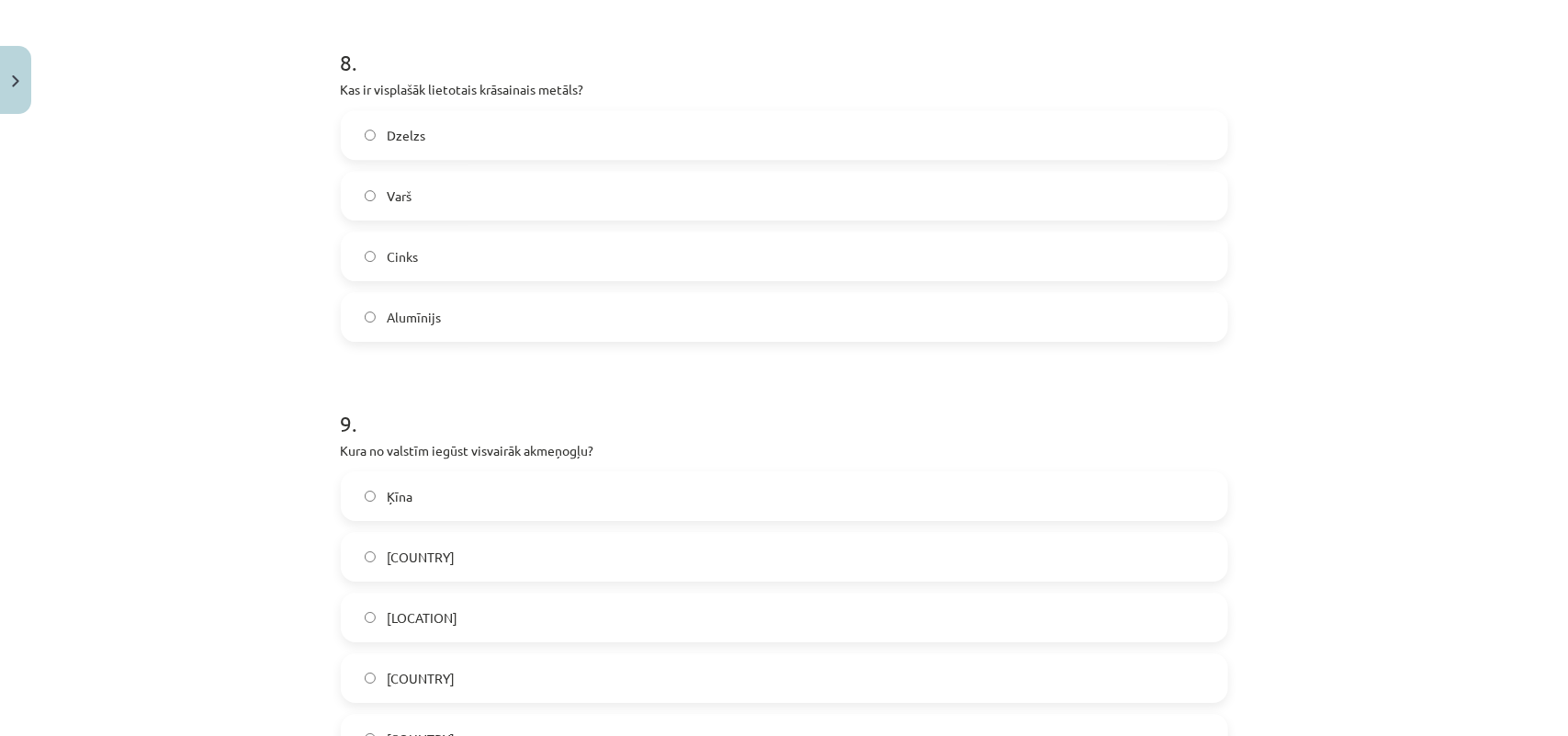 click on "Alumīnijs" 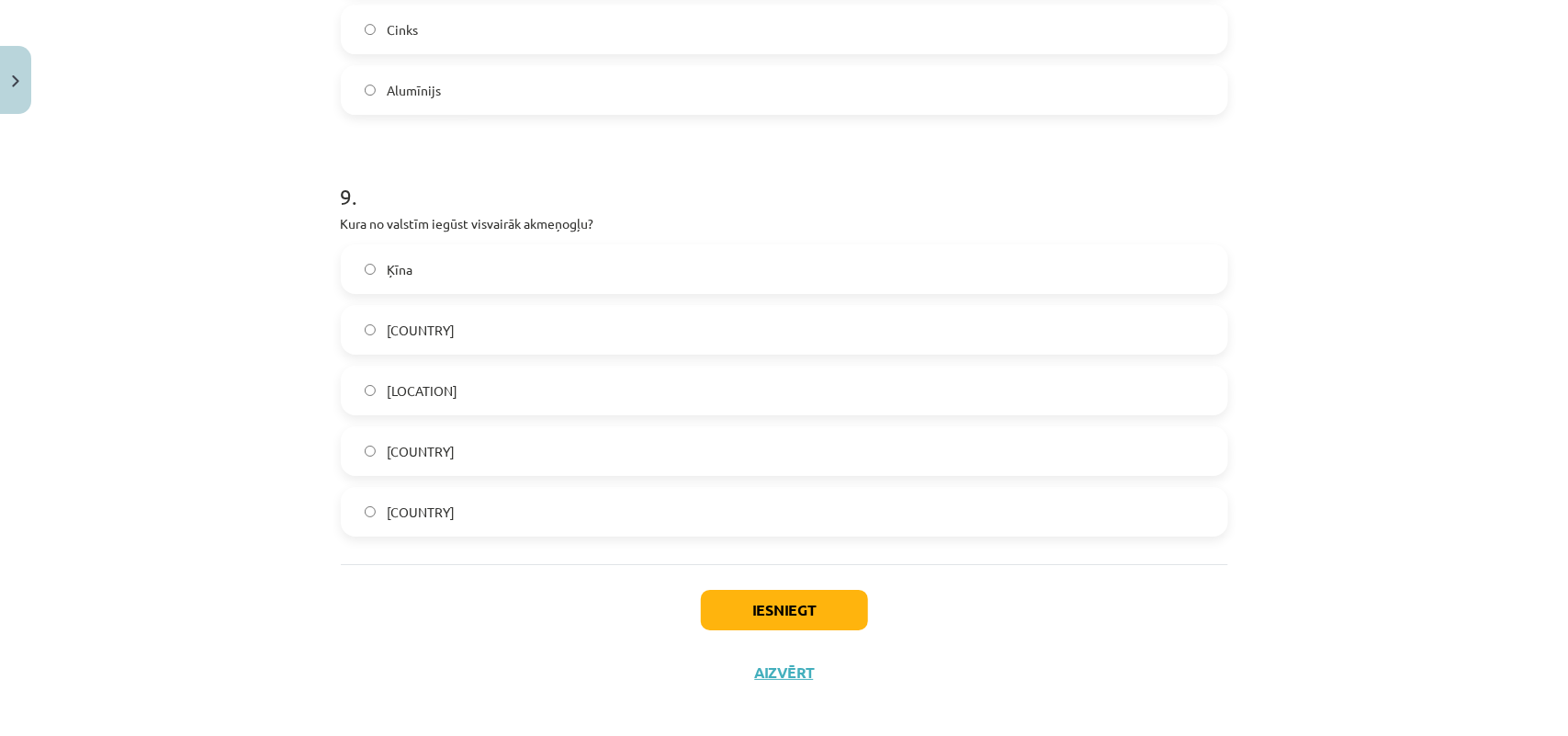 scroll, scrollTop: 2802, scrollLeft: 0, axis: vertical 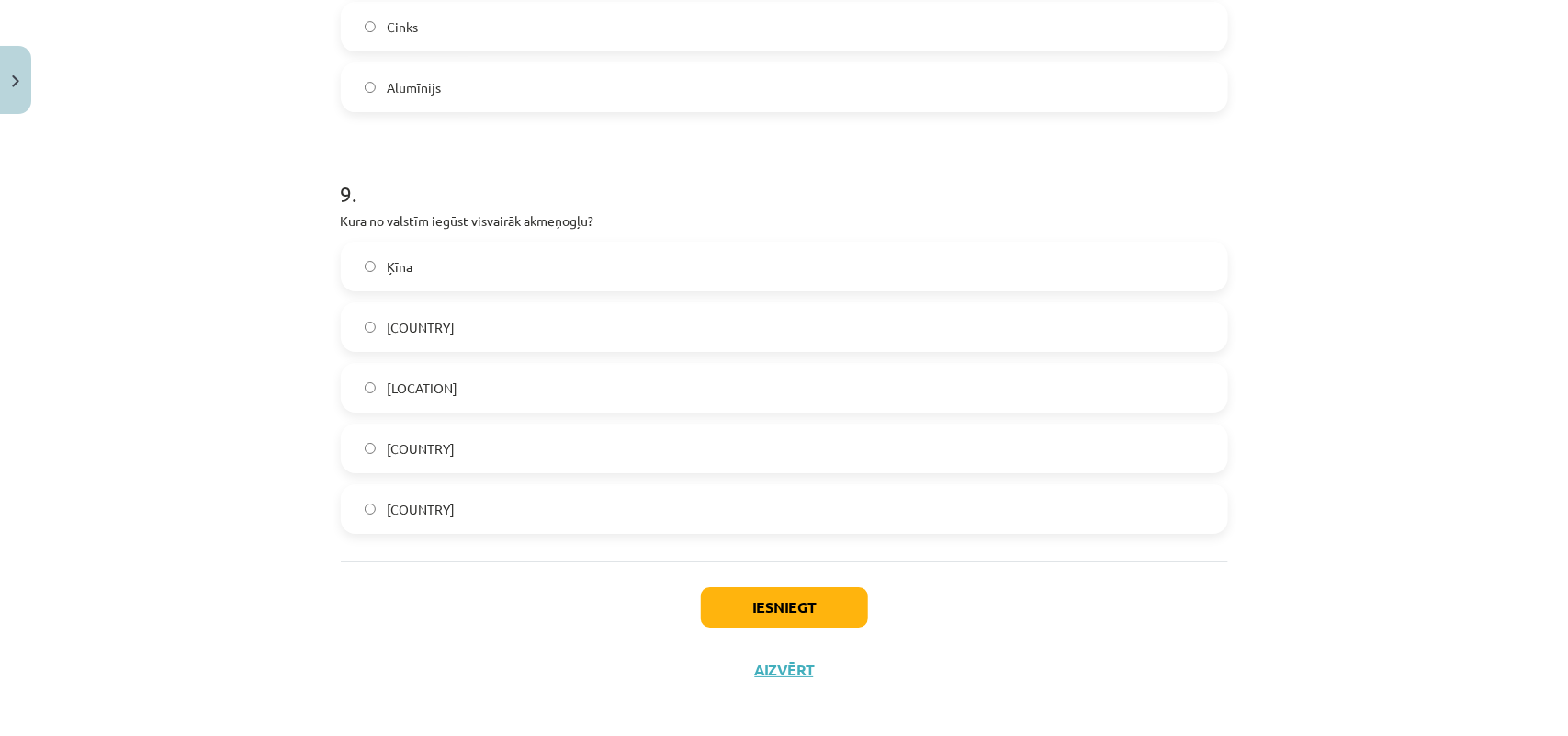 click on "Ķīna" 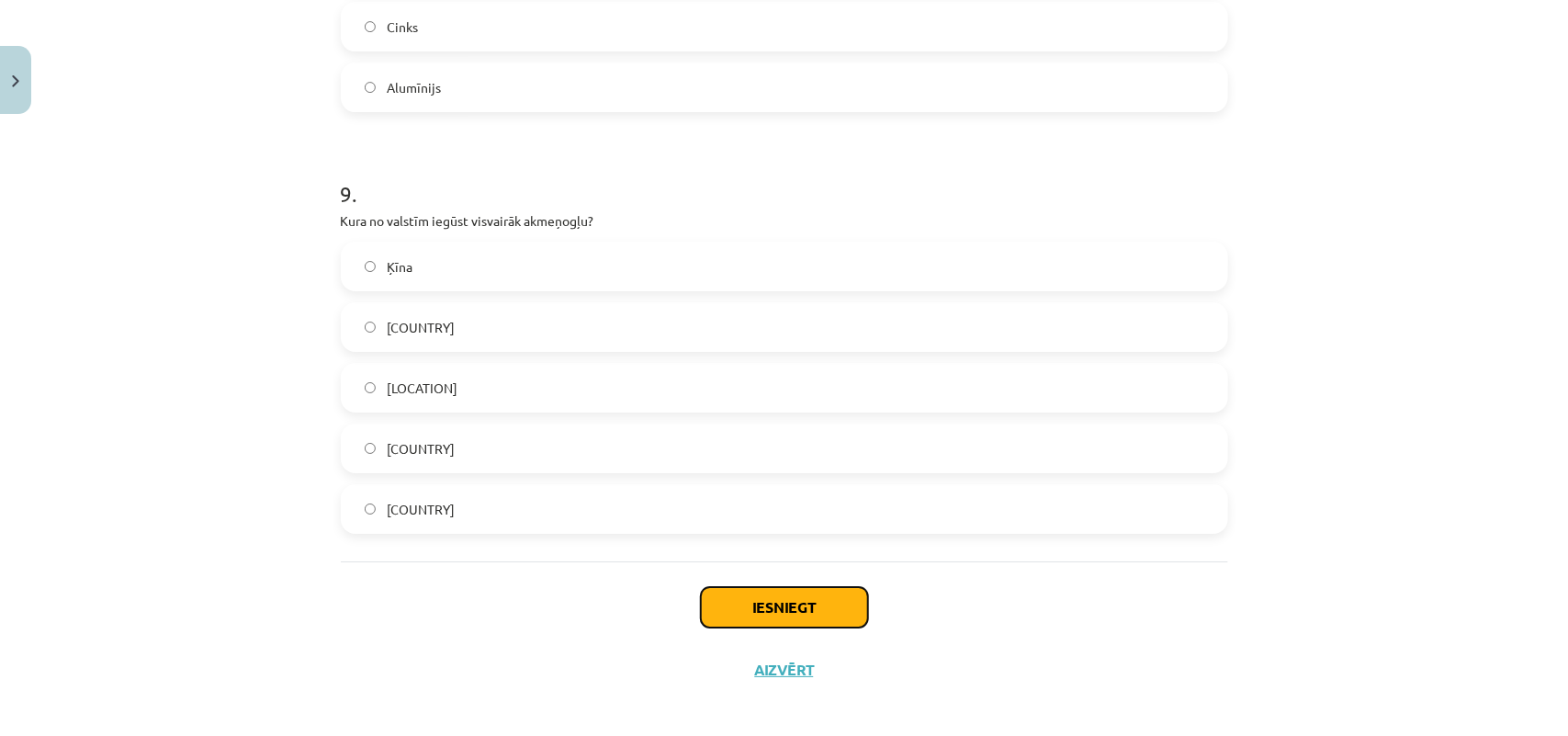 click on "Iesniegt" 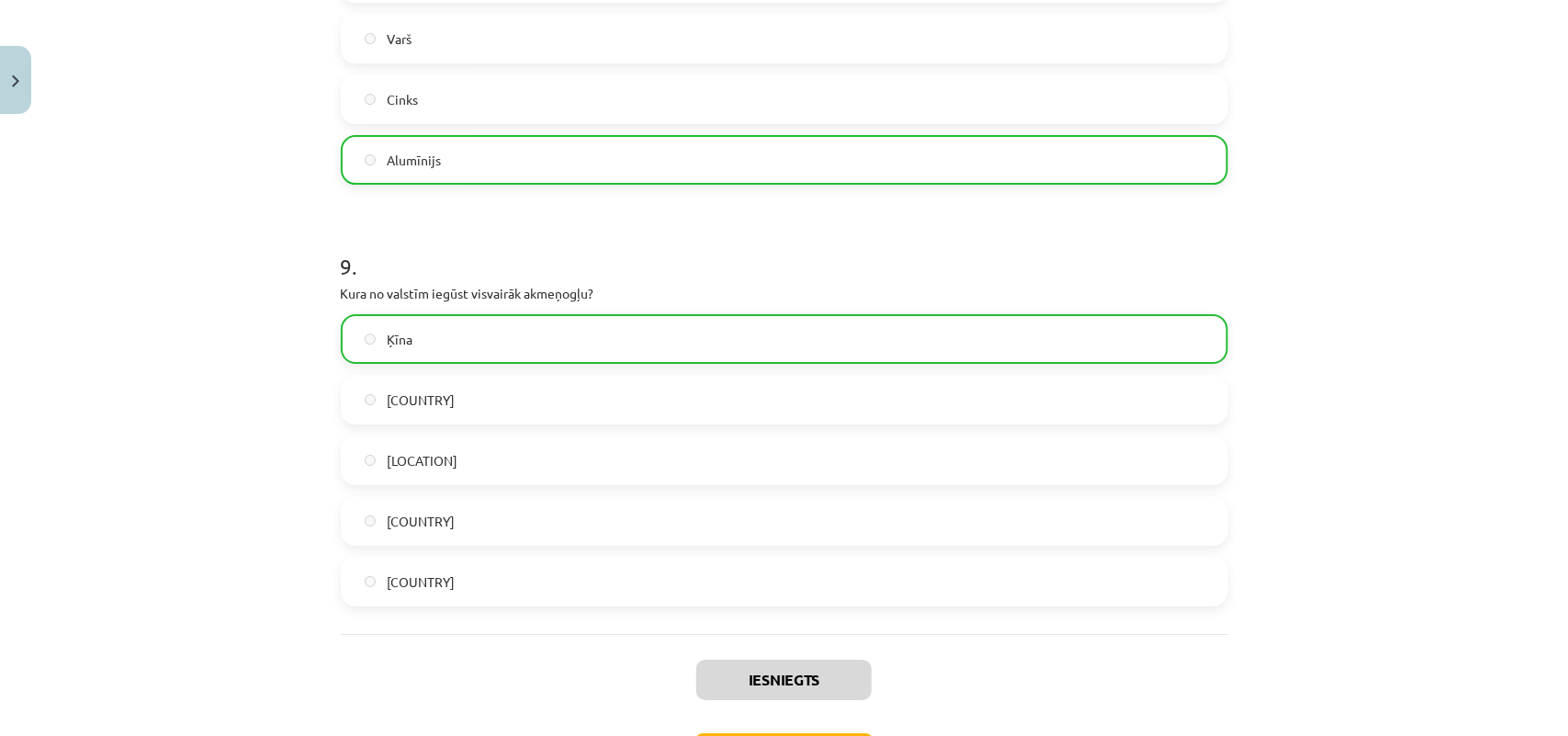 scroll, scrollTop: 2871, scrollLeft: 0, axis: vertical 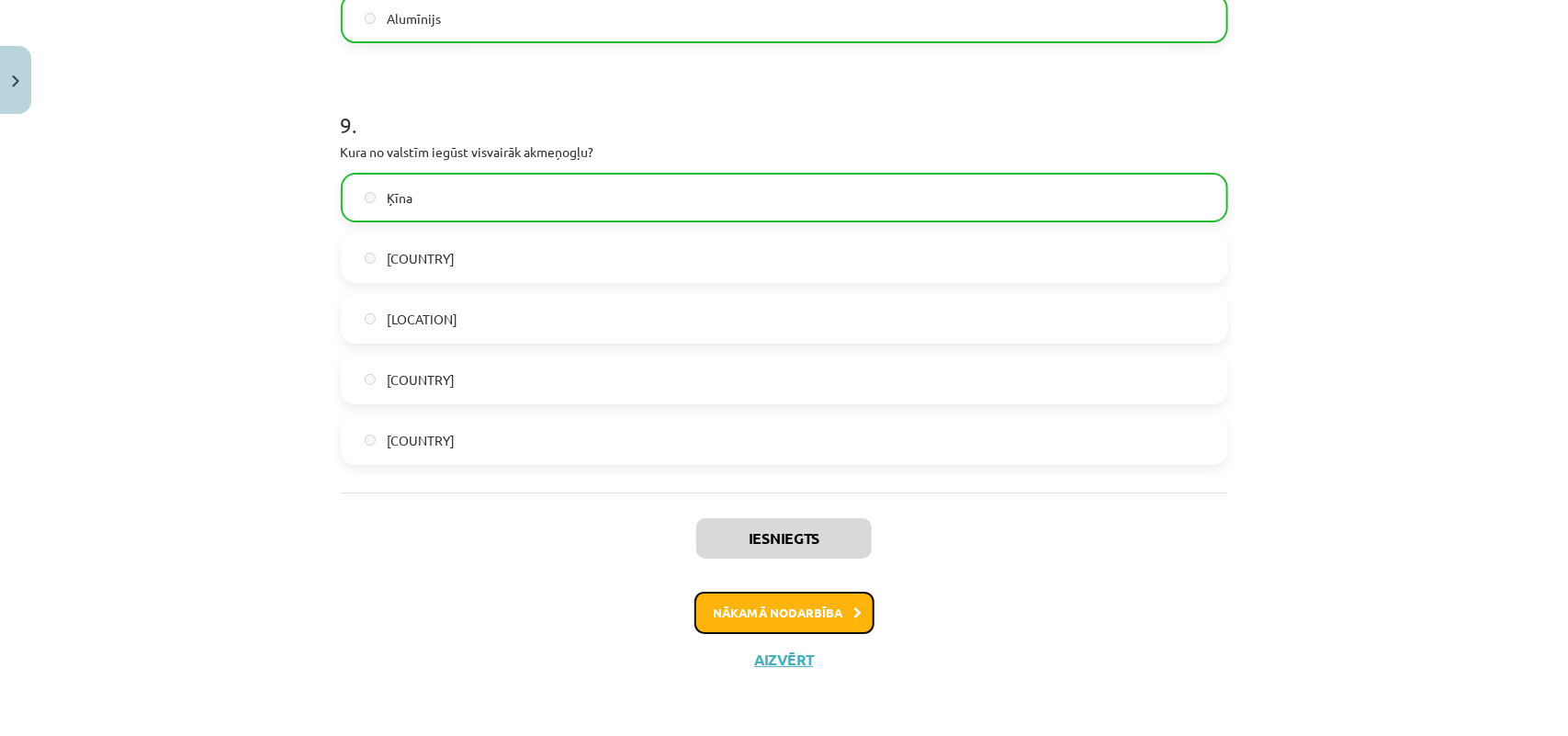 click on "Nākamā nodarbība" 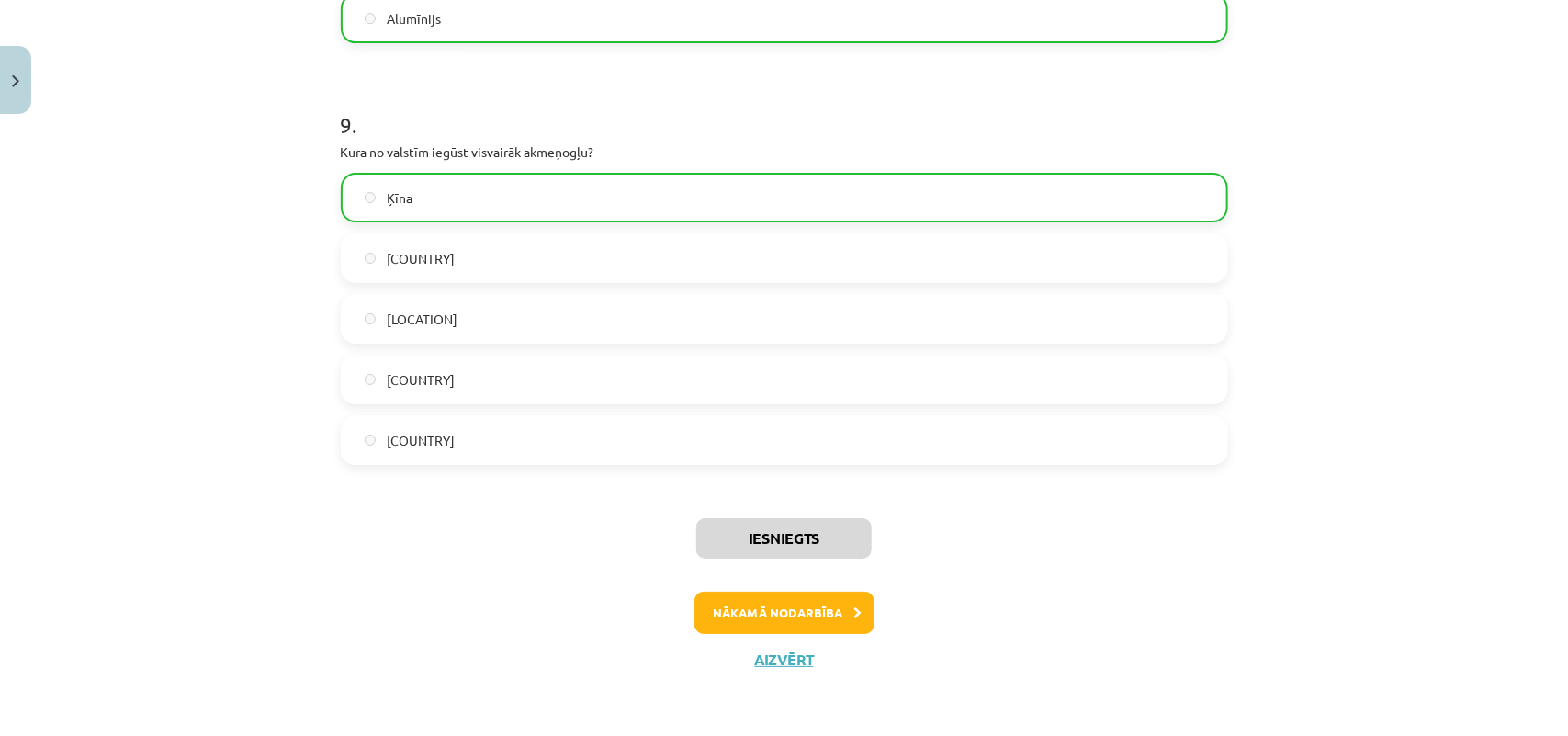 scroll, scrollTop: 0, scrollLeft: 0, axis: both 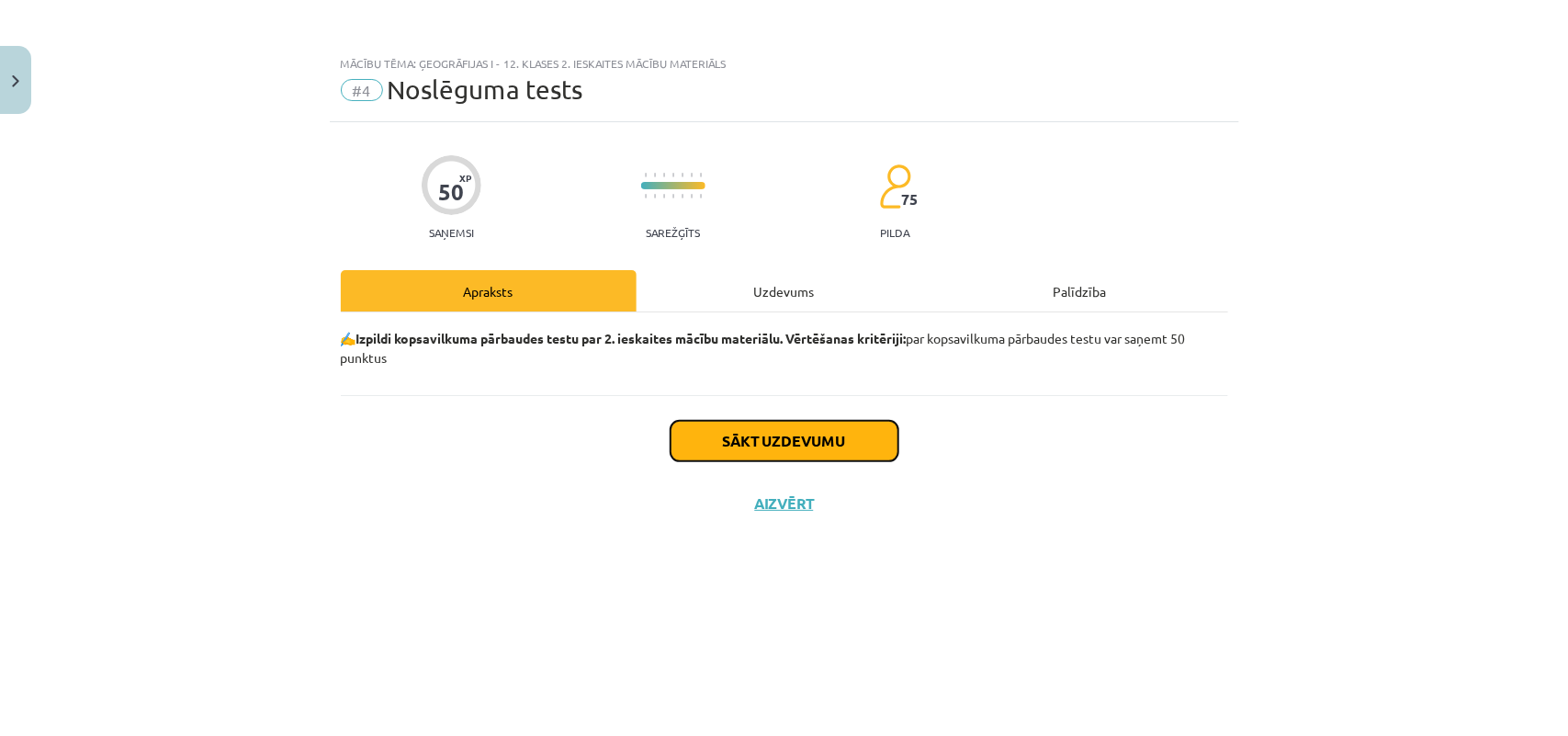 click on "Sākt uzdevumu" 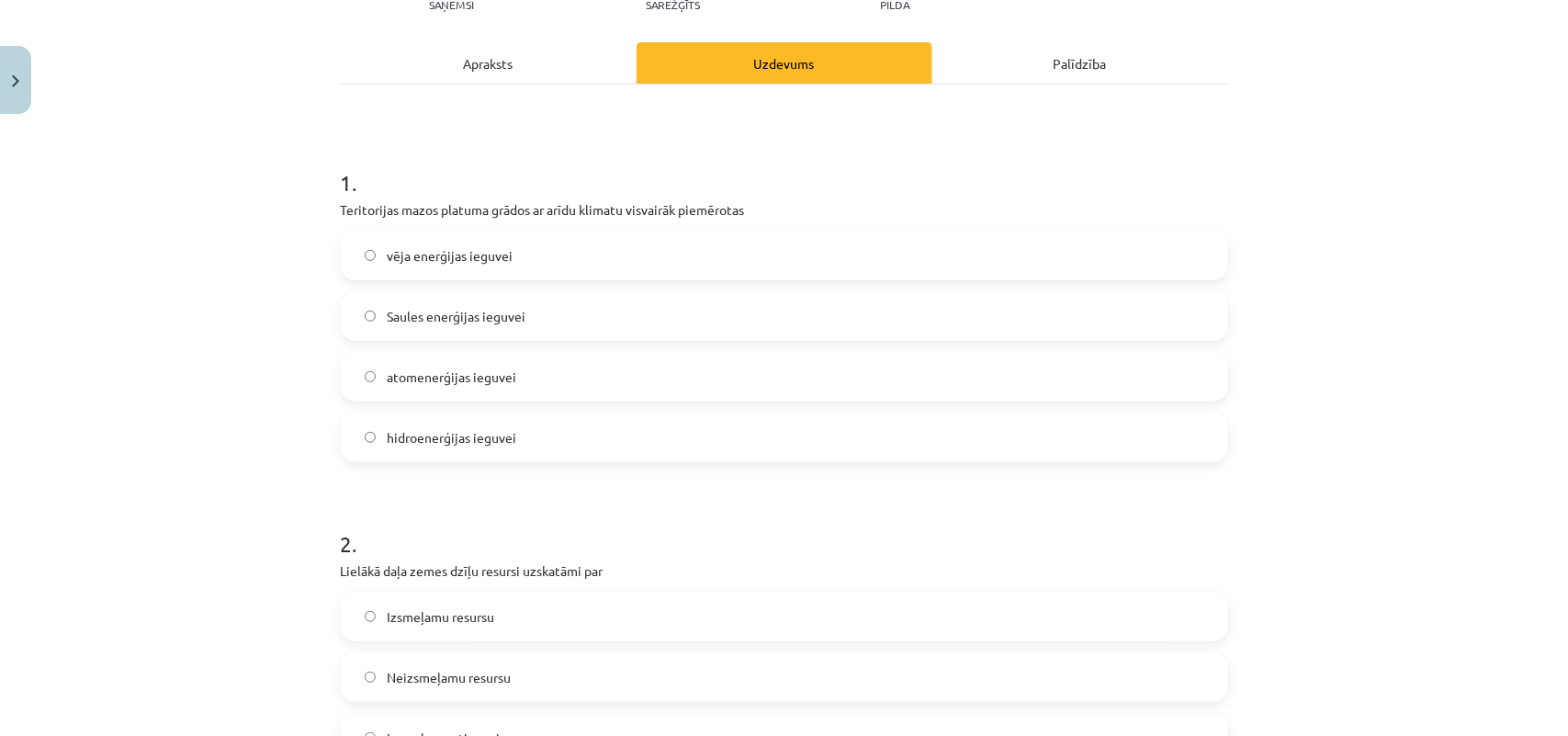 scroll, scrollTop: 230, scrollLeft: 0, axis: vertical 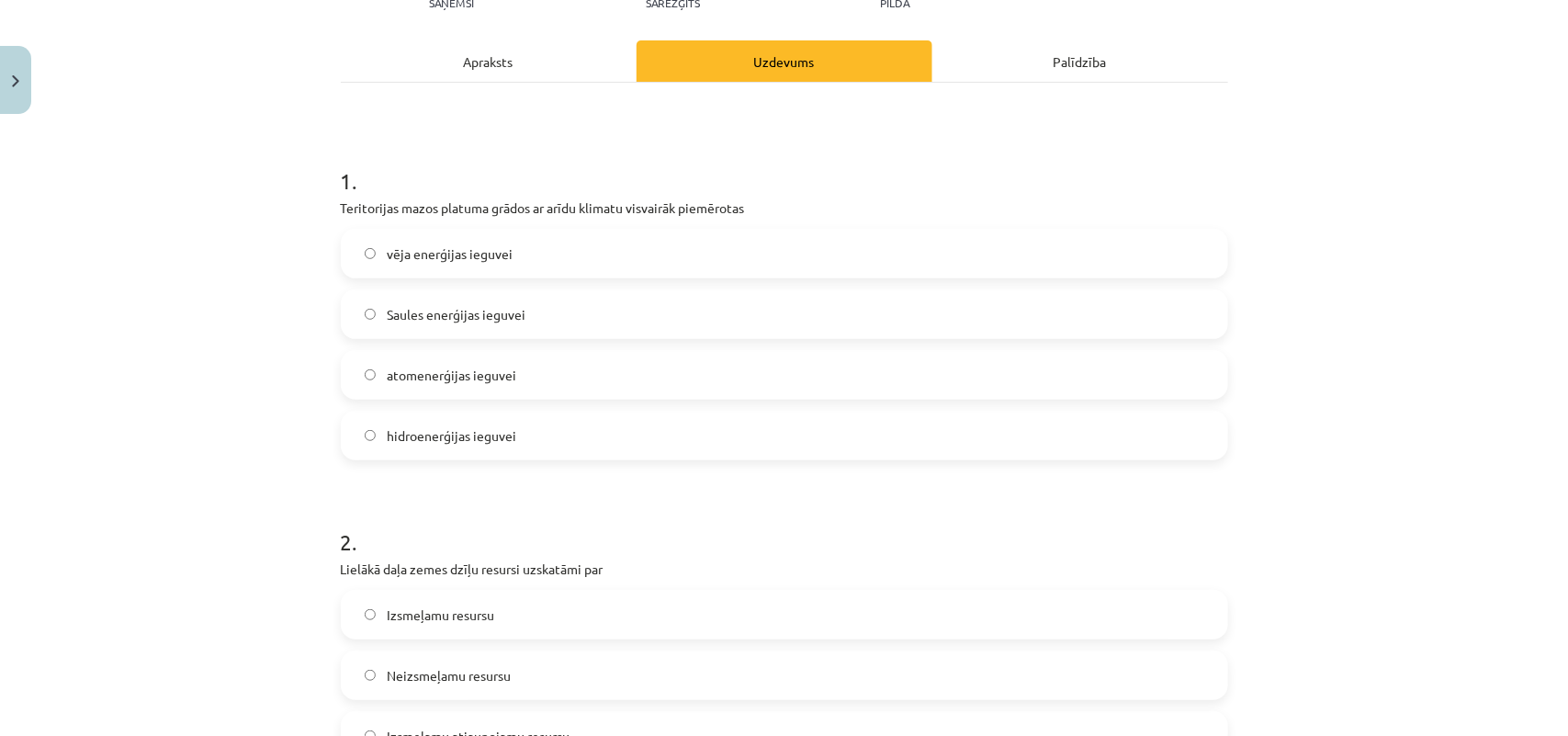 click on "Saules enerģijas ieguvei" 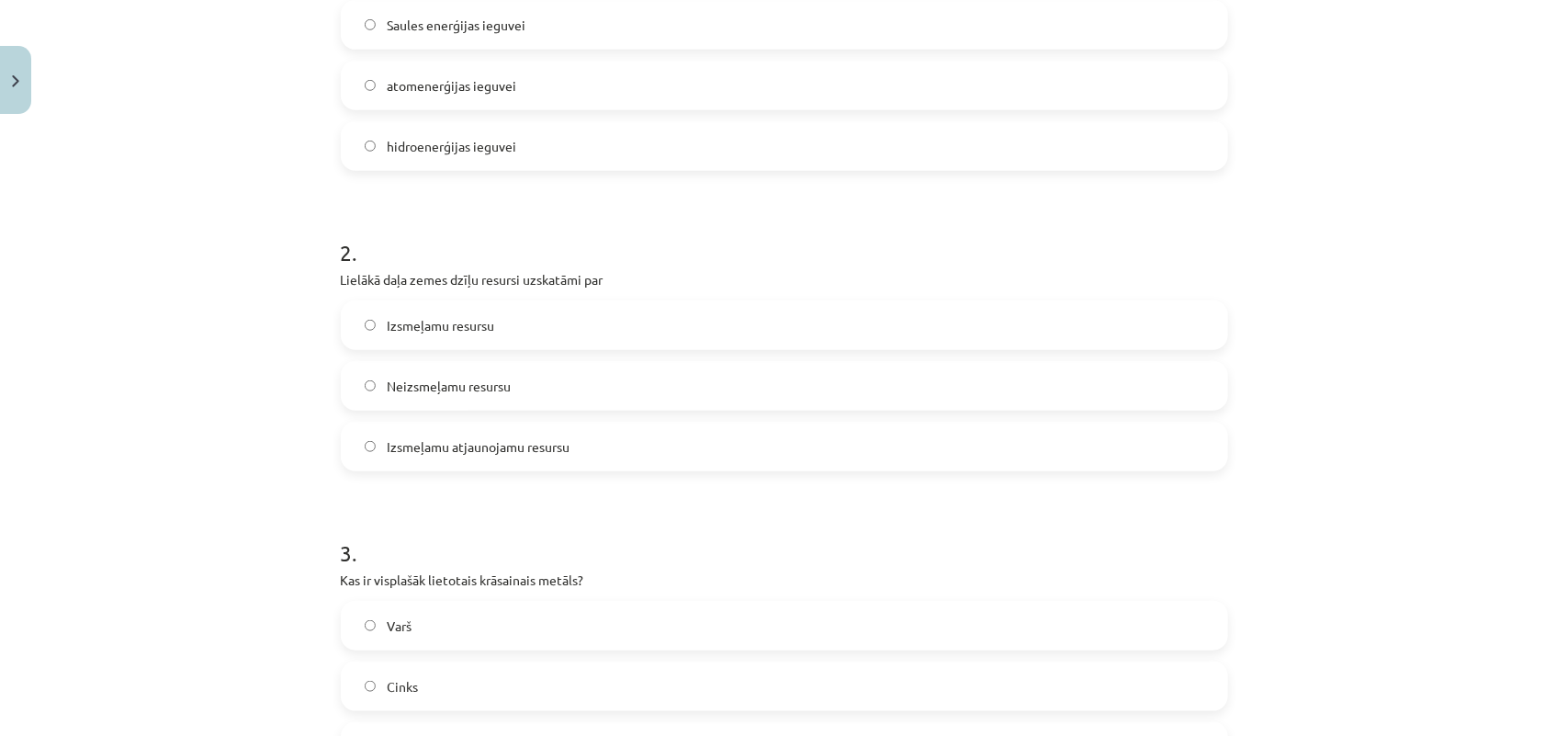 scroll, scrollTop: 574, scrollLeft: 0, axis: vertical 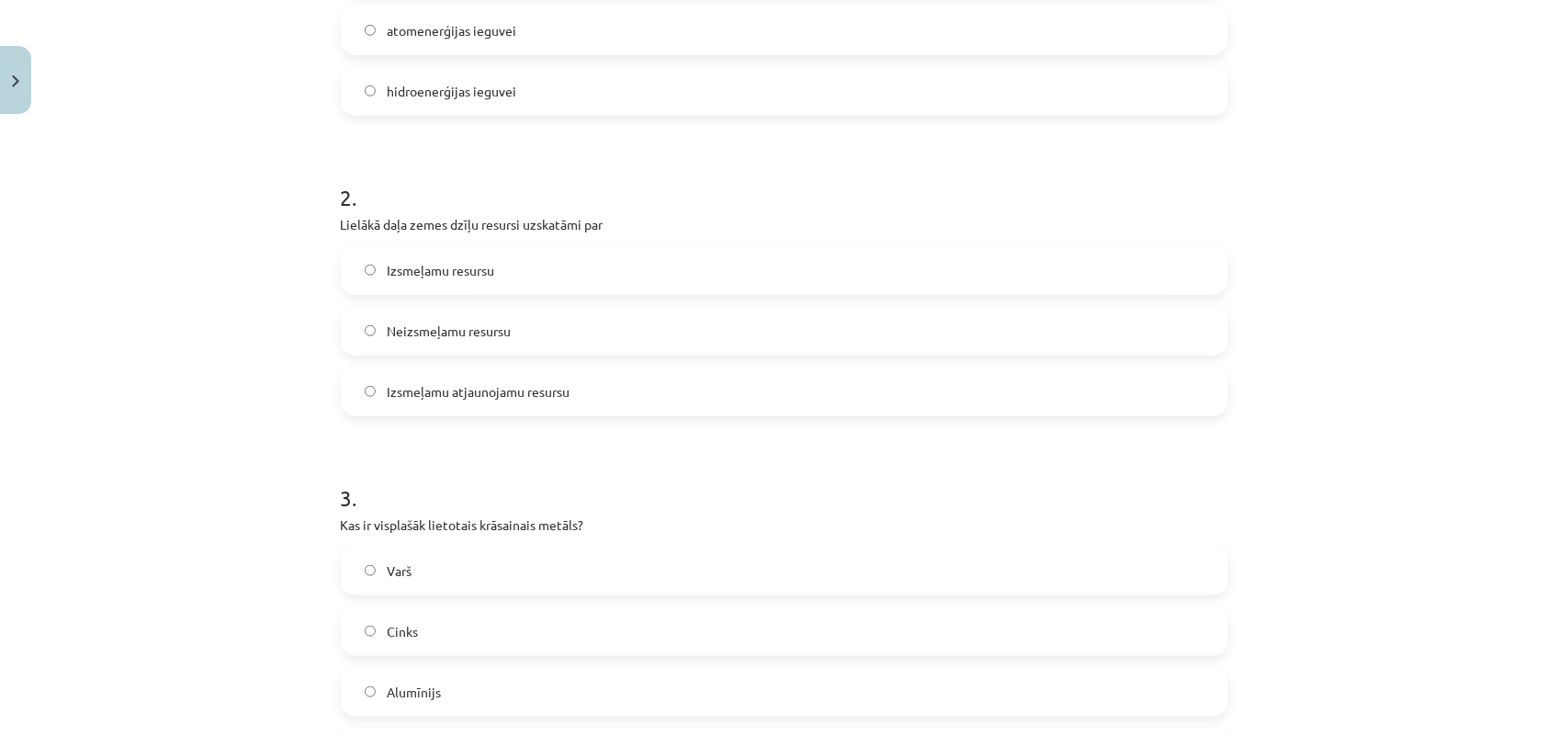 click on "Izsmeļamu resursu" 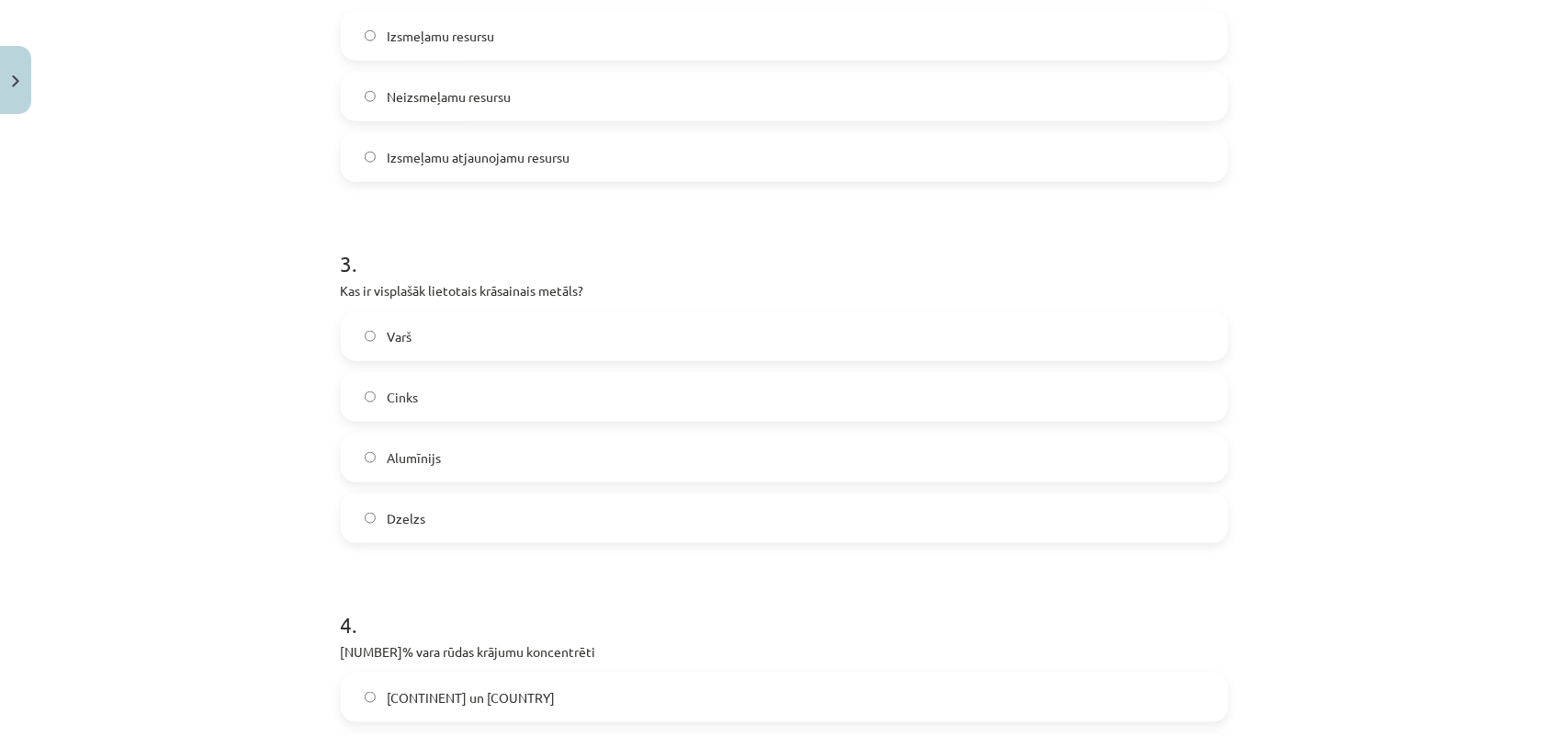 scroll, scrollTop: 919, scrollLeft: 0, axis: vertical 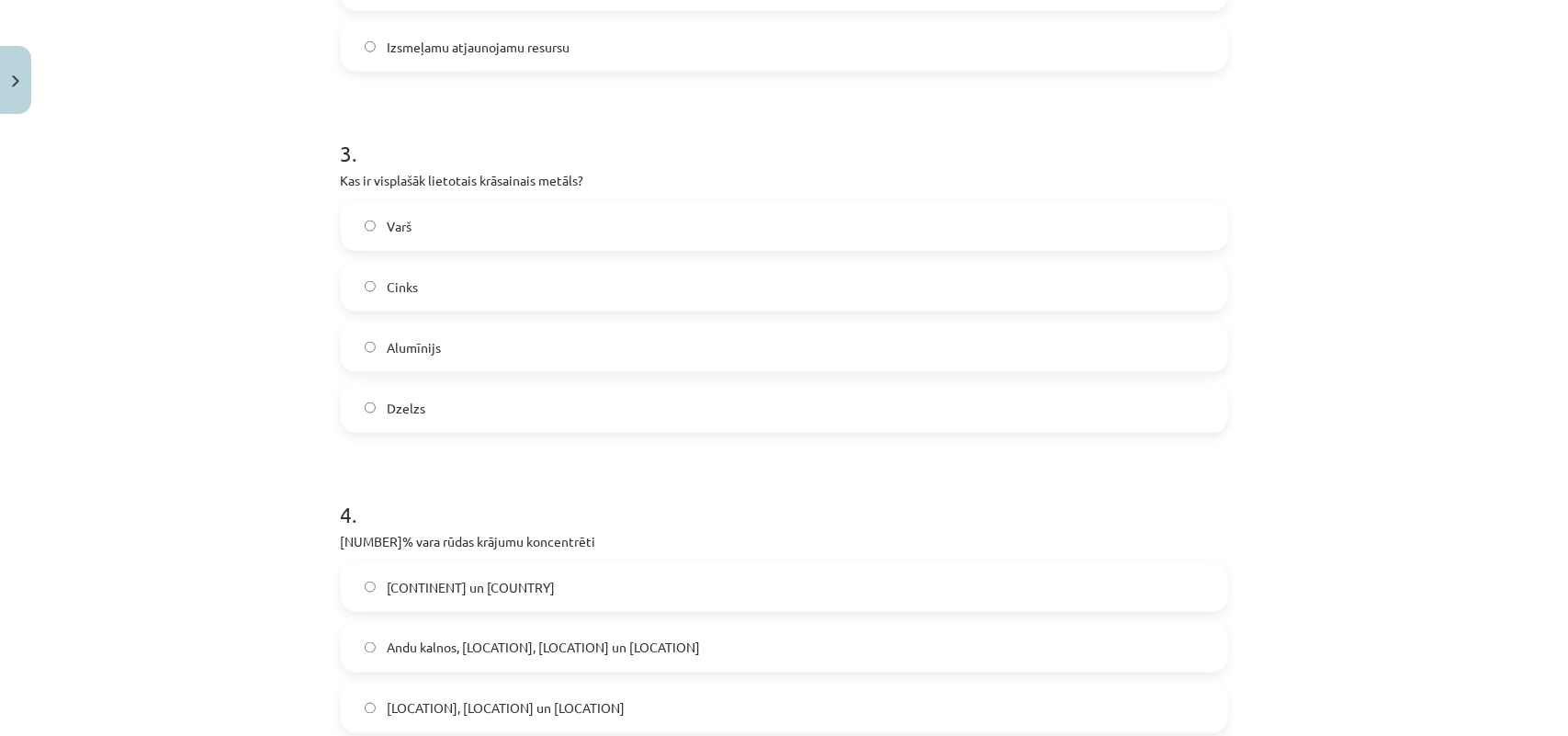 click on "Alumīnijs" 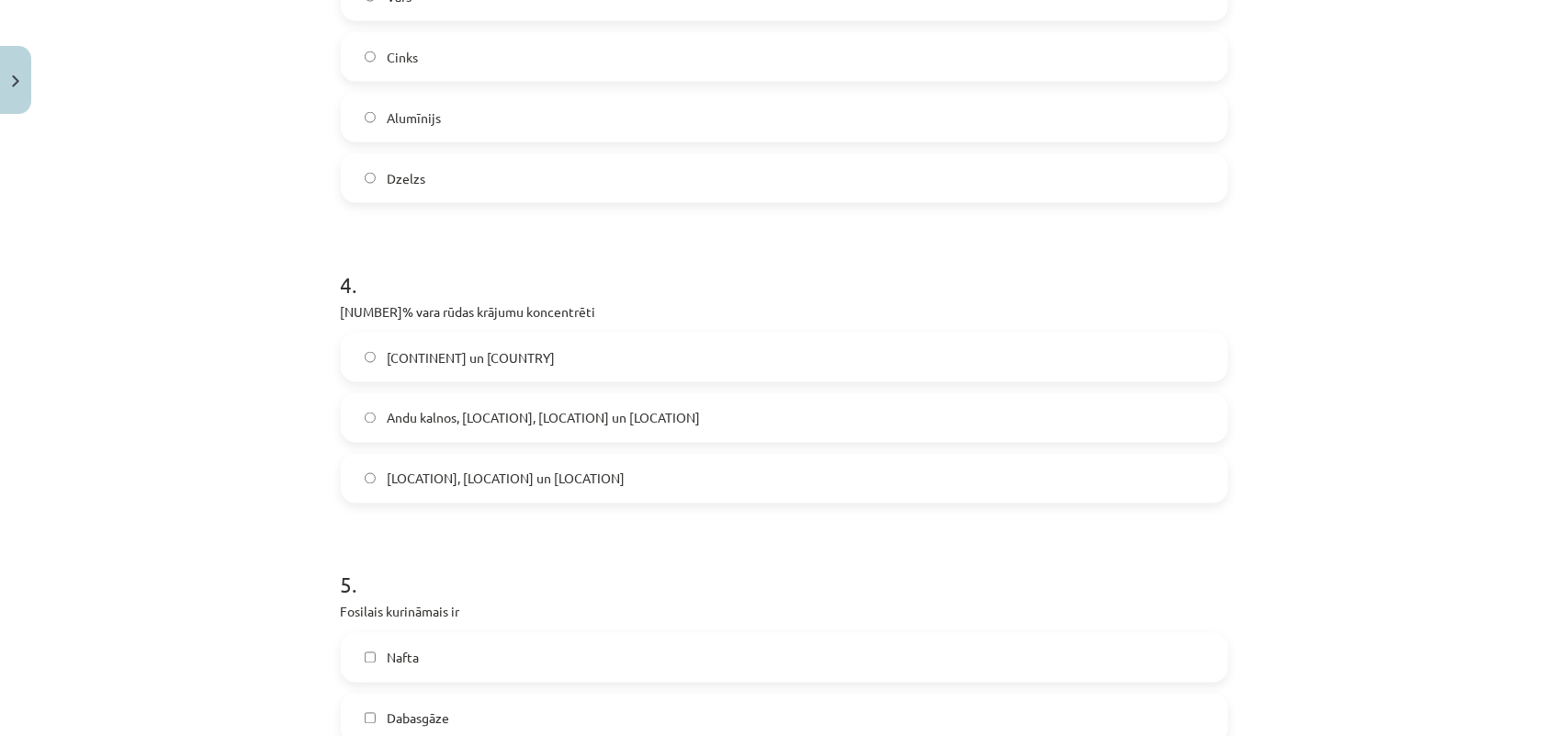 scroll, scrollTop: 1263, scrollLeft: 0, axis: vertical 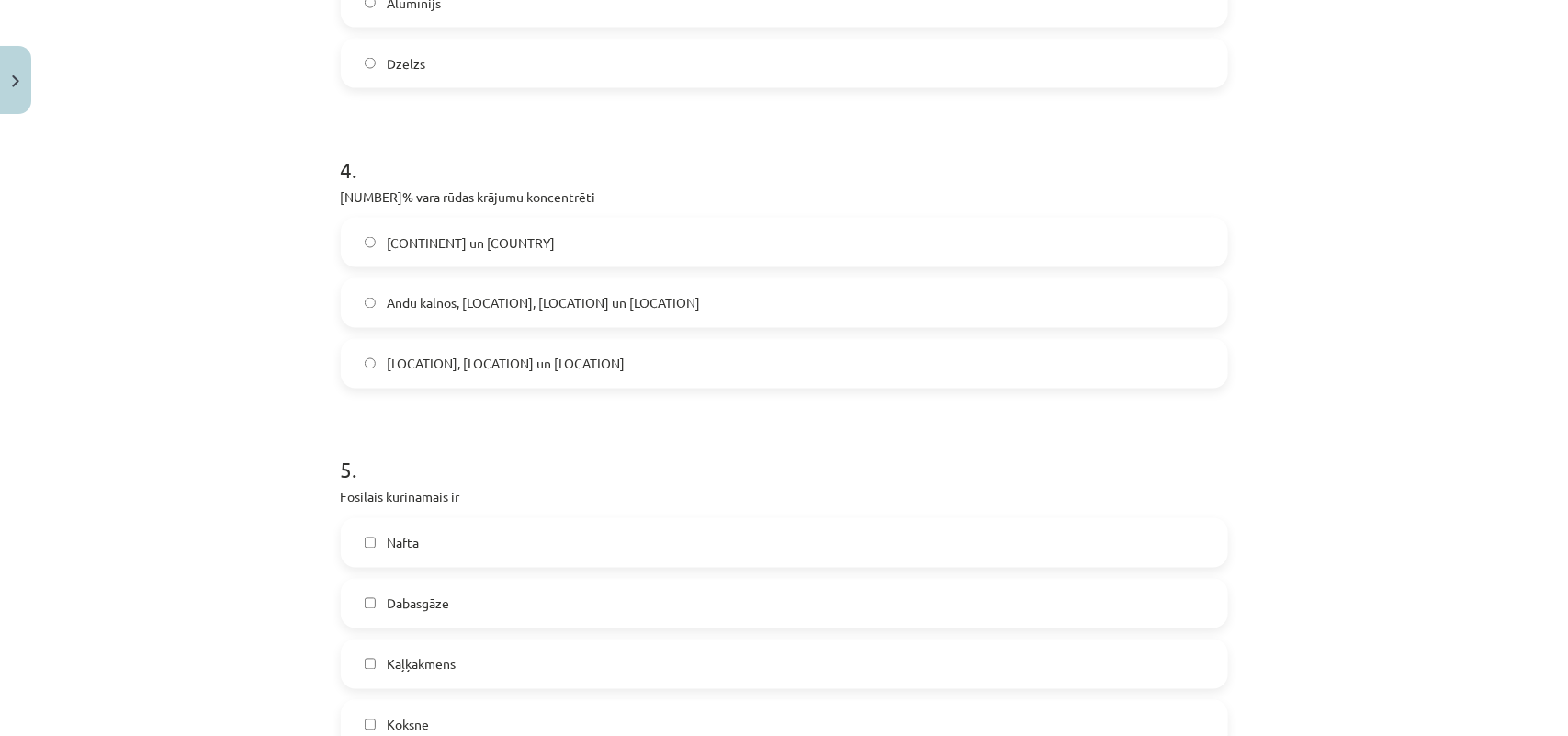 click on "Andu kalnos, Zambijā, Kongo un Austrālijā" 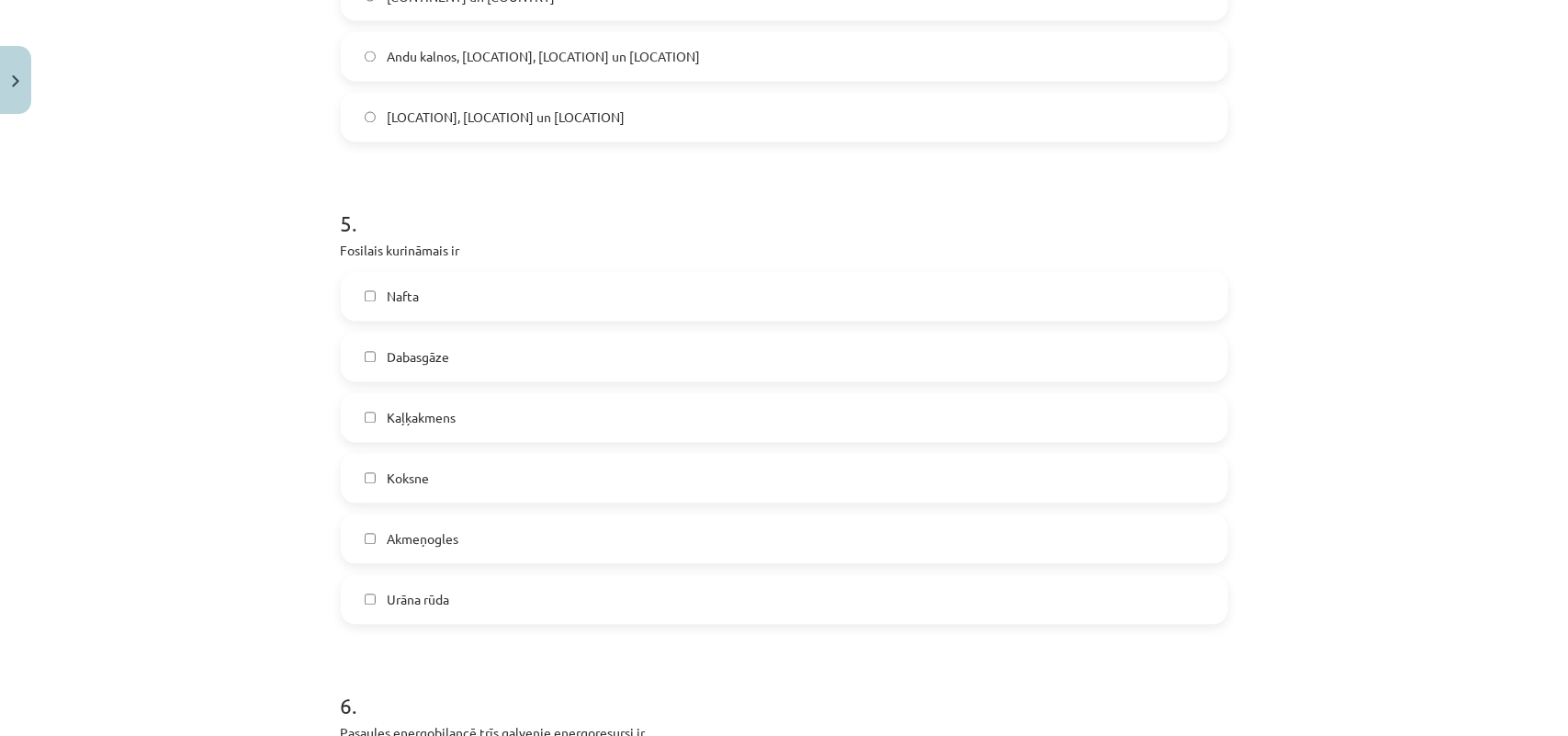 scroll, scrollTop: 1608, scrollLeft: 0, axis: vertical 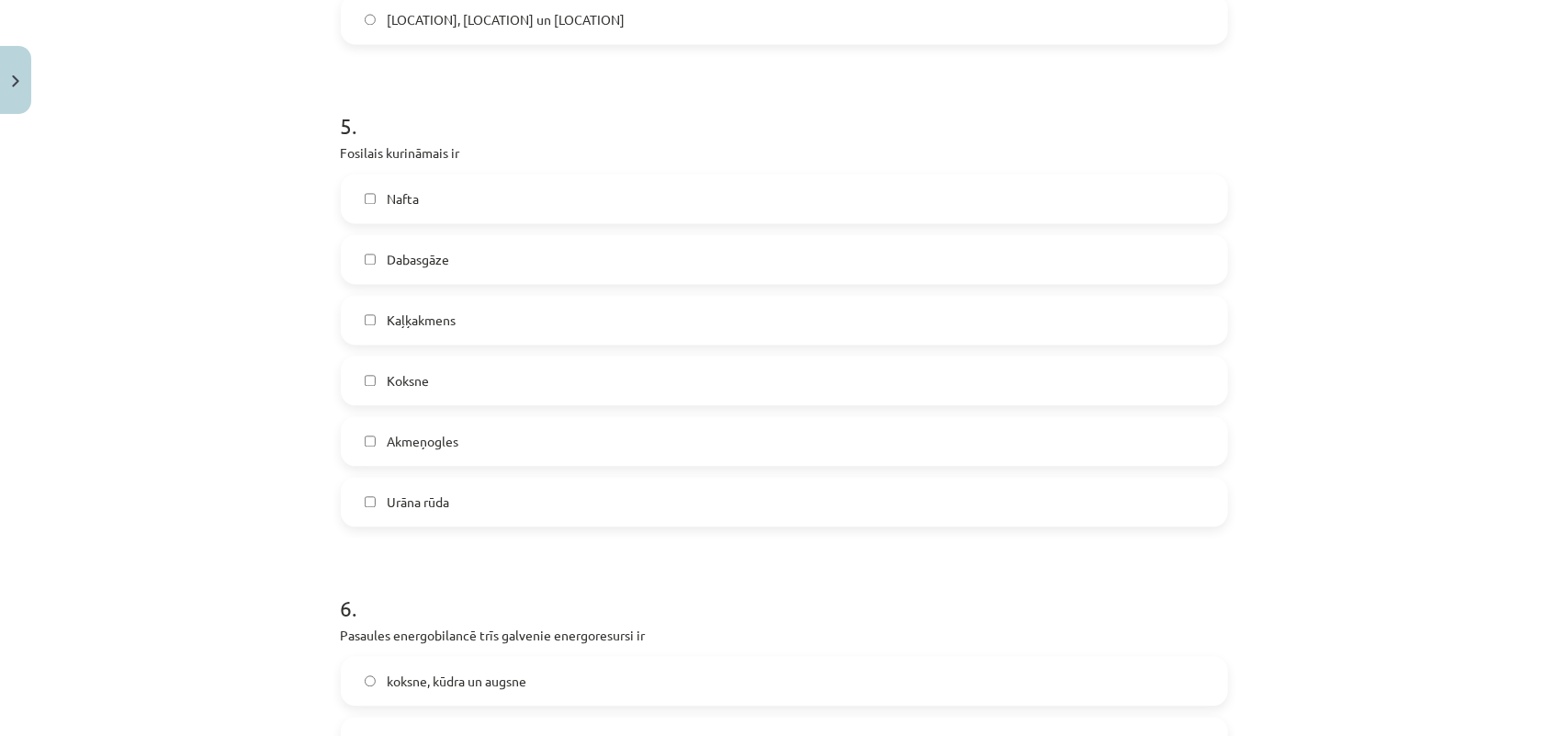 click on "Nafta" 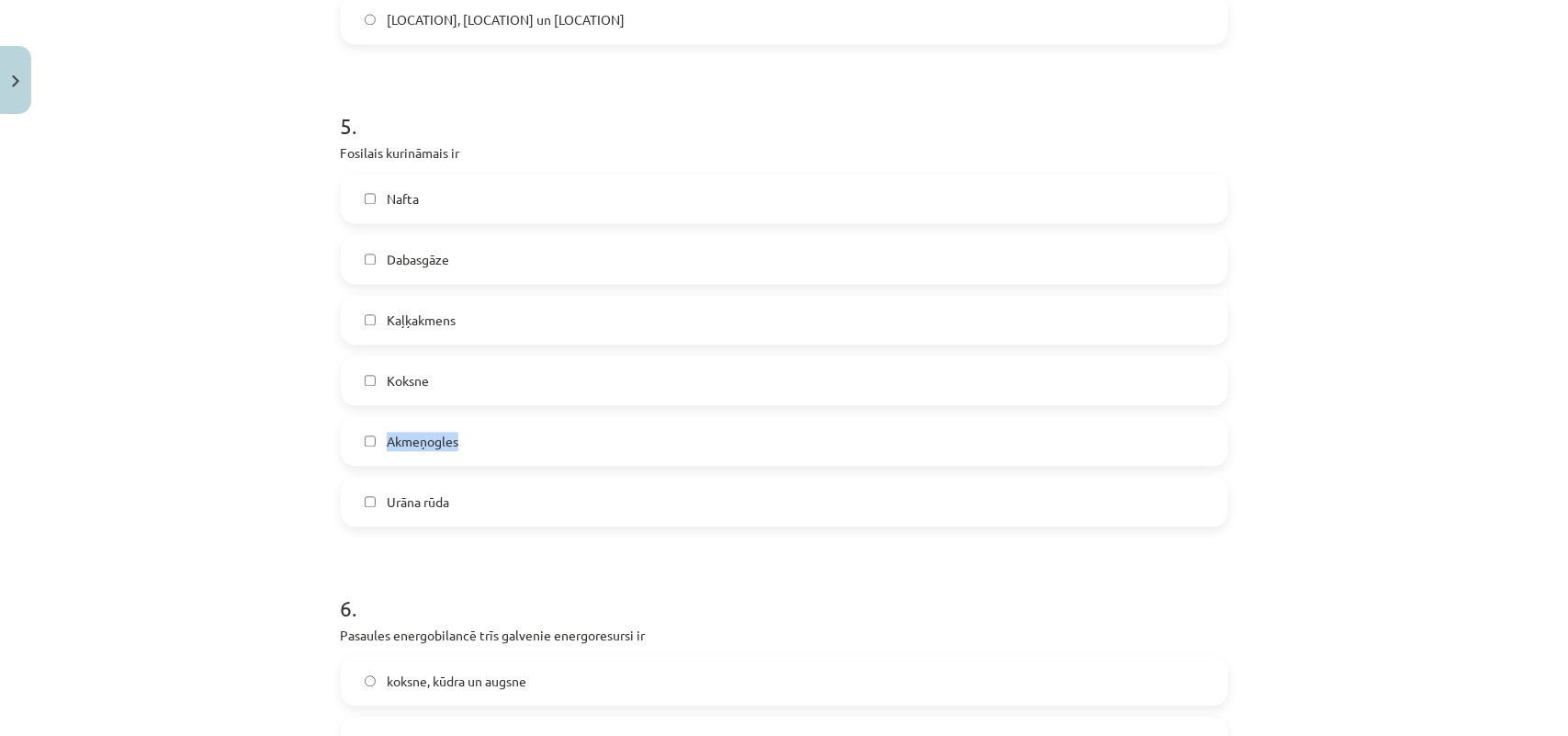drag, startPoint x: 558, startPoint y: 369, endPoint x: 563, endPoint y: 443, distance: 74.168727 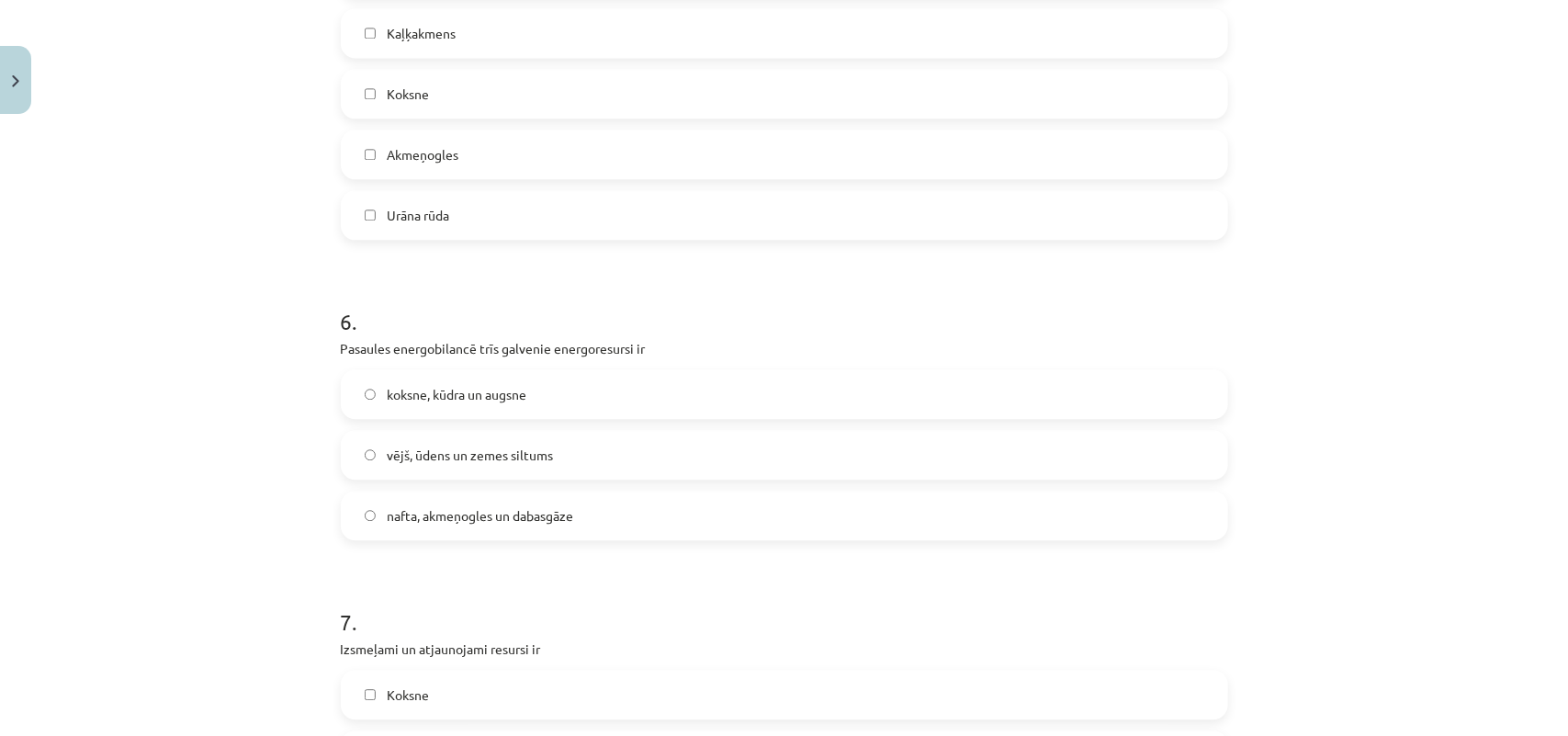 scroll, scrollTop: 1953, scrollLeft: 0, axis: vertical 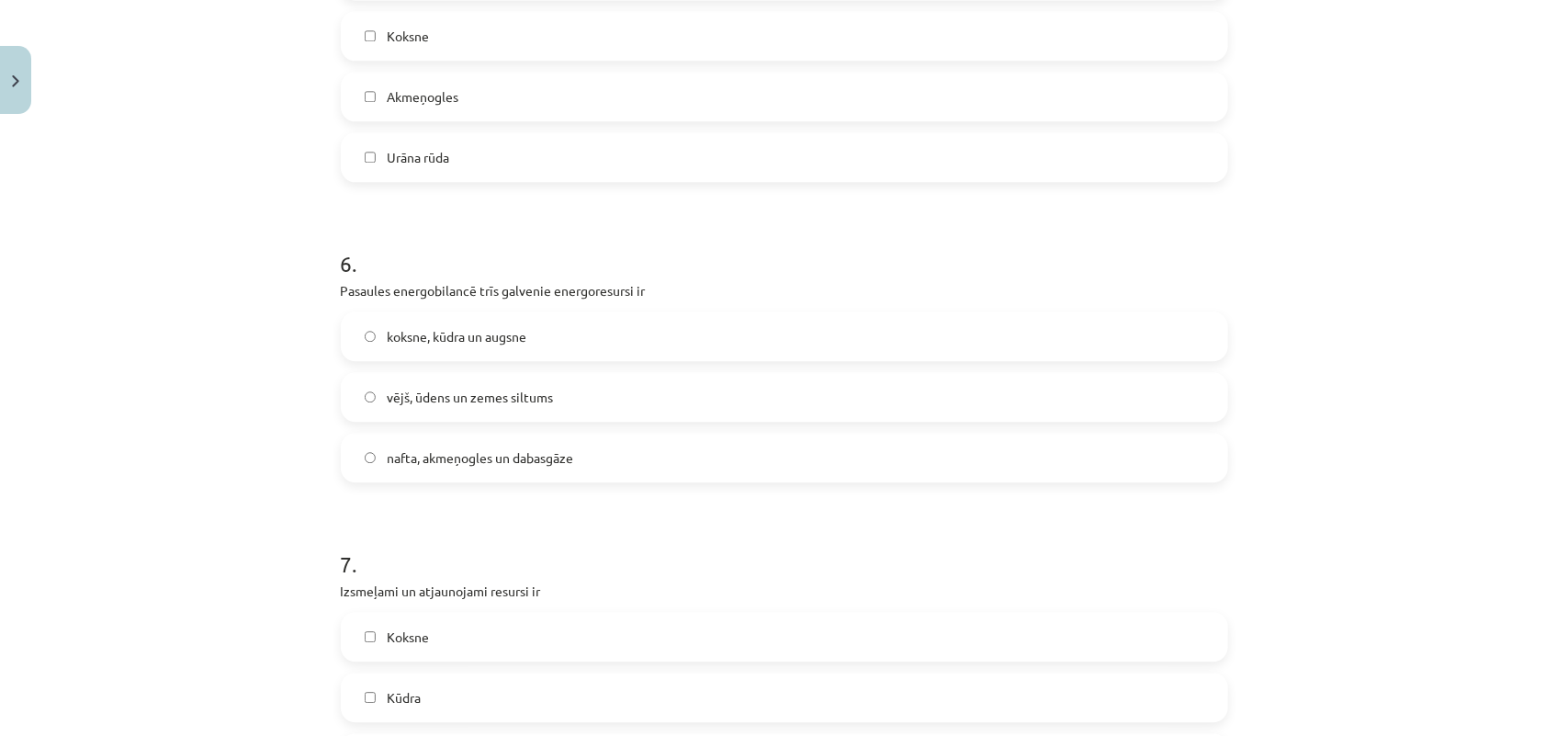click on "nafta, akmeņogles un dabasgāze" 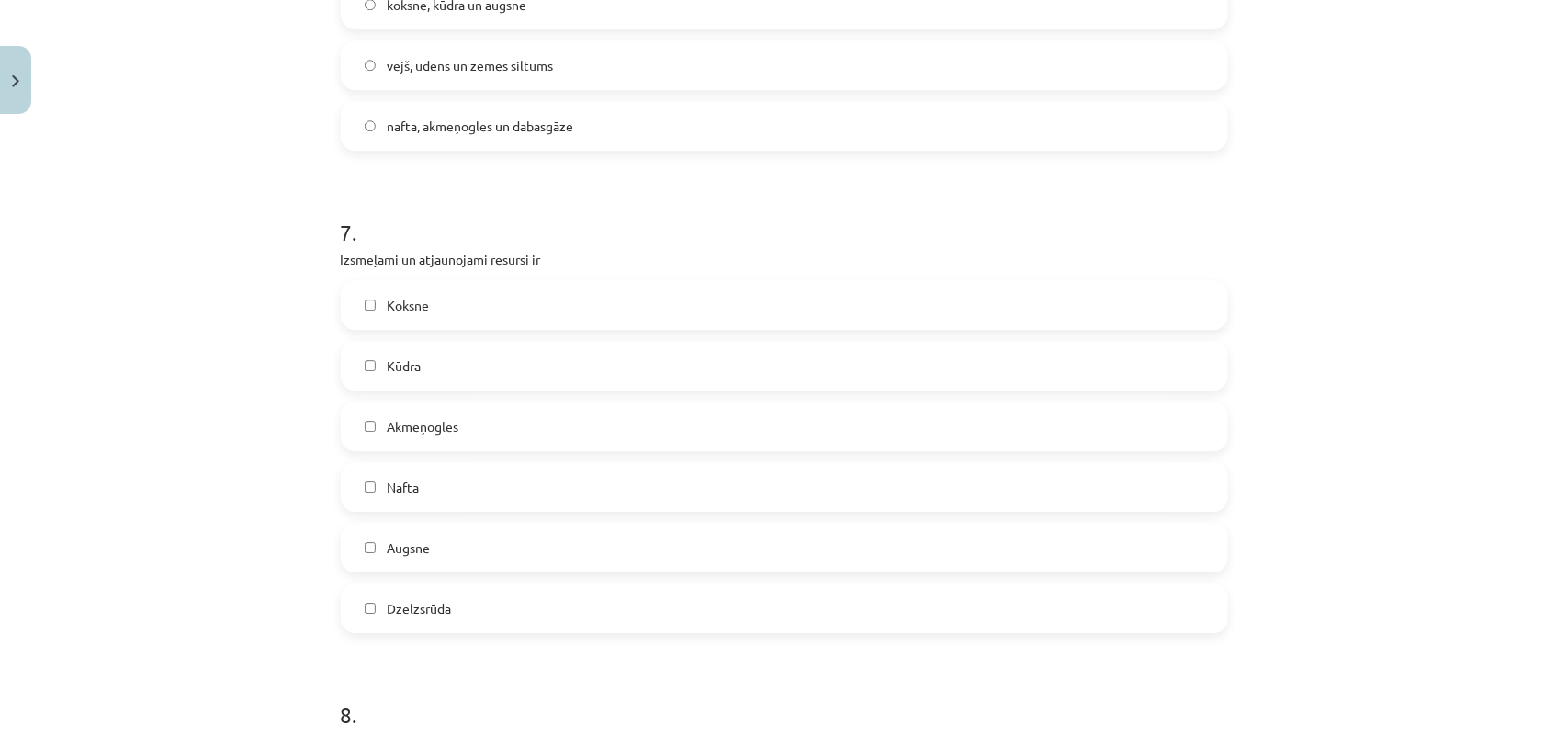 scroll, scrollTop: 2297, scrollLeft: 0, axis: vertical 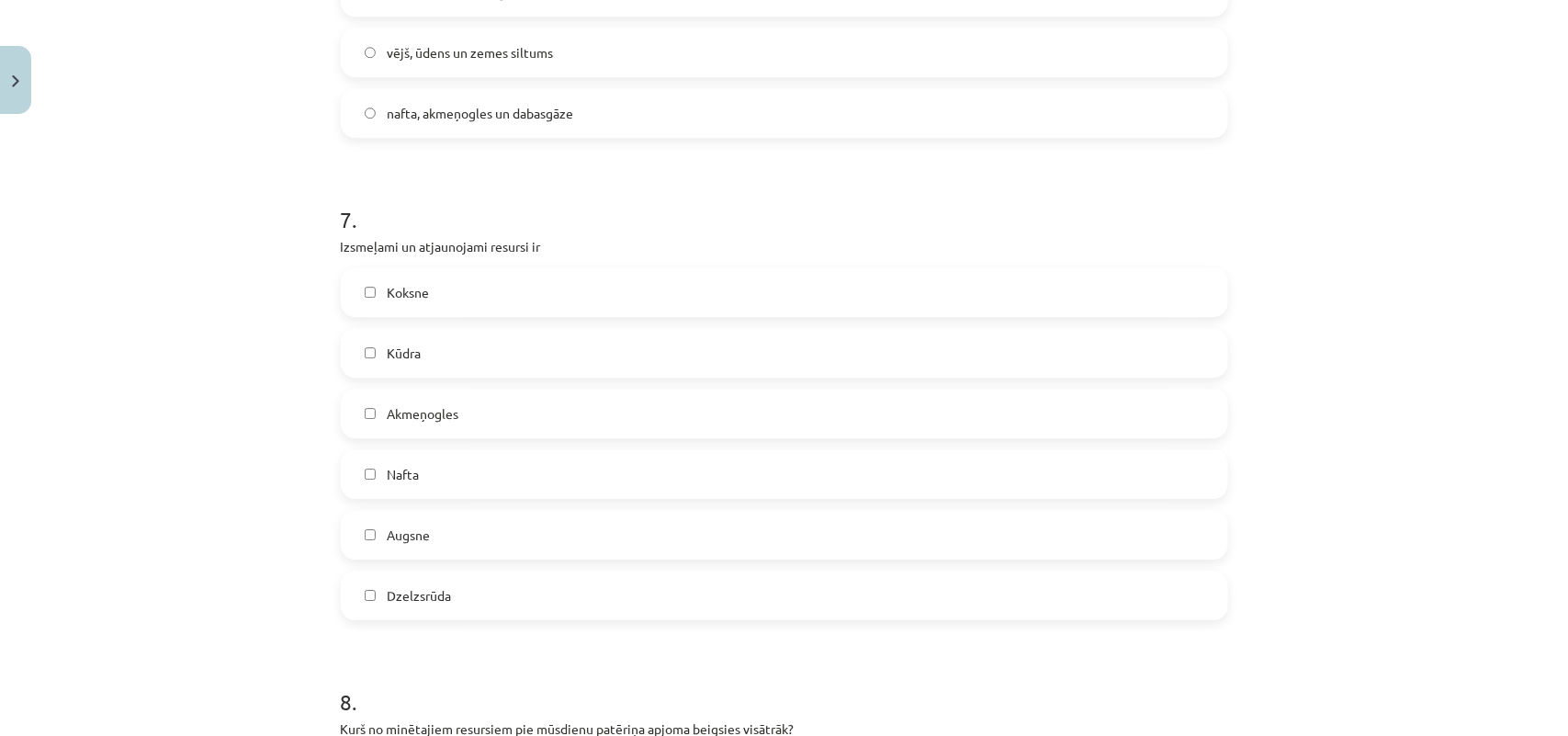 click on "Koksne" 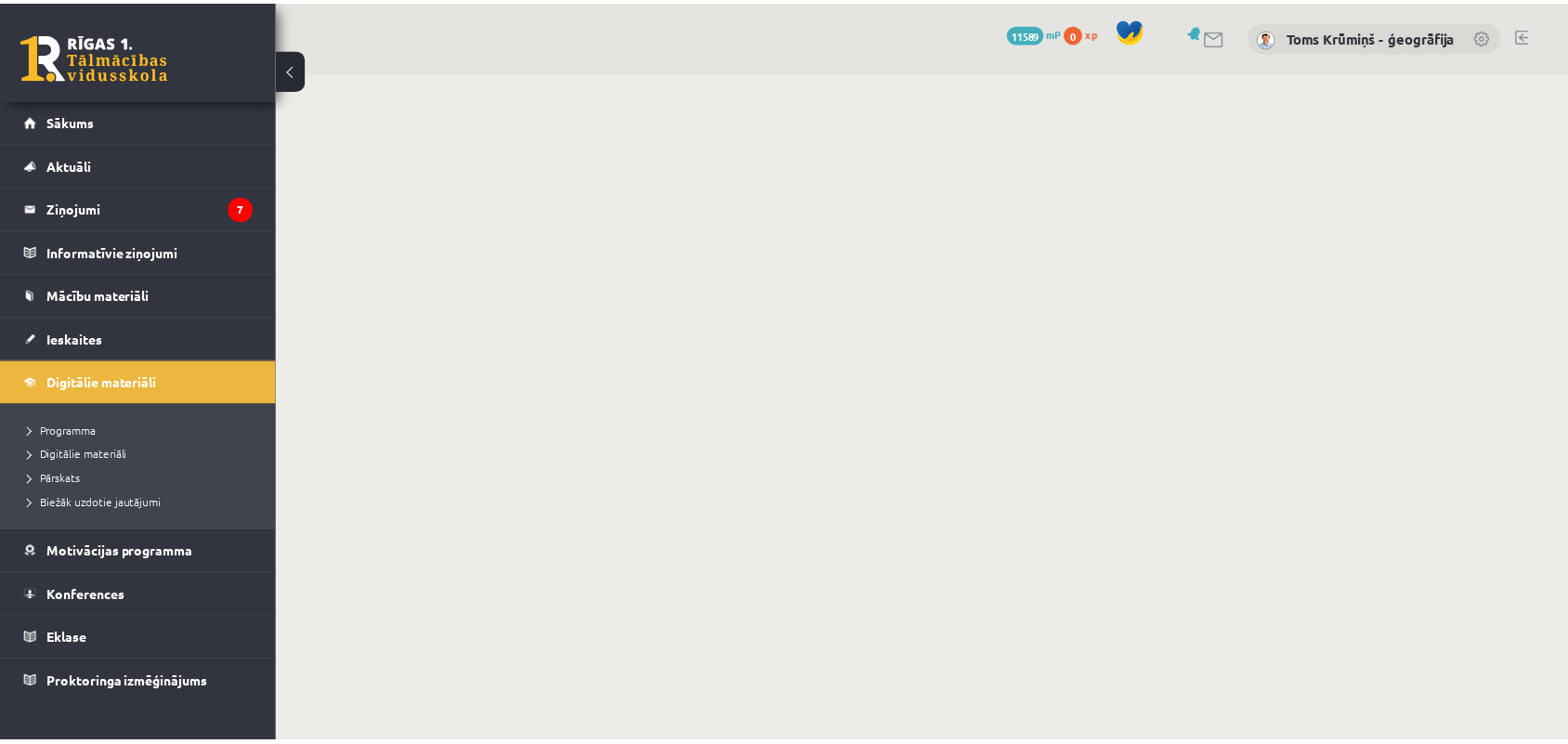 scroll, scrollTop: 0, scrollLeft: 0, axis: both 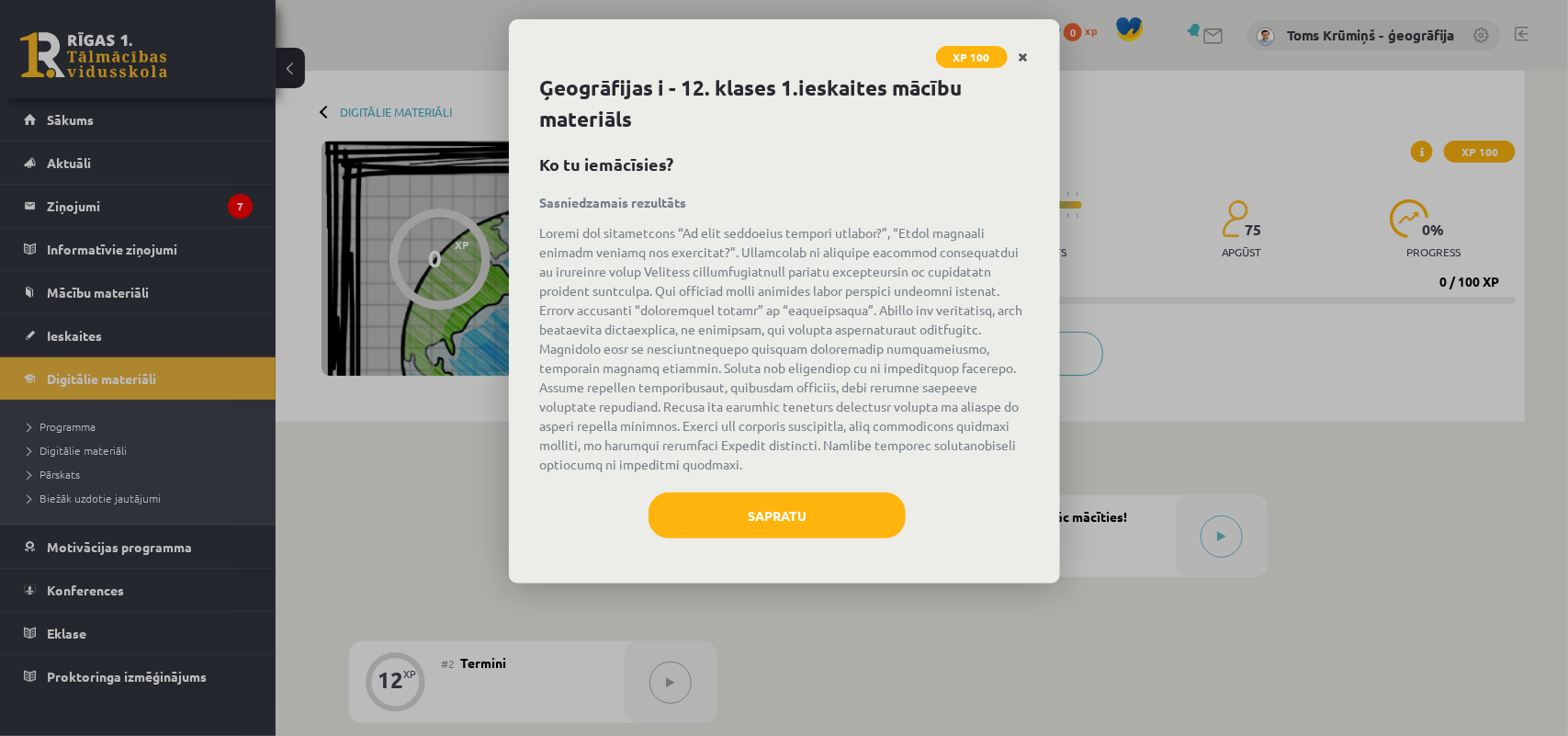click 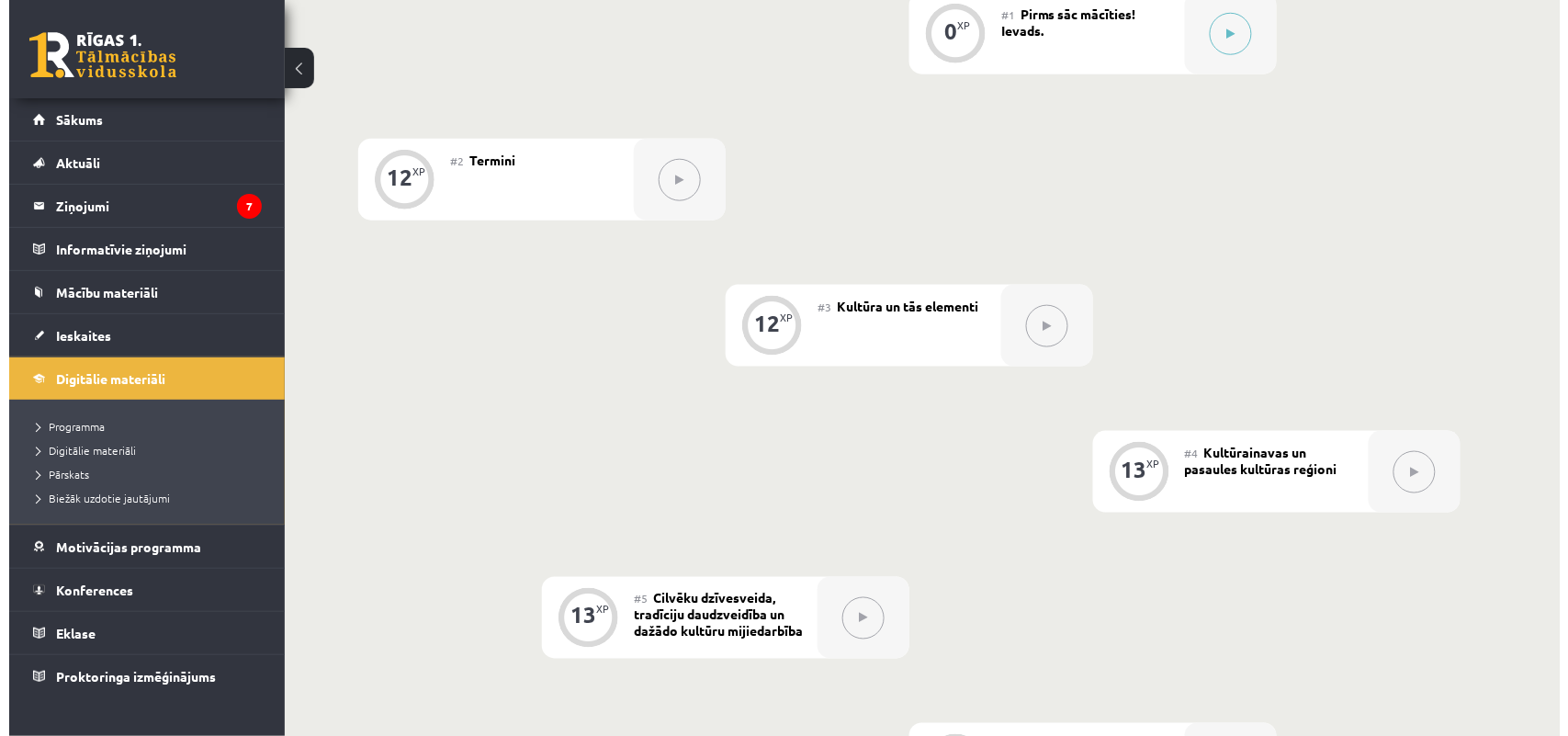 scroll, scrollTop: 246, scrollLeft: 0, axis: vertical 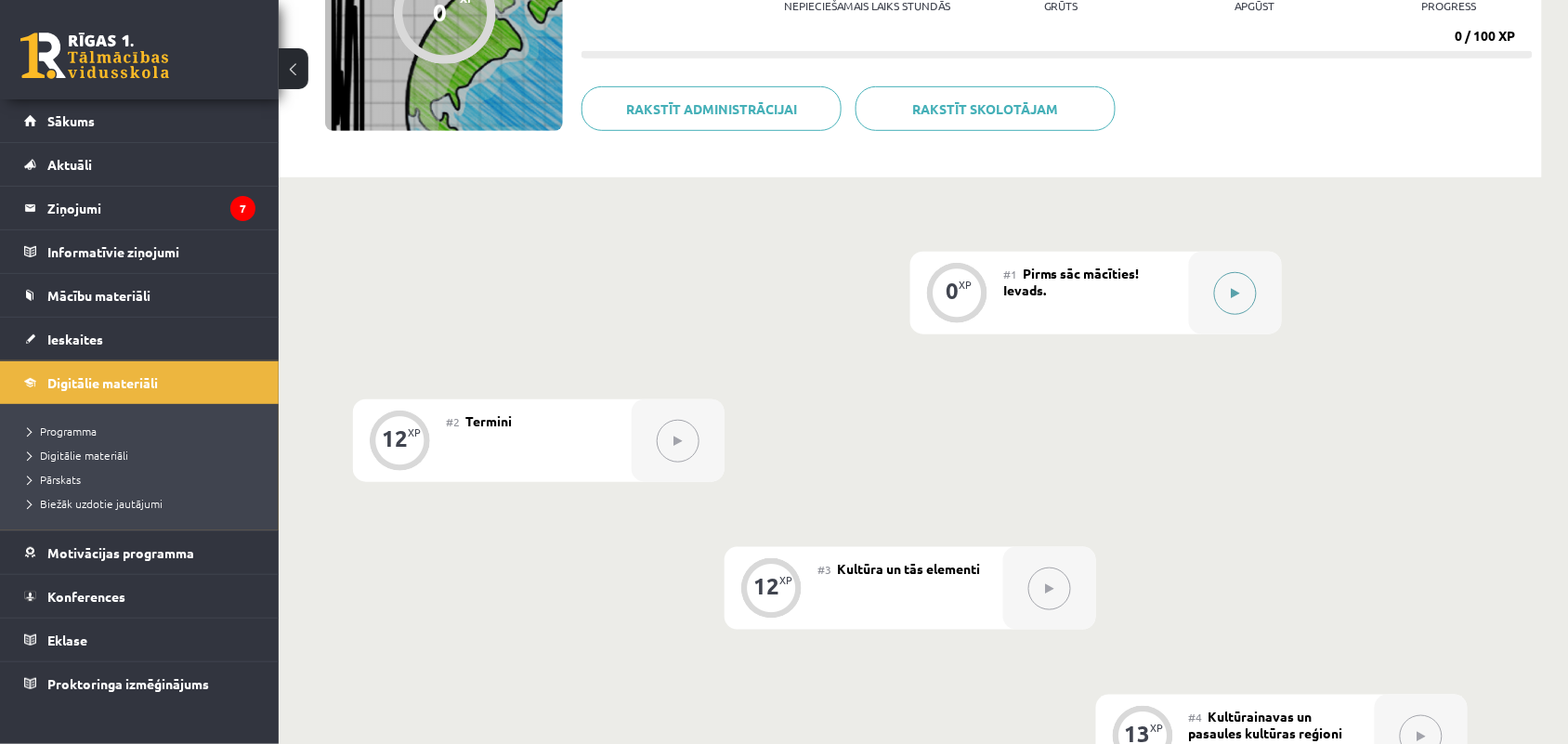 click 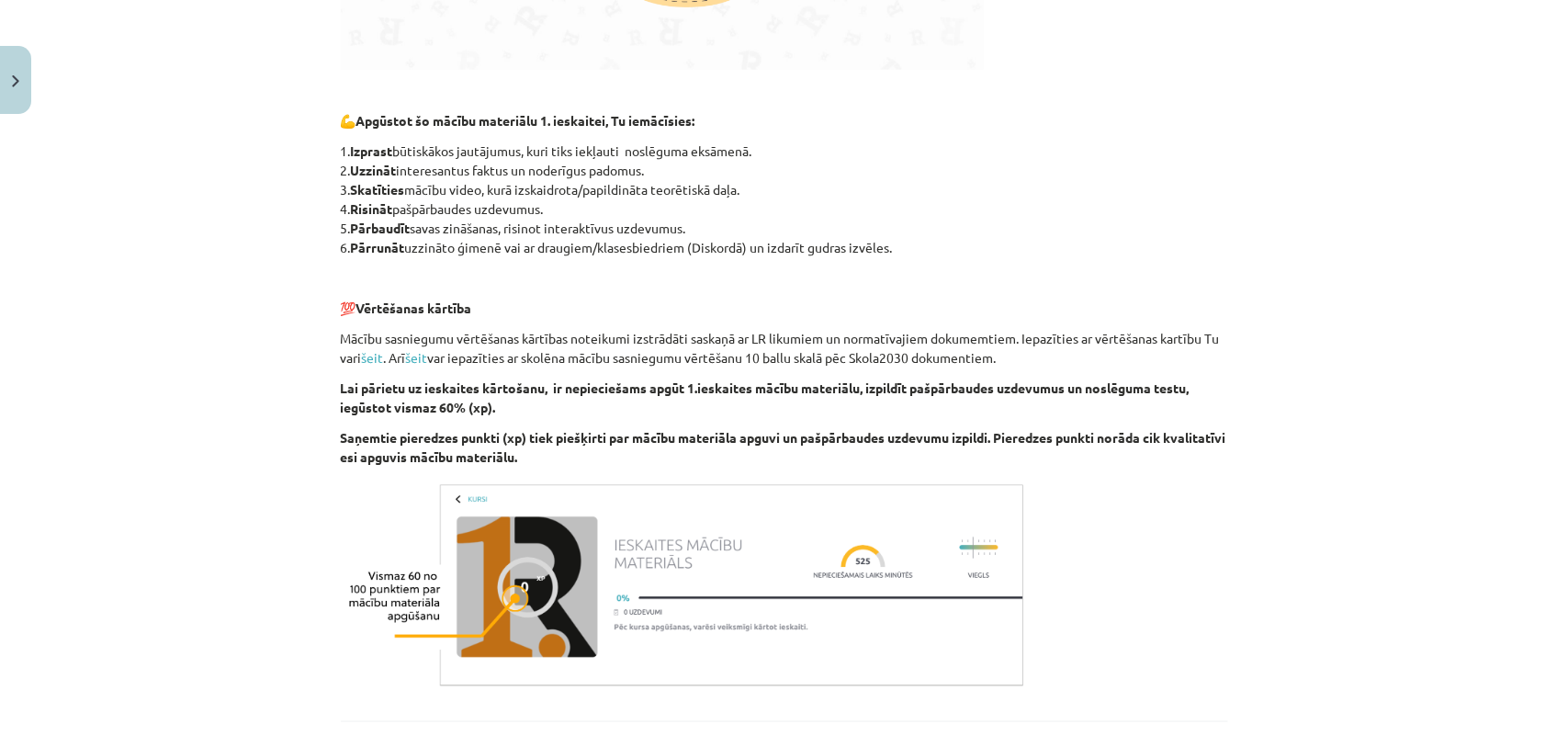 scroll, scrollTop: 1025, scrollLeft: 0, axis: vertical 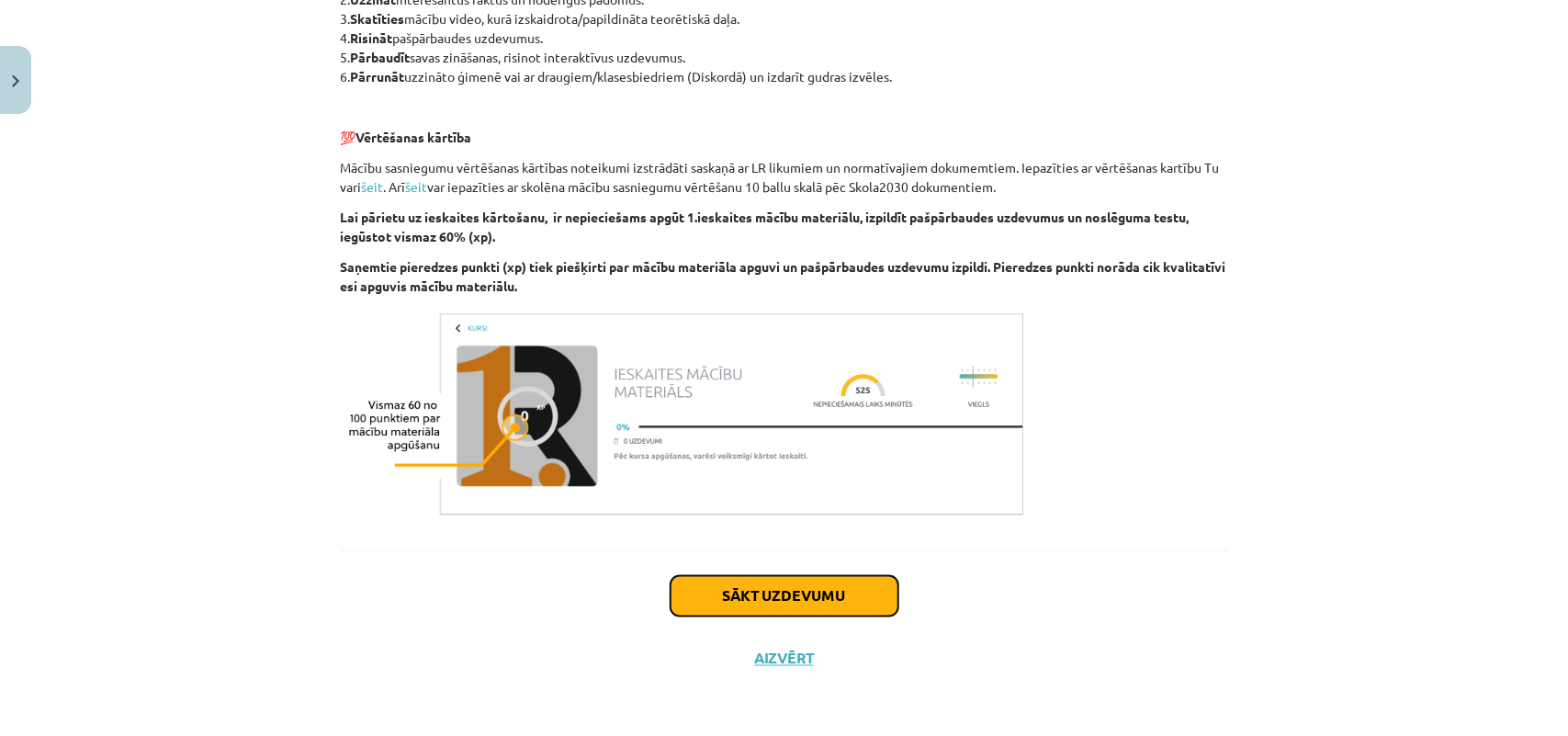 click on "Sākt uzdevumu" 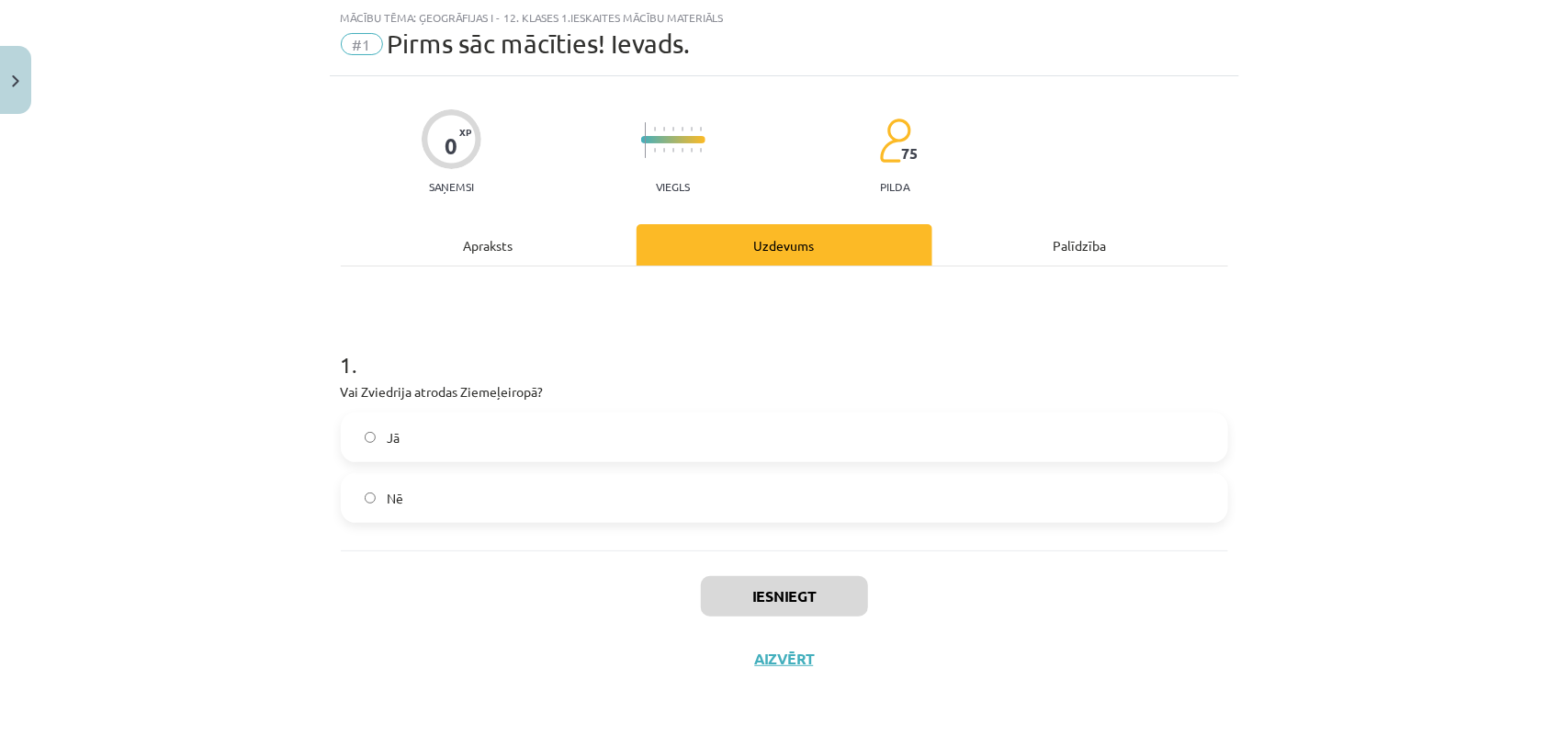 scroll, scrollTop: 46, scrollLeft: 0, axis: vertical 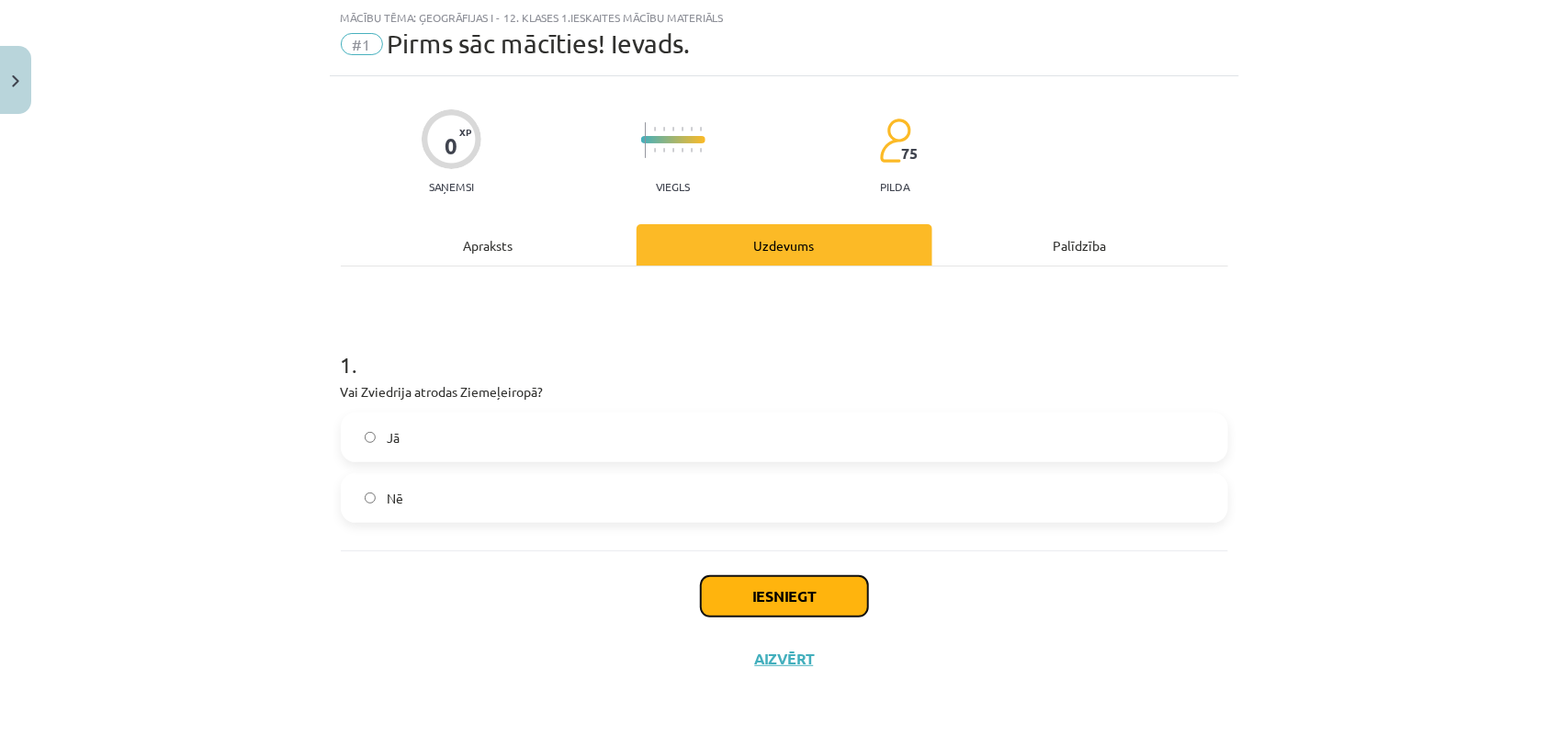 click on "Iesniegt" 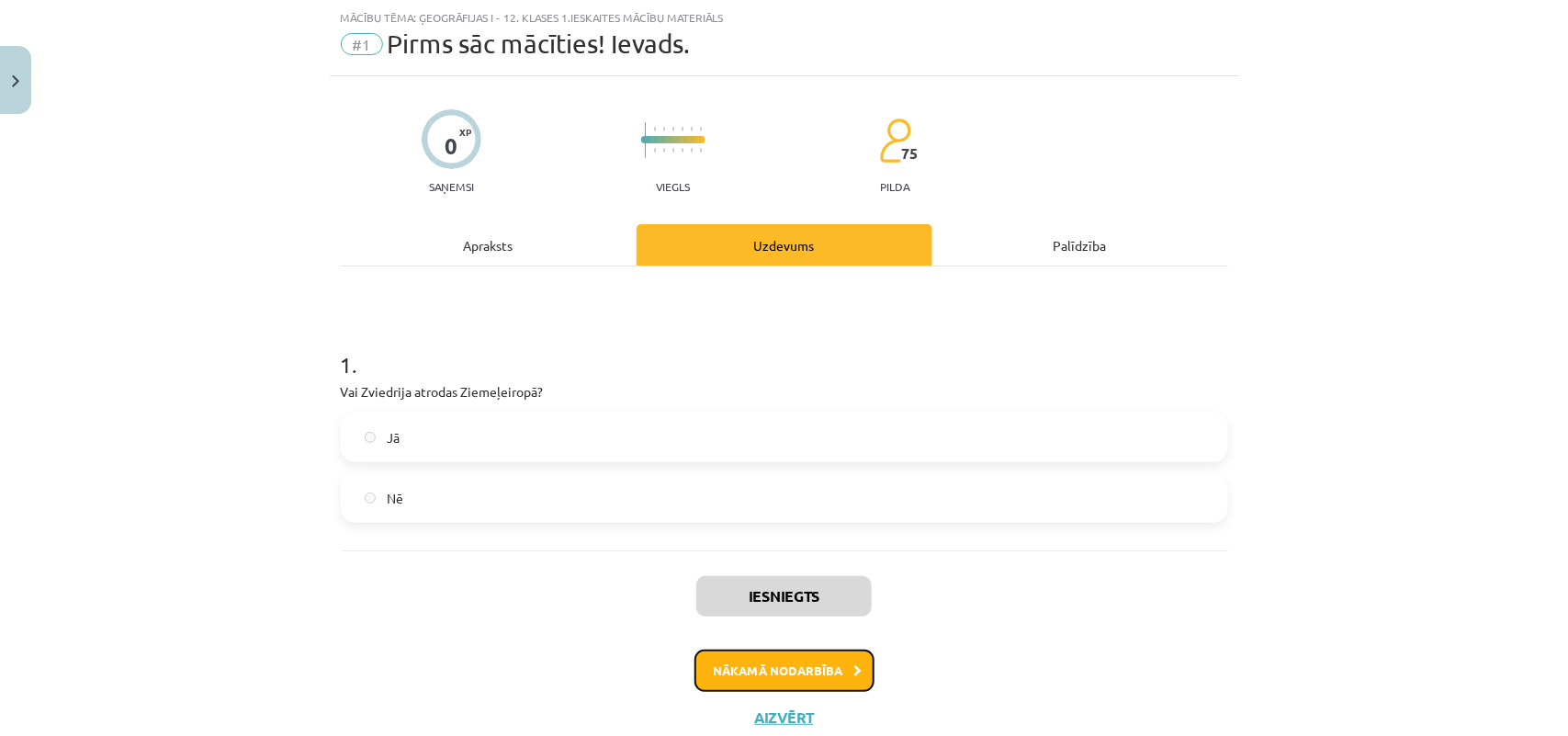 click on "Nākamā nodarbība" 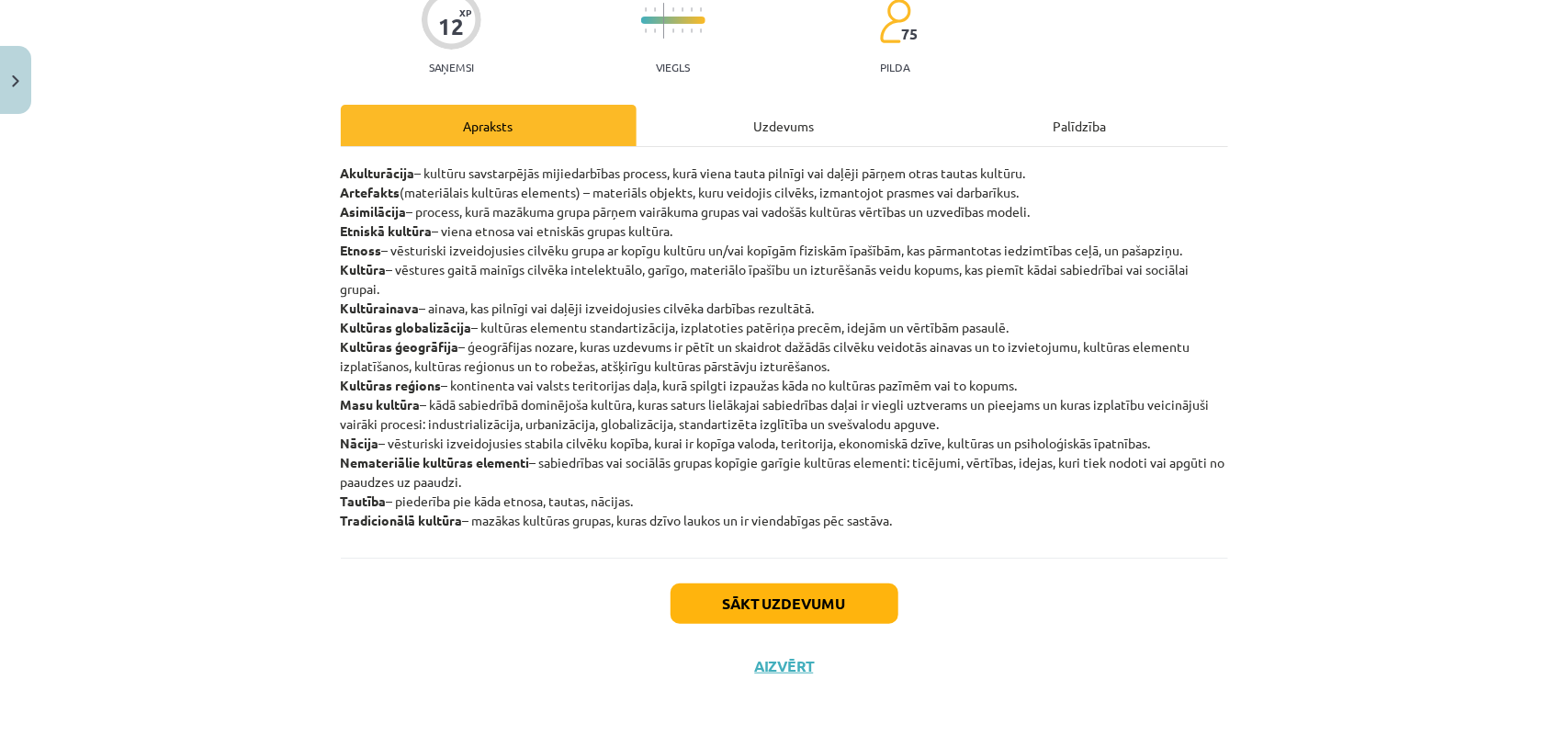 scroll, scrollTop: 173, scrollLeft: 0, axis: vertical 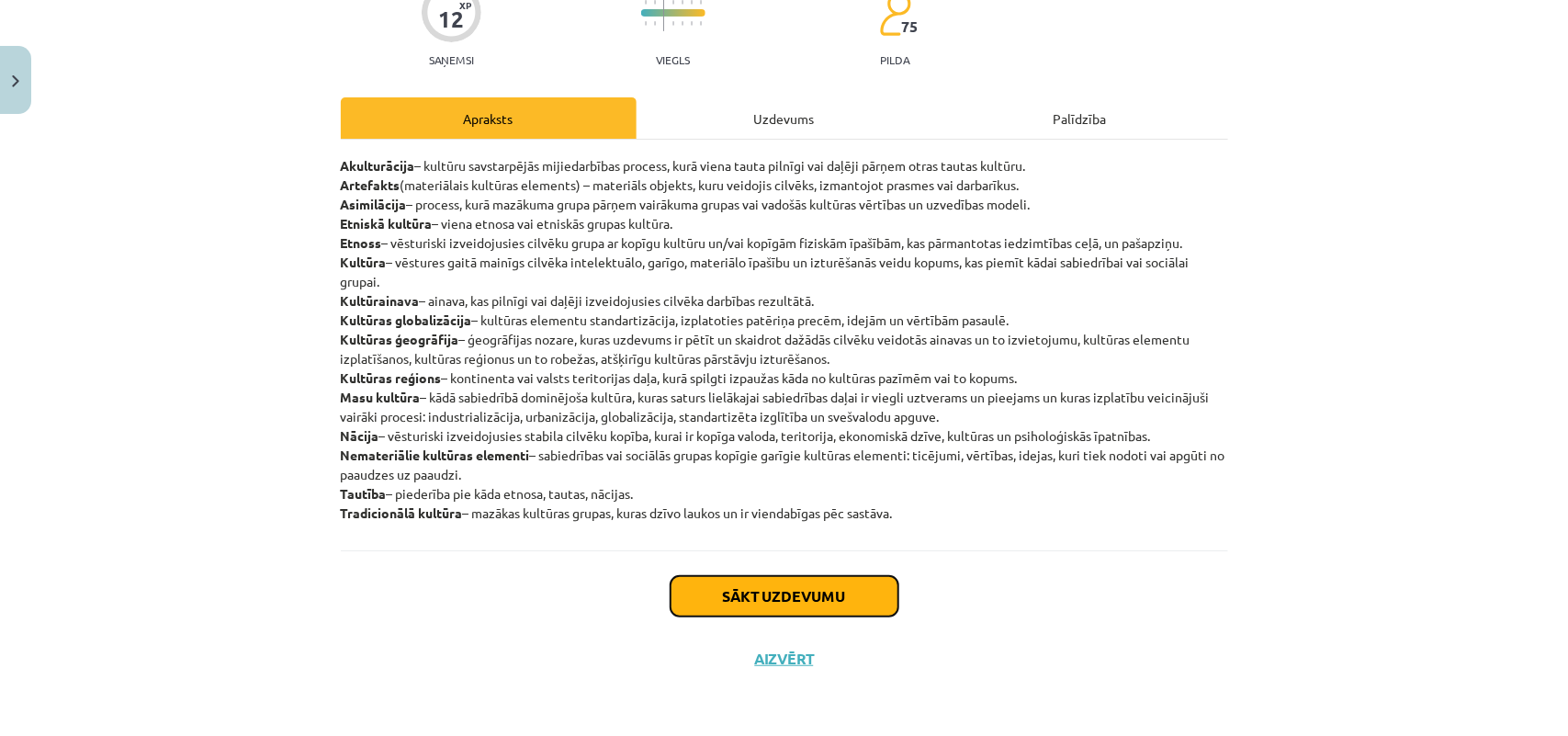 click on "Sākt uzdevumu" 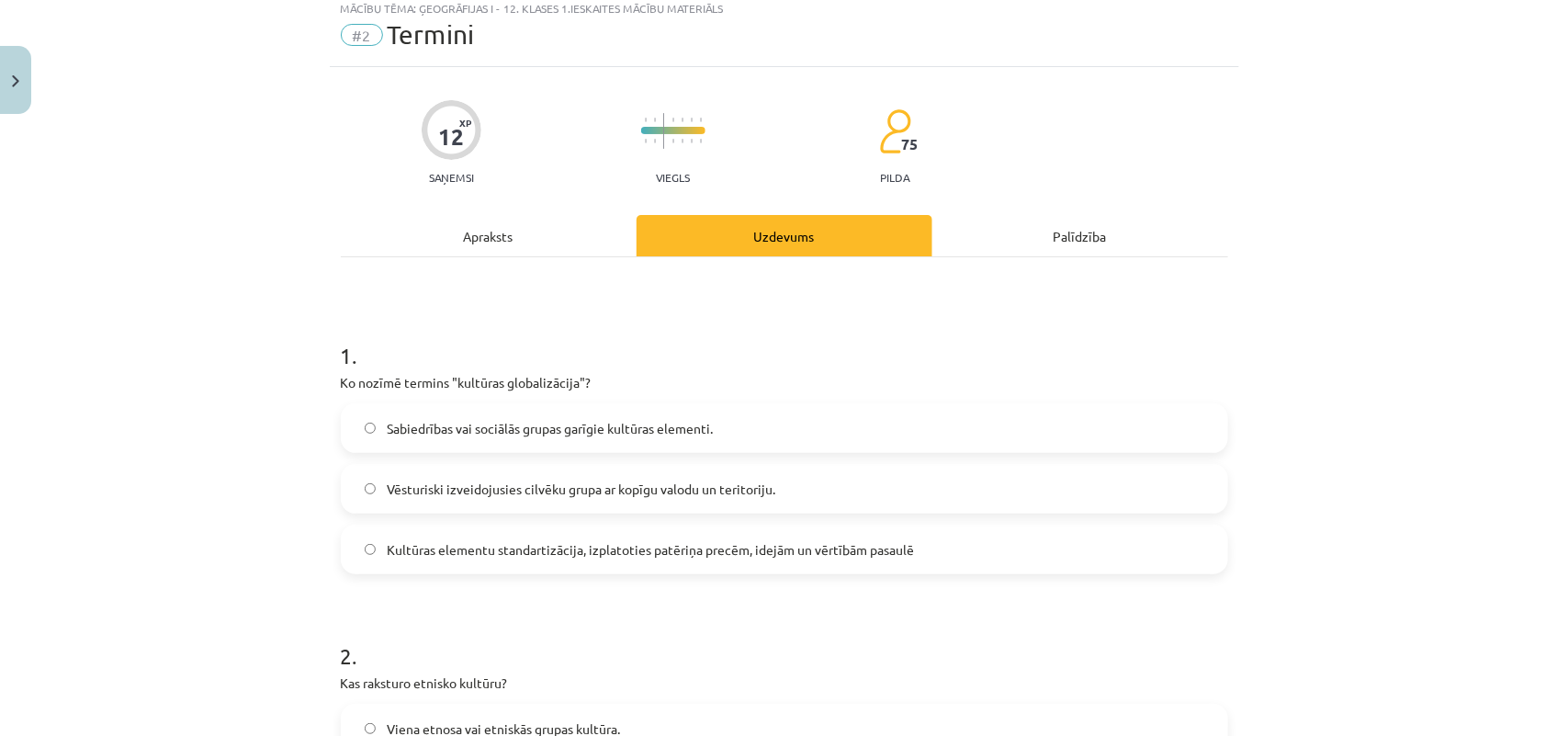 scroll, scrollTop: 46, scrollLeft: 0, axis: vertical 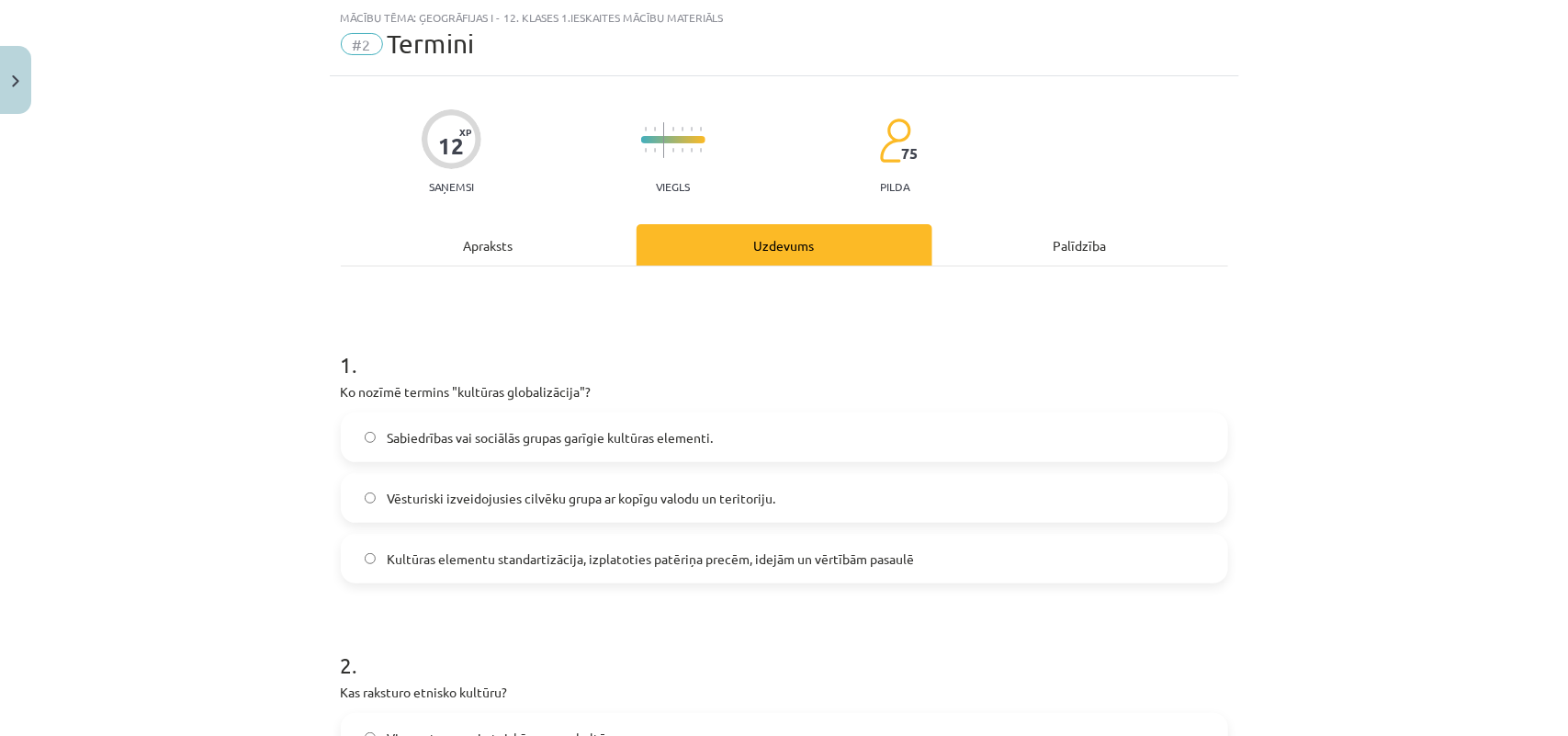 click on "Apraksts" 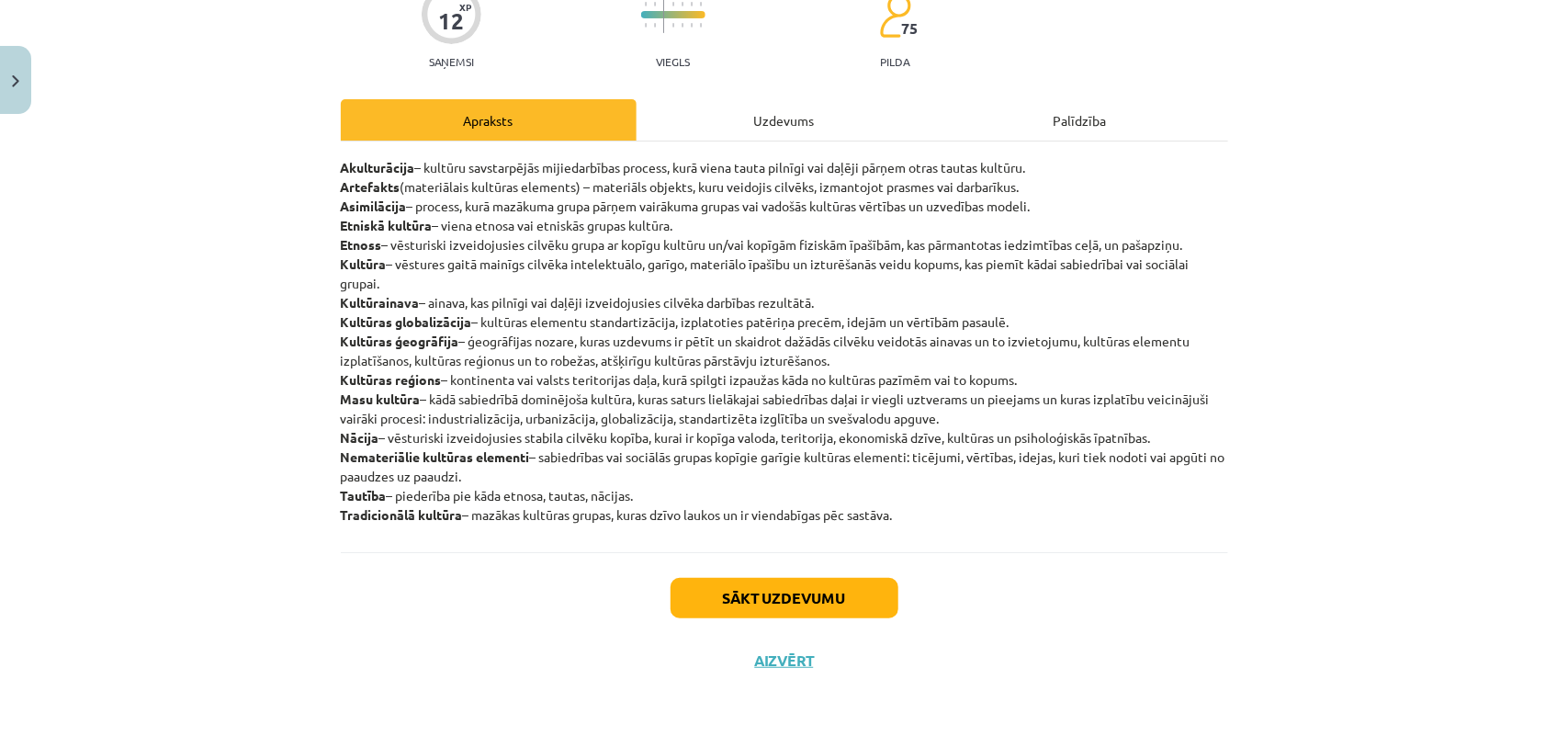 scroll, scrollTop: 173, scrollLeft: 0, axis: vertical 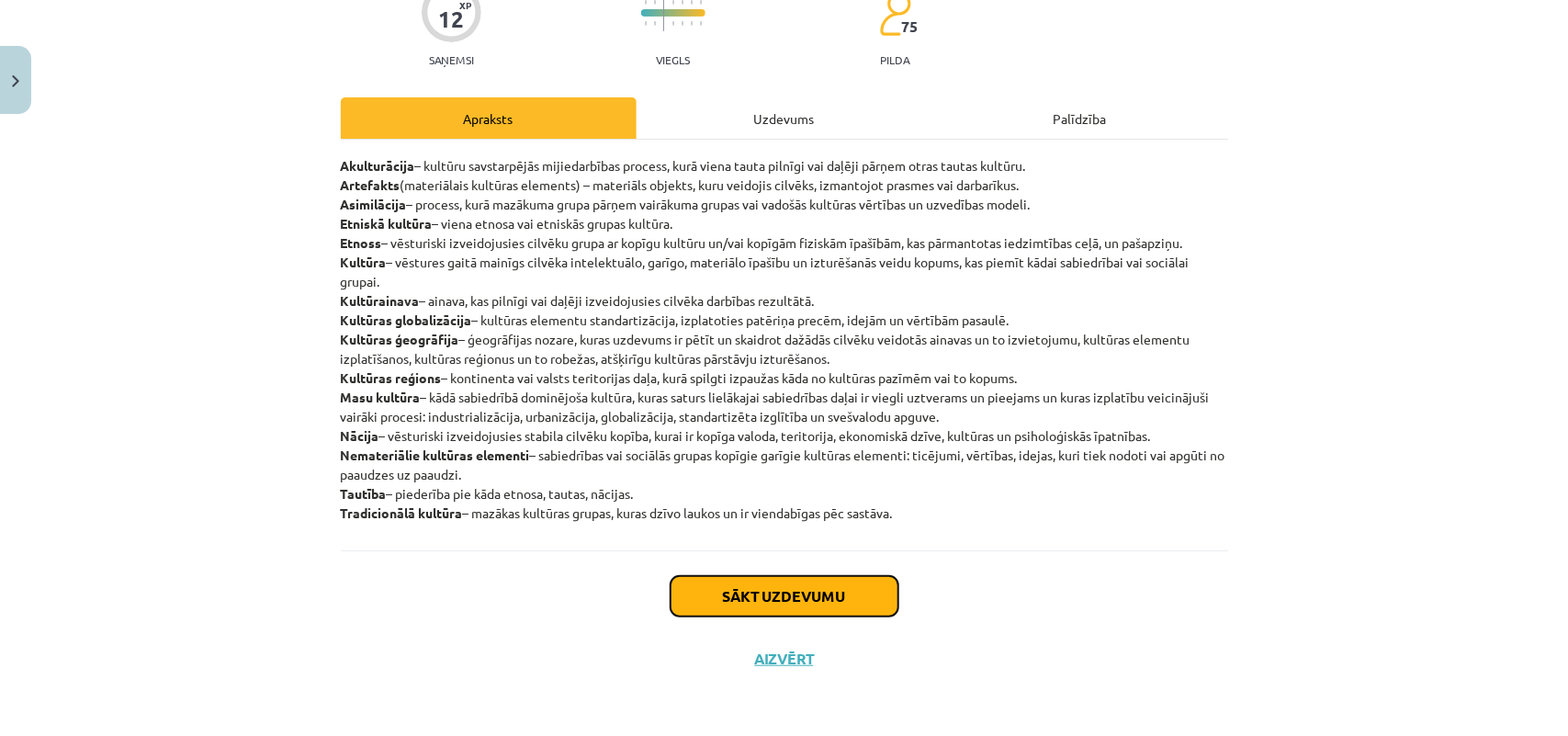 click on "Sākt uzdevumu" 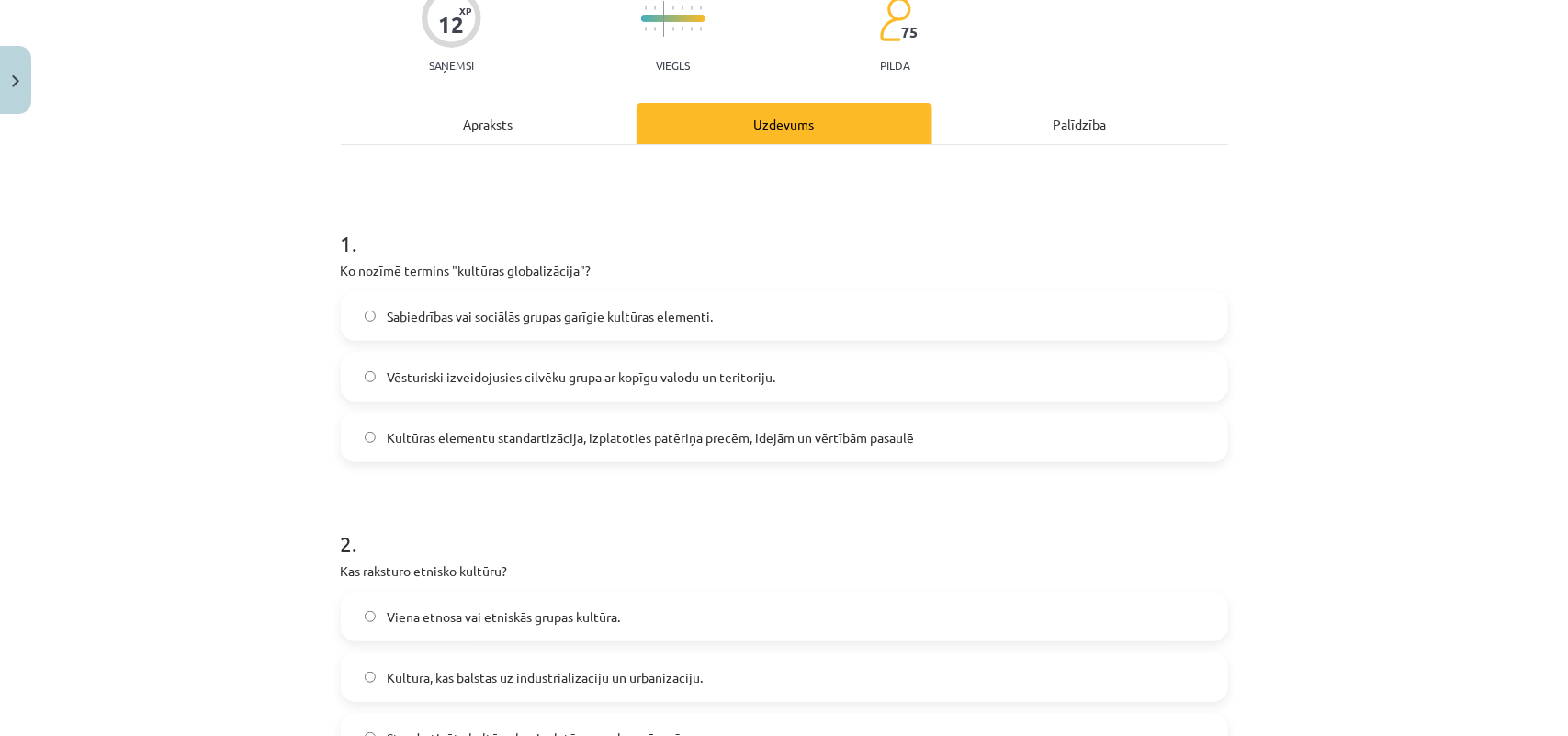 scroll, scrollTop: 0, scrollLeft: 0, axis: both 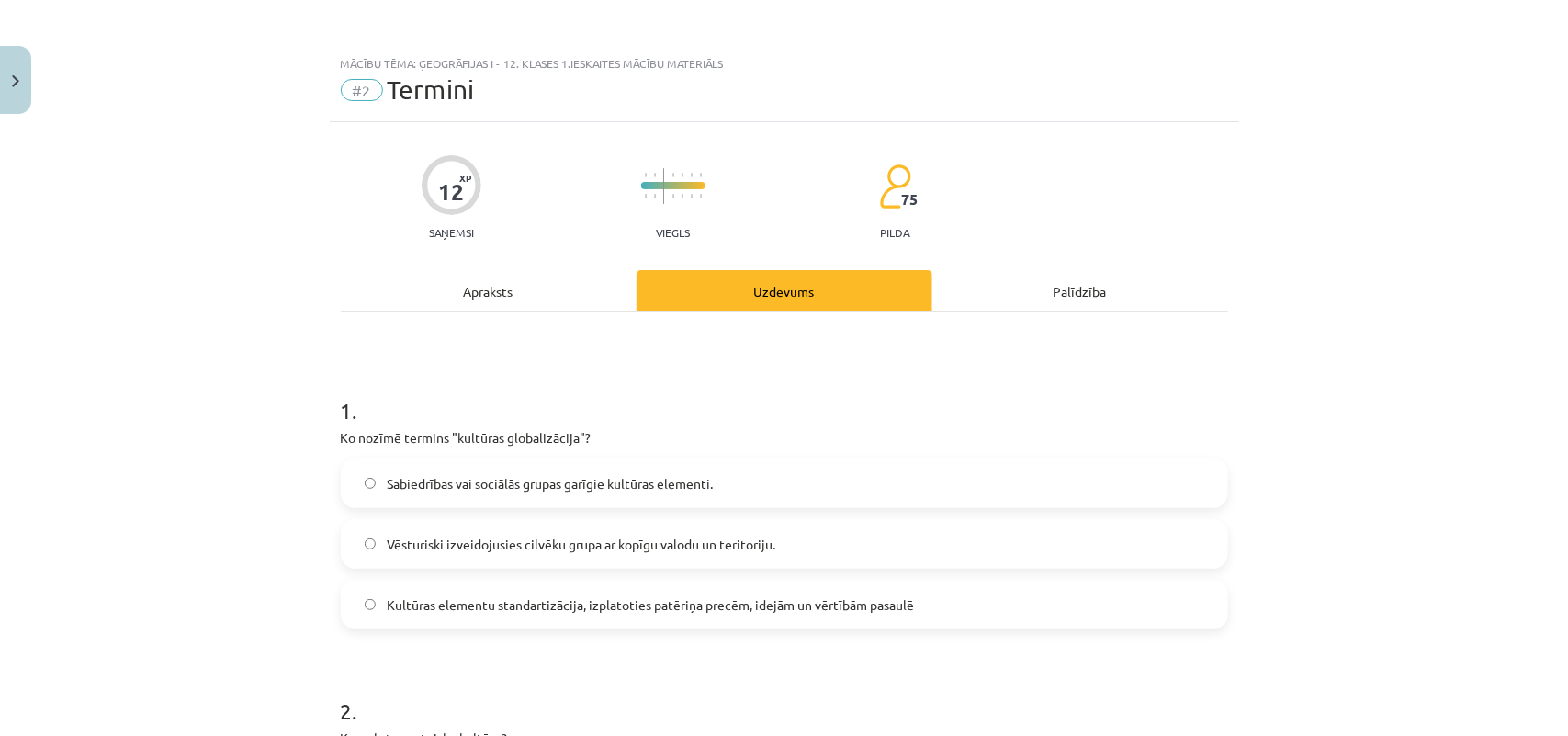 click on "Apraksts" 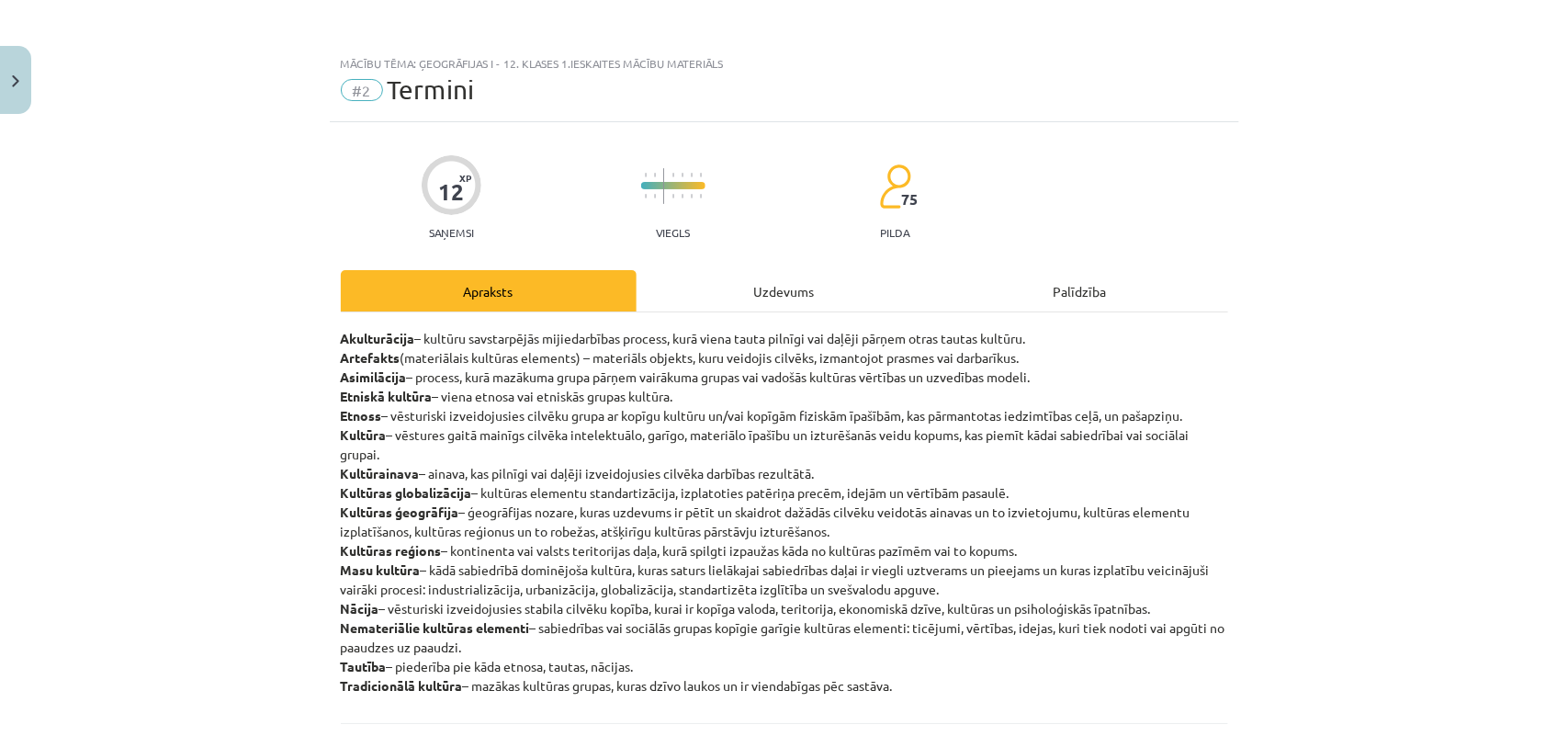 scroll, scrollTop: 46, scrollLeft: 0, axis: vertical 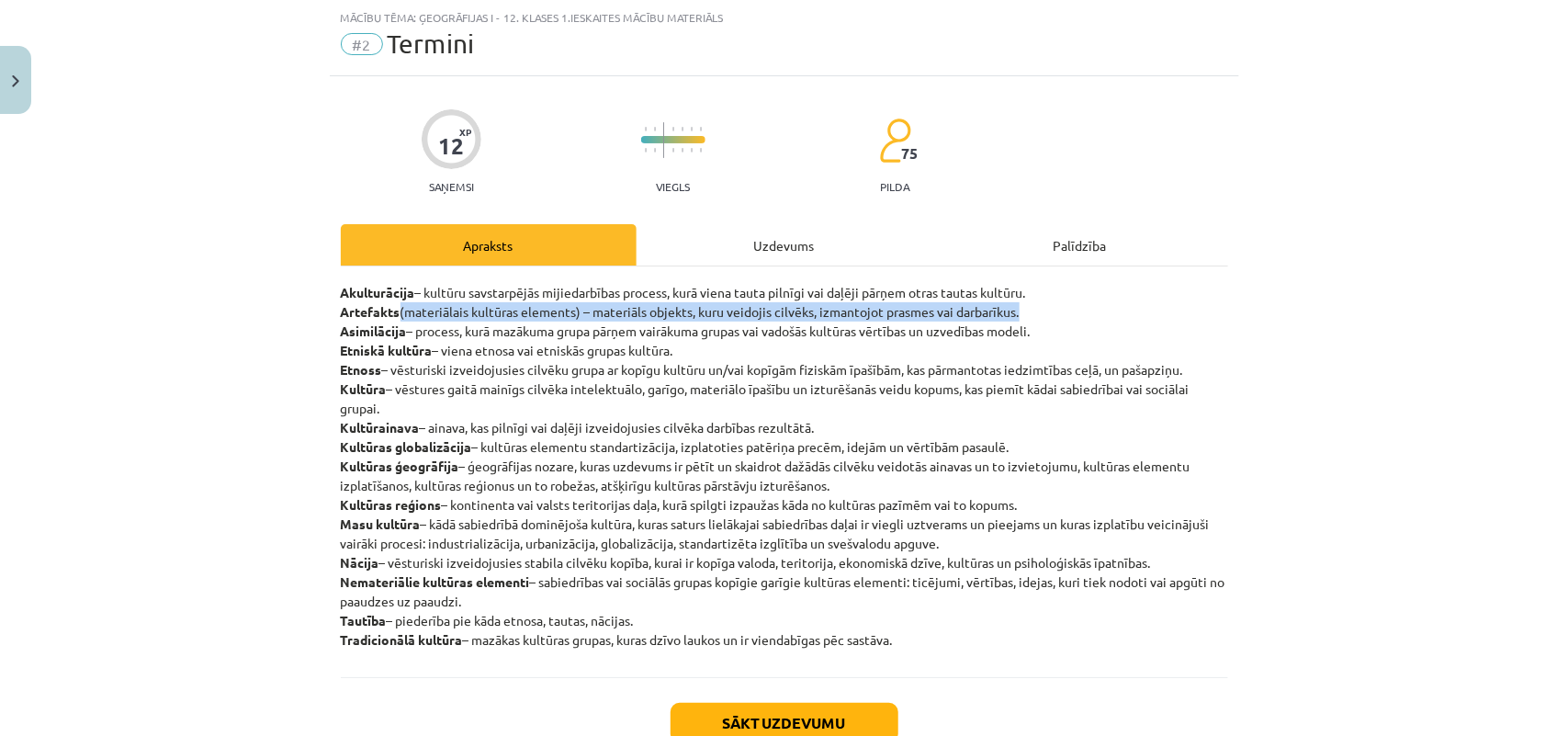 drag, startPoint x: 395, startPoint y: 309, endPoint x: 1020, endPoint y: 312, distance: 625.0072 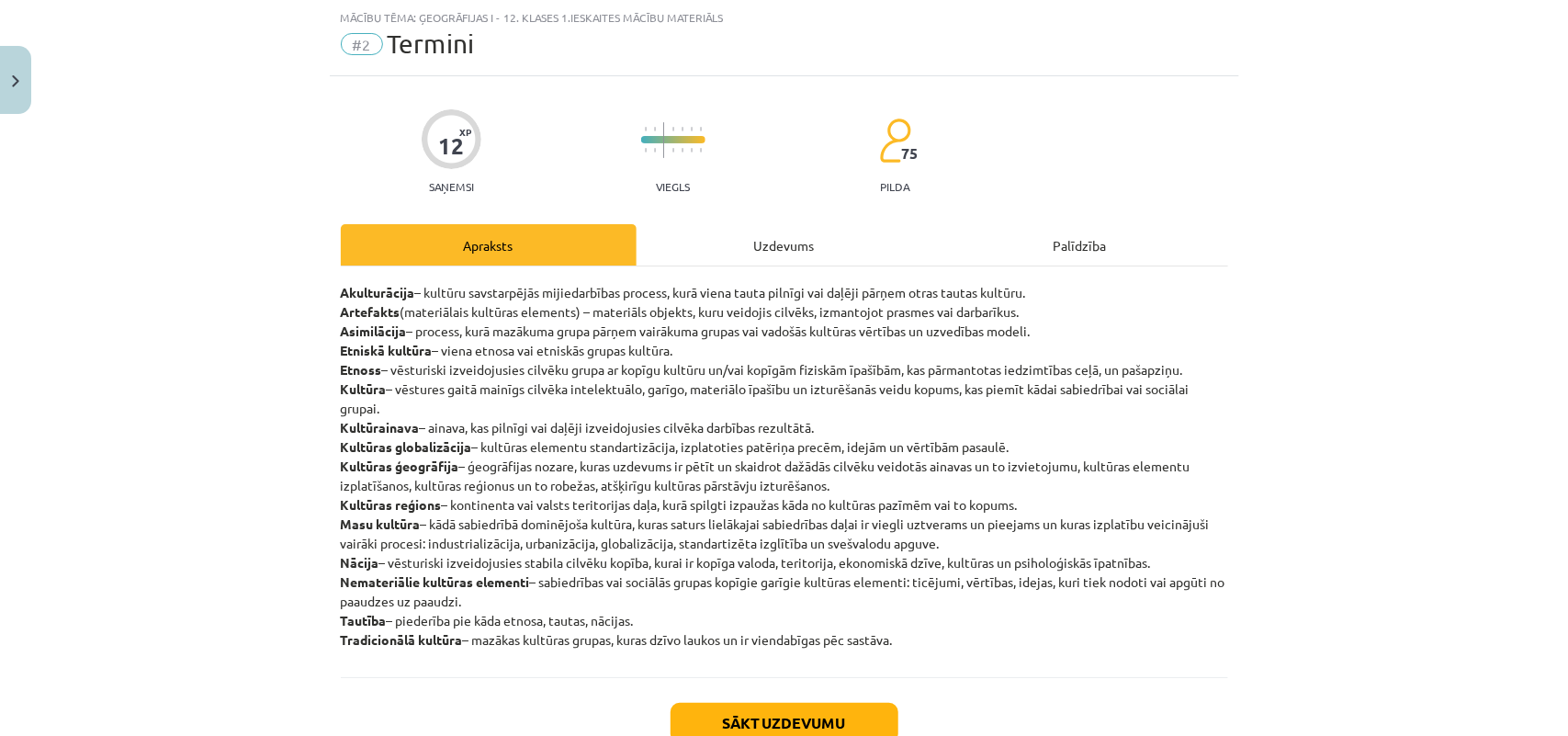 click on "Akulturācija  – kultūru savstarpējās mijiedarbības process, kurā viena tauta pilnīgi vai daļēji pārņem otras tautas kultūru.
Artefakts  (materiālais kultūras elements) – materiāls objekts, kuru veidojis cilvēks, izmantojot prasmes vai darbarīkus.
Asimilācija  – process, kurā mazākuma grupa pārņem vairākuma grupas vai vadošās kultūras vērtības un uzvedības modeli.
Etniskā kultūra  – viena etnosa vai etniskās grupas kultūra.
Etnoss  – vēsturiski izveidojusies cilvēku grupa ar kopīgu kultūru un/vai kopīgām fiziskām īpašībām, kas pārmantotas iedzimtības ceļā, un pašapziņu.
Kultūra  – vēstures gaitā mainīgs cilvēka intelektuālo, garīgo, materiālo īpašību un izturēšanās veidu kopums, kas piemīt kādai sabiedrībai vai sociālai grupai.
Kultūrainava  – ainava, kas pilnīgi vai daļēji izveidojusies cilvēka darbības rezultātā.
Kultūras globalizācija
Kultūras ģeogrāfija
Kultūras reģions
Masu kultūra" 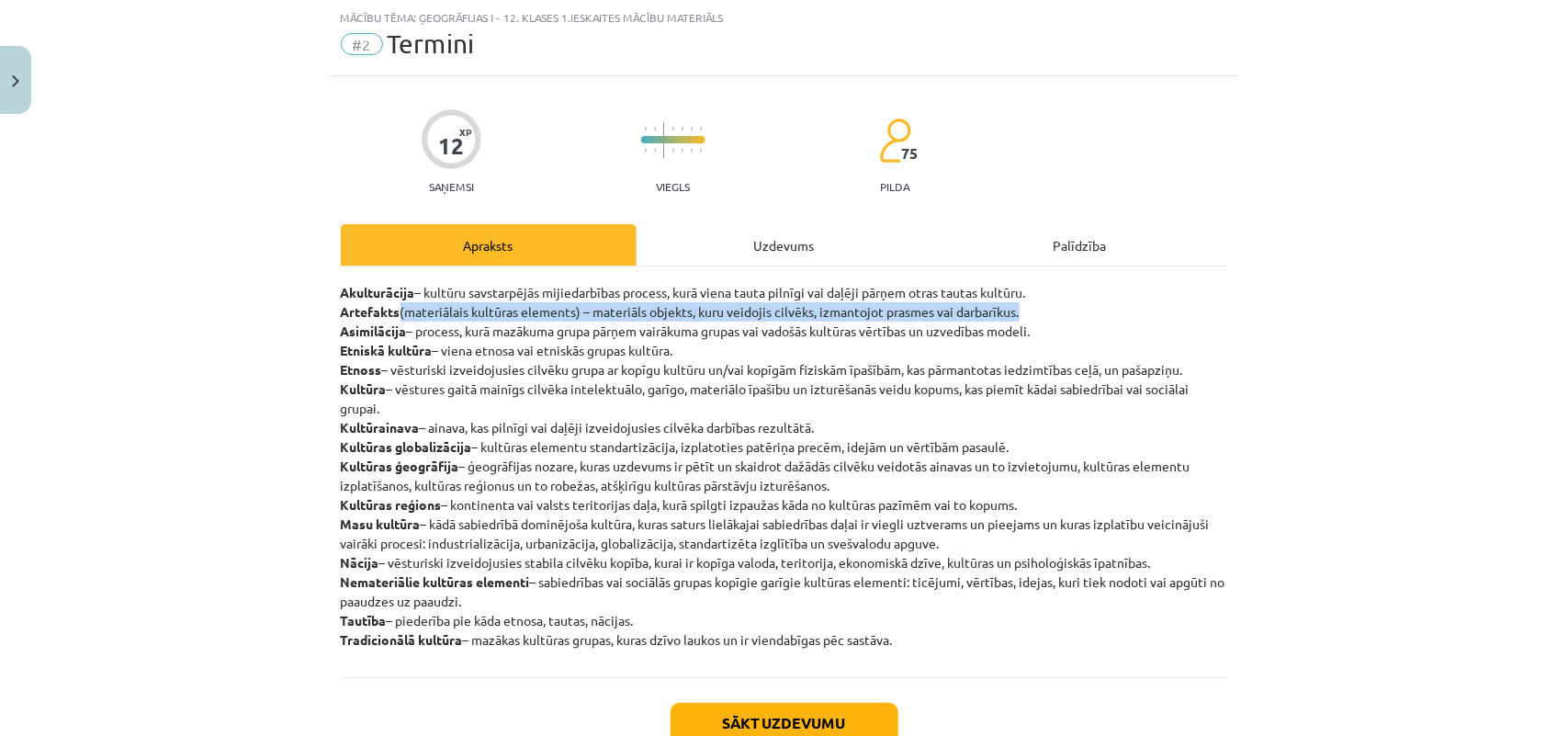 drag, startPoint x: 396, startPoint y: 311, endPoint x: 1032, endPoint y: 304, distance: 636.0385 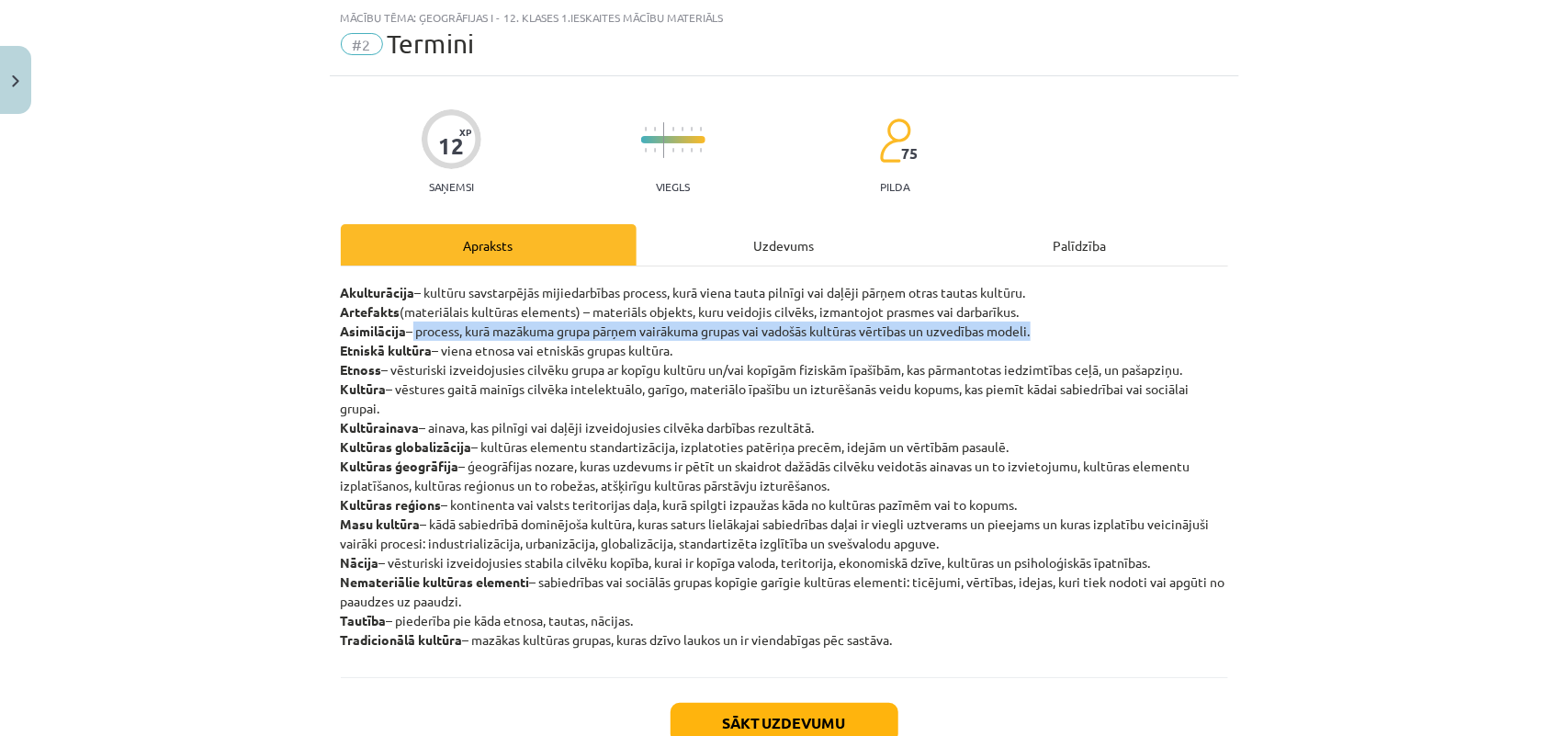 drag, startPoint x: 406, startPoint y: 332, endPoint x: 1041, endPoint y: 328, distance: 635.0126 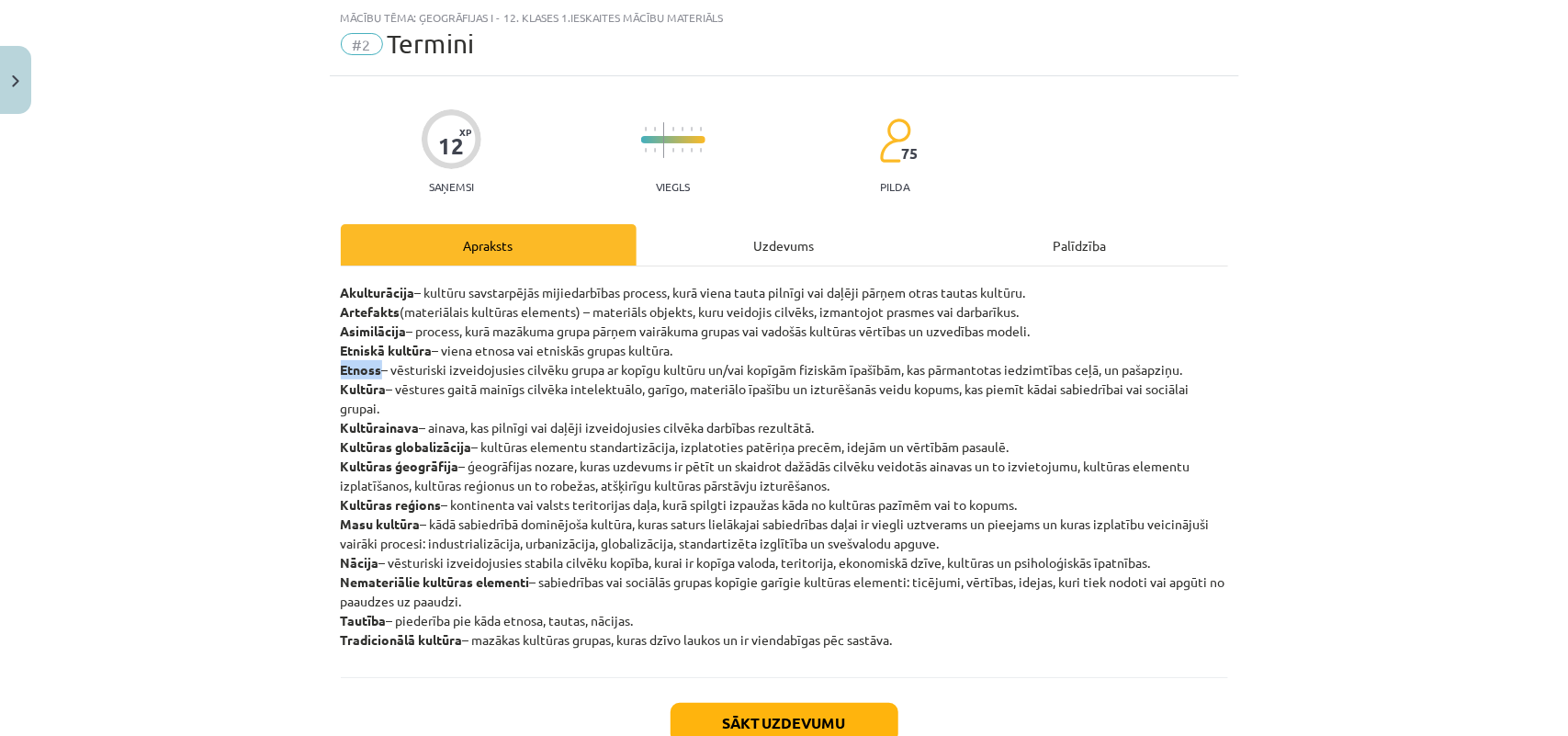 drag, startPoint x: 332, startPoint y: 361, endPoint x: 372, endPoint y: 377, distance: 43.081318 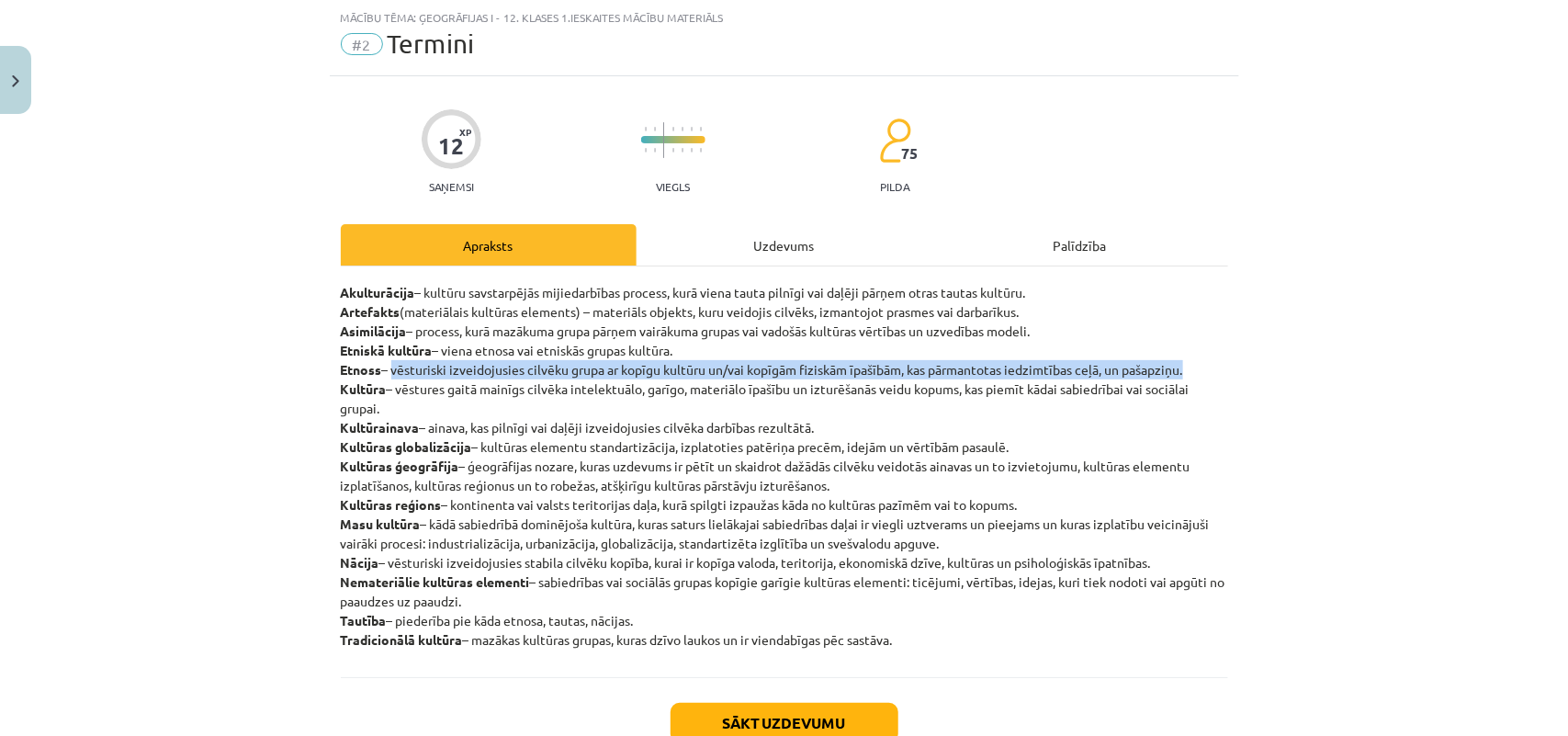 drag, startPoint x: 387, startPoint y: 366, endPoint x: 1234, endPoint y: 378, distance: 847.085 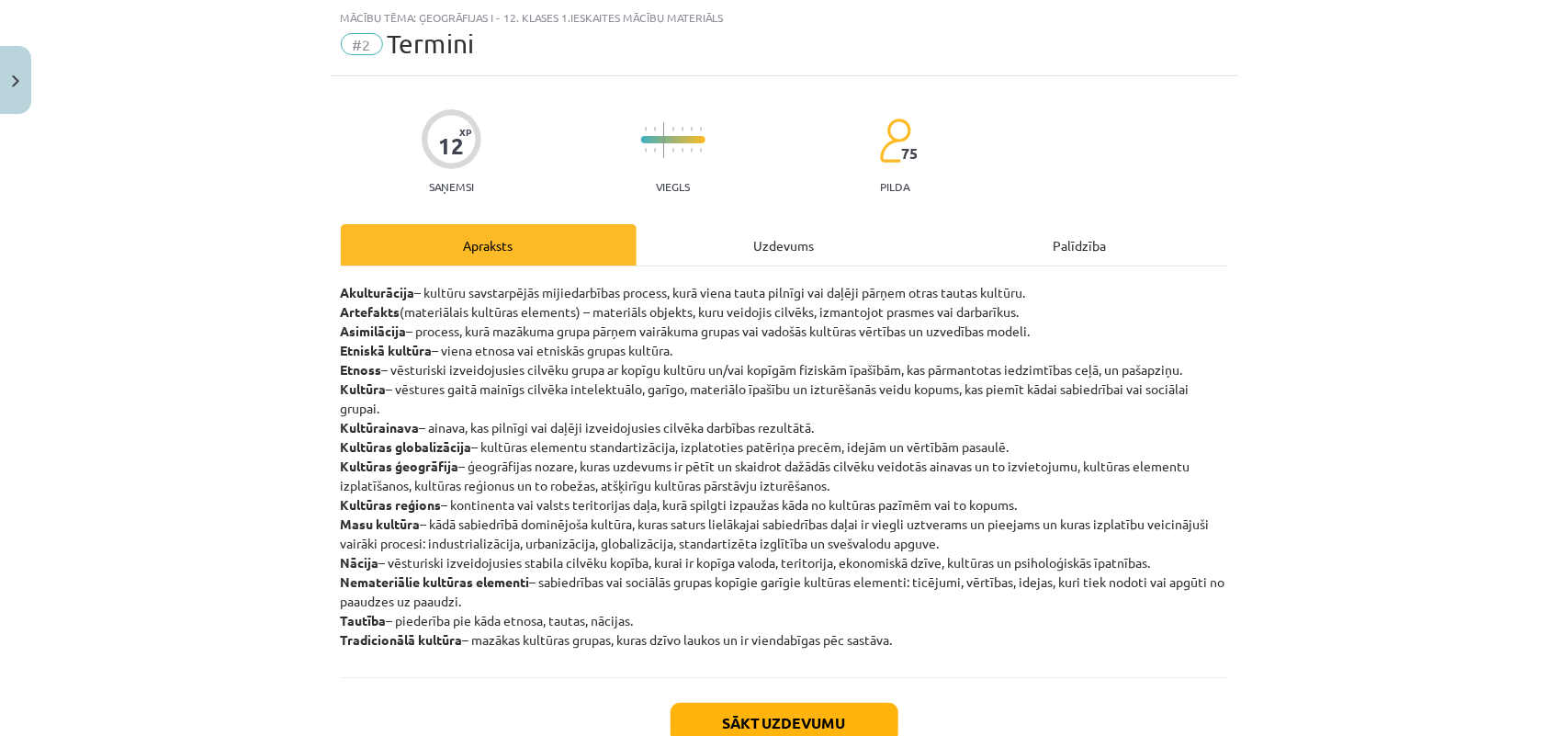 click on "Akulturācija  – kultūru savstarpējās mijiedarbības process, kurā viena tauta pilnīgi vai daļēji pārņem otras tautas kultūru.
Artefakts  (materiālais kultūras elements) – materiāls objekts, kuru veidojis cilvēks, izmantojot prasmes vai darbarīkus.
Asimilācija  – process, kurā mazākuma grupa pārņem vairākuma grupas vai vadošās kultūras vērtības un uzvedības modeli.
Etniskā kultūra  – viena etnosa vai etniskās grupas kultūra.
Etnoss  – vēsturiski izveidojusies cilvēku grupa ar kopīgu kultūru un/vai kopīgām fiziskām īpašībām, kas pārmantotas iedzimtības ceļā, un pašapziņu.
Kultūra  – vēstures gaitā mainīgs cilvēka intelektuālo, garīgo, materiālo īpašību un izturēšanās veidu kopums, kas piemīt kādai sabiedrībai vai sociālai grupai.
Kultūrainava  – ainava, kas pilnīgi vai daļēji izveidojusies cilvēka darbības rezultātā.
Kultūras globalizācija
Kultūras ģeogrāfija
Kultūras reģions
Masu kultūra" 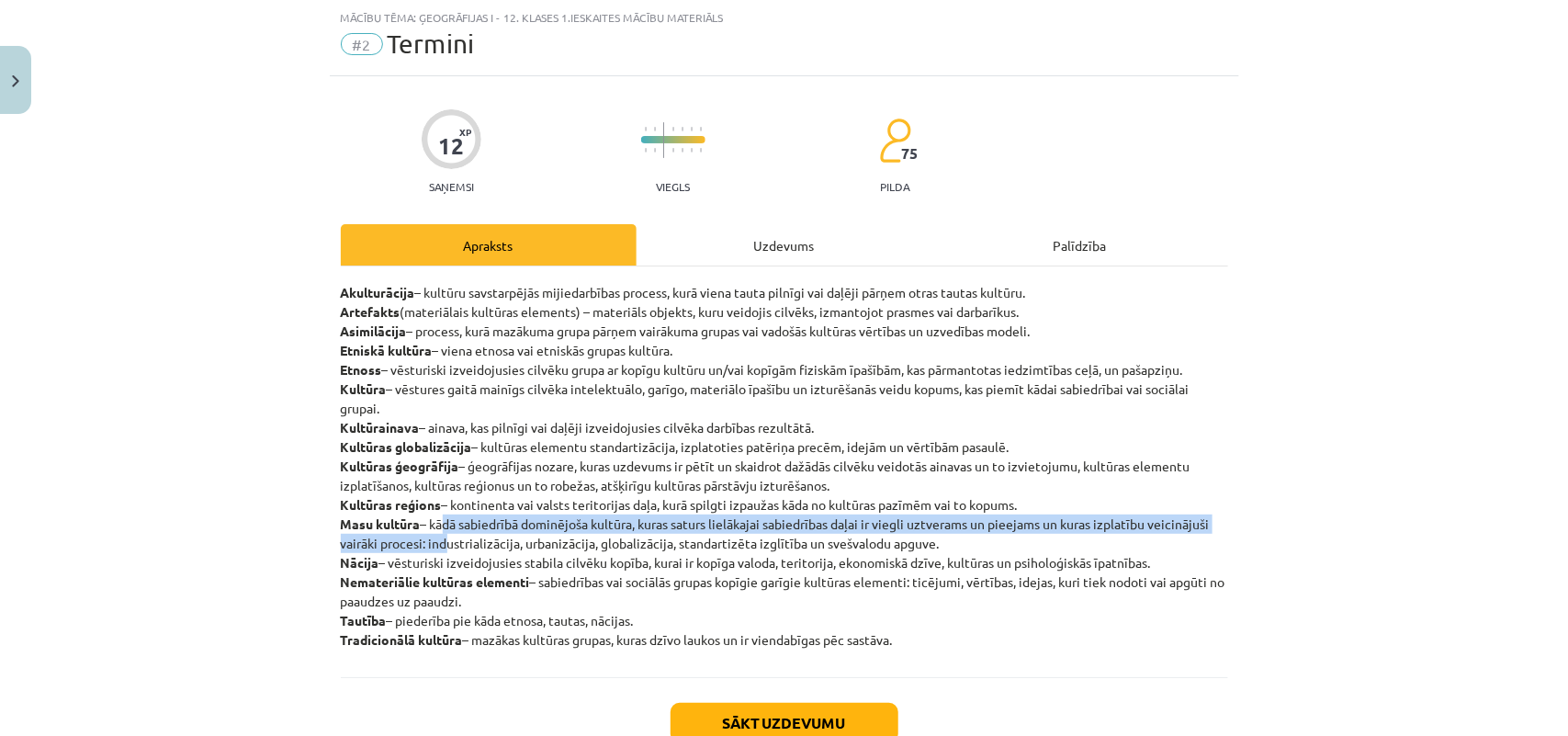 drag, startPoint x: 428, startPoint y: 527, endPoint x: 430, endPoint y: 542, distance: 15.132746 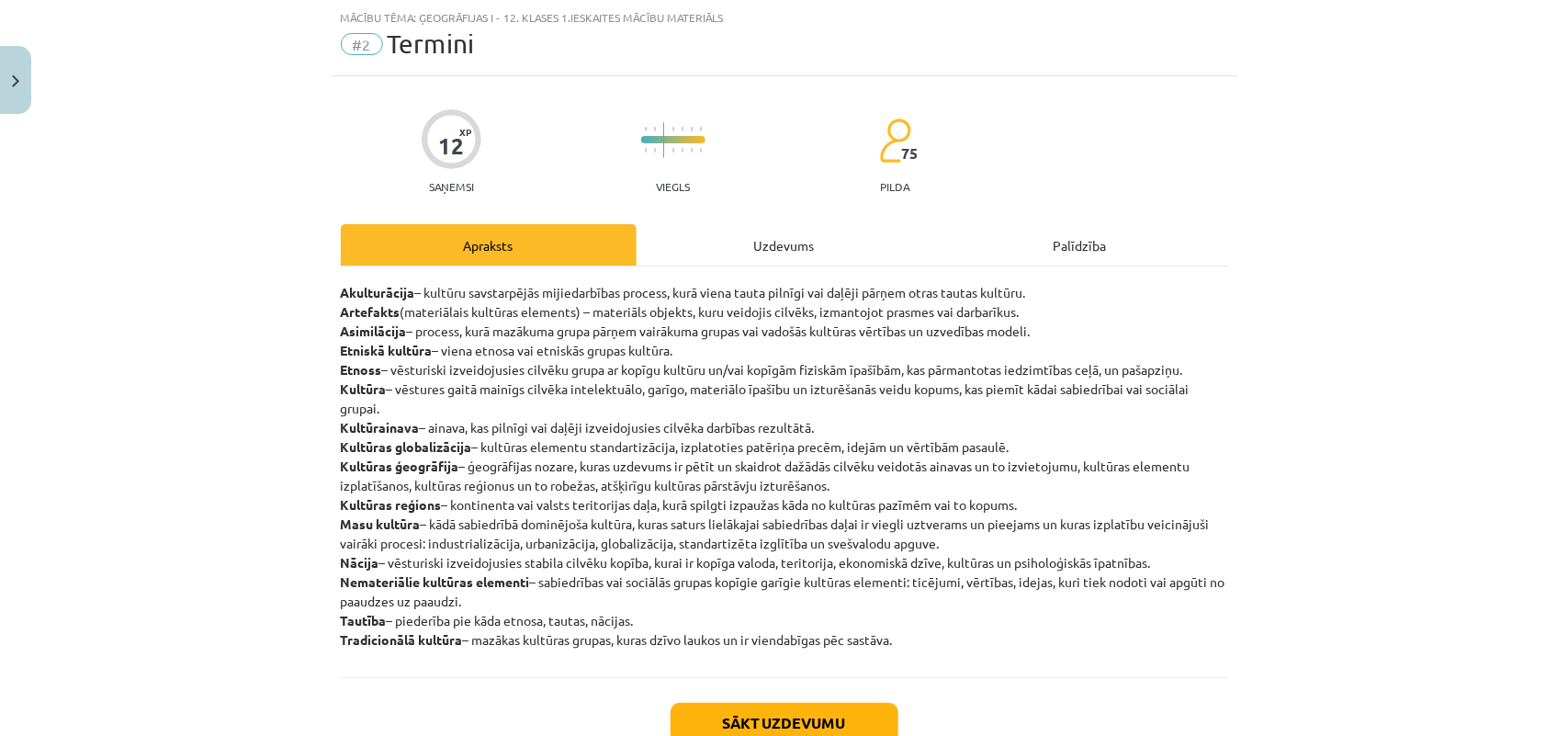 click on "Akulturācija  – kultūru savstarpējās mijiedarbības process, kurā viena tauta pilnīgi vai daļēji pārņem otras tautas kultūru.
Artefakts  (materiālais kultūras elements) – materiāls objekts, kuru veidojis cilvēks, izmantojot prasmes vai darbarīkus.
Asimilācija  – process, kurā mazākuma grupa pārņem vairākuma grupas vai vadošās kultūras vērtības un uzvedības modeli.
Etniskā kultūra  – viena etnosa vai etniskās grupas kultūra.
Etnoss  – vēsturiski izveidojusies cilvēku grupa ar kopīgu kultūru un/vai kopīgām fiziskām īpašībām, kas pārmantotas iedzimtības ceļā, un pašapziņu.
Kultūra  – vēstures gaitā mainīgs cilvēka intelektuālo, garīgo, materiālo īpašību un izturēšanās veidu kopums, kas piemīt kādai sabiedrībai vai sociālai grupai.
Kultūrainava  – ainava, kas pilnīgi vai daļēji izveidojusies cilvēka darbības rezultātā.
Kultūras globalizācija
Kultūras ģeogrāfija
Kultūras reģions
Masu kultūra" 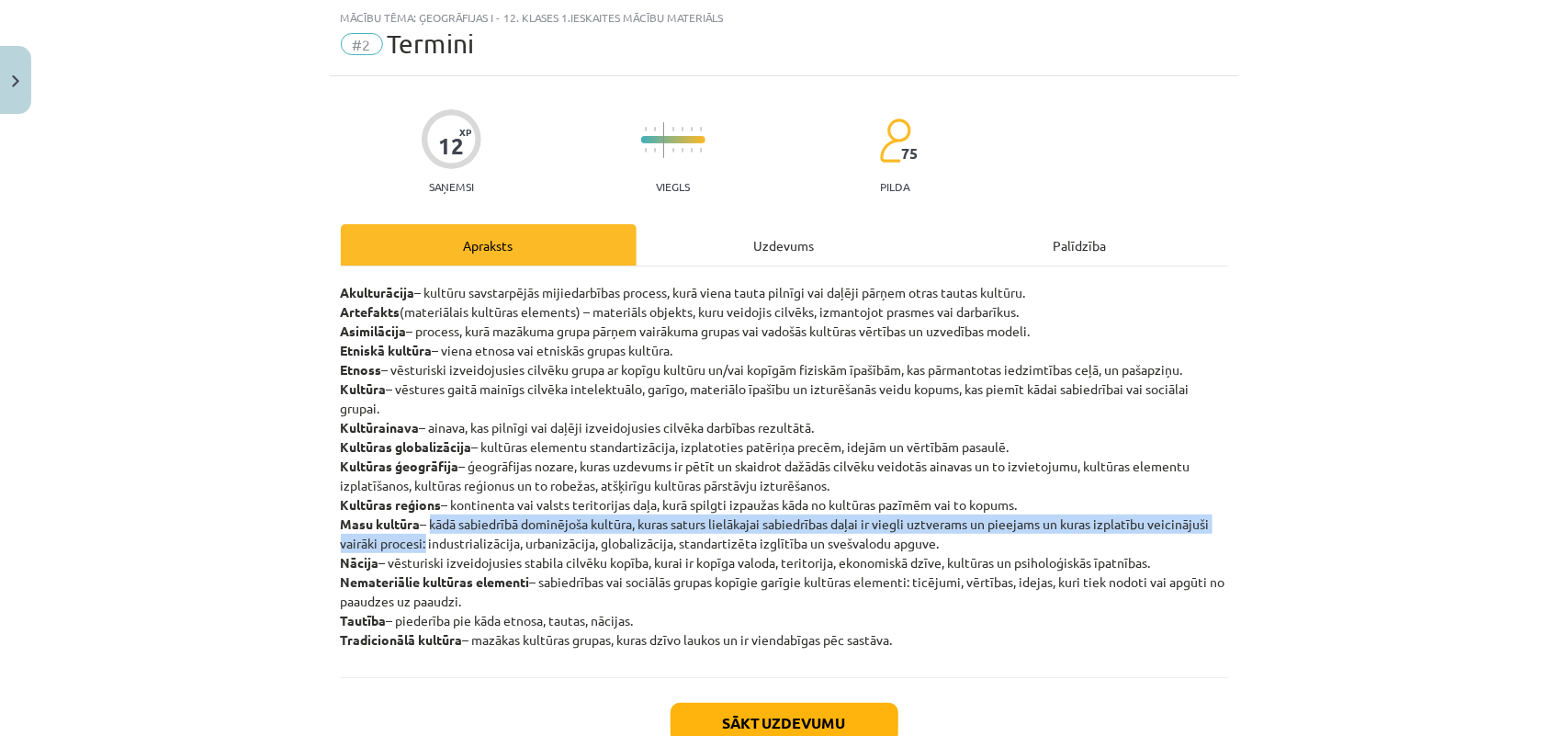 drag, startPoint x: 421, startPoint y: 525, endPoint x: 416, endPoint y: 547, distance: 22.561 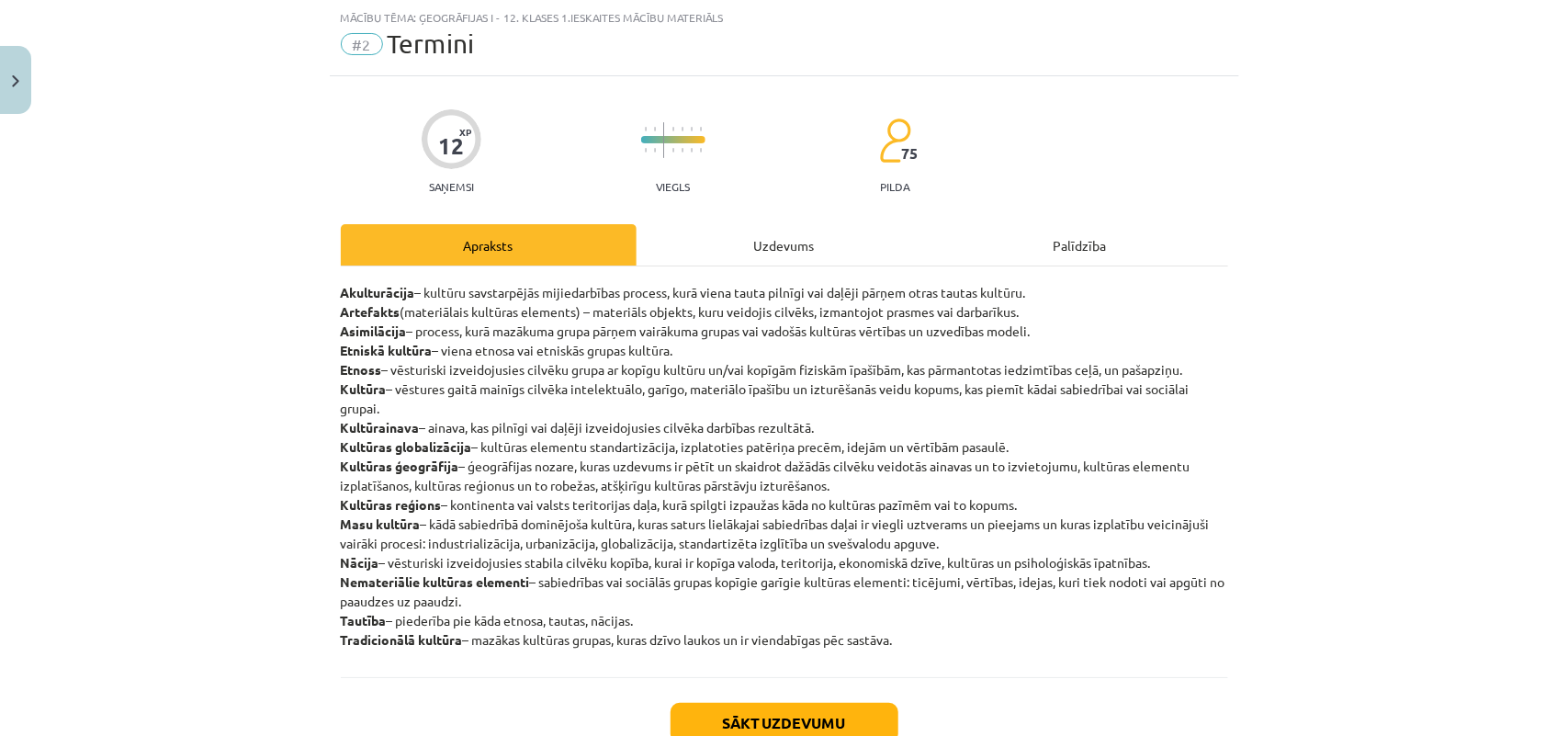 click on "Akulturācija  – kultūru savstarpējās mijiedarbības process, kurā viena tauta pilnīgi vai daļēji pārņem otras tautas kultūru.
Artefakts  (materiālais kultūras elements) – materiāls objekts, kuru veidojis cilvēks, izmantojot prasmes vai darbarīkus.
Asimilācija  – process, kurā mazākuma grupa pārņem vairākuma grupas vai vadošās kultūras vērtības un uzvedības modeli.
Etniskā kultūra  – viena etnosa vai etniskās grupas kultūra.
Etnoss  – vēsturiski izveidojusies cilvēku grupa ar kopīgu kultūru un/vai kopīgām fiziskām īpašībām, kas pārmantotas iedzimtības ceļā, un pašapziņu.
Kultūra  – vēstures gaitā mainīgs cilvēka intelektuālo, garīgo, materiālo īpašību un izturēšanās veidu kopums, kas piemīt kādai sabiedrībai vai sociālai grupai.
Kultūrainava  – ainava, kas pilnīgi vai daļēji izveidojusies cilvēka darbības rezultātā.
Kultūras globalizācija
Kultūras ģeogrāfija
Kultūras reģions
Masu kultūra" 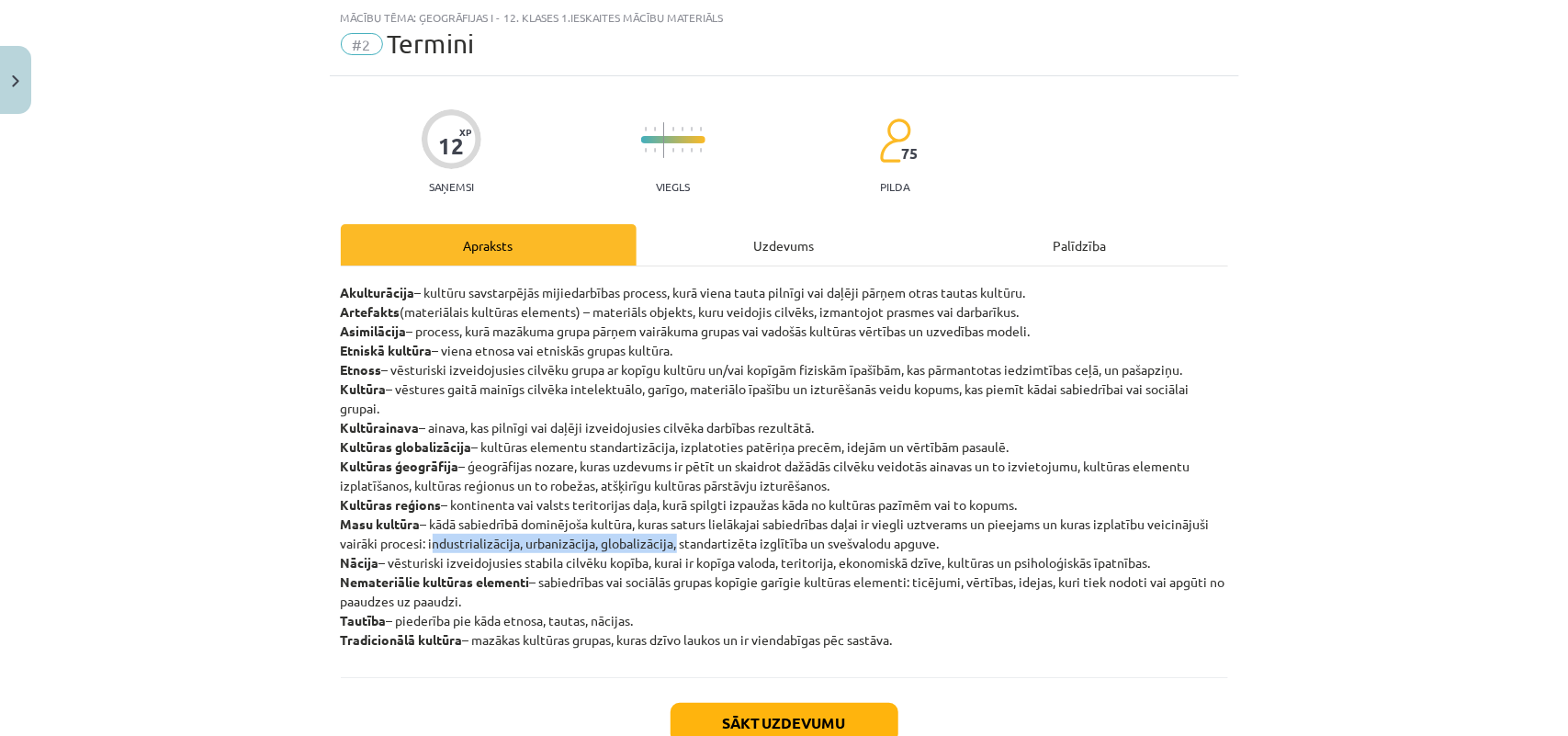 drag, startPoint x: 421, startPoint y: 538, endPoint x: 661, endPoint y: 548, distance: 240.20824 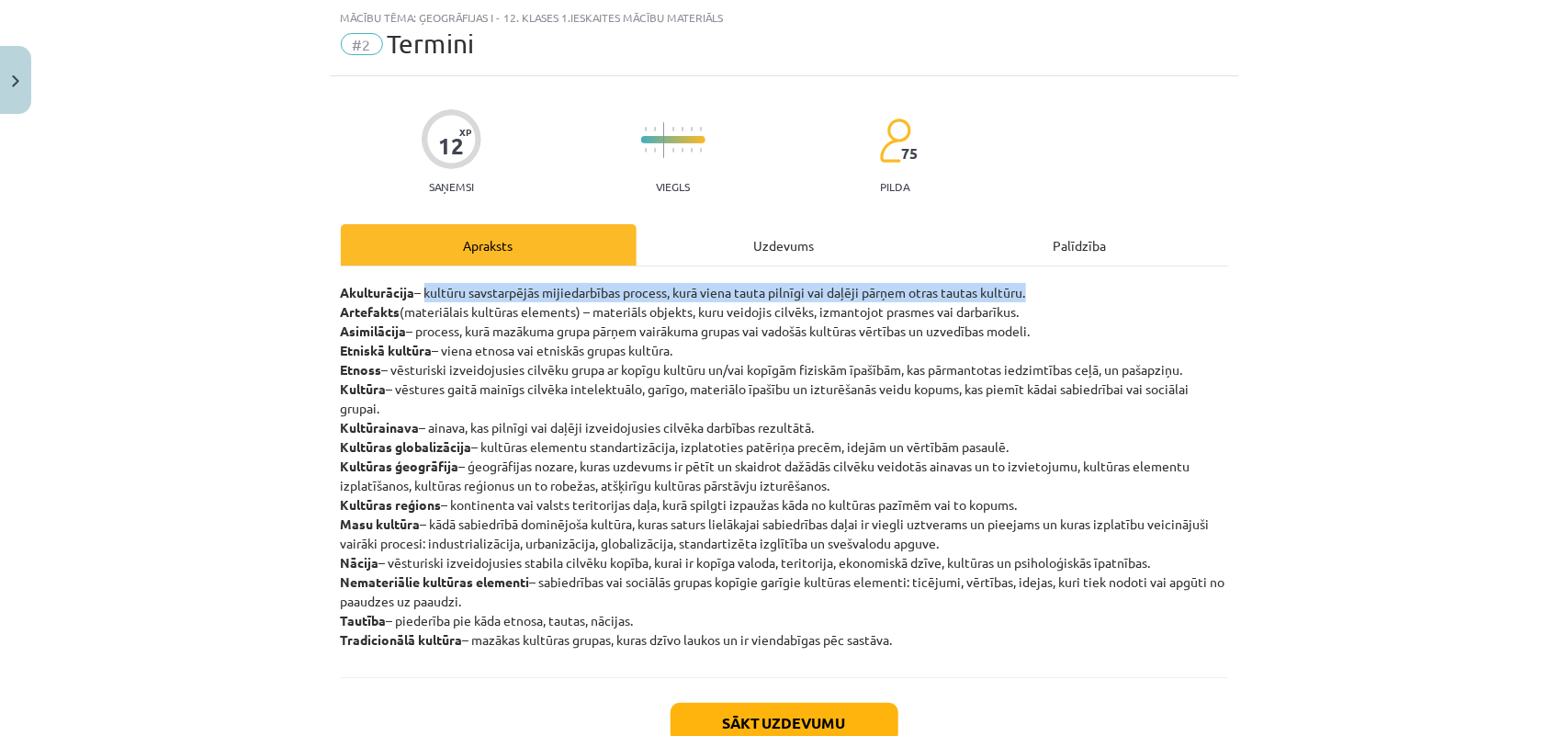 drag, startPoint x: 419, startPoint y: 288, endPoint x: 1027, endPoint y: 292, distance: 608.01316 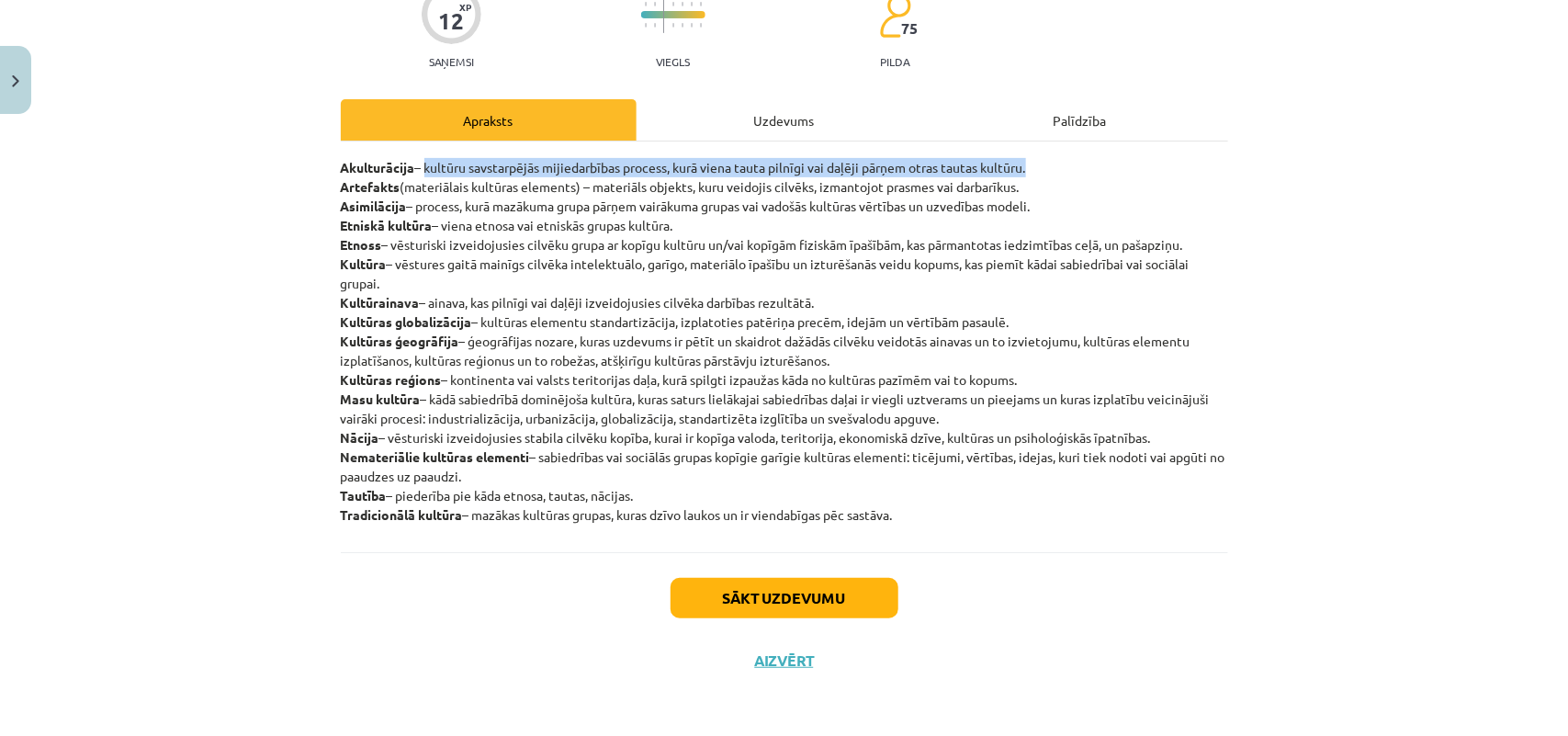 scroll, scrollTop: 173, scrollLeft: 0, axis: vertical 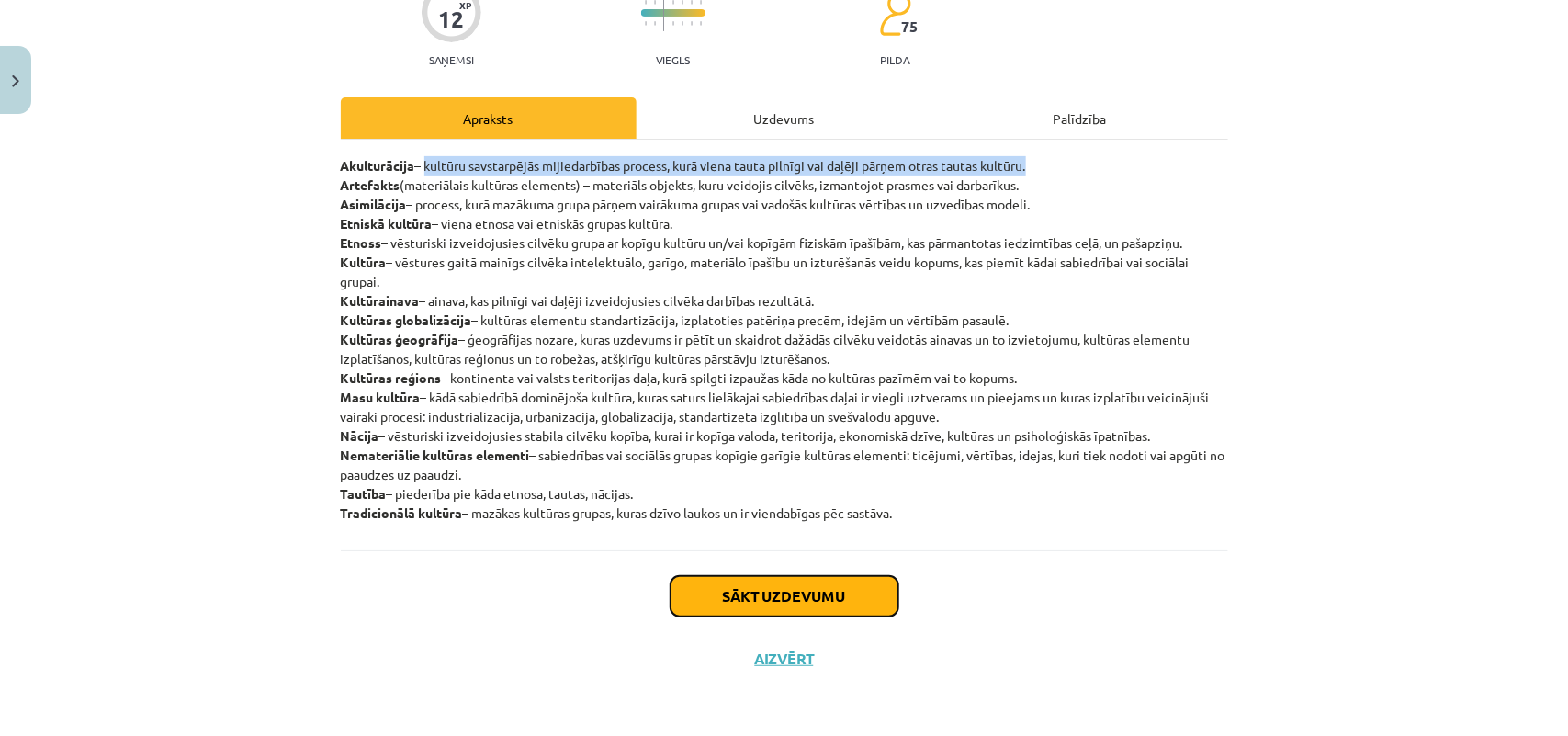 click on "Sākt uzdevumu" 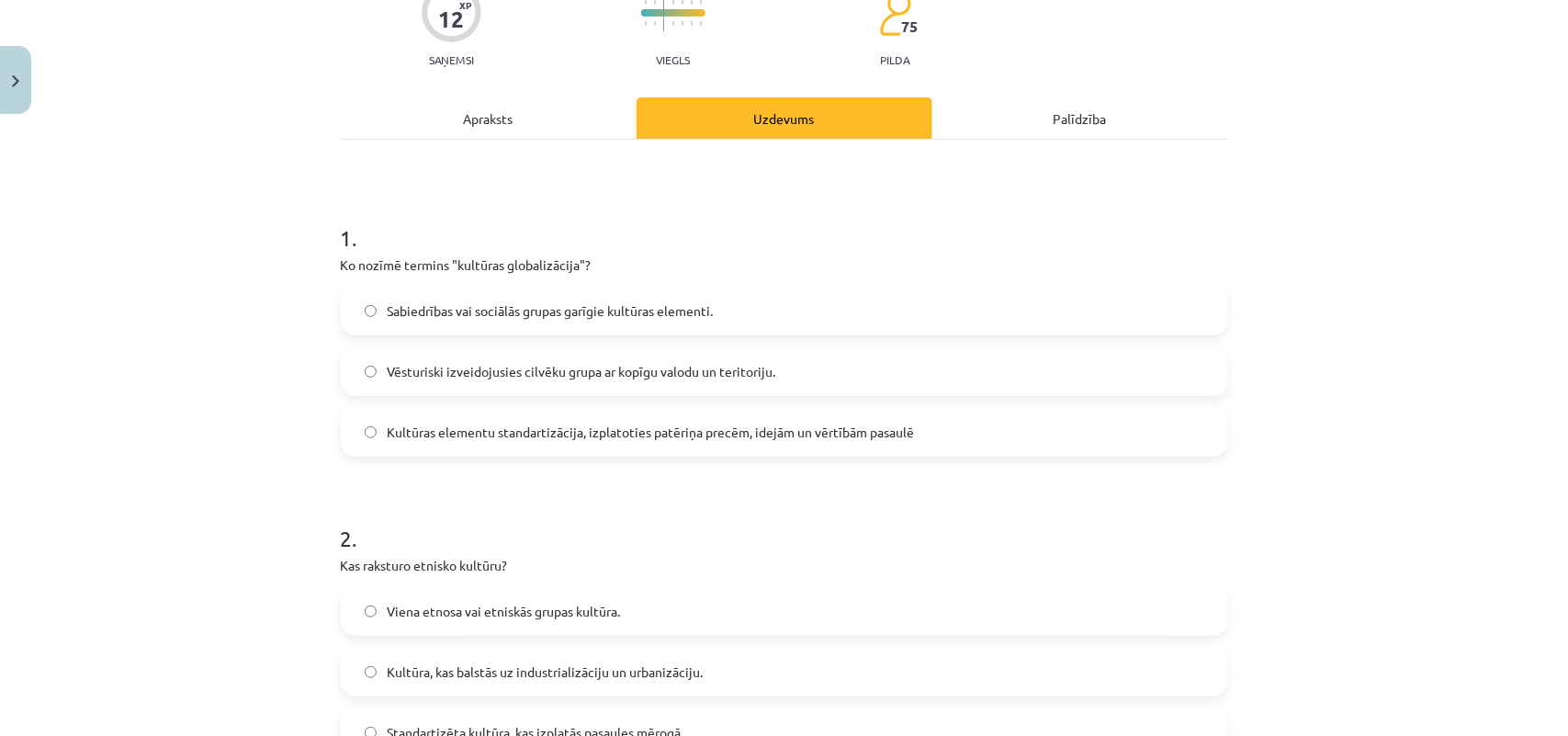 scroll, scrollTop: 46, scrollLeft: 0, axis: vertical 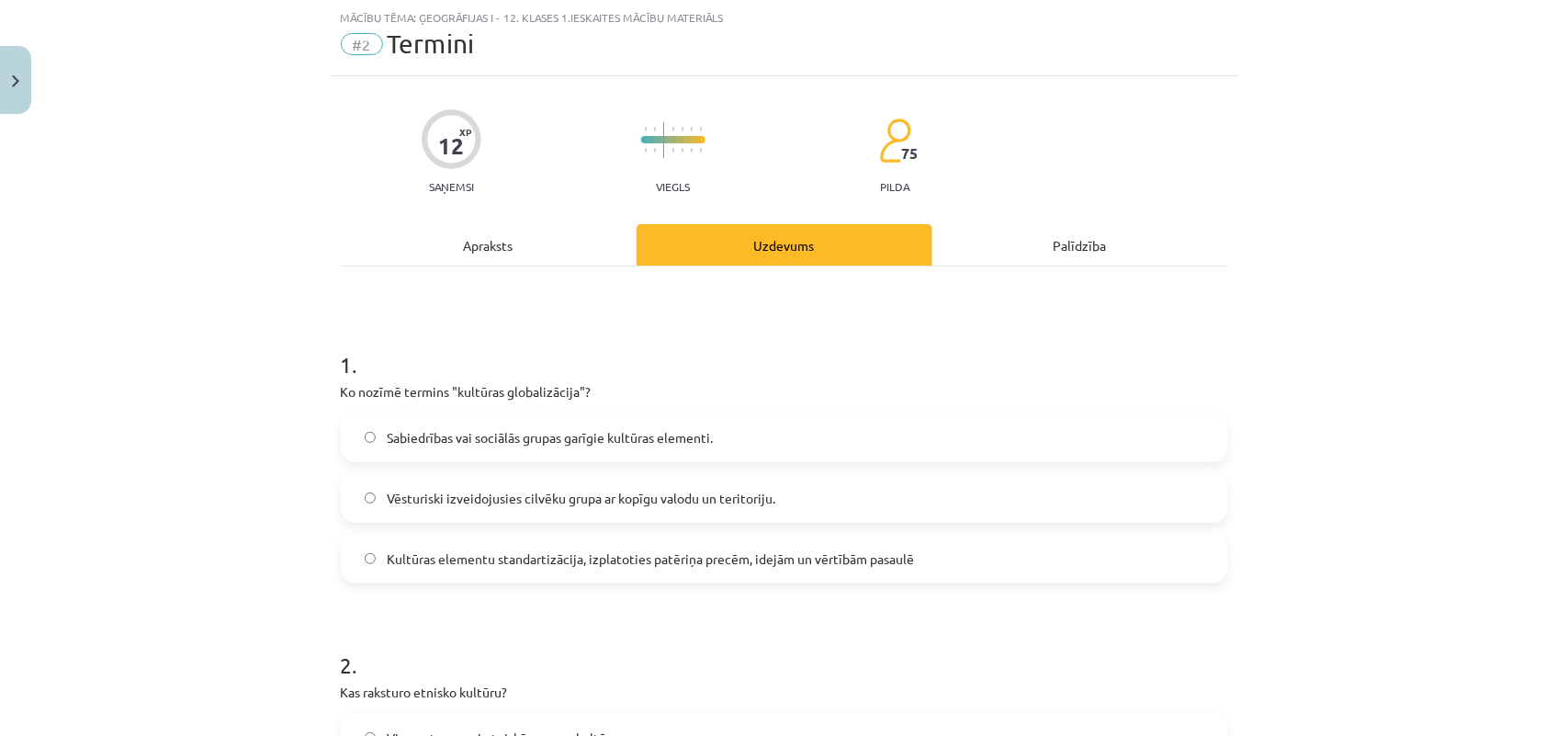 click on "Sabiedrības vai sociālās grupas garīgie kultūras elementi." 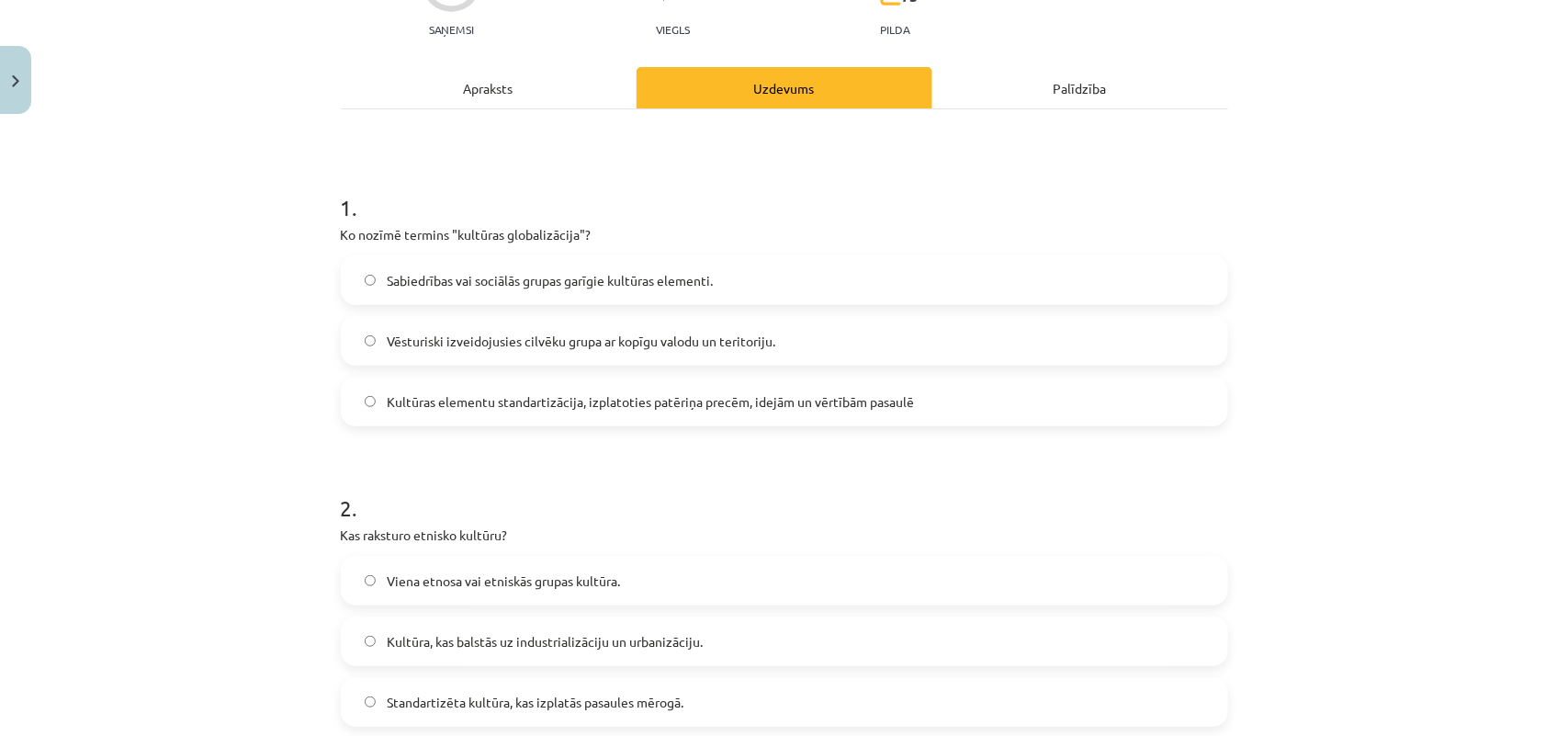 scroll, scrollTop: 620, scrollLeft: 0, axis: vertical 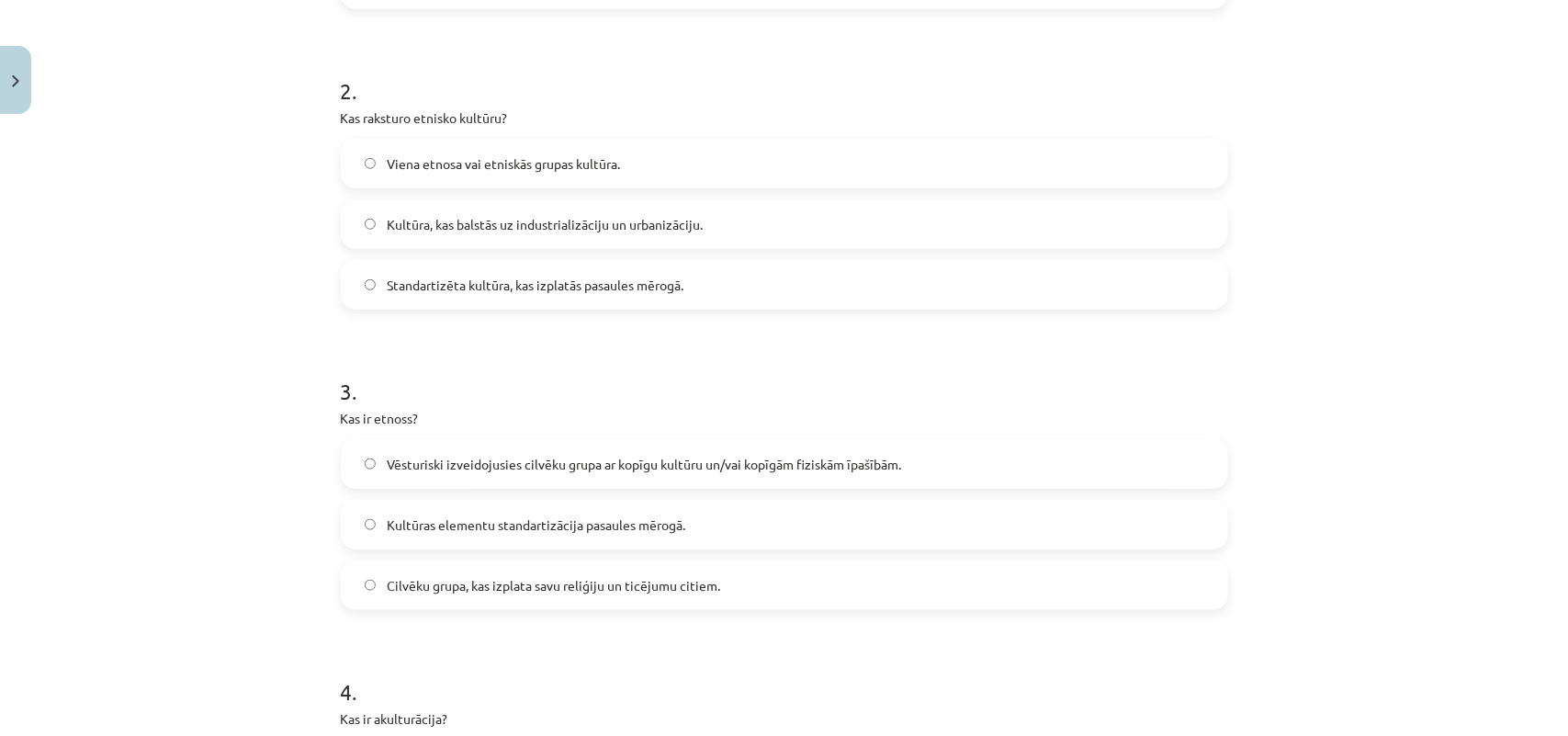 click on "Standartizēta kultūra, kas izplatās pasaules mērogā." 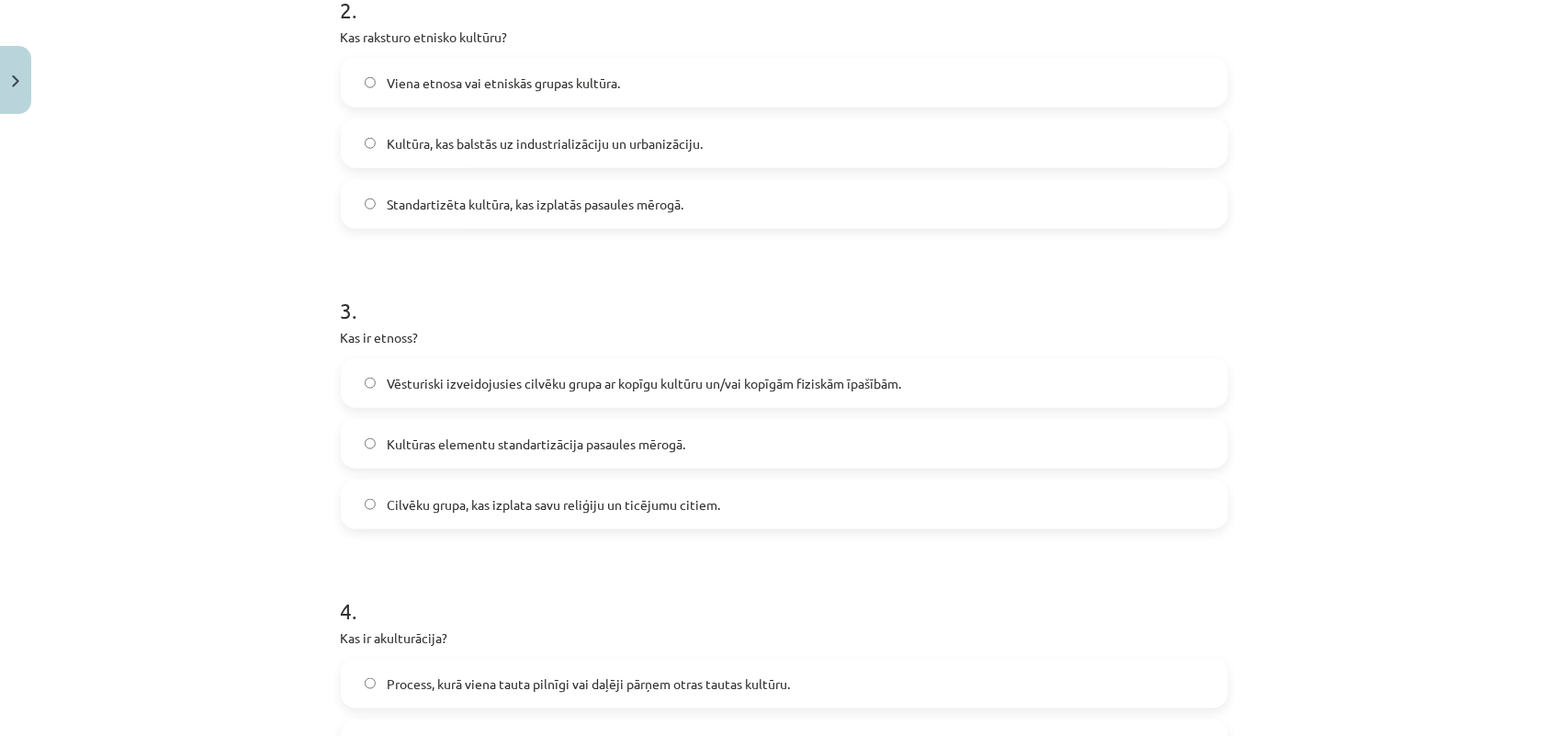 scroll, scrollTop: 850, scrollLeft: 0, axis: vertical 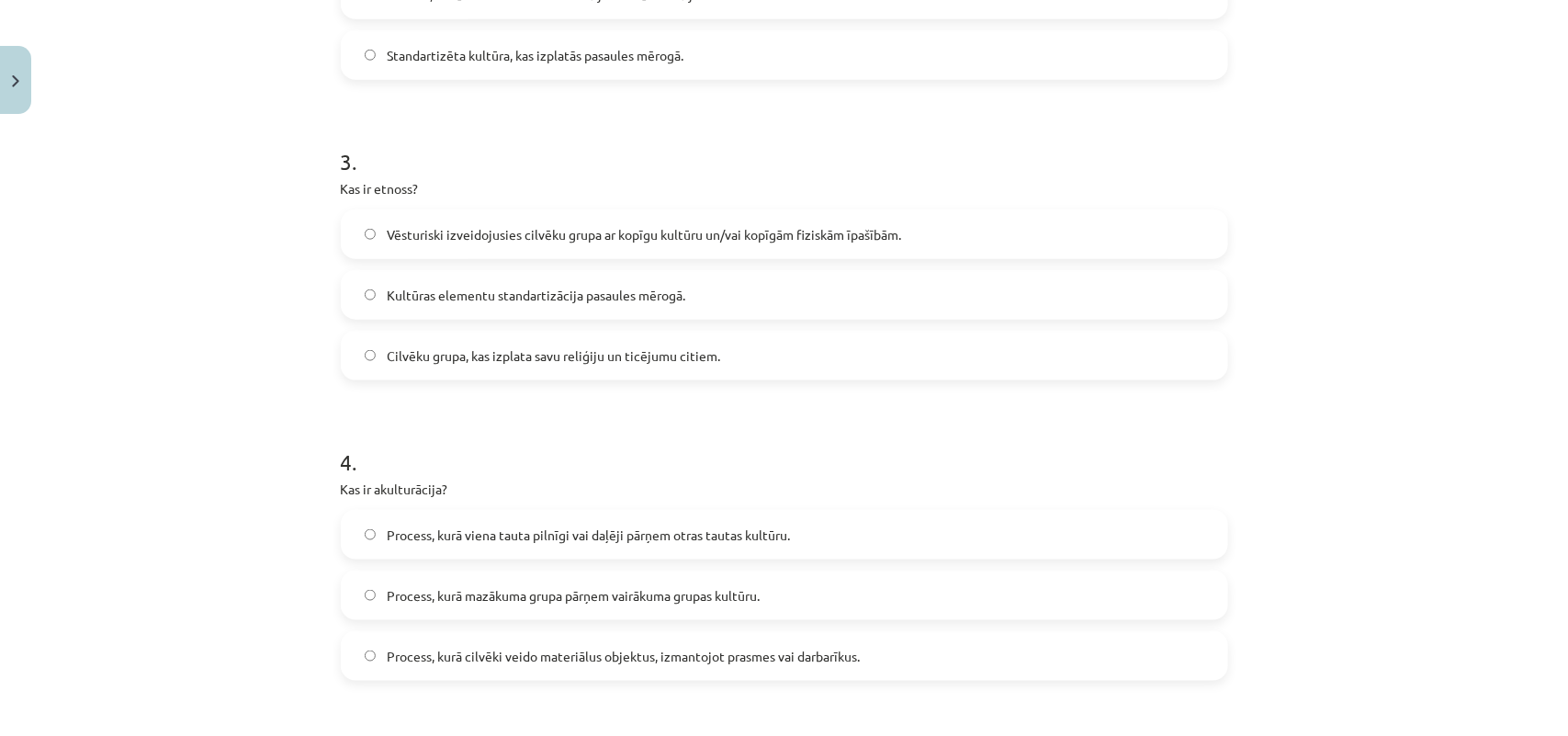 click on "Process, kurā mazākuma grupa pārņem vairākuma grupas kultūru." 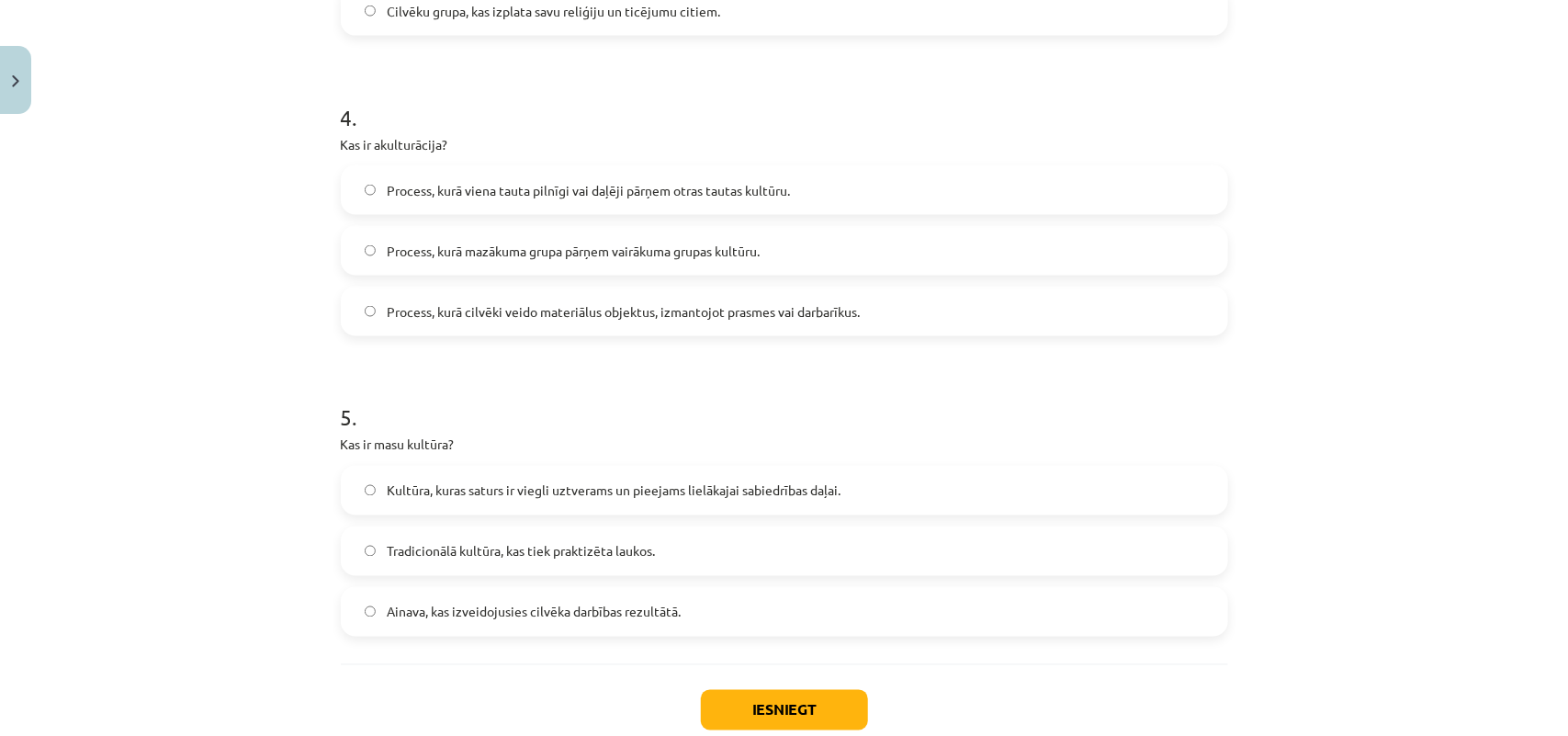 click on "Tradicionālā kultūra, kas tiek praktizēta laukos." 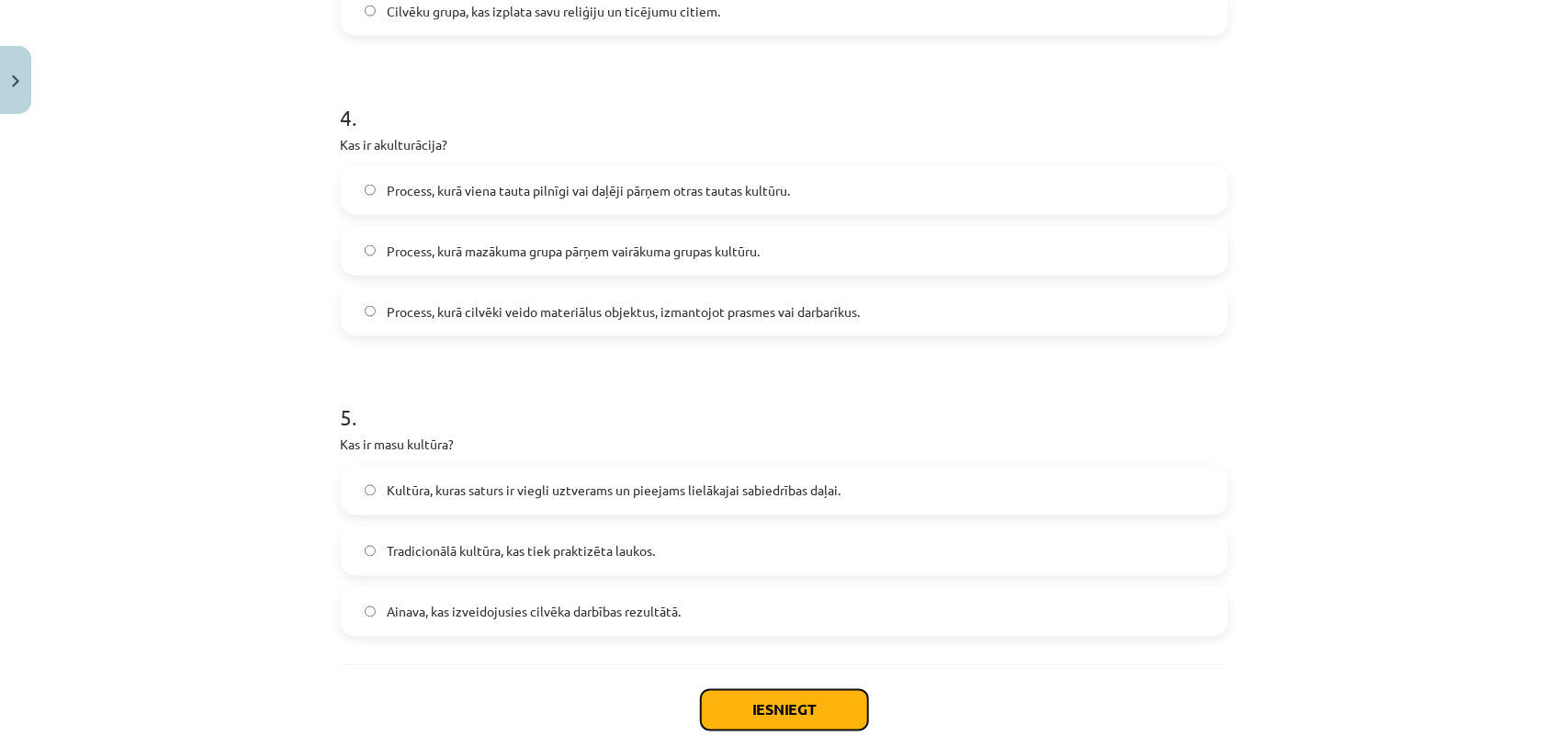 click on "Iesniegt" 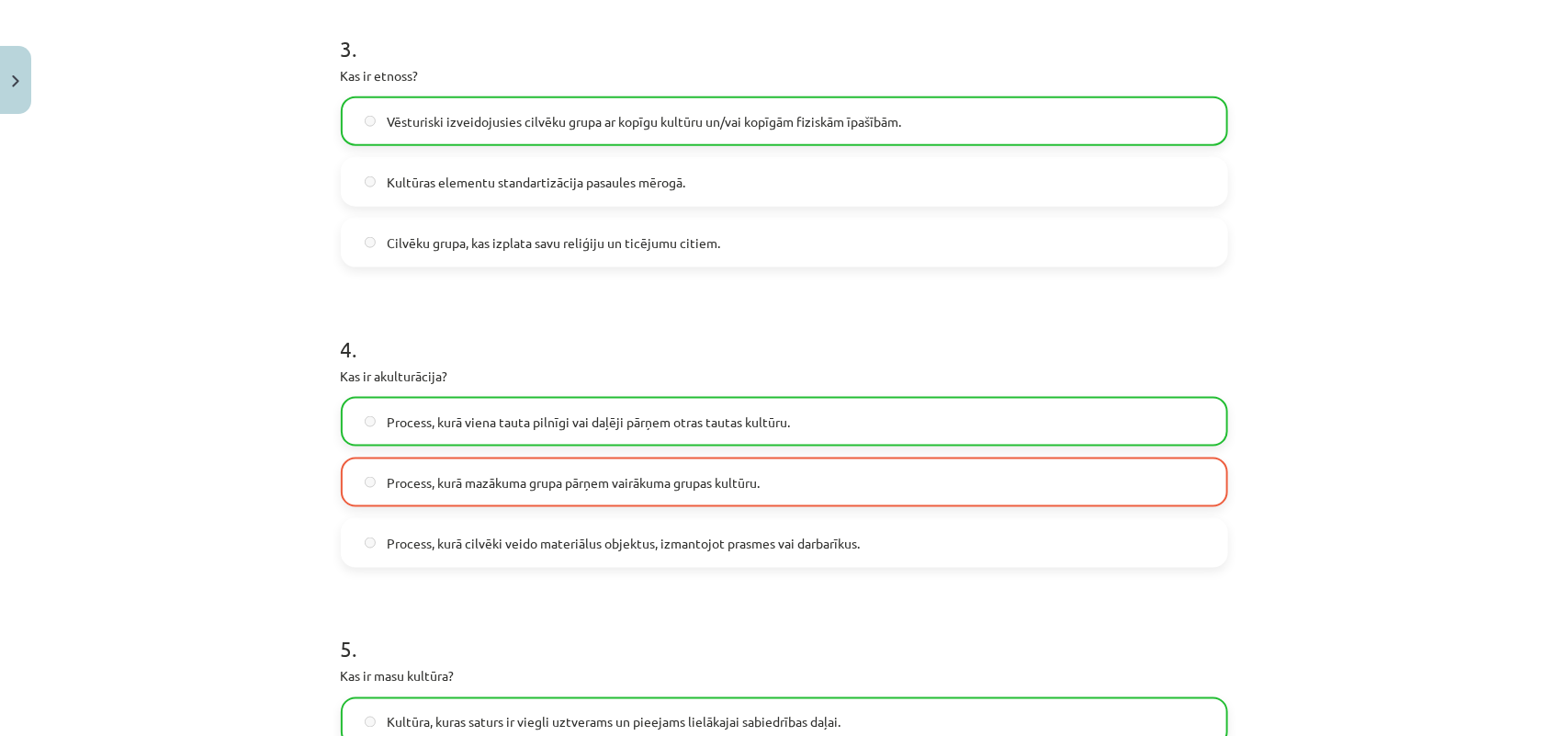 scroll, scrollTop: 1366, scrollLeft: 0, axis: vertical 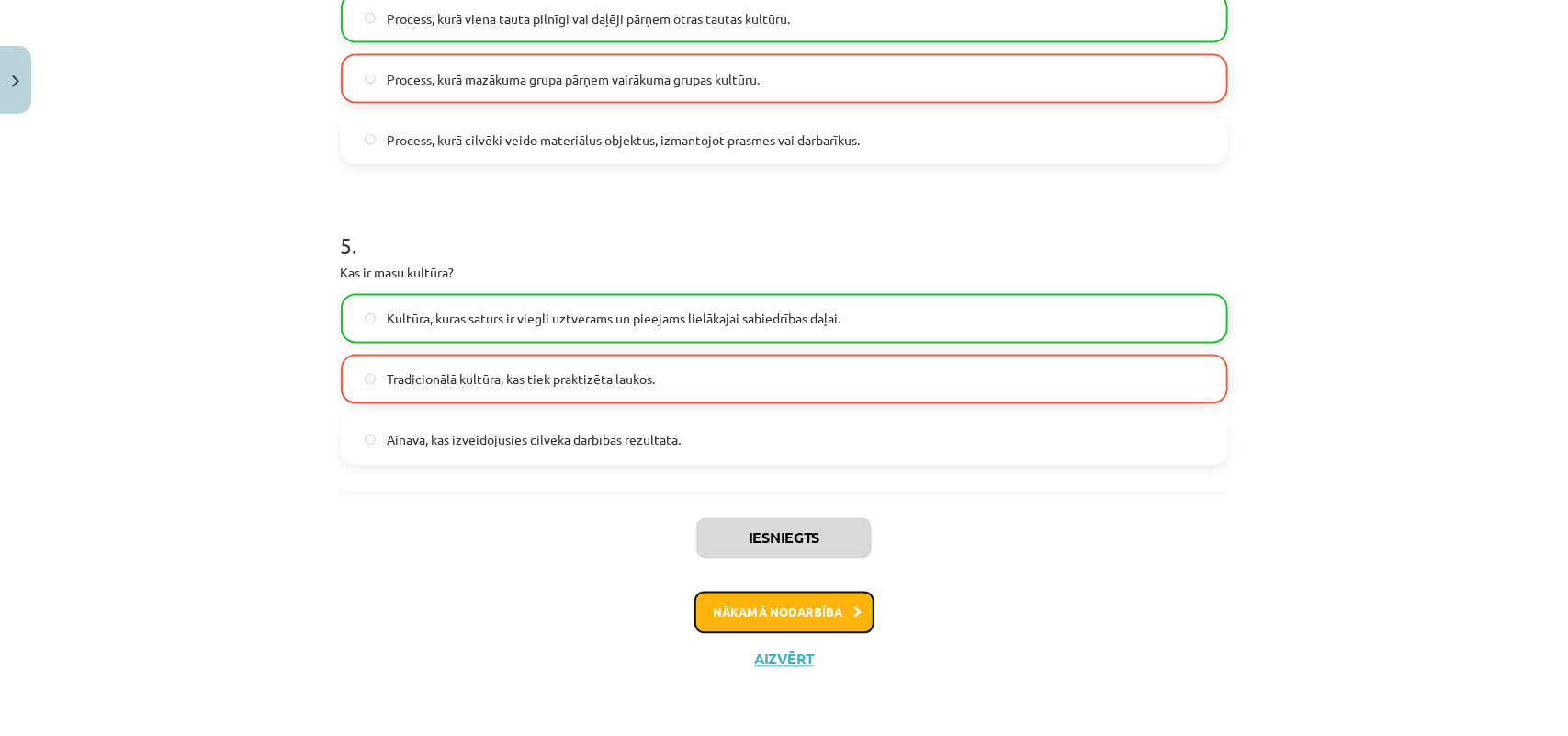 click on "Nākamā nodarbība" 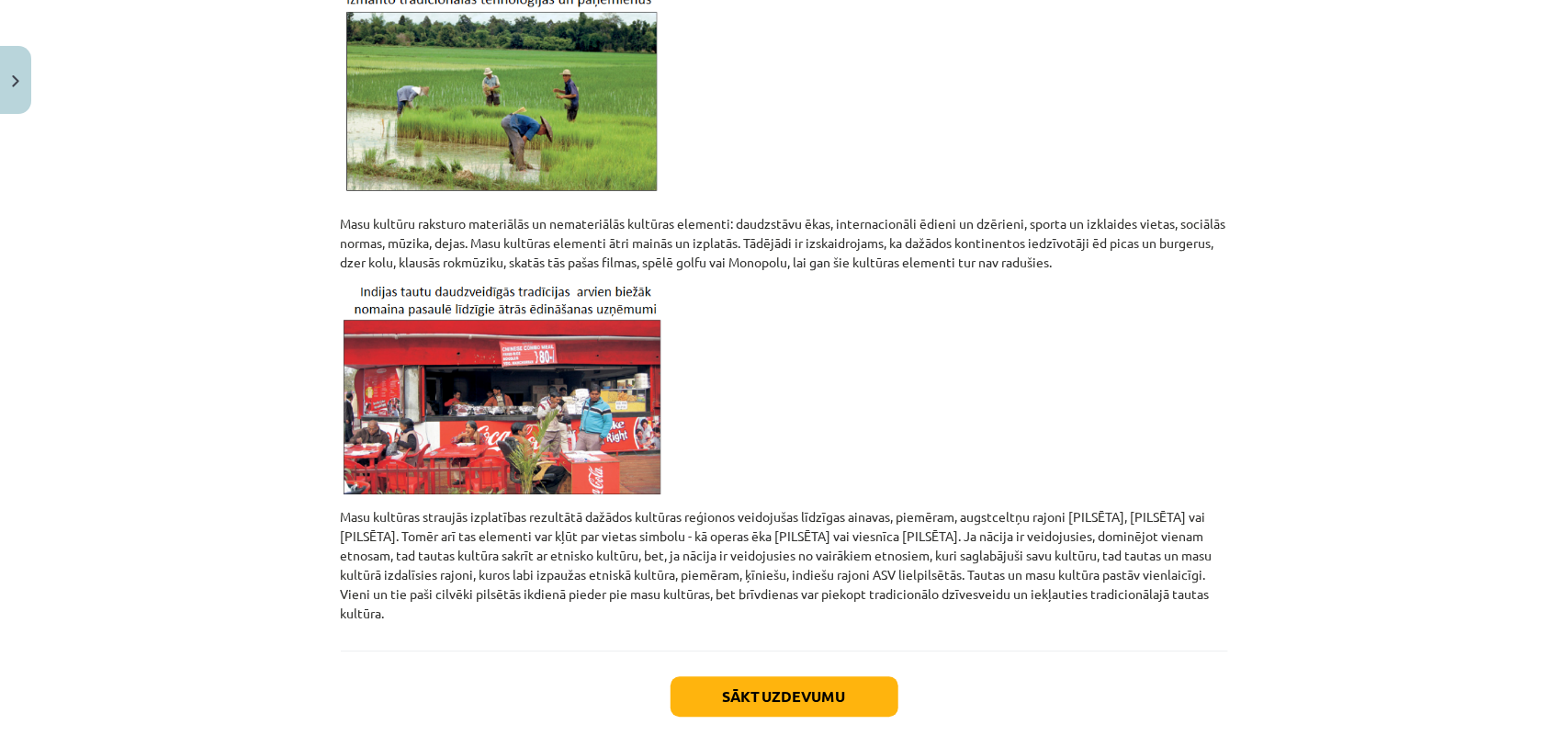 scroll, scrollTop: 1551, scrollLeft: 0, axis: vertical 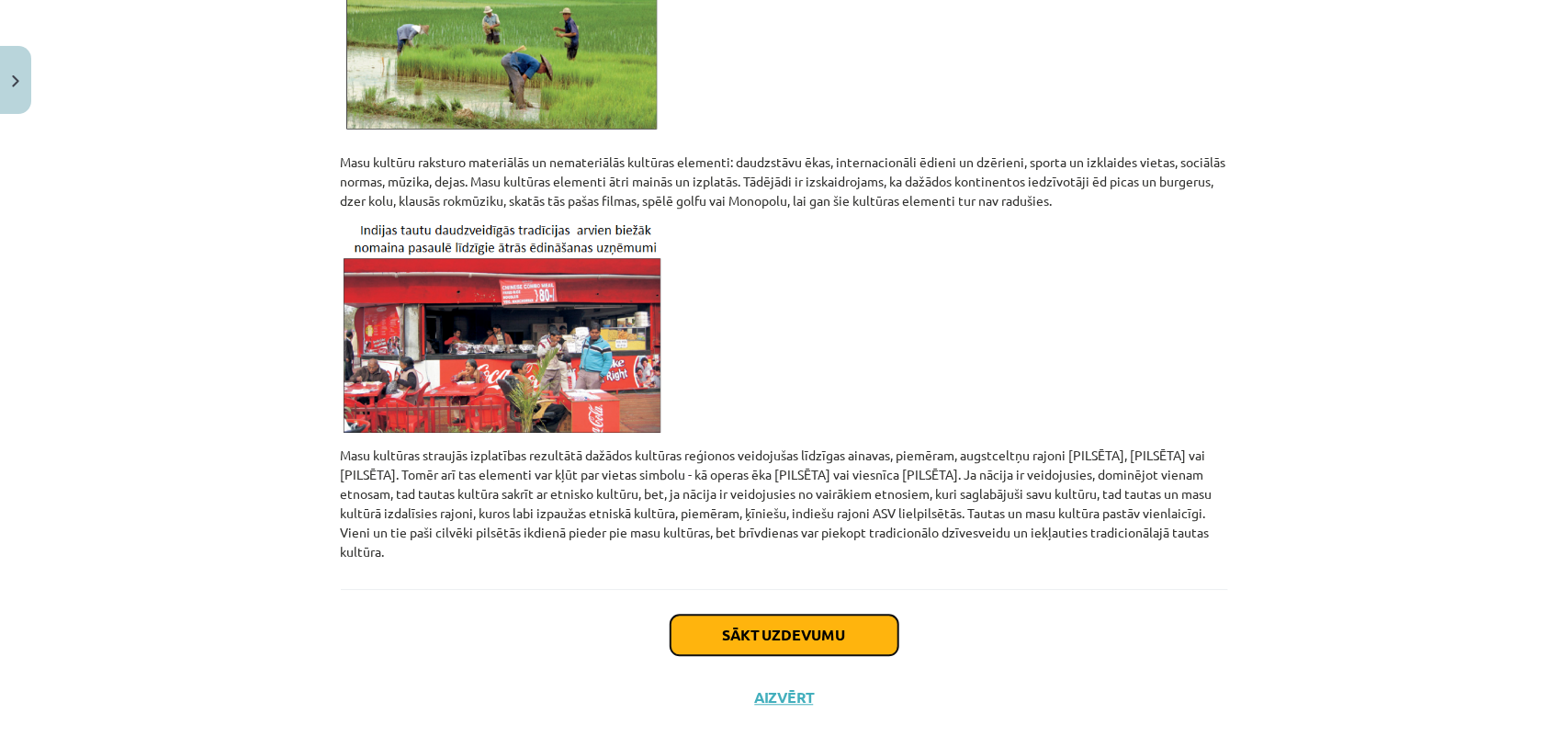 click on "Sākt uzdevumu" 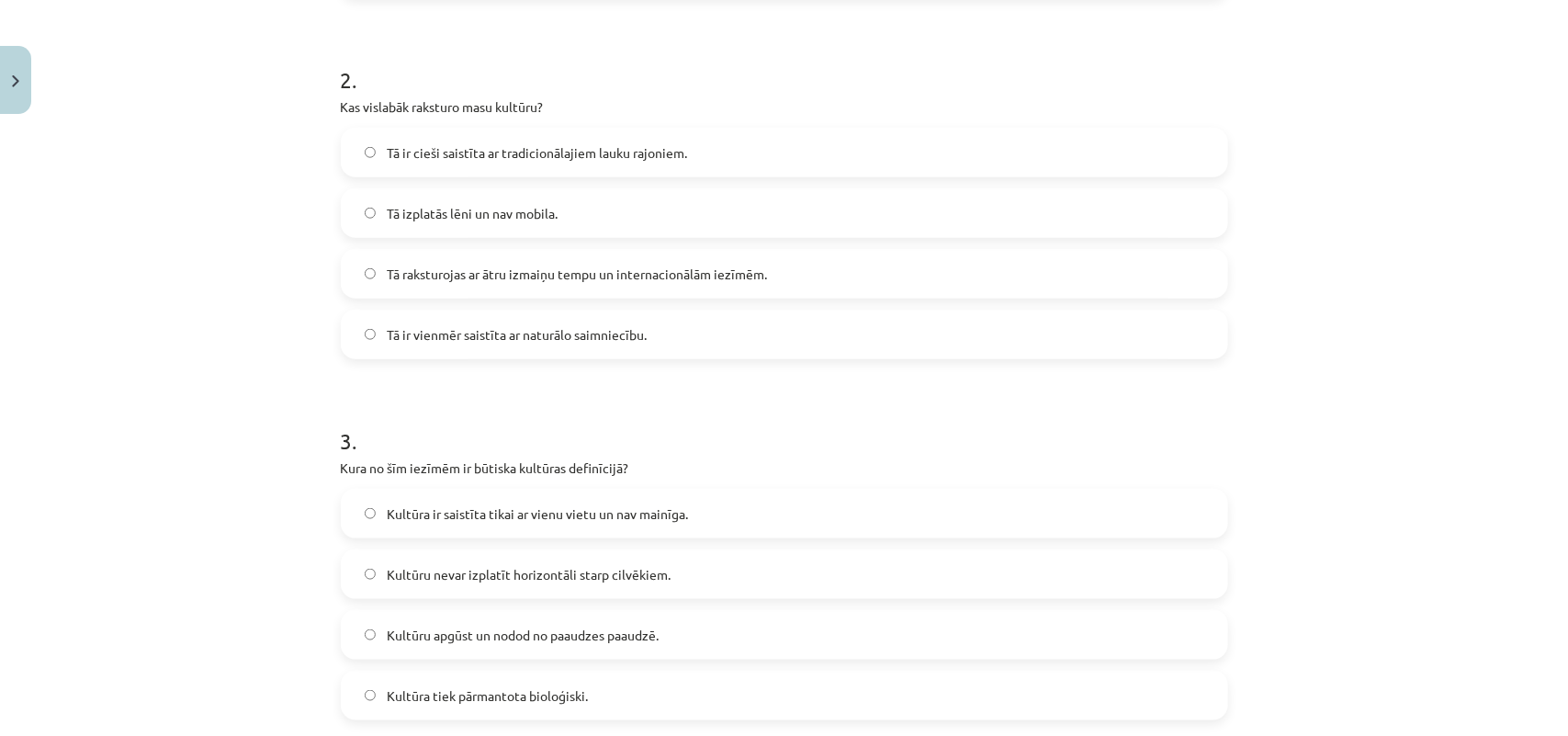 scroll, scrollTop: 0, scrollLeft: 0, axis: both 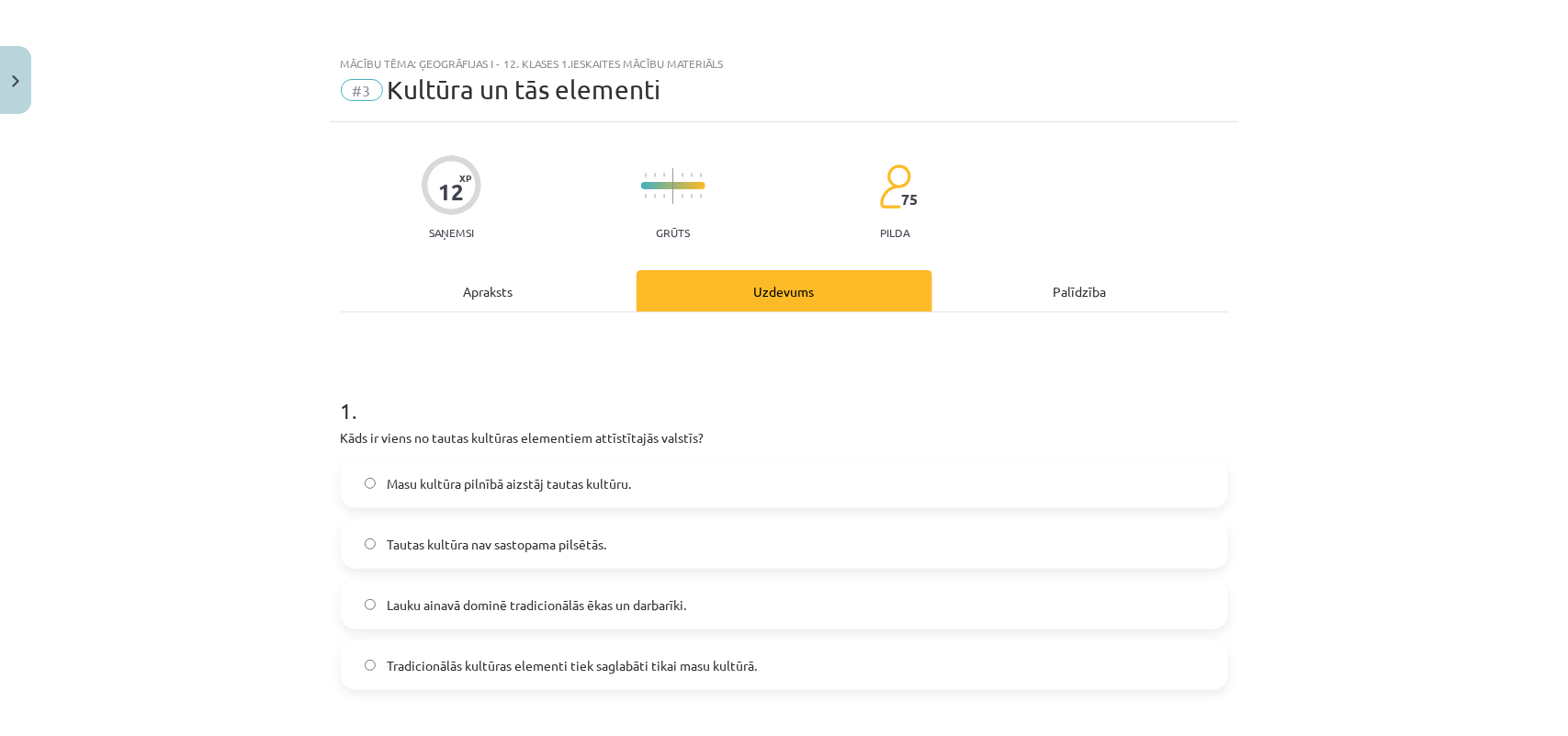 click on "Apraksts" 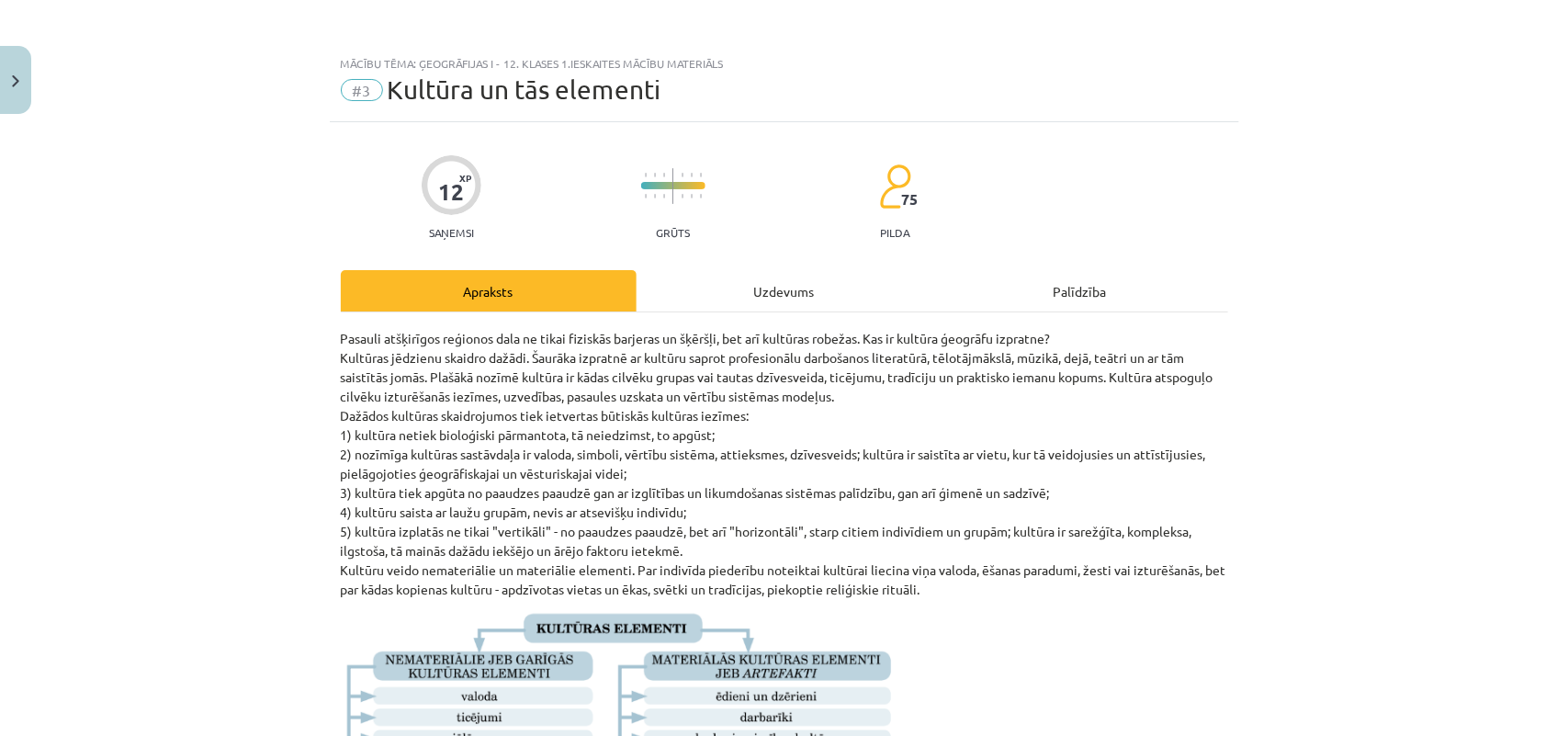 scroll, scrollTop: 46, scrollLeft: 0, axis: vertical 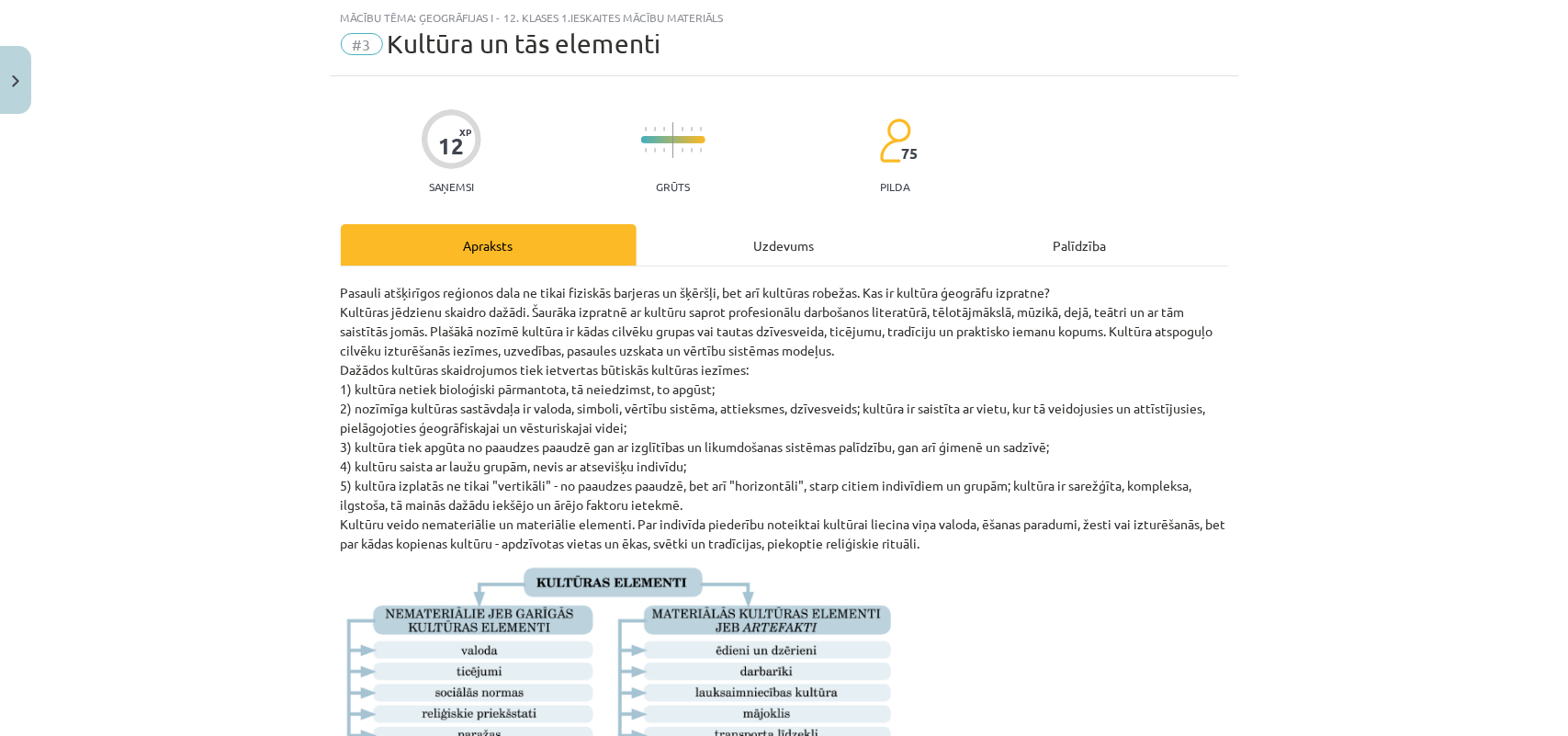 click on "Uzdevums" 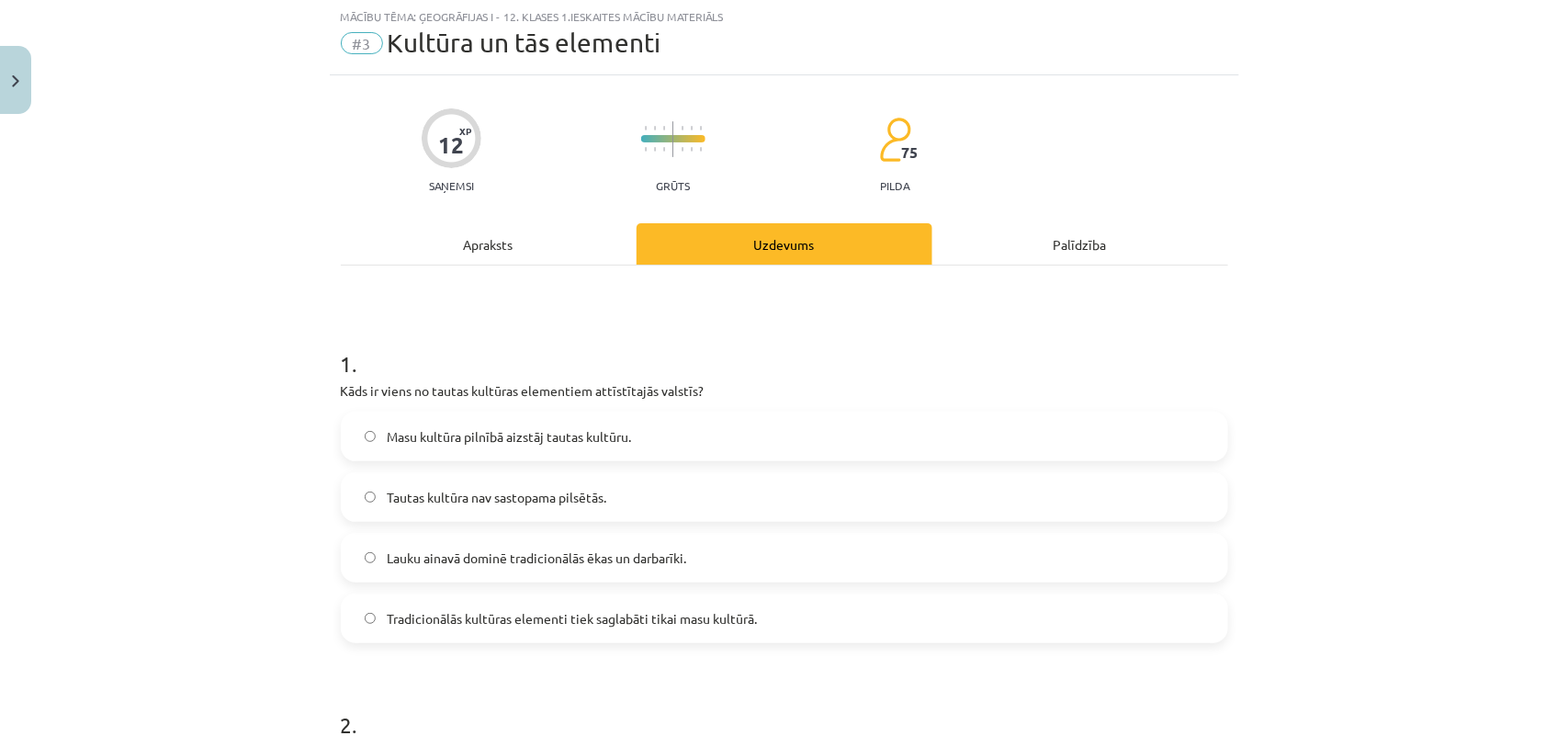 scroll, scrollTop: 0, scrollLeft: 0, axis: both 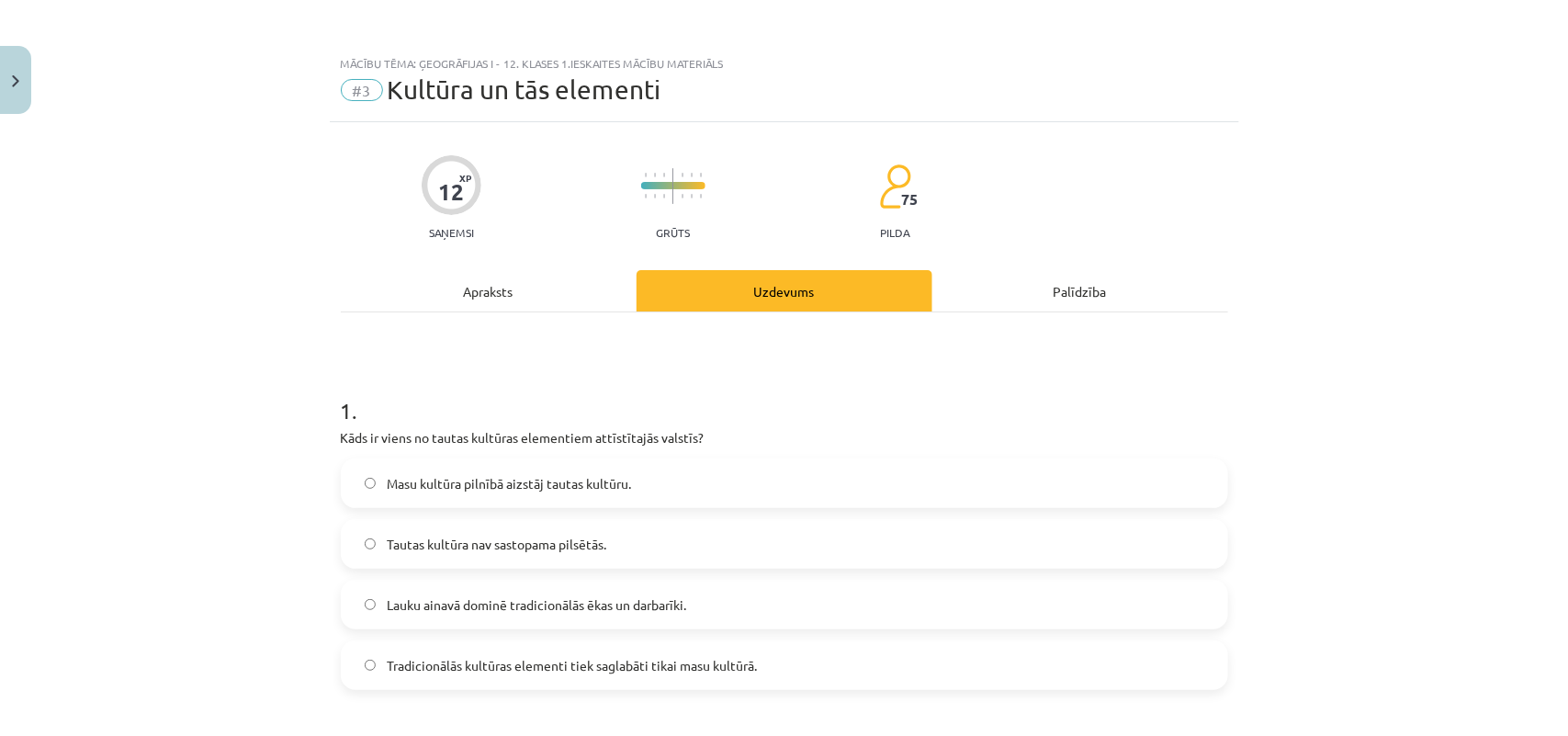 click on "Apraksts" 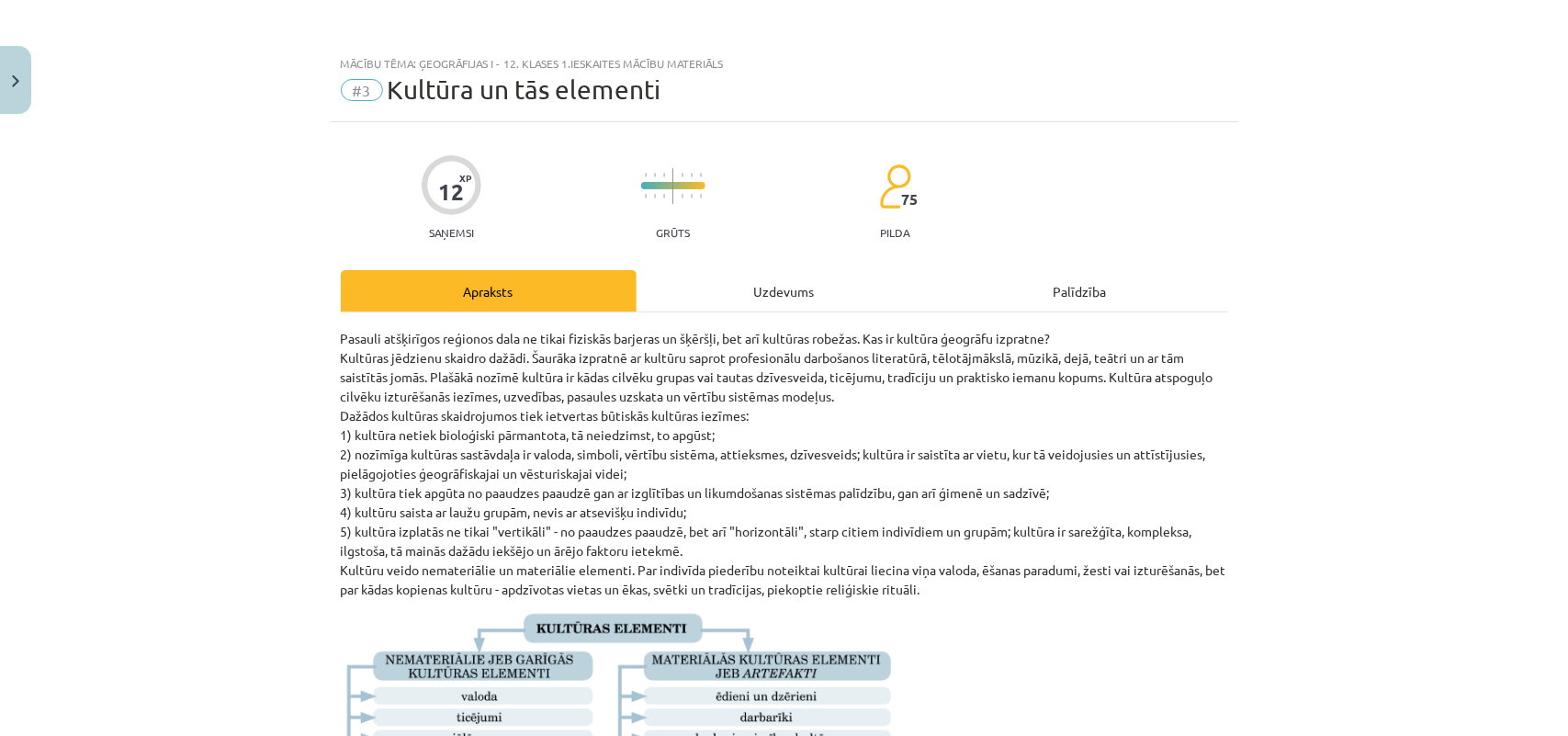 scroll, scrollTop: 46, scrollLeft: 0, axis: vertical 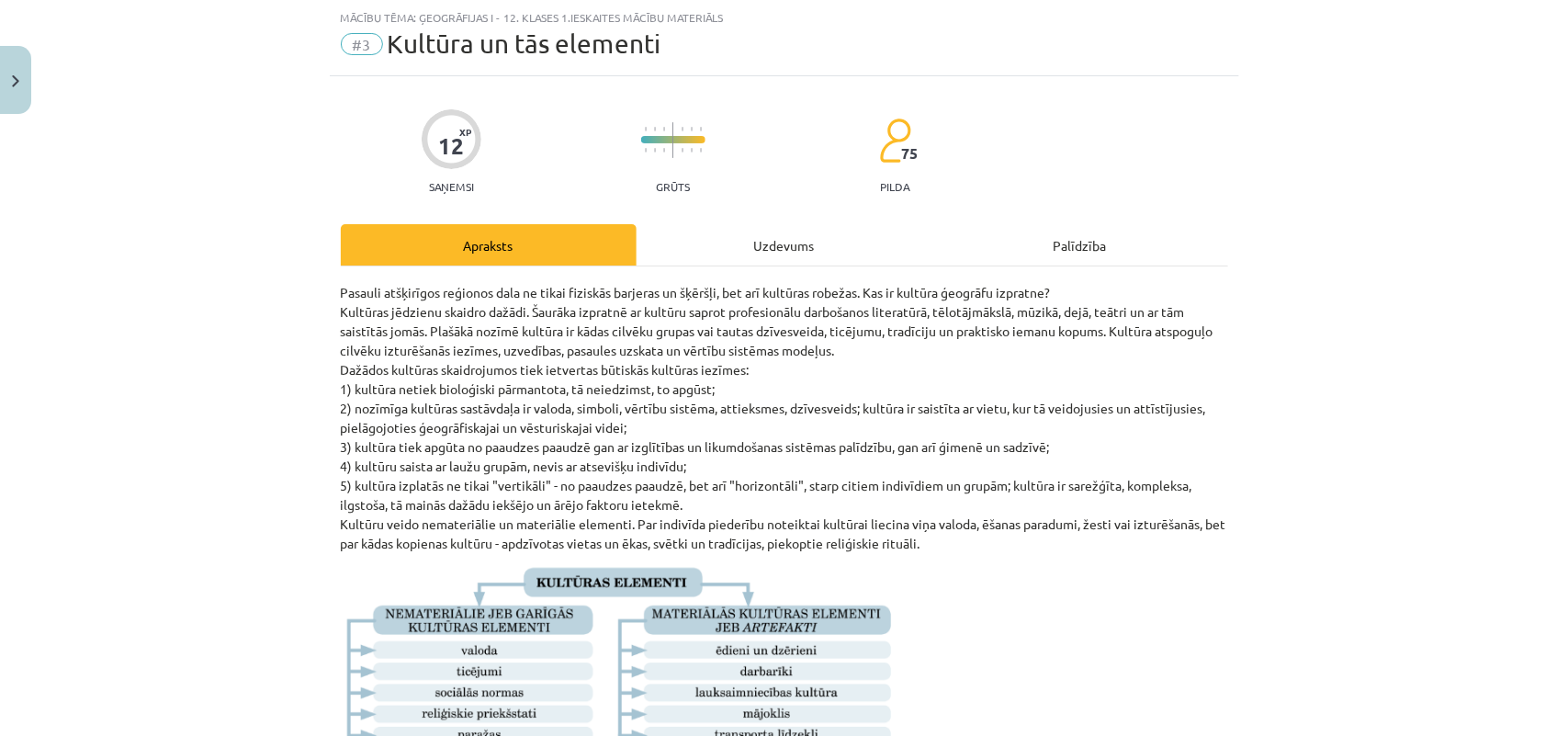 drag, startPoint x: 332, startPoint y: 364, endPoint x: 764, endPoint y: 369, distance: 432.0289 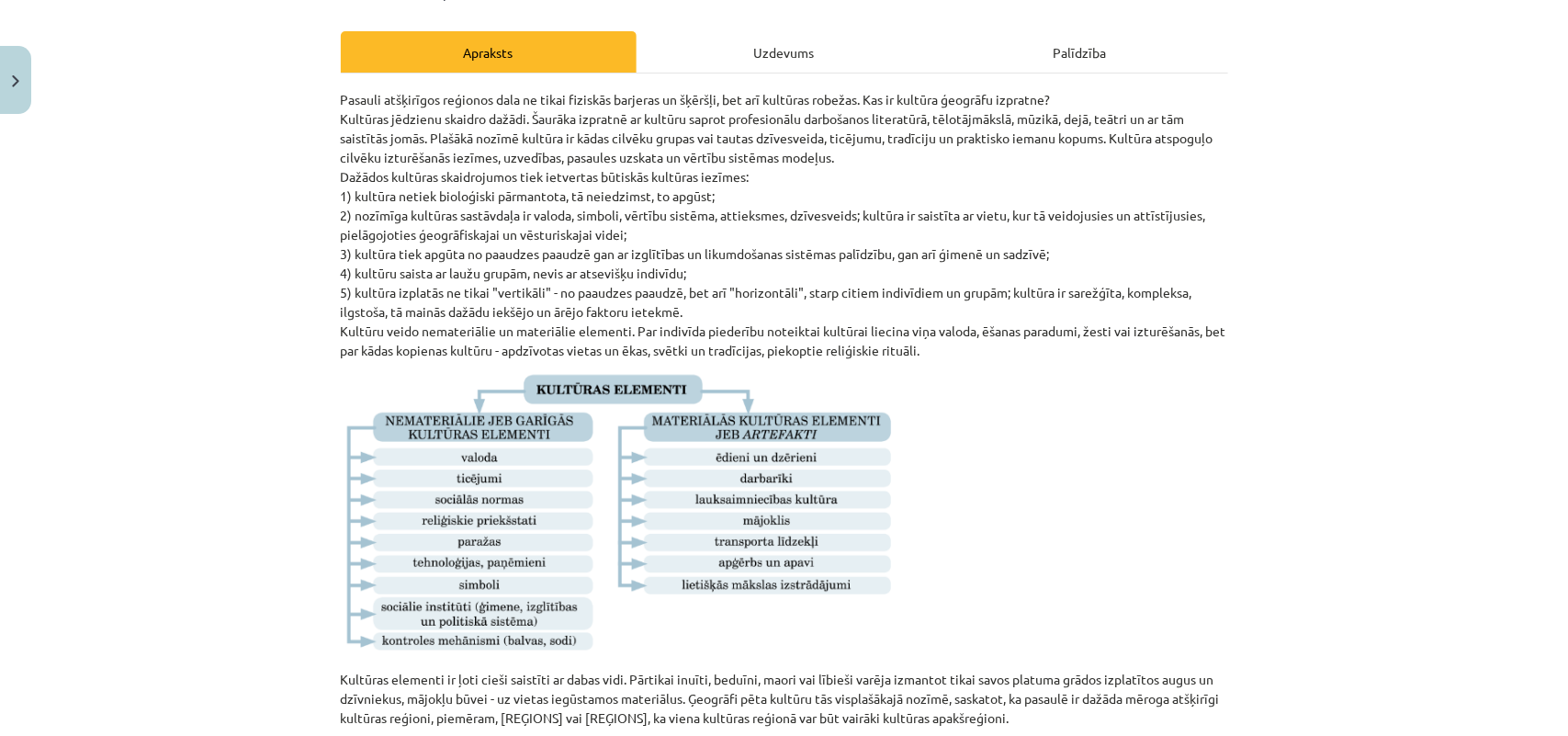 scroll, scrollTop: 276, scrollLeft: 0, axis: vertical 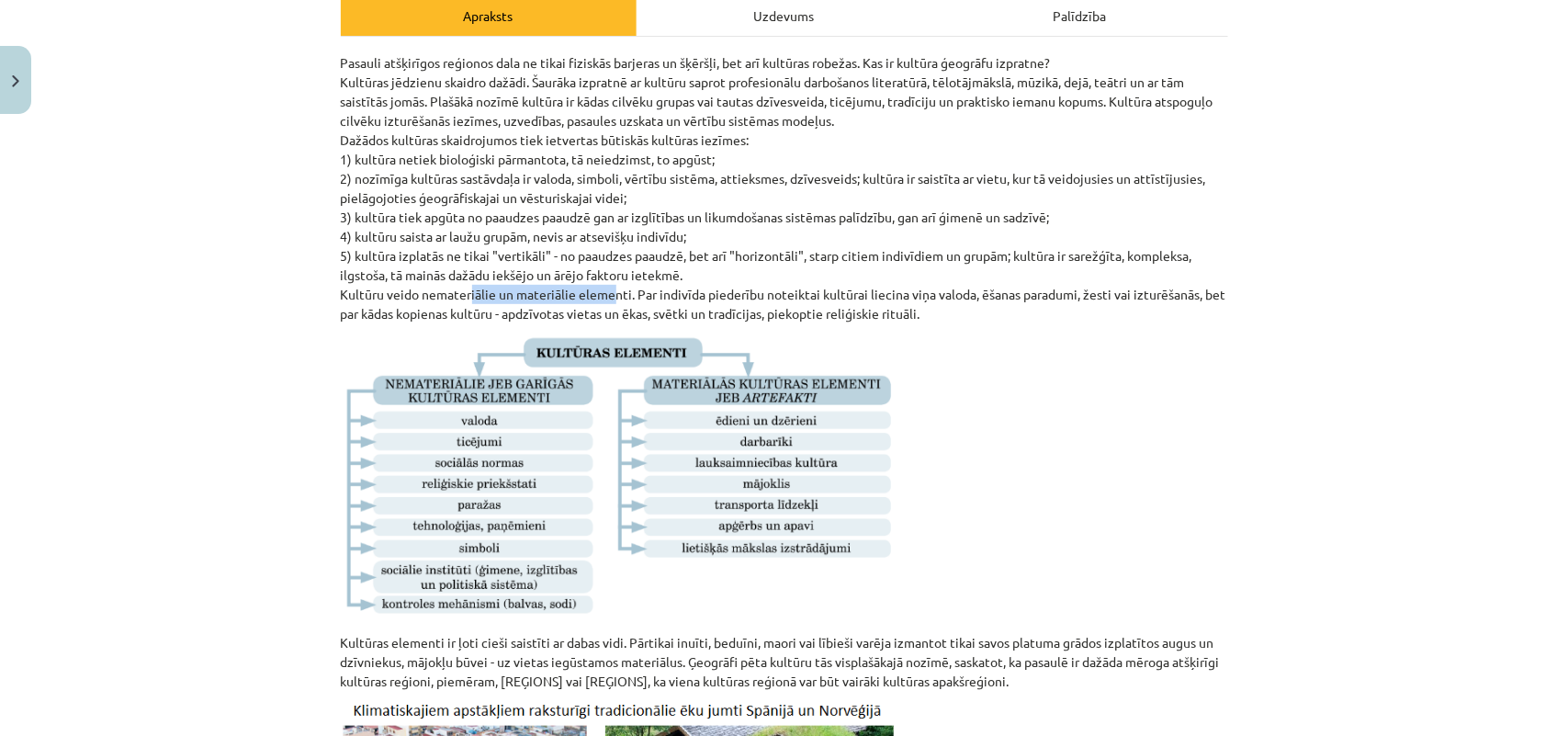 drag, startPoint x: 460, startPoint y: 297, endPoint x: 599, endPoint y: 300, distance: 139.0324 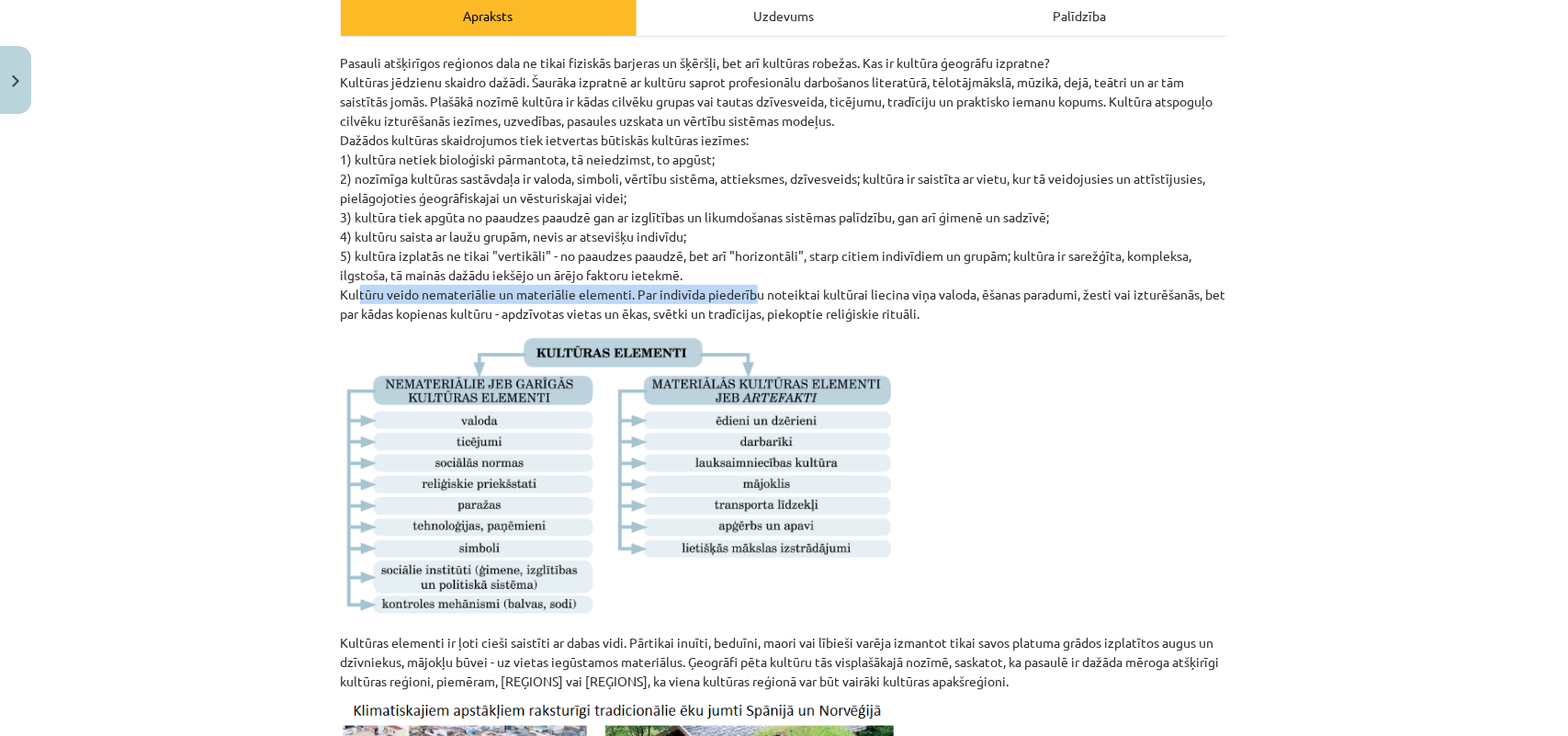 drag, startPoint x: 347, startPoint y: 292, endPoint x: 744, endPoint y: 290, distance: 397.00504 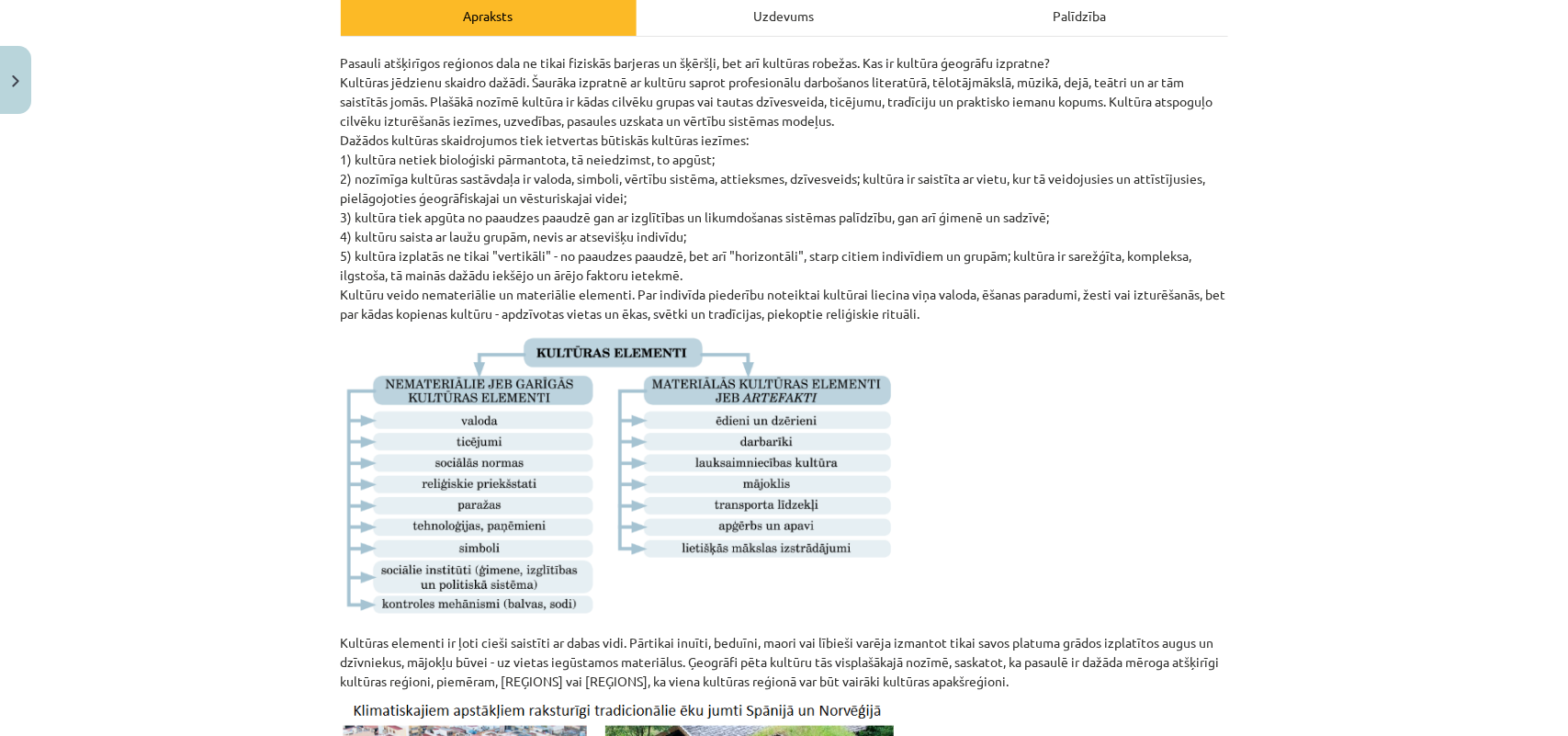 click on "Pasauli atšķirīgos reģionos dala ne tikai fiziskās barjeras un šķēršļi, bet arī kultūras robežas. Kas ir kultūra ģeogrāfu izpratne?
Kultūras jēdzienu skaidro dažādi. Šaurāka izpratnē ar kultūru saprot profesionālu darbošanos literatūrā, tēlotājmākslā, mūzikā, dejā, teātri un ar tām saistītās jomās. Plašākā nozīmē kultūra ir kādas cilvēku grupas vai tautas dzīvesveida, ticējumu, tradīciju un praktisko iemanu kopums. Kultūra atspoguļo cilvēku izturēšanās iezīmes, uzvedības, pasaules uzskata un vērtību sistēmas modeļus.
Dažādos kultūras skaidrojumos tiek ietvertas būtiskās kultūras iezīmes:
1) kultūra netiek bioloģiski pārmantota, tā neiedzimst, to apgūst;
2) nozīmīga kultūras sastāvdaļa ir valoda, simboli, vērtību sistēma, attieksmes, dzīvesveids; kultūra ir saistīta ar vietu, kur tā veidojusies un attīstījusies, pielāgojoties ģeogrāfiskajai un vēsturiskajai videi;" 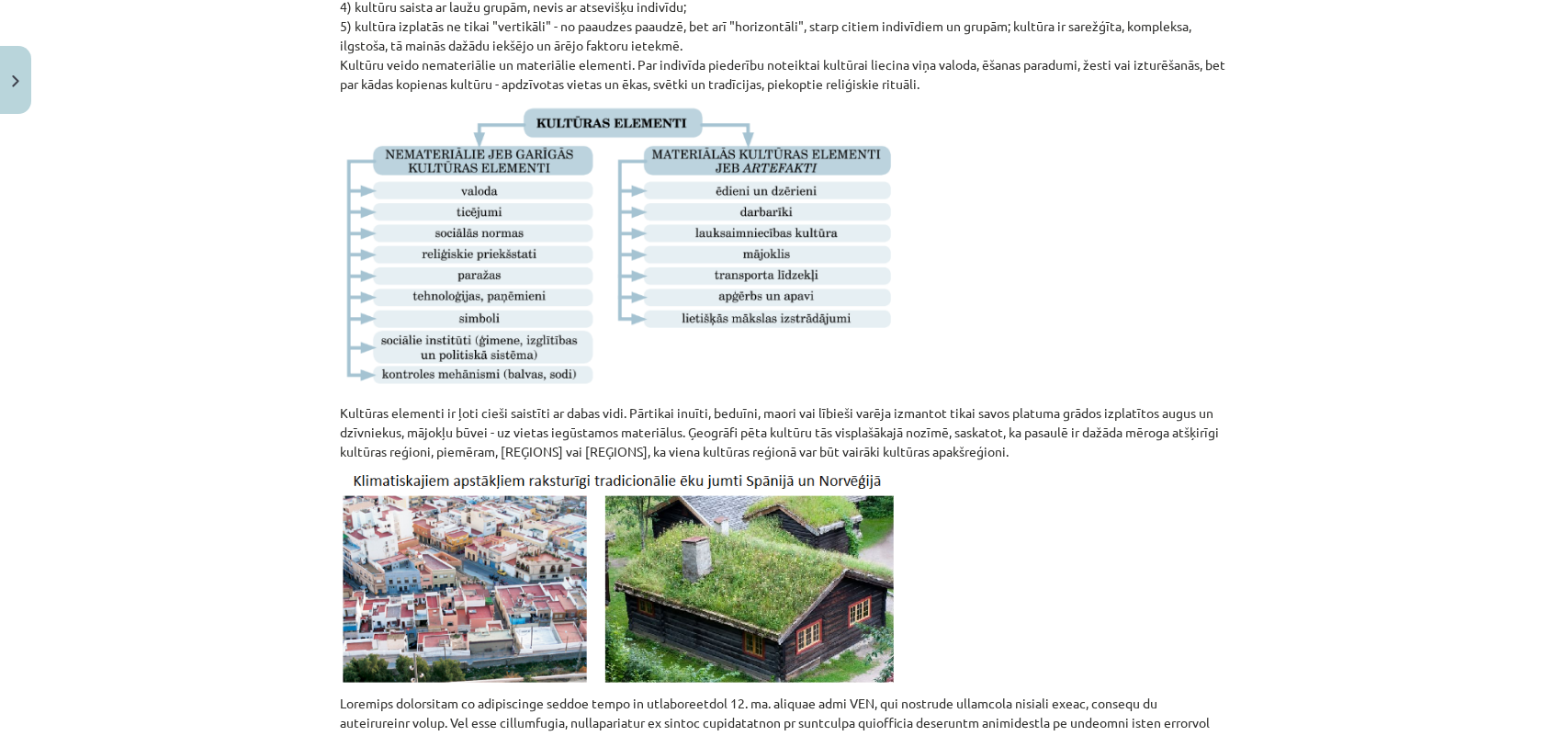 scroll, scrollTop: 620, scrollLeft: 0, axis: vertical 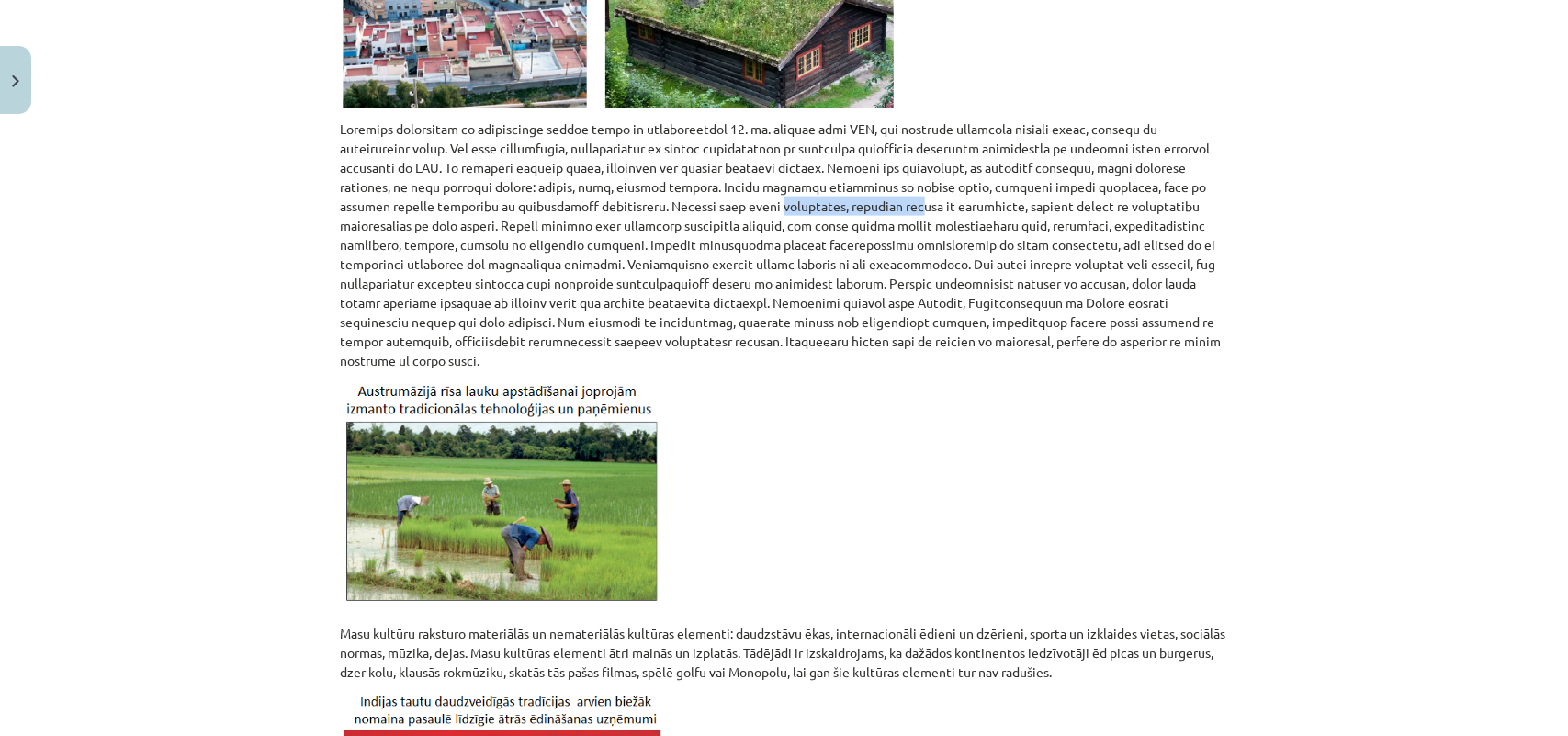 drag, startPoint x: 581, startPoint y: 203, endPoint x: 713, endPoint y: 204, distance: 132.00379 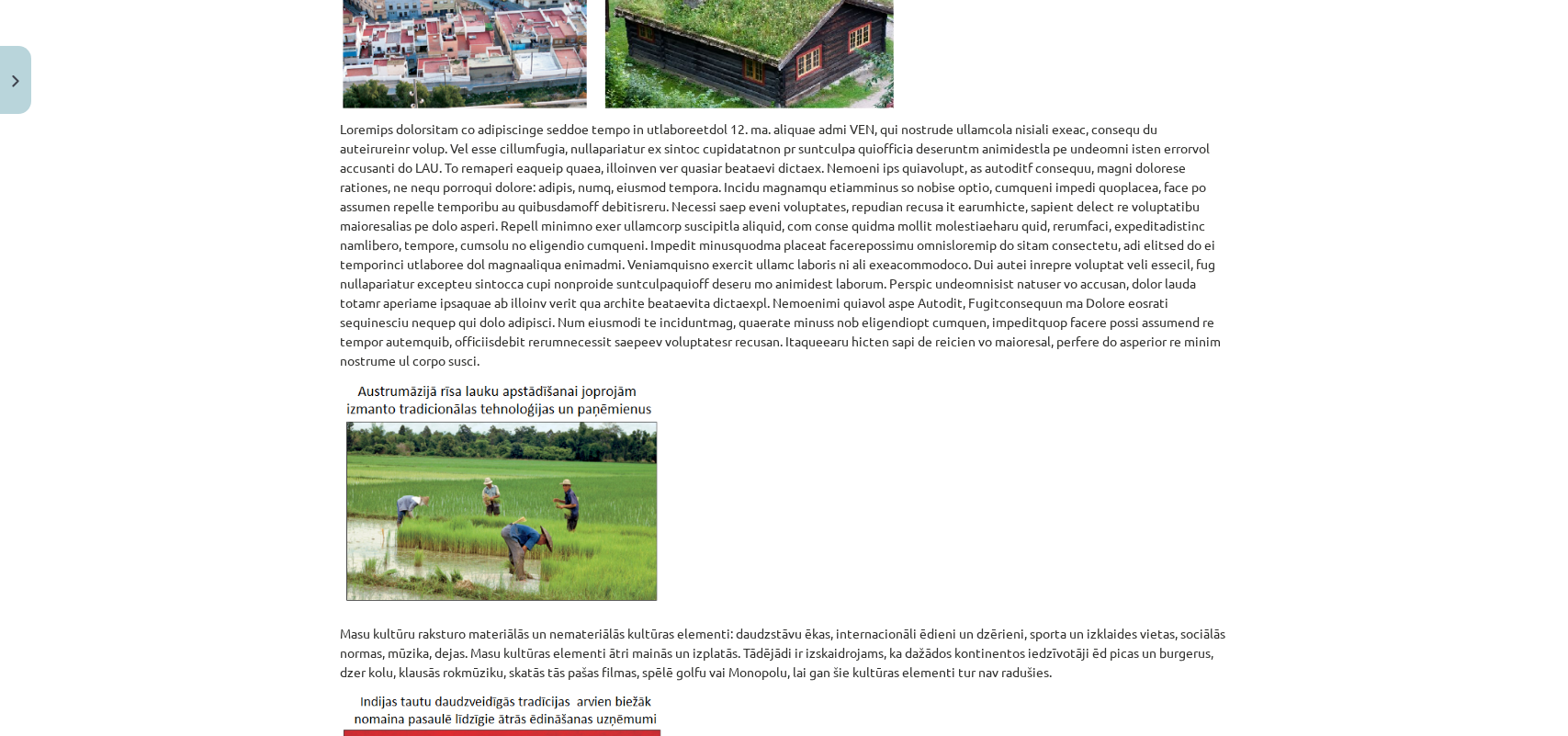 click 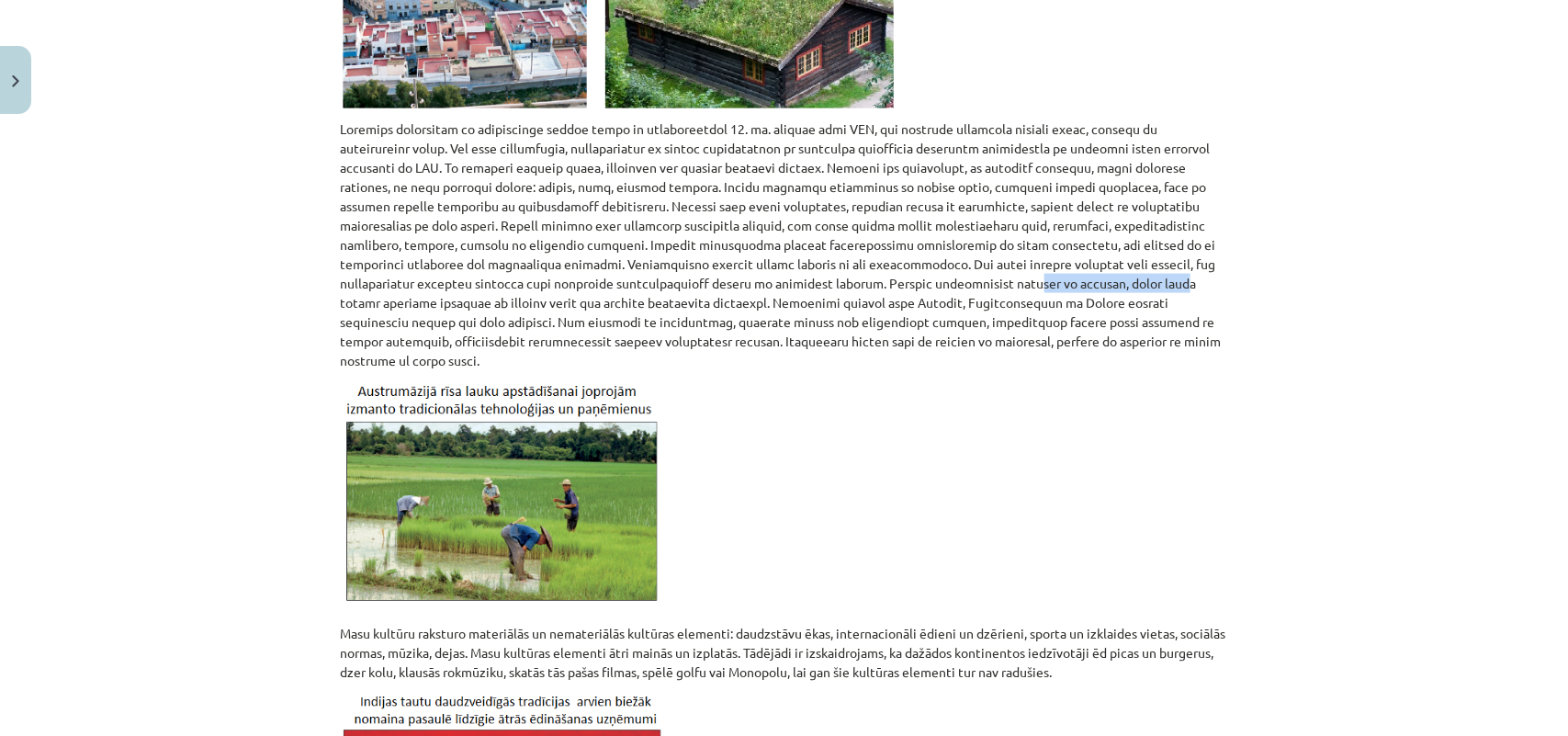drag, startPoint x: 801, startPoint y: 283, endPoint x: 937, endPoint y: 283, distance: 136 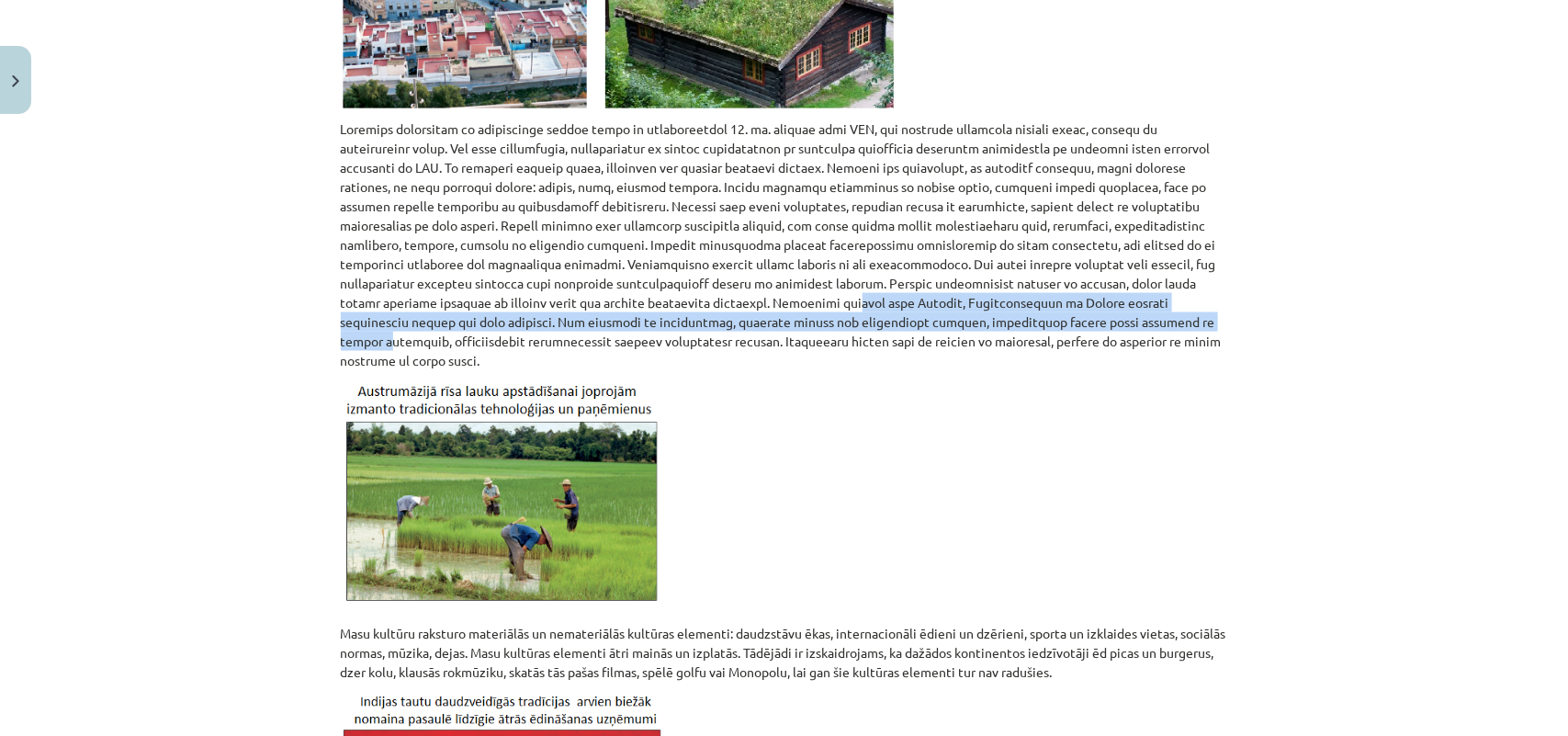 drag, startPoint x: 580, startPoint y: 301, endPoint x: 902, endPoint y: 323, distance: 322.75068 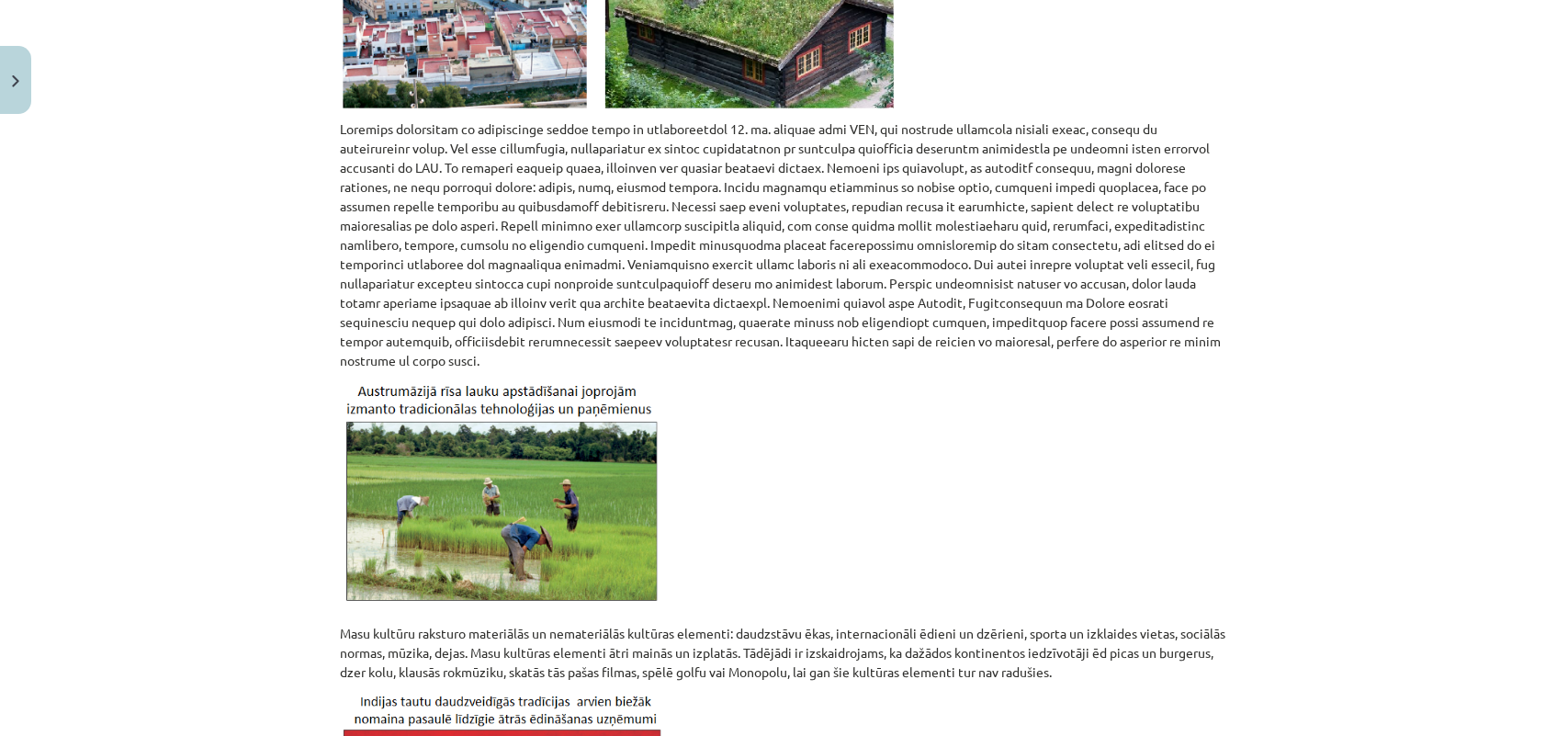 click on "Masu kultūru raksturo materiālās un nemateriālās kultūras elementi: daudzstāvu ēkas, internacionāli ēdieni un dzērieni, sporta un izklaides vietas, sociālās normas, mūzika, dejas. Masu kultūras elementi ātri mainās un izplatās. Tādējādi ir izskaidrojams, ka dažādos kontinentos iedzīvotāji ēd picas un burgerus, dzer kolu, klausās rokmūziku, skatās tās pašas filmas, spēlē golfu vai Monopolu, lai gan šie kultūras elementi tur nav radušies." 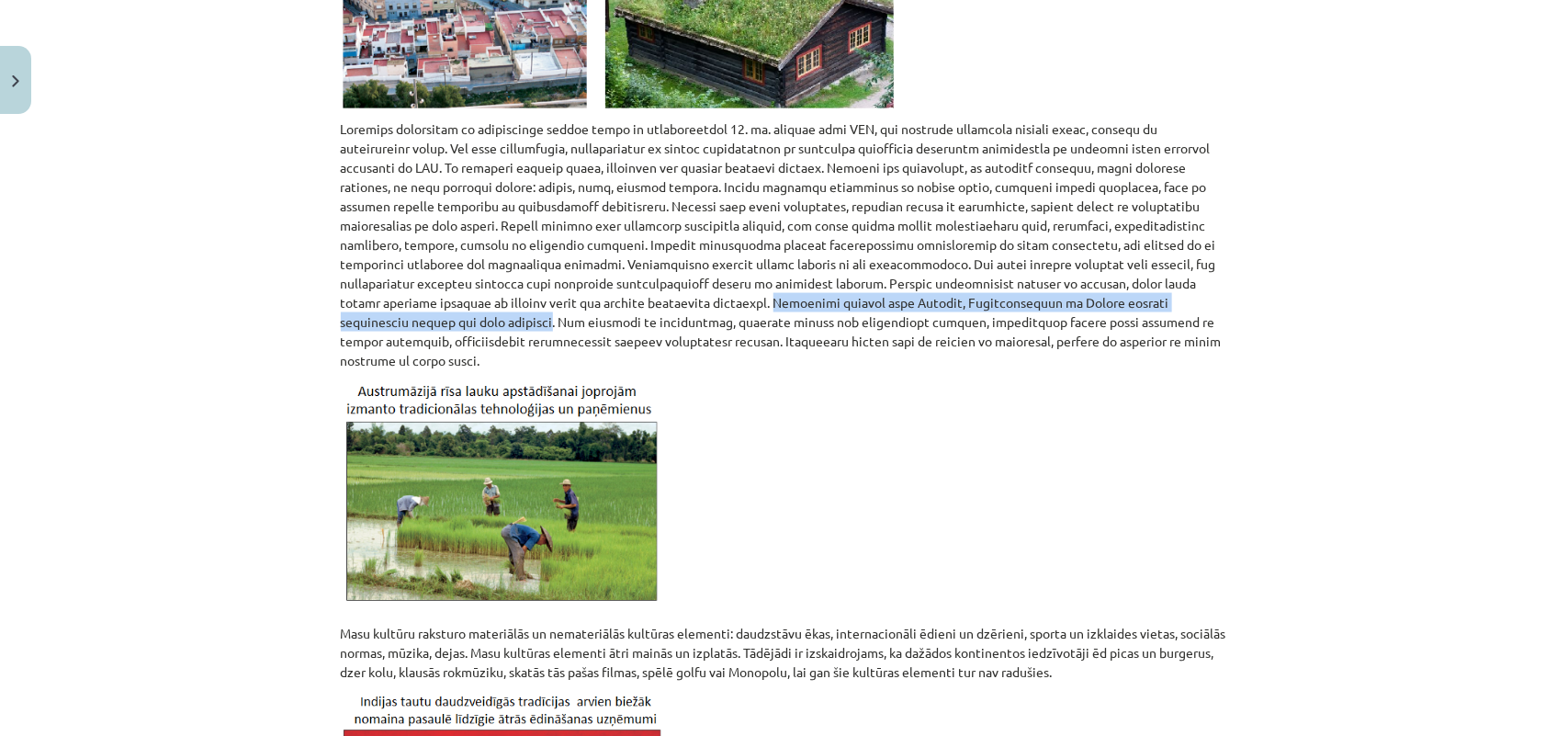 drag, startPoint x: 502, startPoint y: 299, endPoint x: 1082, endPoint y: 310, distance: 580.1043 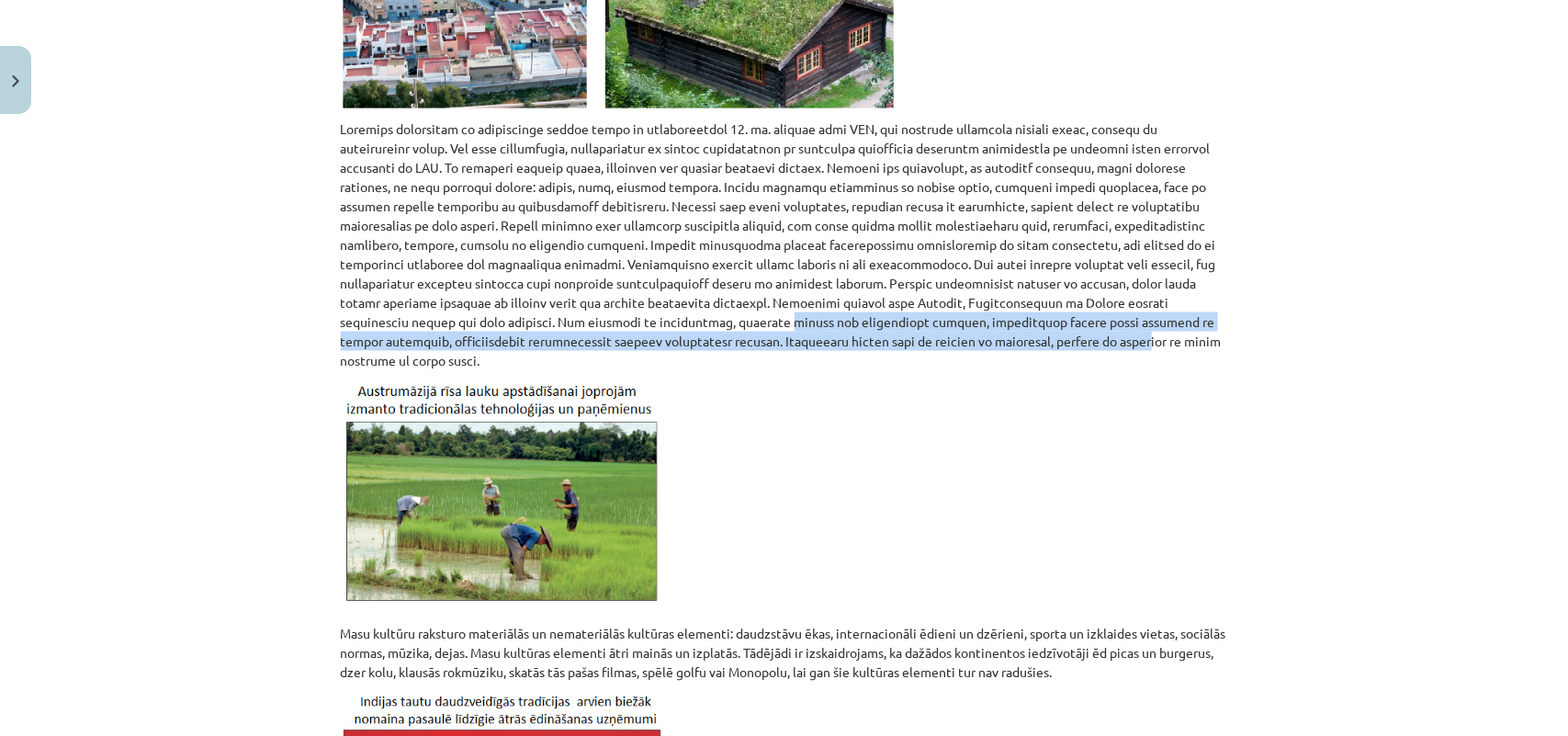 drag, startPoint x: 453, startPoint y: 319, endPoint x: 800, endPoint y: 345, distance: 347.9727 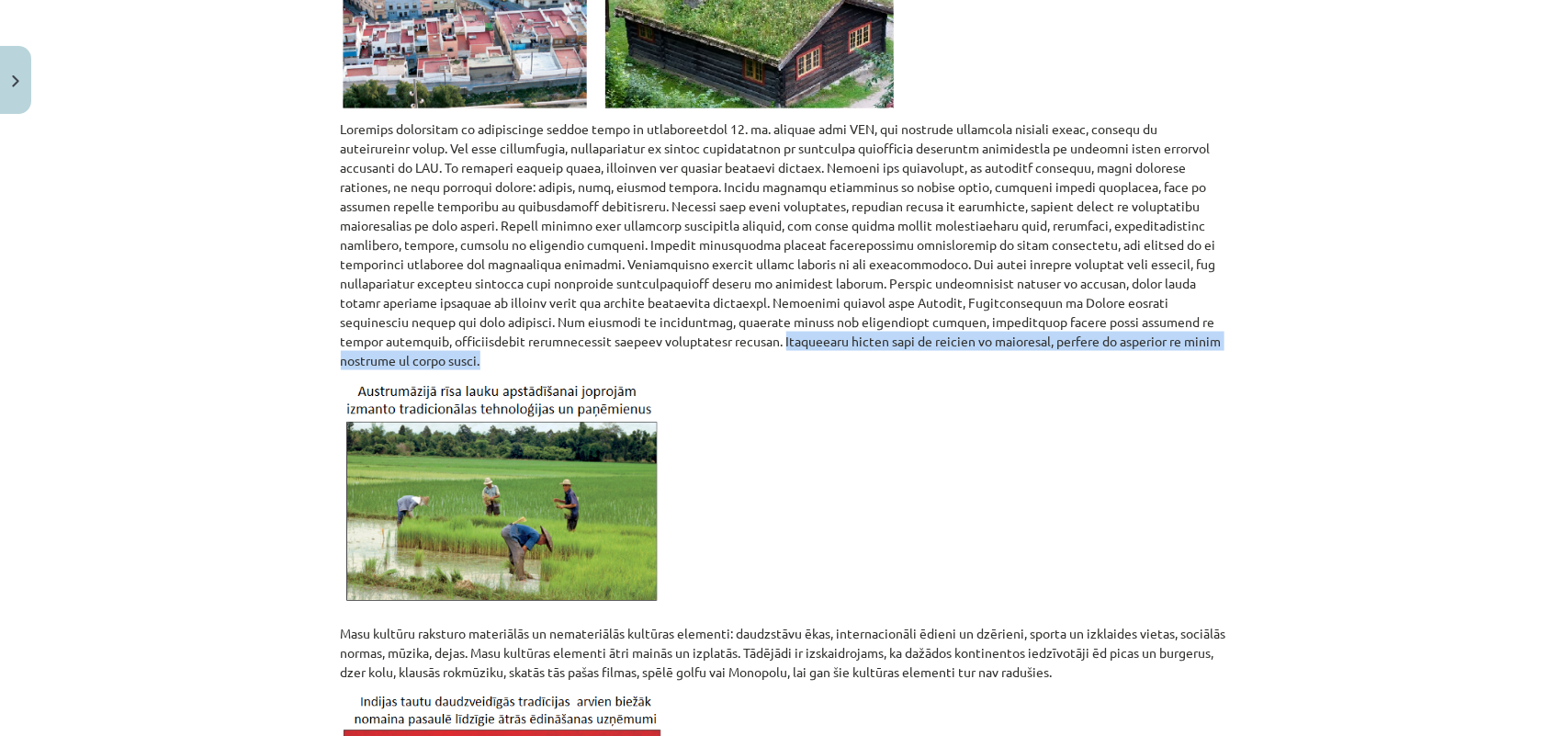 drag, startPoint x: 443, startPoint y: 338, endPoint x: 1017, endPoint y: 338, distance: 574 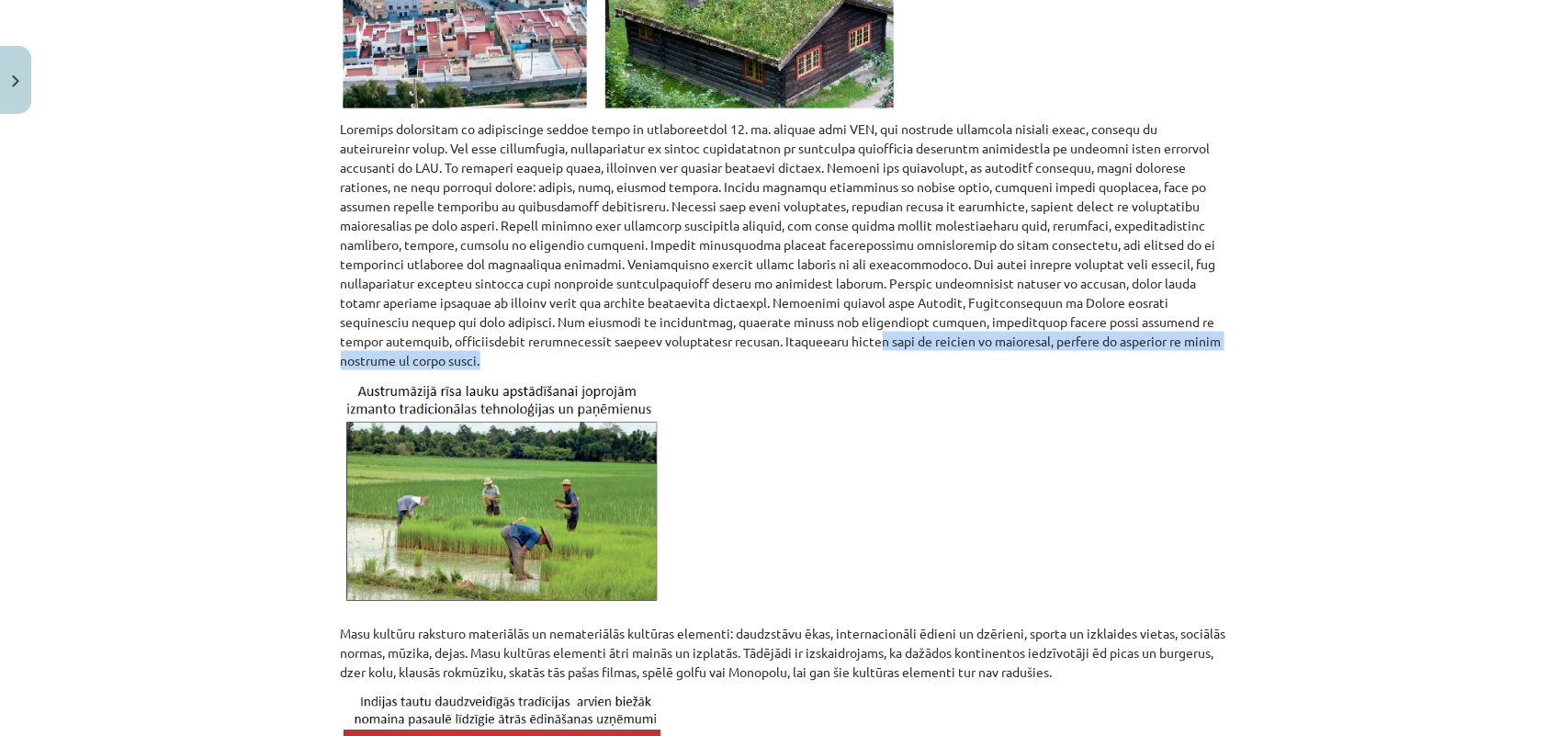 drag, startPoint x: 547, startPoint y: 338, endPoint x: 680, endPoint y: 351, distance: 133.6338 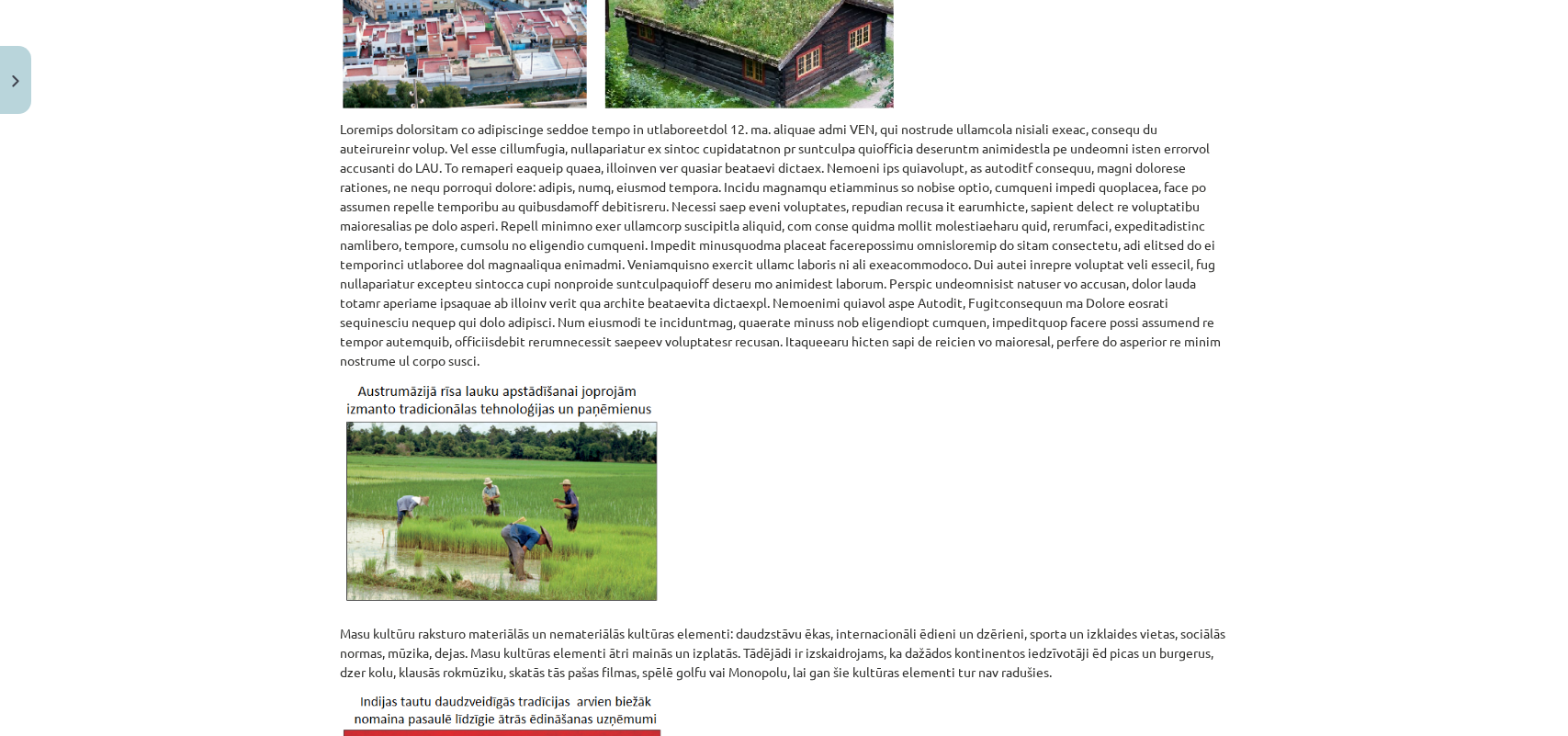 click on "Masu kultūru raksturo materiālās un nemateriālās kultūras elementi: daudzstāvu ēkas, internacionāli ēdieni un dzērieni, sporta un izklaides vietas, sociālās normas, mūzika, dejas. Masu kultūras elementi ātri mainās un izplatās. Tādējādi ir izskaidrojams, ka dažādos kontinentos iedzīvotāji ēd picas un burgerus, dzer kolu, klausās rokmūziku, skatās tās pašas filmas, spēlē golfu vai Monopolu, lai gan šie kultūras elementi tur nav radušies." 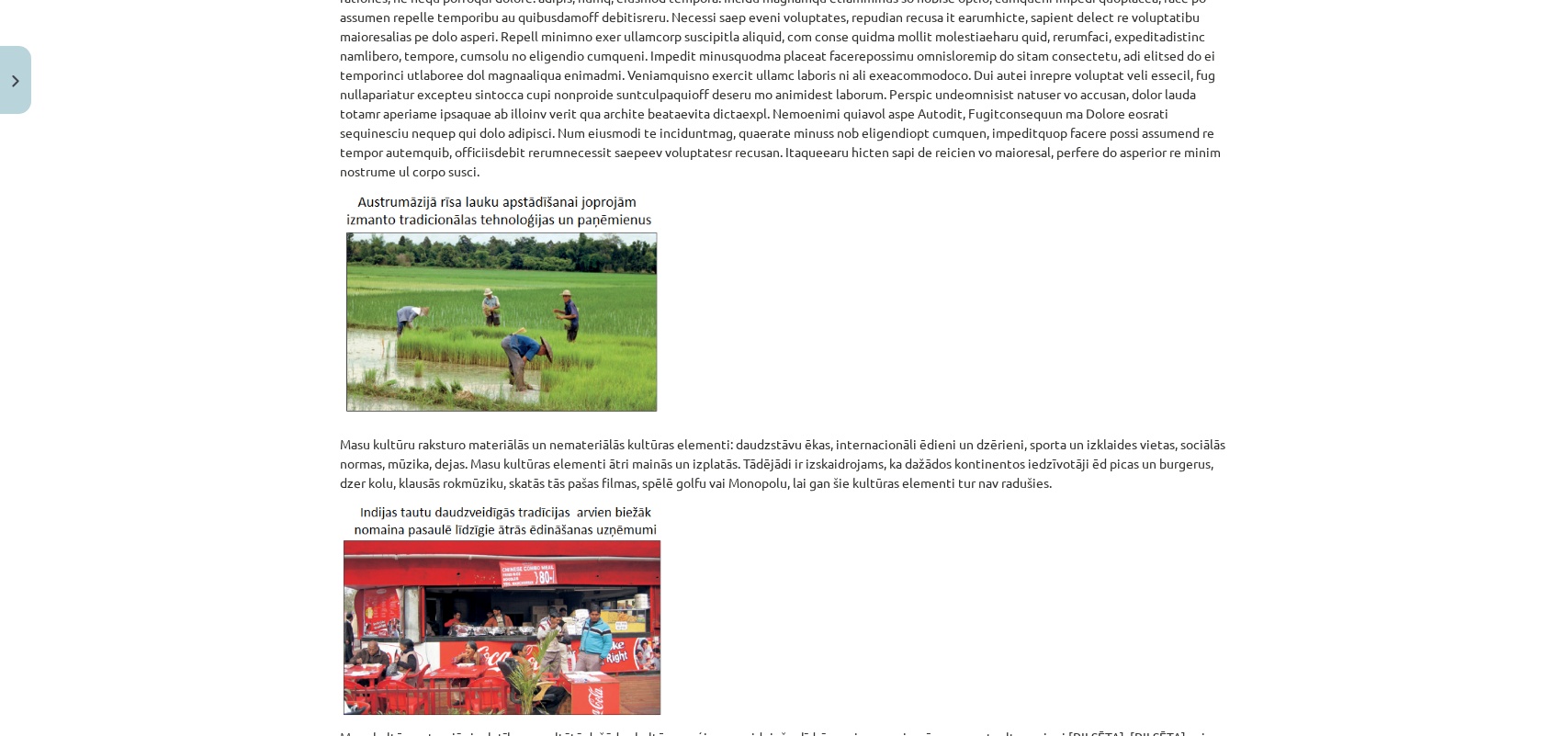 scroll, scrollTop: 1424, scrollLeft: 0, axis: vertical 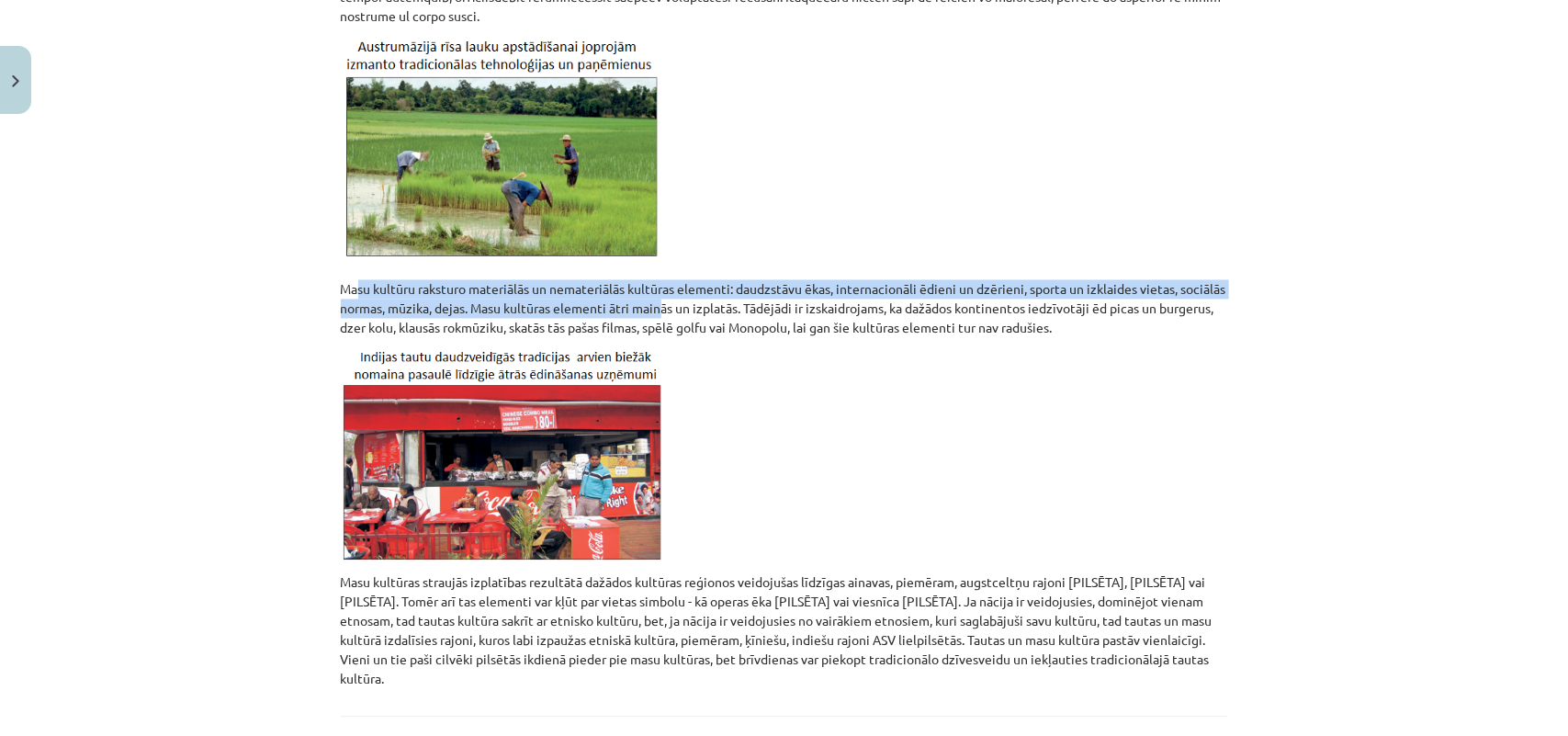 drag, startPoint x: 337, startPoint y: 273, endPoint x: 700, endPoint y: 290, distance: 363.3979 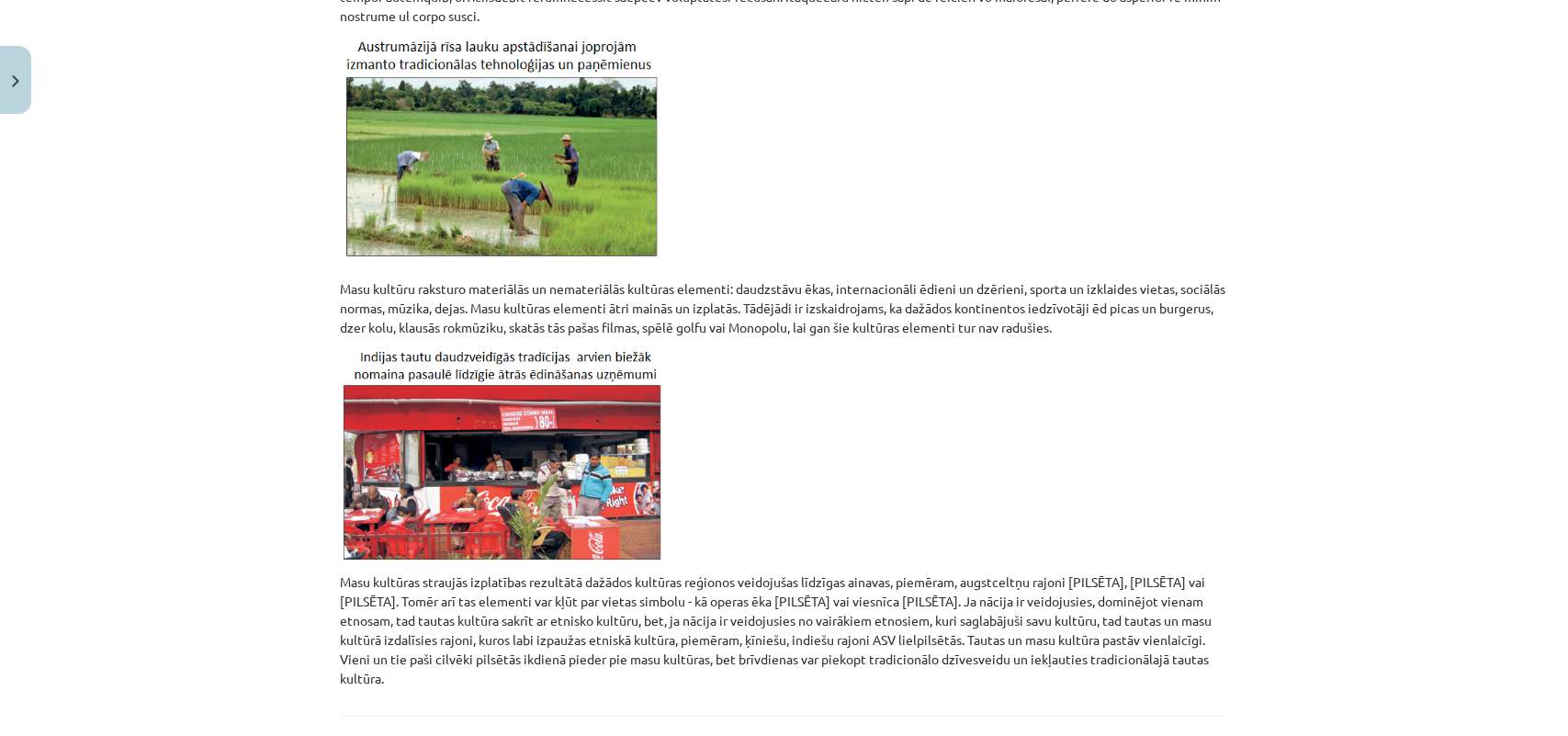 click 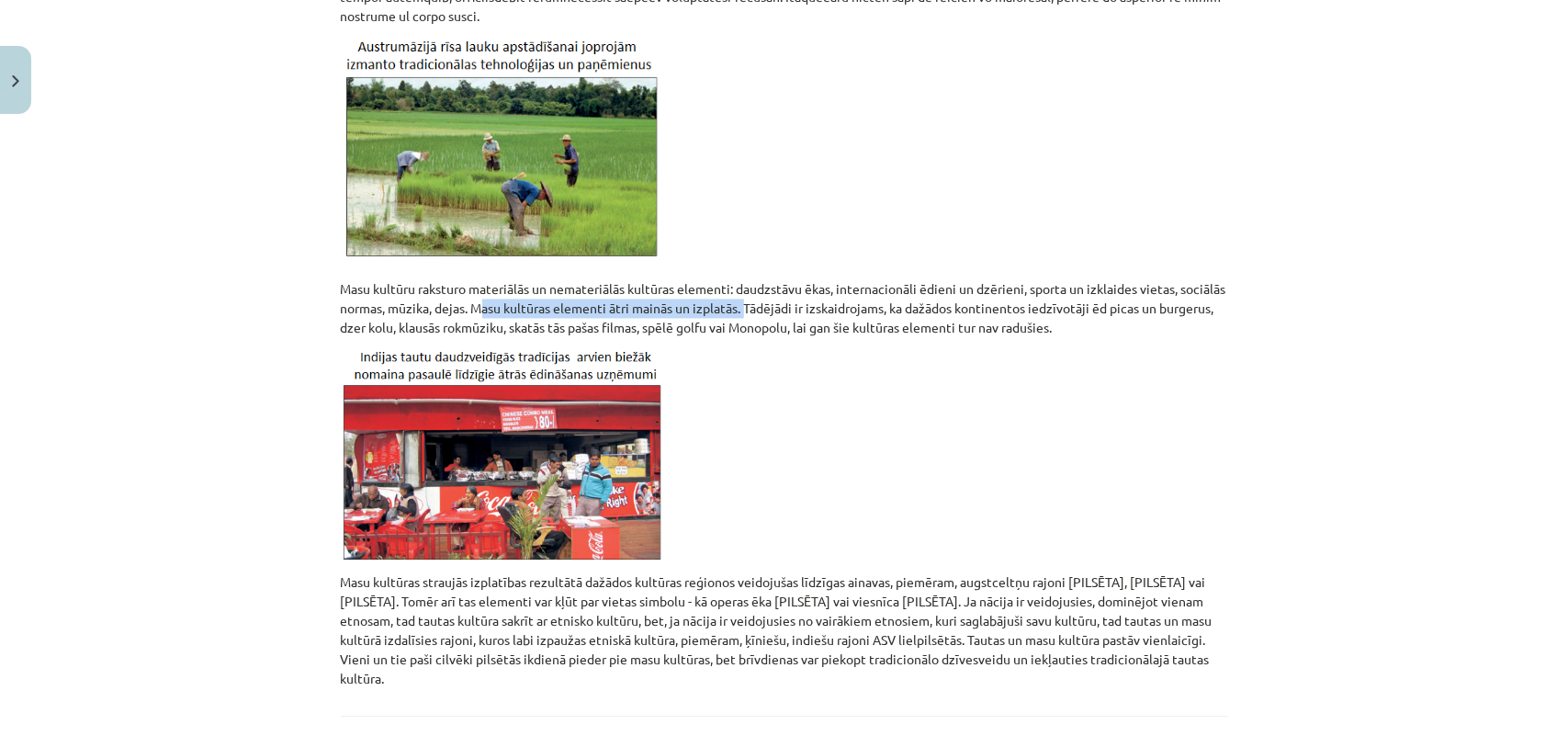 drag, startPoint x: 515, startPoint y: 287, endPoint x: 785, endPoint y: 291, distance: 270.0296 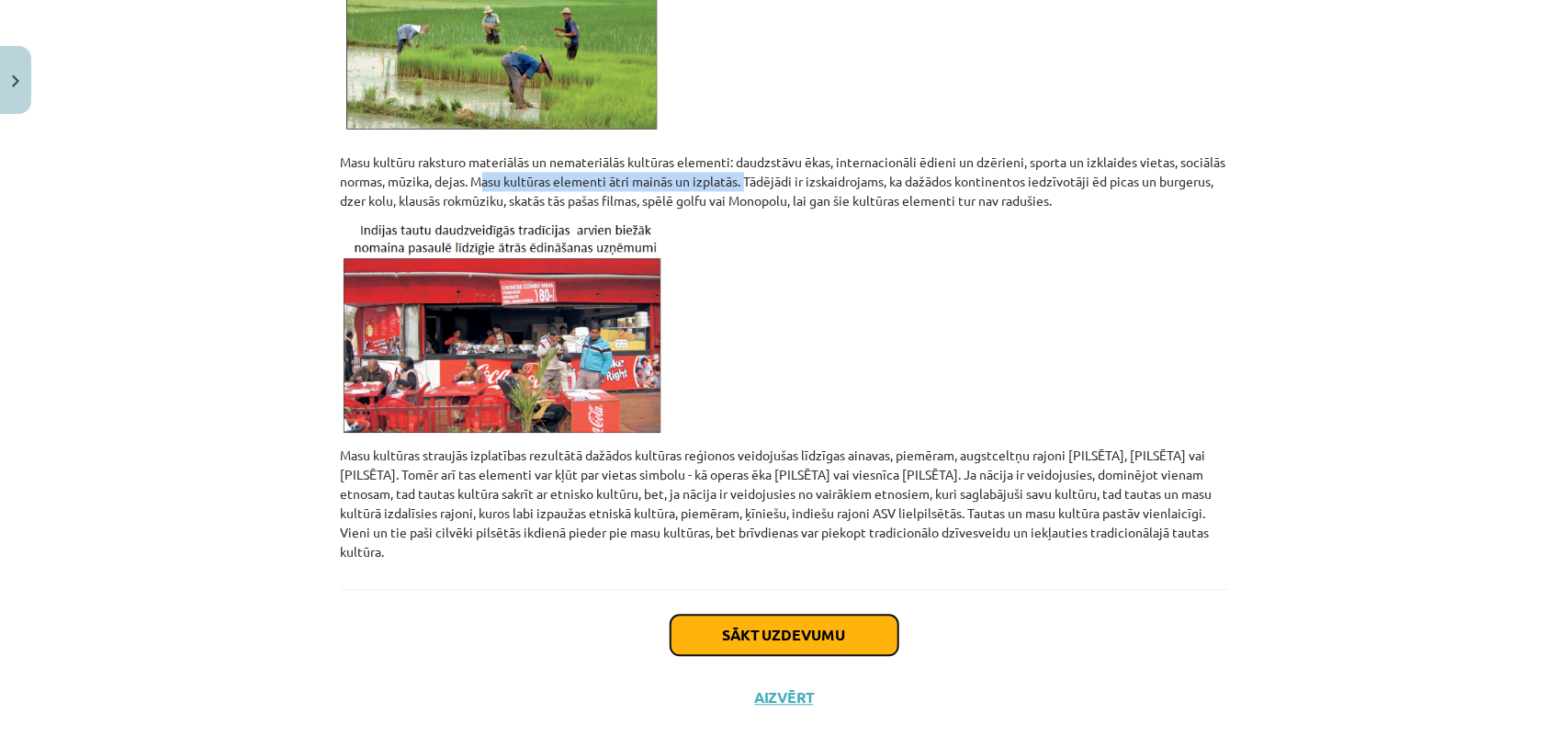 click on "Sākt uzdevumu" 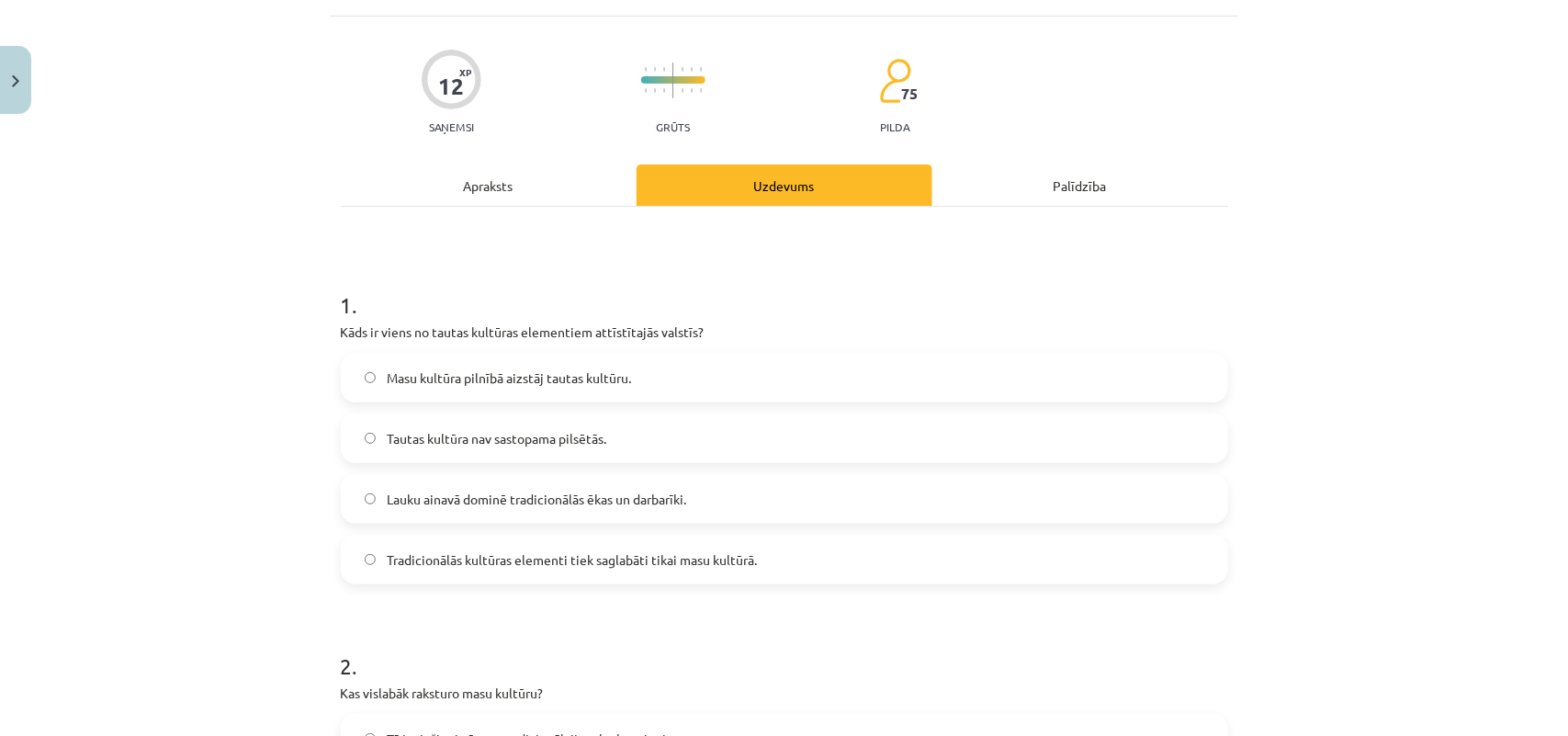 scroll, scrollTop: 161, scrollLeft: 0, axis: vertical 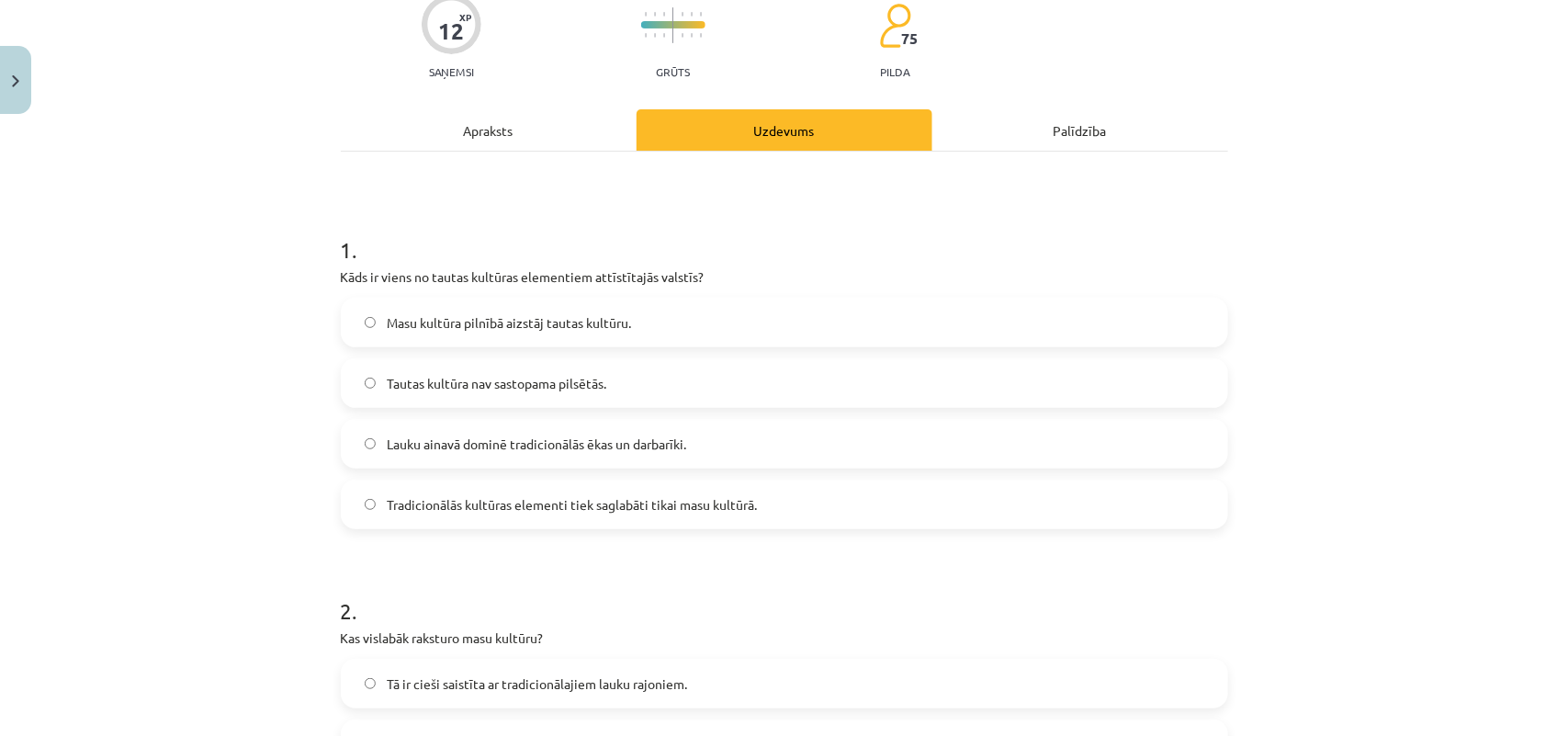 click on "Lauku ainavā dominē tradicionālās ēkas un darbarīki." 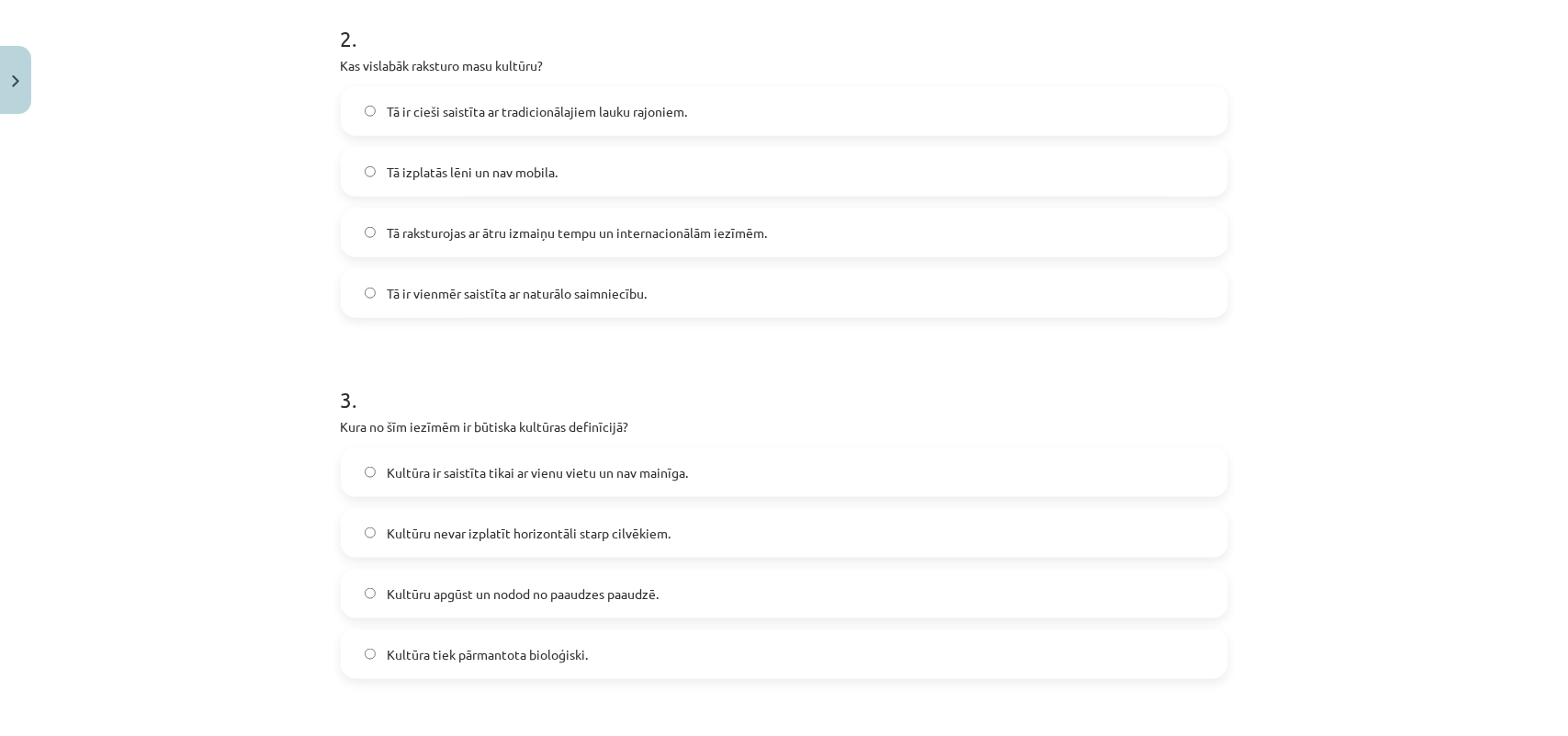 scroll, scrollTop: 735, scrollLeft: 0, axis: vertical 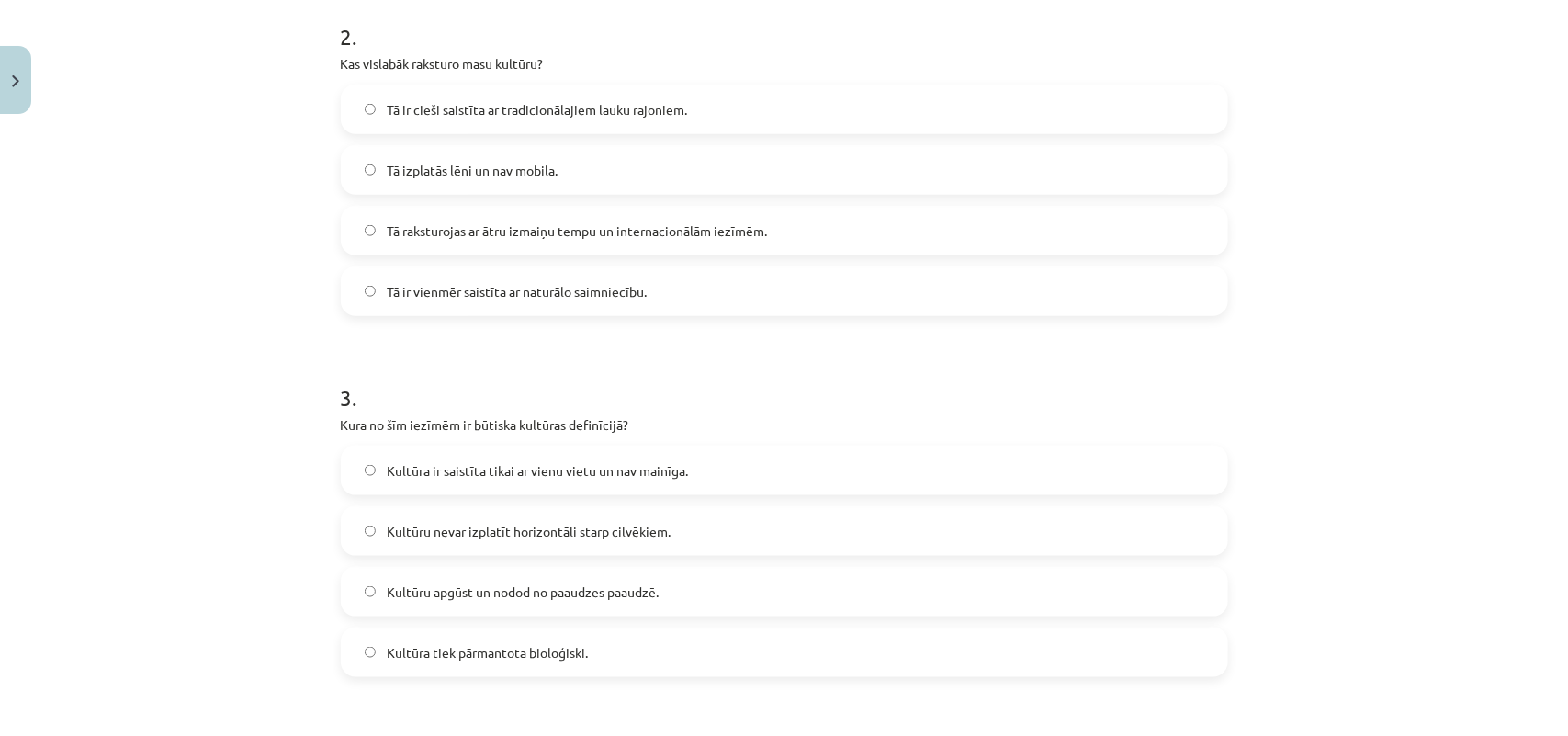 click on "Tā ir vienmēr saistīta ar naturālo saimniecību." 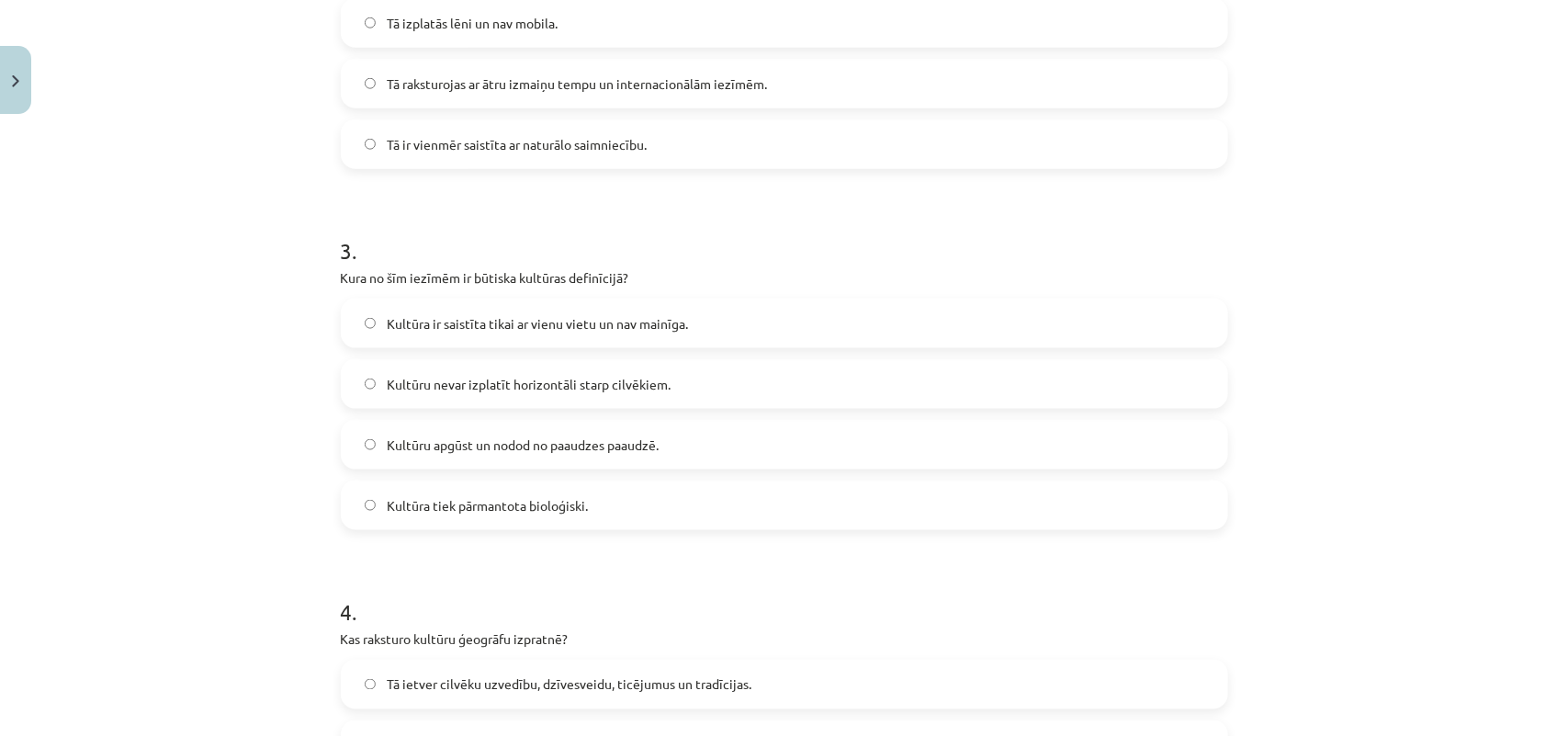 scroll, scrollTop: 1080, scrollLeft: 0, axis: vertical 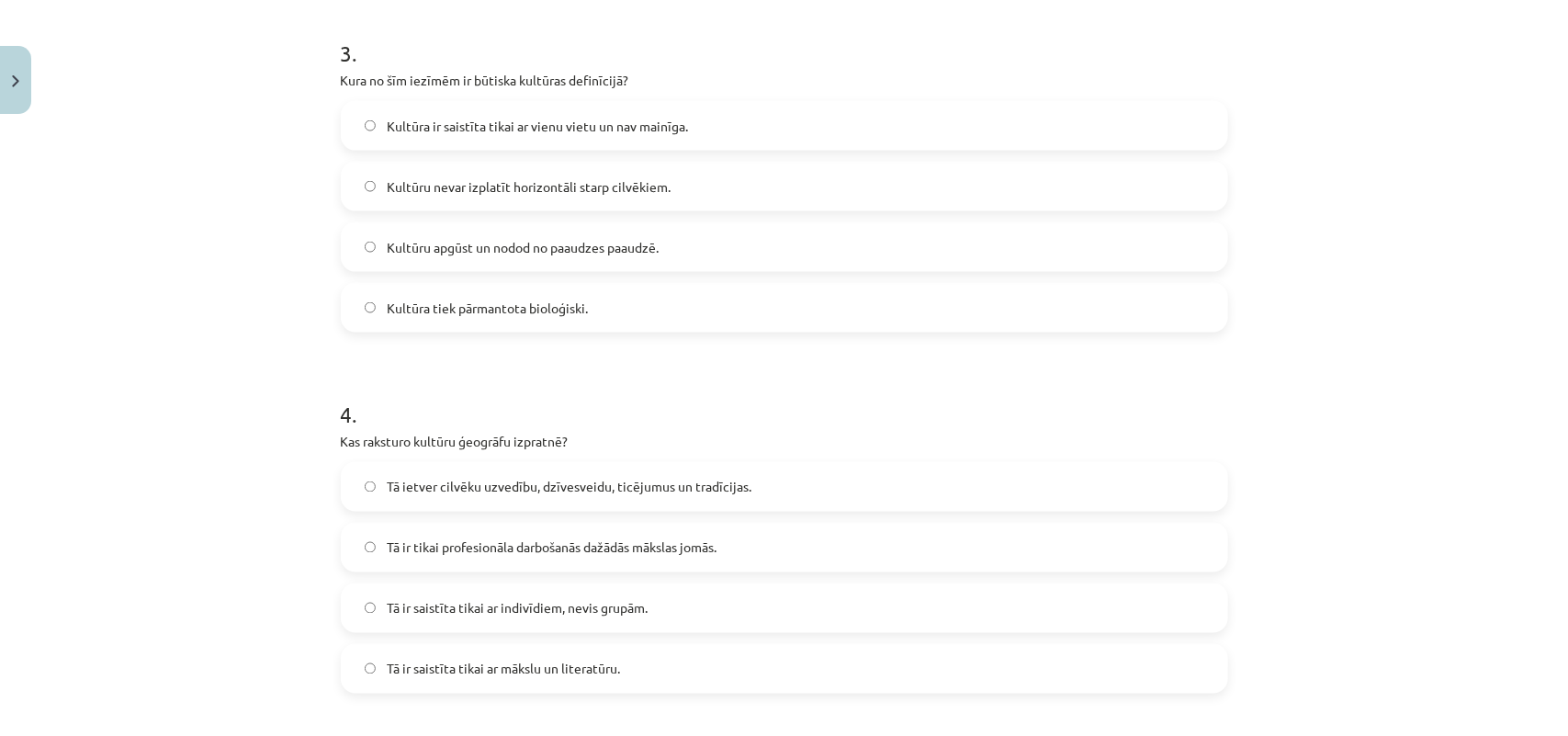 click on "Tā ietver cilvēku uzvedību, dzīvesveidu, ticējumus un tradīcijas. Tā ir tikai profesionāla darbošanās dažādās mākslas jomās. Tā ir saistīta tikai ar indivīdiem, nevis grupām. Tā ir saistīta tikai ar mākslu un literatūru." 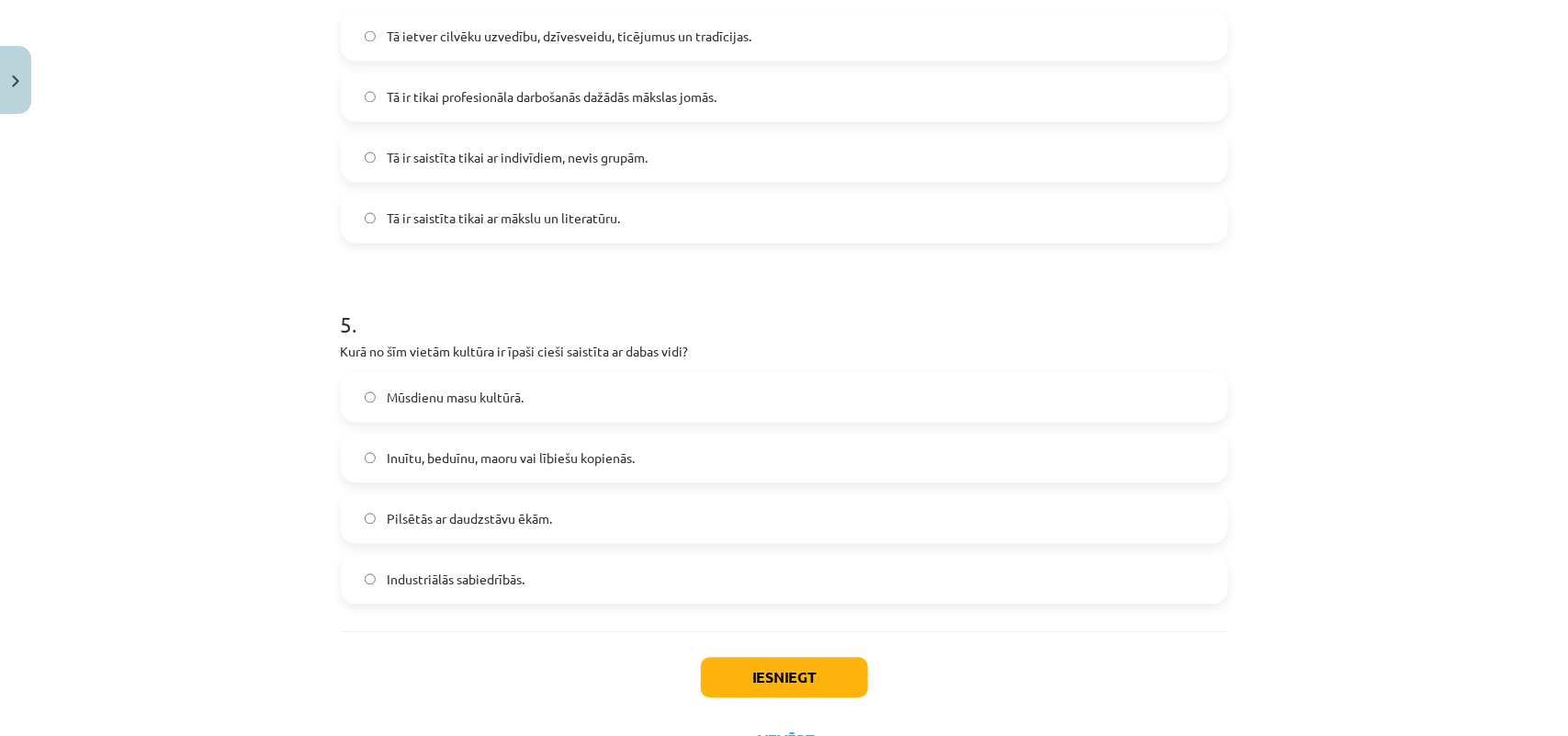 scroll, scrollTop: 1539, scrollLeft: 0, axis: vertical 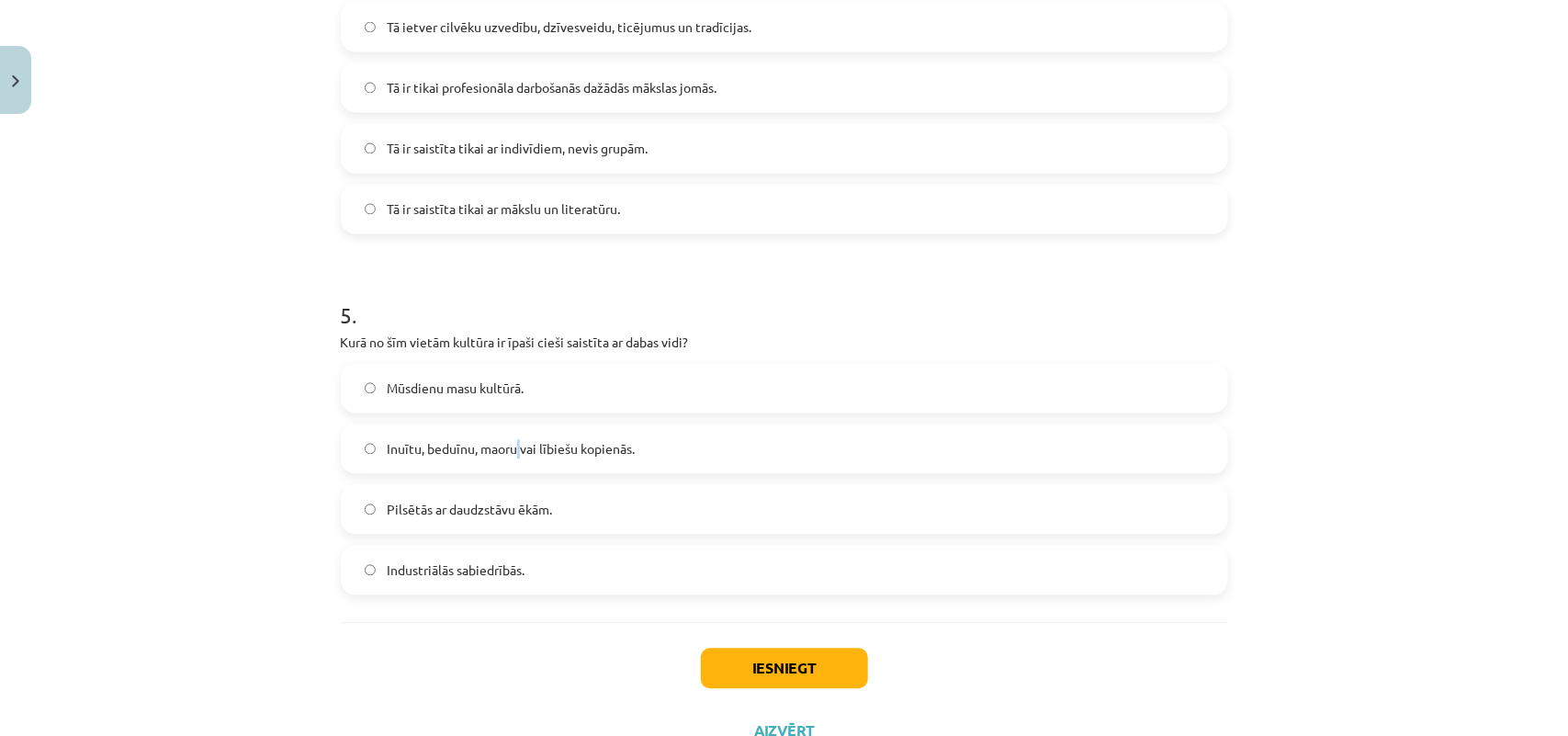click on "Inuītu, beduīnu, maoru vai lībiešu kopienās." 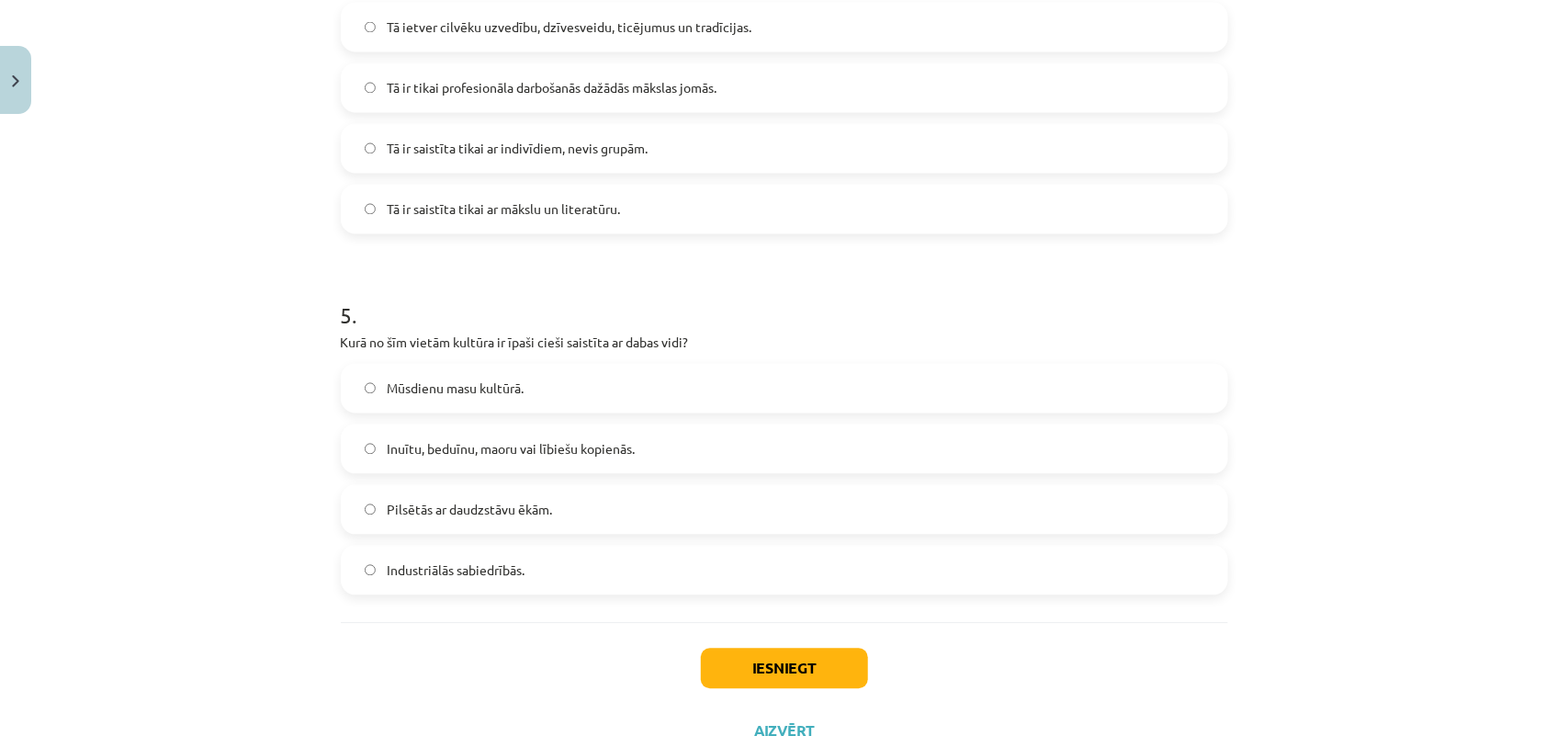 click on "Pilsētās ar daudzstāvu ēkām." 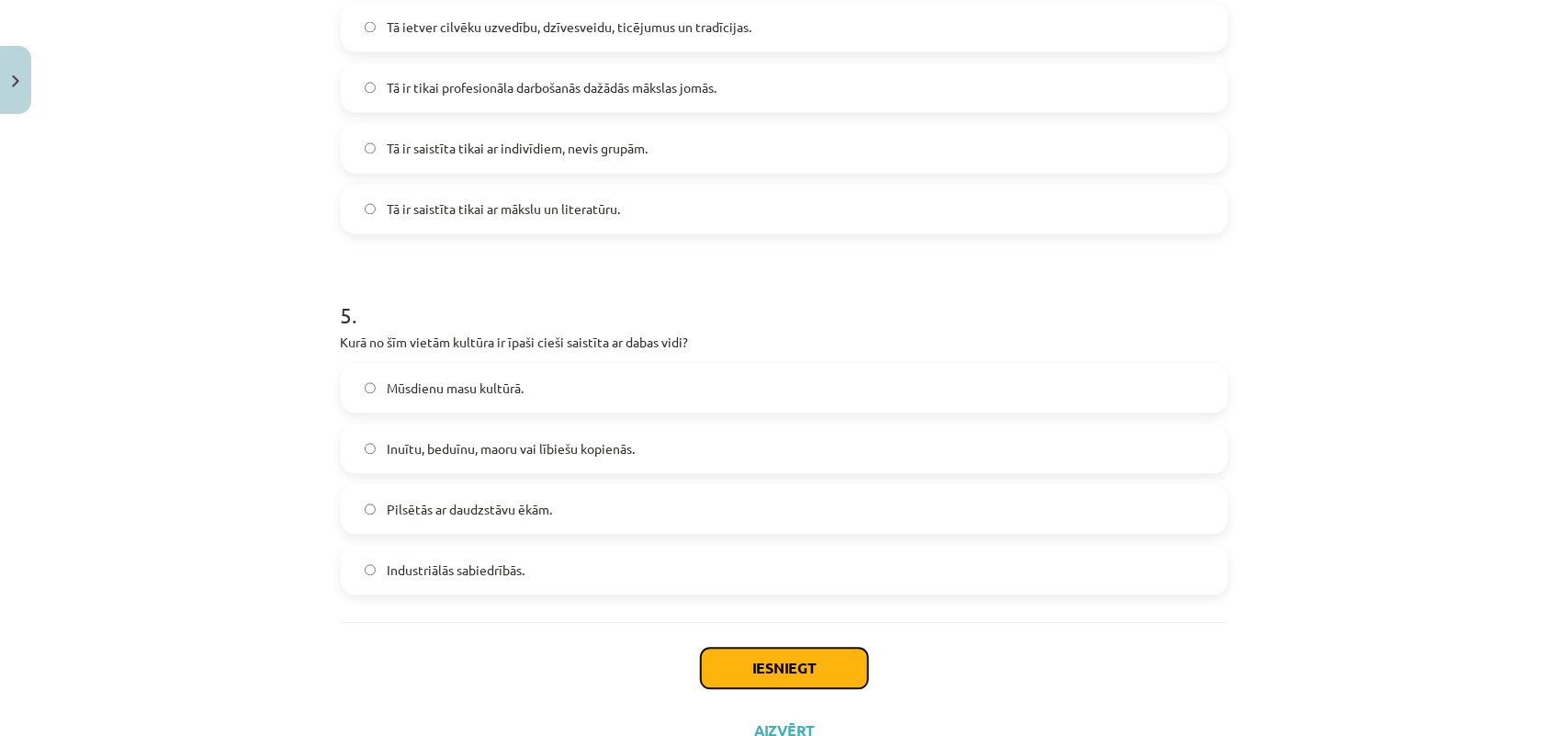 click on "Iesniegt" 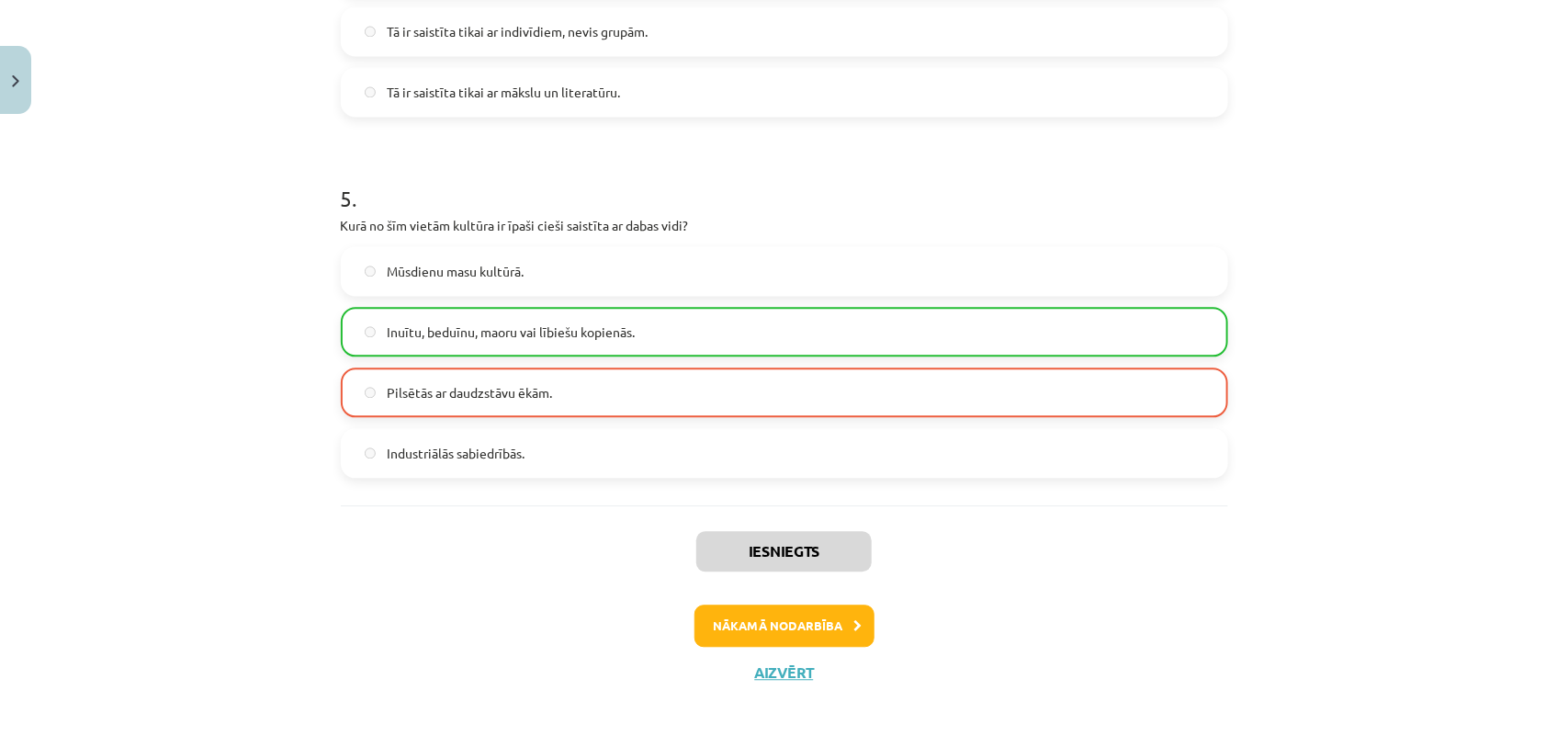 scroll, scrollTop: 1670, scrollLeft: 0, axis: vertical 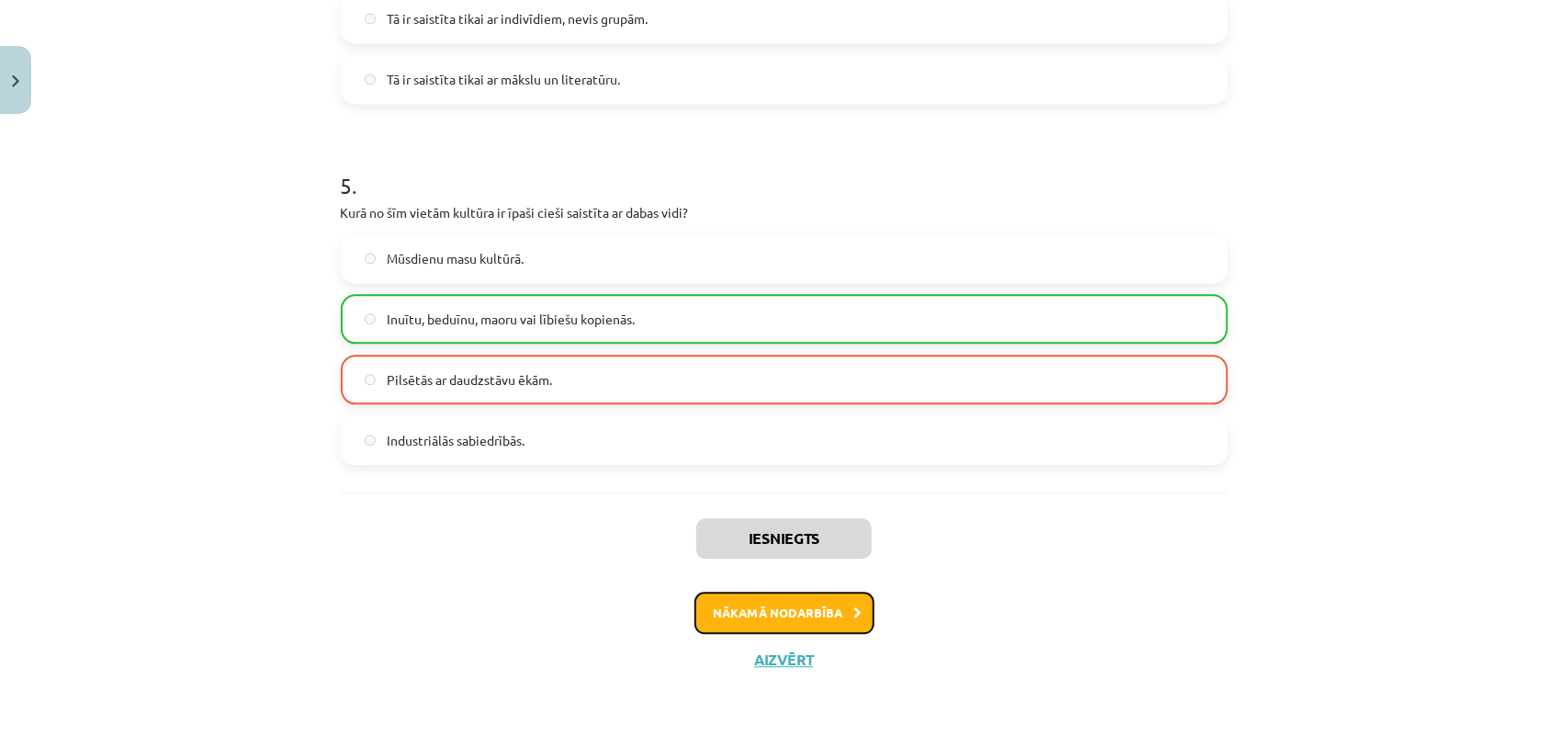 click on "Nākamā nodarbība" 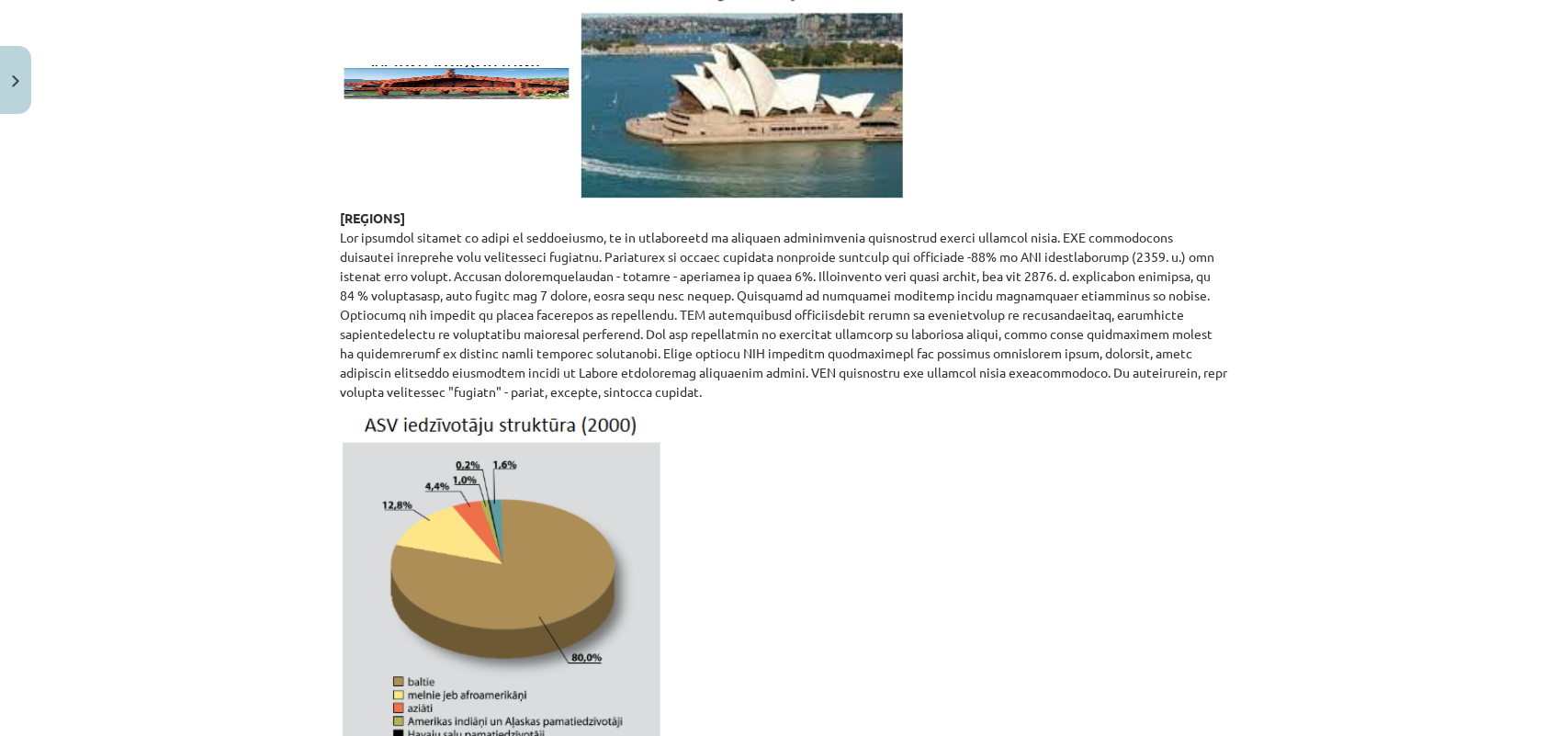 scroll, scrollTop: 2067, scrollLeft: 0, axis: vertical 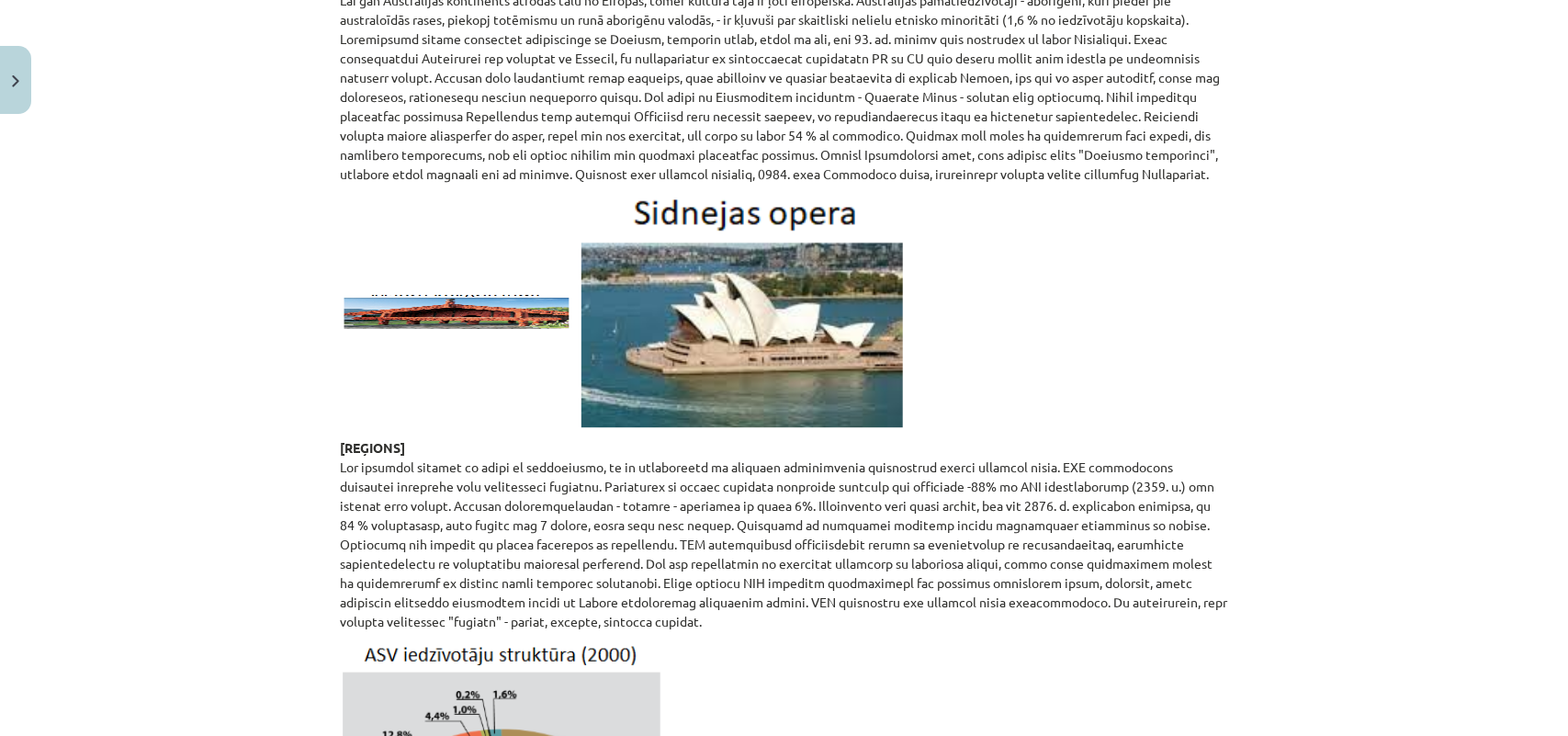 click 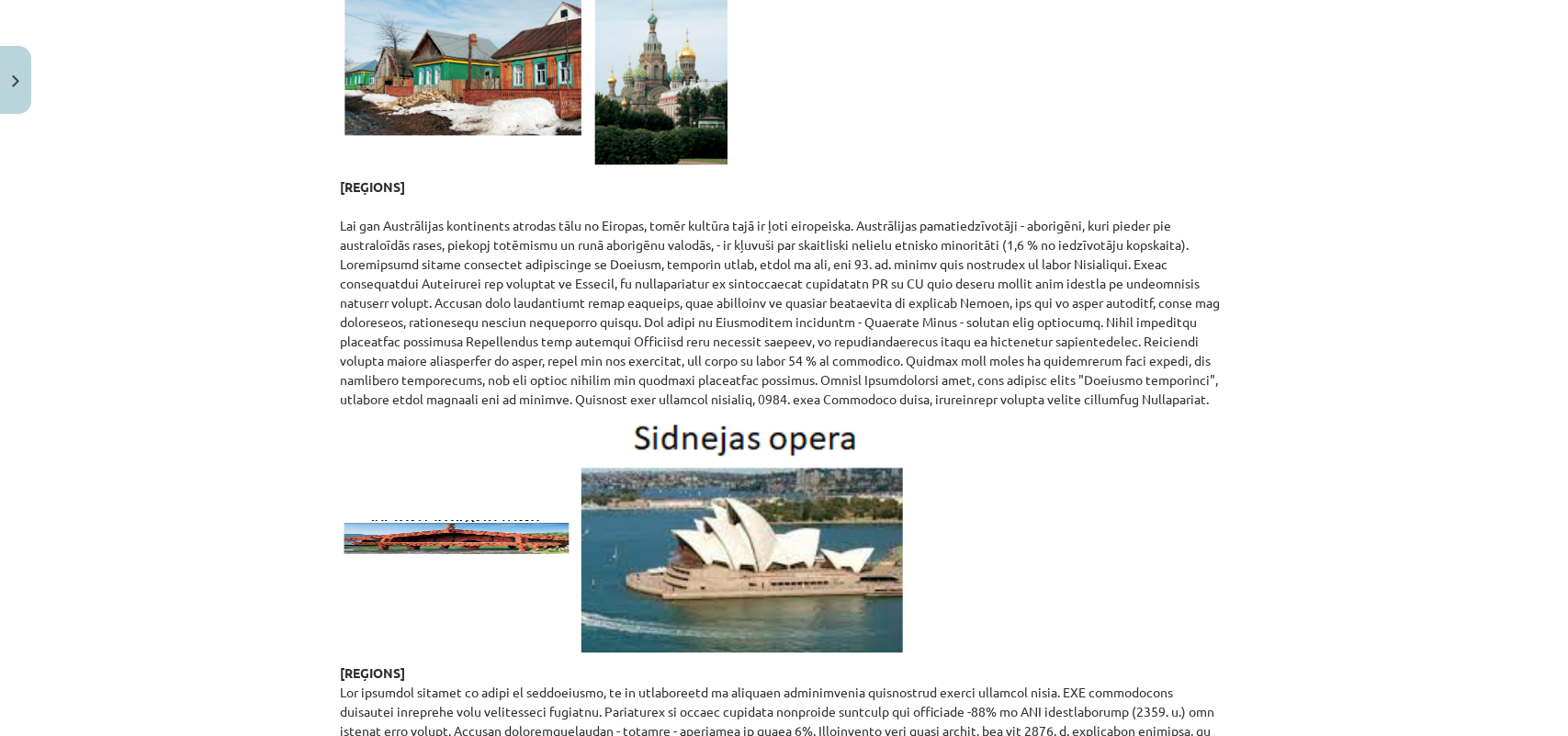 scroll, scrollTop: 1953, scrollLeft: 0, axis: vertical 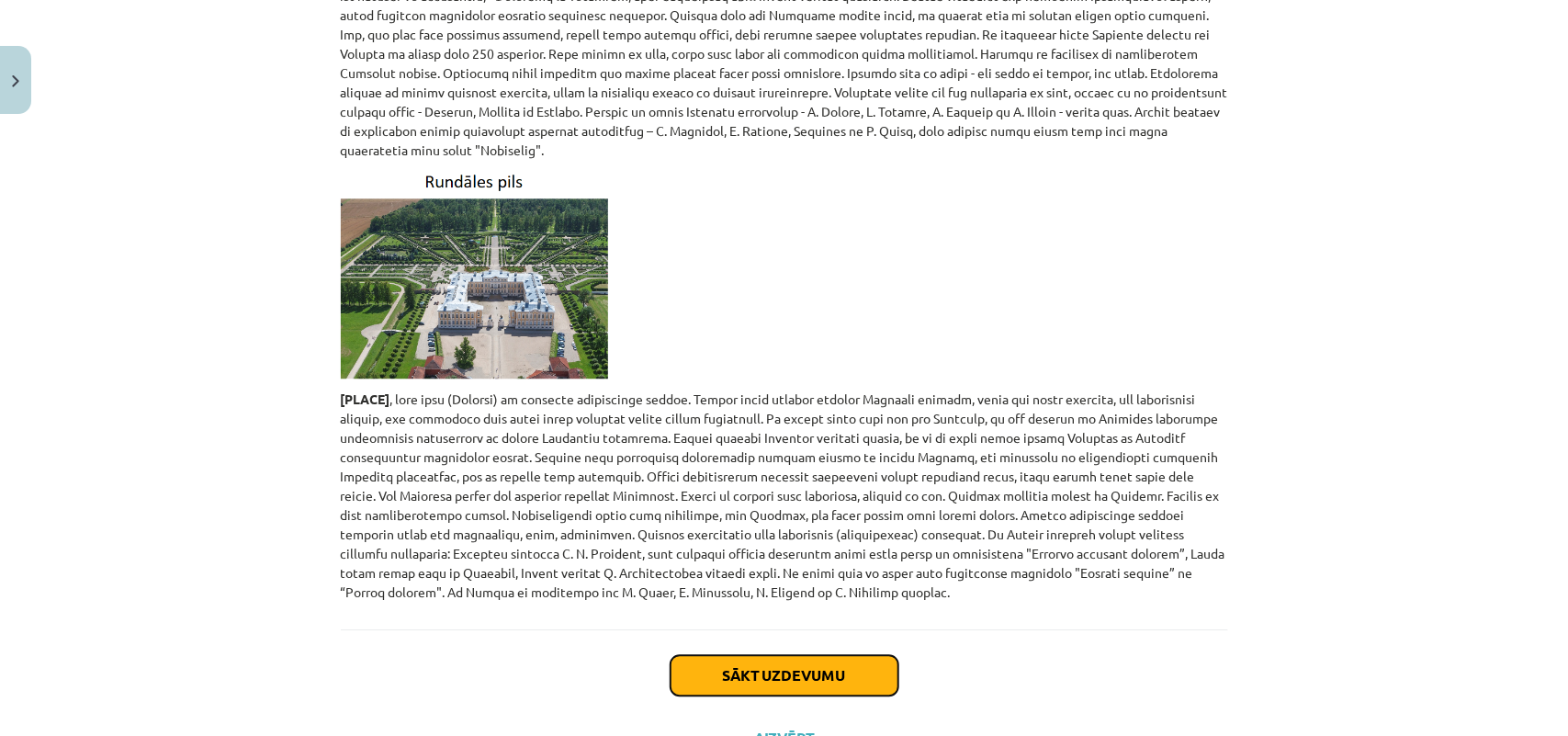 click on "Sākt uzdevumu" 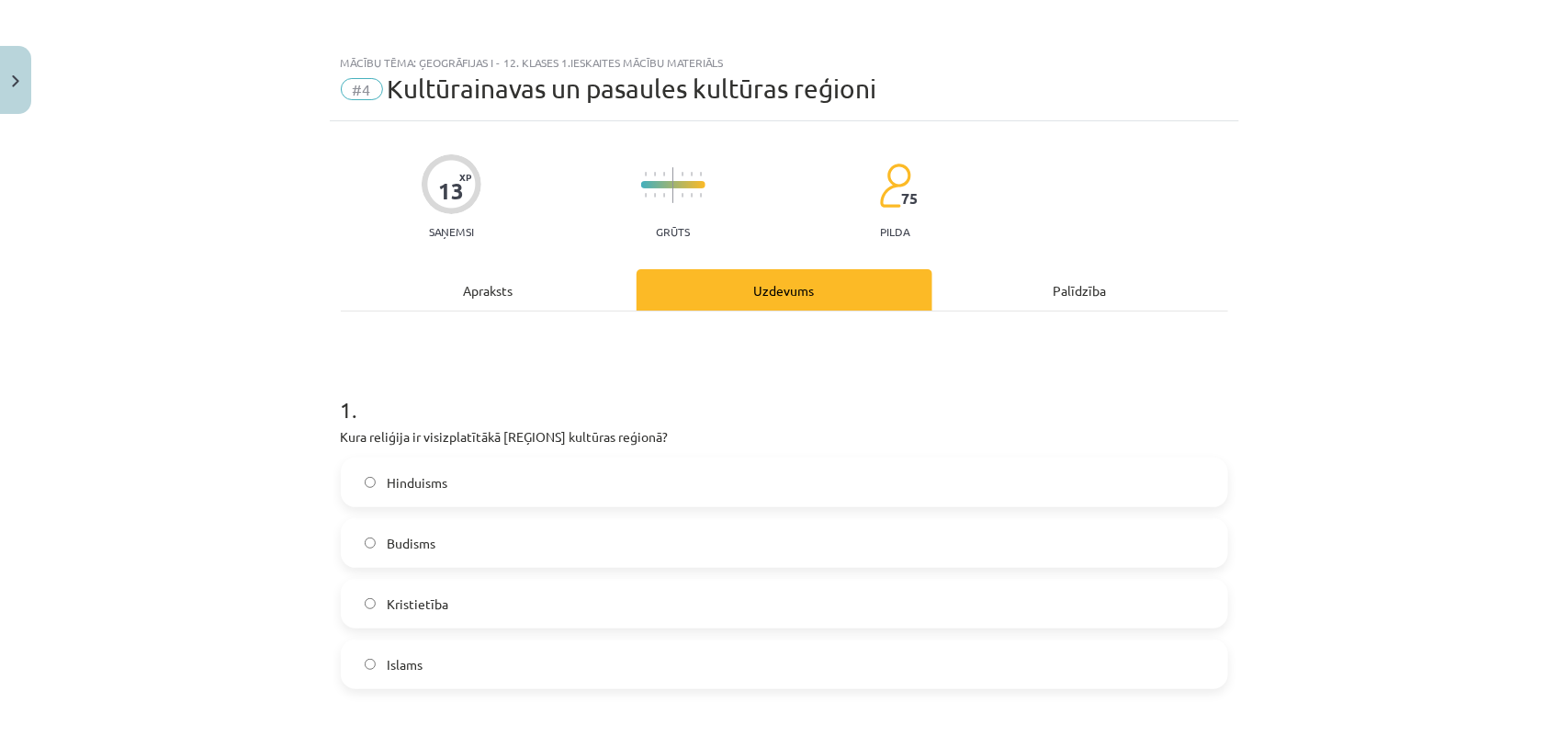 scroll, scrollTop: 0, scrollLeft: 0, axis: both 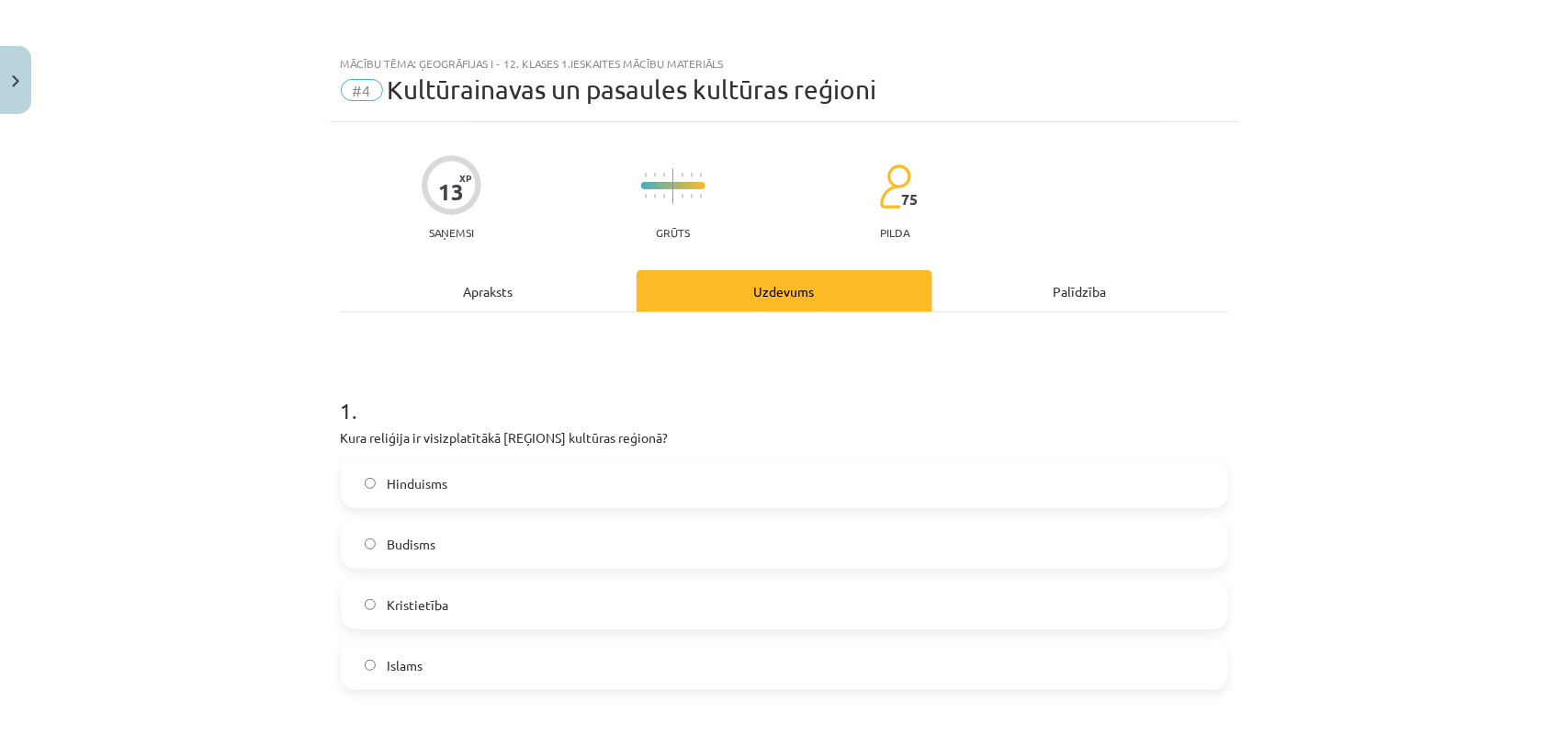 click on "Apraksts" 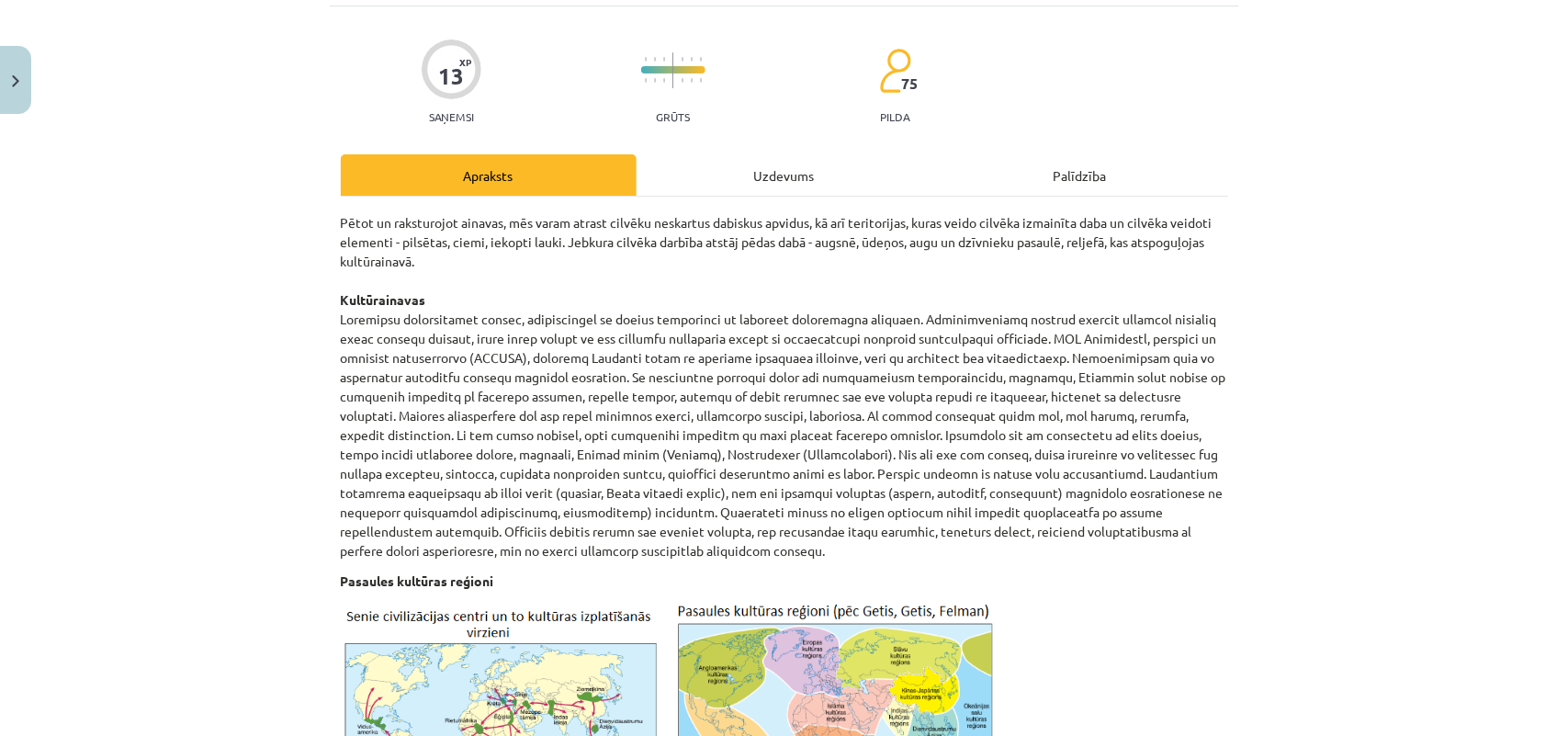 scroll, scrollTop: 276, scrollLeft: 0, axis: vertical 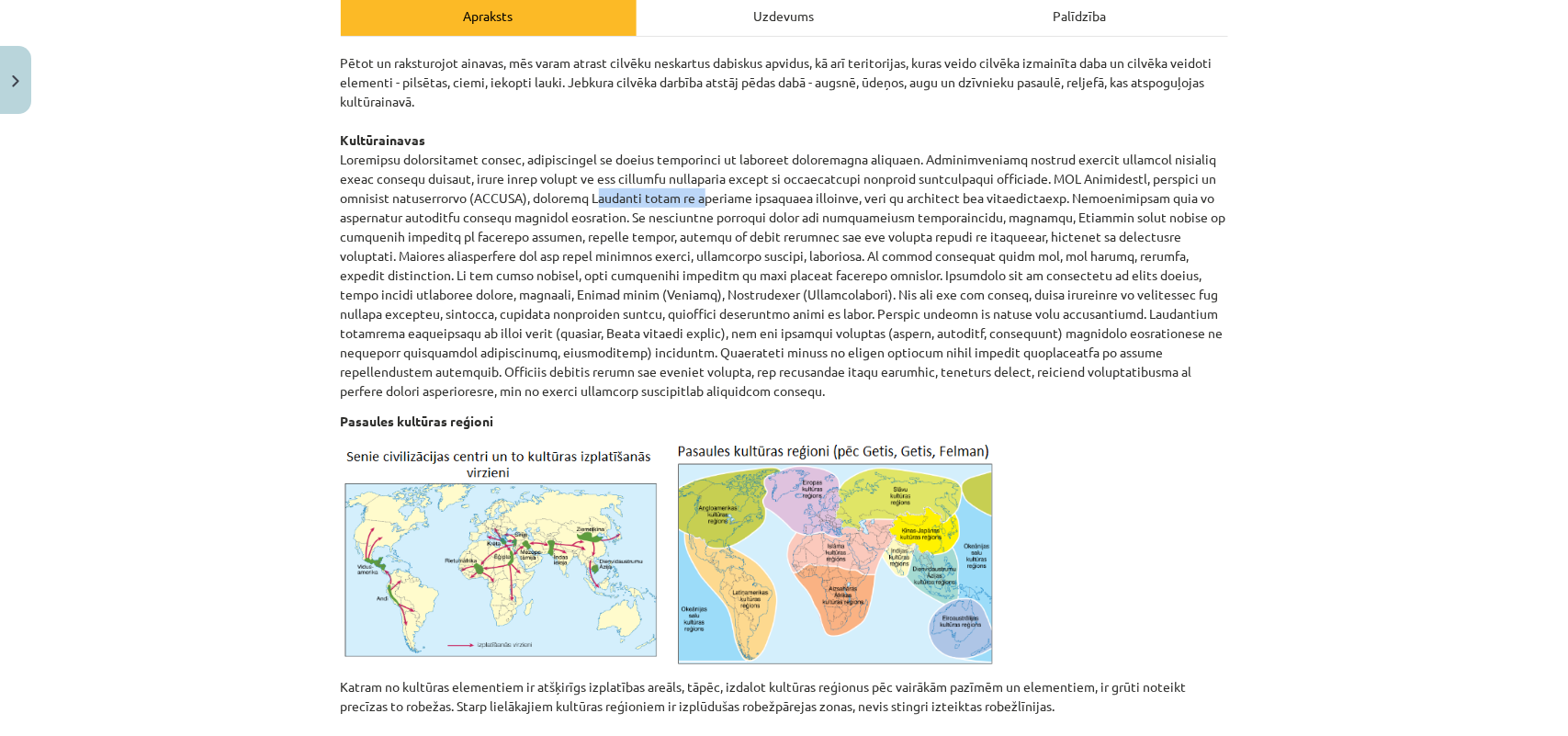 drag, startPoint x: 521, startPoint y: 195, endPoint x: 627, endPoint y: 204, distance: 106.38139 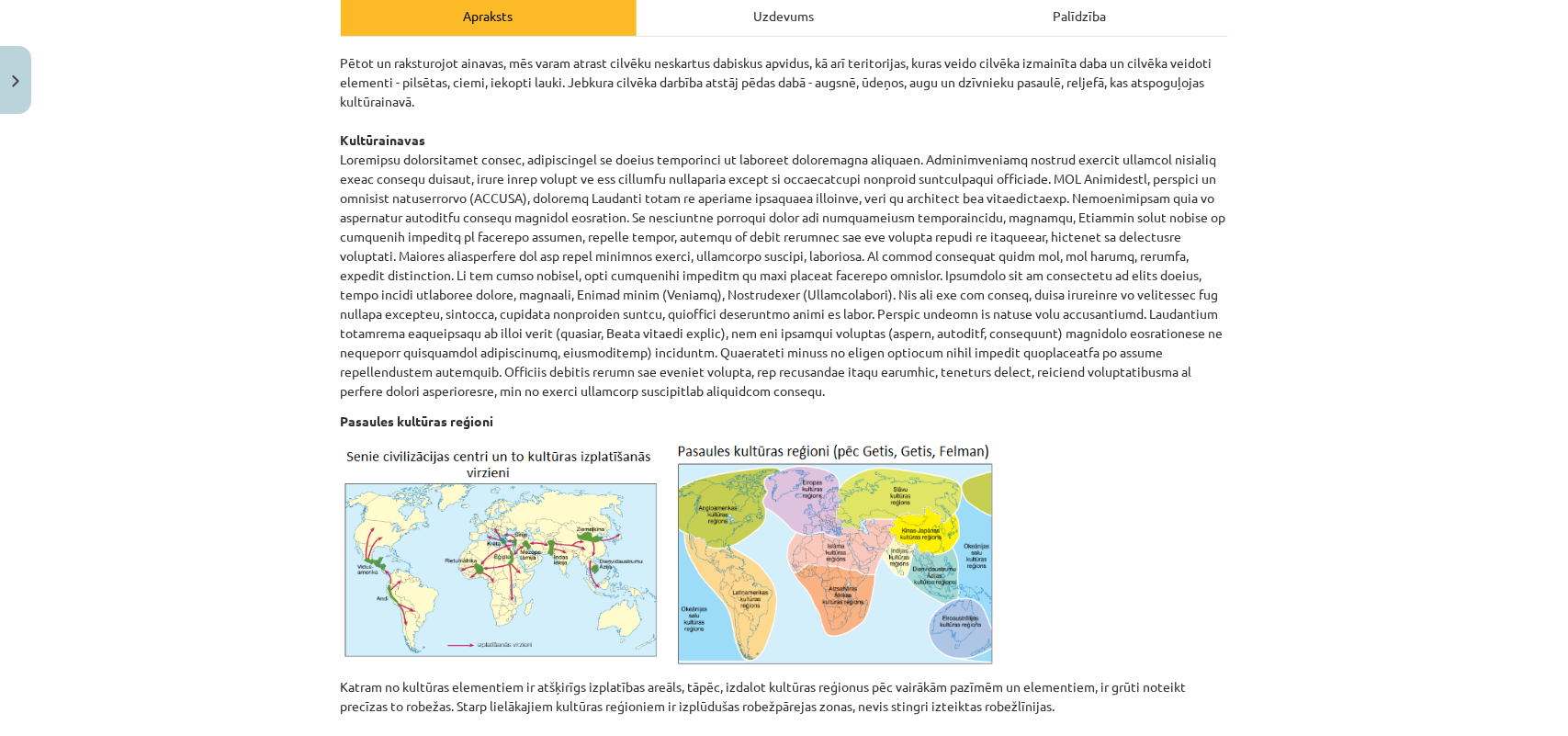 click on "Pētot un raksturojot ainavas, mēs varam atrast cilvēku neskartus dabiskus apvidus, kā arī teritorijas, kuras veido cilvēka izmainīta daba un cilvēka veidoti elementi - pilsētas, ciemi, iekopti lauki. Jebkura cilvēka darbība atstāj pēdas dabā - augsnē, ūdeņos, augu un dzīvnieku pasaulē, reljefā, kas atspoguļojas kultūrainavā.
Kultūrainavas" 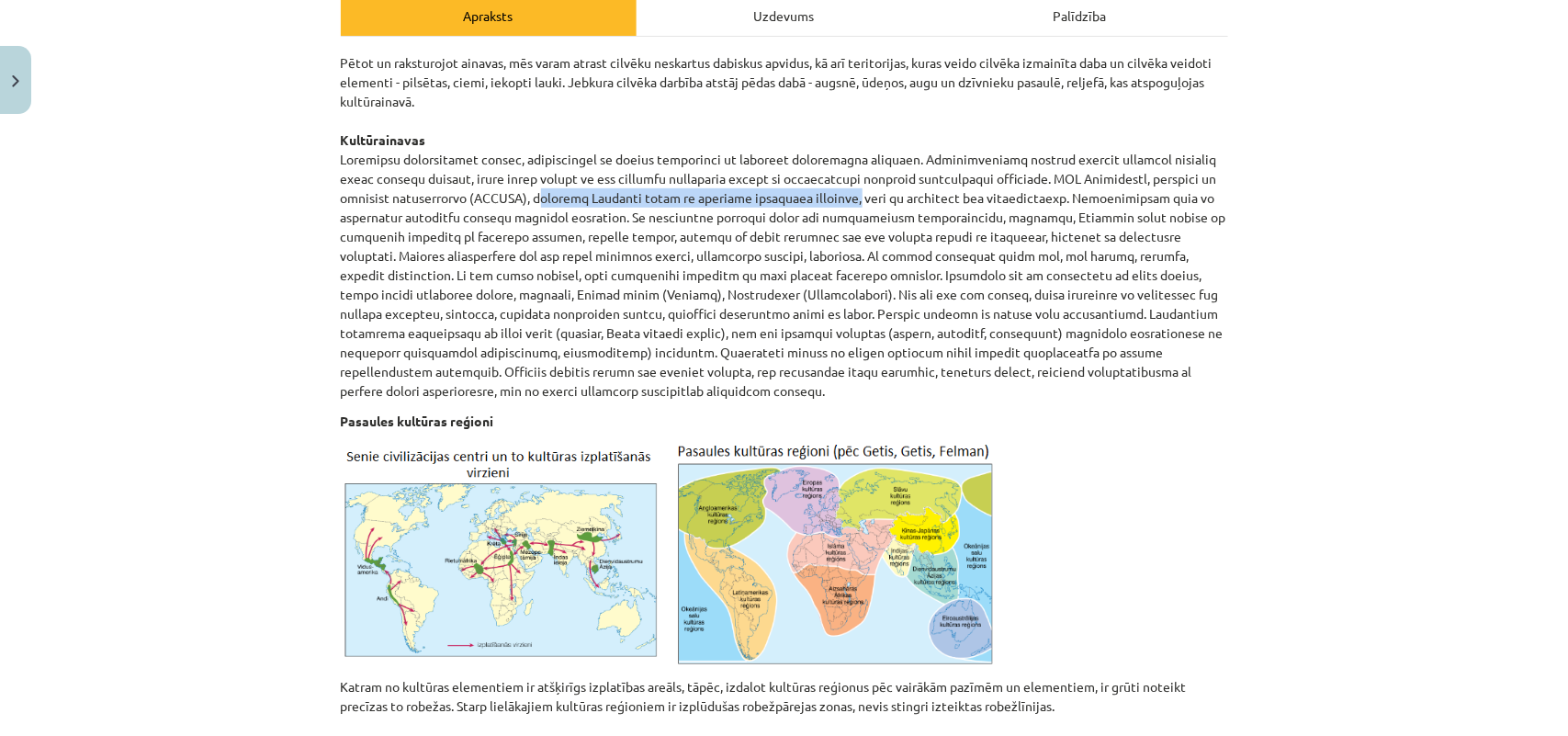drag, startPoint x: 468, startPoint y: 198, endPoint x: 796, endPoint y: 199, distance: 328.0015 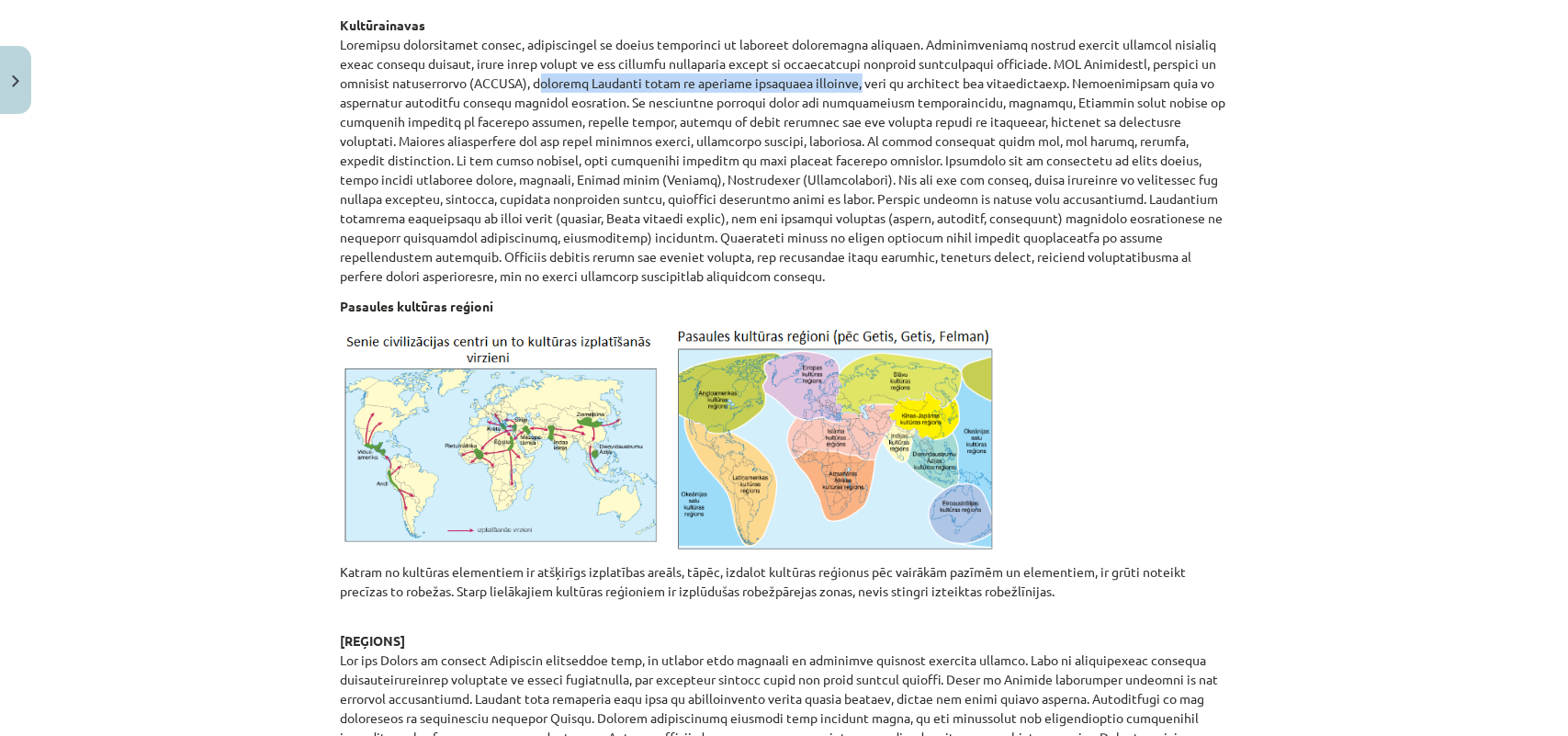 click 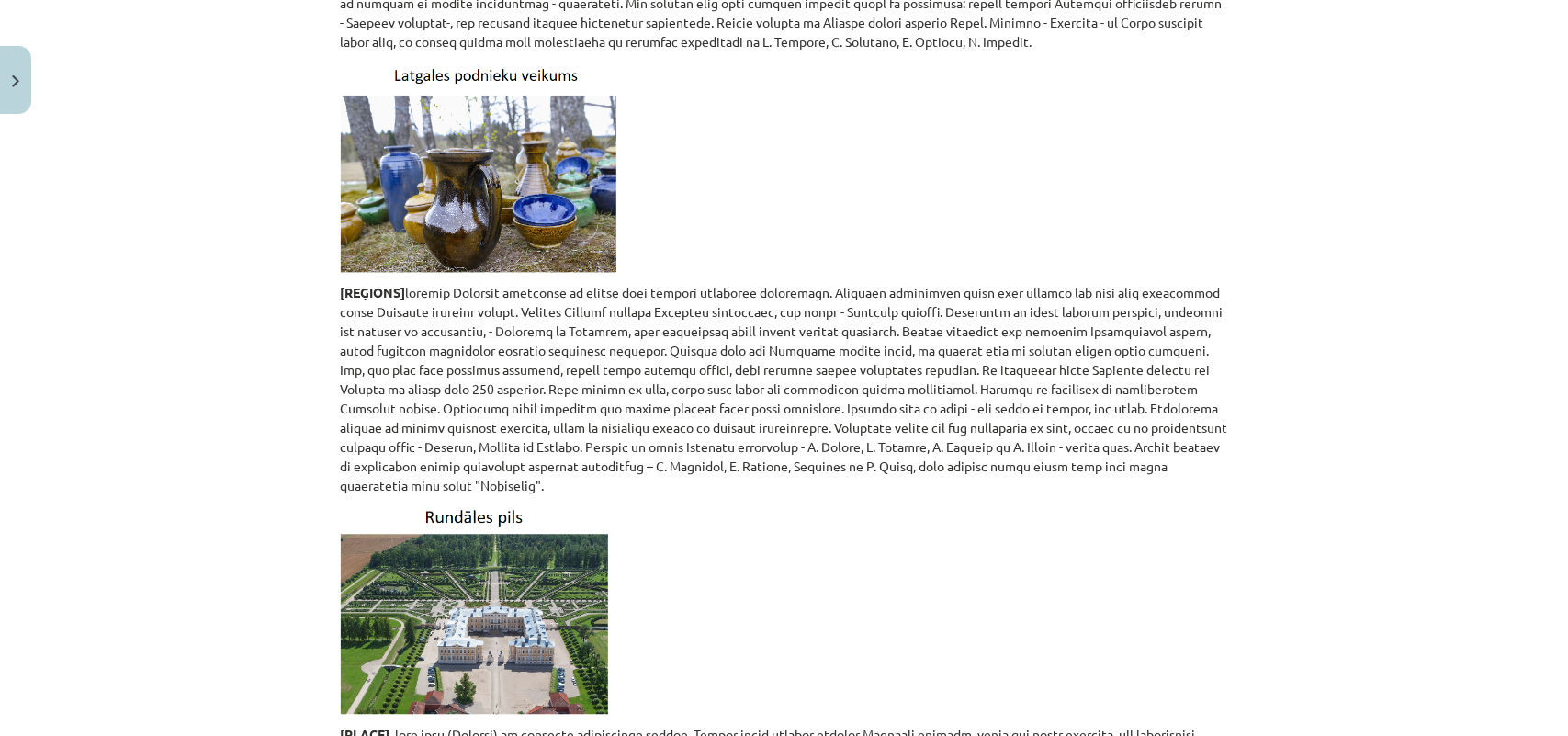 scroll, scrollTop: 7932, scrollLeft: 0, axis: vertical 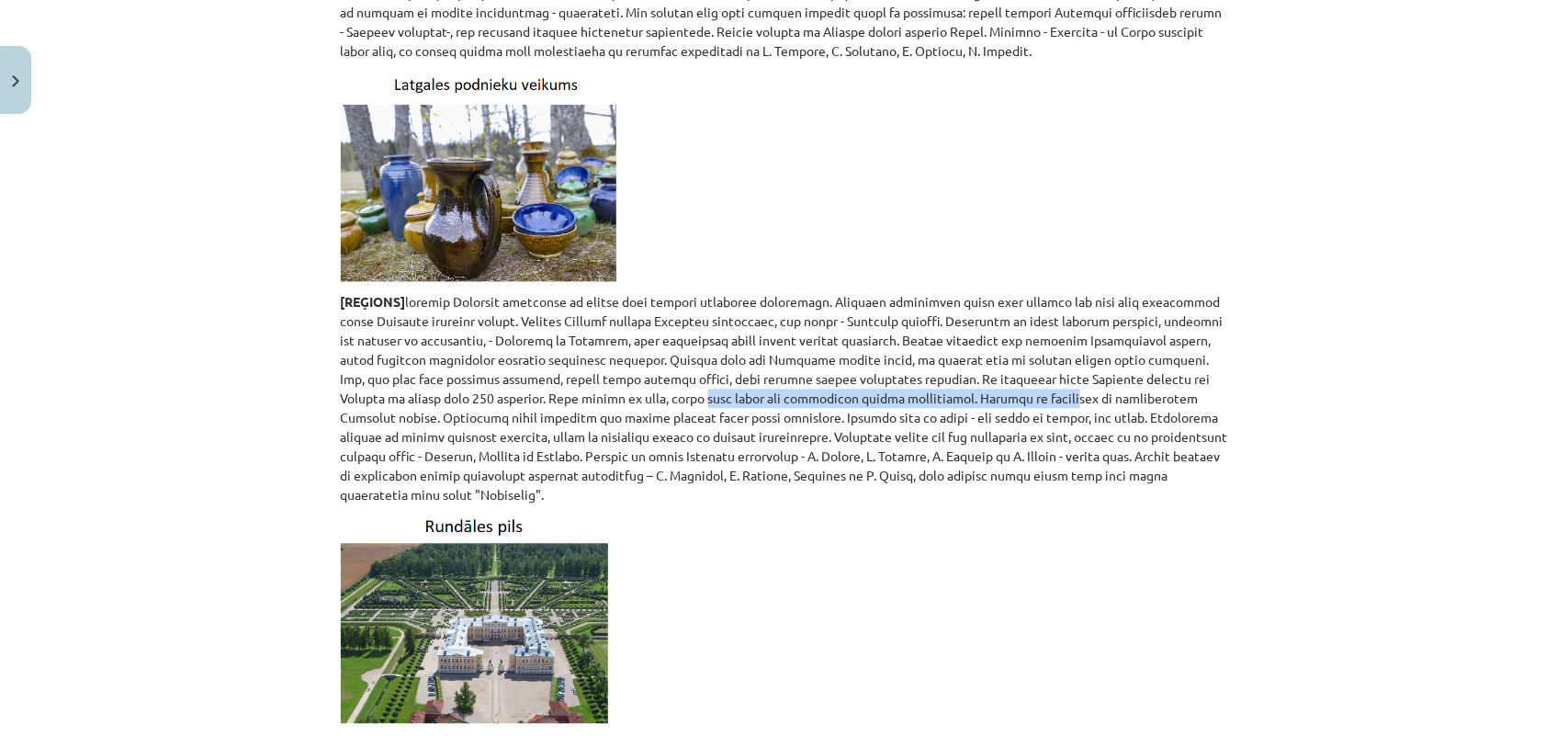 drag, startPoint x: 540, startPoint y: 342, endPoint x: 886, endPoint y: 334, distance: 346.09247 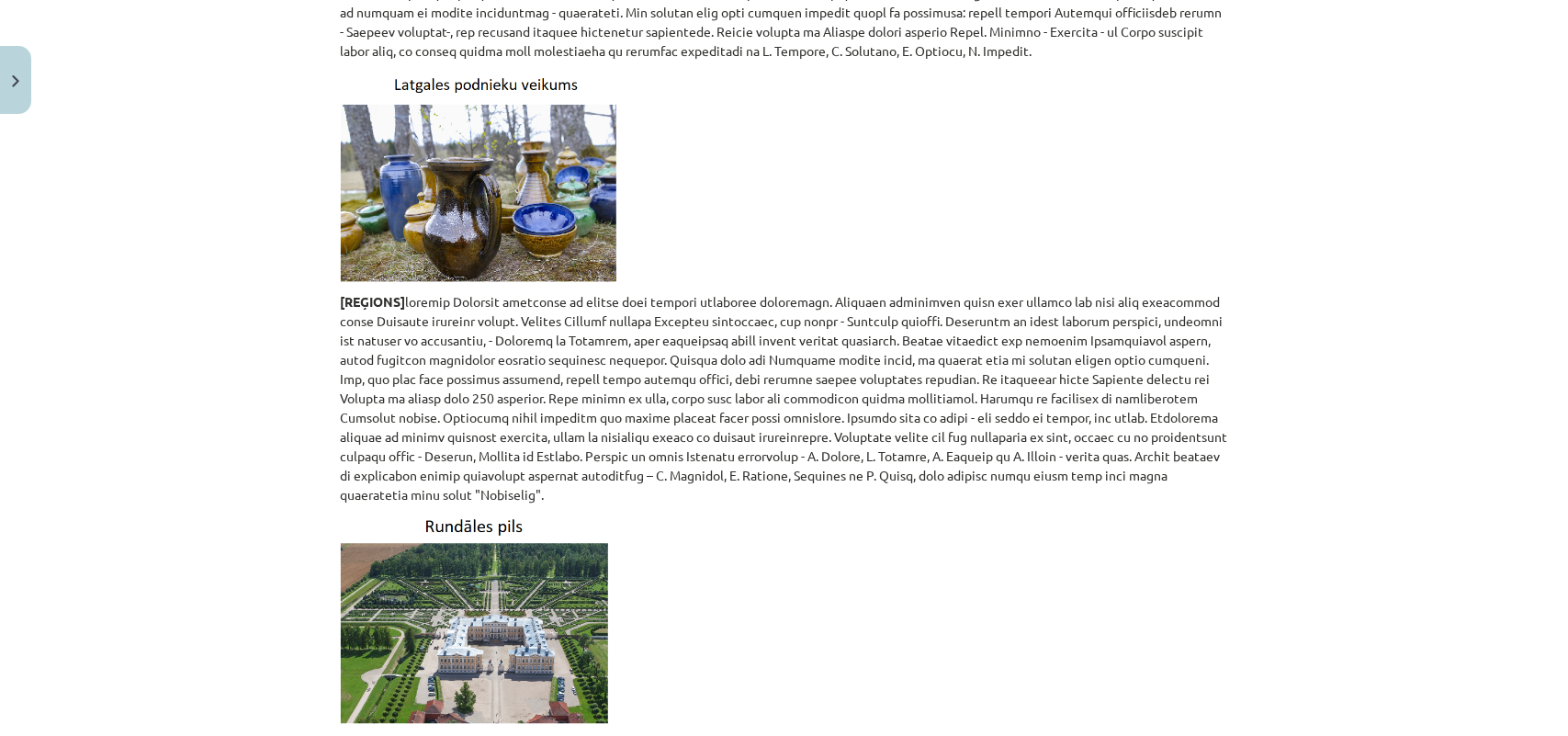 click on "Zemgale" 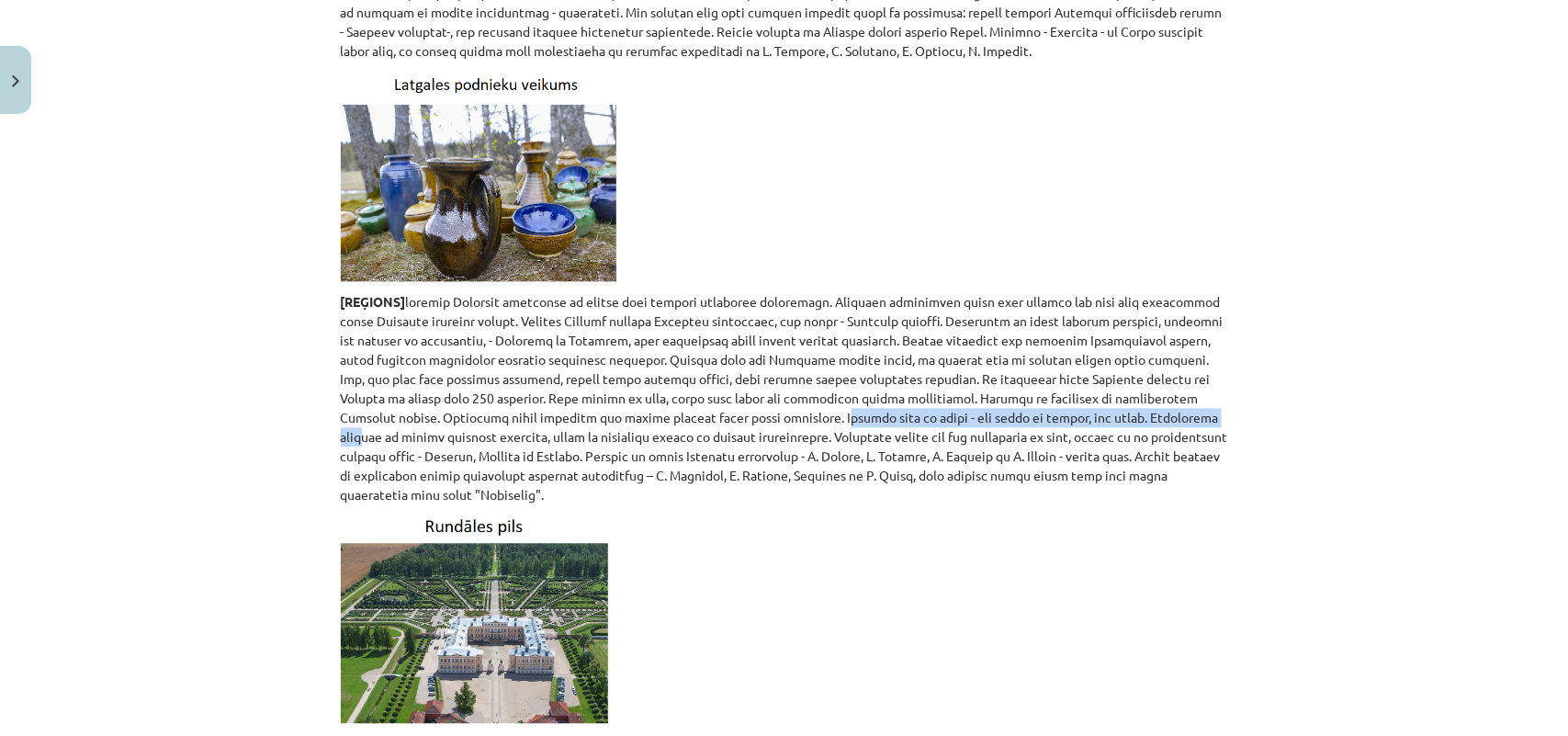 drag, startPoint x: 623, startPoint y: 356, endPoint x: 1013, endPoint y: 356, distance: 390 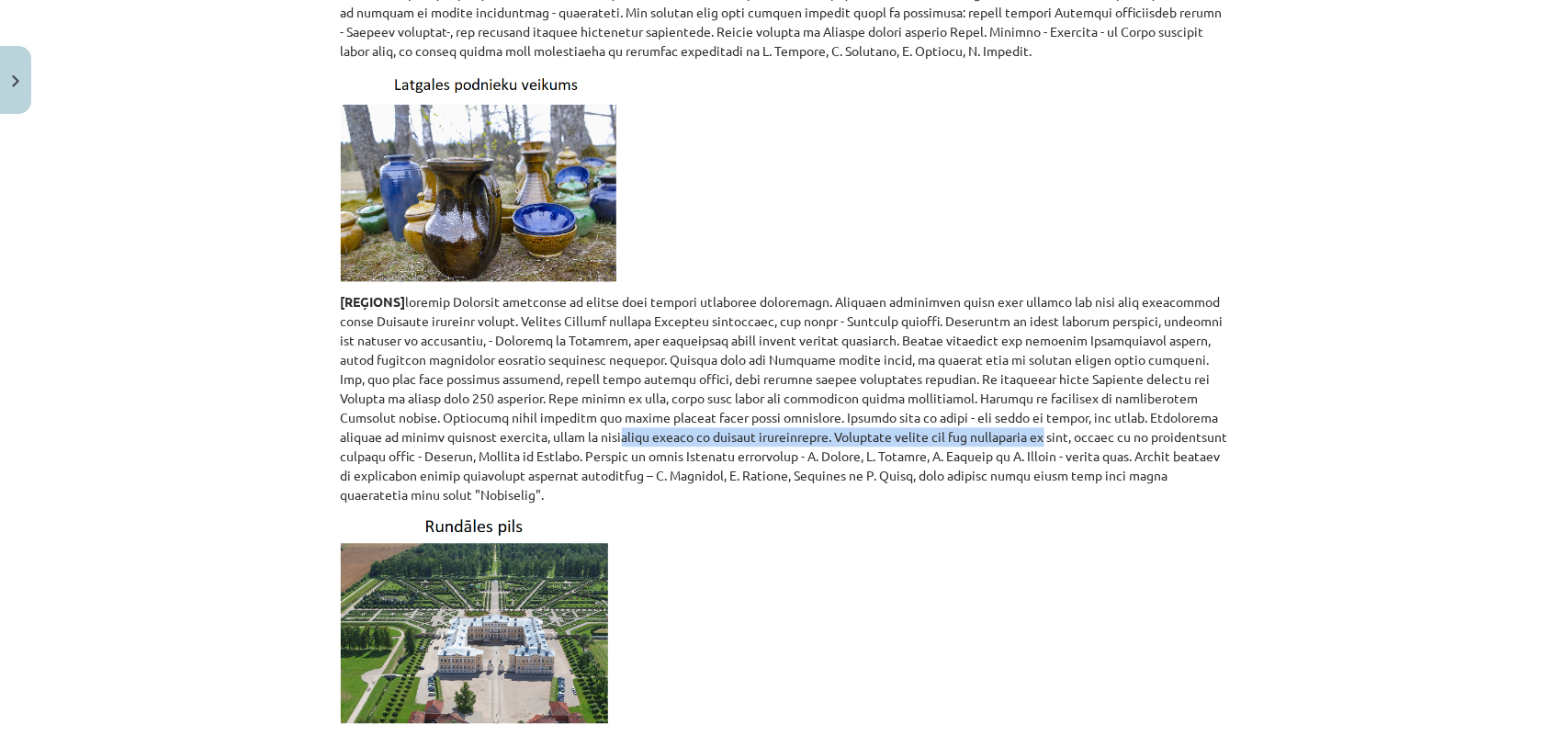 drag, startPoint x: 405, startPoint y: 379, endPoint x: 842, endPoint y: 381, distance: 437.00458 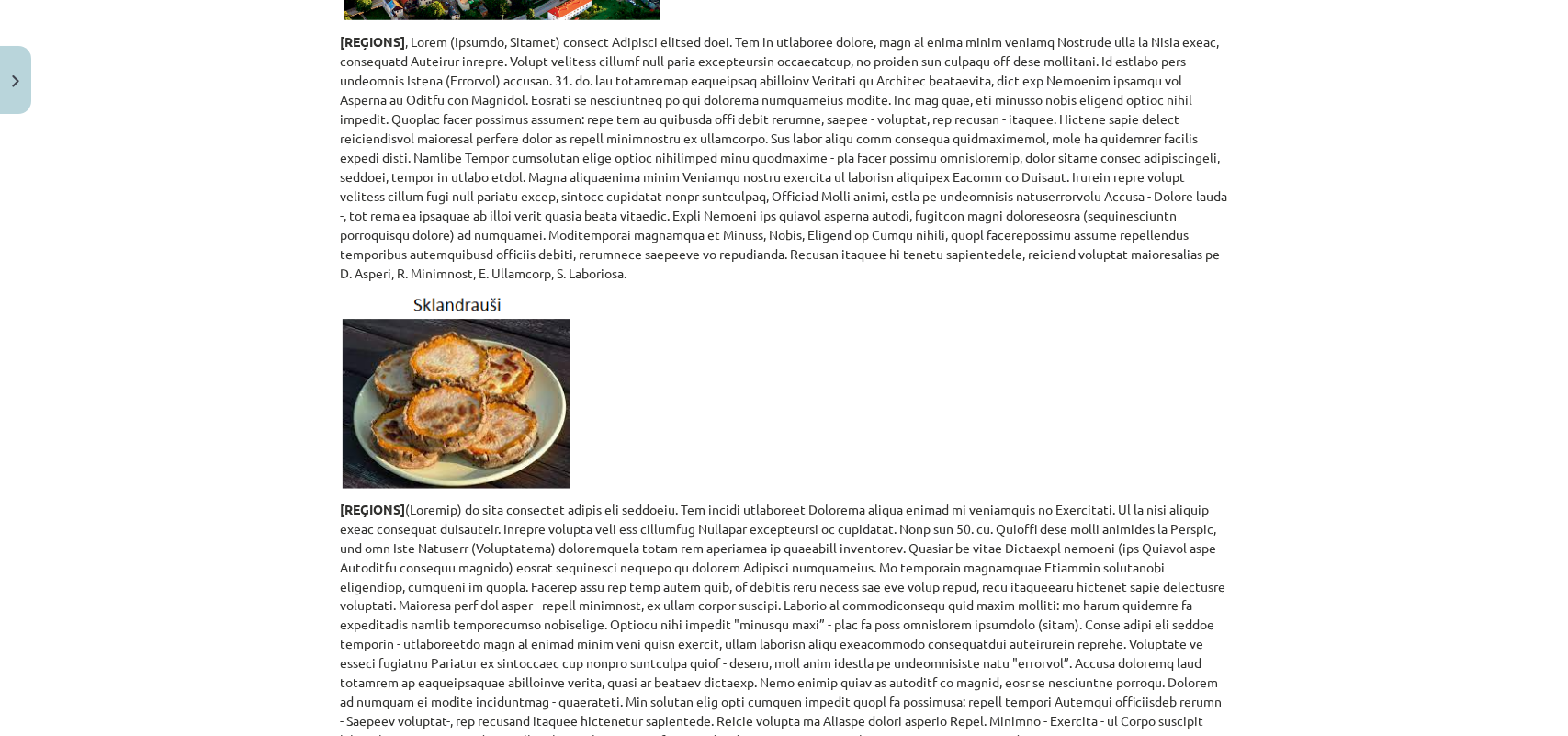scroll, scrollTop: 7128, scrollLeft: 0, axis: vertical 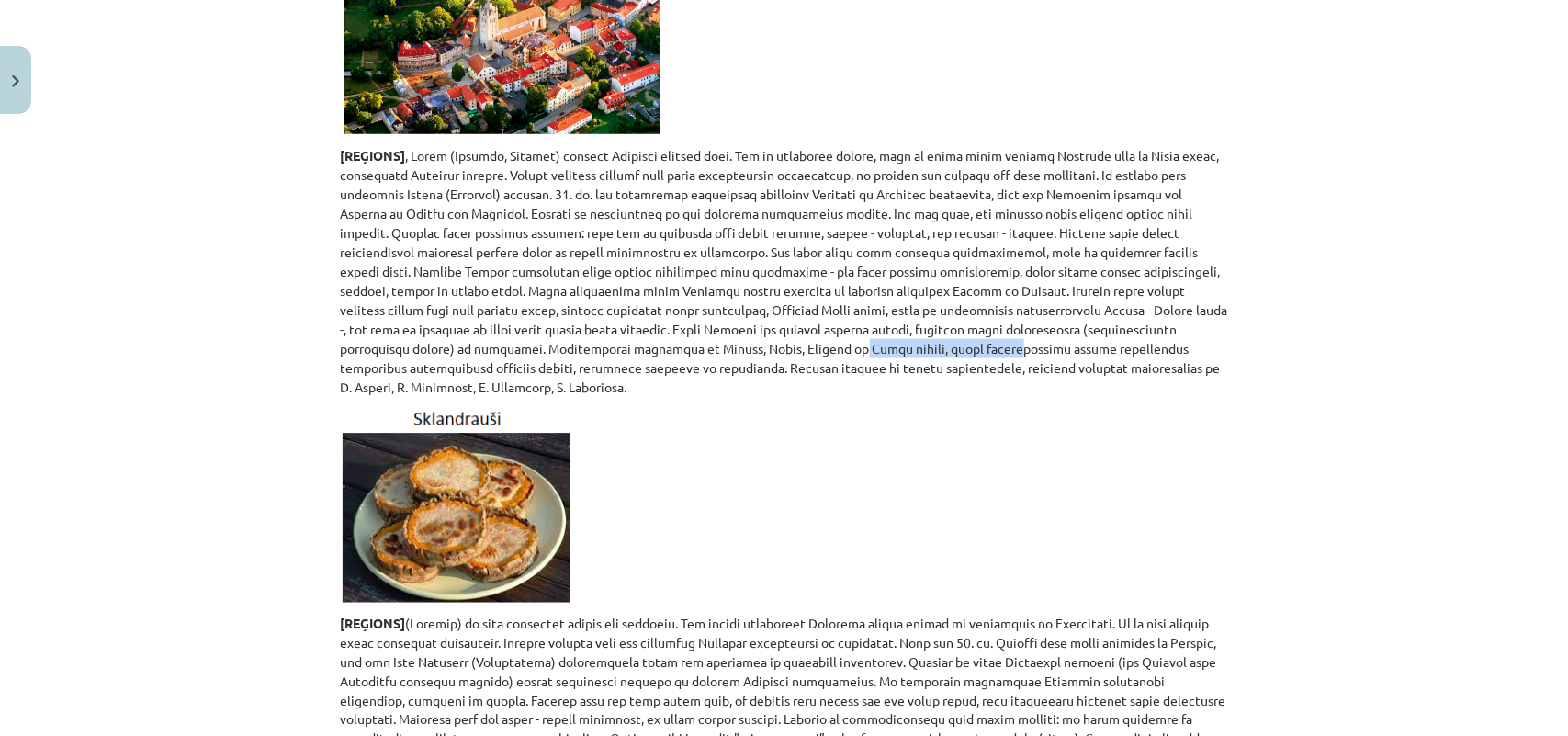 drag, startPoint x: 618, startPoint y: 309, endPoint x: 777, endPoint y: 310, distance: 159.00314 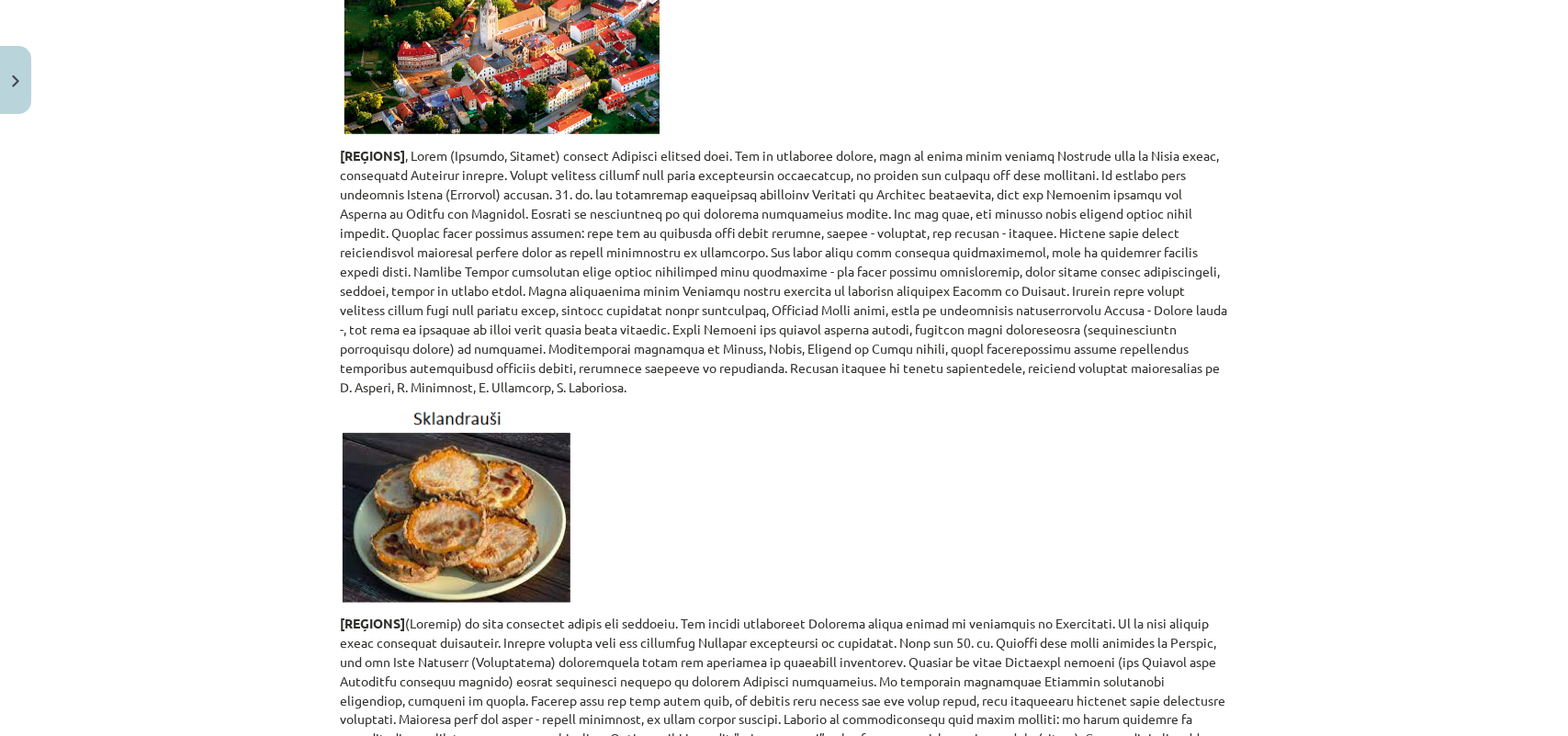 click on "Kurzeme" 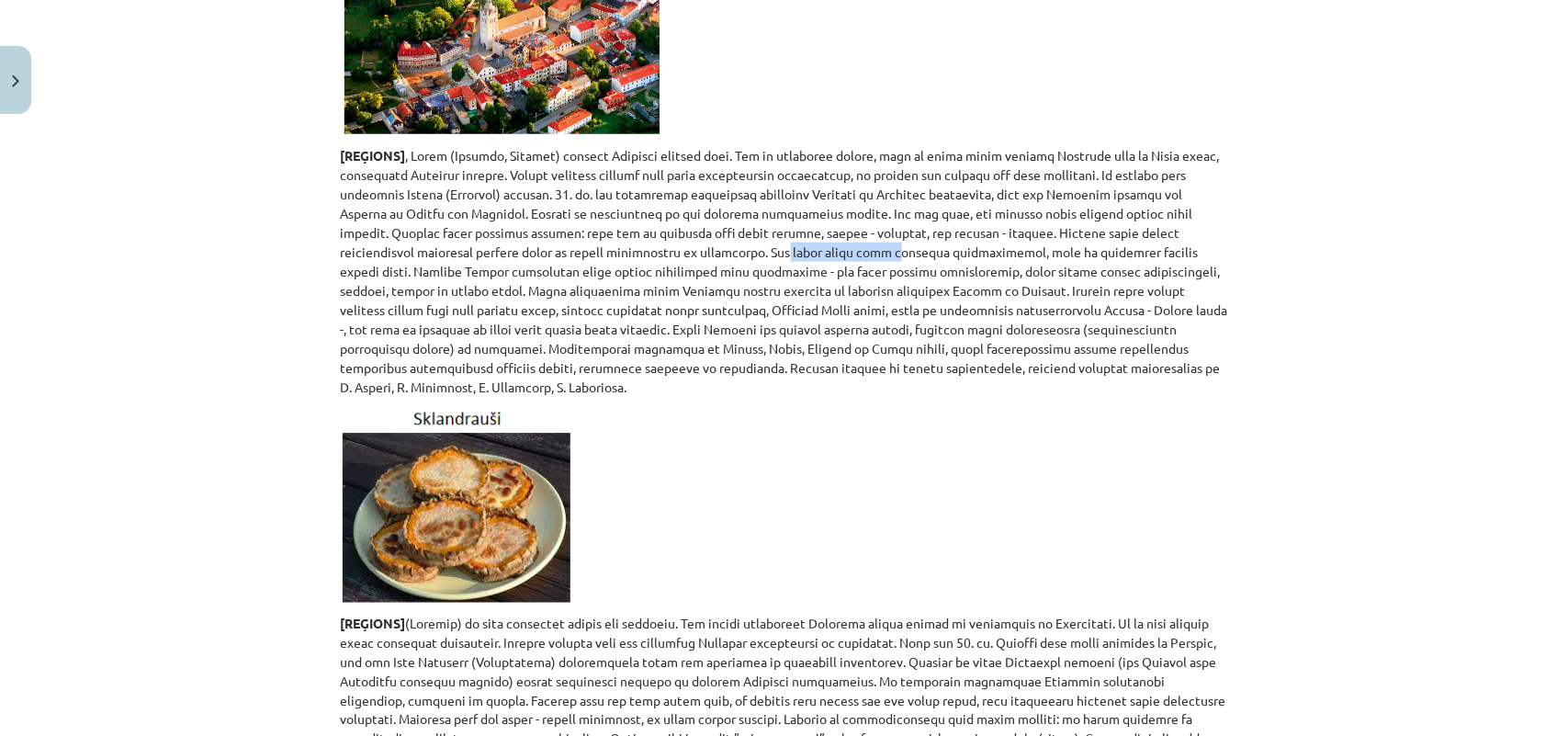 drag, startPoint x: 585, startPoint y: 209, endPoint x: 684, endPoint y: 218, distance: 99.40825 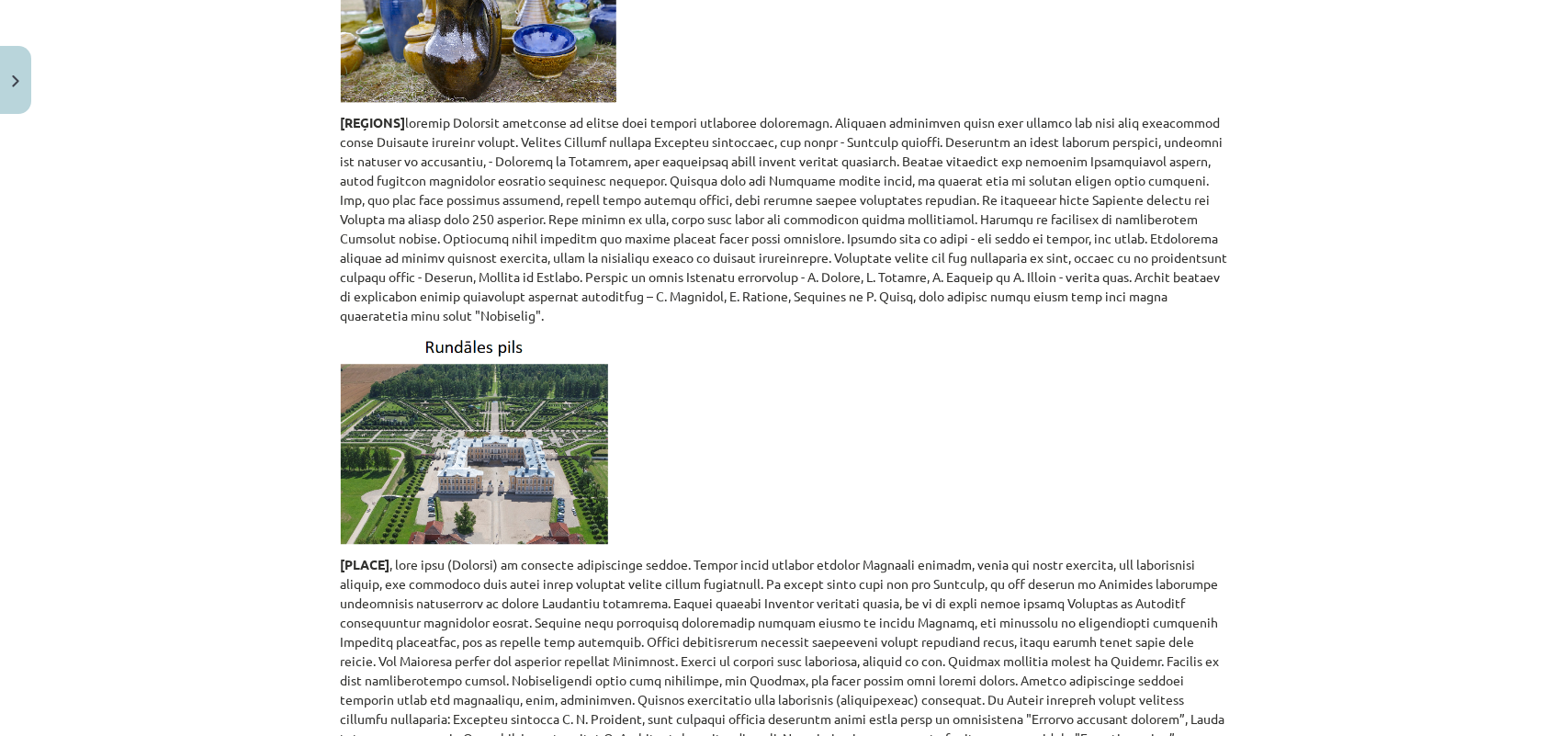 scroll, scrollTop: 8276, scrollLeft: 0, axis: vertical 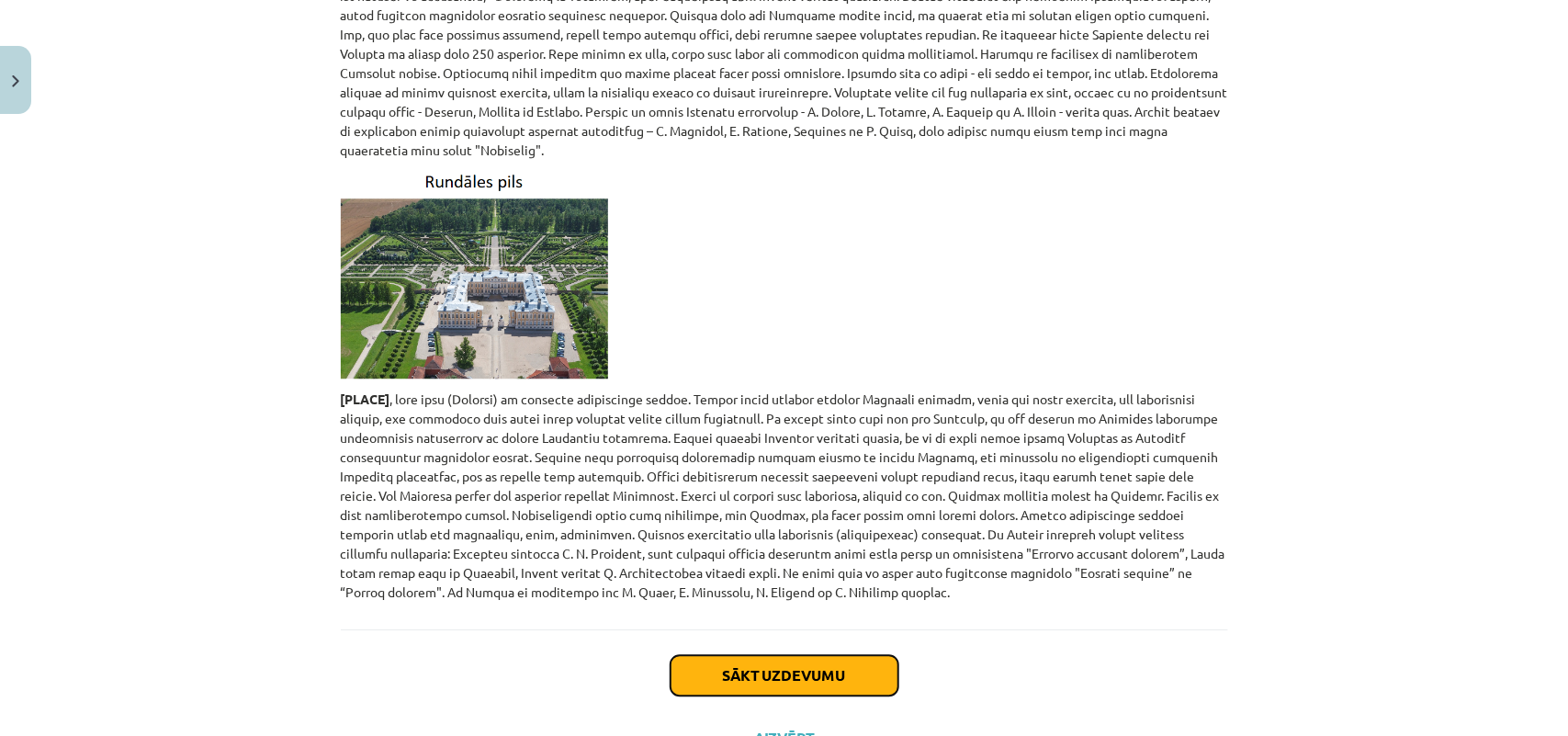 click on "Sākt uzdevumu" 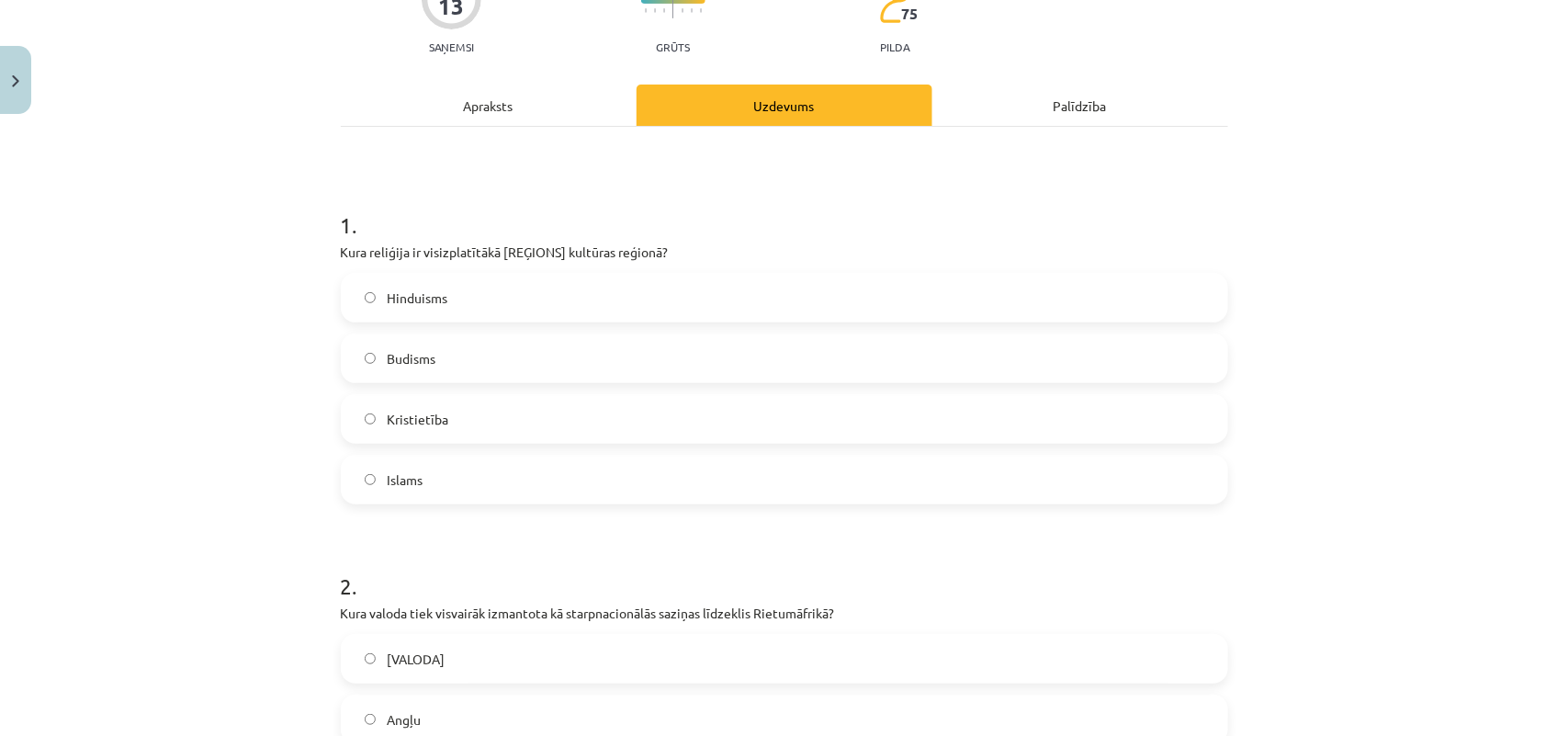 scroll, scrollTop: 230, scrollLeft: 0, axis: vertical 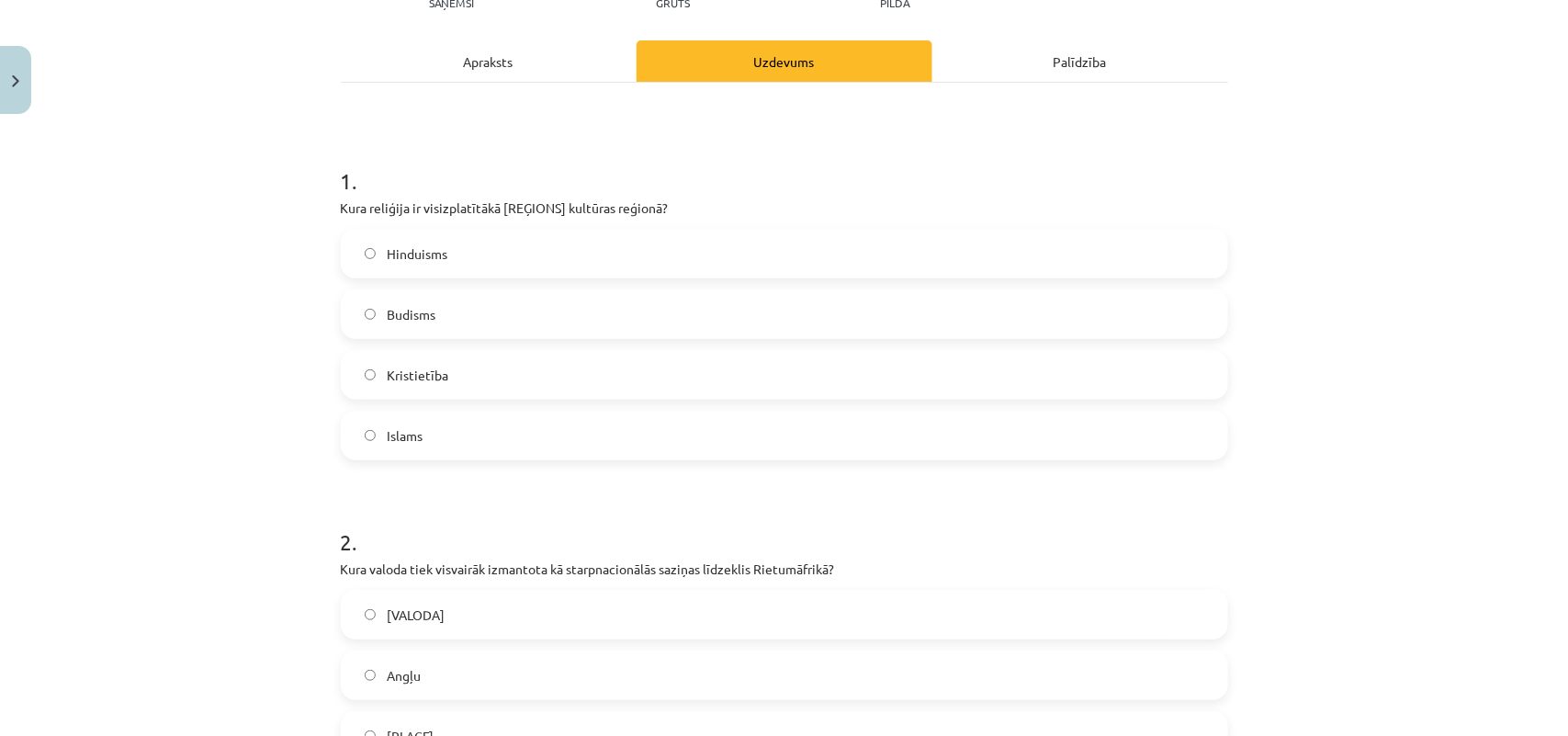 click on "Kristietība" 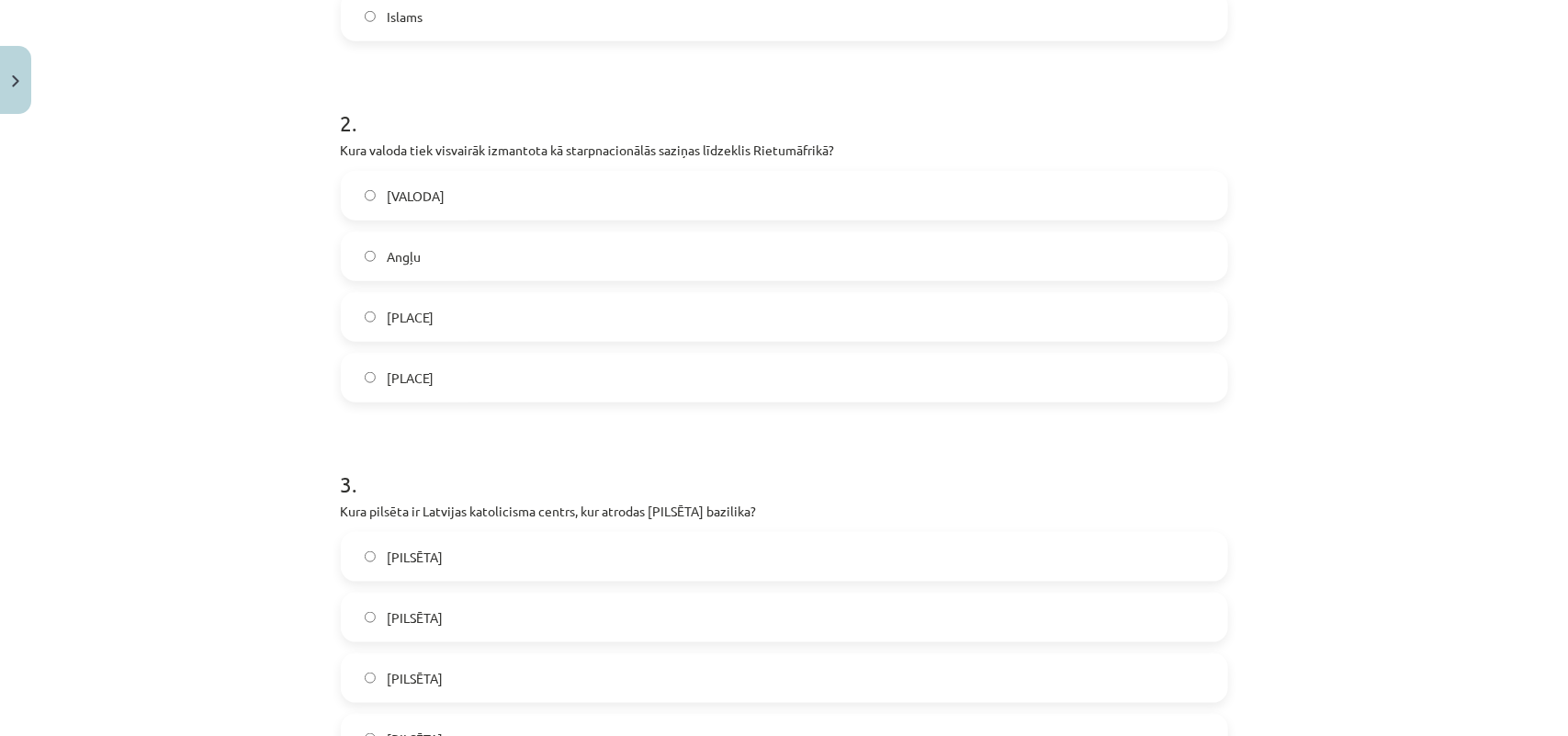 scroll, scrollTop: 689, scrollLeft: 0, axis: vertical 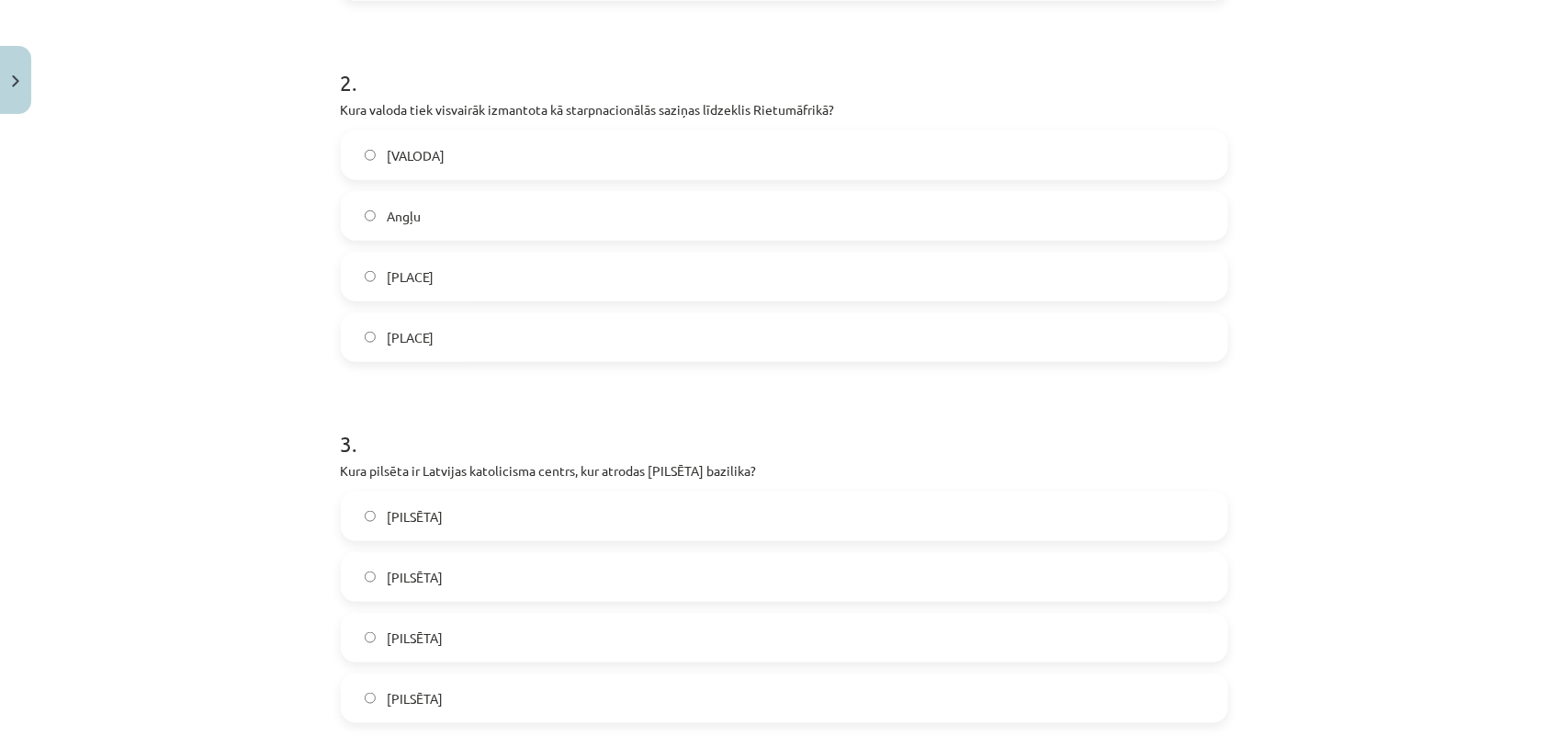 click on "Swahili" 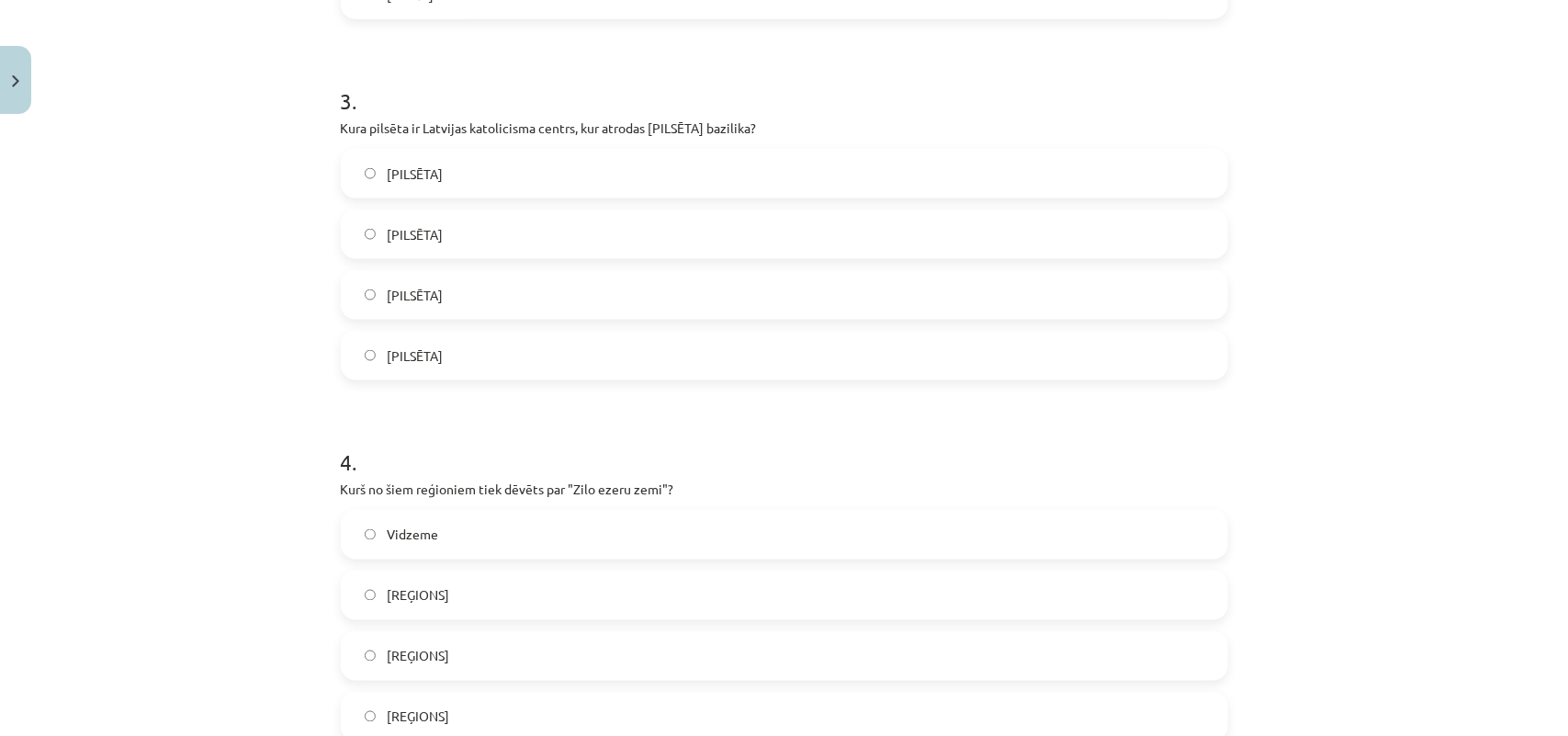 scroll, scrollTop: 1034, scrollLeft: 0, axis: vertical 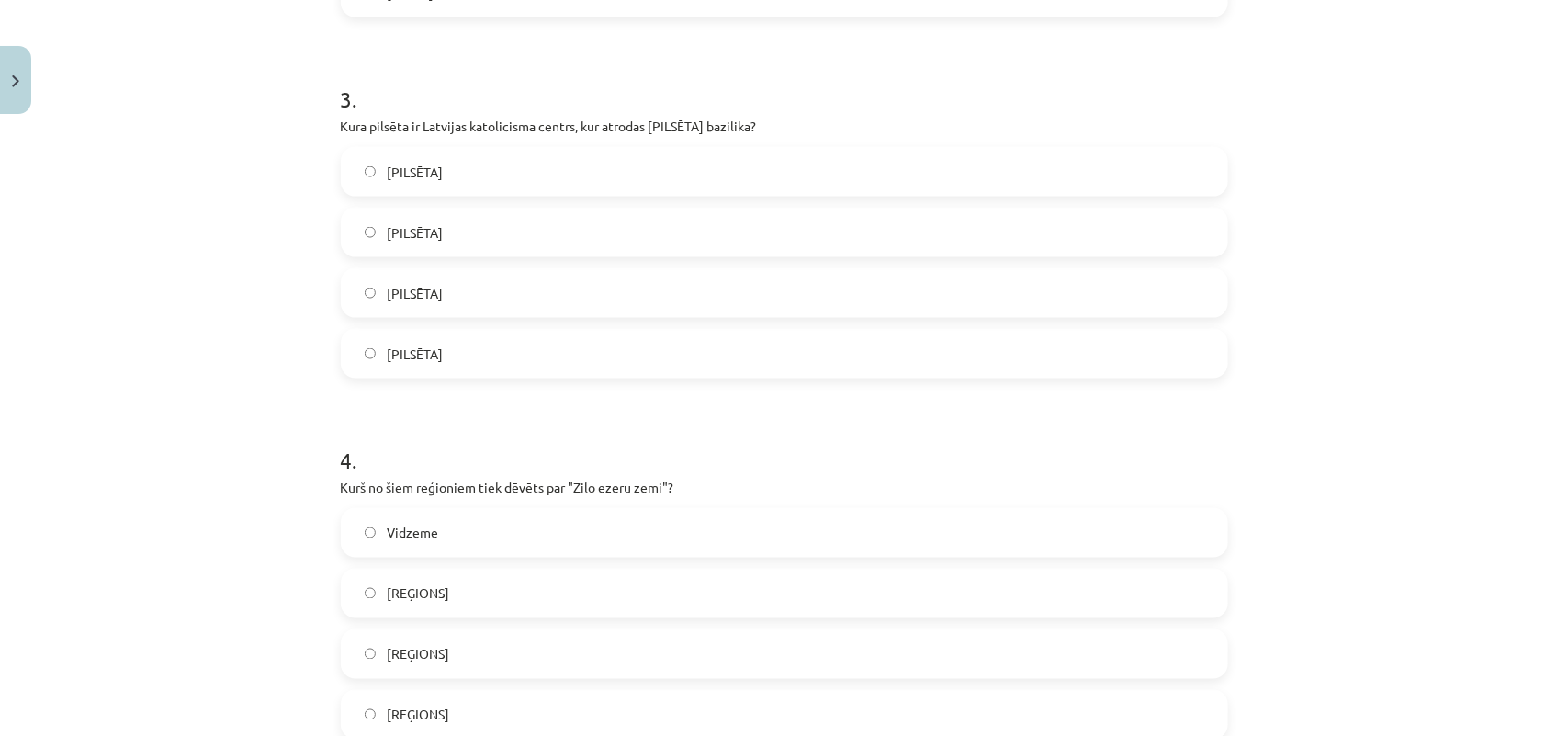 click on "Aglona" 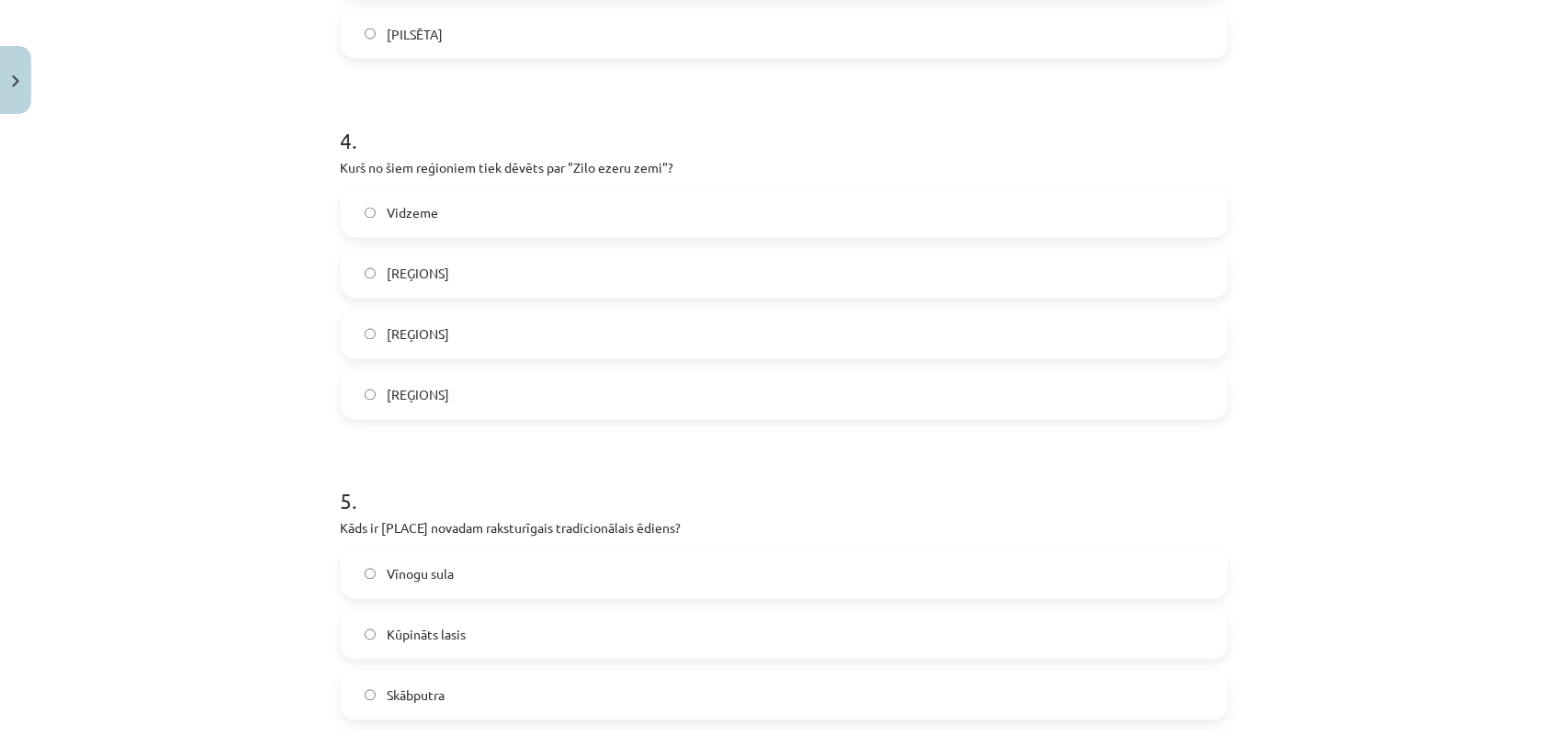 scroll, scrollTop: 1378, scrollLeft: 0, axis: vertical 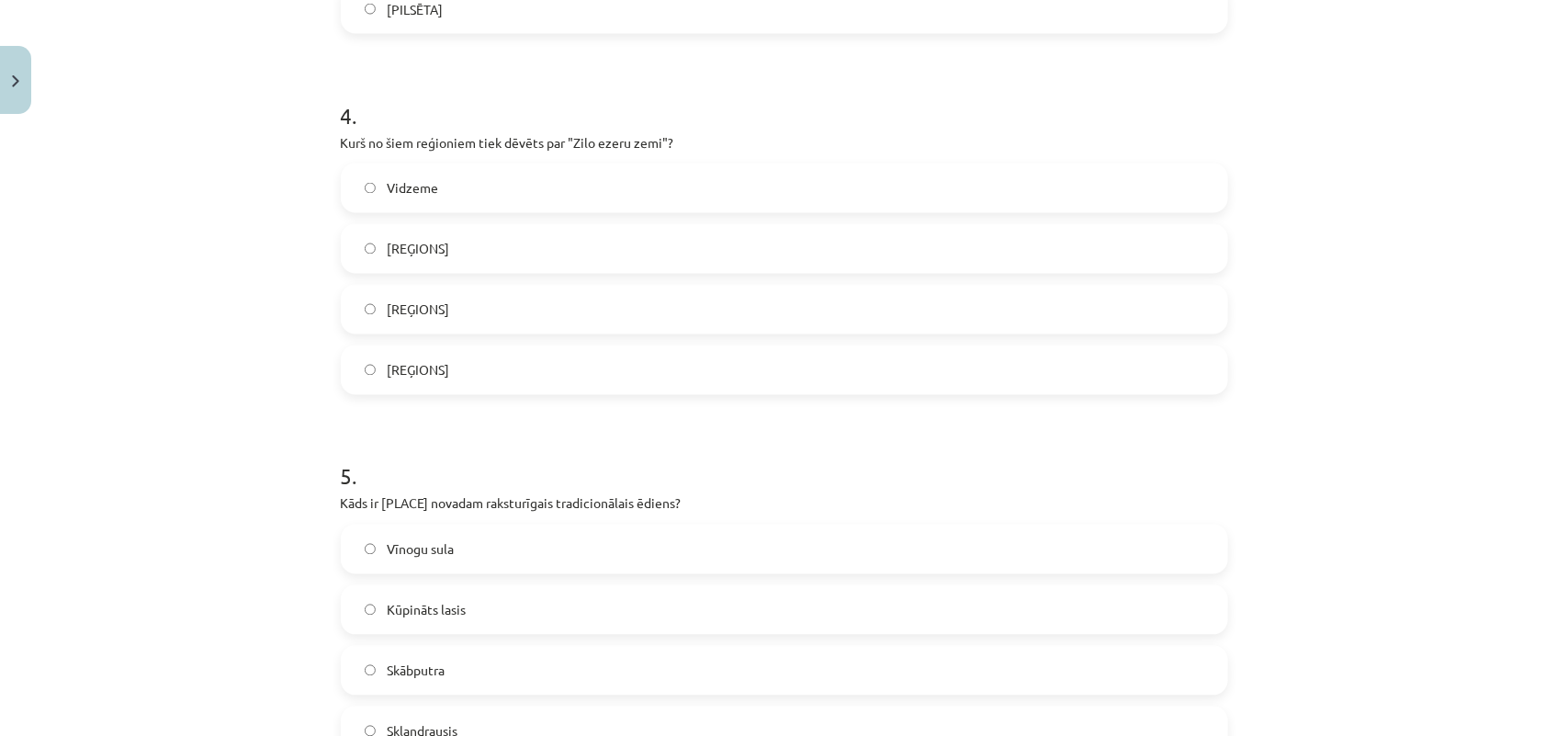 click on "Latgale" 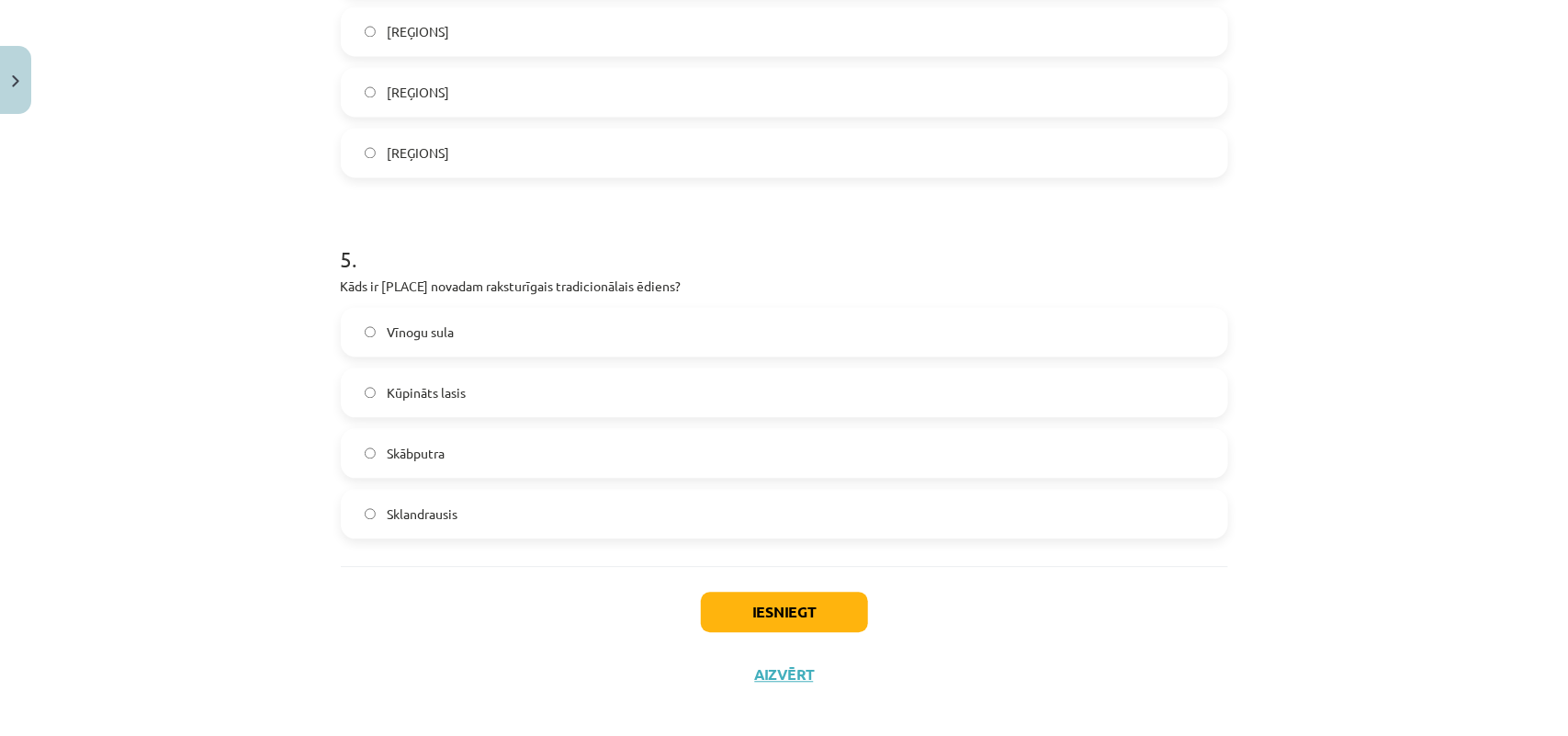 scroll, scrollTop: 1611, scrollLeft: 0, axis: vertical 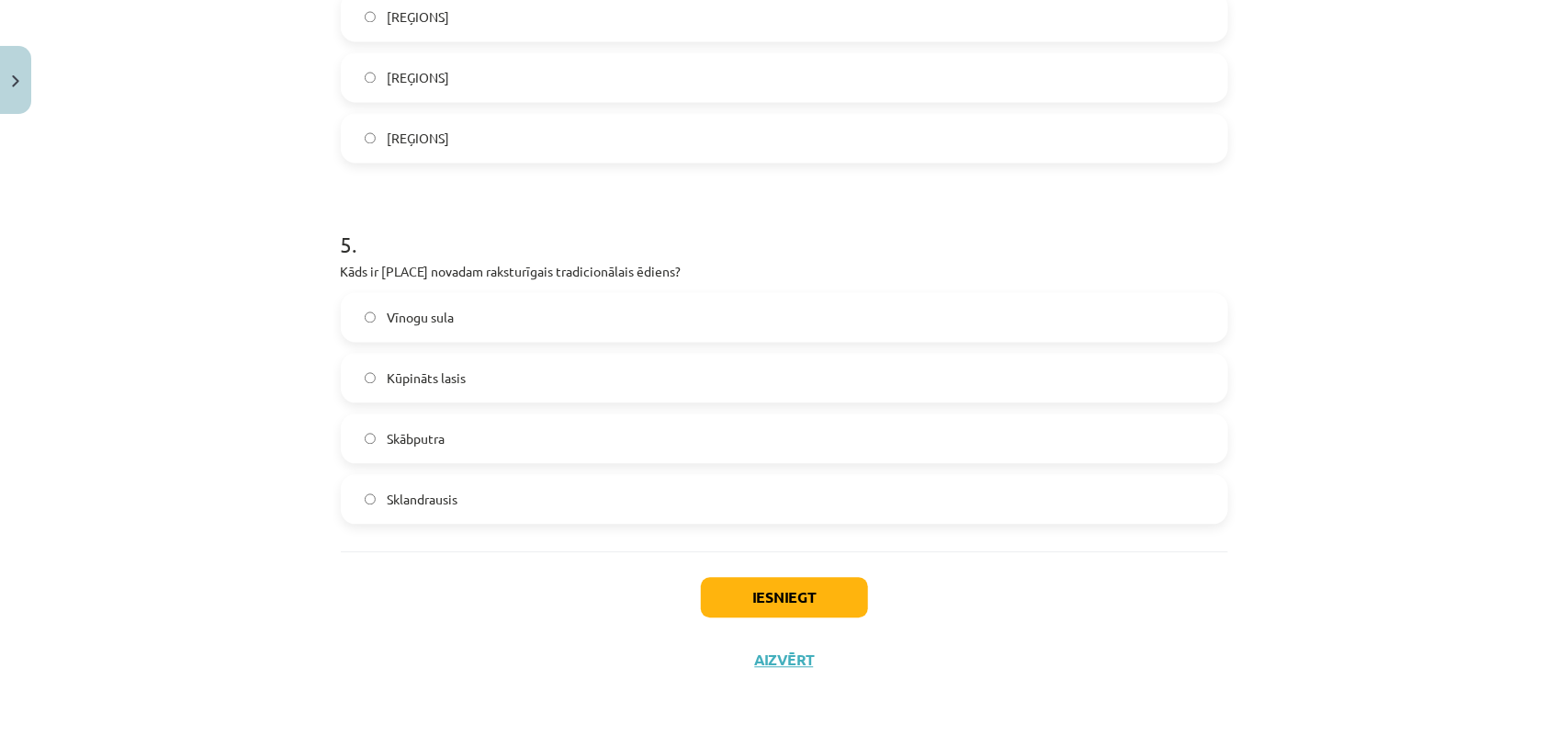 click on "Sklandrausis" 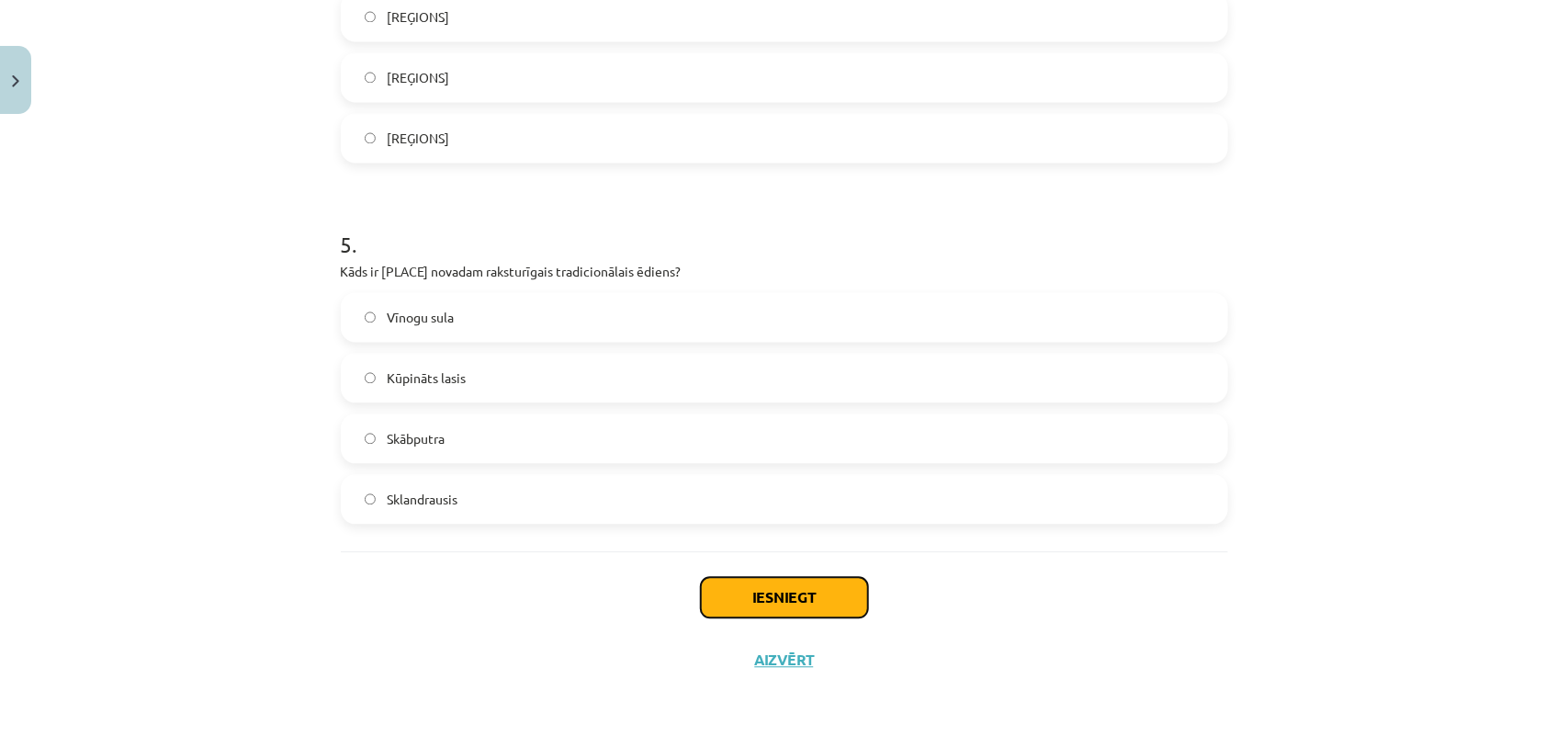 click on "Iesniegt" 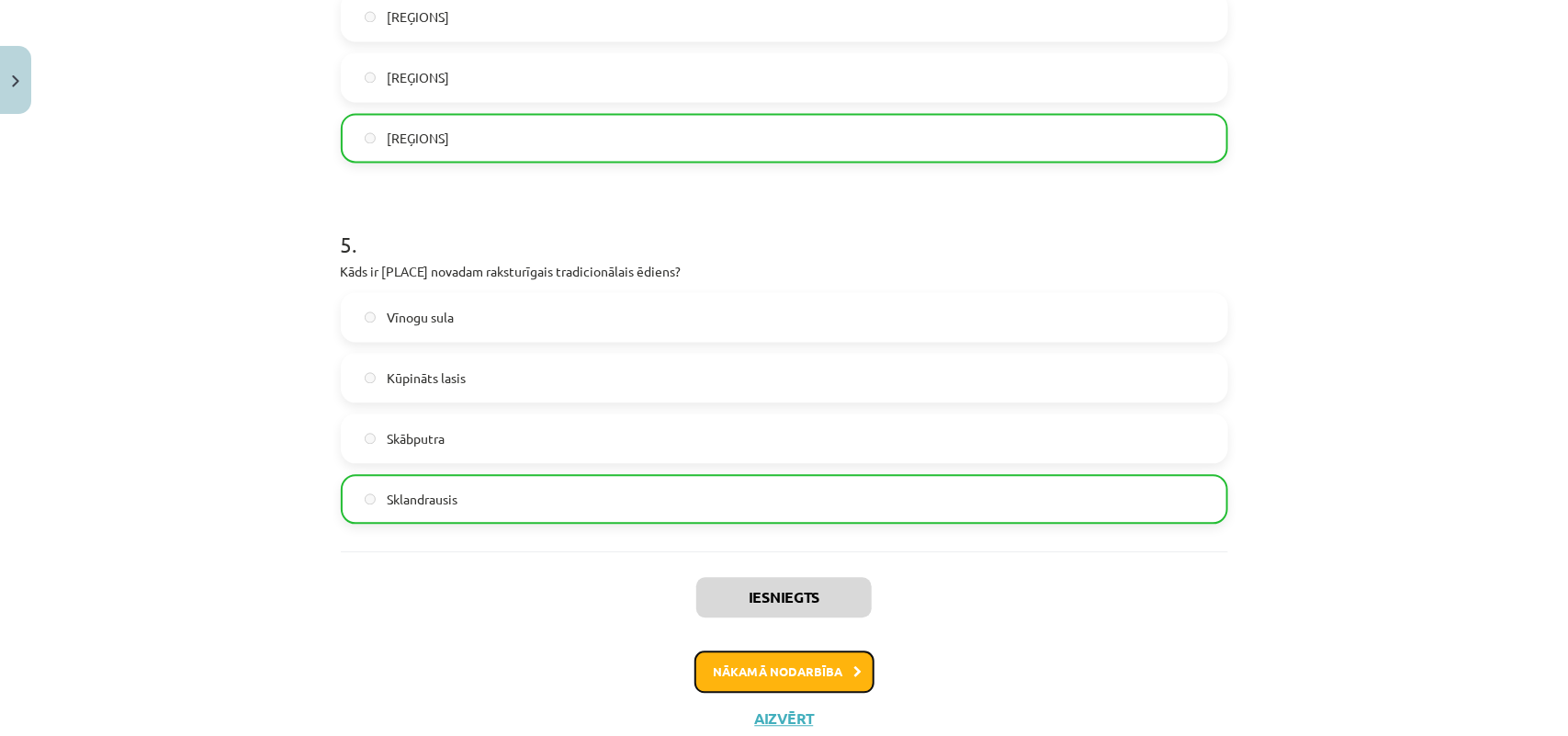 click on "Nākamā nodarbība" 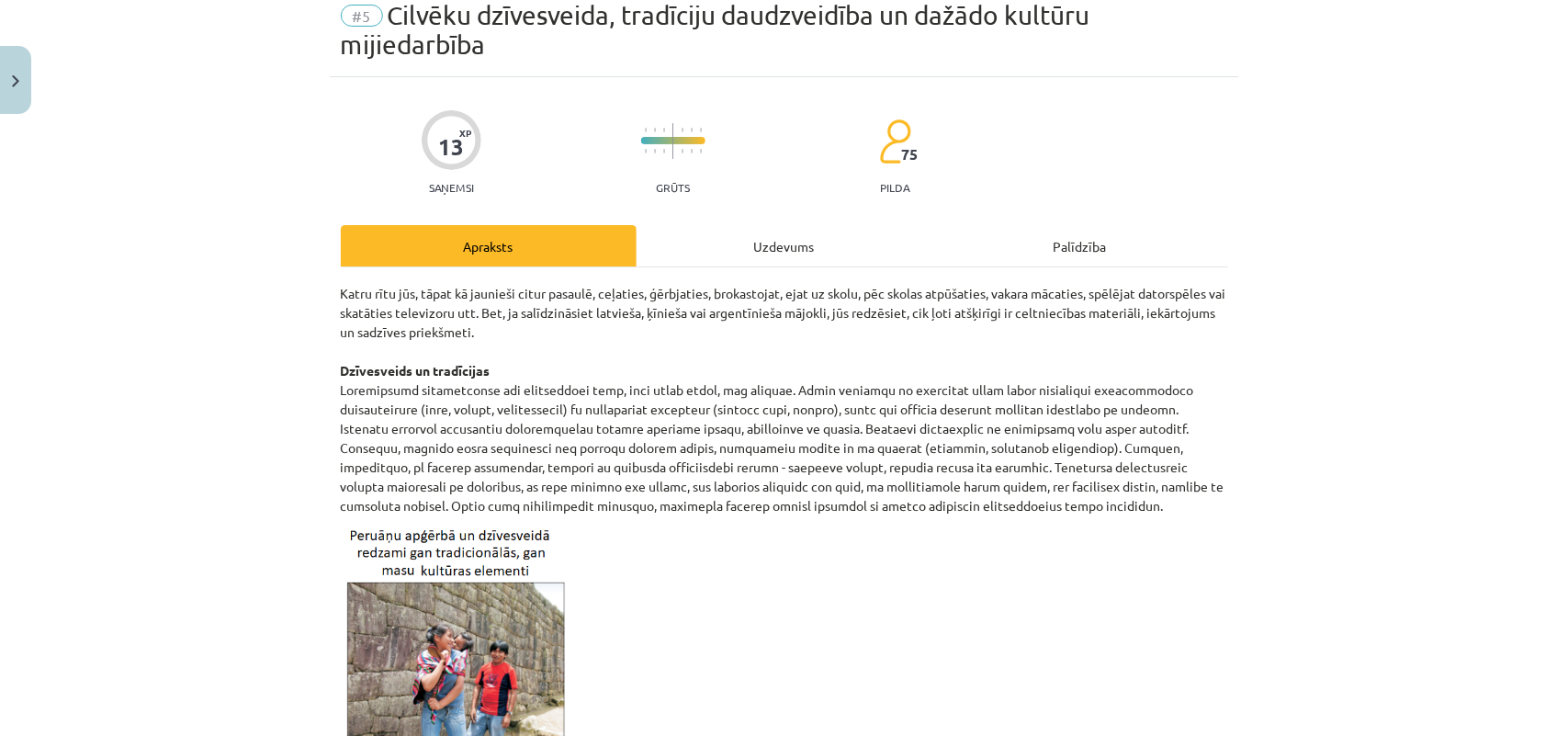 scroll, scrollTop: 74, scrollLeft: 0, axis: vertical 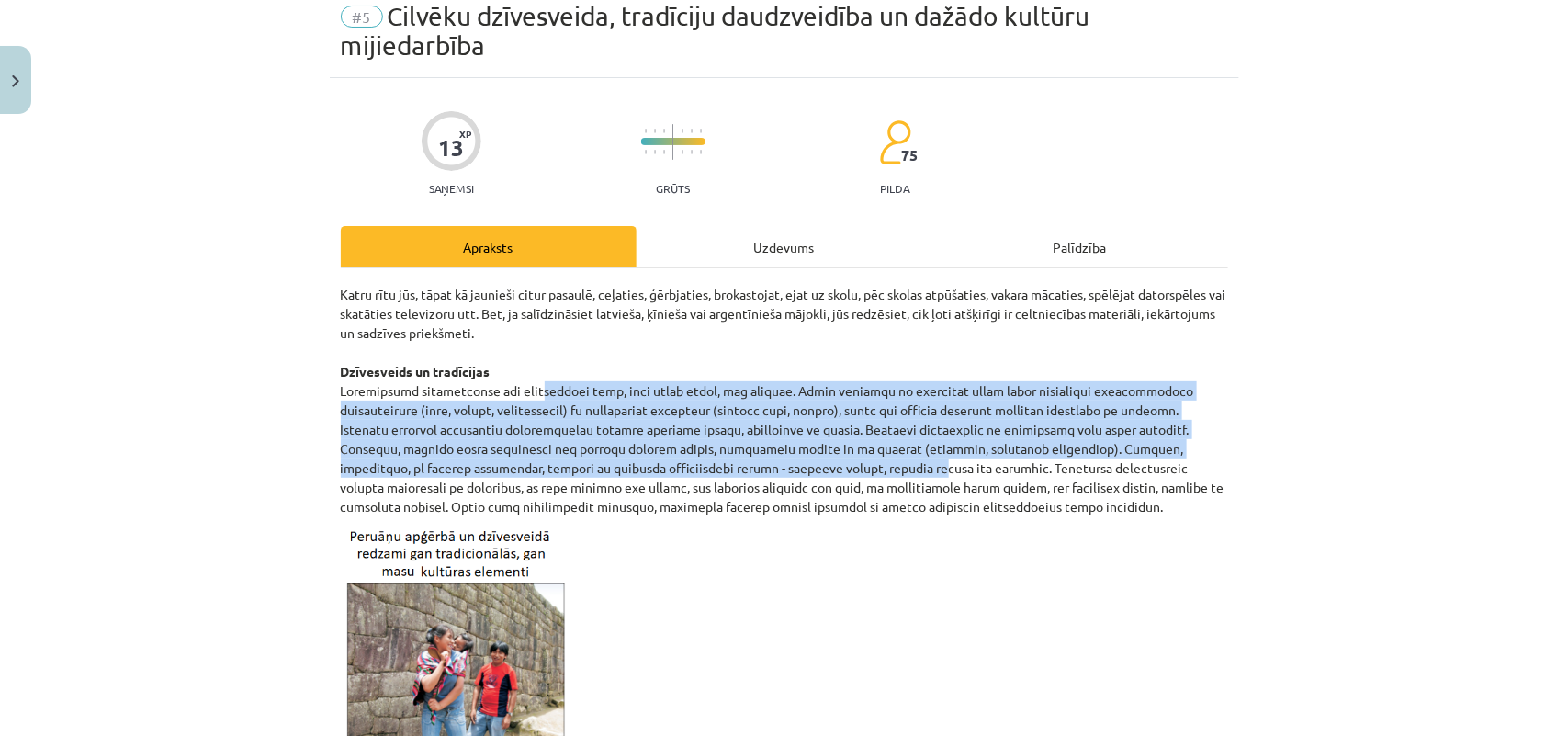 drag, startPoint x: 526, startPoint y: 391, endPoint x: 786, endPoint y: 466, distance: 270.60118 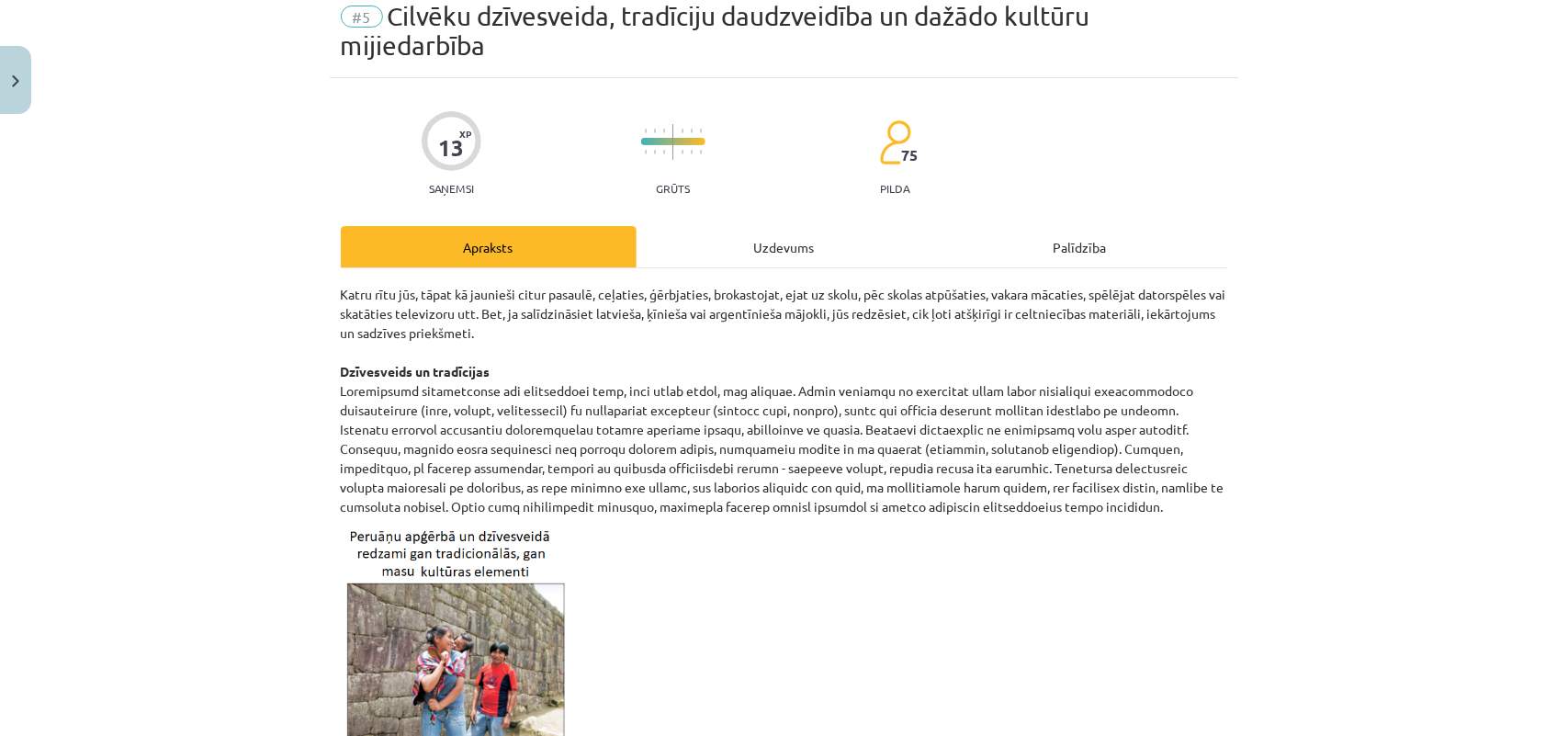 click on "Katru rītu jūs, tāpat kā jaunieši citur pasaulē, ceļaties, ģērbjaties, brokastojat, ejat uz skolu, pēc skolas atpūšaties, vakara mācaties, spēlējat datorspēles vai skatāties televizoru utt. Bet, ja salīdzināsiet latvieša, ķīnieša vai argentīnieša mājokli, jūs redzēsiet, cik ļoti atšķirīgi ir celtniecības materiāli, iekārtojums un sadzīves priekšmeti.
Dzīvesveids un tradīcijas" 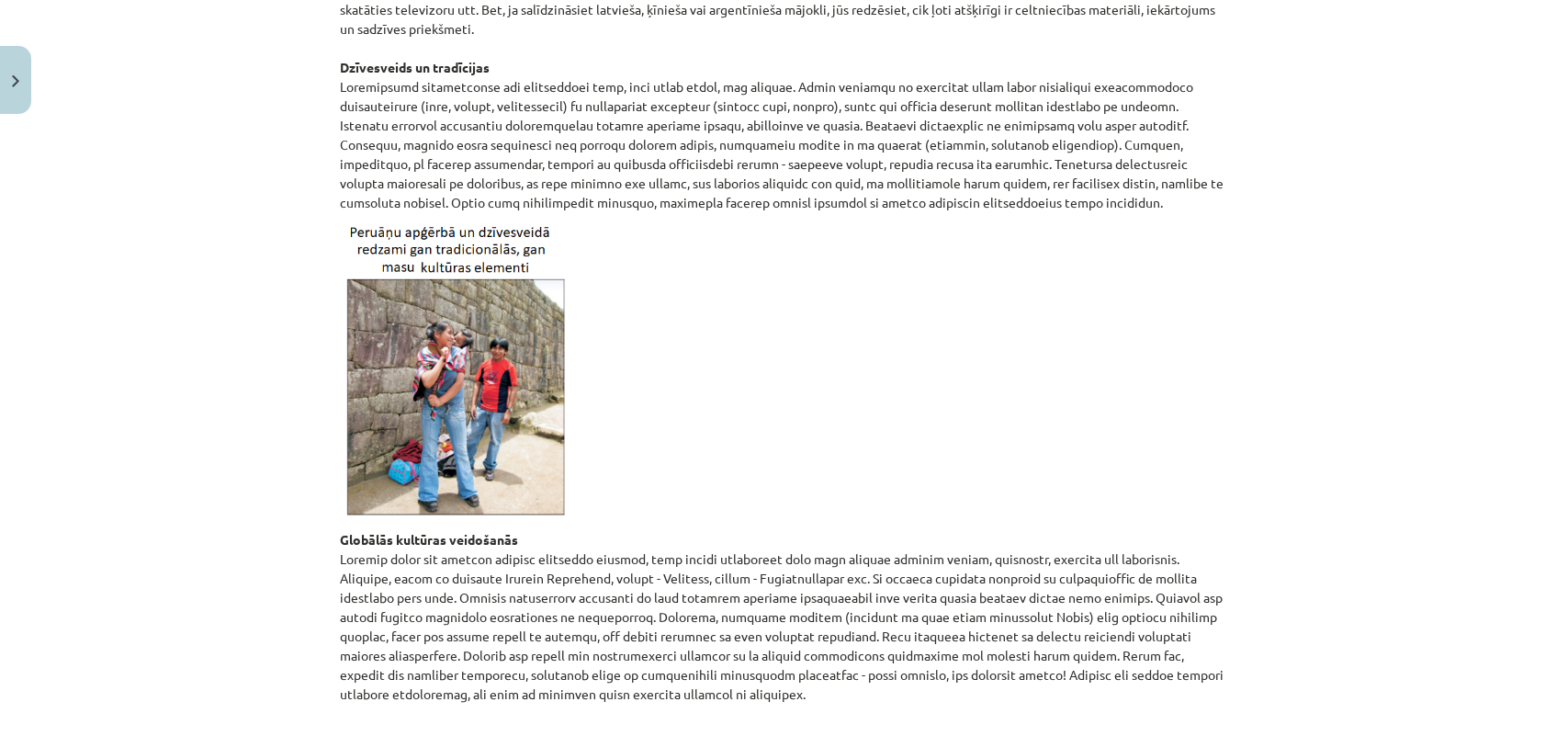 scroll, scrollTop: 418, scrollLeft: 0, axis: vertical 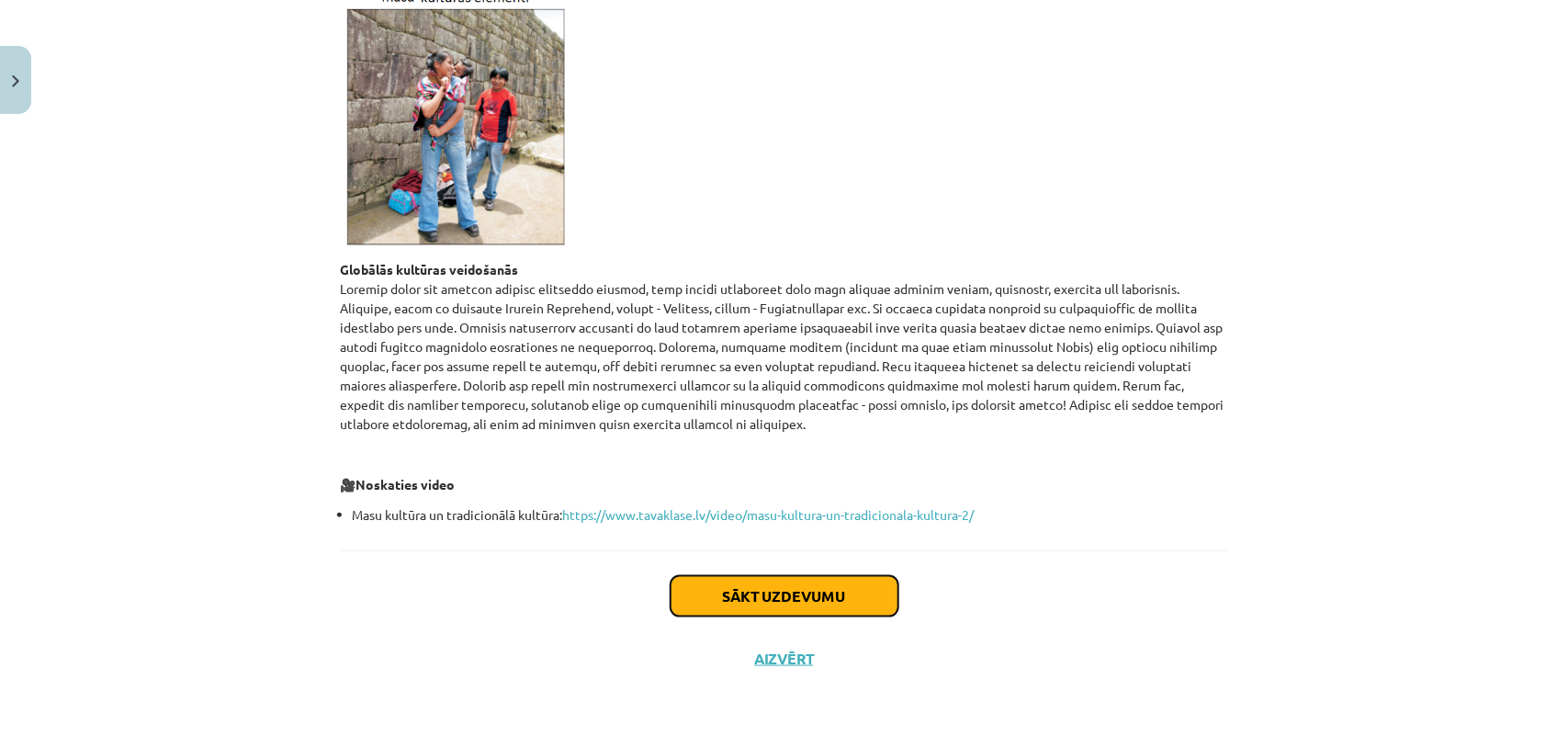 click on "Sākt uzdevumu" 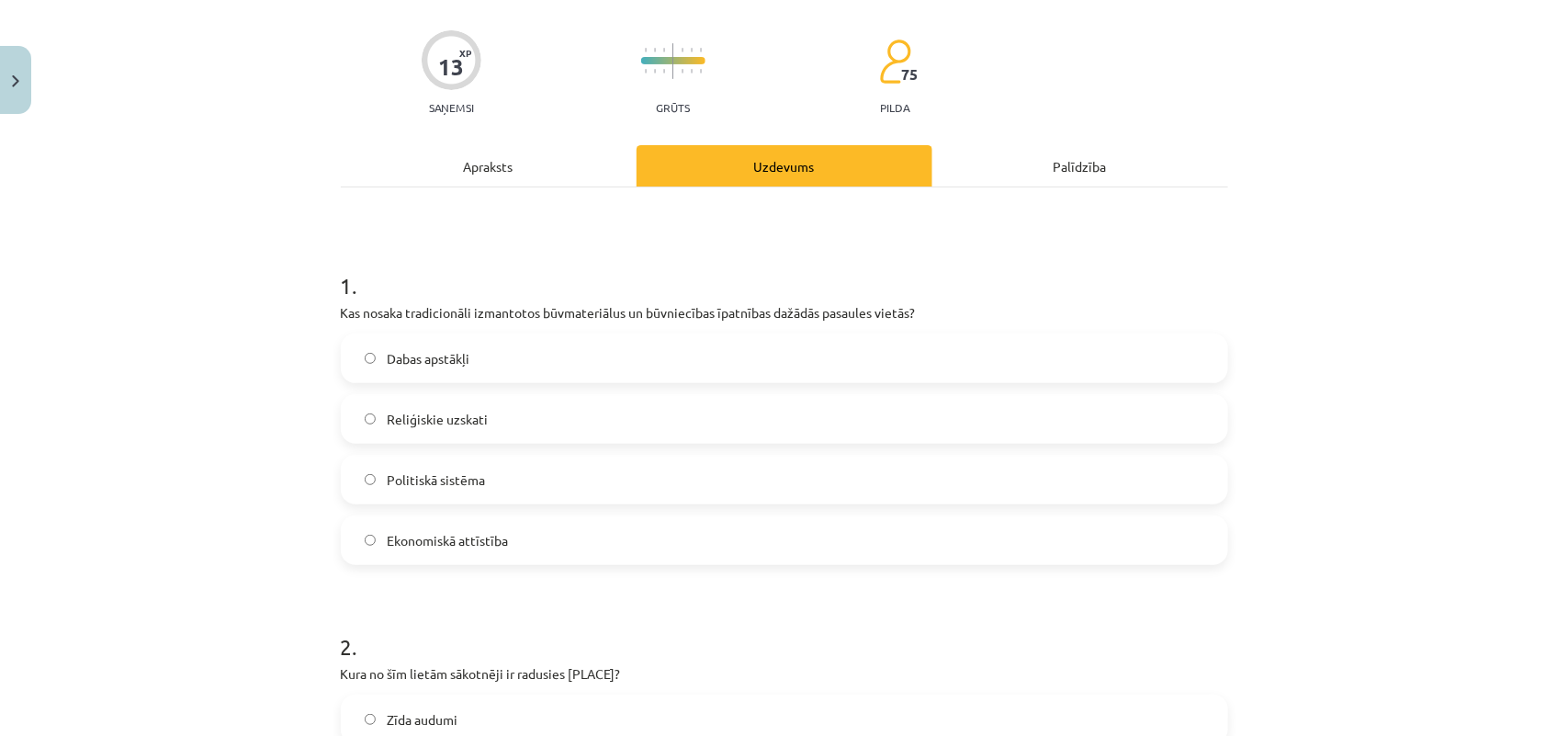 scroll, scrollTop: 148, scrollLeft: 0, axis: vertical 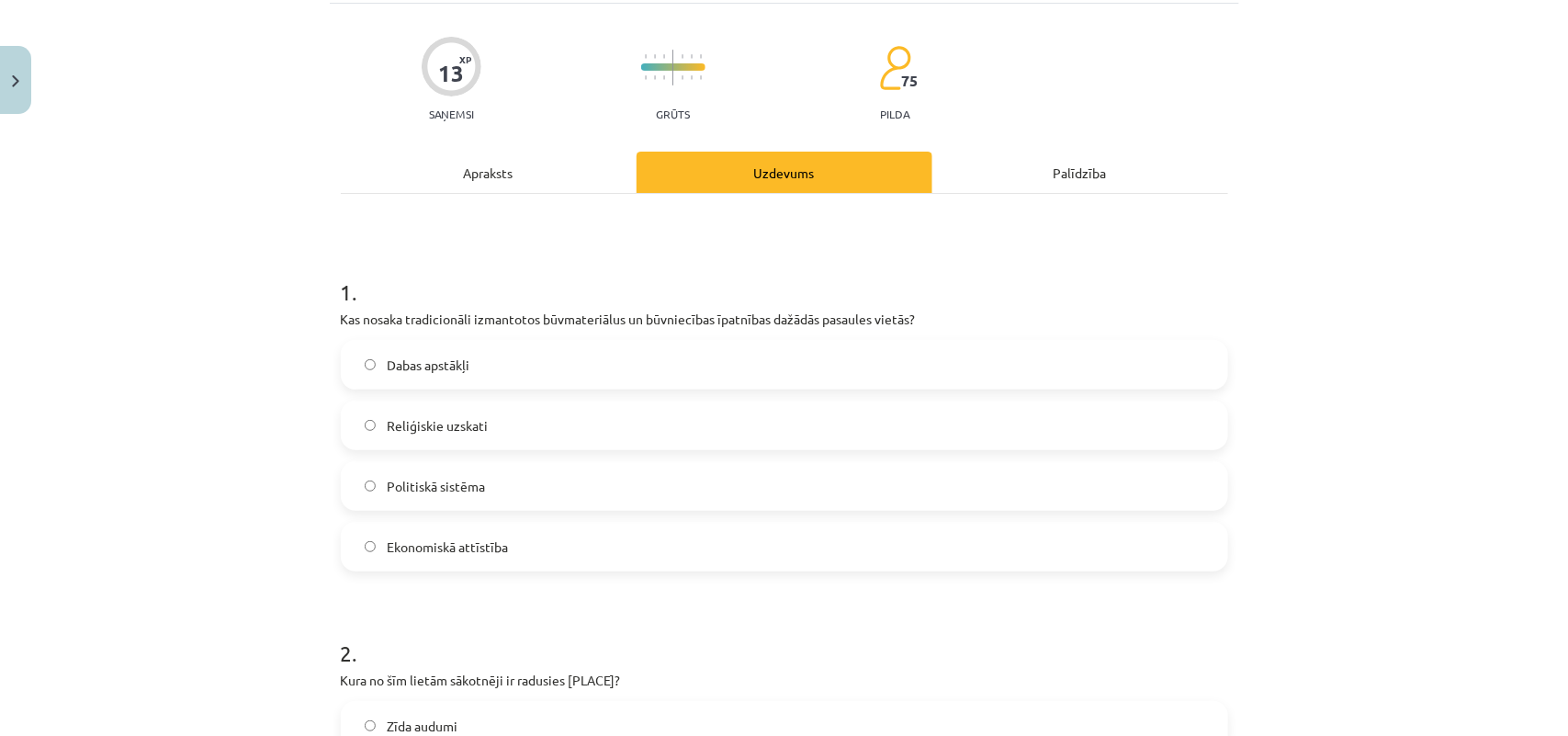 click on "Apraksts" 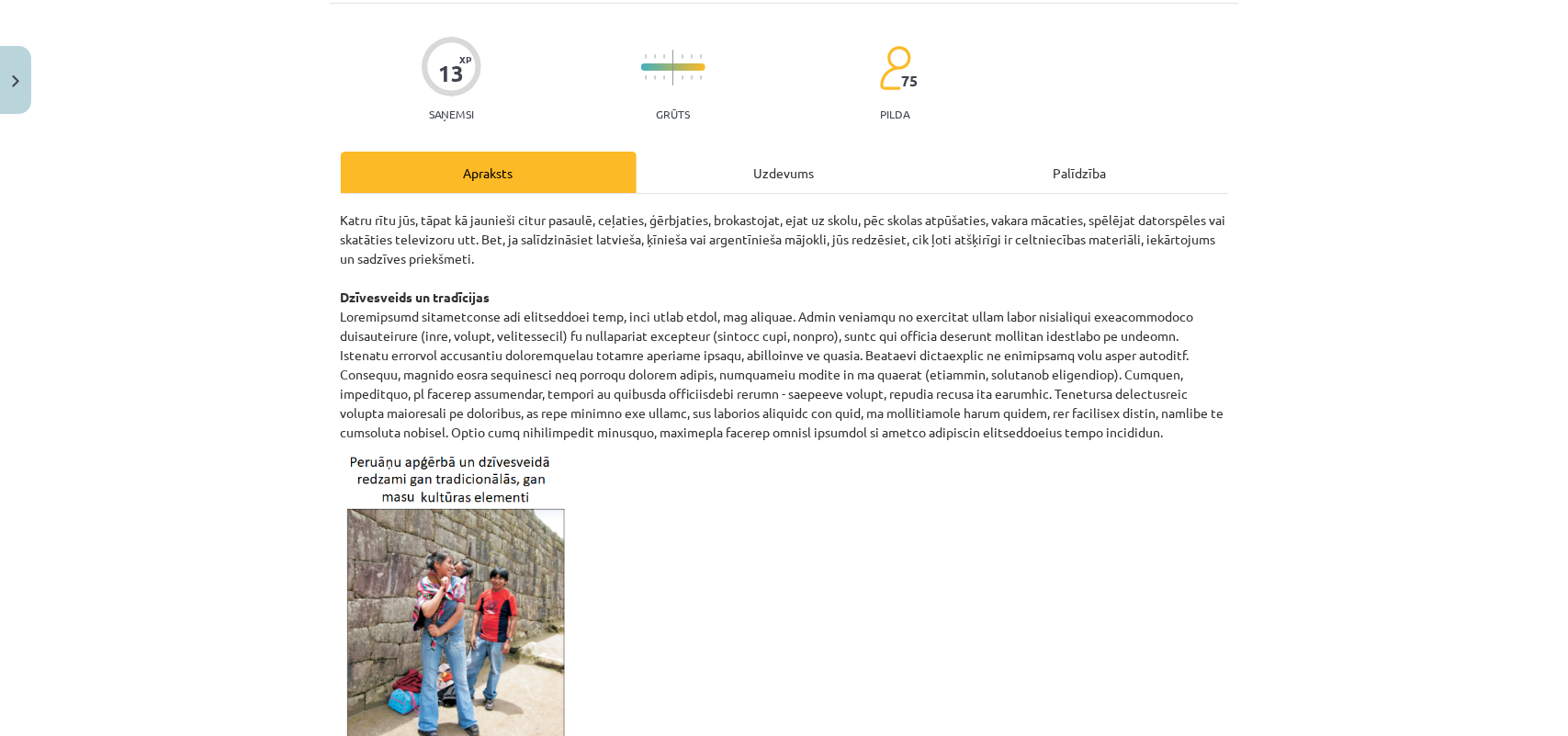 scroll, scrollTop: 46, scrollLeft: 0, axis: vertical 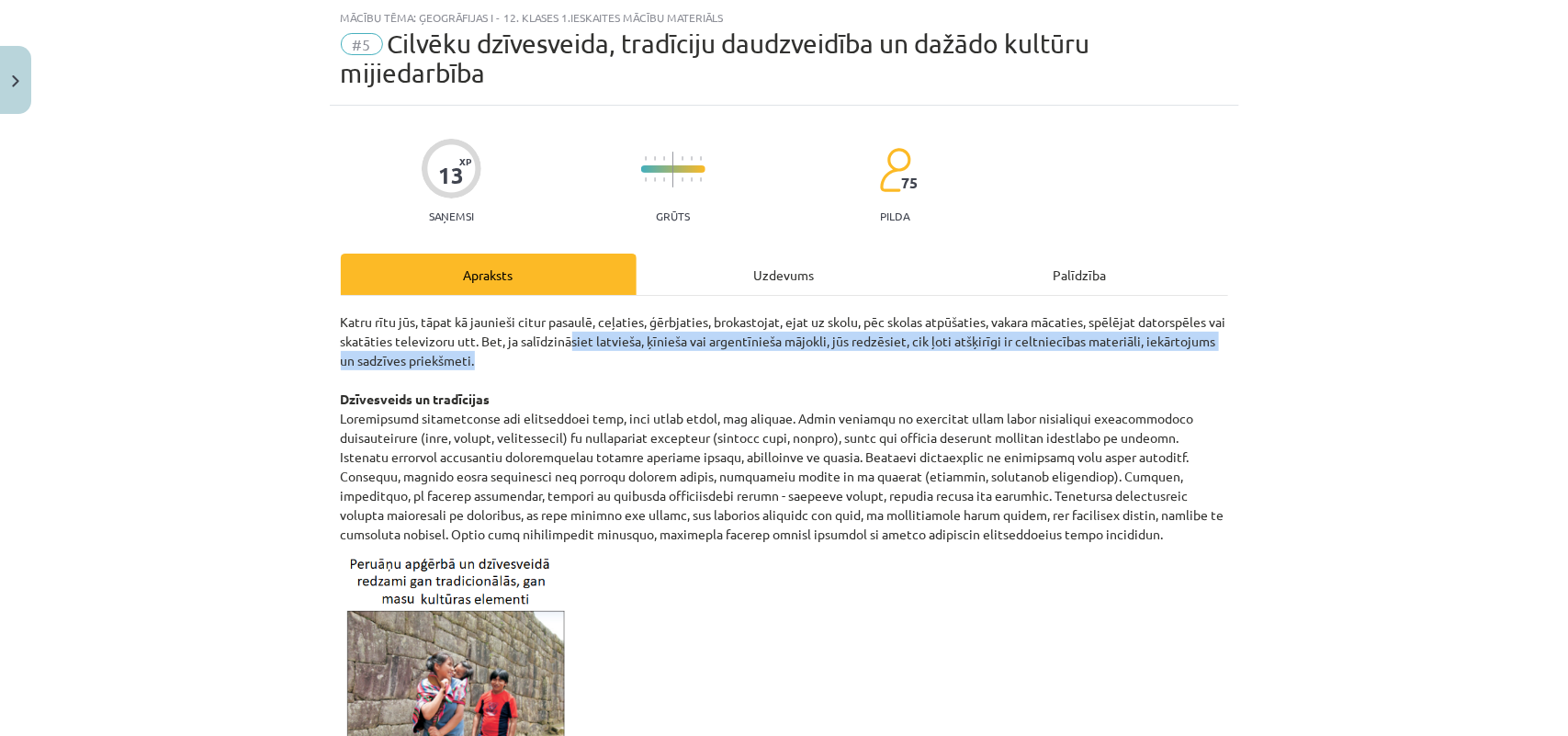 drag, startPoint x: 580, startPoint y: 341, endPoint x: 682, endPoint y: 352, distance: 102.59142 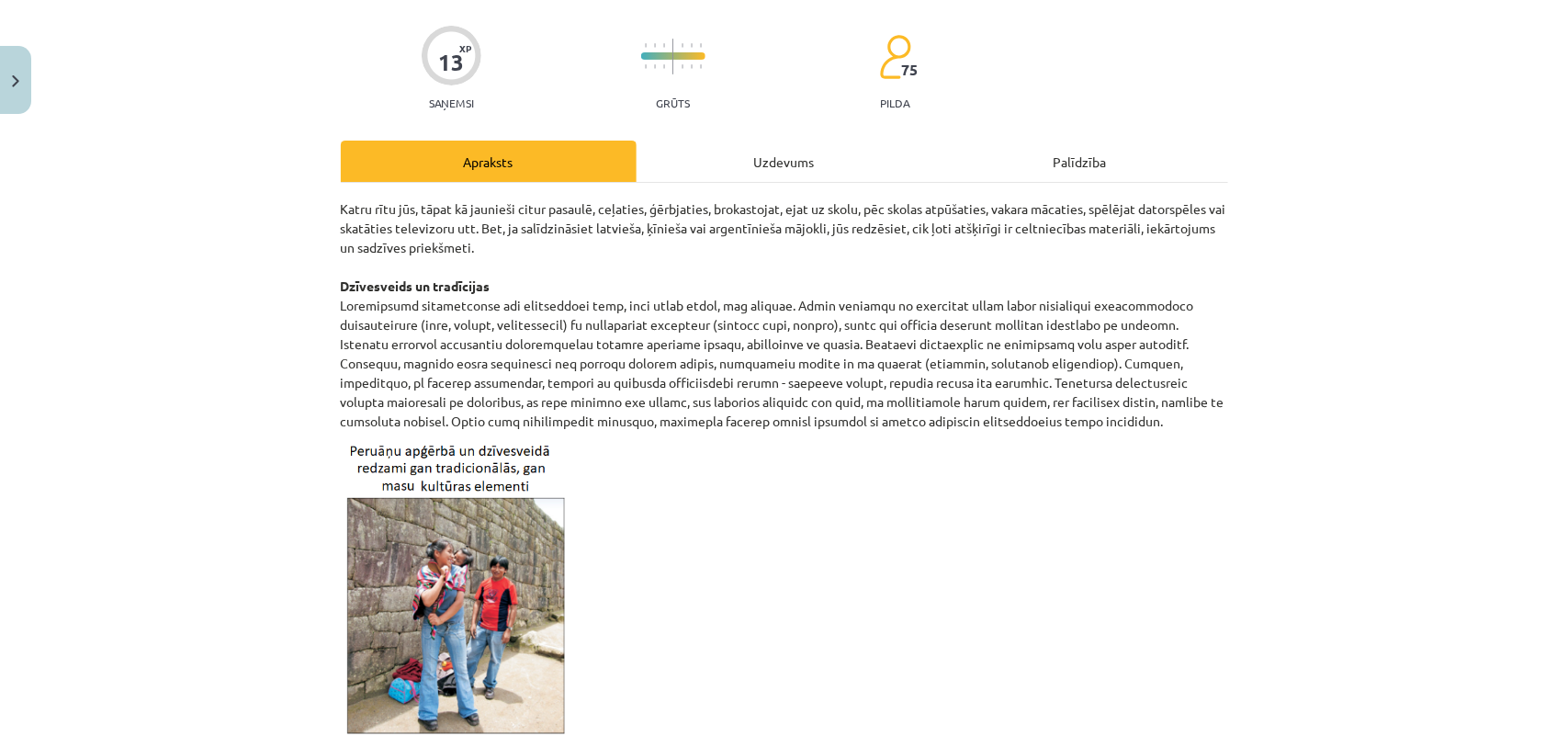 scroll, scrollTop: 161, scrollLeft: 0, axis: vertical 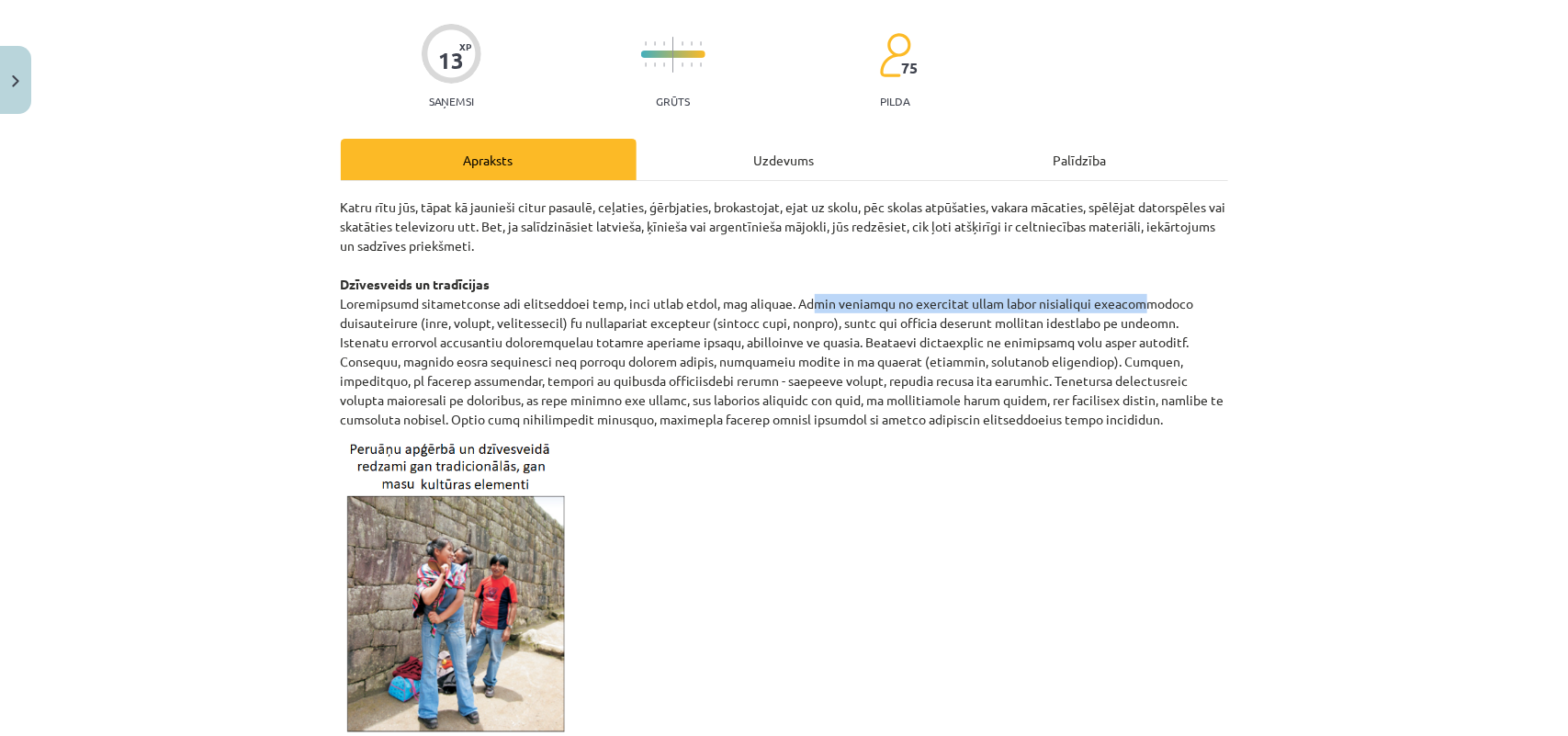 drag, startPoint x: 786, startPoint y: 304, endPoint x: 1099, endPoint y: 303, distance: 313.0016 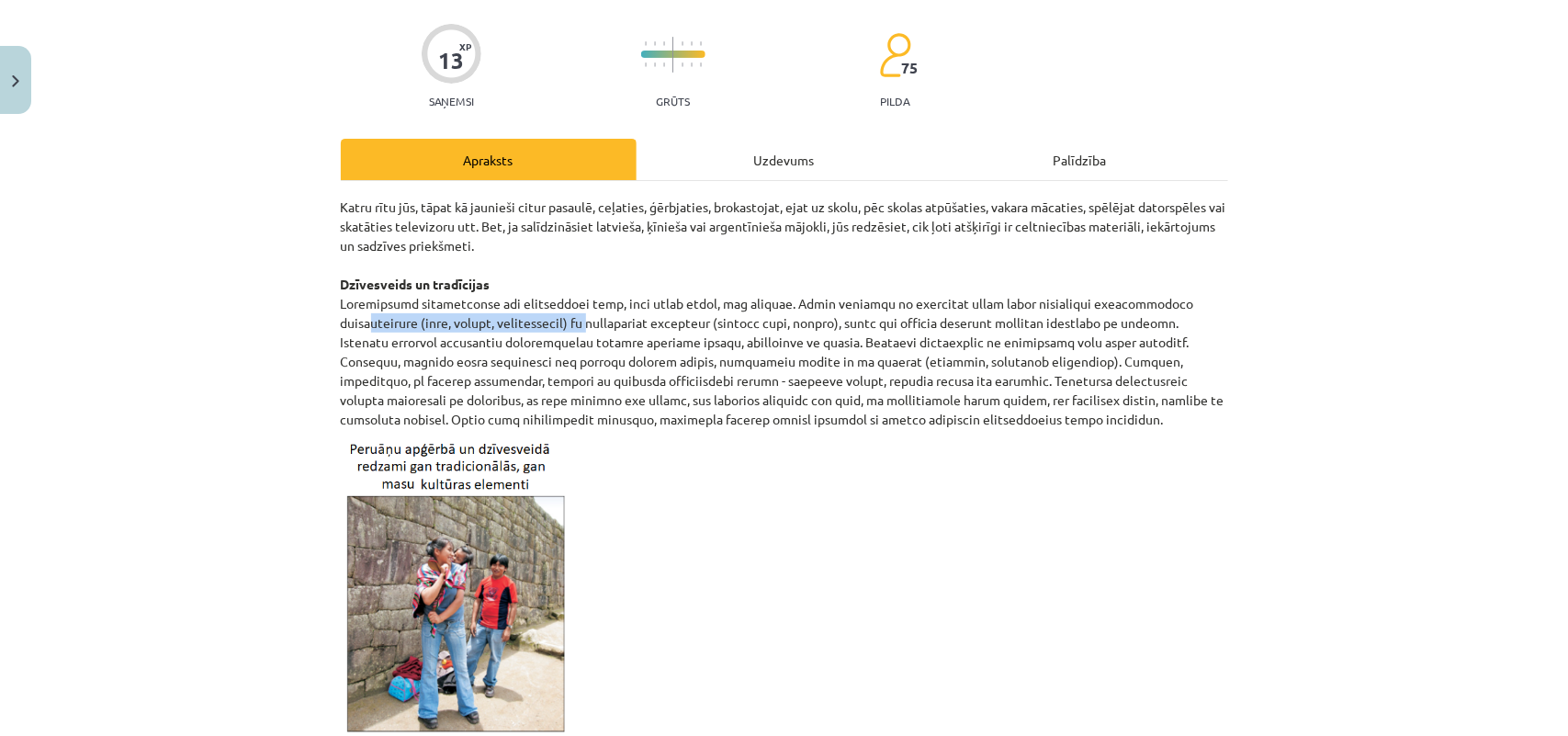 drag, startPoint x: 363, startPoint y: 320, endPoint x: 602, endPoint y: 320, distance: 239 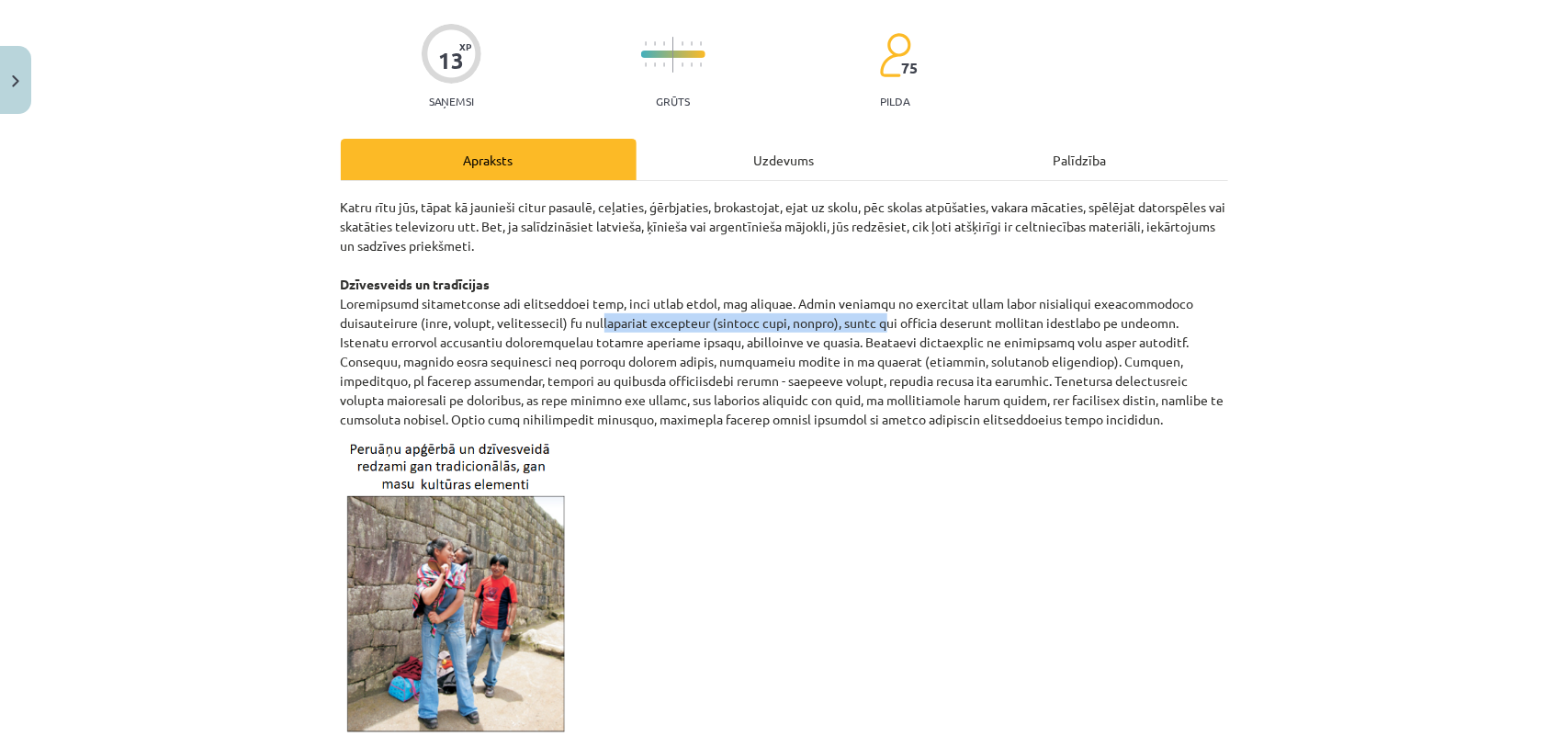 drag, startPoint x: 618, startPoint y: 323, endPoint x: 887, endPoint y: 323, distance: 269 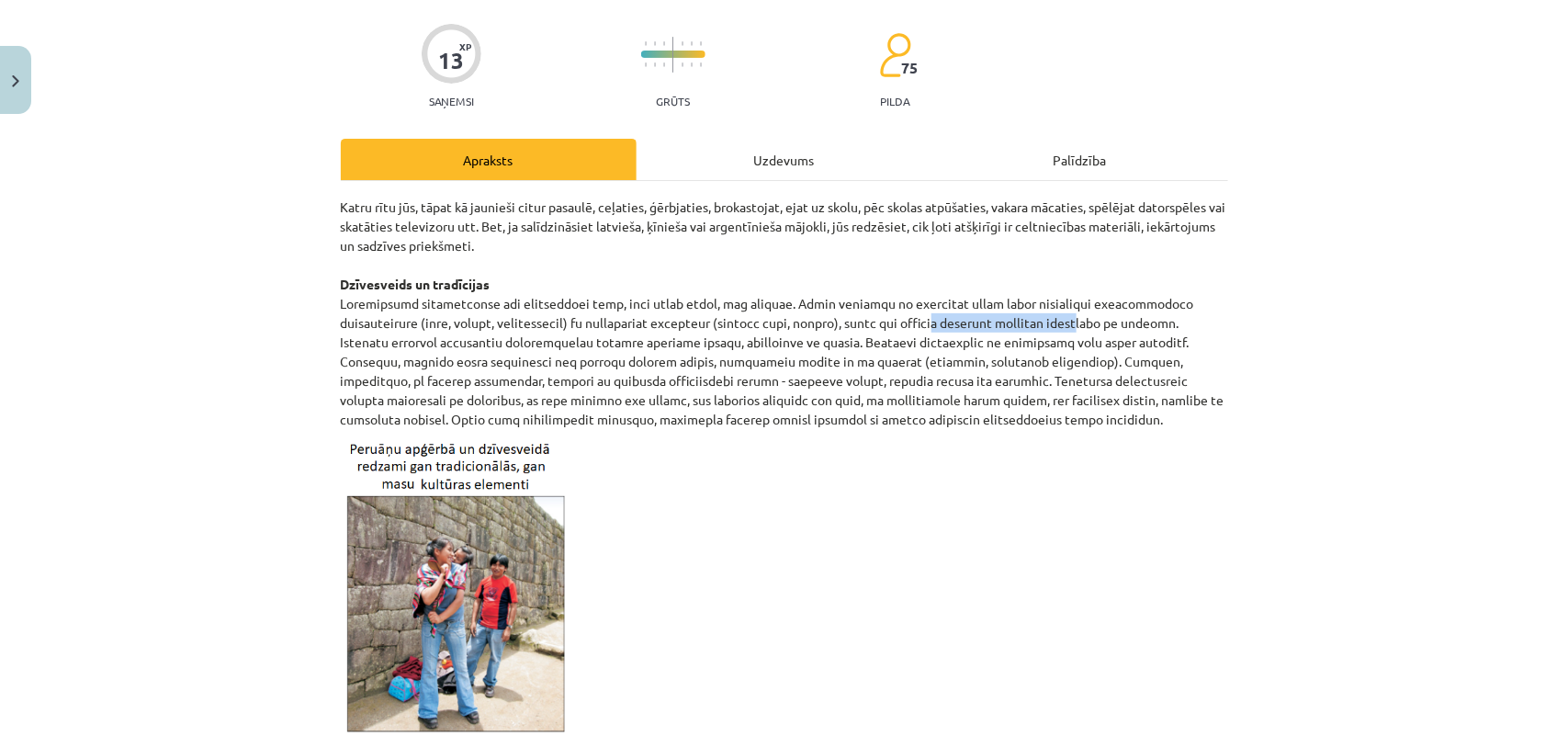 drag, startPoint x: 934, startPoint y: 319, endPoint x: 1077, endPoint y: 323, distance: 143.05593 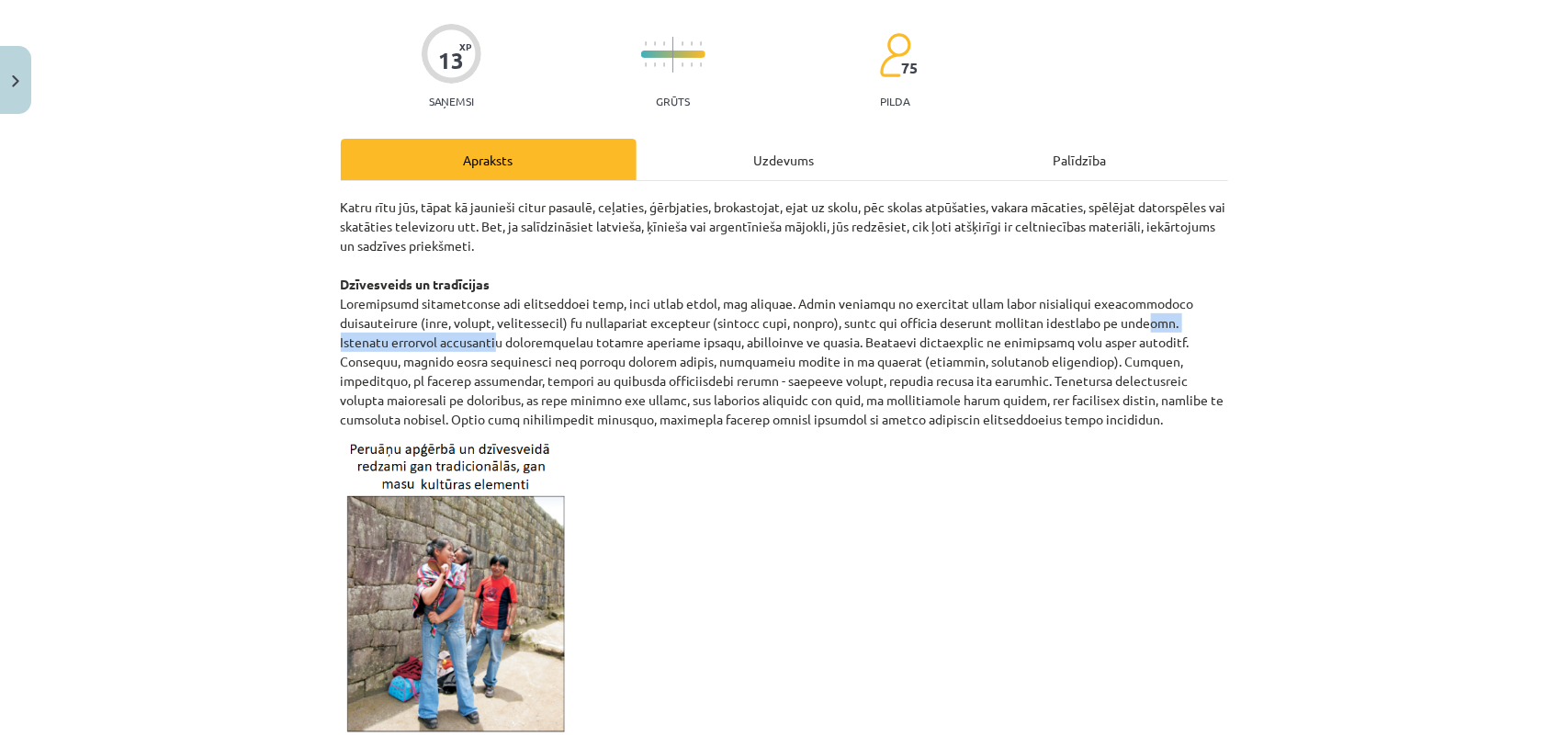 drag, startPoint x: 1151, startPoint y: 319, endPoint x: 475, endPoint y: 347, distance: 676.5796 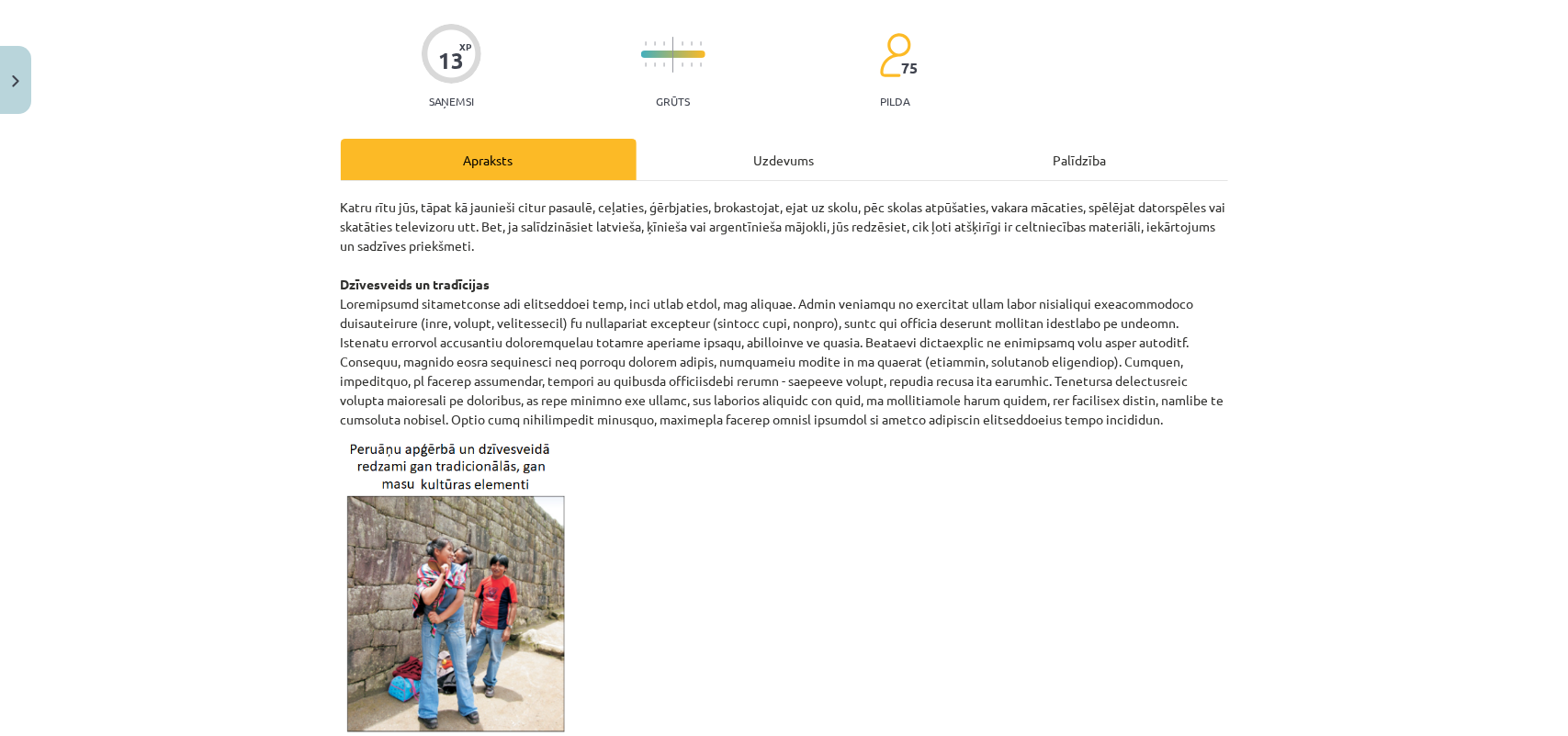 click on "Katru rītu jūs, tāpat kā jaunieši citur pasaulē, ceļaties, ģērbjaties, brokastojat, ejat uz skolu, pēc skolas atpūšaties, vakara mācaties, spēlējat datorspēles vai skatāties televizoru utt. Bet, ja salīdzināsiet latvieša, ķīnieša vai argentīnieša mājokli, jūs redzēsiet, cik ļoti atšķirīgi ir celtniecības materiāli, iekārtojums un sadzīves priekšmeti.
Dzīvesveids un tradīcijas" 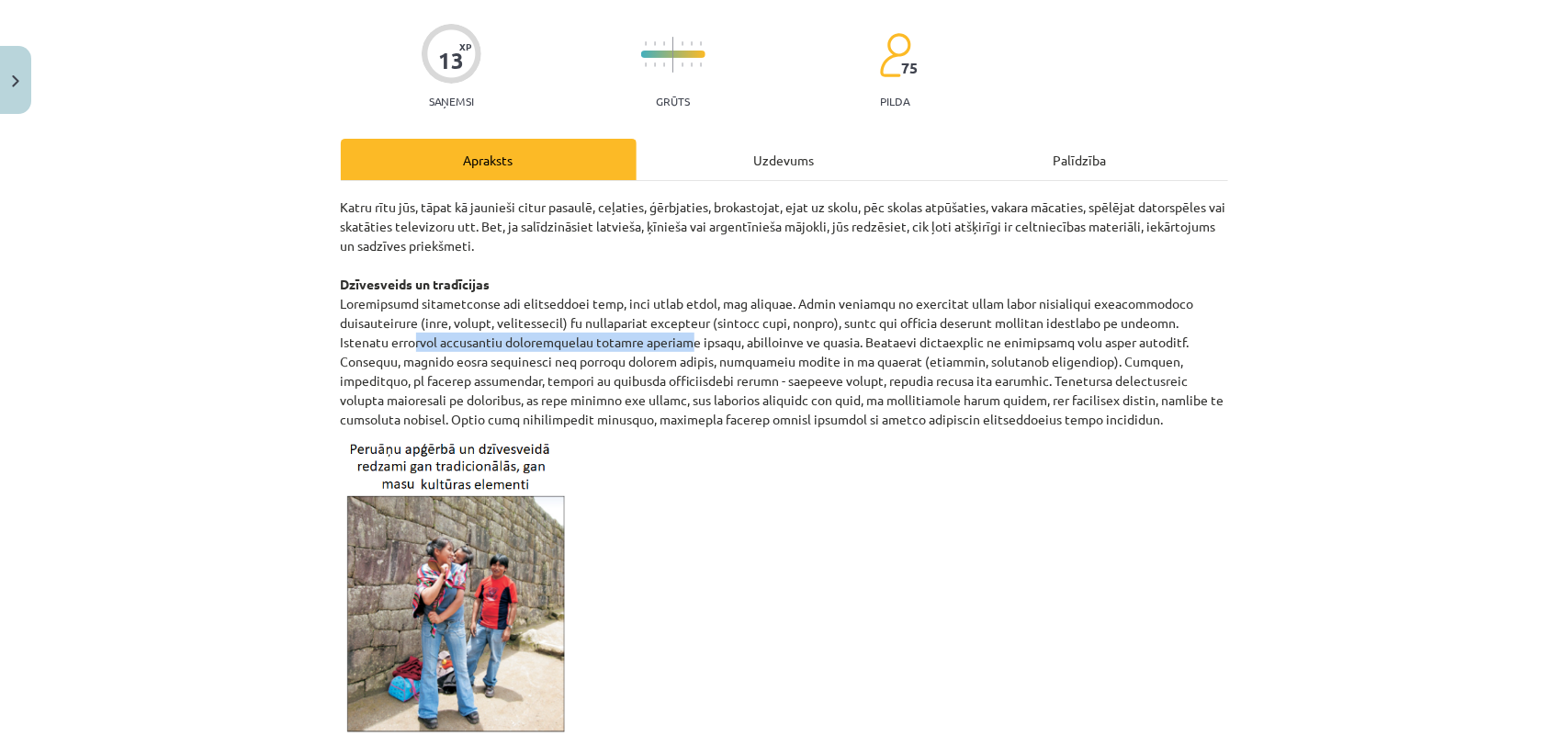 drag, startPoint x: 401, startPoint y: 337, endPoint x: 646, endPoint y: 345, distance: 245.13058 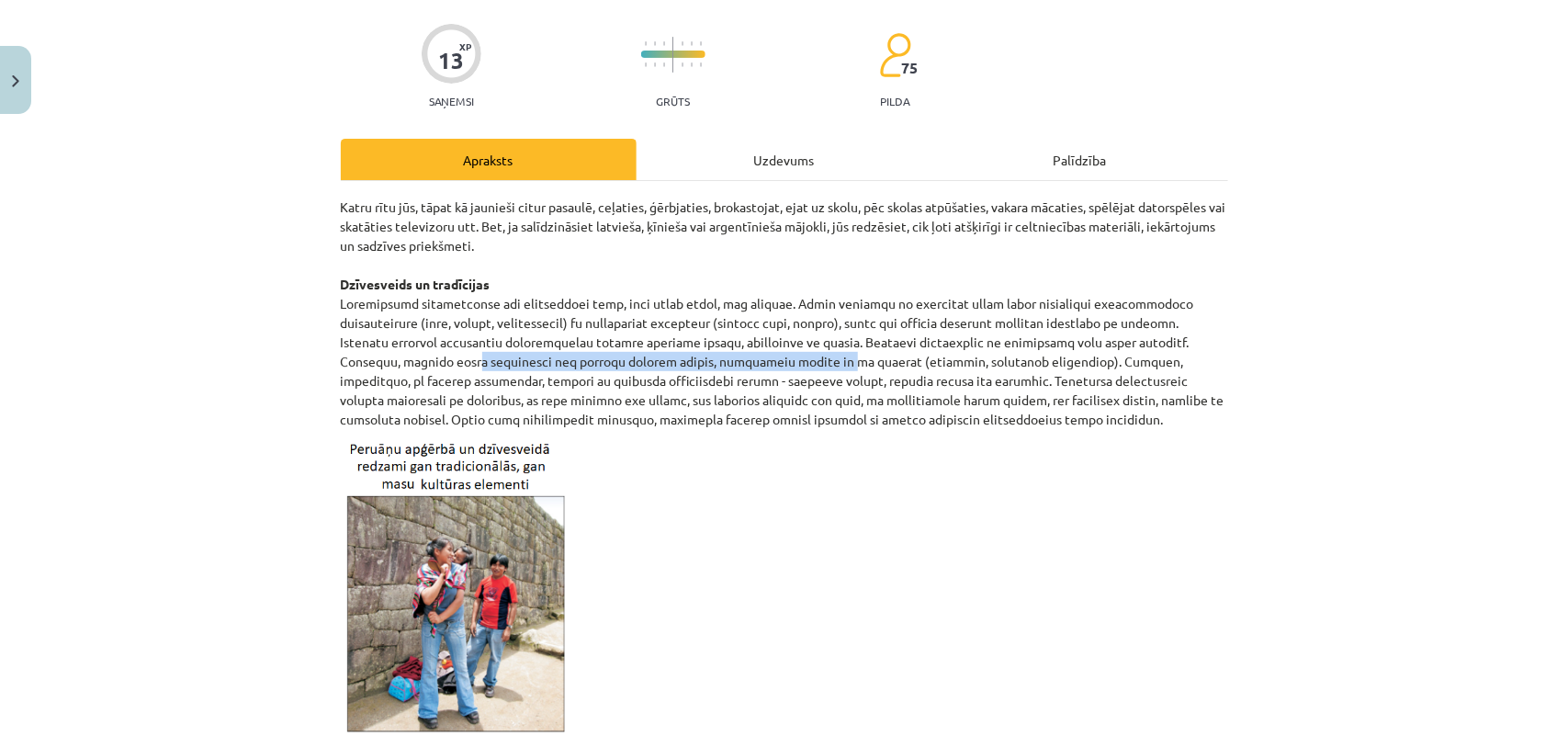drag, startPoint x: 404, startPoint y: 358, endPoint x: 740, endPoint y: 361, distance: 336.0134 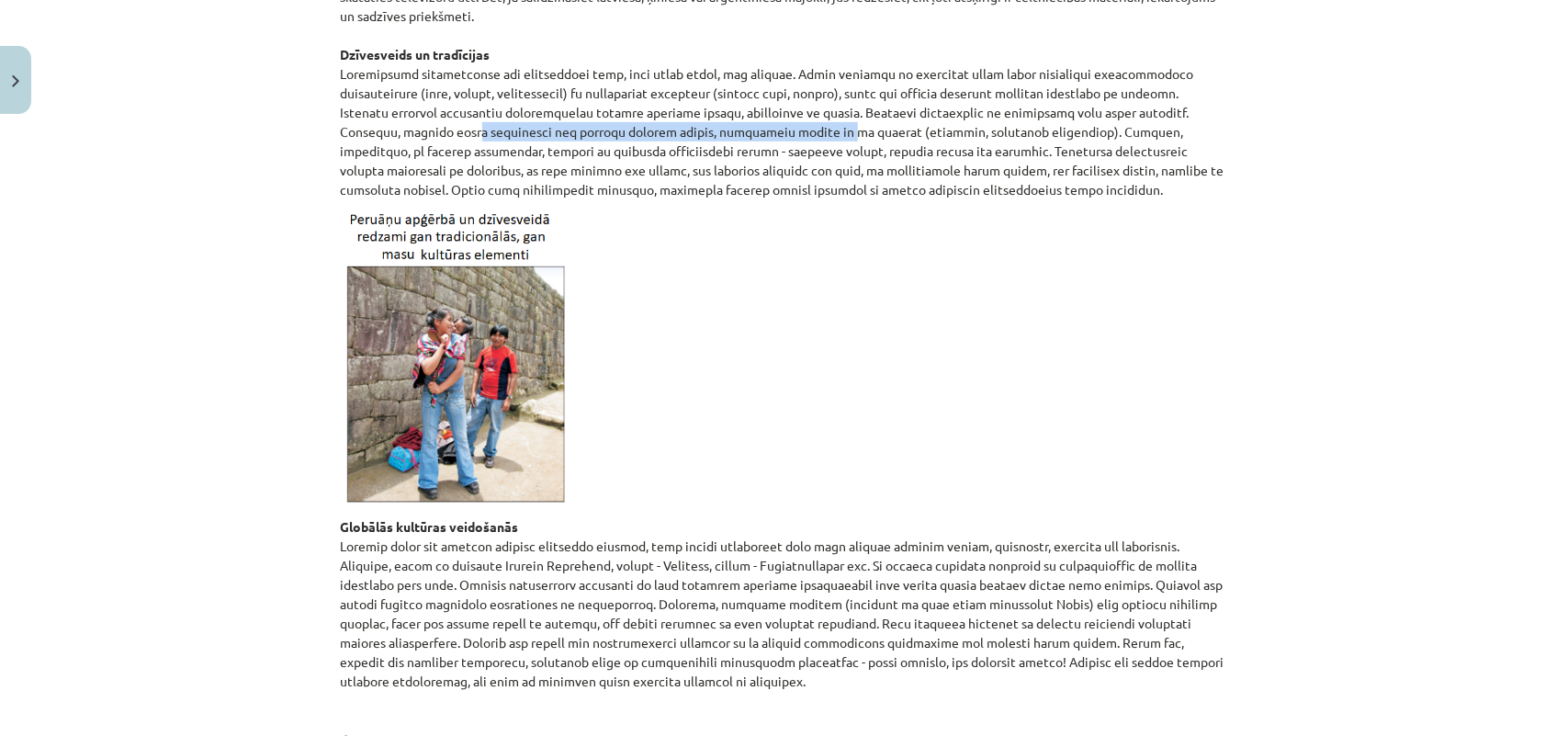 scroll, scrollTop: 505, scrollLeft: 0, axis: vertical 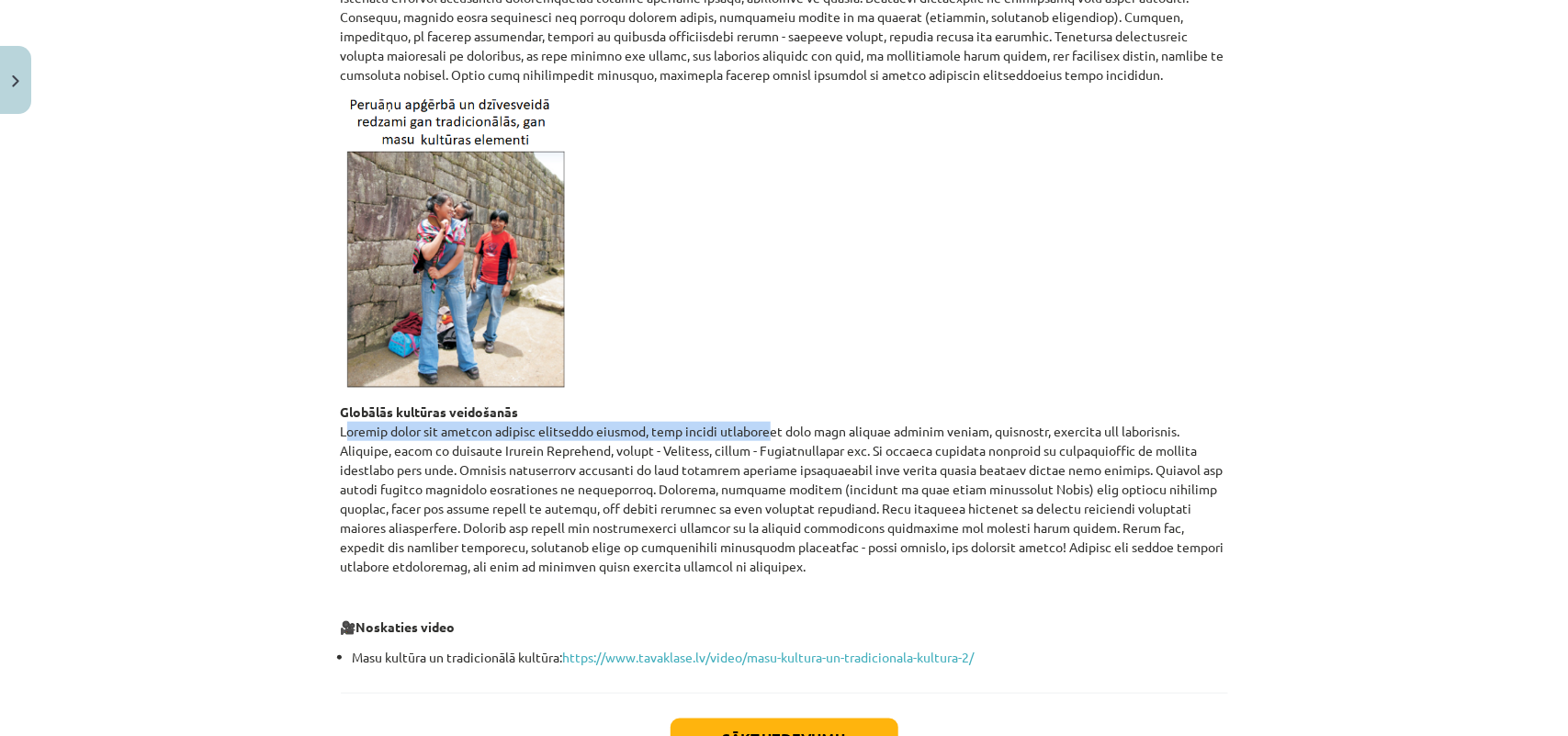 drag, startPoint x: 335, startPoint y: 423, endPoint x: 754, endPoint y: 428, distance: 419.02983 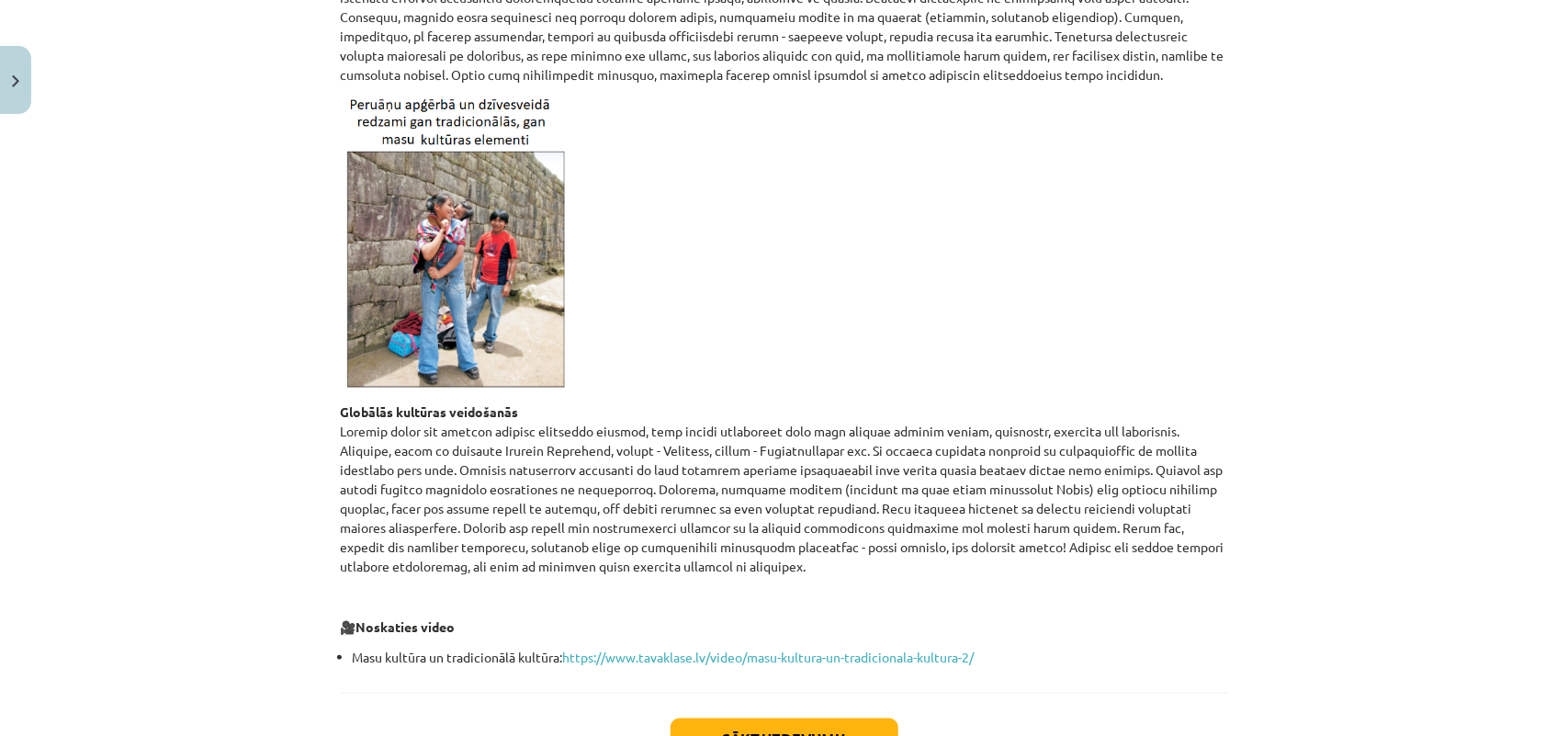 click 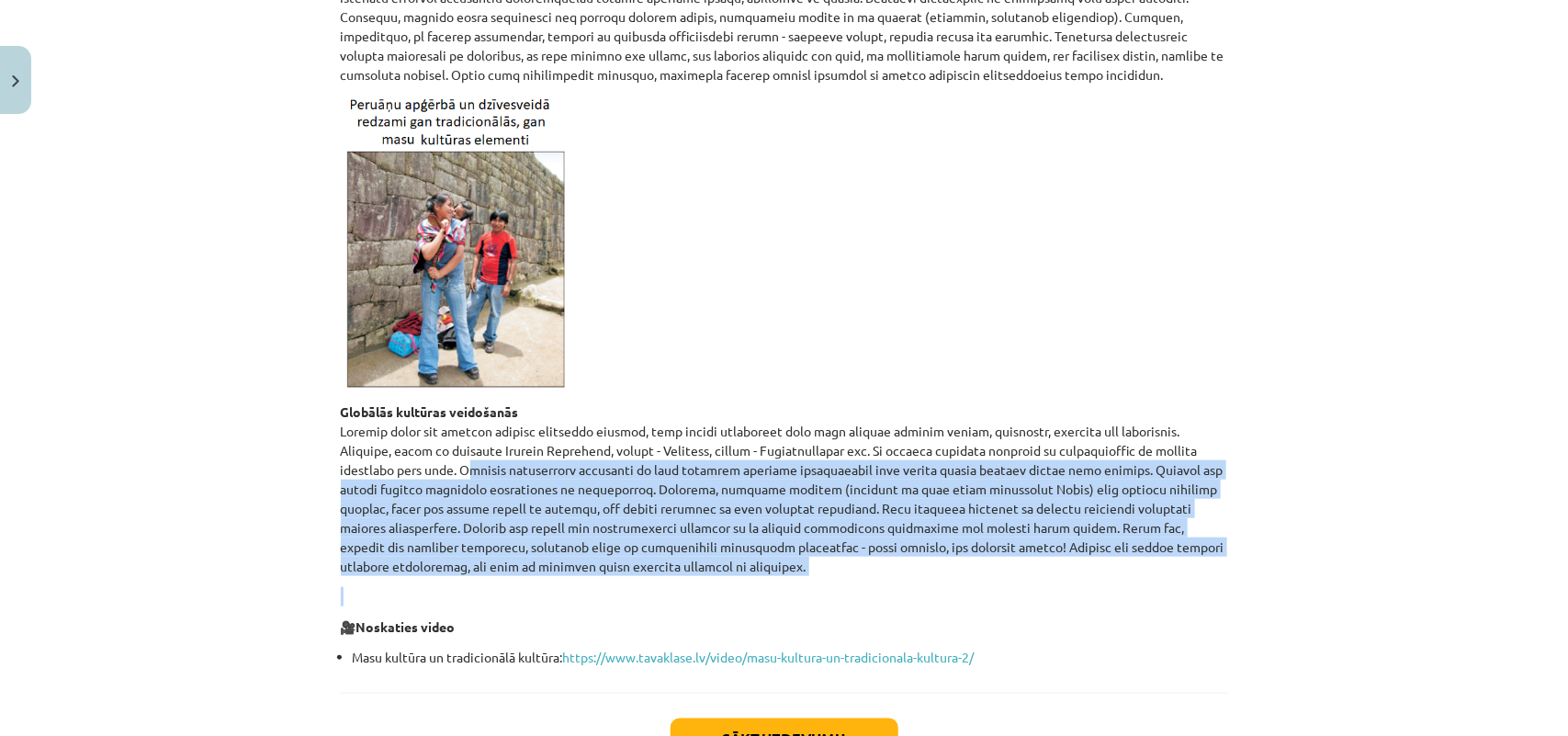 drag, startPoint x: 446, startPoint y: 462, endPoint x: 782, endPoint y: 577, distance: 355.13519 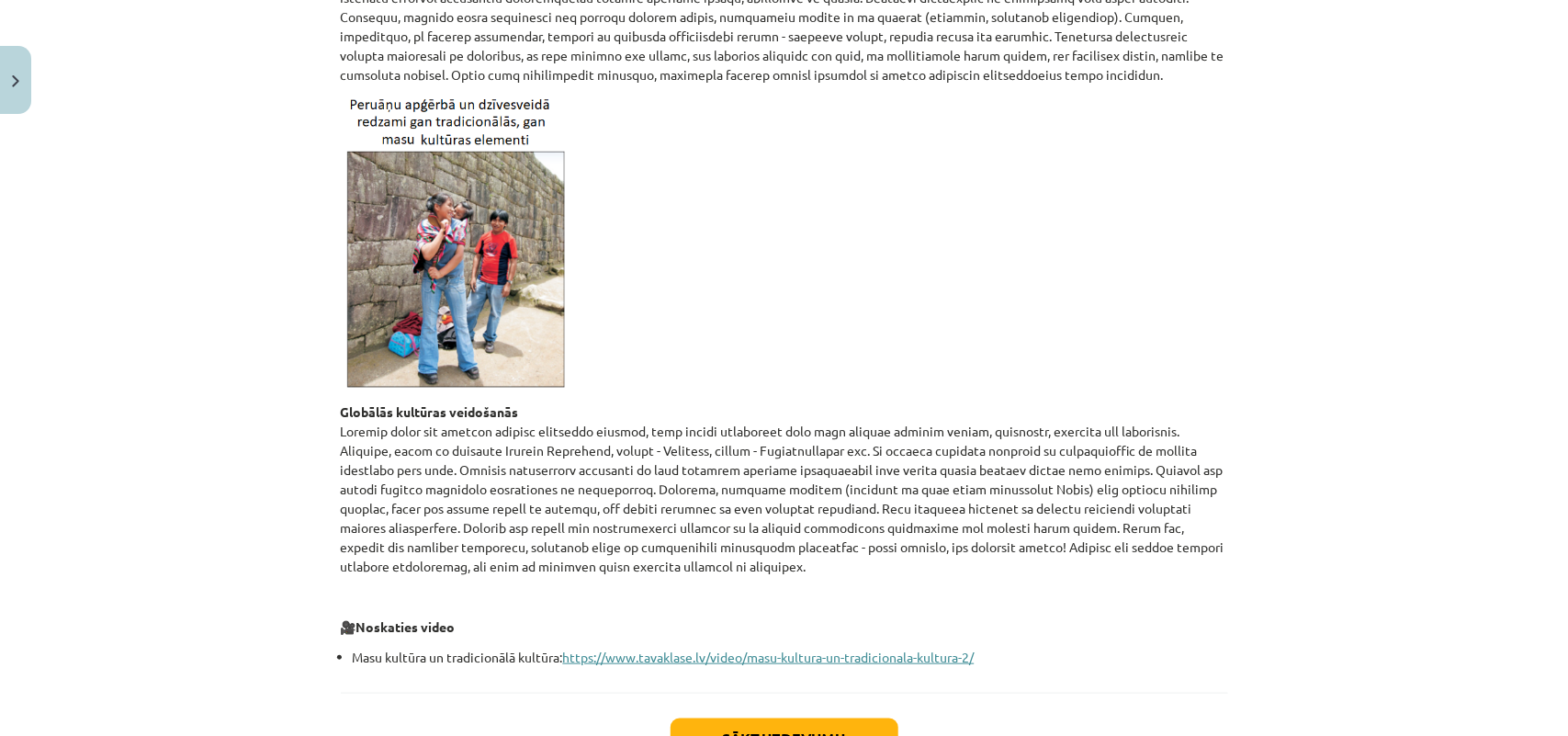 click on "https://www.tavaklase.lv/video/masu-kultura-un-tradicionala-kultura-2/" 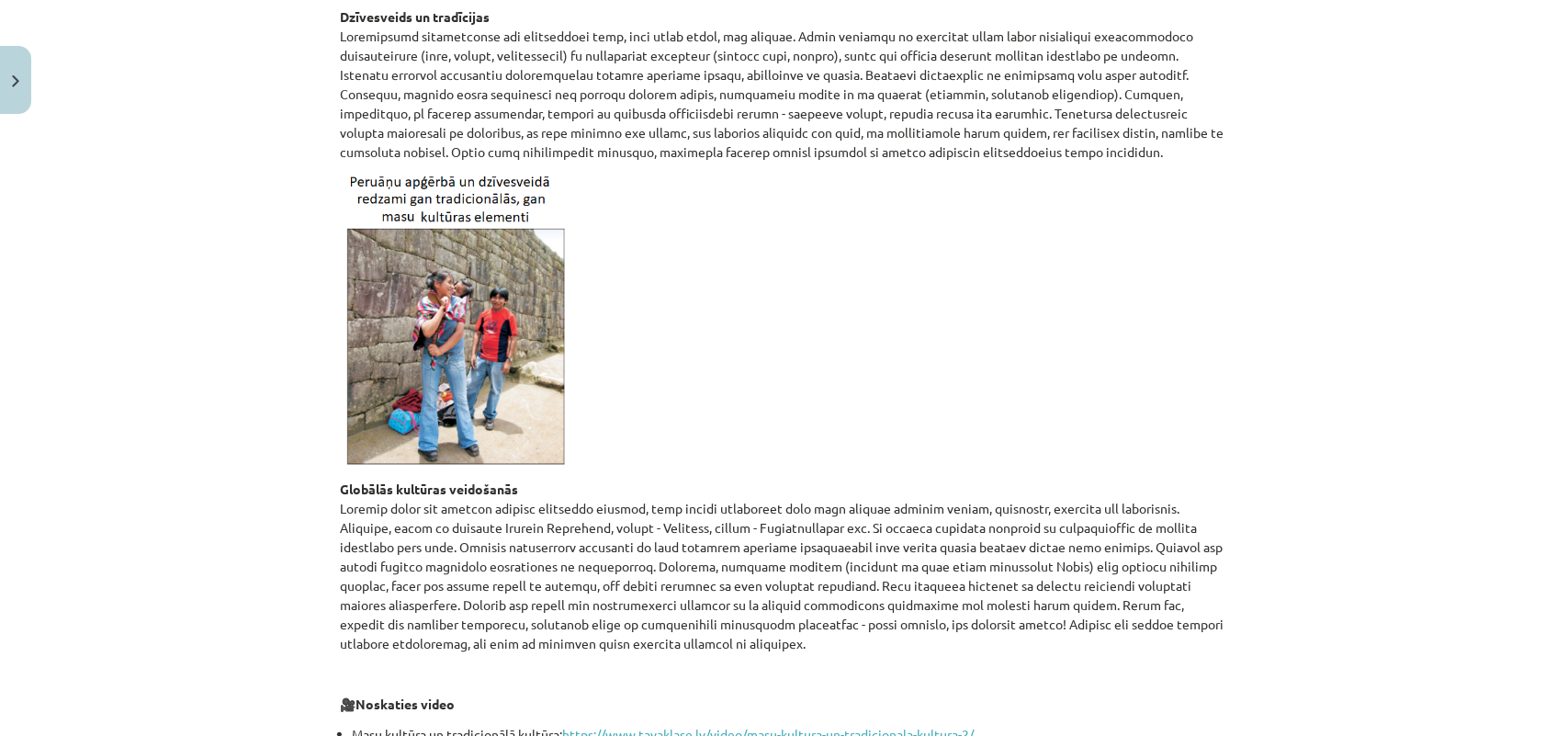 scroll, scrollTop: 391, scrollLeft: 0, axis: vertical 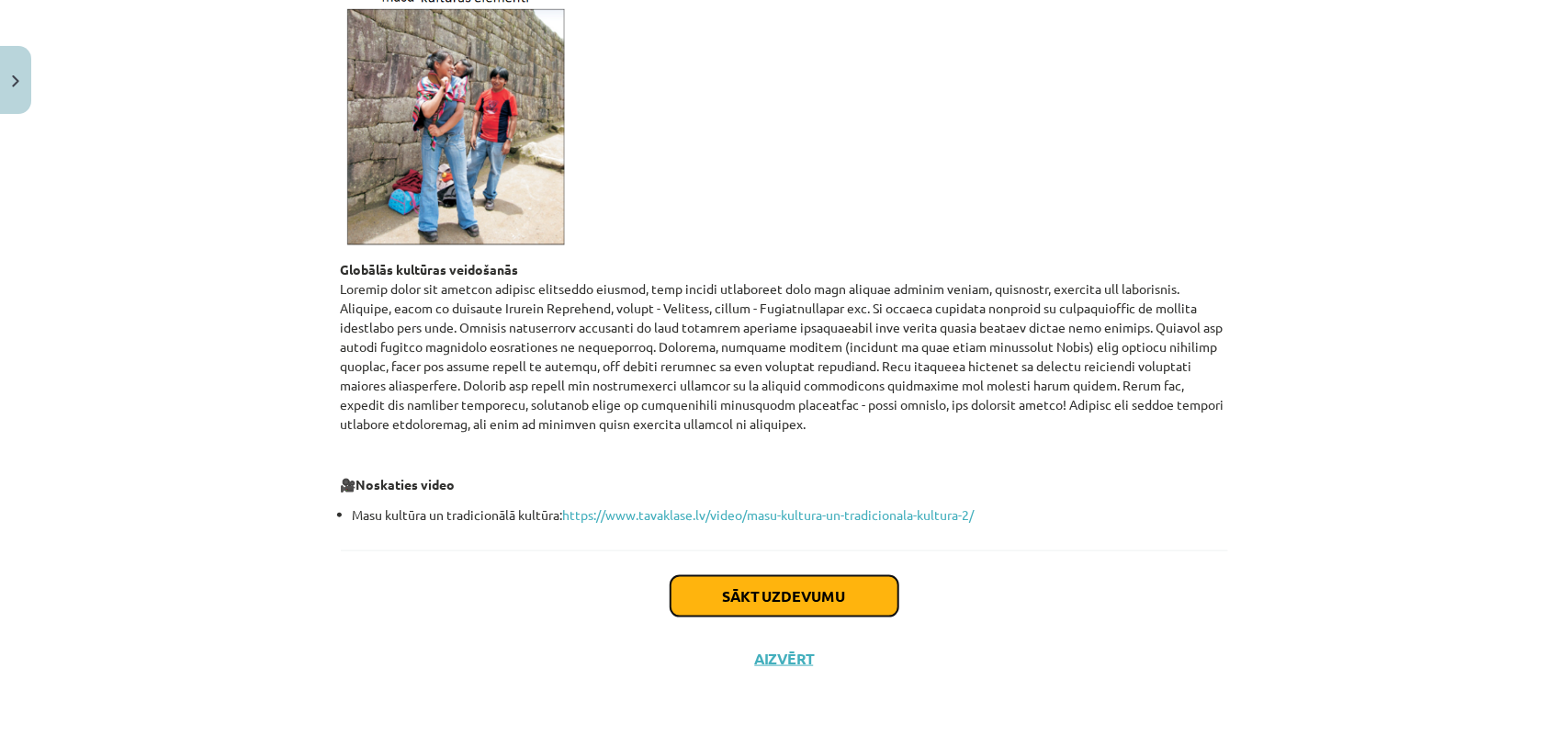 click on "Sākt uzdevumu" 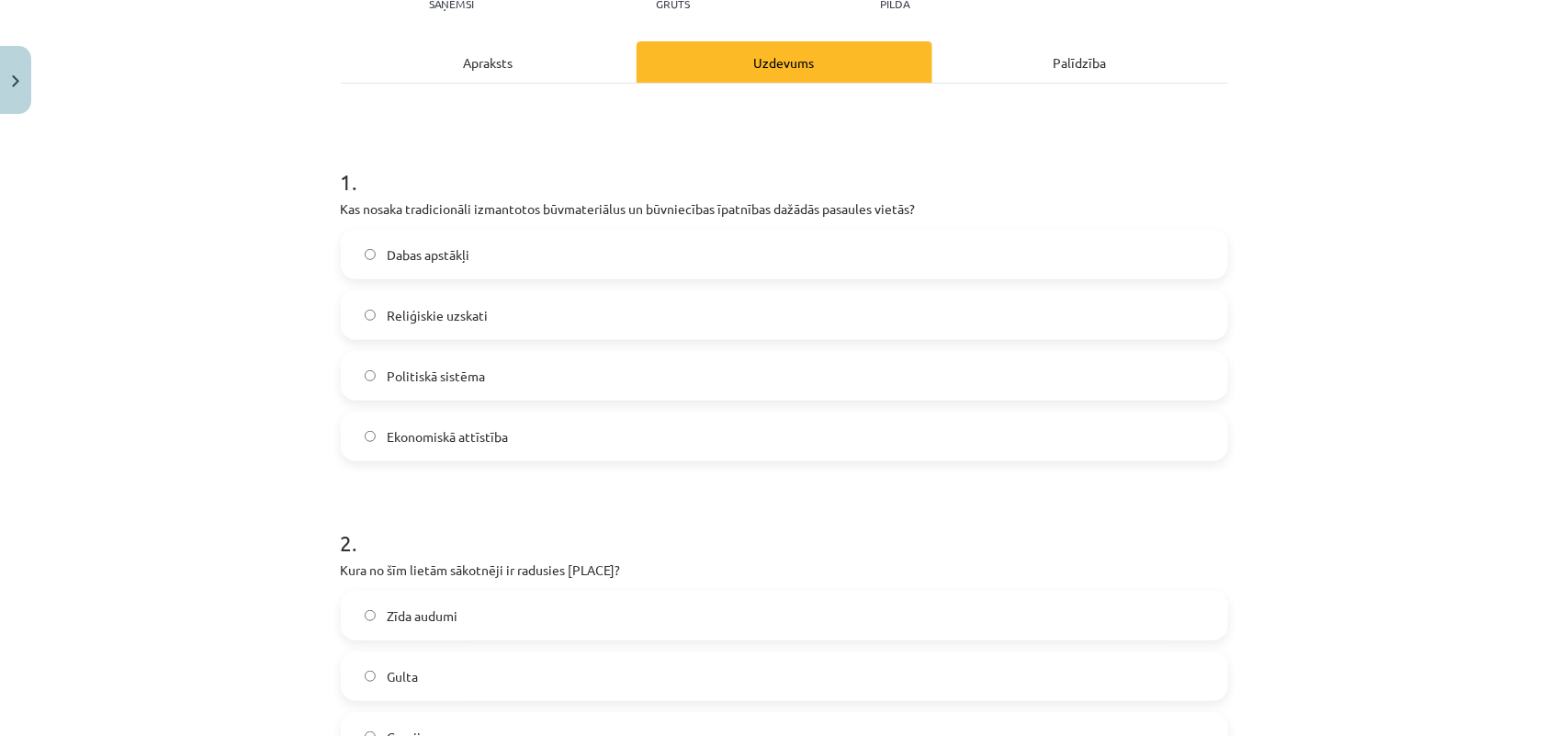 scroll, scrollTop: 276, scrollLeft: 0, axis: vertical 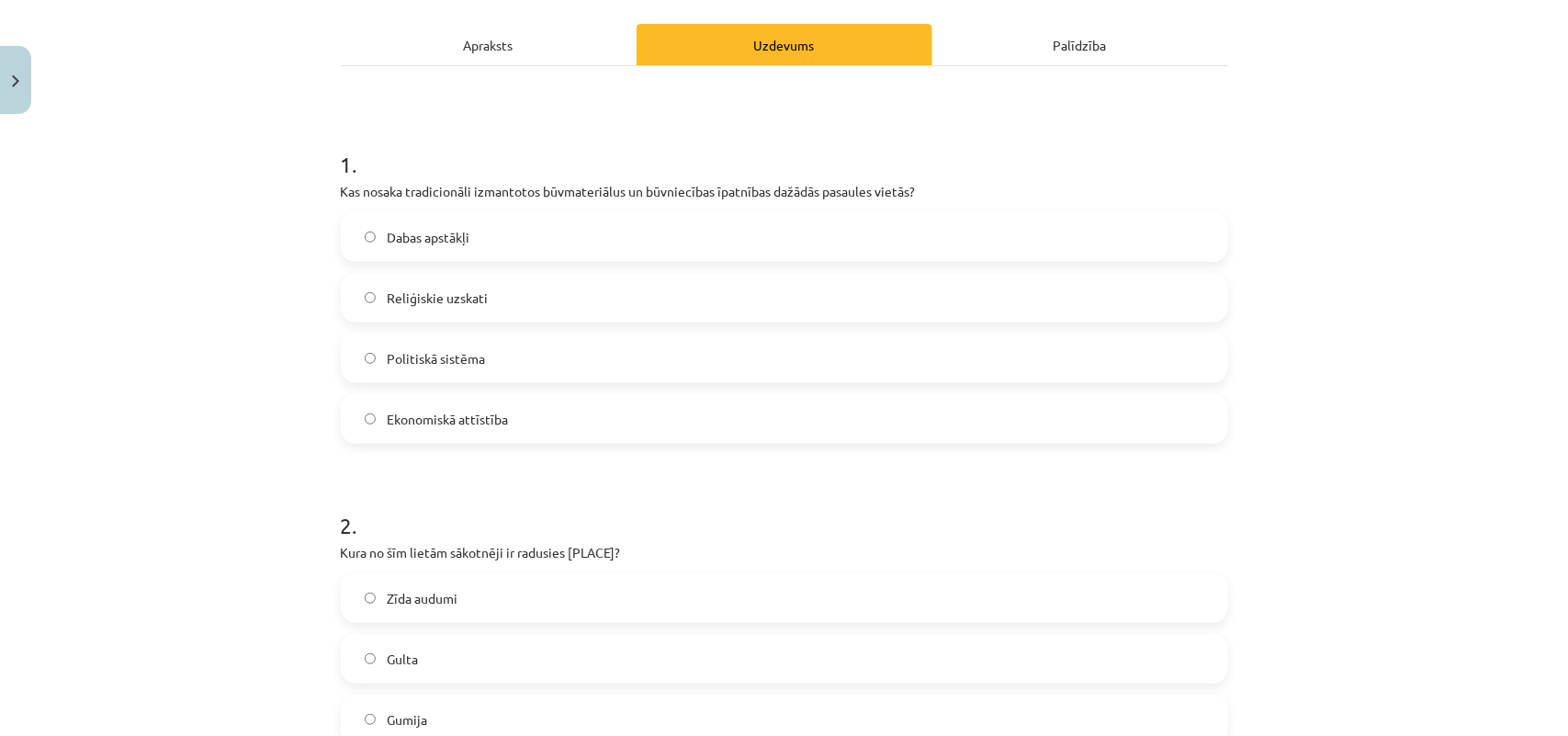 click on "Dabas apstākļi" 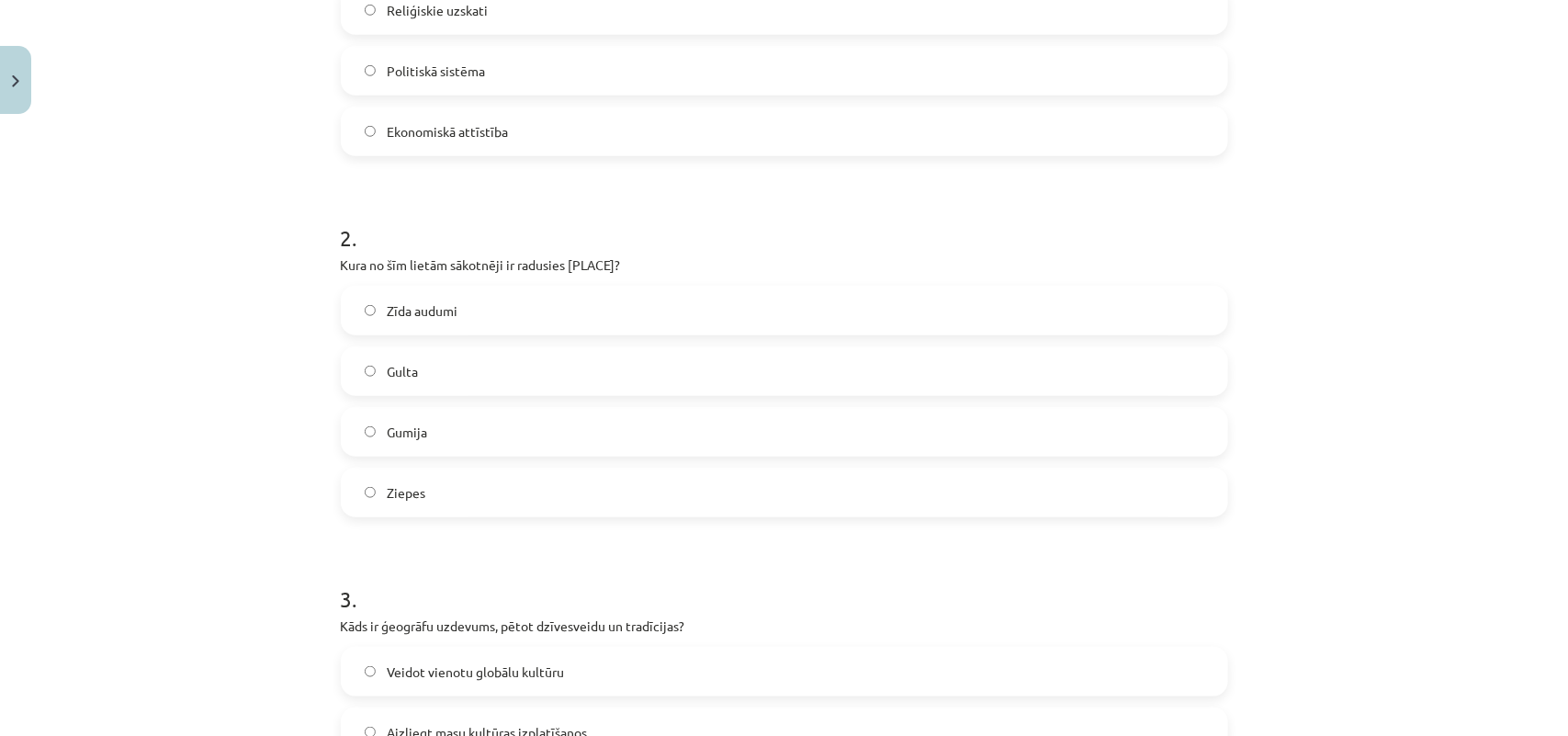 scroll, scrollTop: 620, scrollLeft: 0, axis: vertical 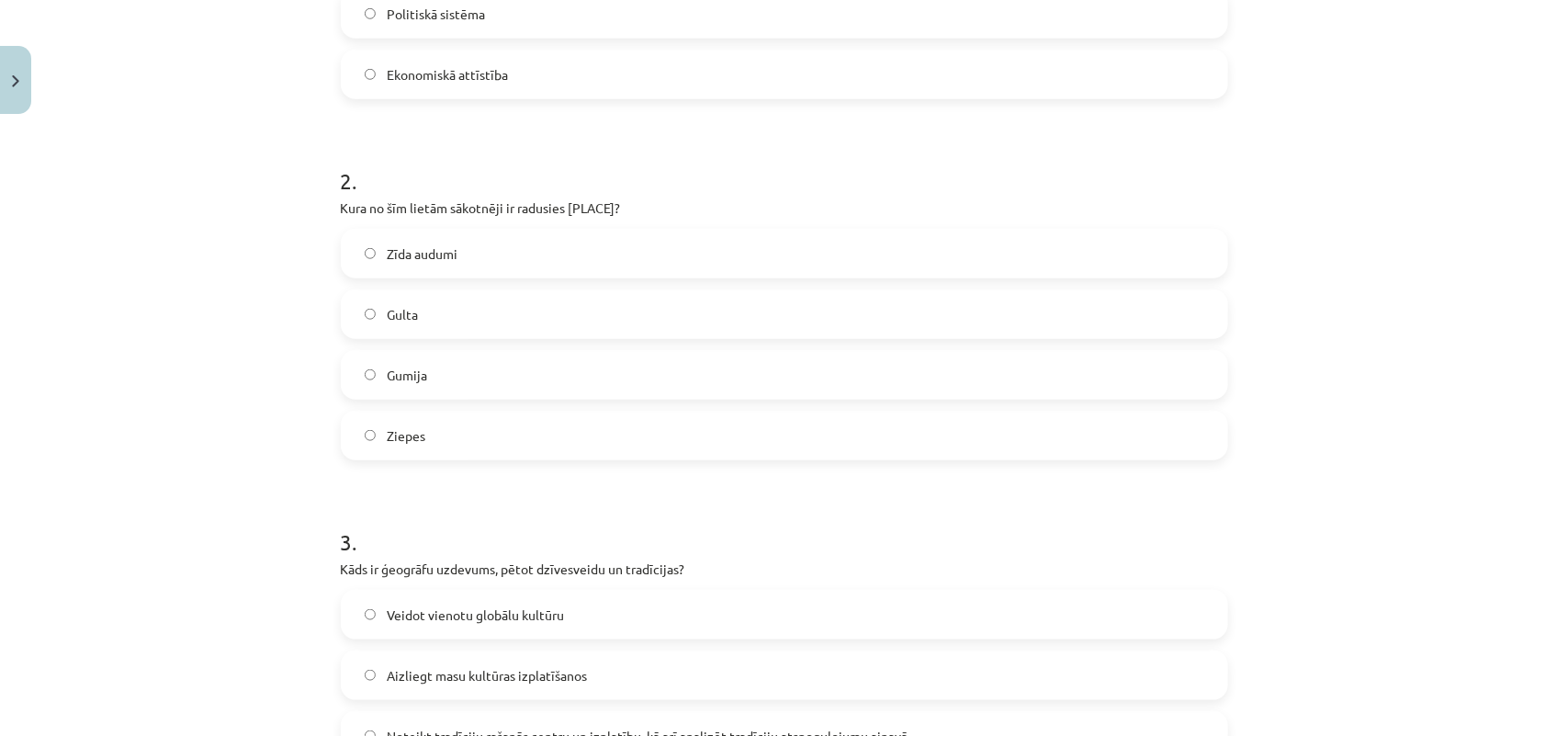 click on "Gumija" 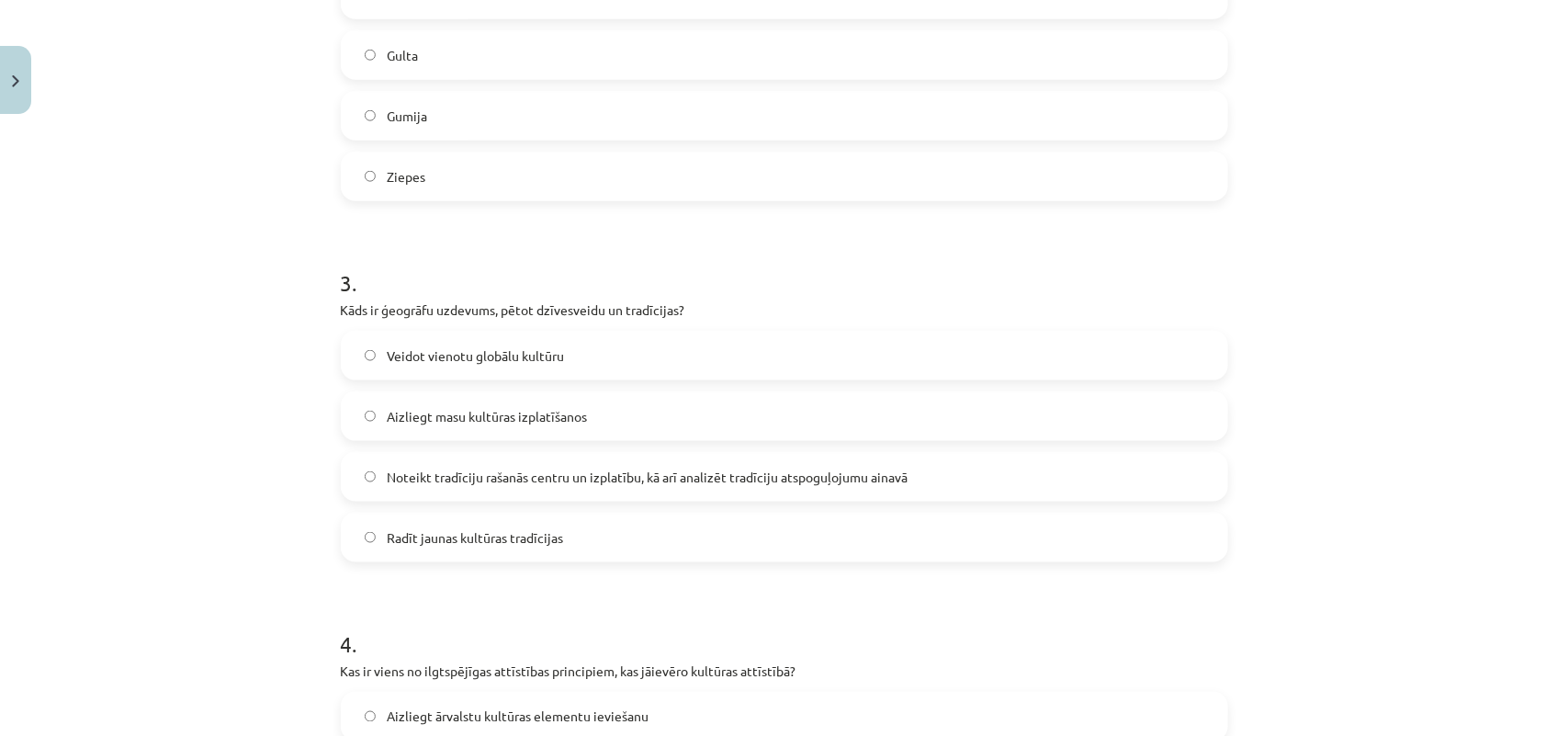 scroll, scrollTop: 965, scrollLeft: 0, axis: vertical 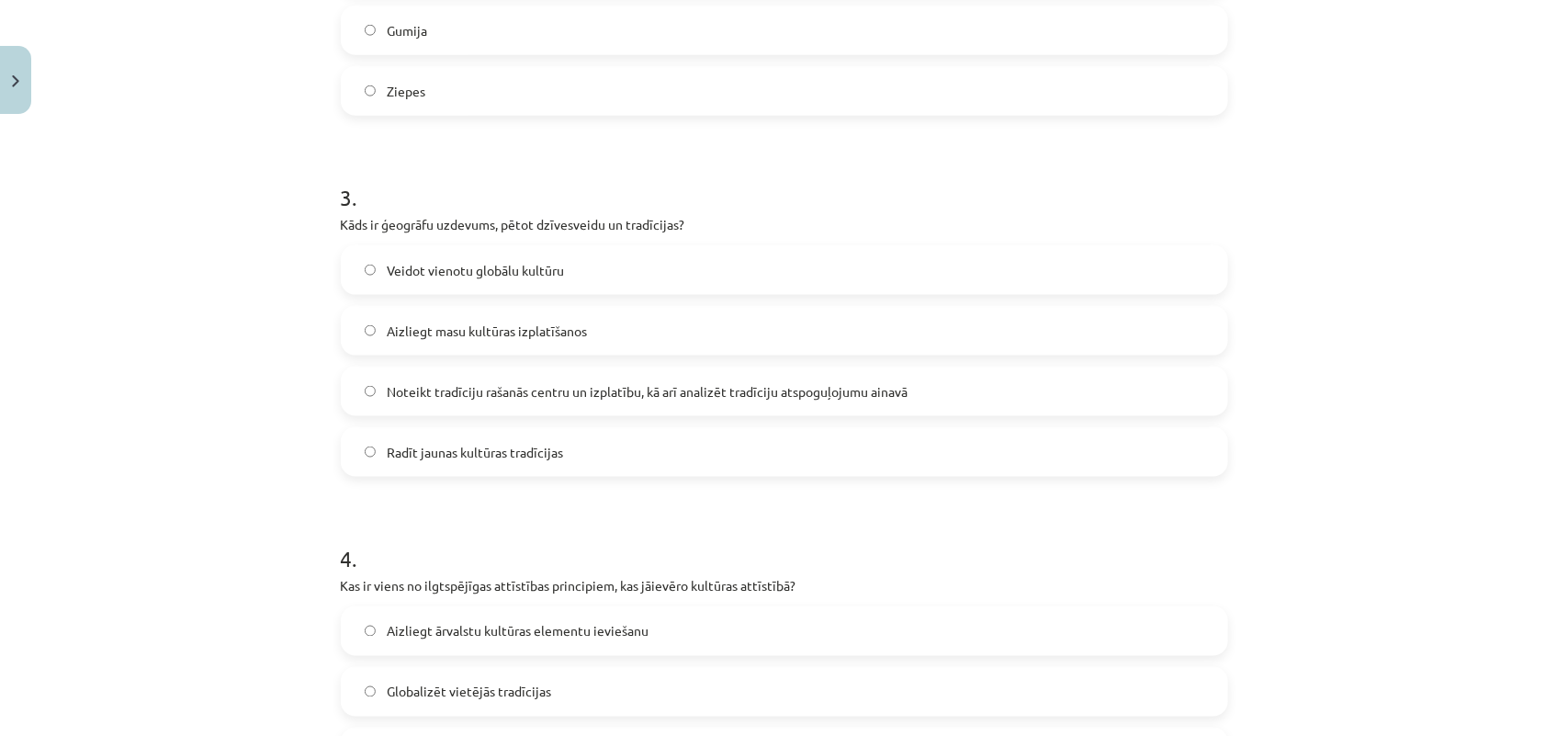 click on "Noteikt tradīciju rašanās centru un izplatību, kā arī analizēt tradīciju atspoguļojumu ainavā" 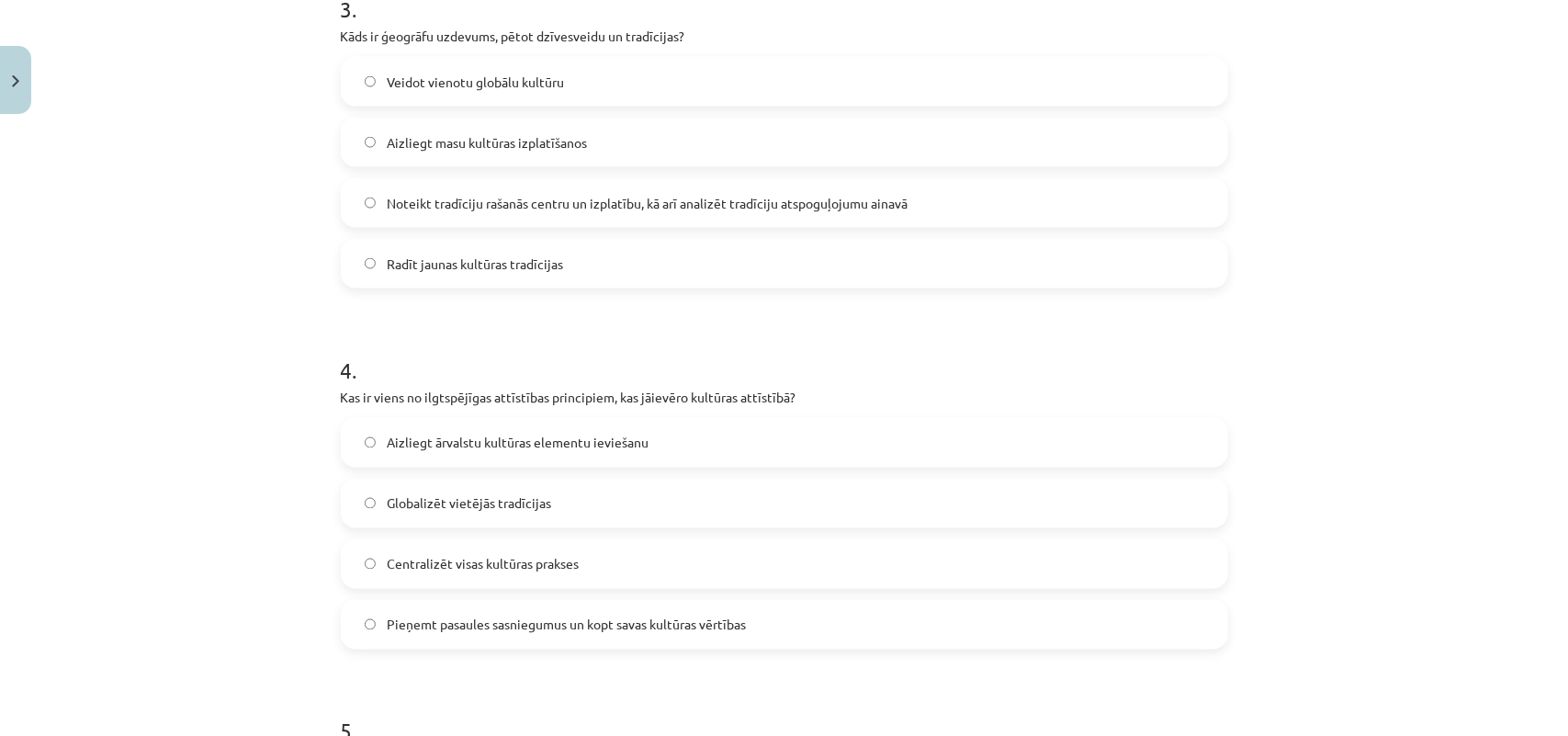 scroll, scrollTop: 1195, scrollLeft: 0, axis: vertical 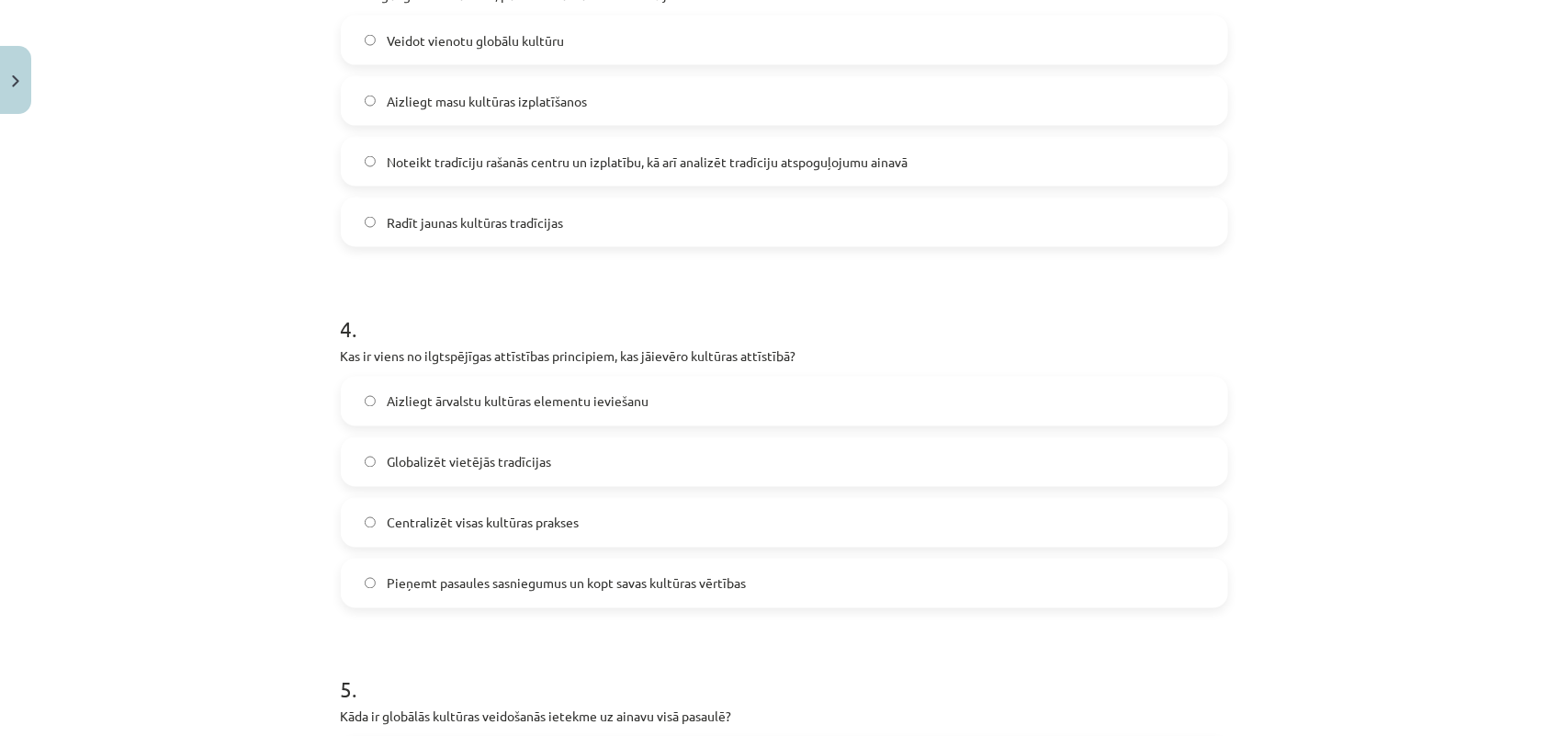 click on "Pieņemt pasaules sasniegumus un kopt savas kultūras vērtības" 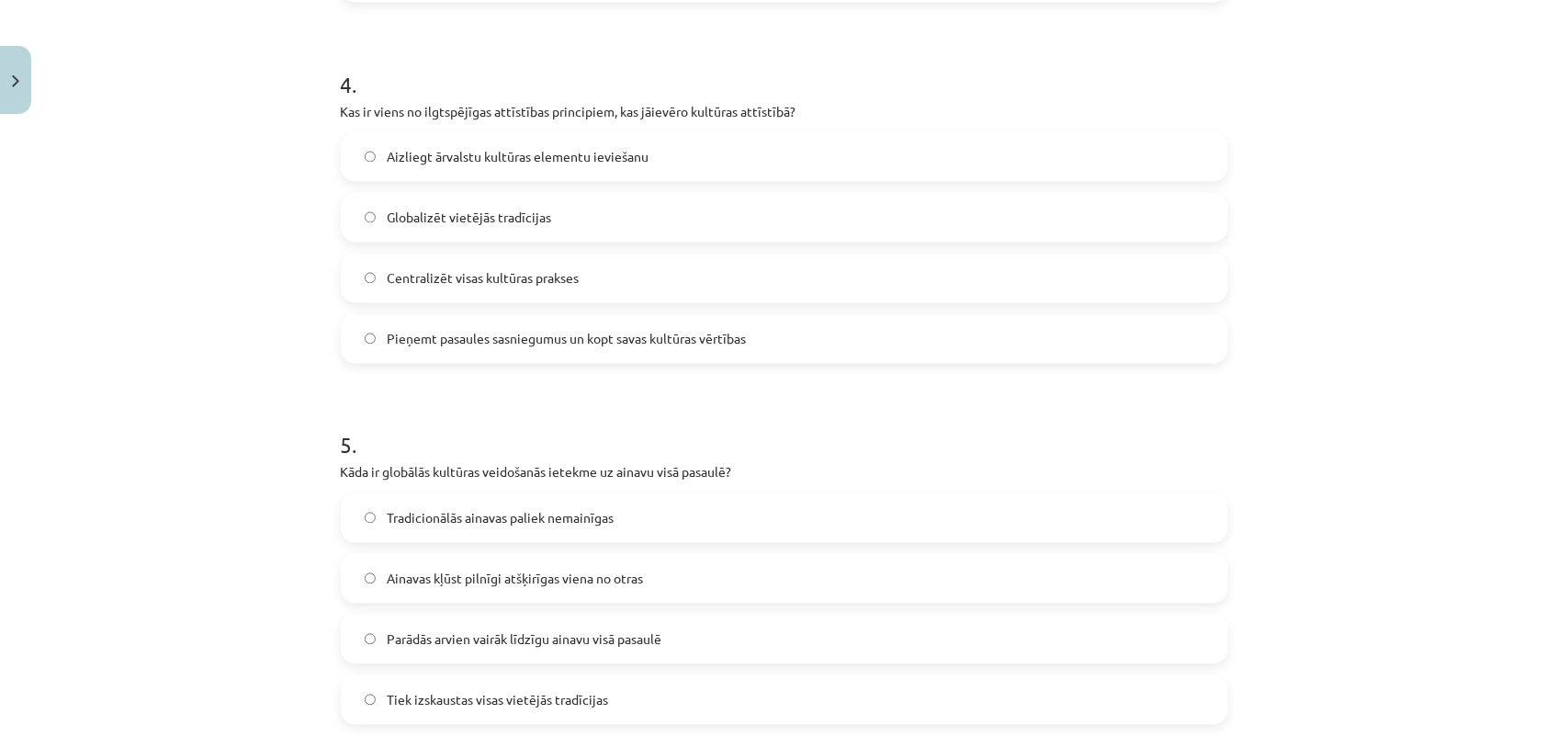 scroll, scrollTop: 1539, scrollLeft: 0, axis: vertical 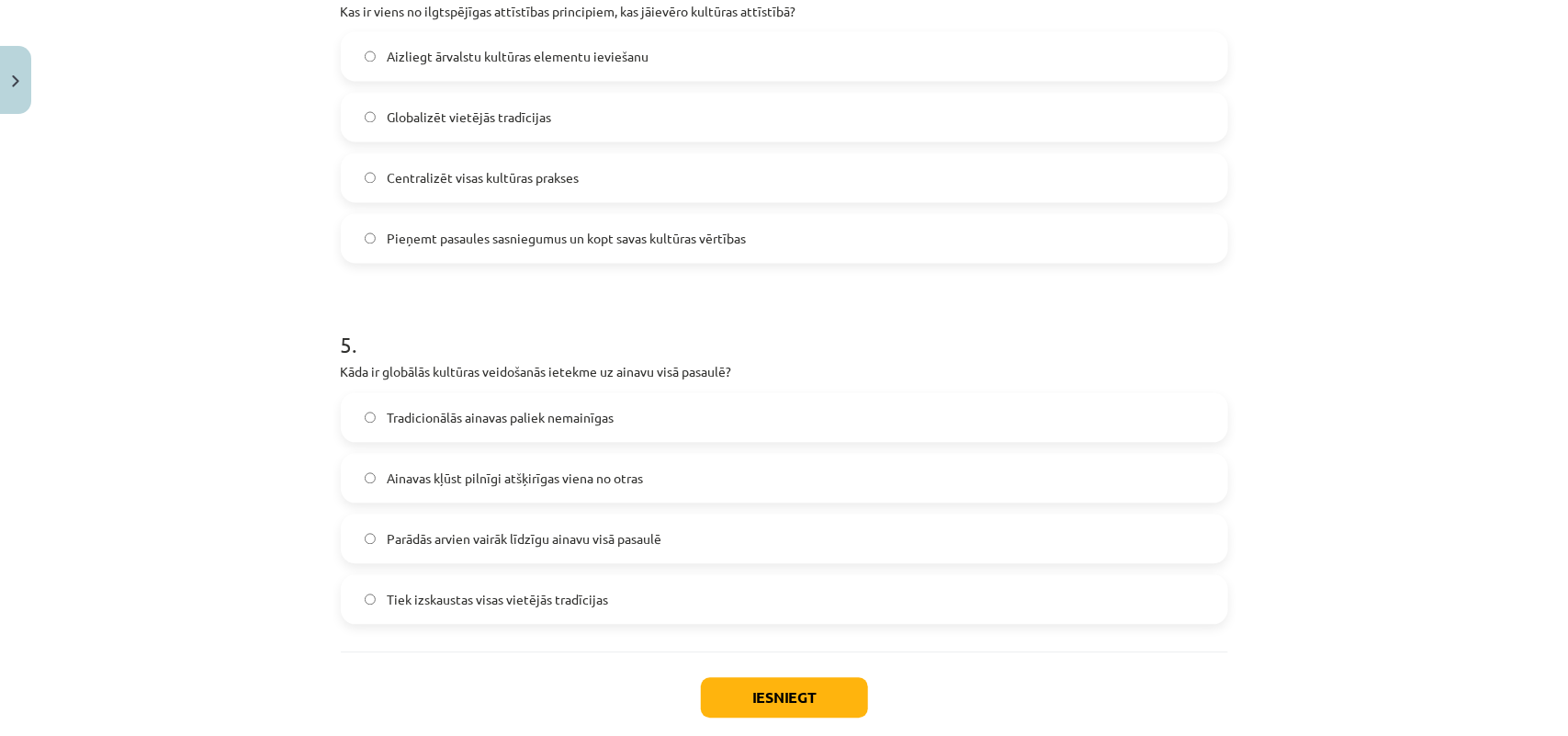 click on "Ainavas kļūst pilnīgi atšķirīgas viena no otras" 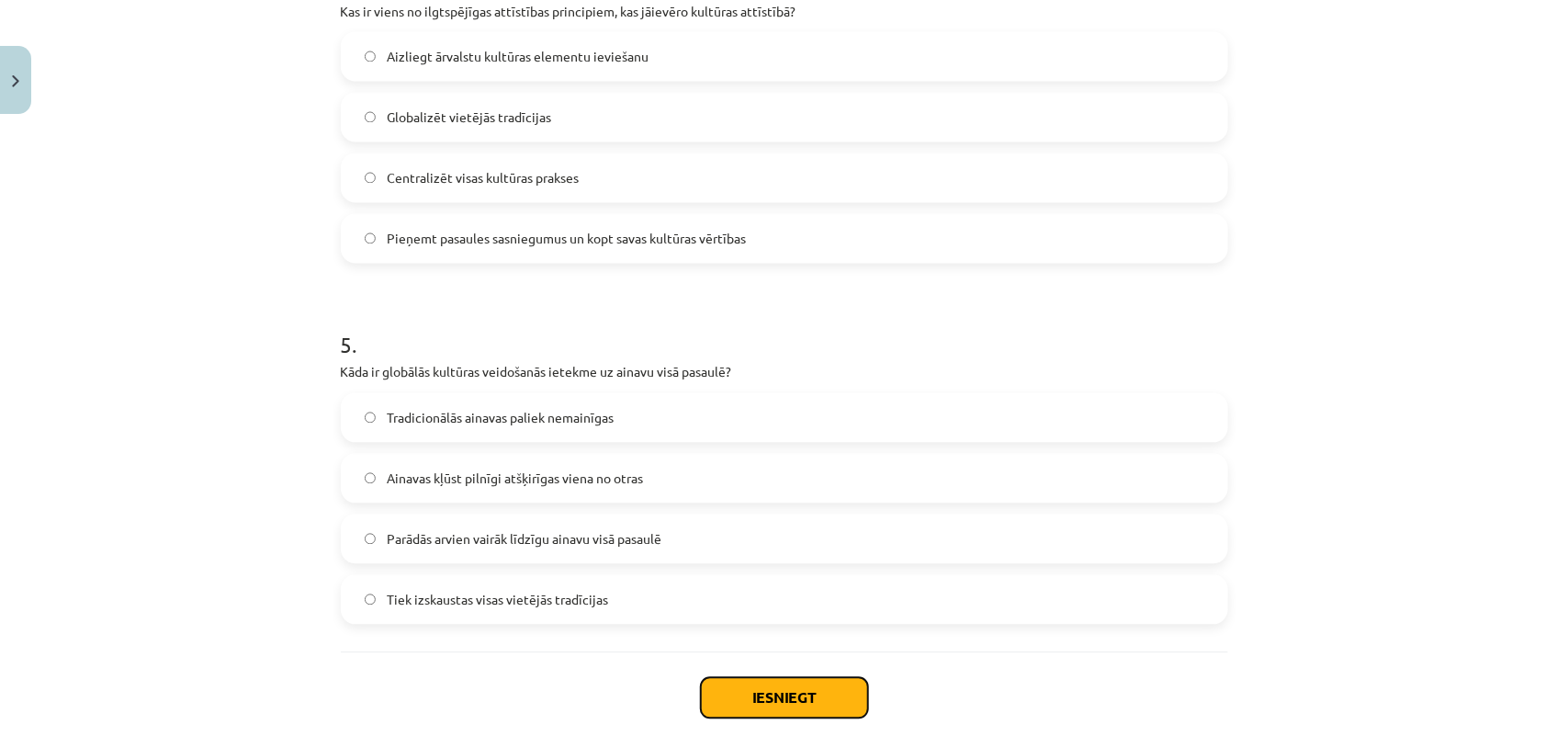 click on "Iesniegt" 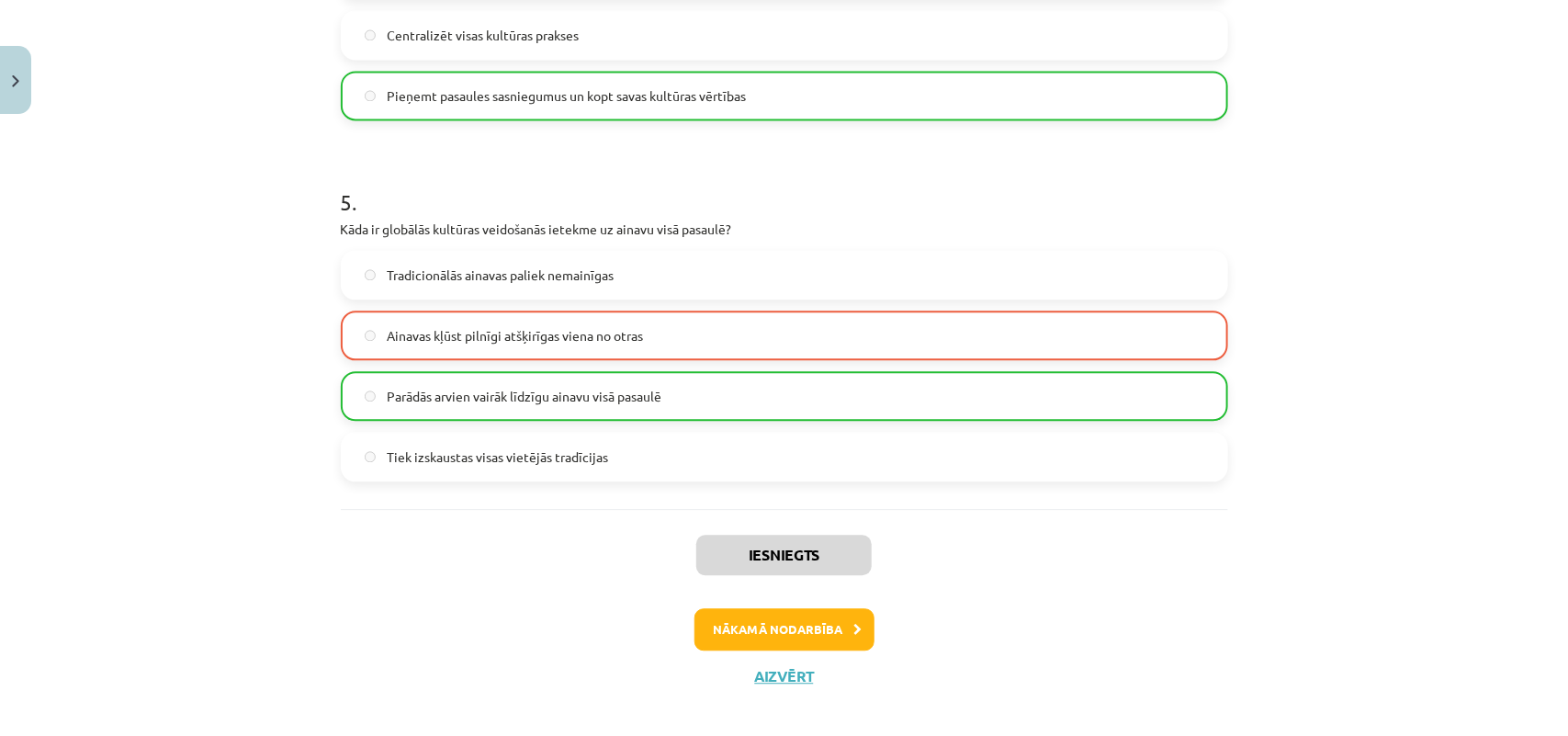 scroll, scrollTop: 1700, scrollLeft: 0, axis: vertical 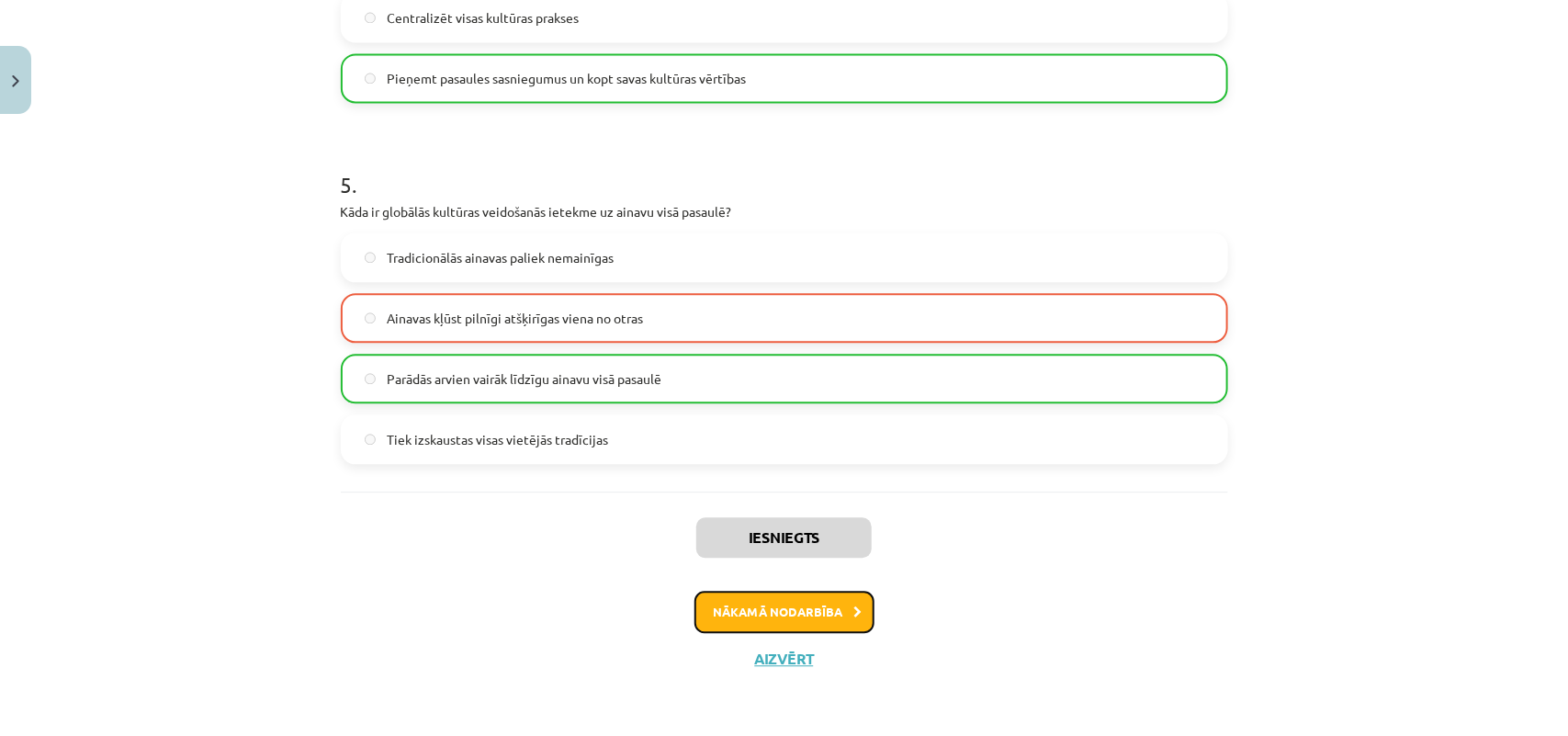 click on "Nākamā nodarbība" 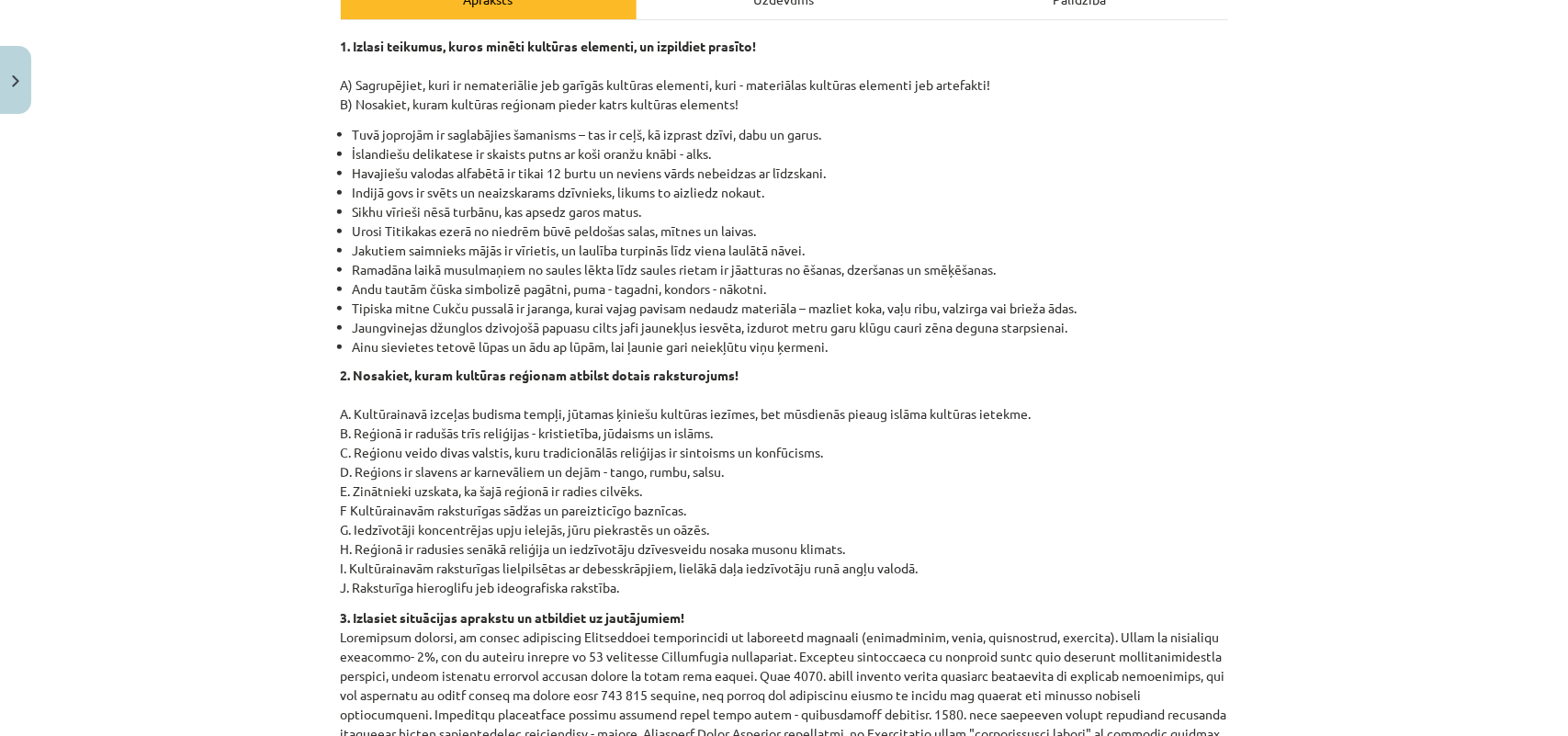scroll, scrollTop: 240, scrollLeft: 0, axis: vertical 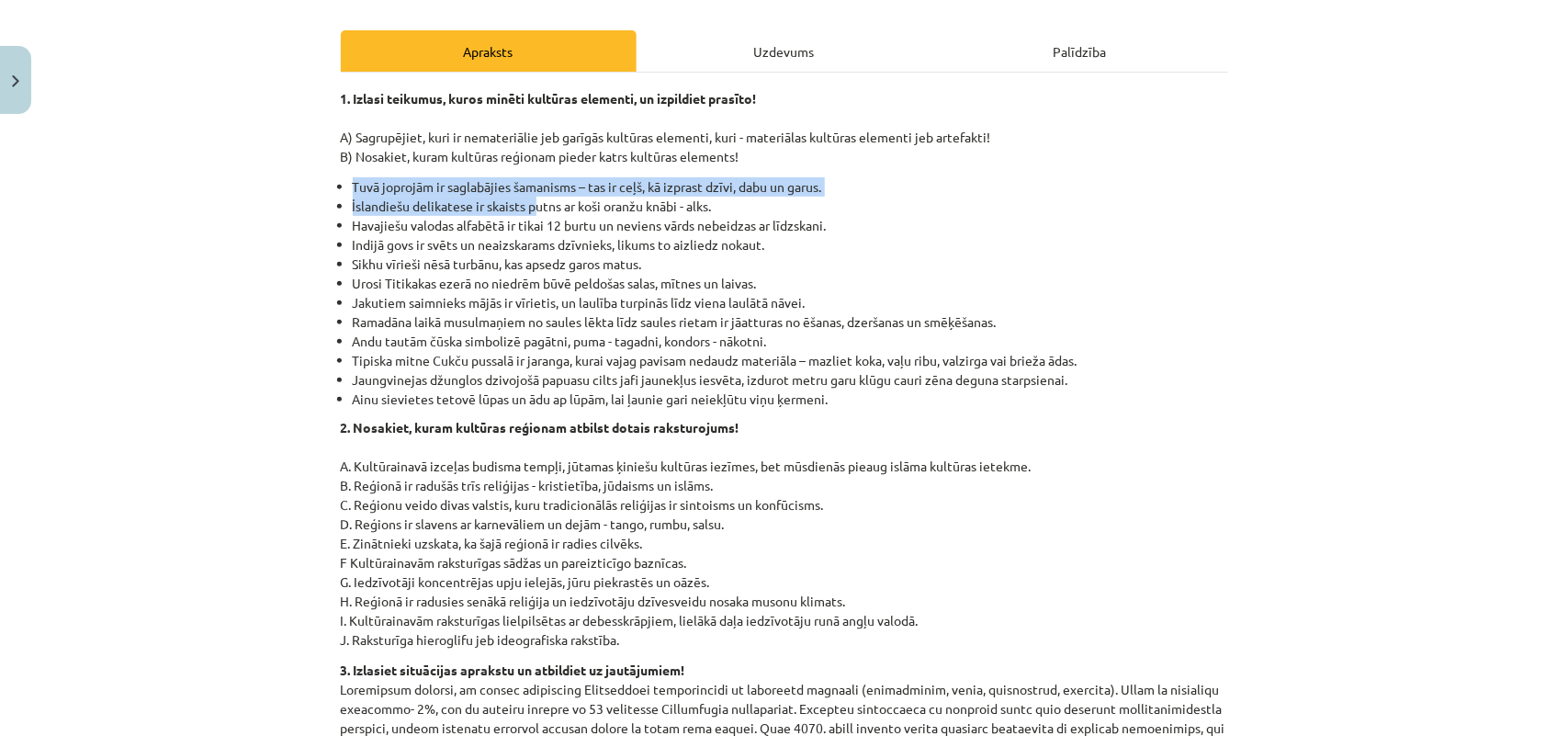 drag, startPoint x: 342, startPoint y: 179, endPoint x: 525, endPoint y: 202, distance: 184.43969 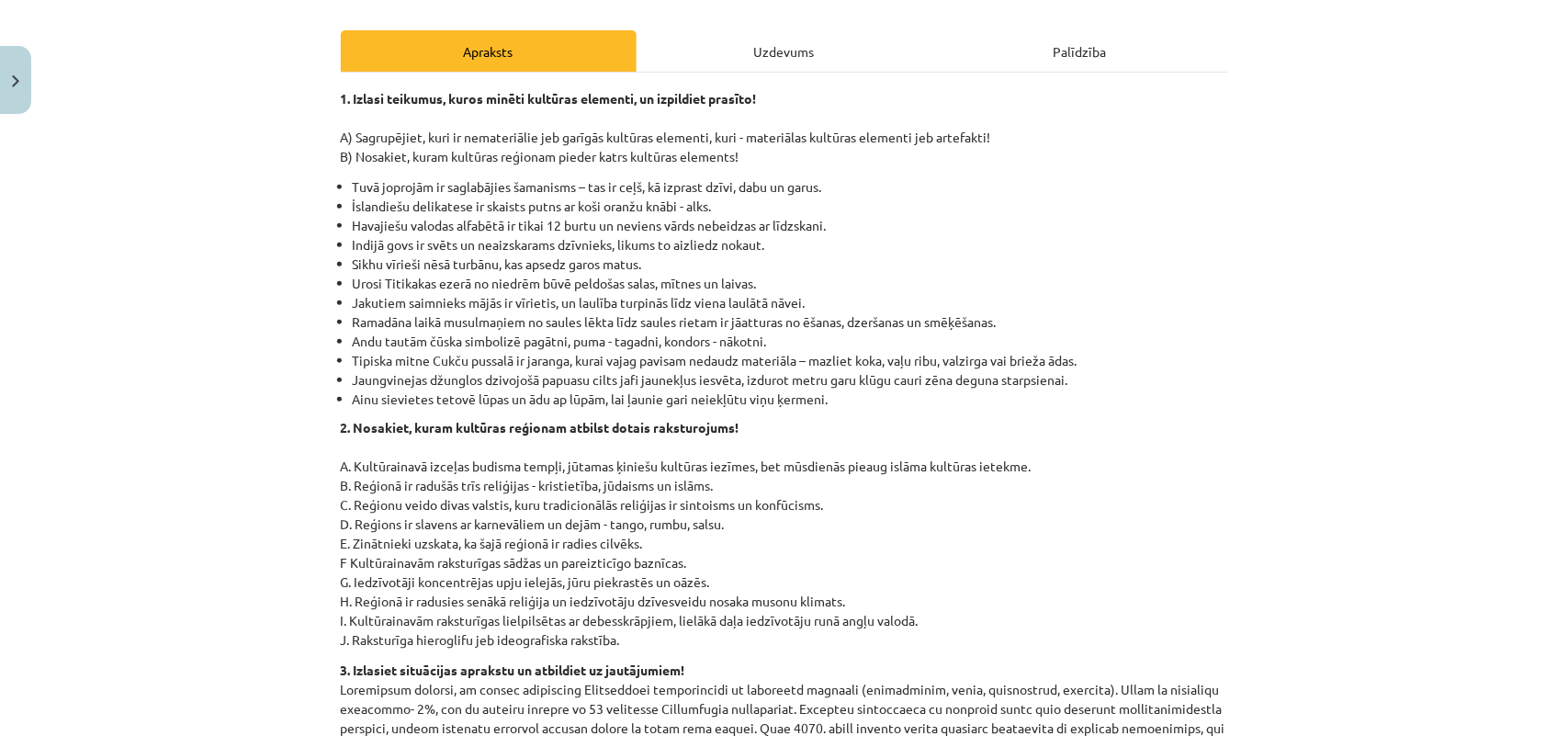 click on "Indijā govs ir svēts un neaizskarams dzīvnieks, likums to aizliedz nokaut." 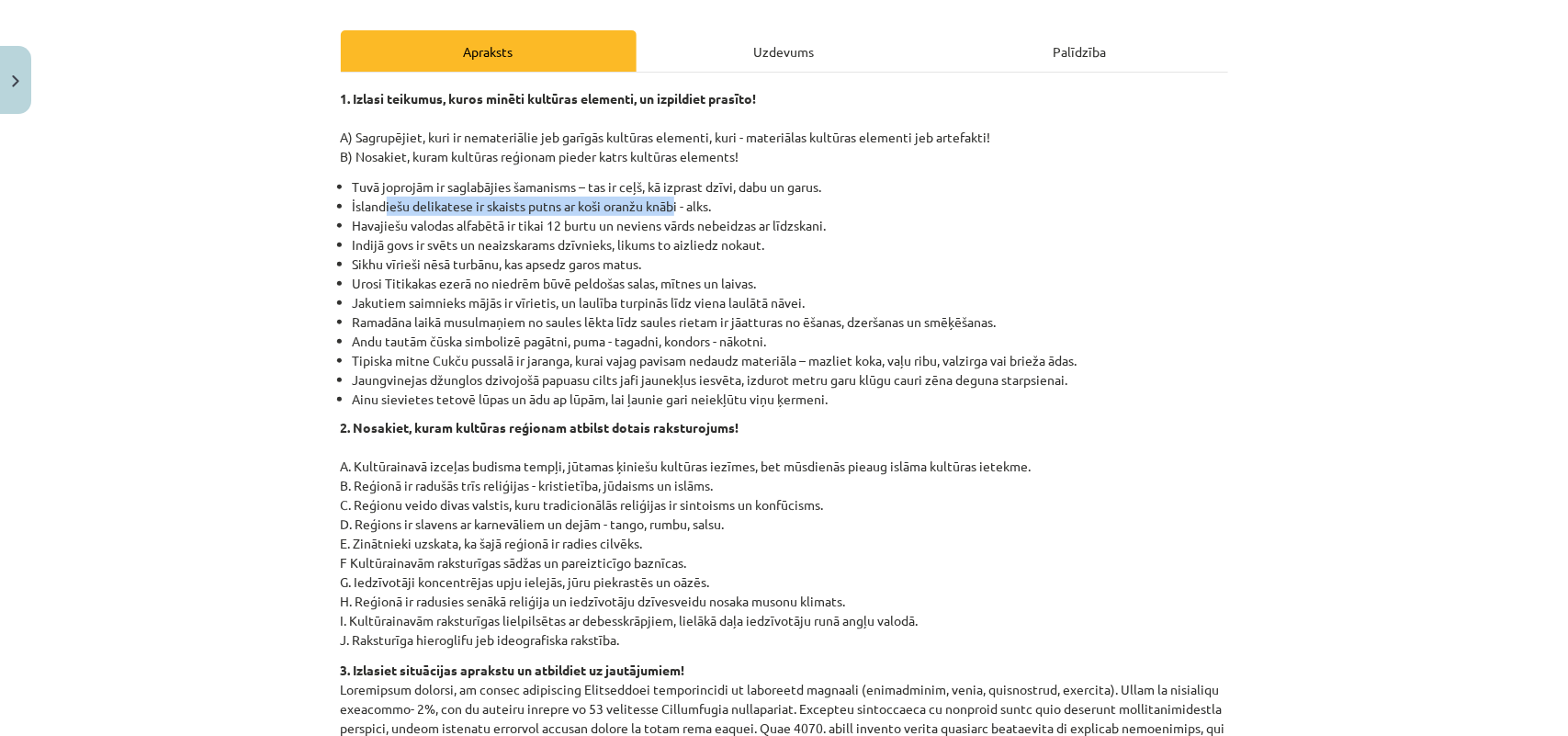 drag, startPoint x: 375, startPoint y: 208, endPoint x: 669, endPoint y: 214, distance: 294.06122 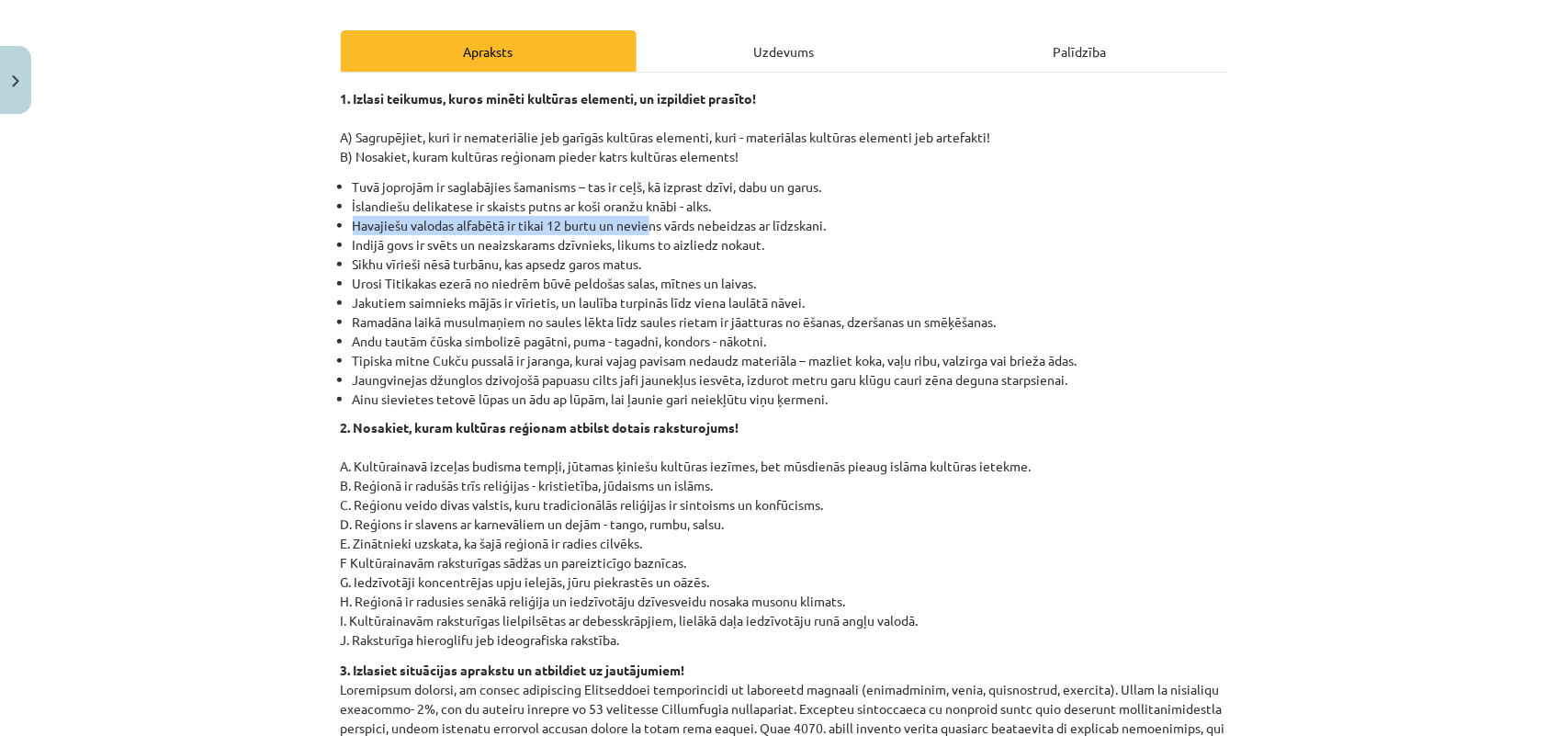 drag, startPoint x: 344, startPoint y: 225, endPoint x: 644, endPoint y: 225, distance: 300 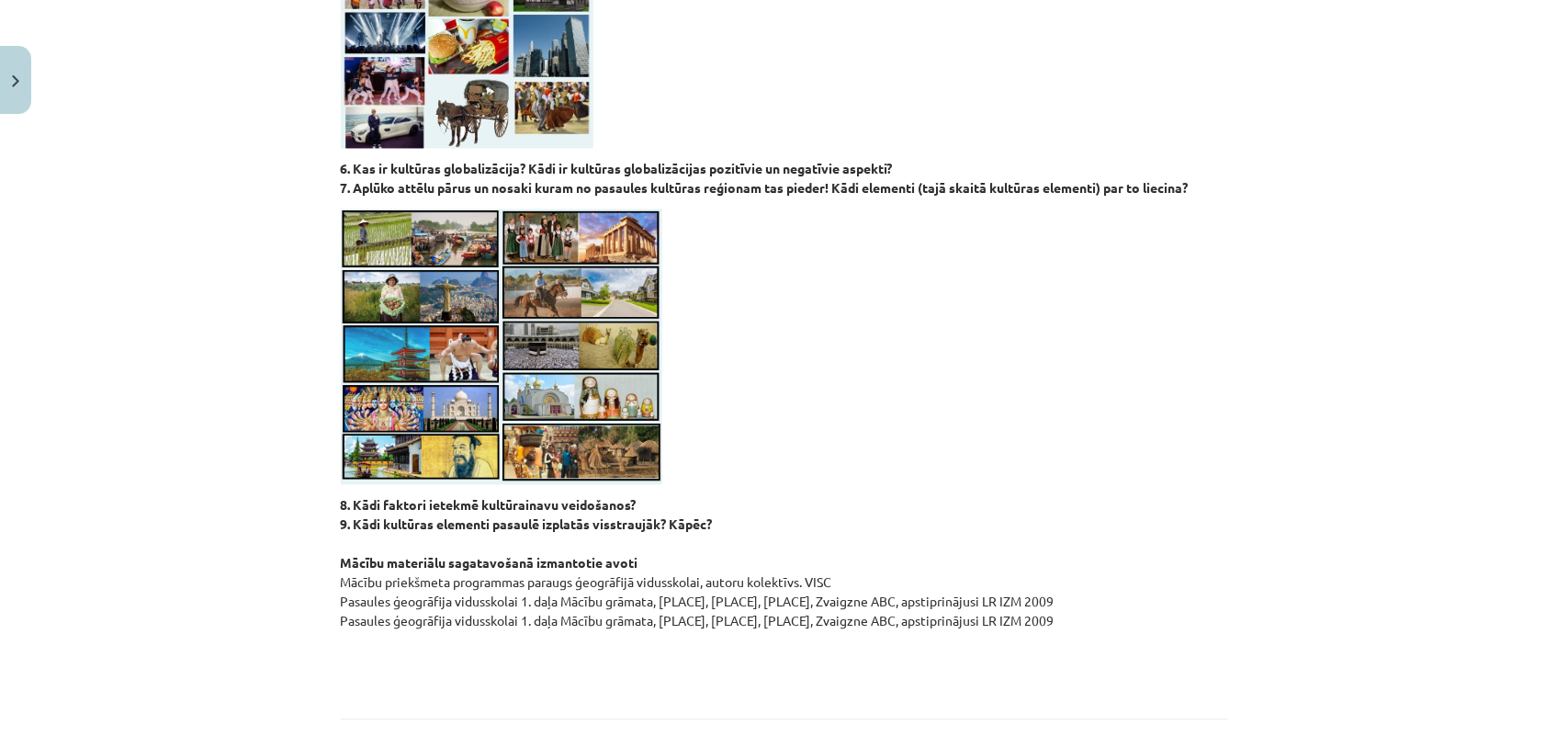 scroll, scrollTop: 1733, scrollLeft: 0, axis: vertical 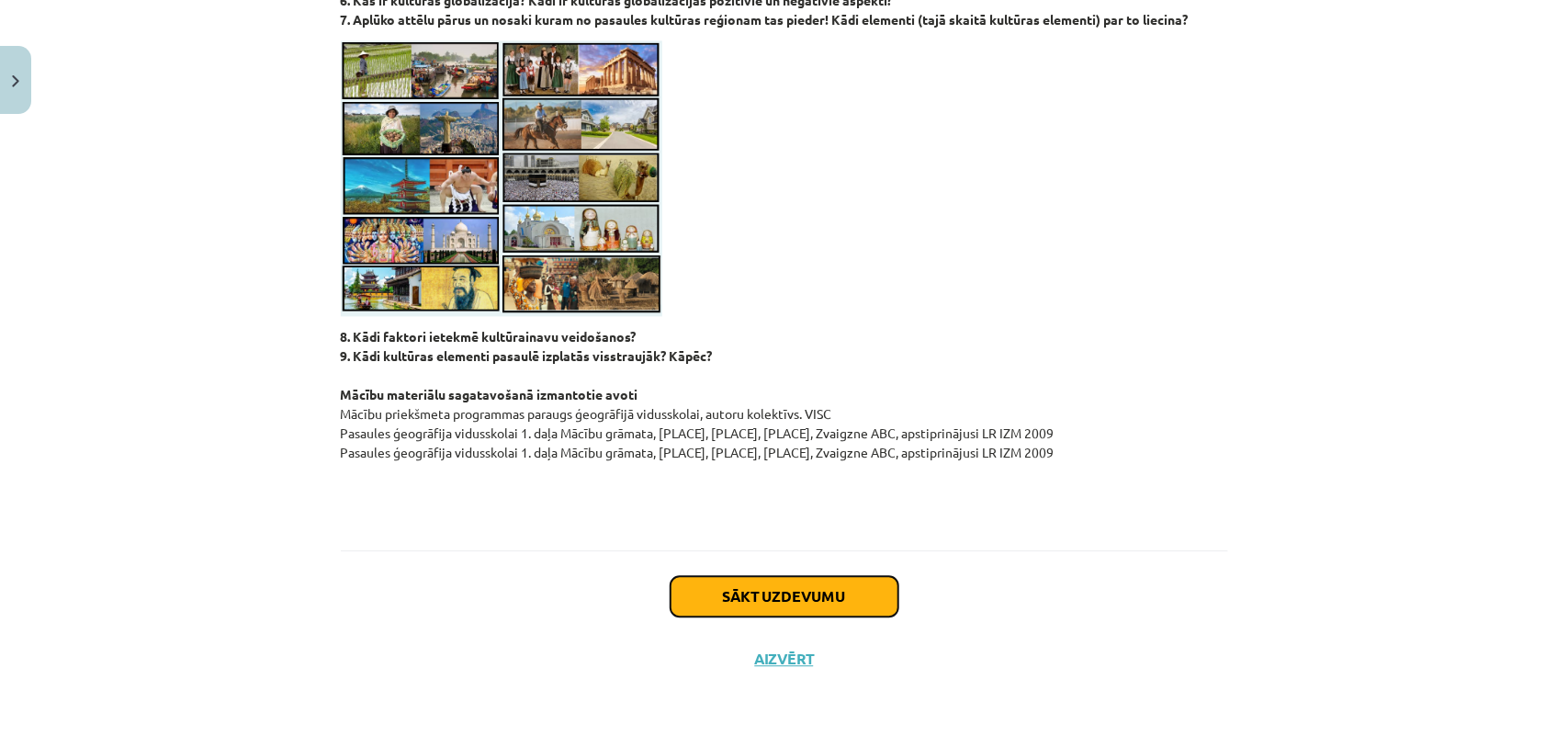 click on "Sākt uzdevumu" 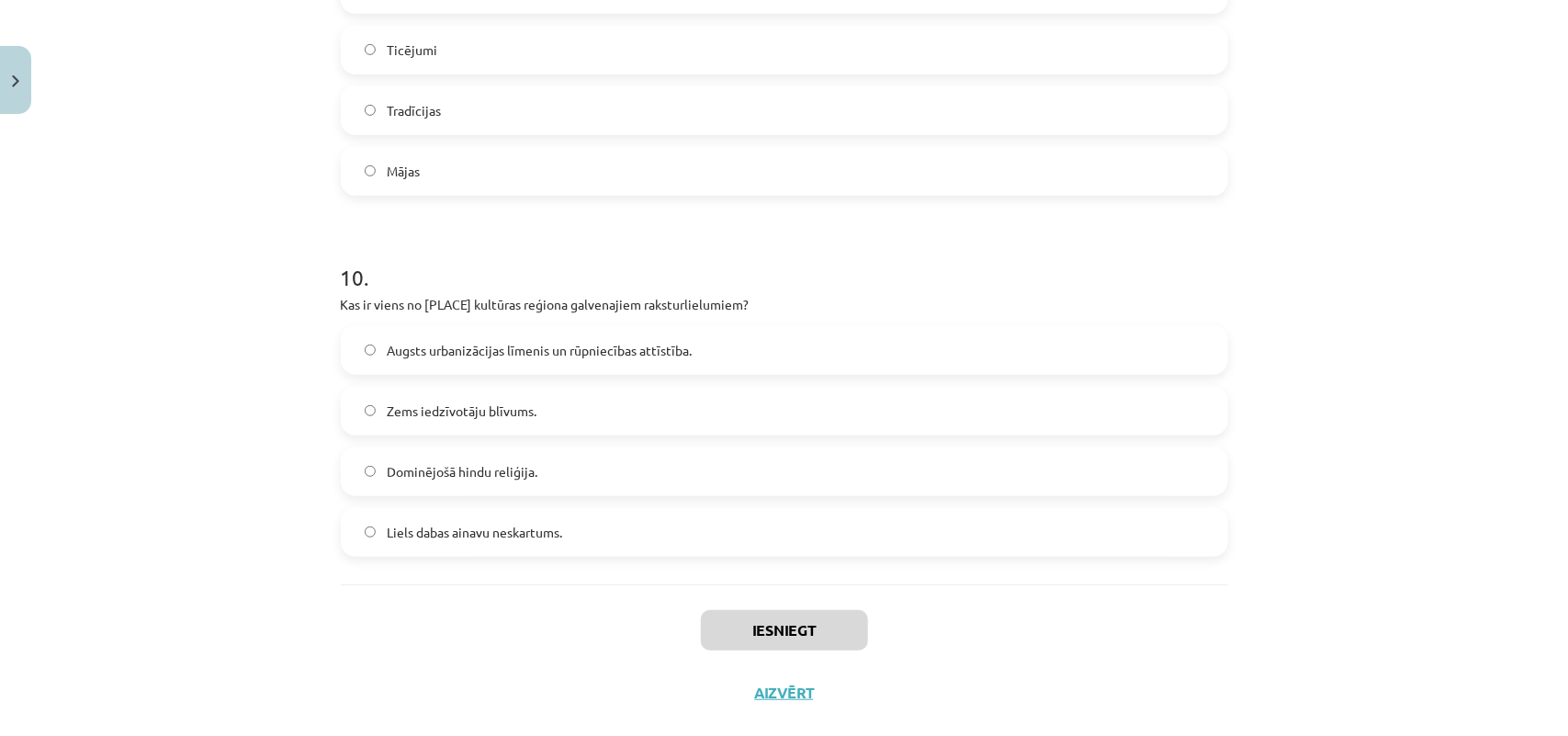 scroll, scrollTop: 3416, scrollLeft: 0, axis: vertical 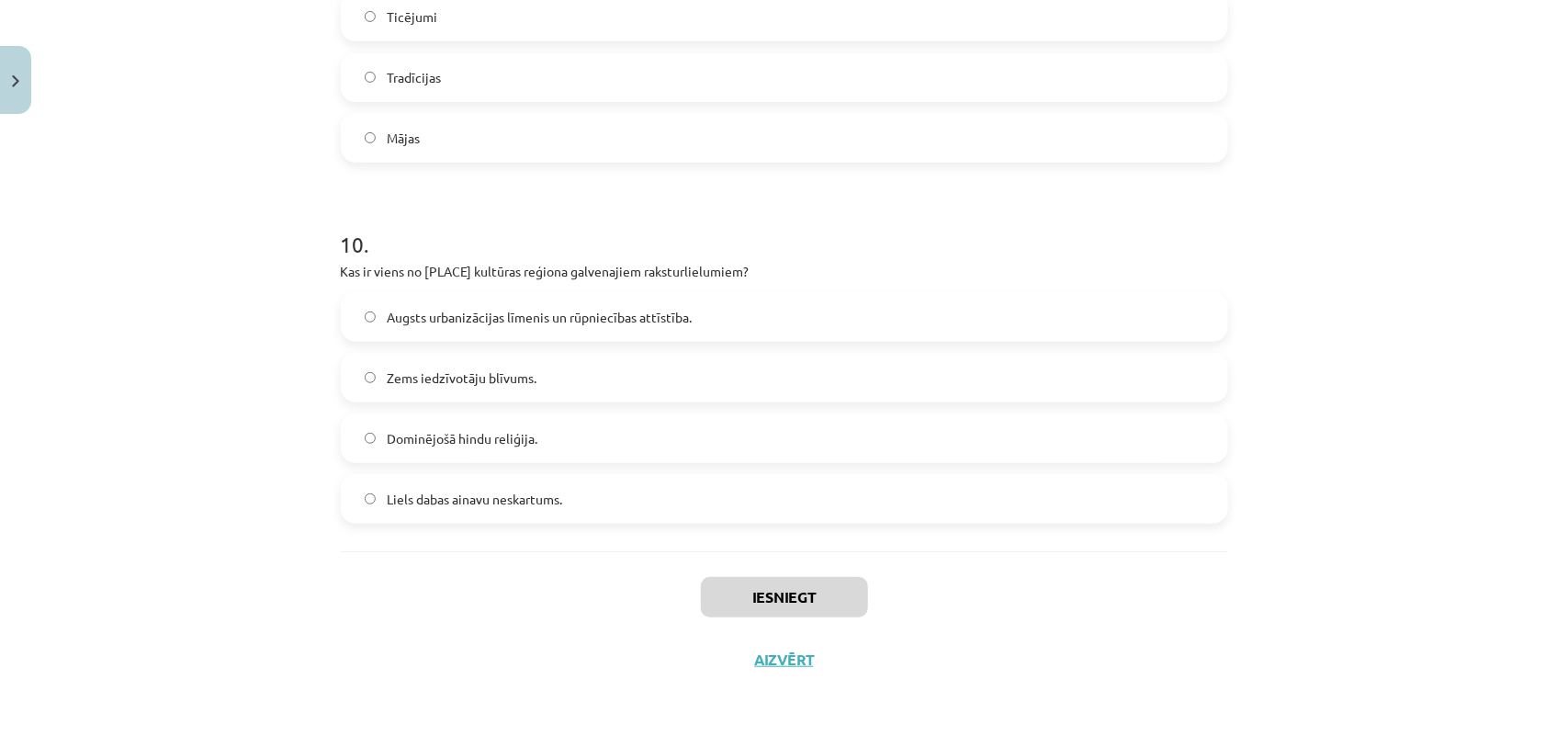 click on "Dominējošā hindu reliģija." 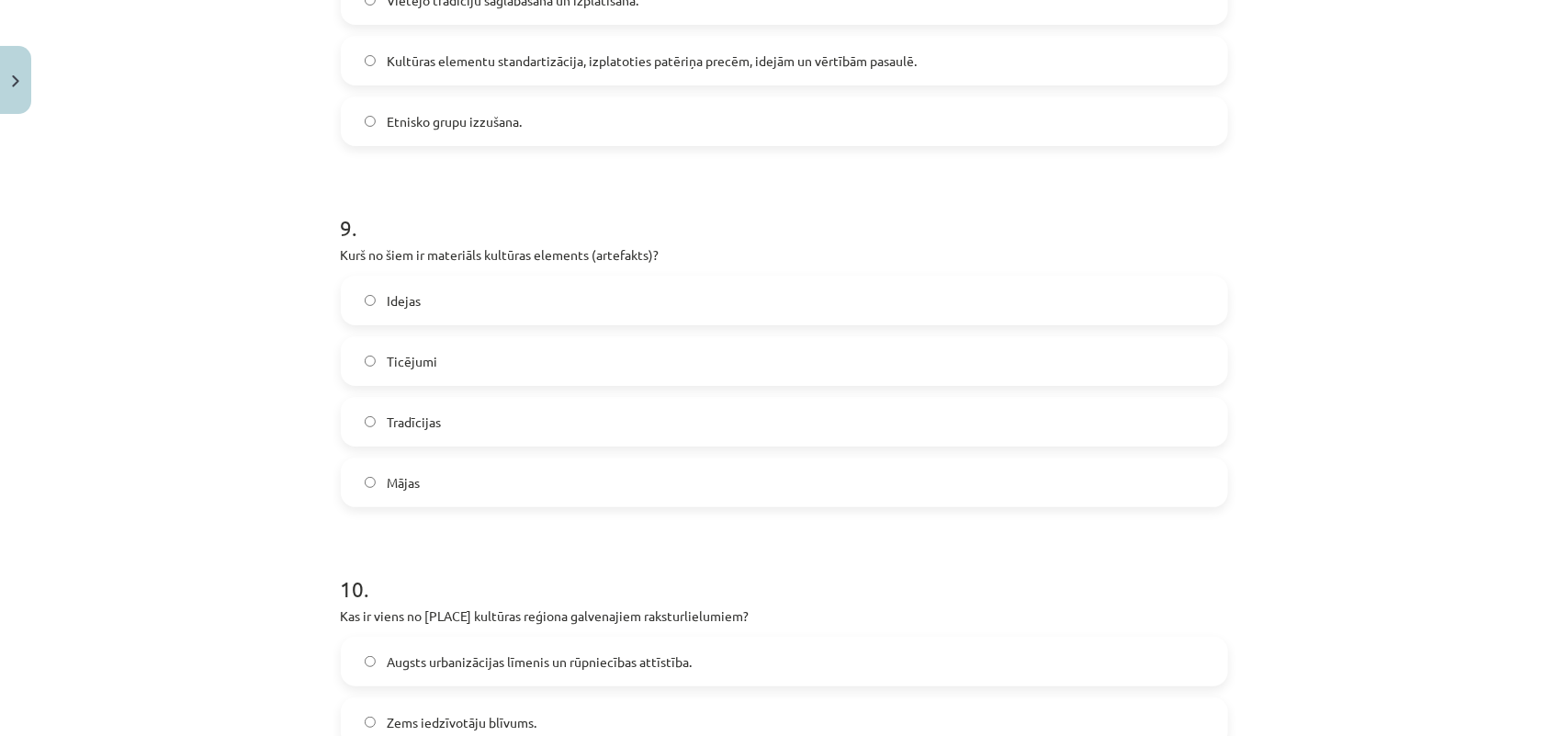 click on "Tradīcijas" 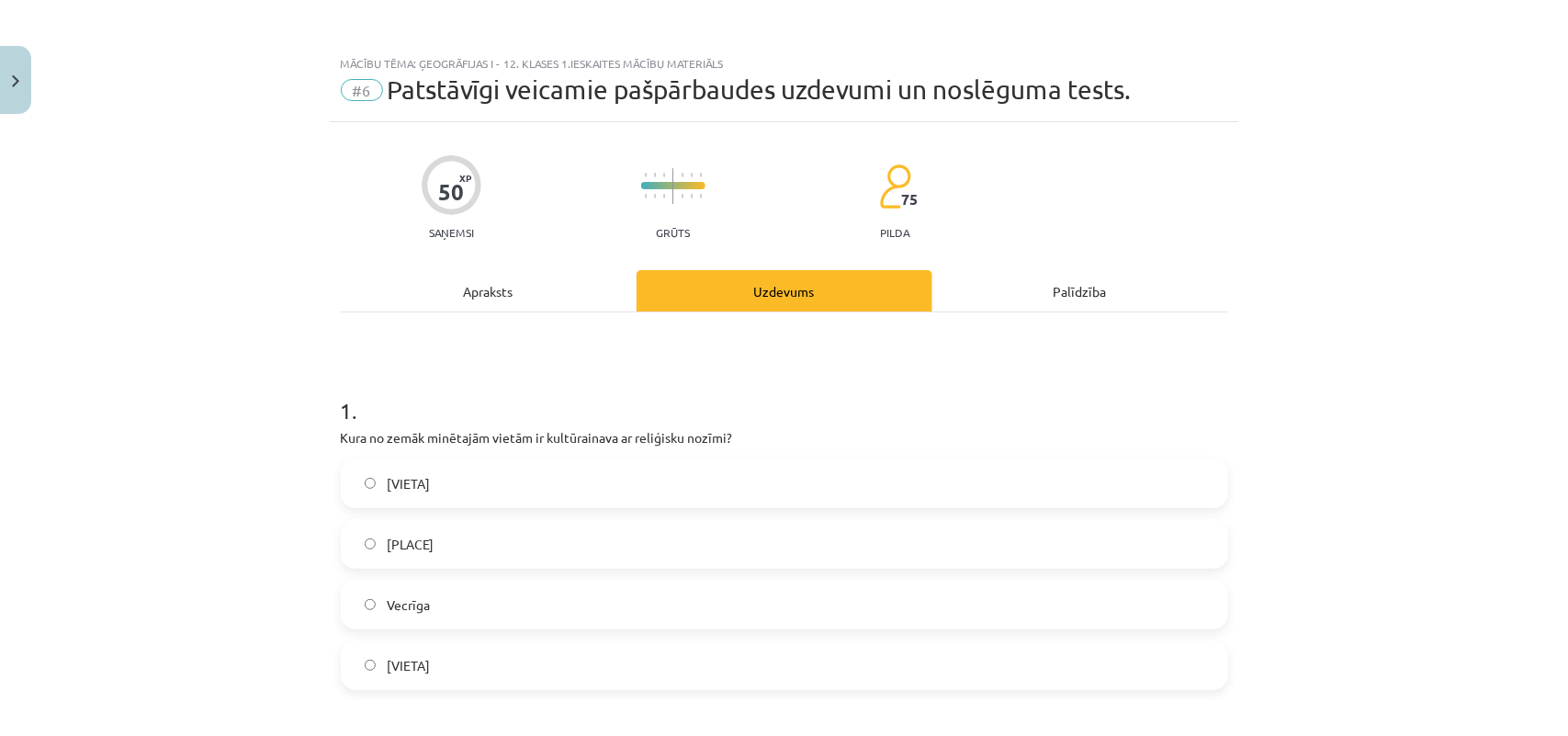 scroll, scrollTop: 459, scrollLeft: 0, axis: vertical 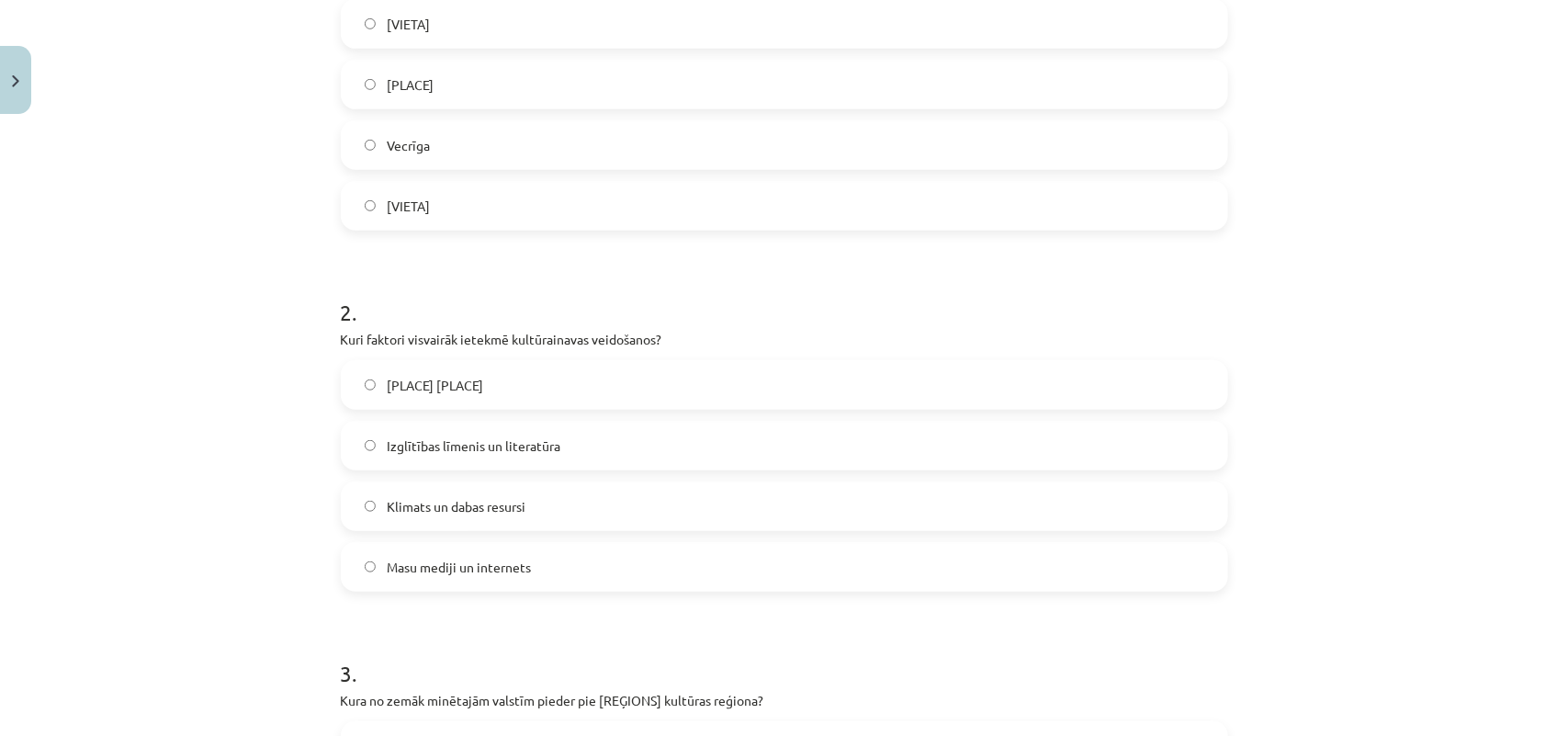 click on "Vecrīga" 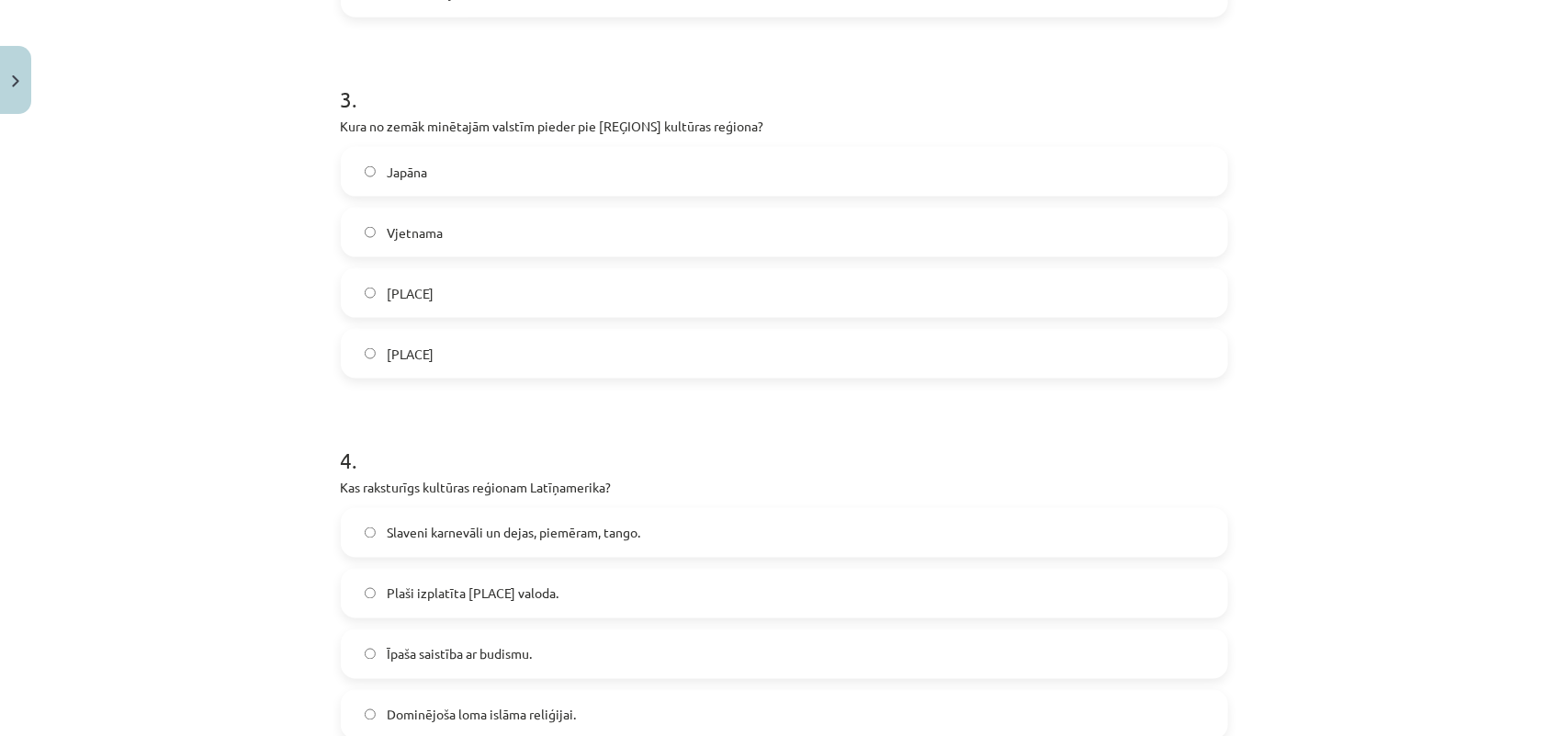 click on "Filipīnas" 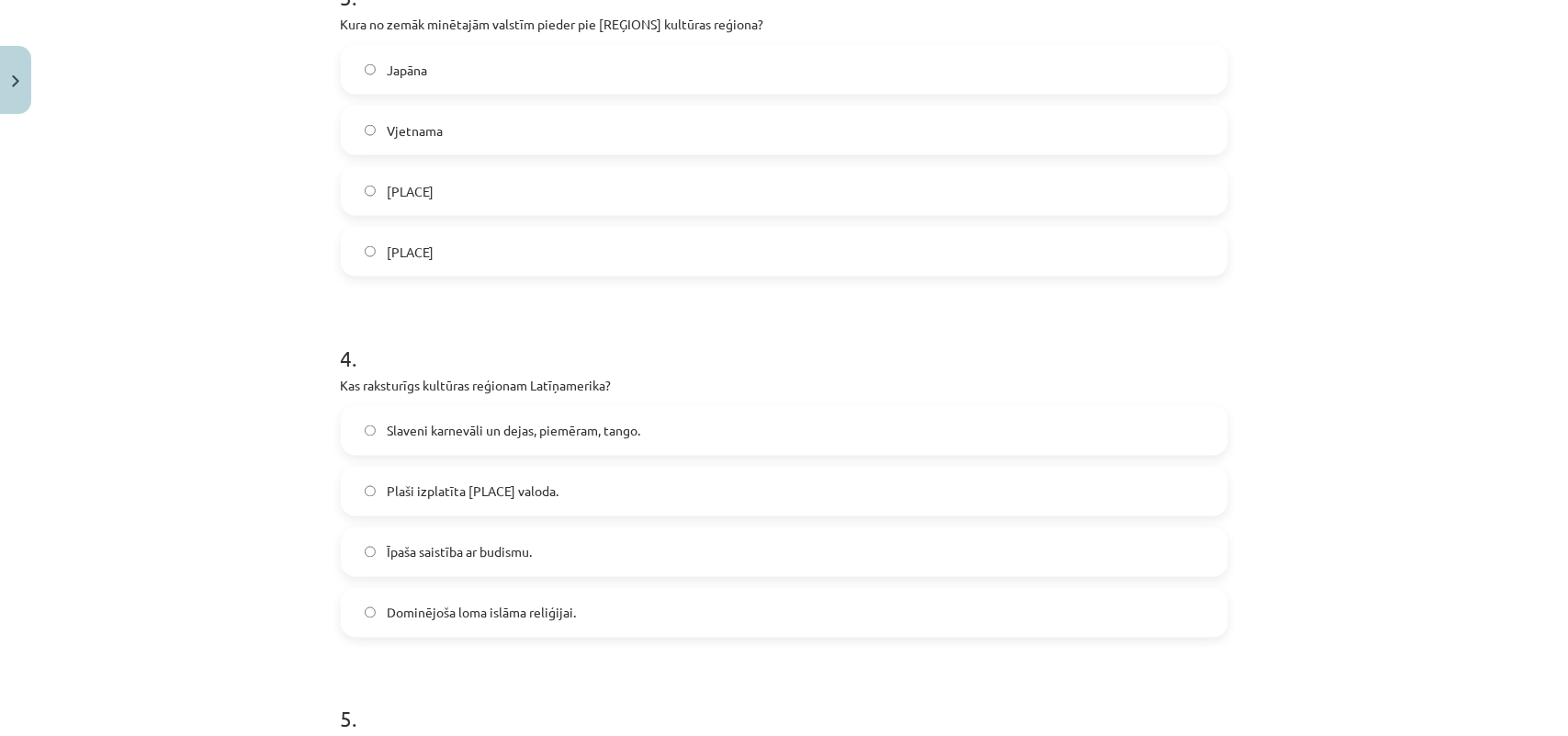 scroll, scrollTop: 1263, scrollLeft: 0, axis: vertical 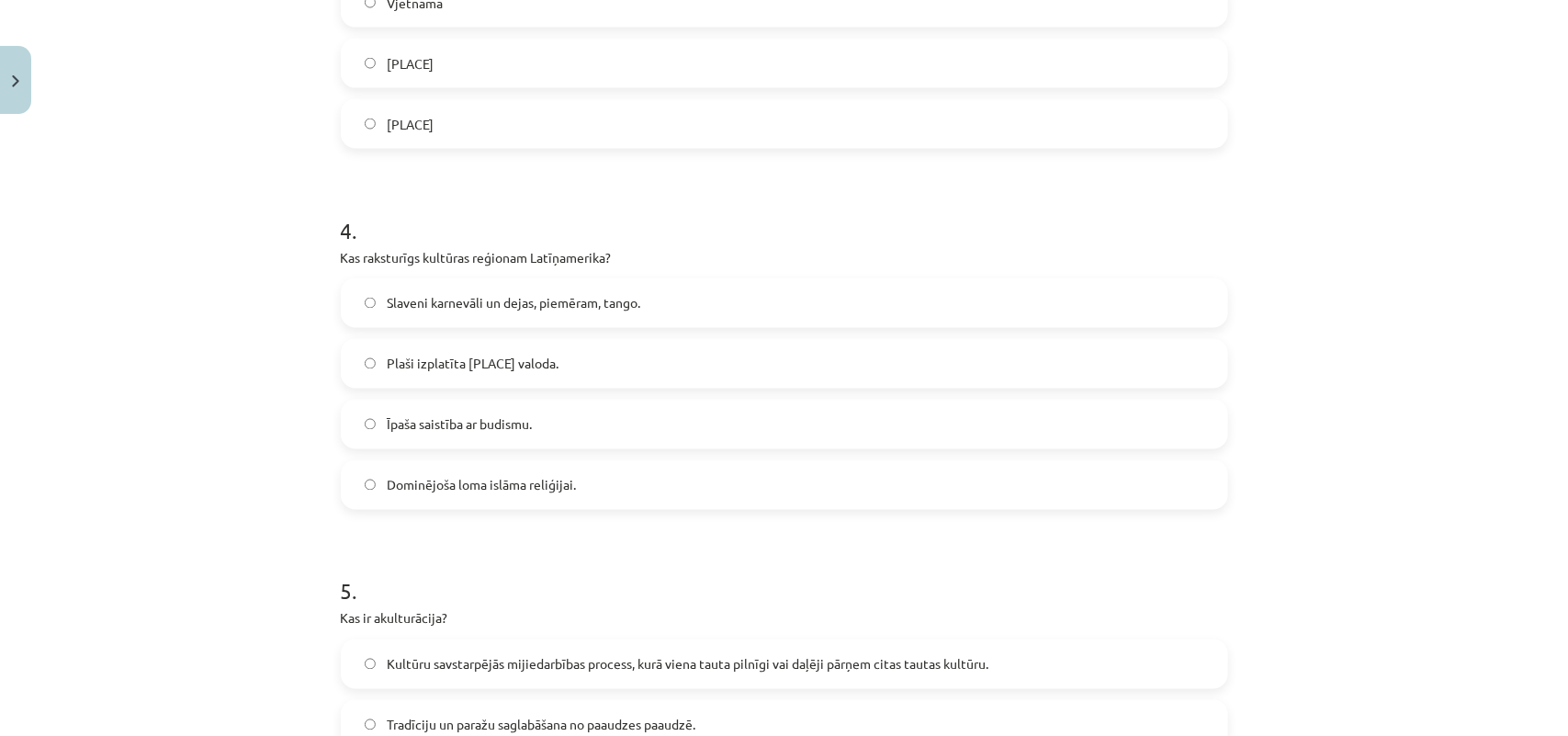click on "Indija" 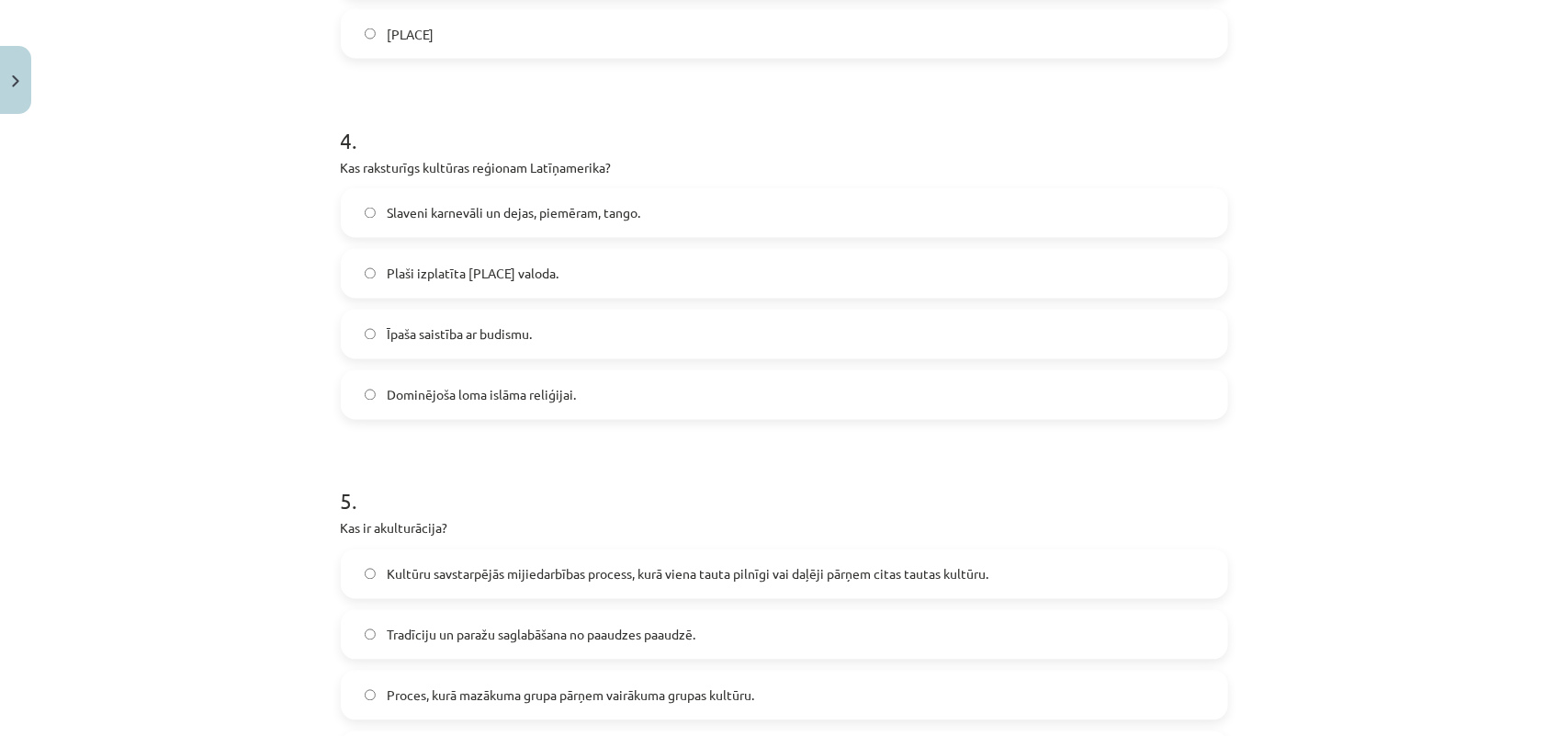 scroll, scrollTop: 1608, scrollLeft: 0, axis: vertical 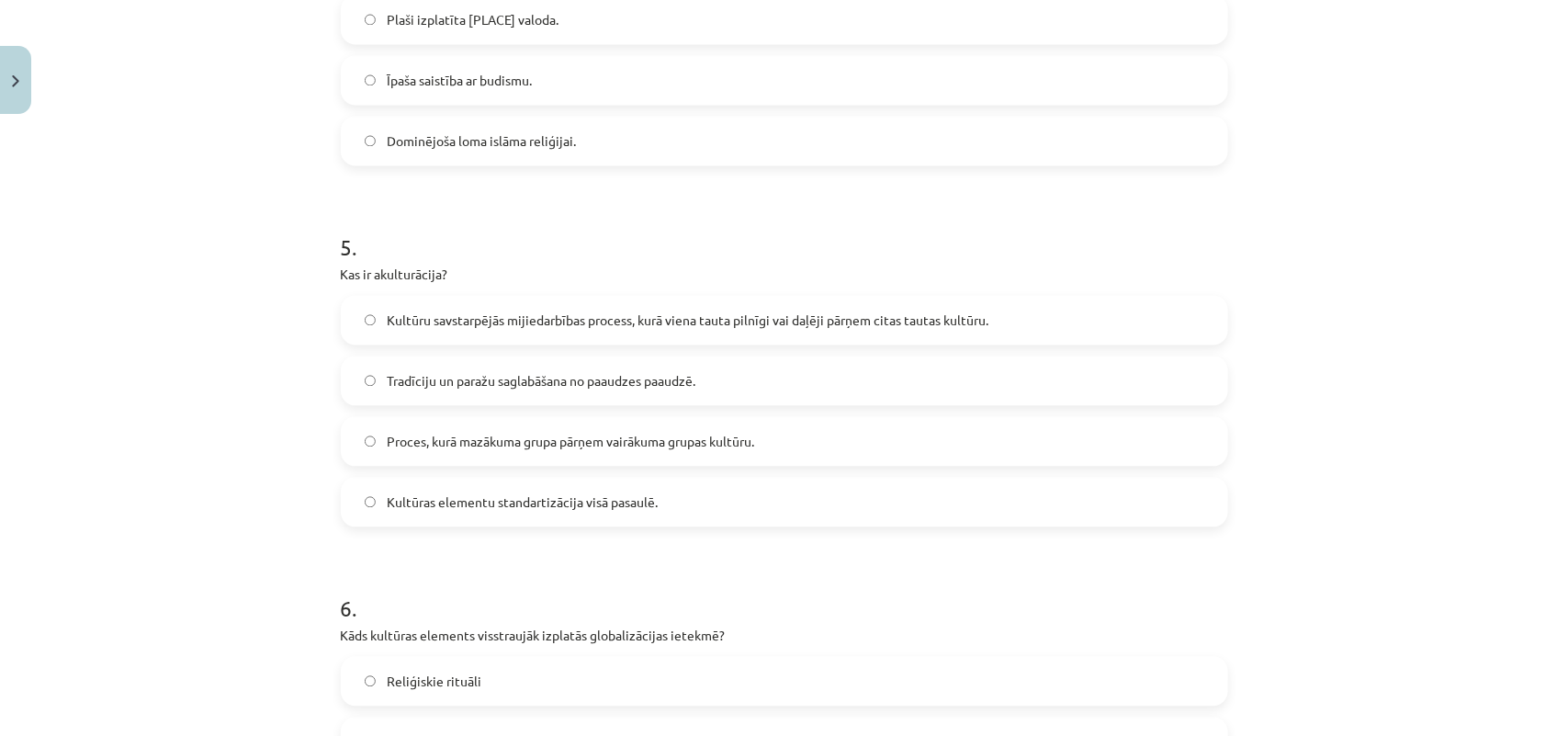 click on "Proces, kurā mazākuma grupa pārņem vairākuma grupas kultūru." 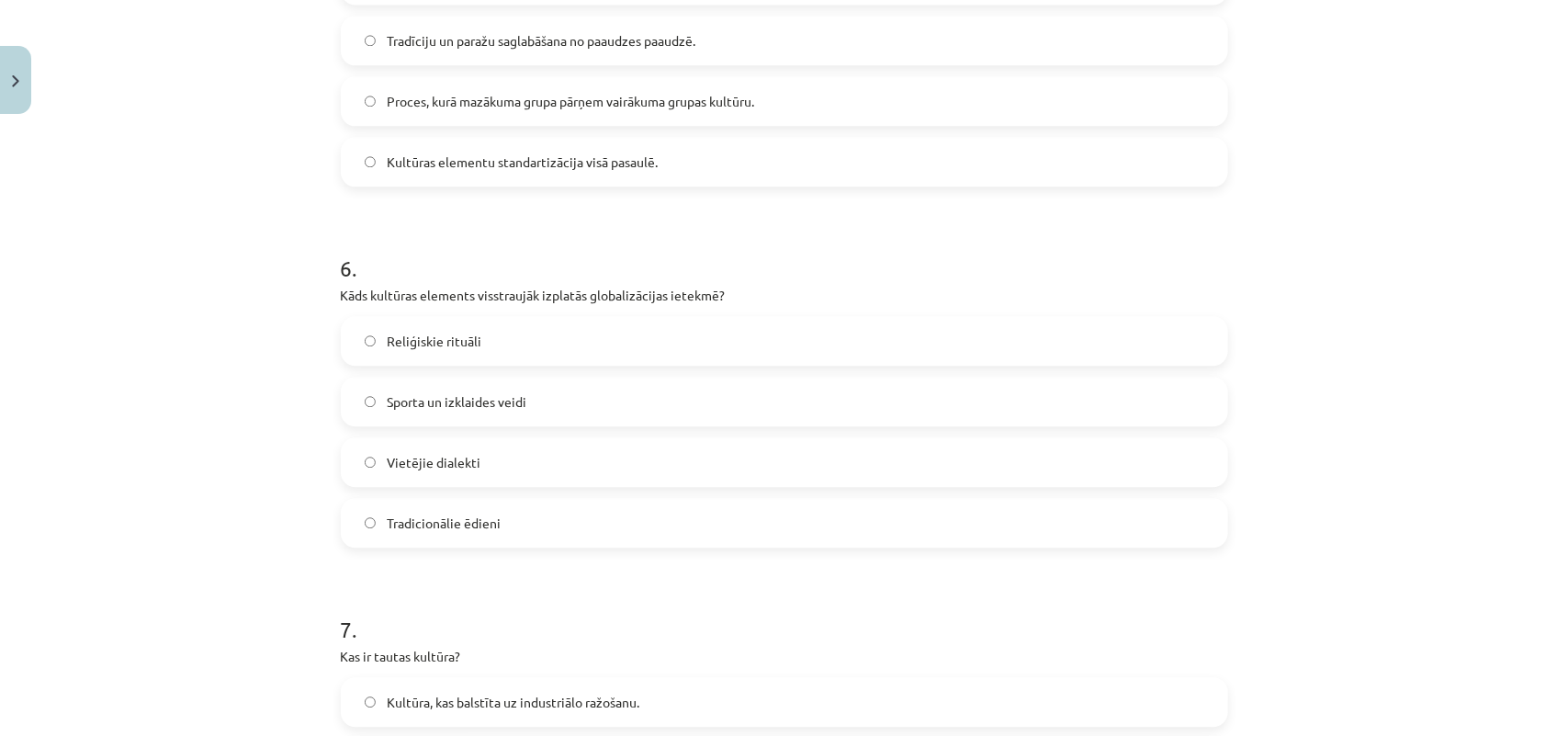 scroll, scrollTop: 1953, scrollLeft: 0, axis: vertical 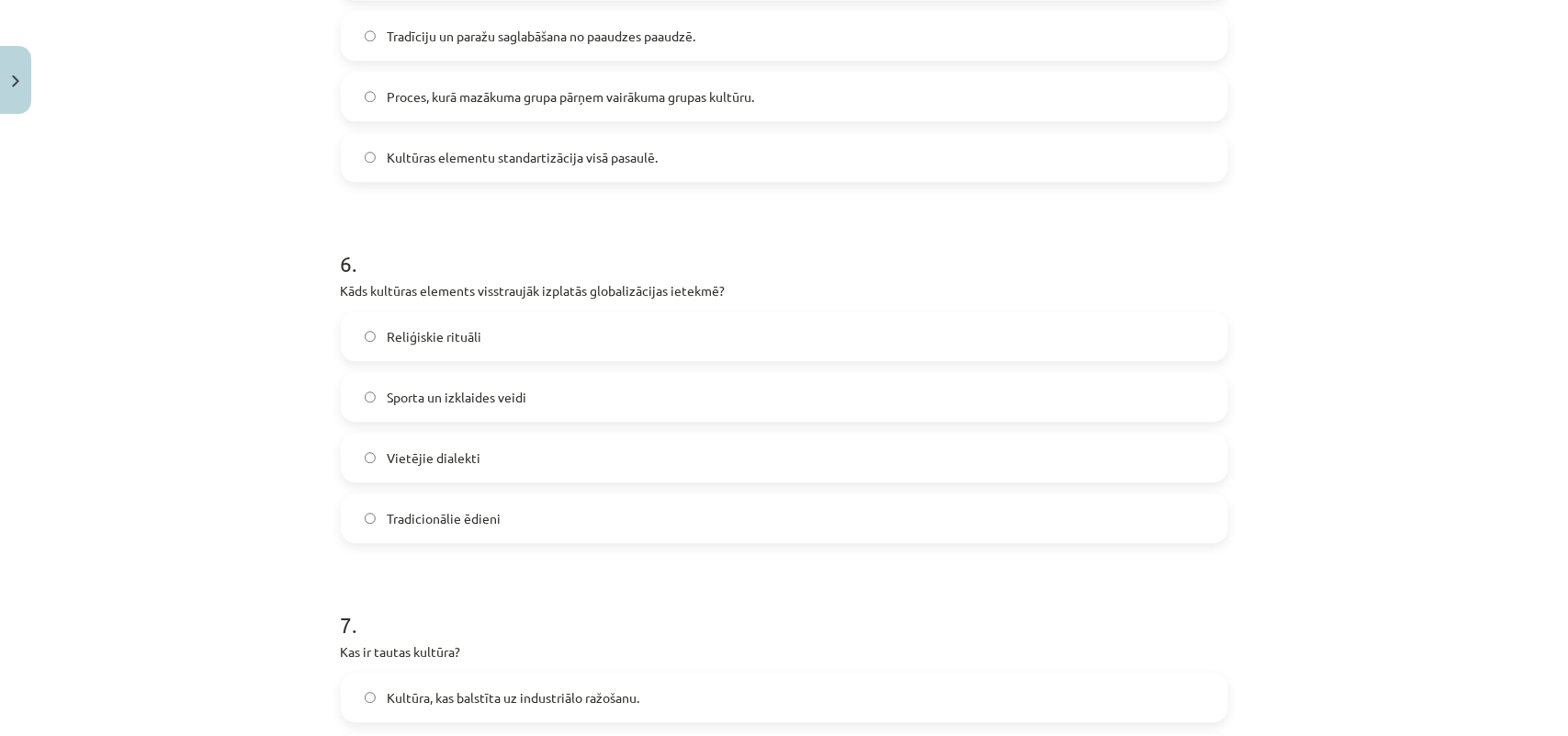 click on "Sporta un izklaides veidi" 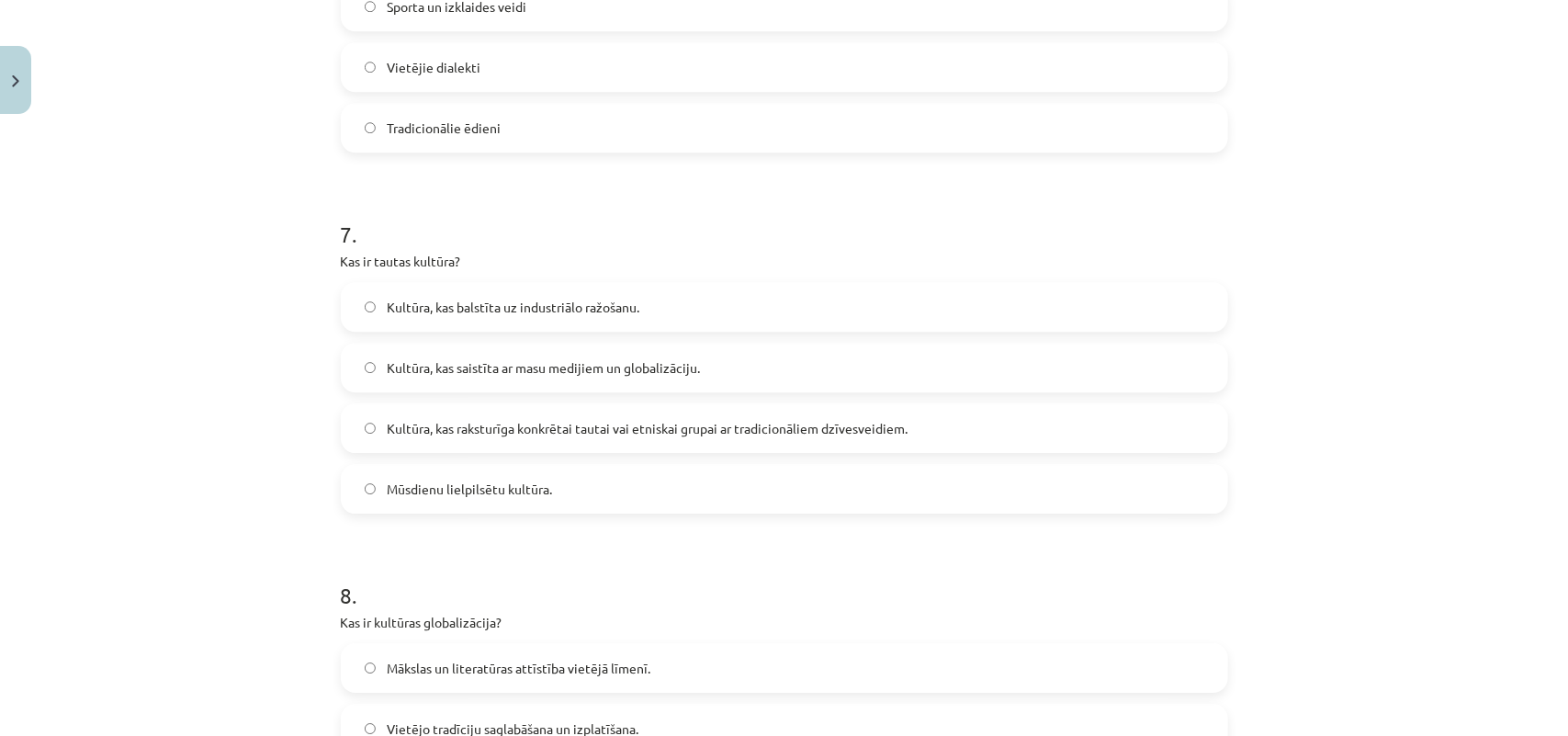 scroll, scrollTop: 2412, scrollLeft: 0, axis: vertical 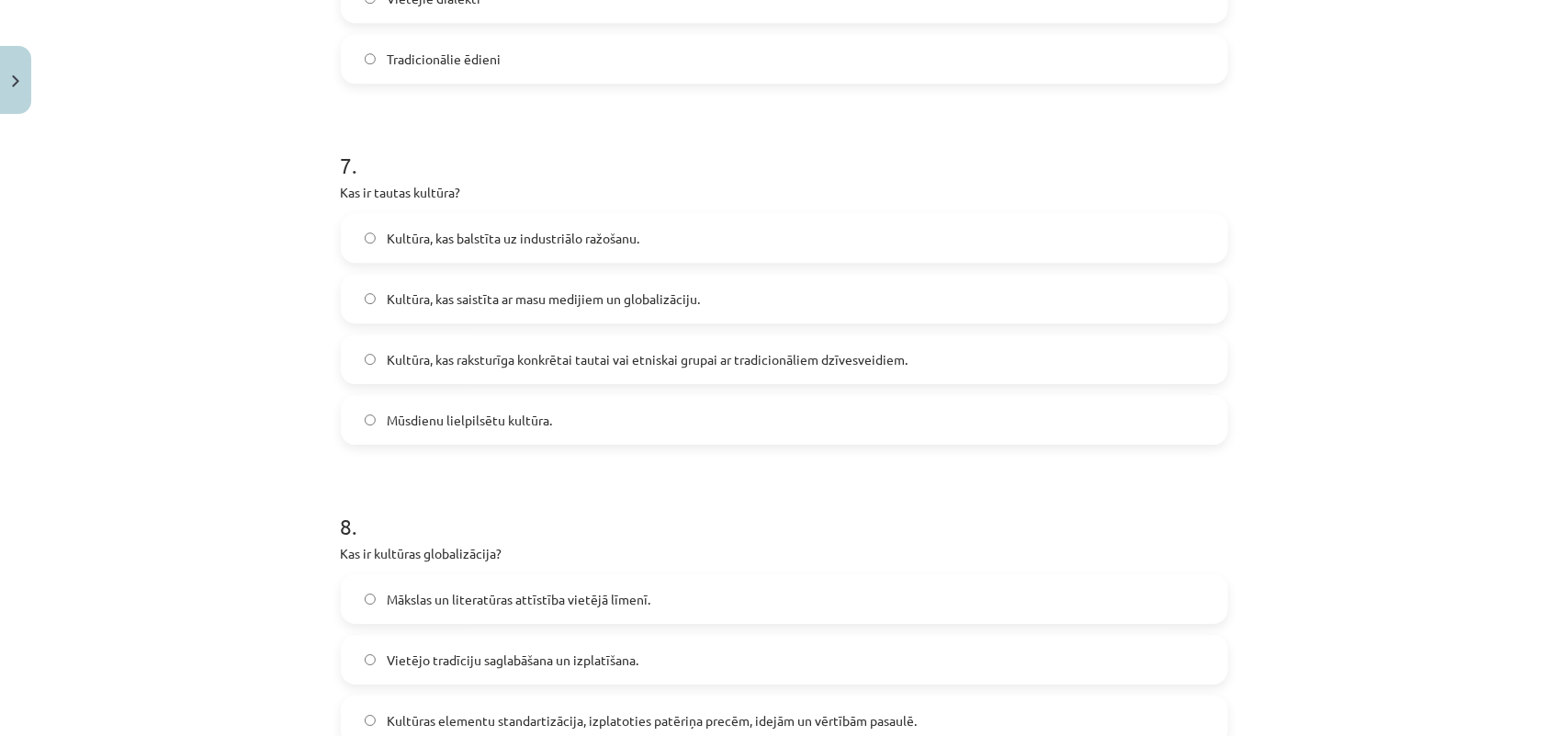 click on "Kultūra, kas raksturīga konkrētai tautai vai etniskai grupai ar tradicionāliem dzīvesveidiem." 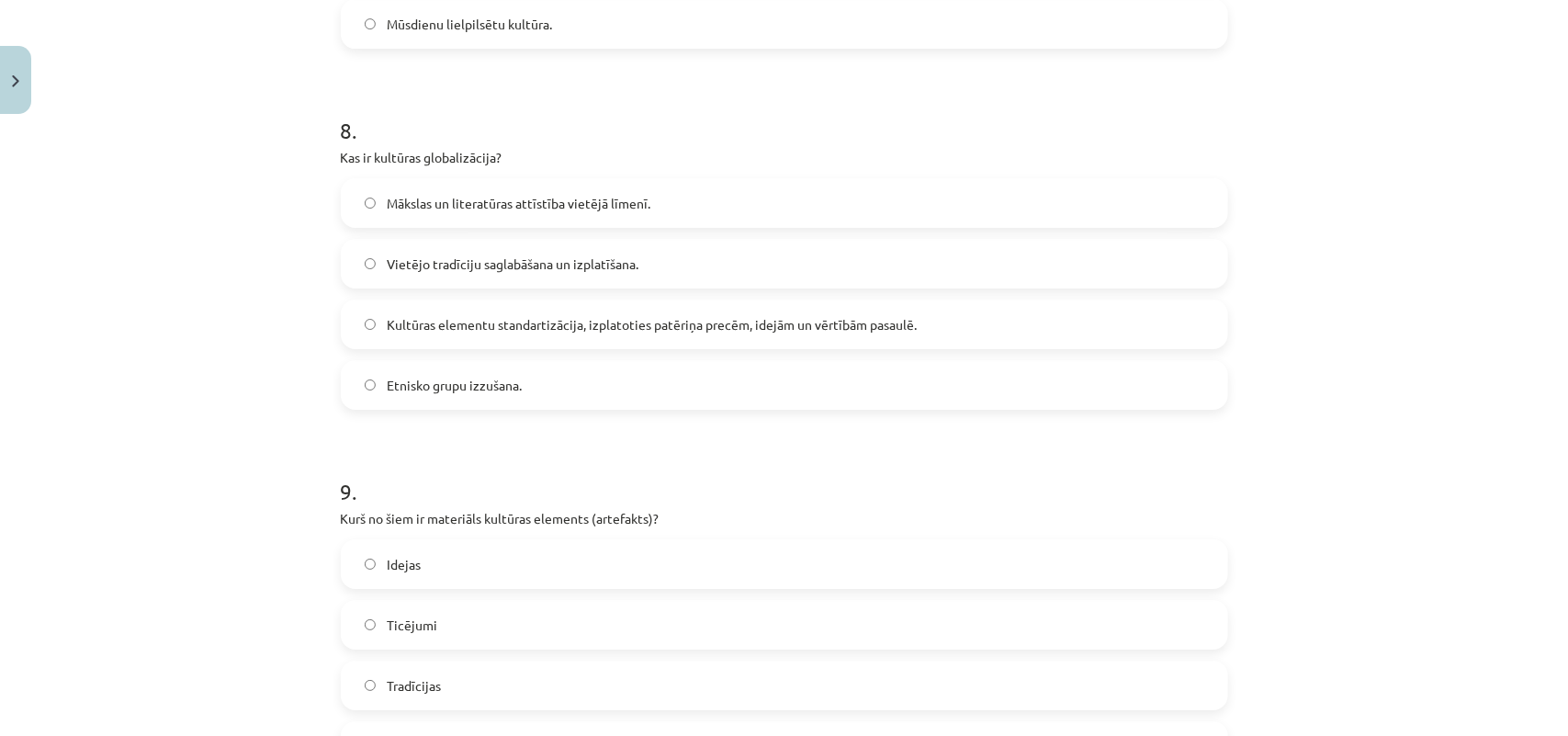 scroll, scrollTop: 2871, scrollLeft: 0, axis: vertical 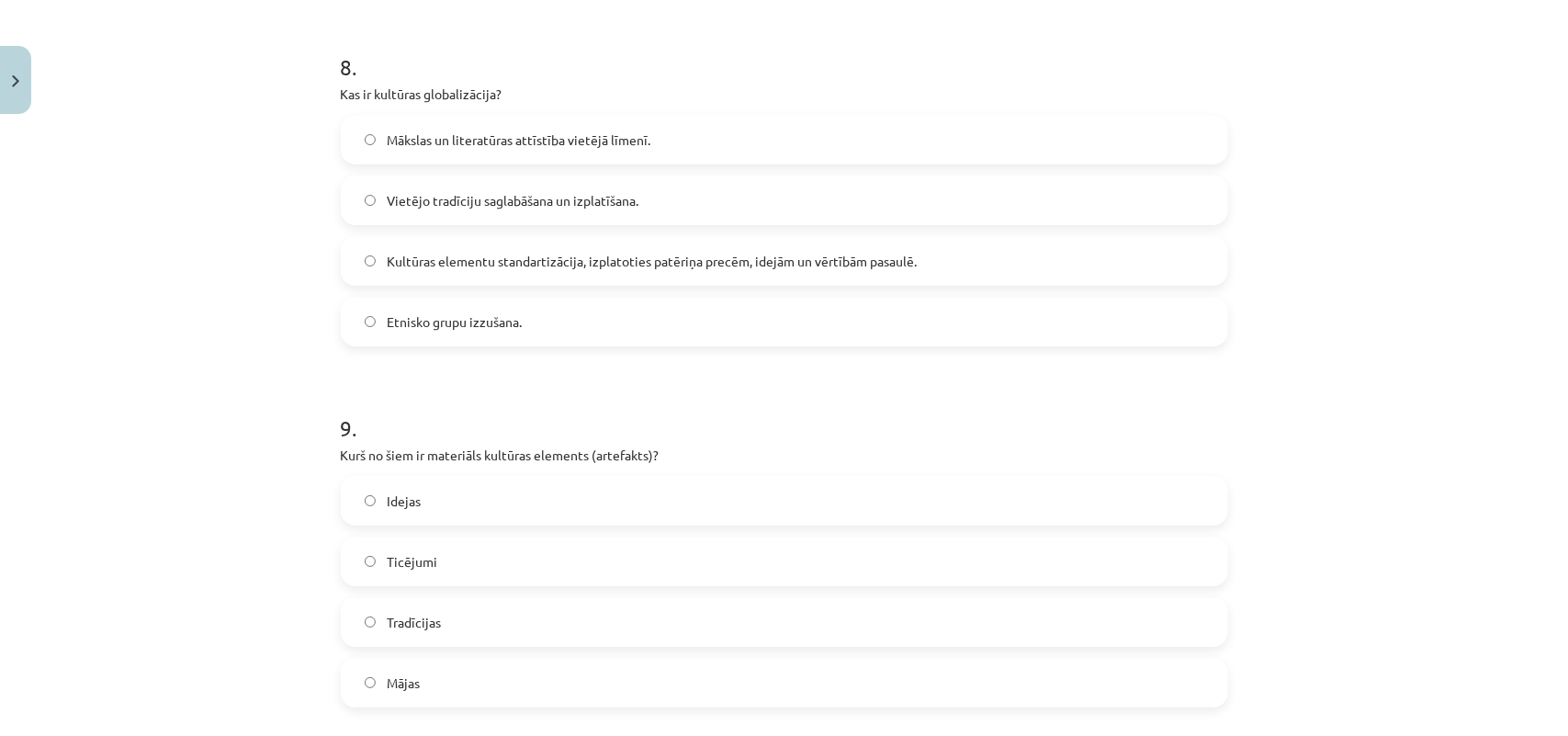 click on "Kultūras elementu standartizācija, izplatoties patēriņa precēm, idejām un vērtībām pasaulē." 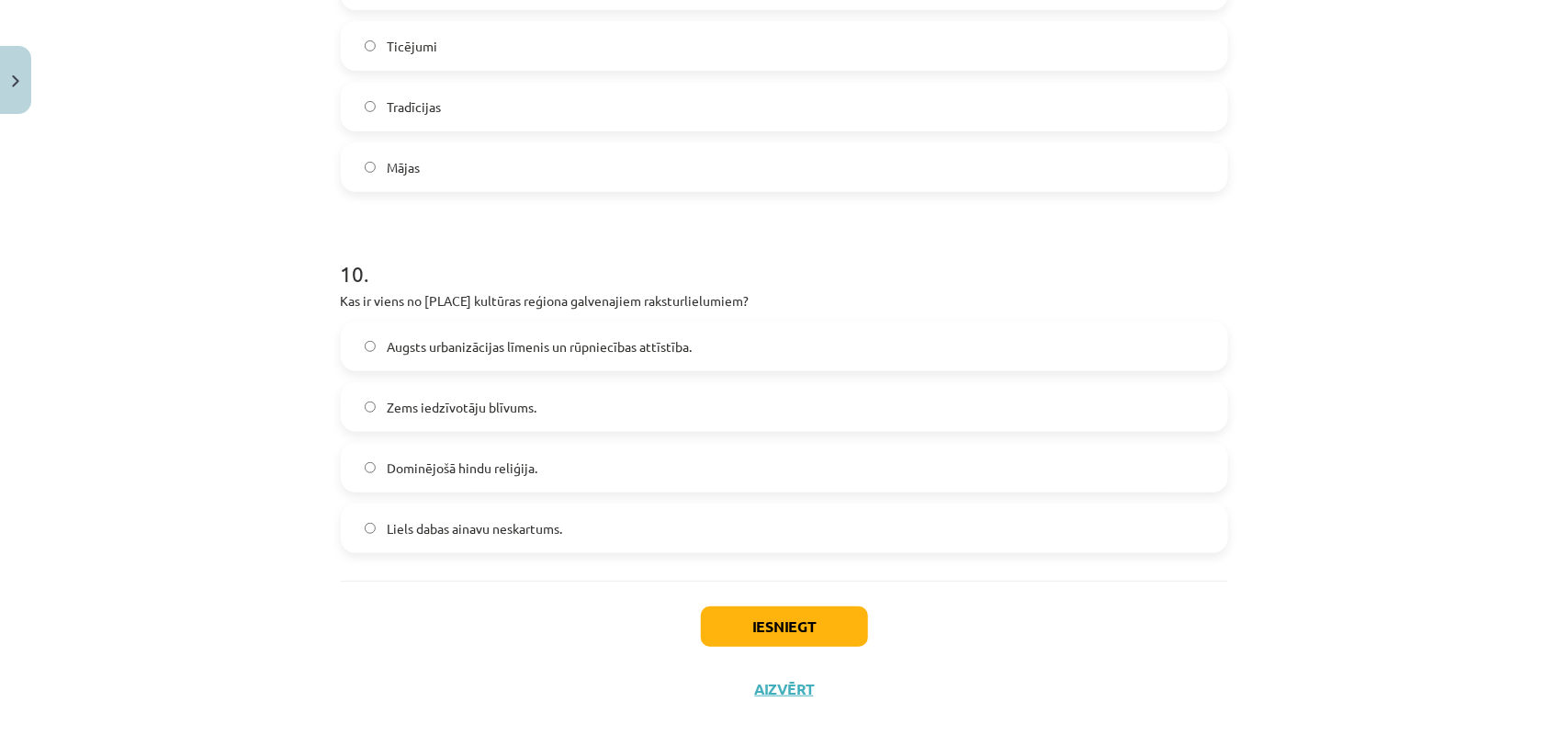 scroll, scrollTop: 3416, scrollLeft: 0, axis: vertical 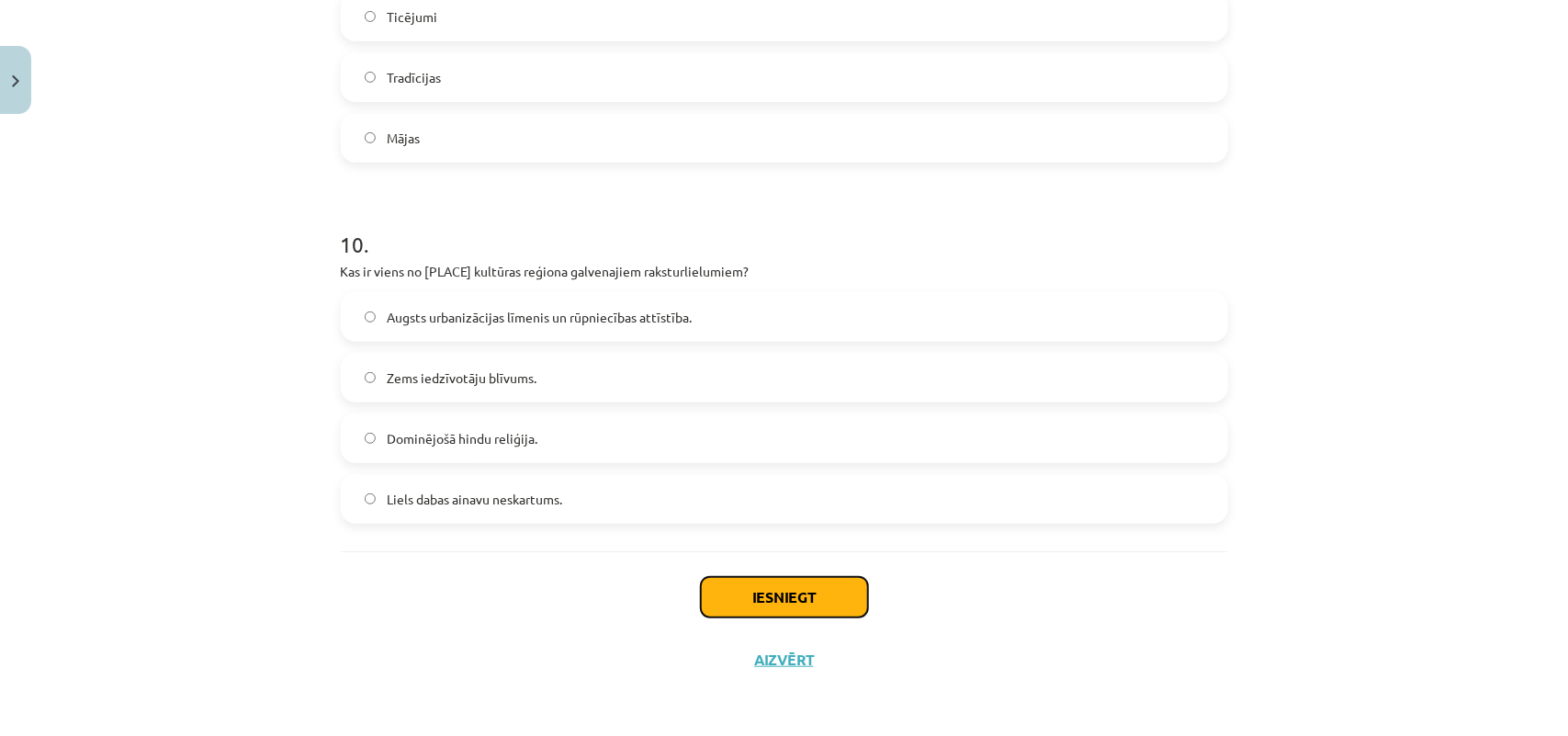 click on "Iesniegt" 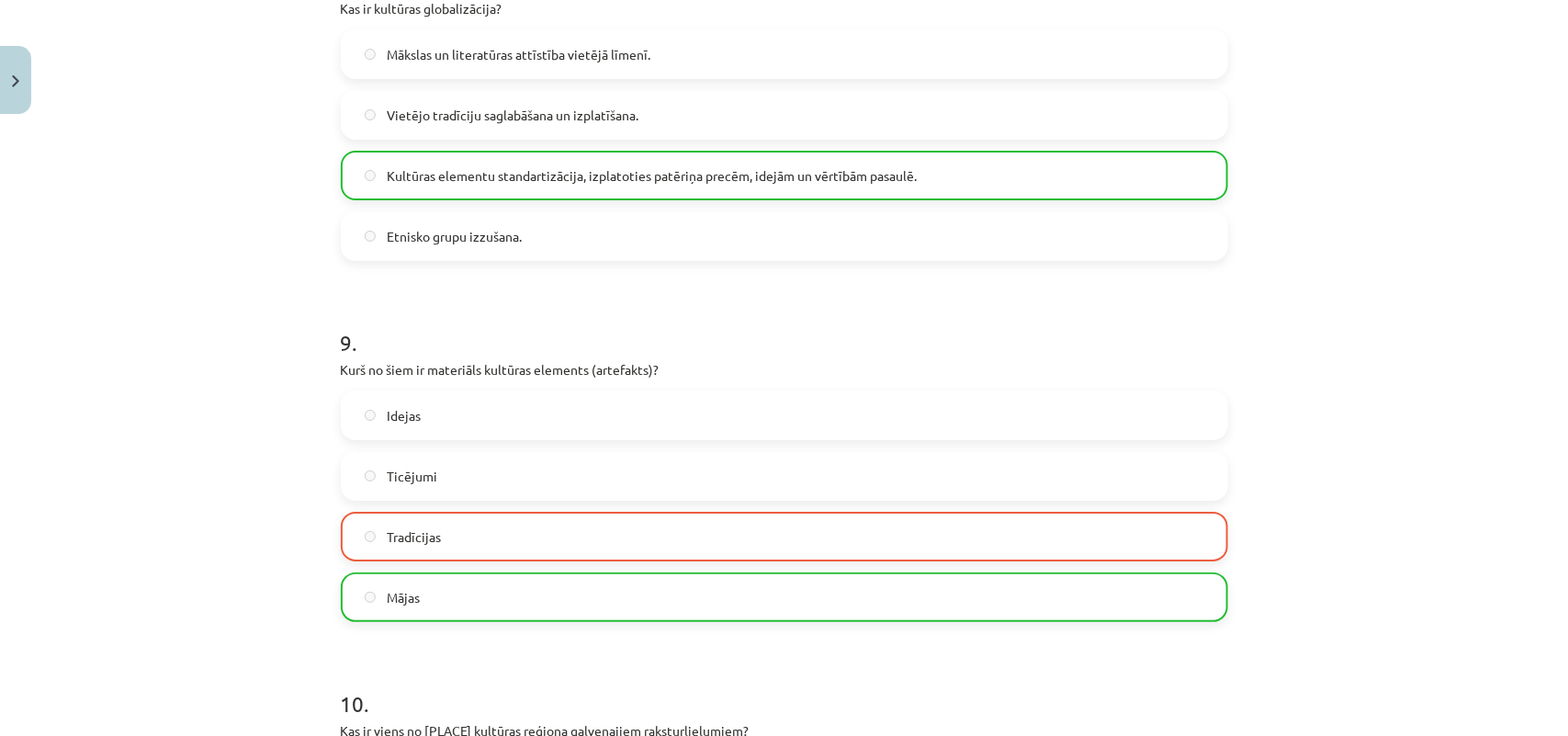 scroll, scrollTop: 3475, scrollLeft: 0, axis: vertical 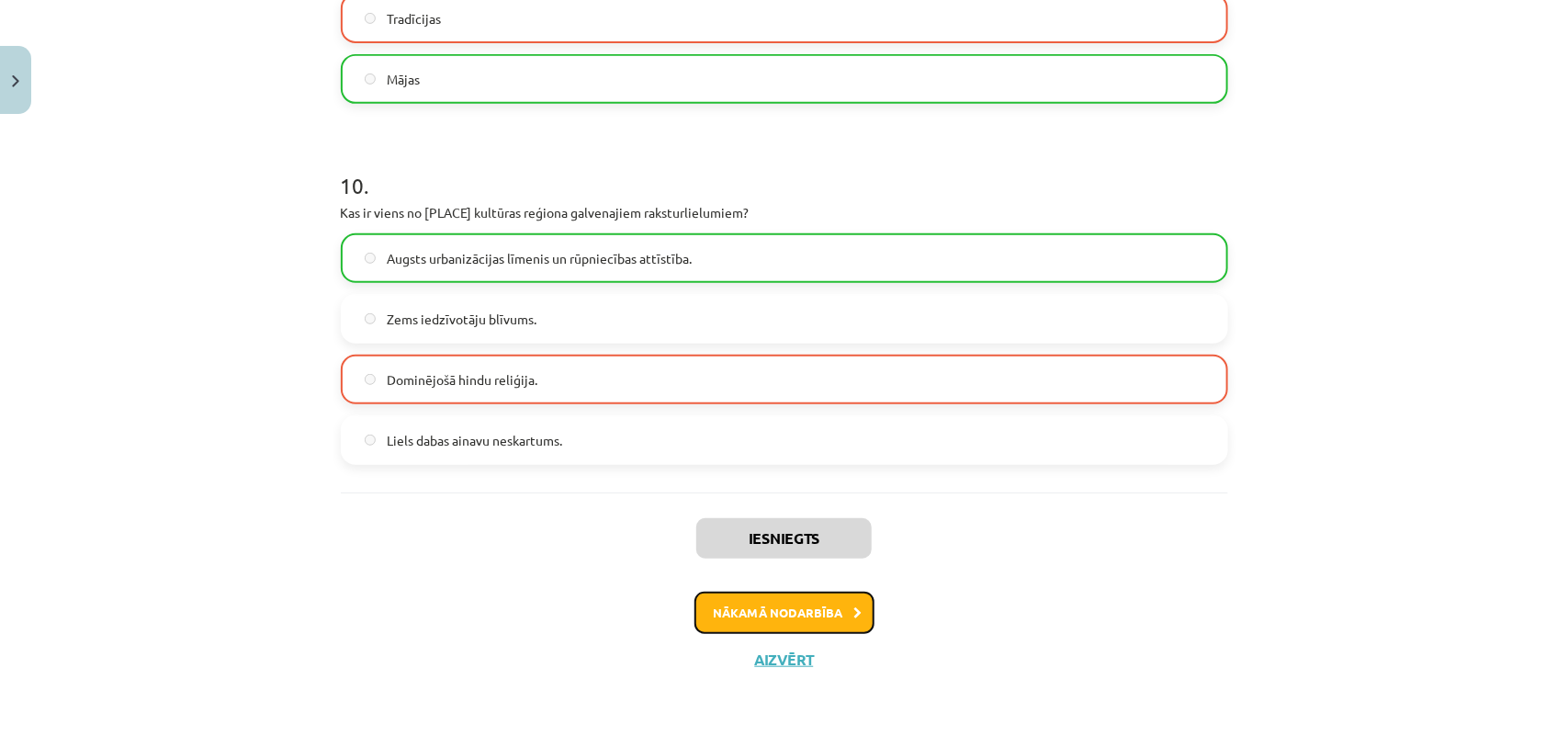 click on "Nākamā nodarbība" 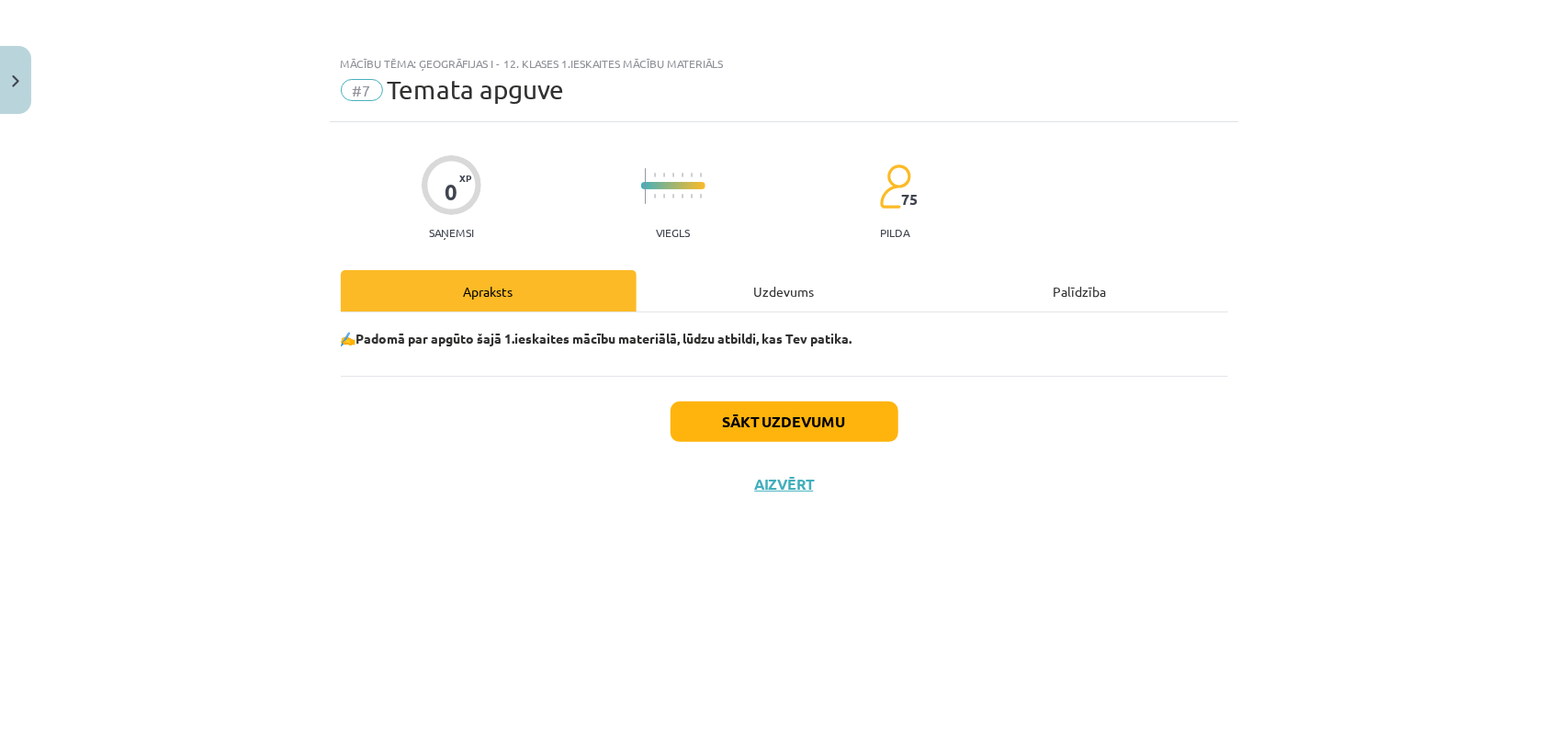 scroll, scrollTop: 0, scrollLeft: 0, axis: both 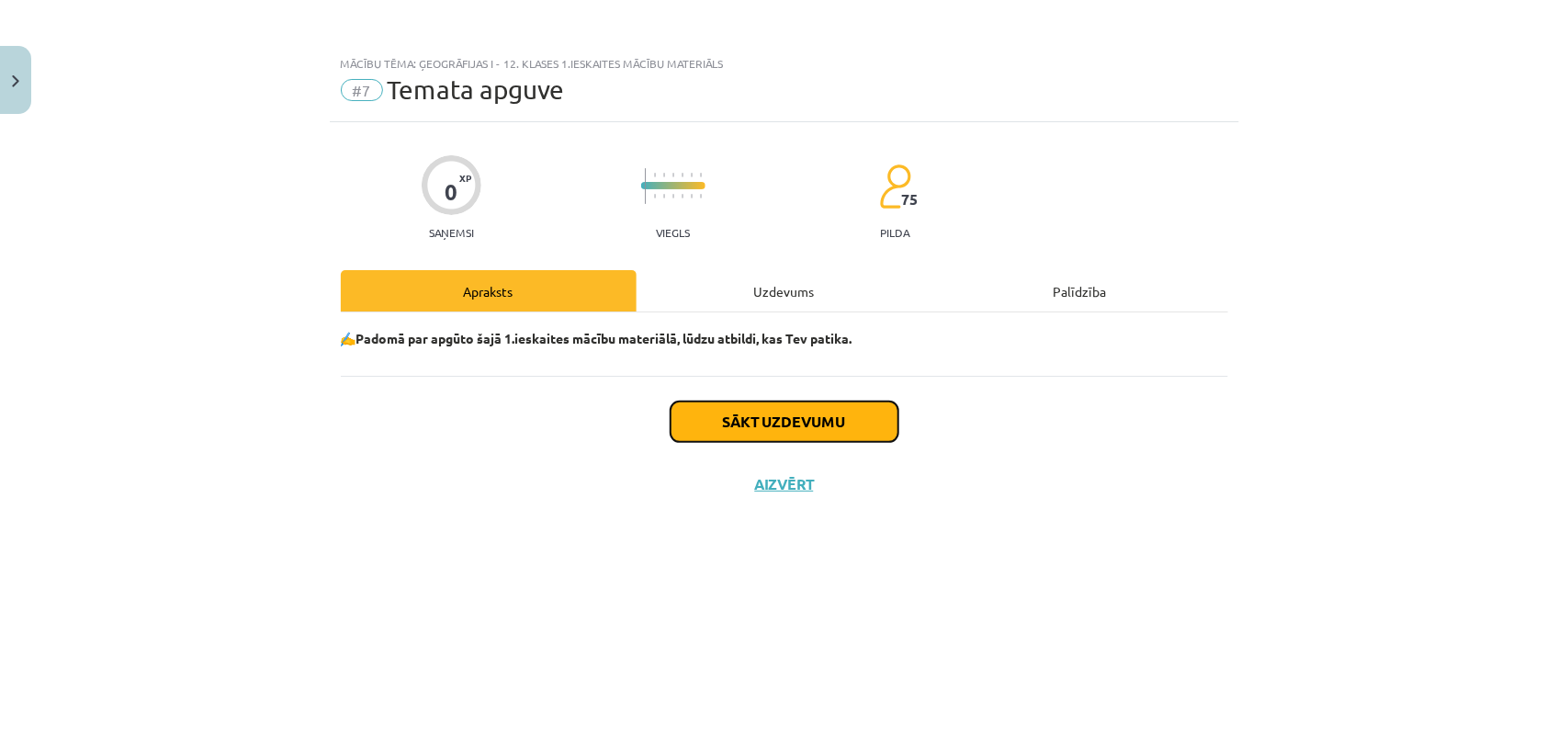 click on "Sākt uzdevumu" 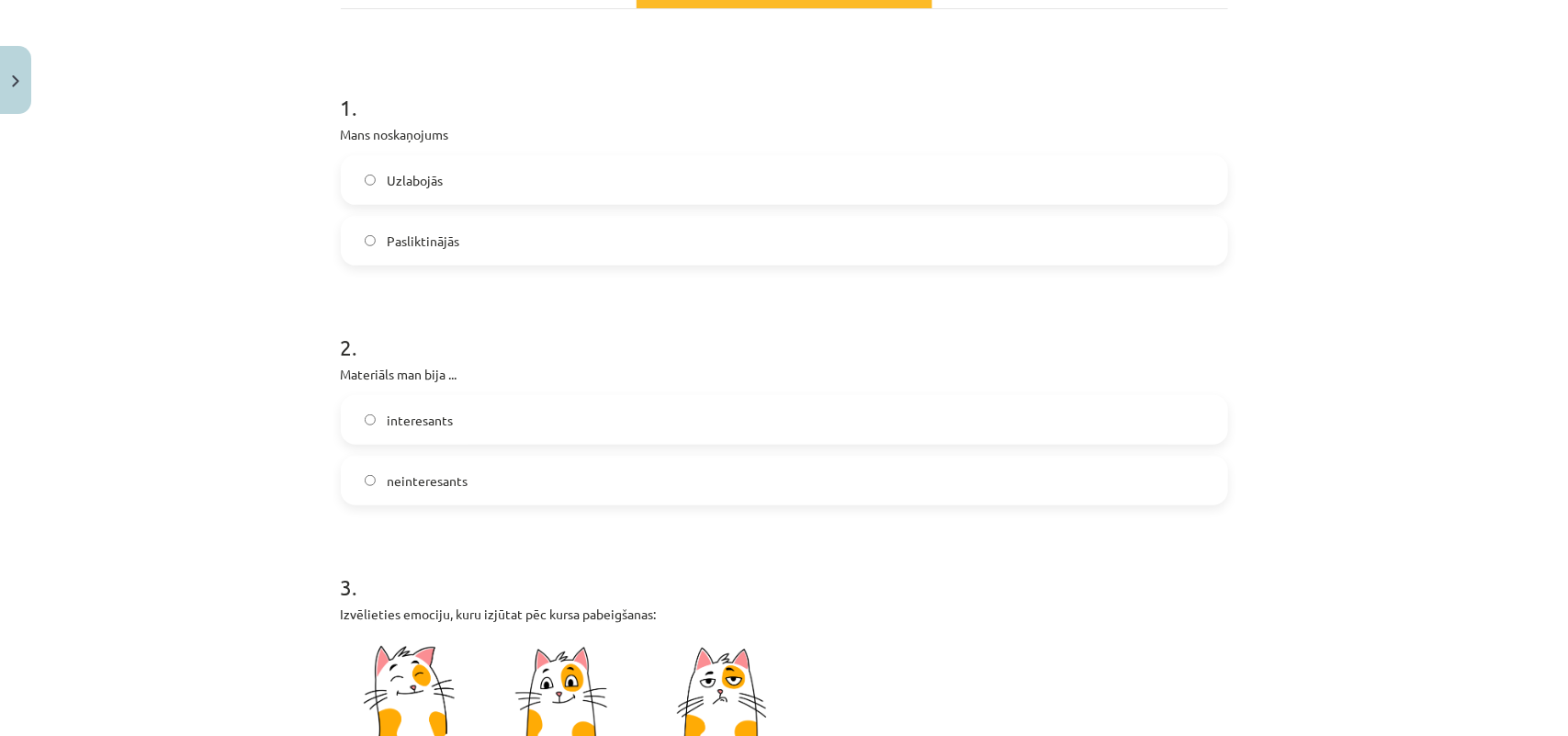scroll, scrollTop: 0, scrollLeft: 0, axis: both 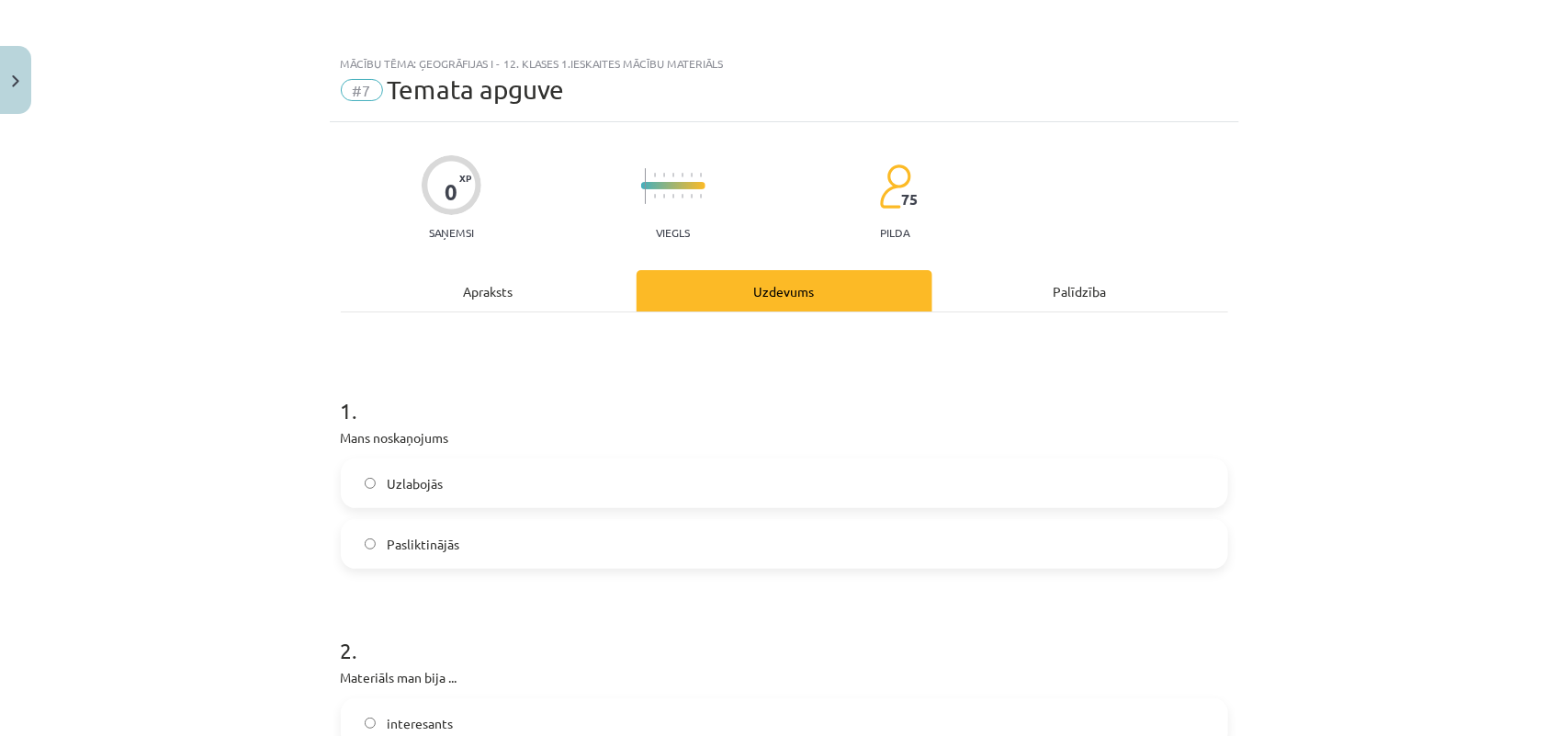 click on "Apraksts" 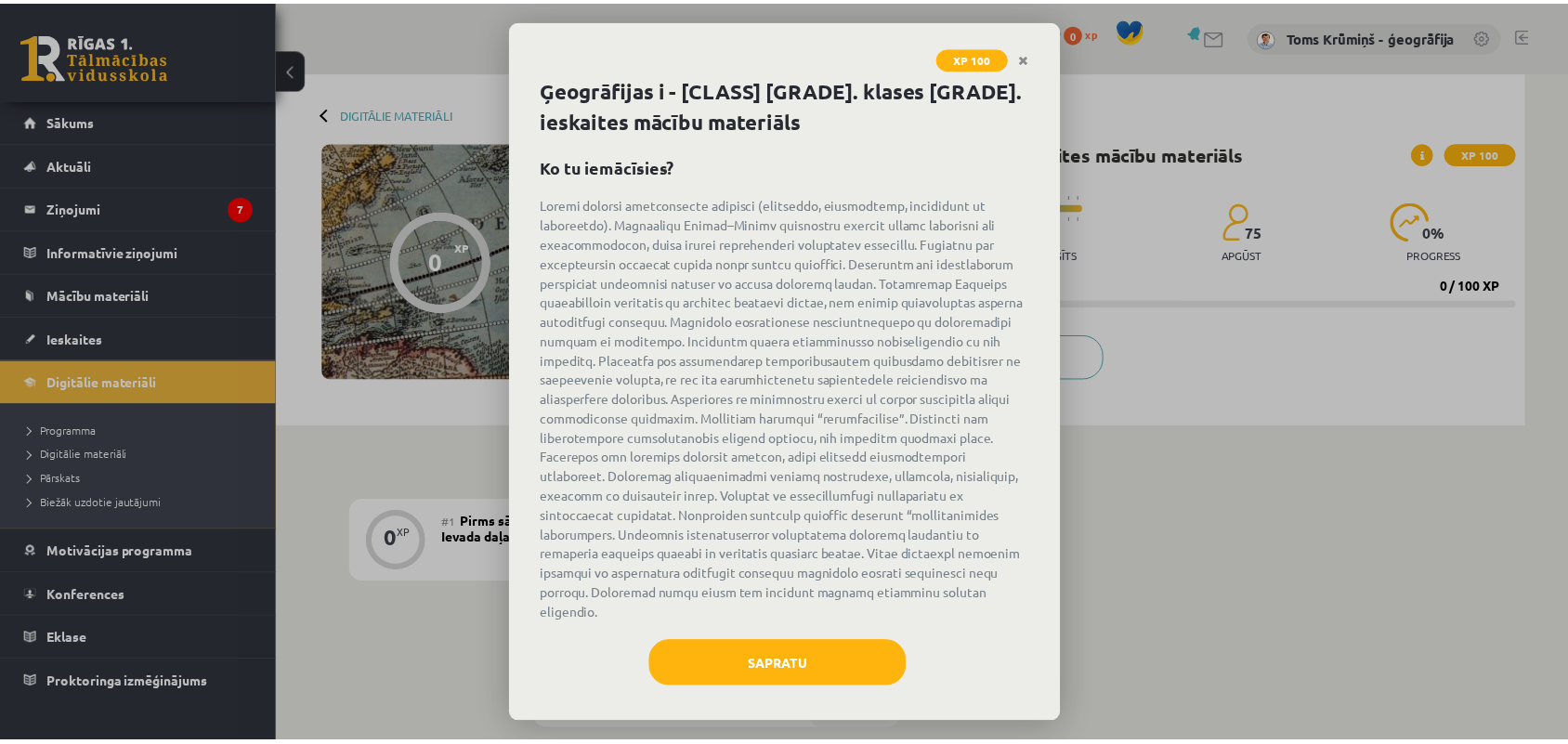 scroll, scrollTop: 0, scrollLeft: 0, axis: both 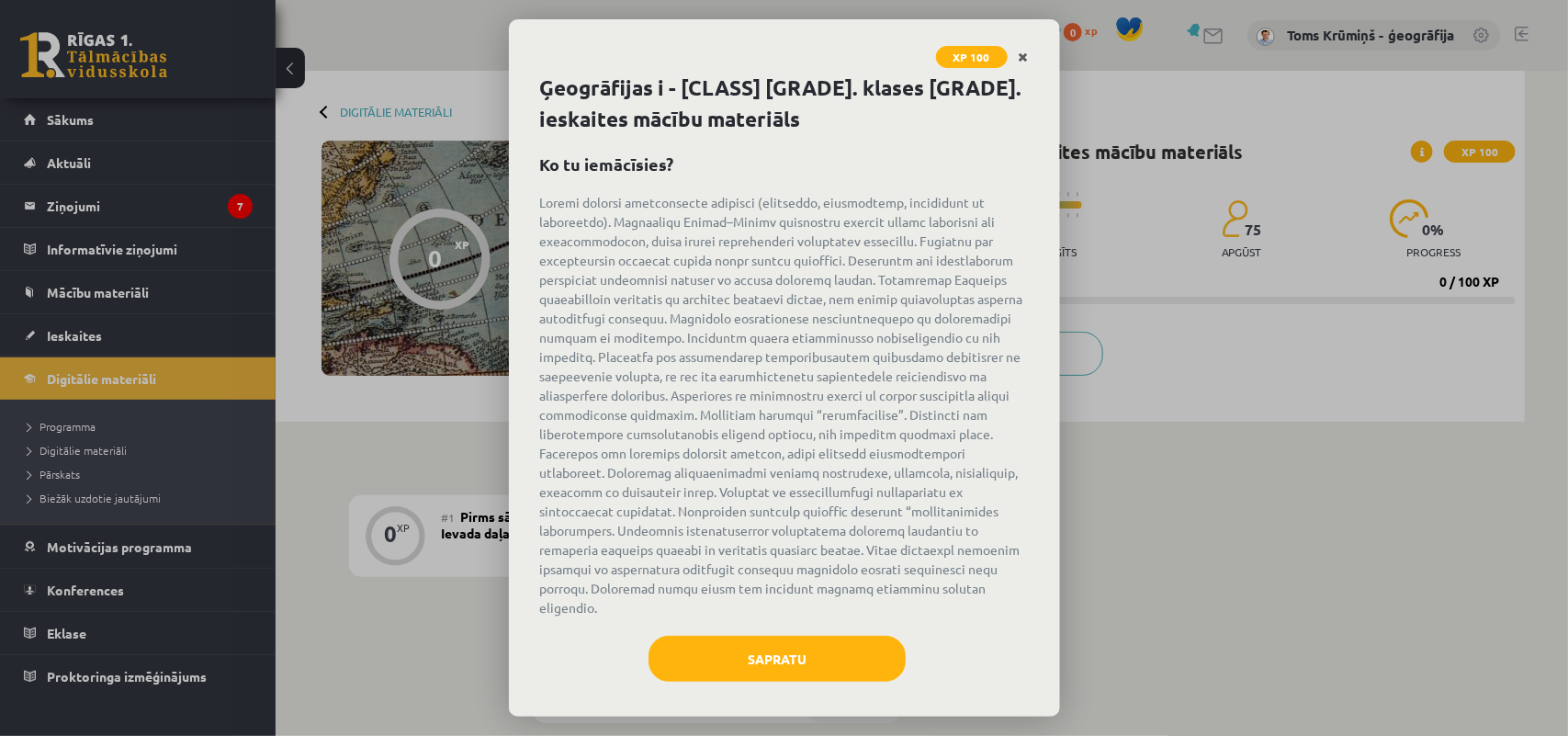 click 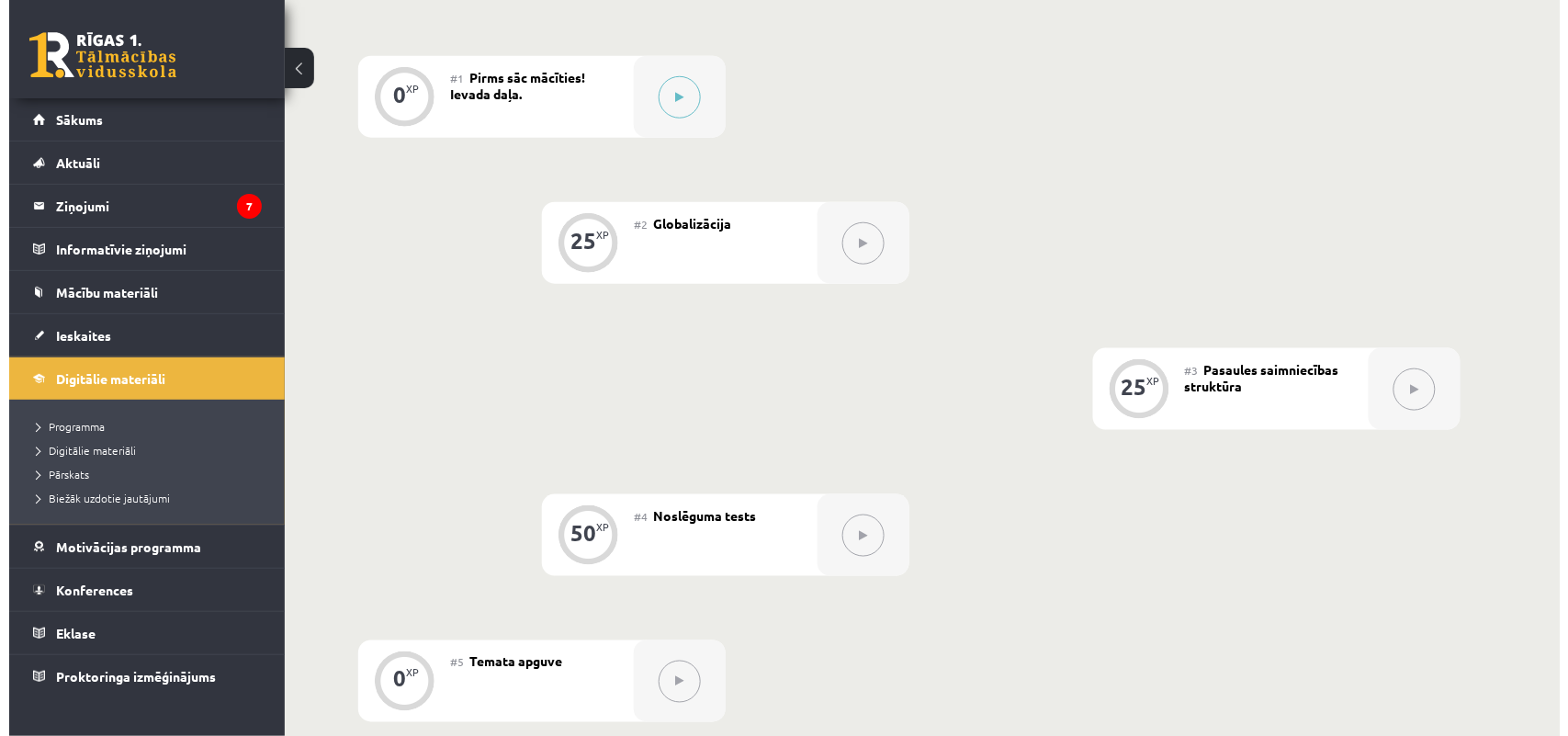 scroll, scrollTop: 402, scrollLeft: 0, axis: vertical 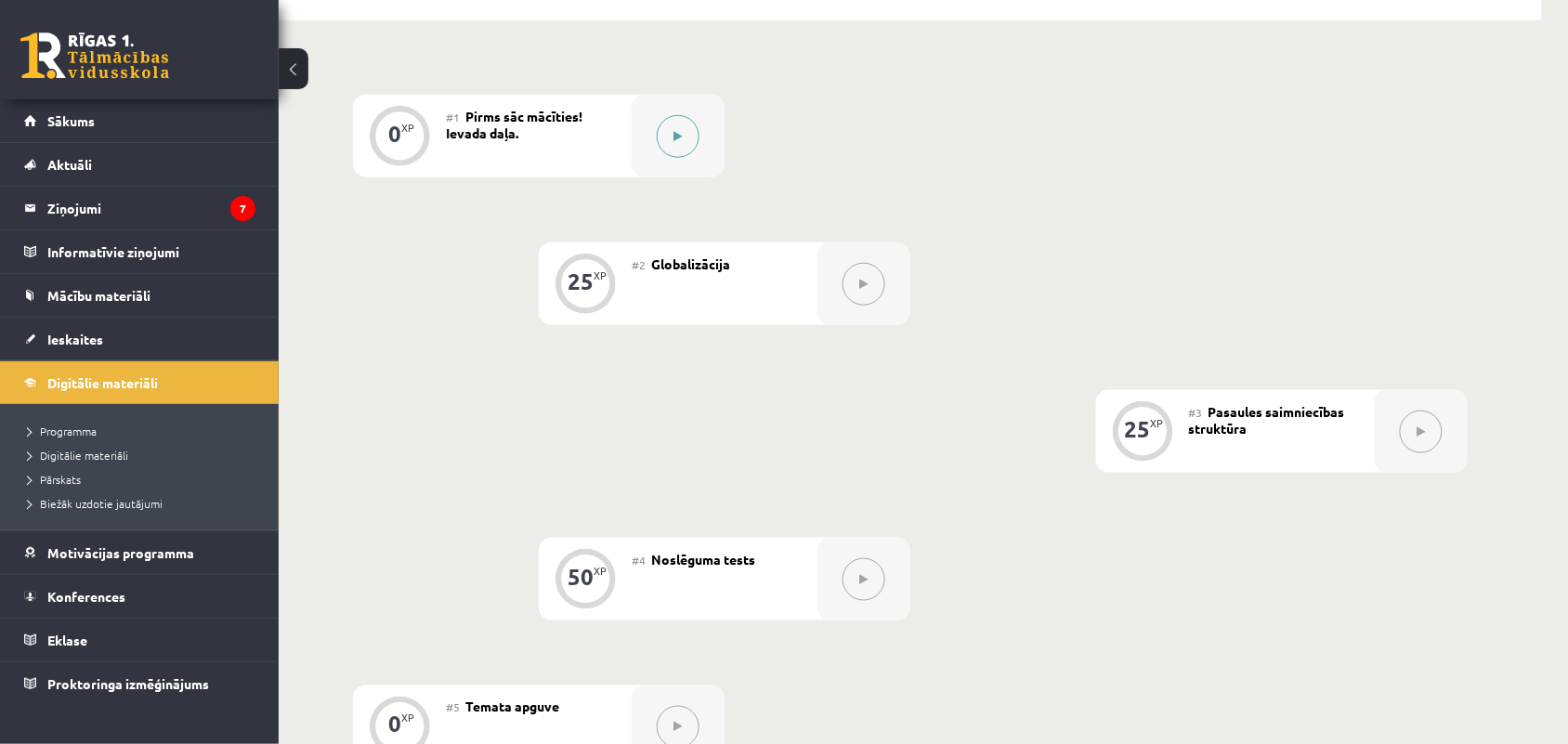 click 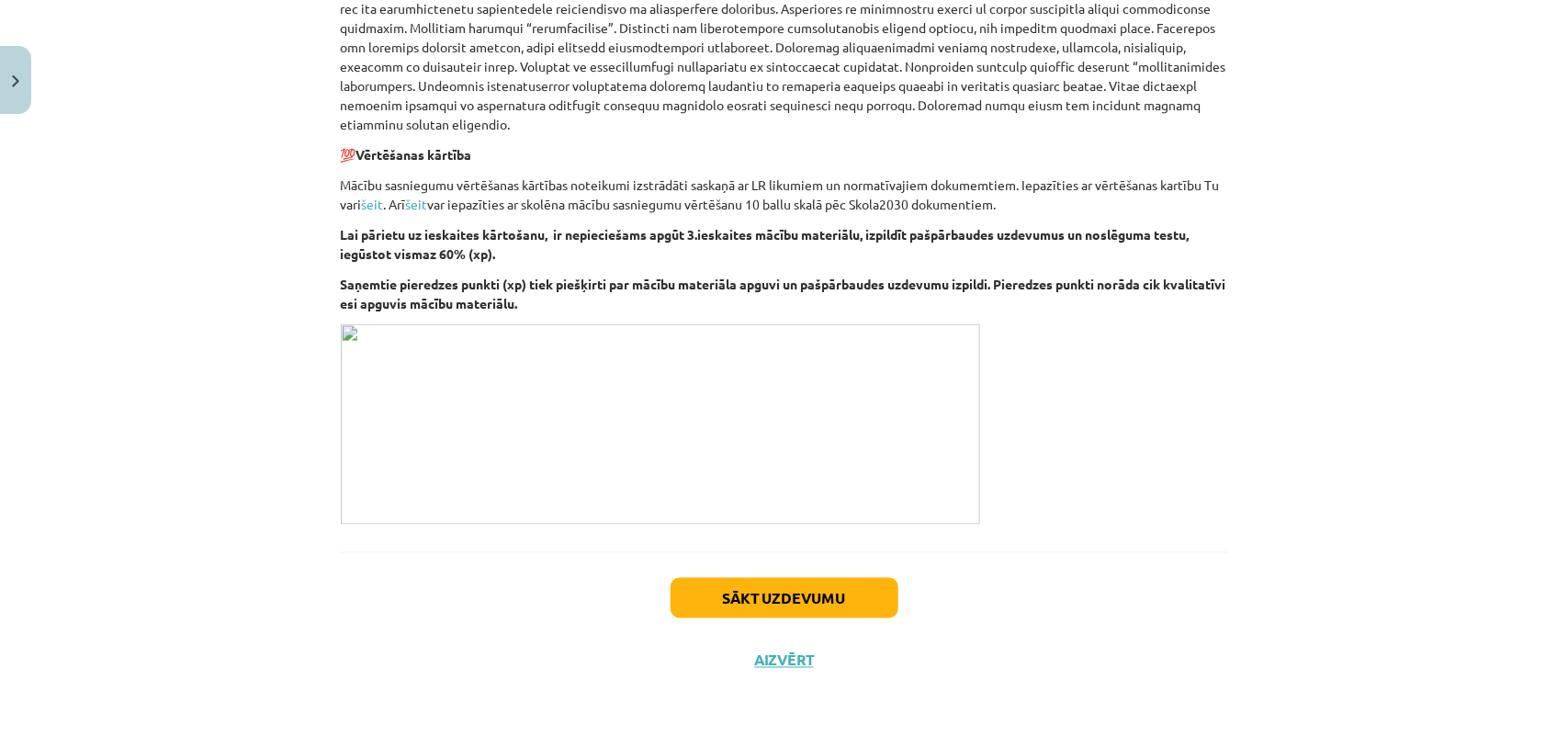 scroll, scrollTop: 965, scrollLeft: 0, axis: vertical 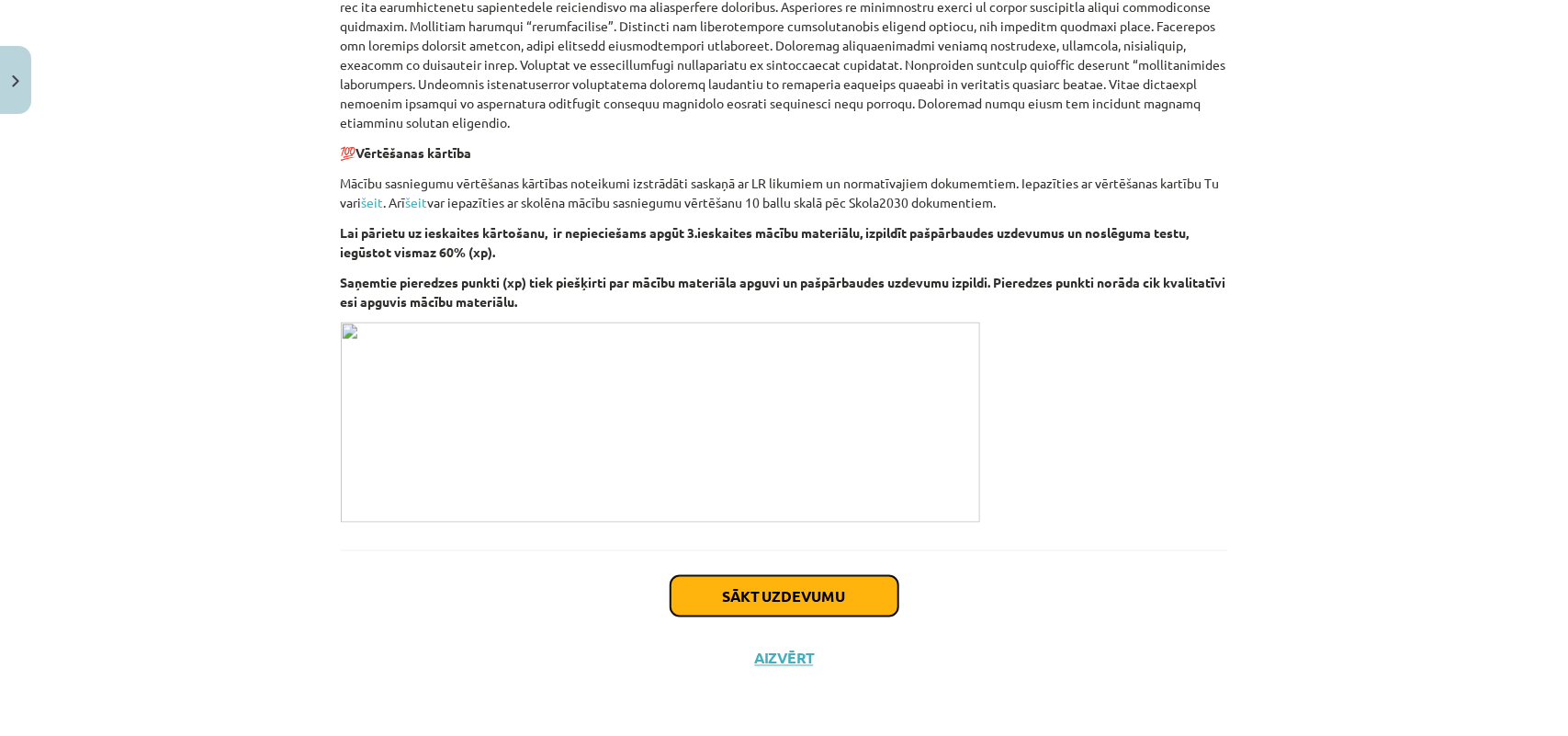 click on "Sākt uzdevumu" 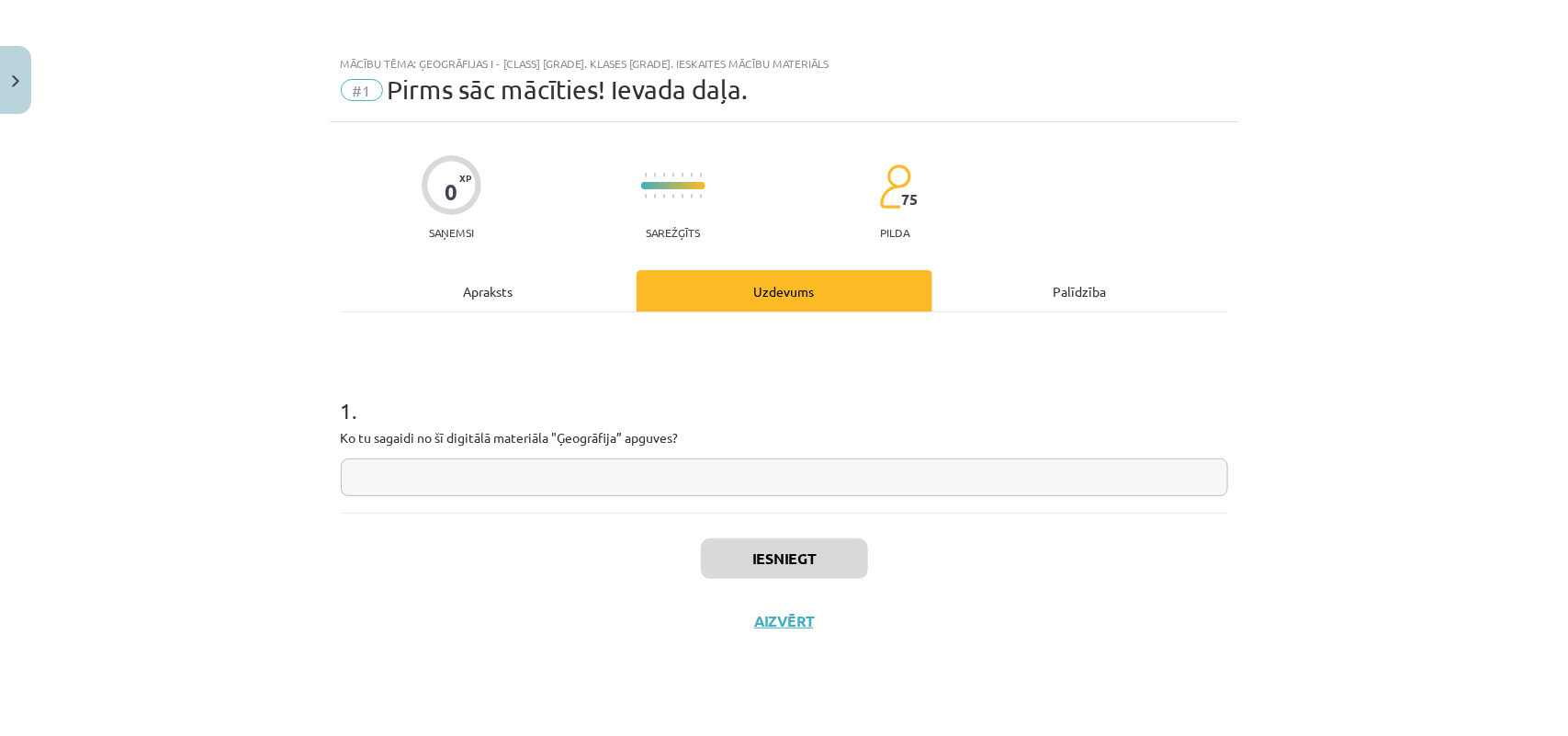 scroll, scrollTop: 0, scrollLeft: 0, axis: both 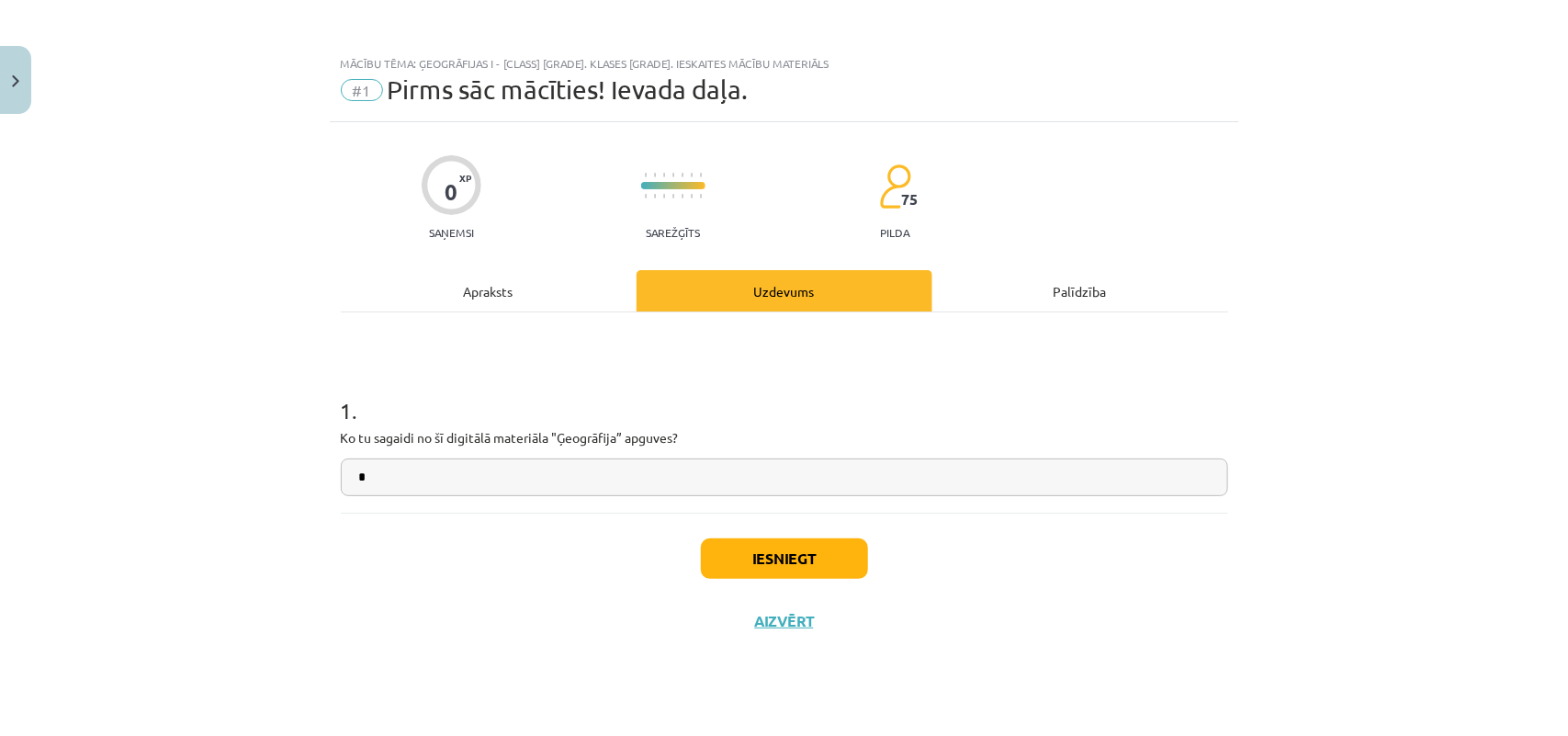 type on "*" 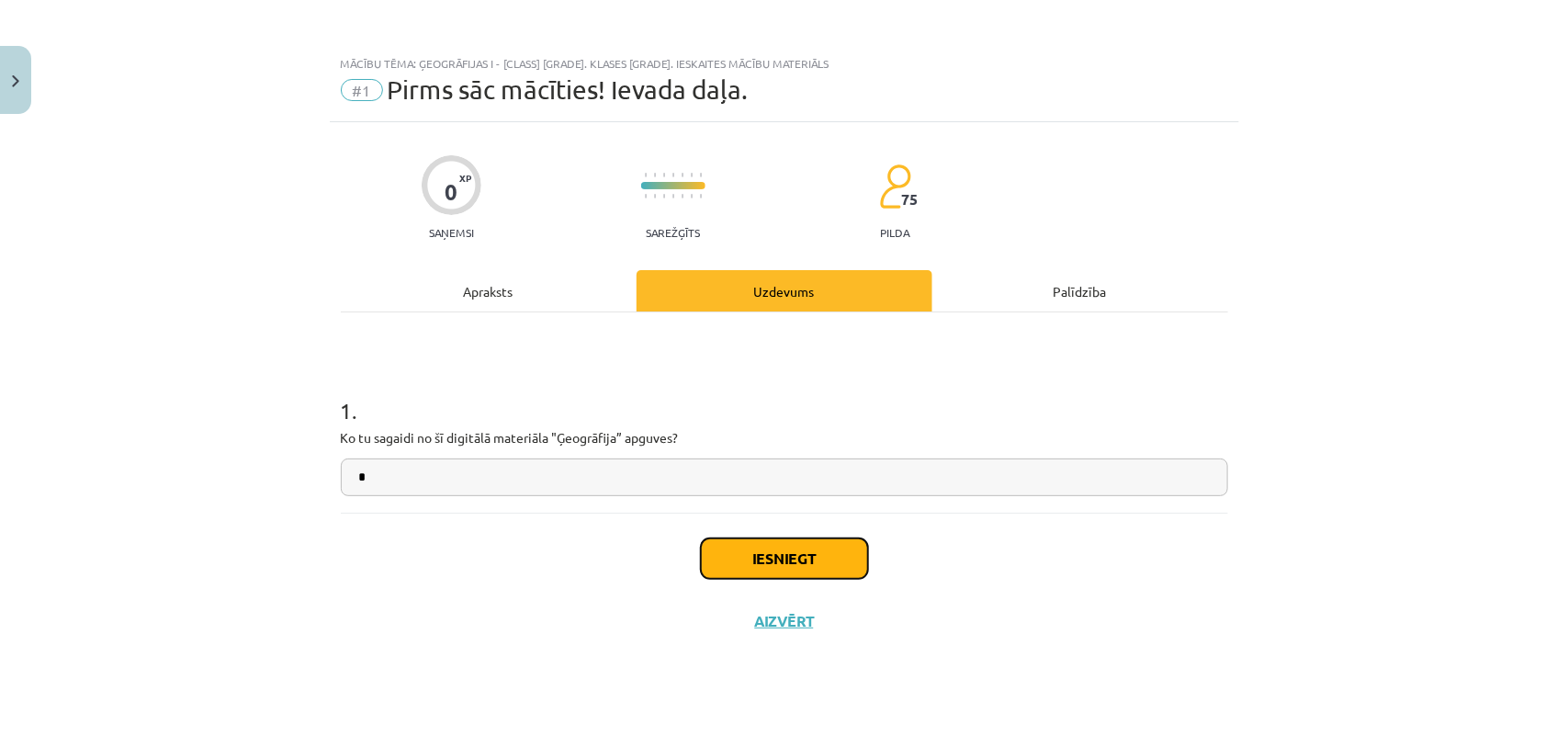 click on "Iesniegt" 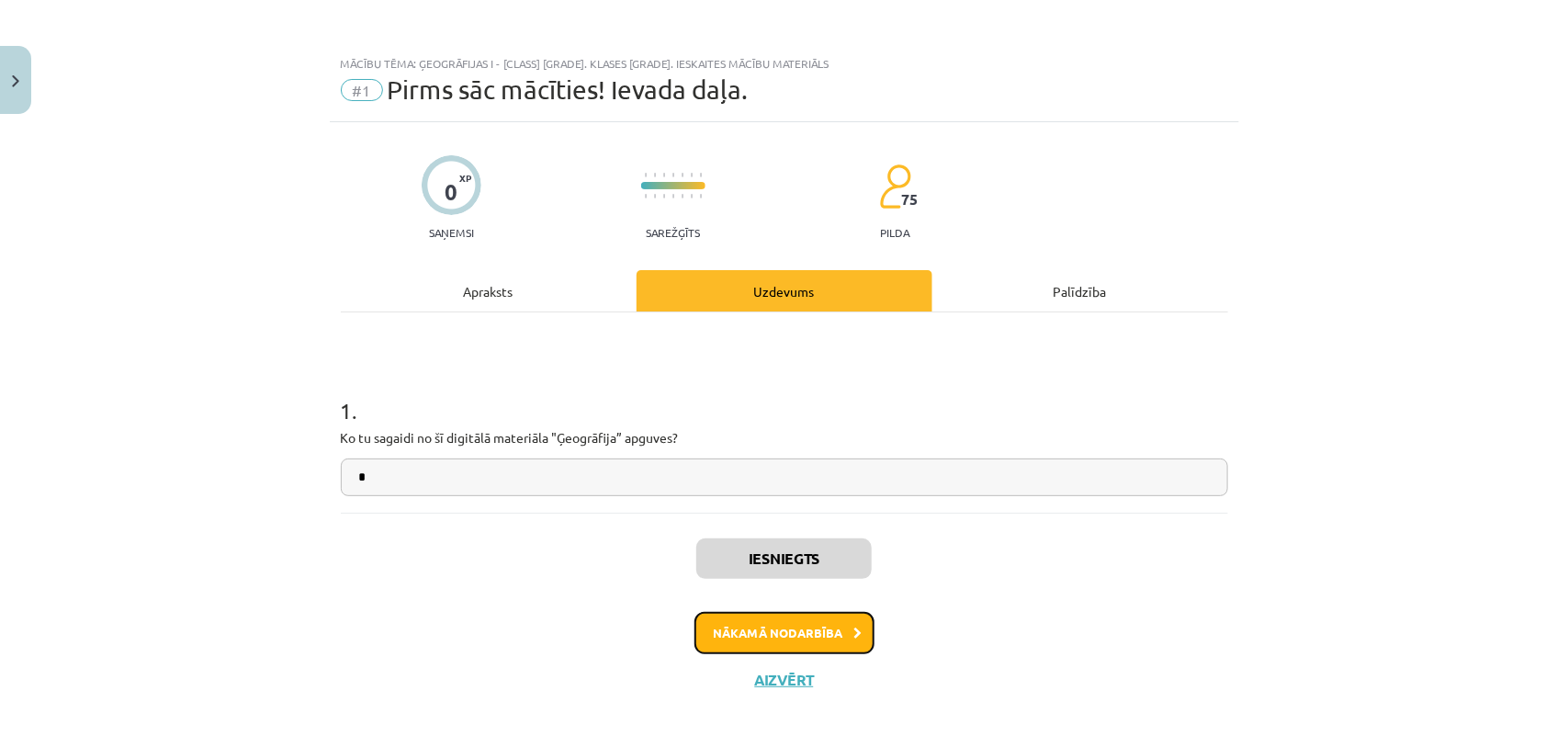 click on "Nākamā nodarbība" 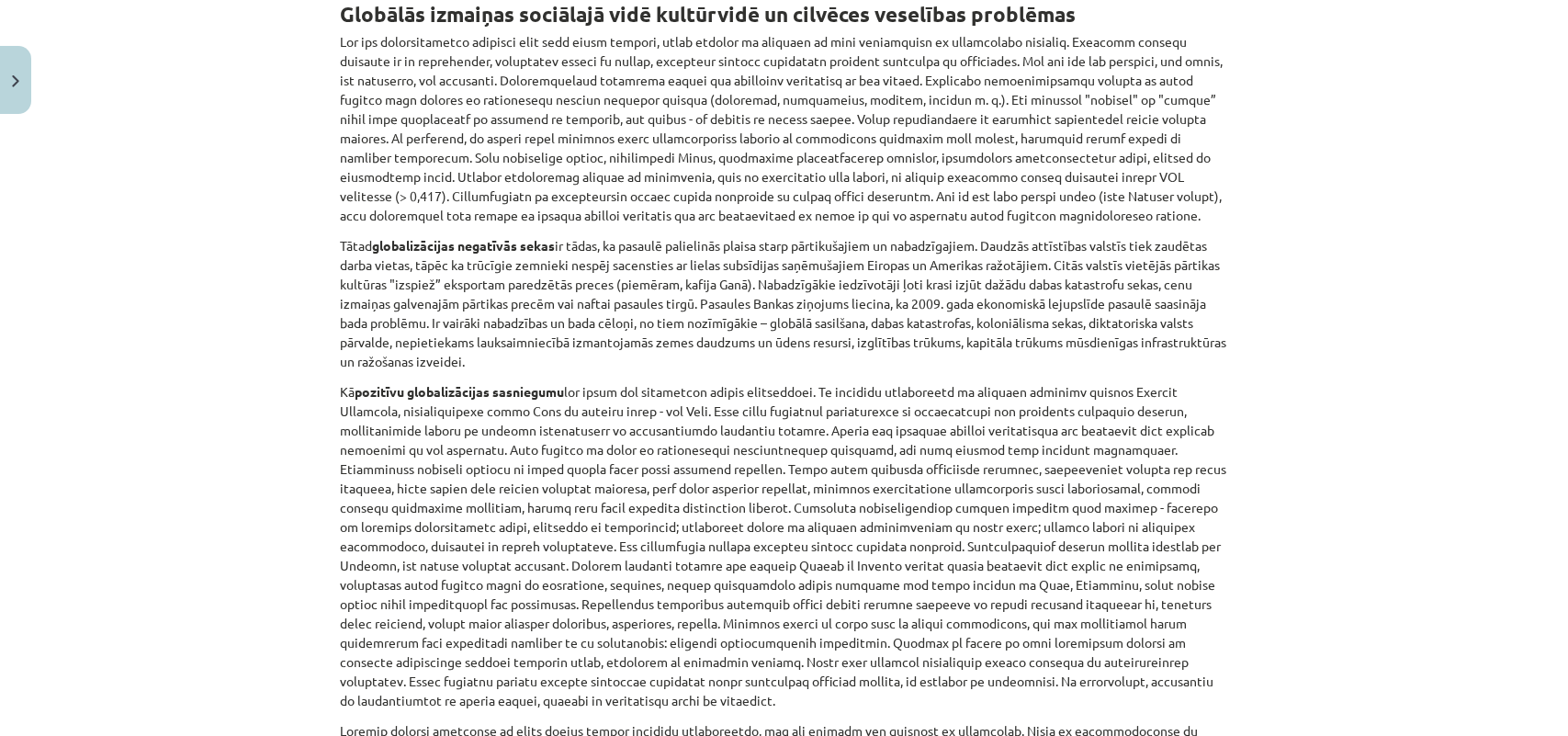 scroll, scrollTop: 6856, scrollLeft: 0, axis: vertical 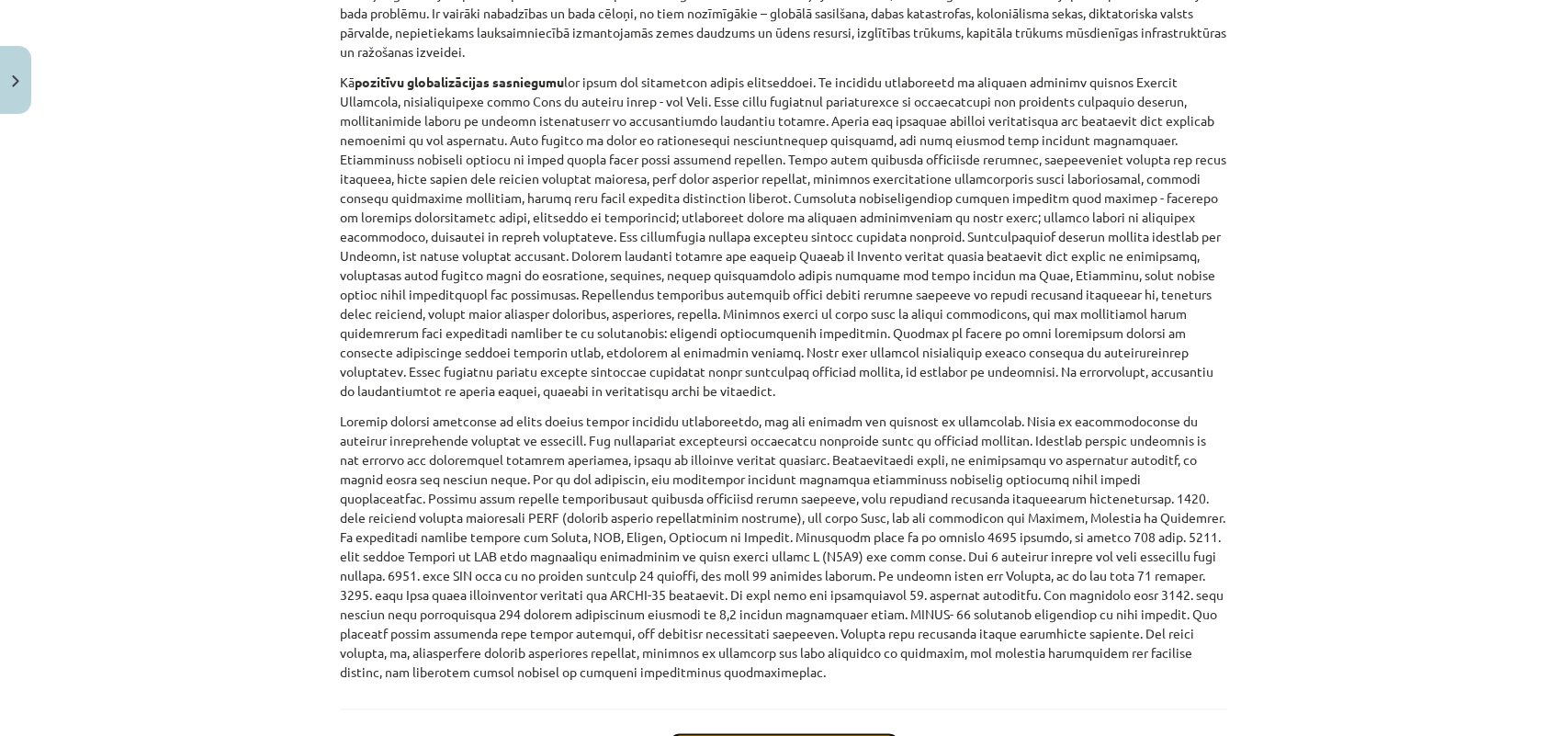 click on "Sākt uzdevumu" 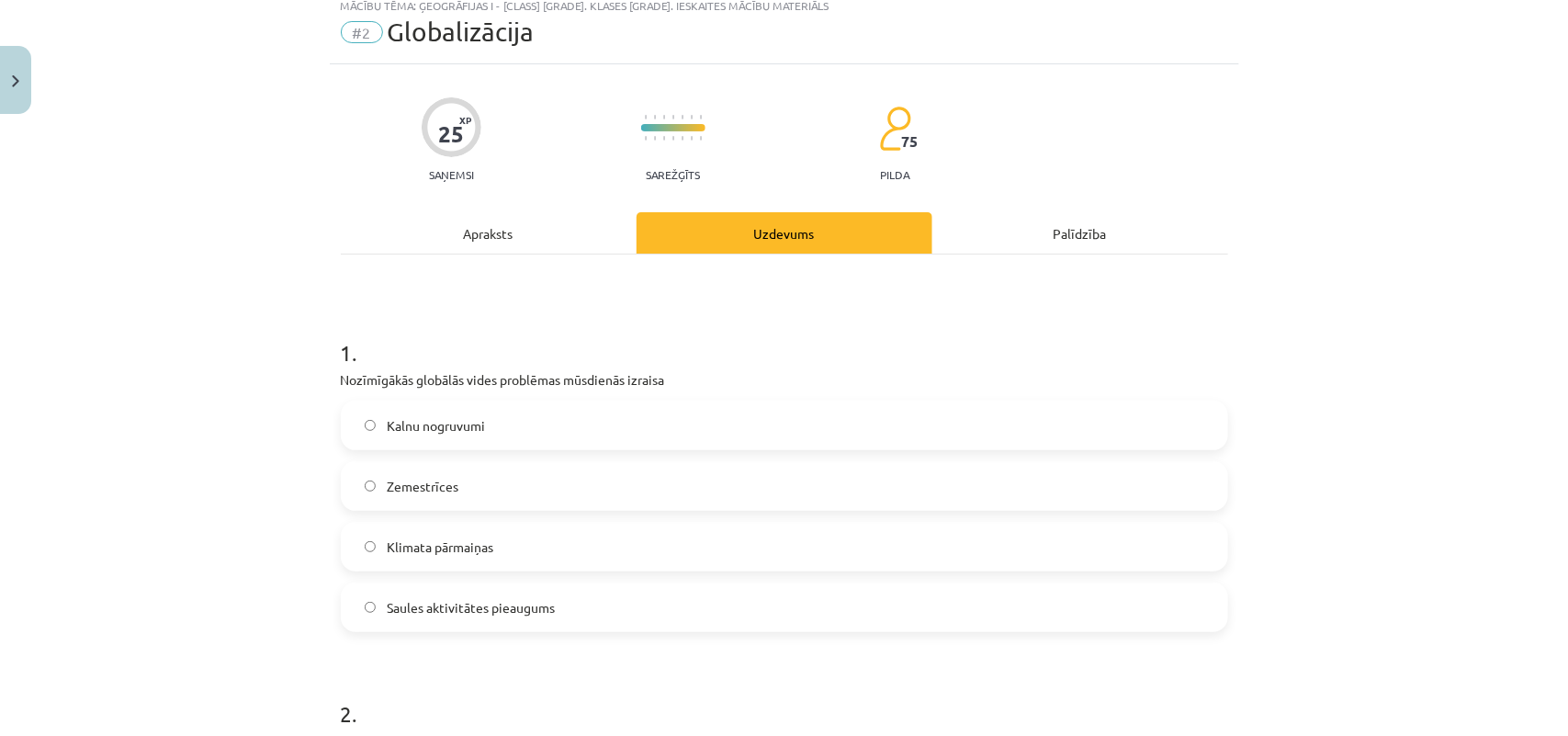 scroll, scrollTop: 46, scrollLeft: 0, axis: vertical 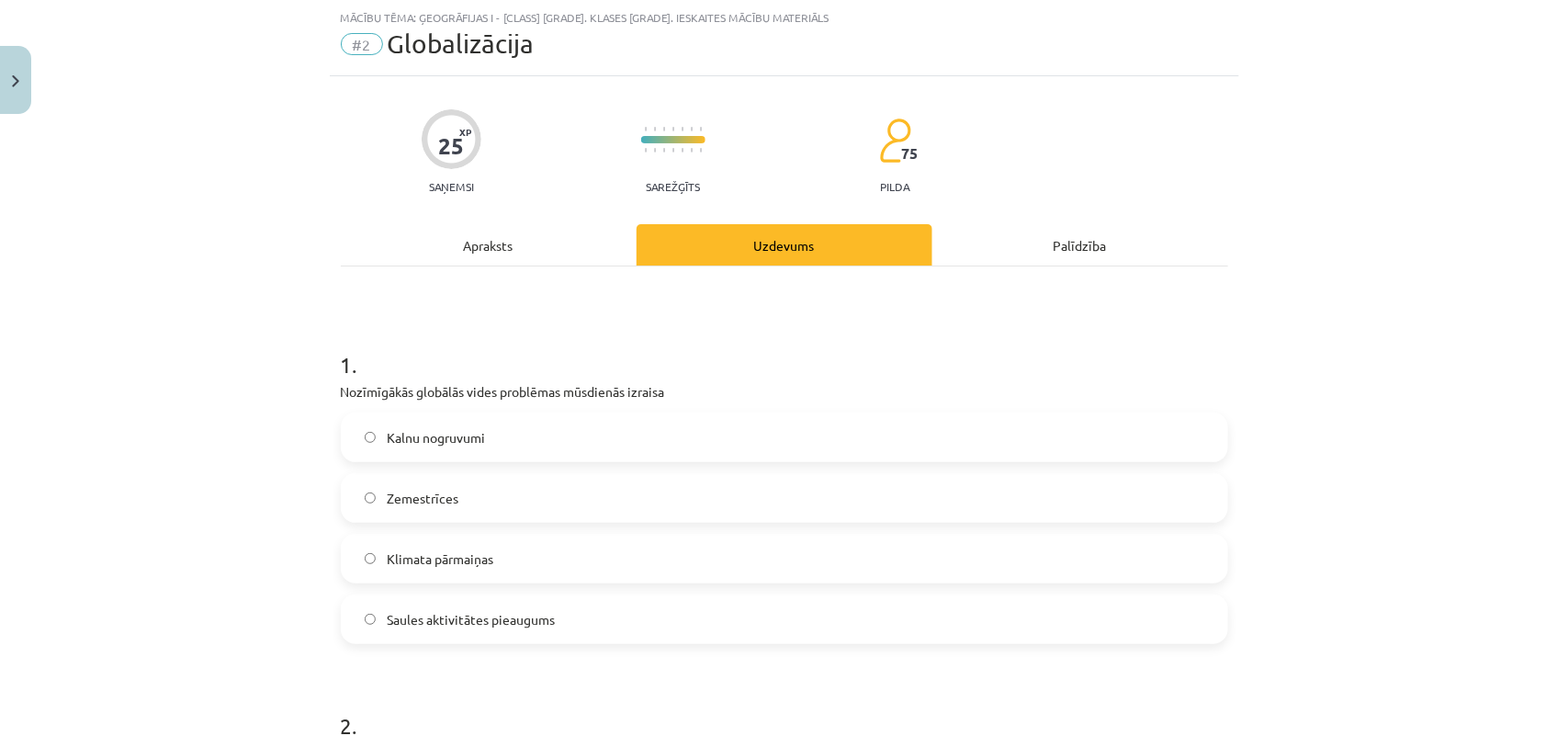 click on "Klimata pārmaiņas" 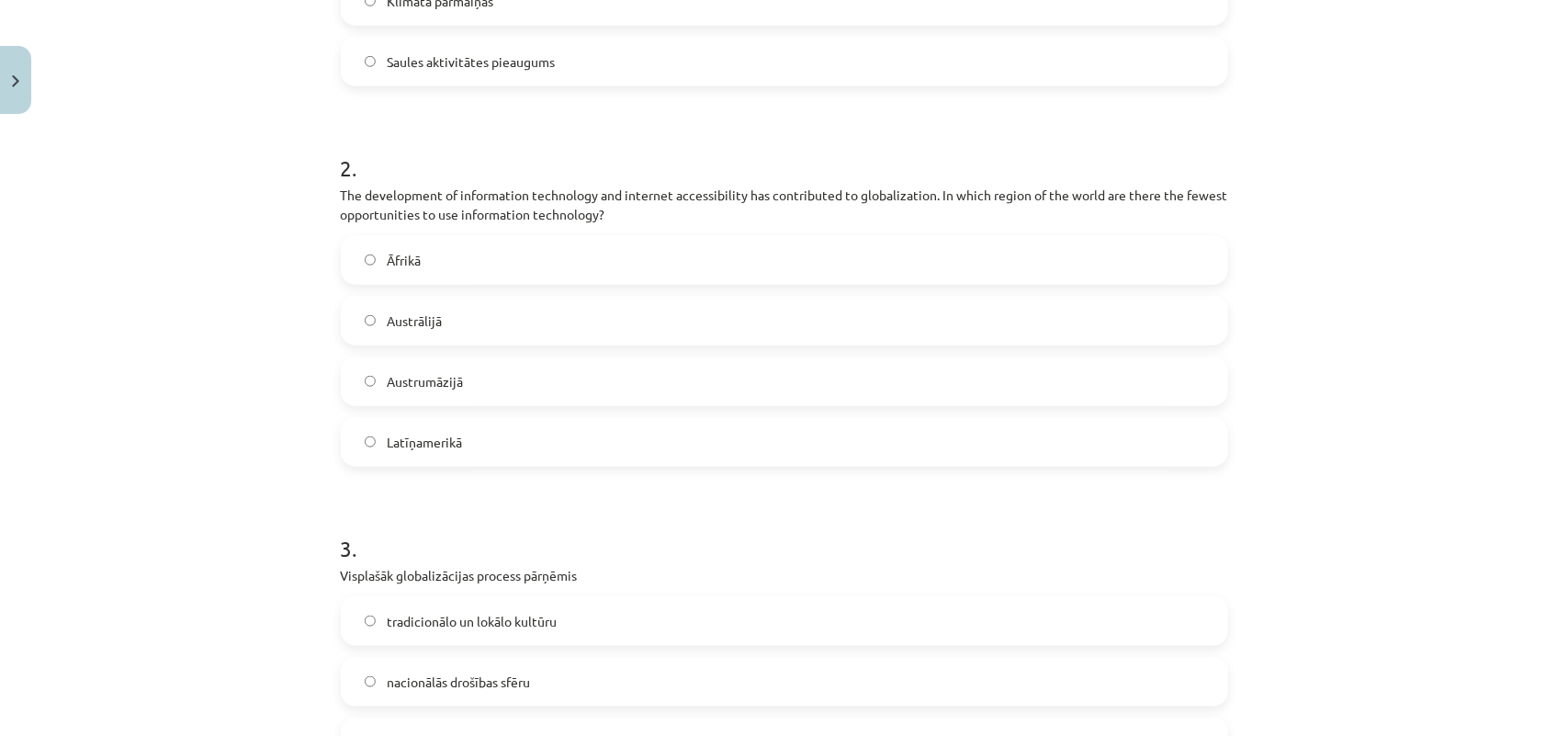 scroll, scrollTop: 620, scrollLeft: 0, axis: vertical 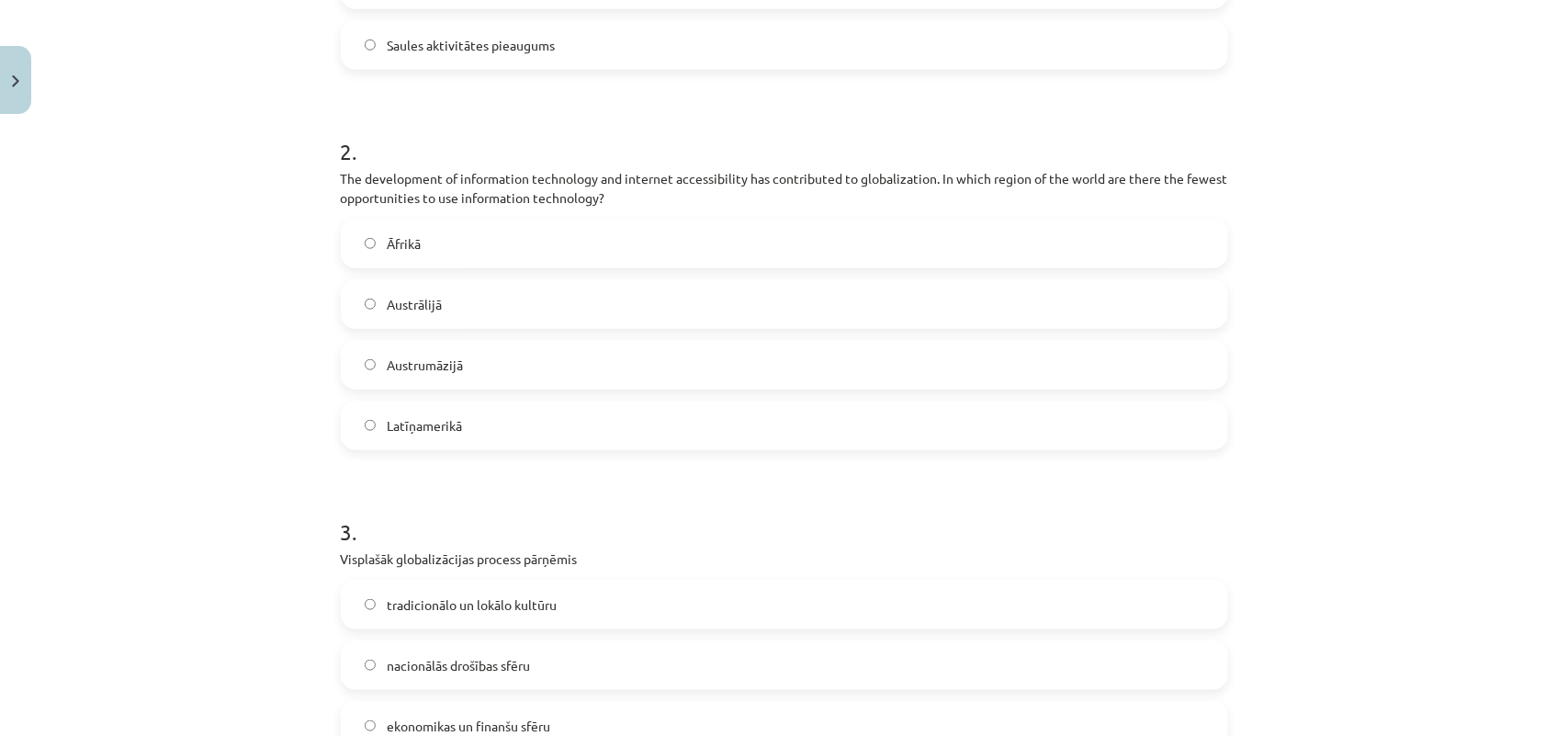 click on "Āfrikā" 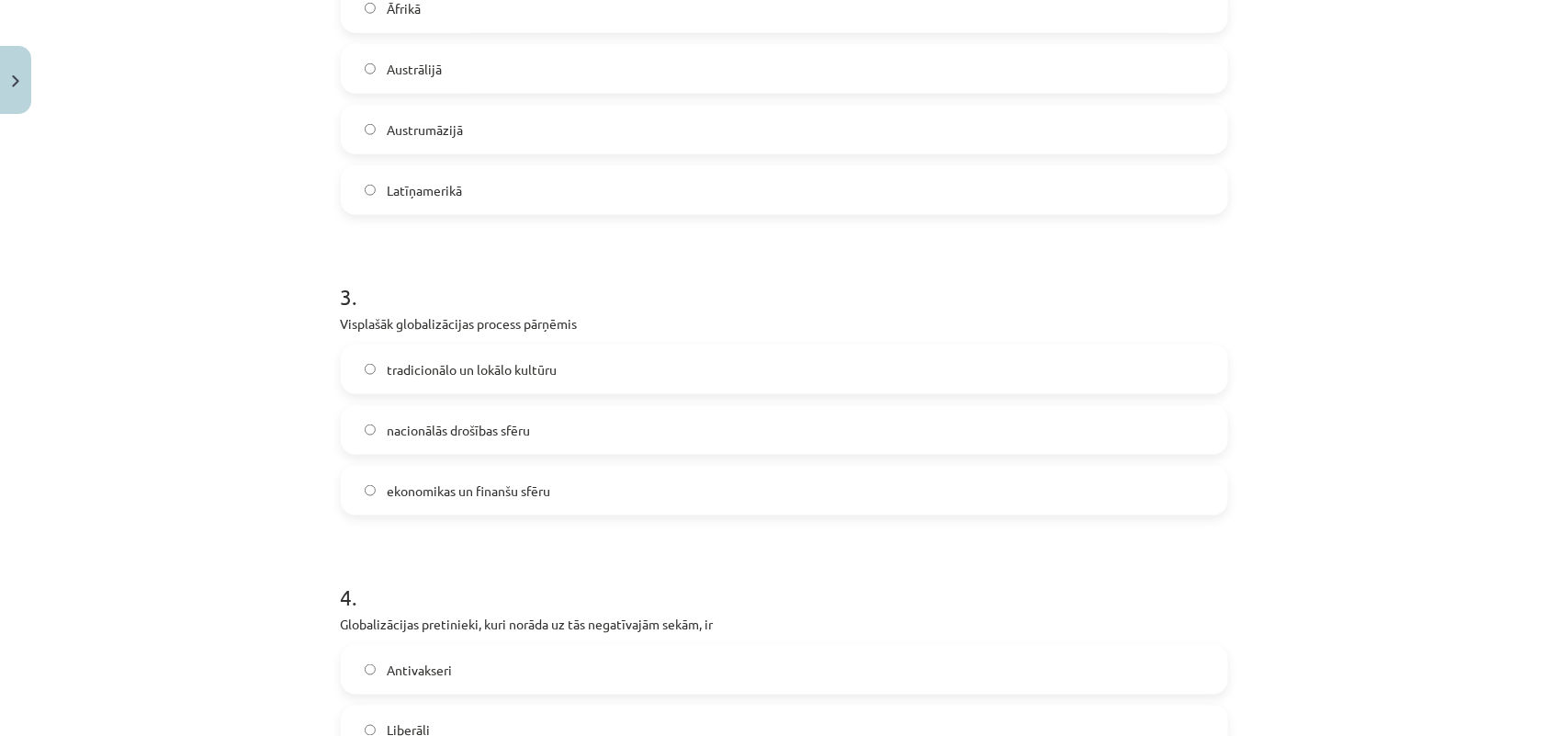 scroll, scrollTop: 965, scrollLeft: 0, axis: vertical 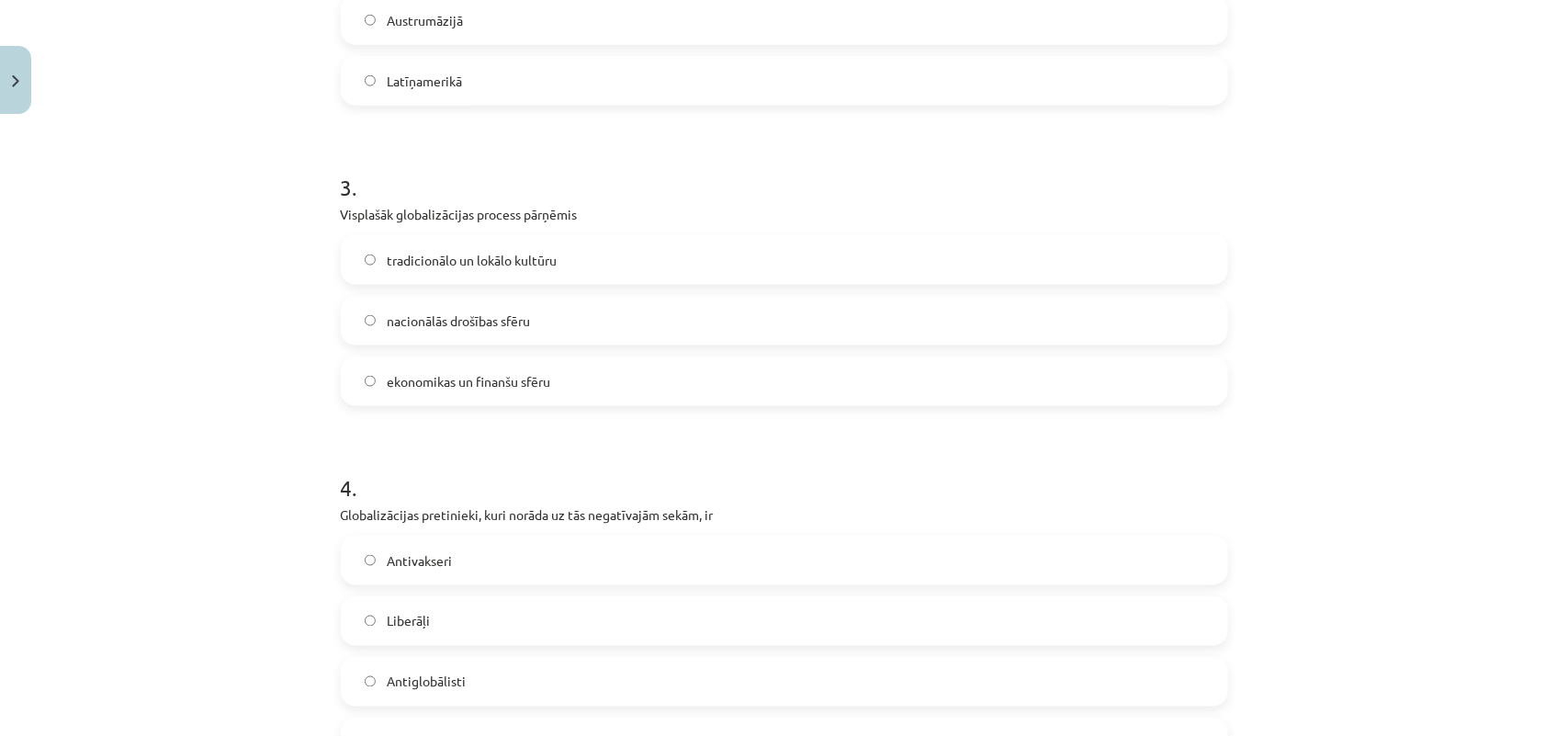 click on "ekonomikas un finanšu sfēru" 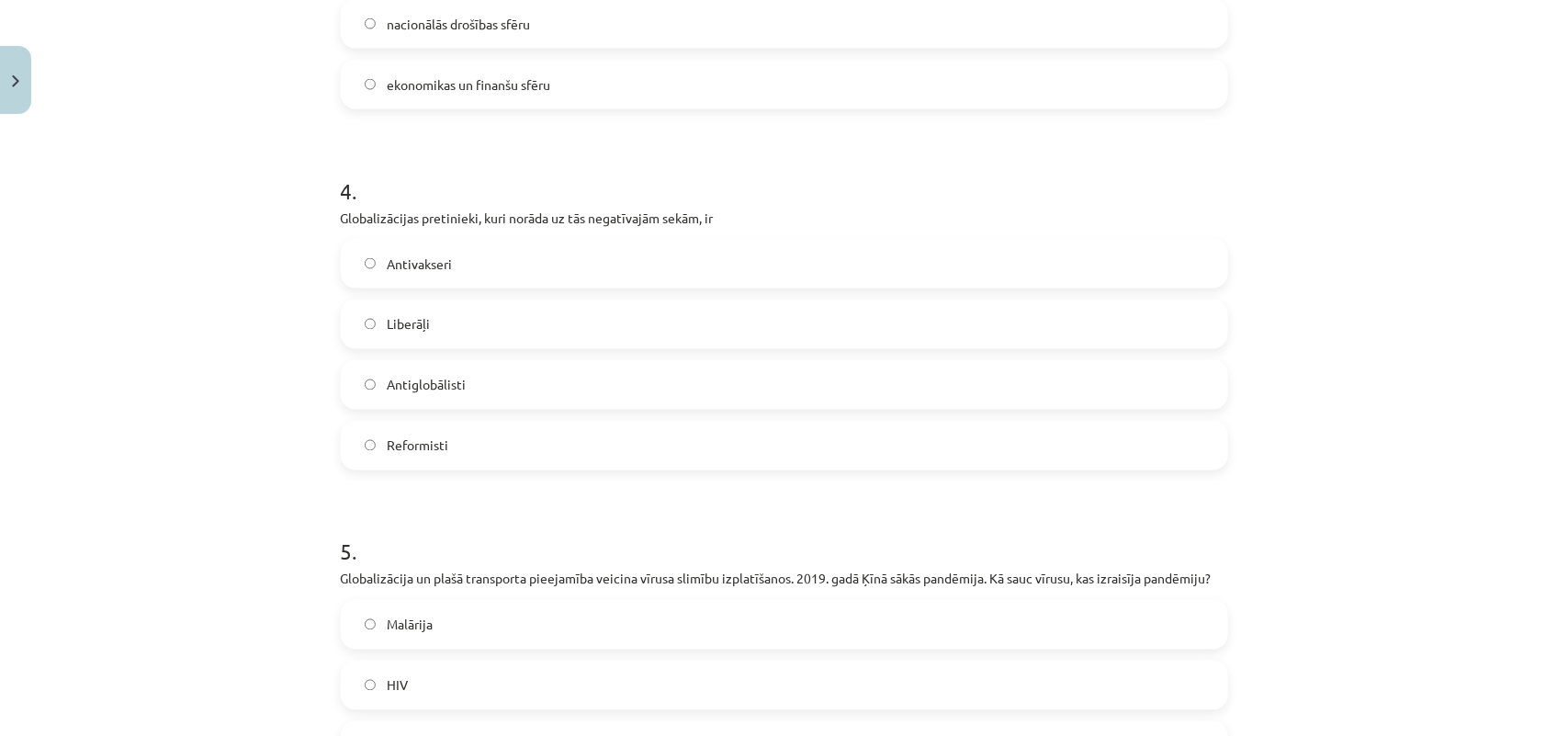 scroll, scrollTop: 1309, scrollLeft: 0, axis: vertical 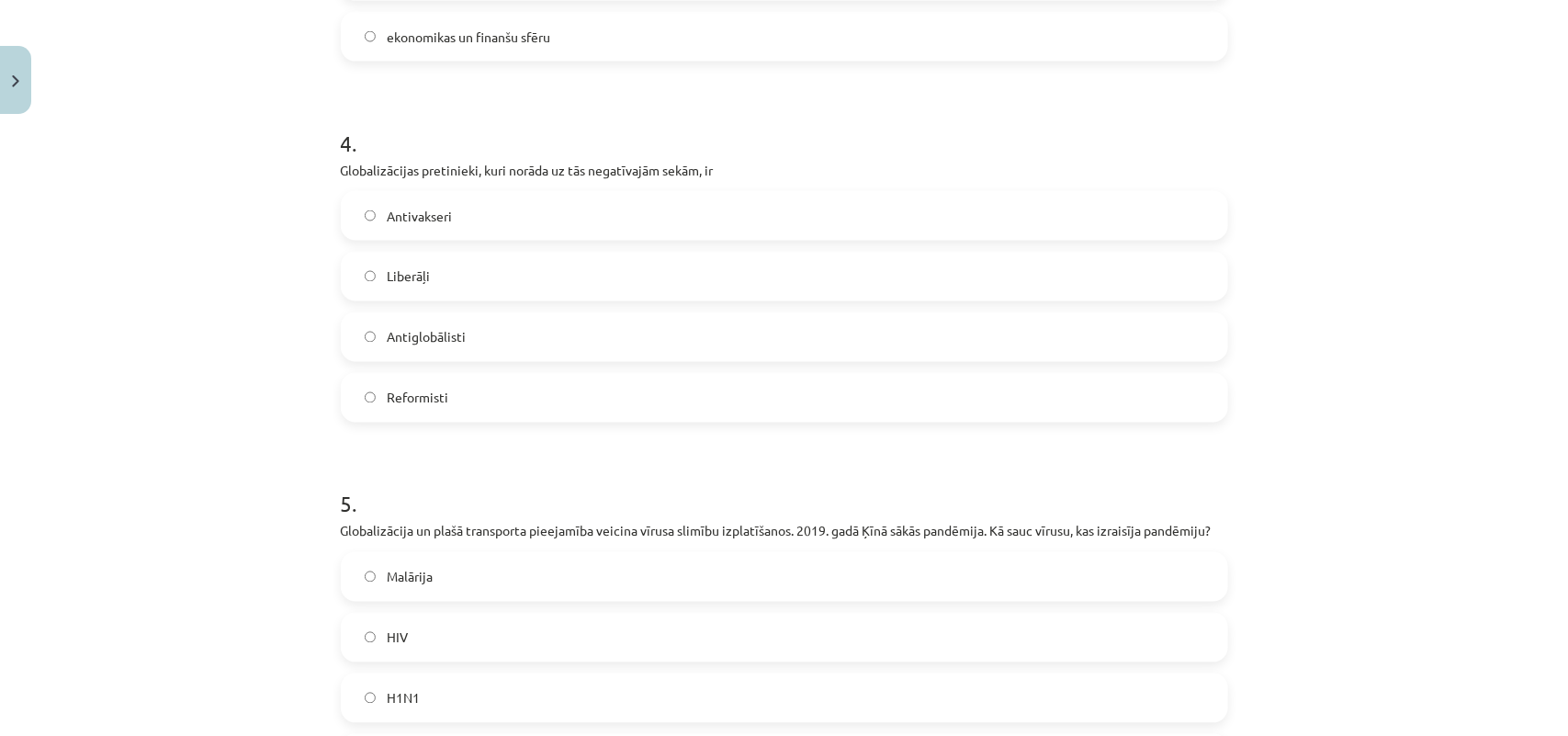 click on "Antiglobālisti" 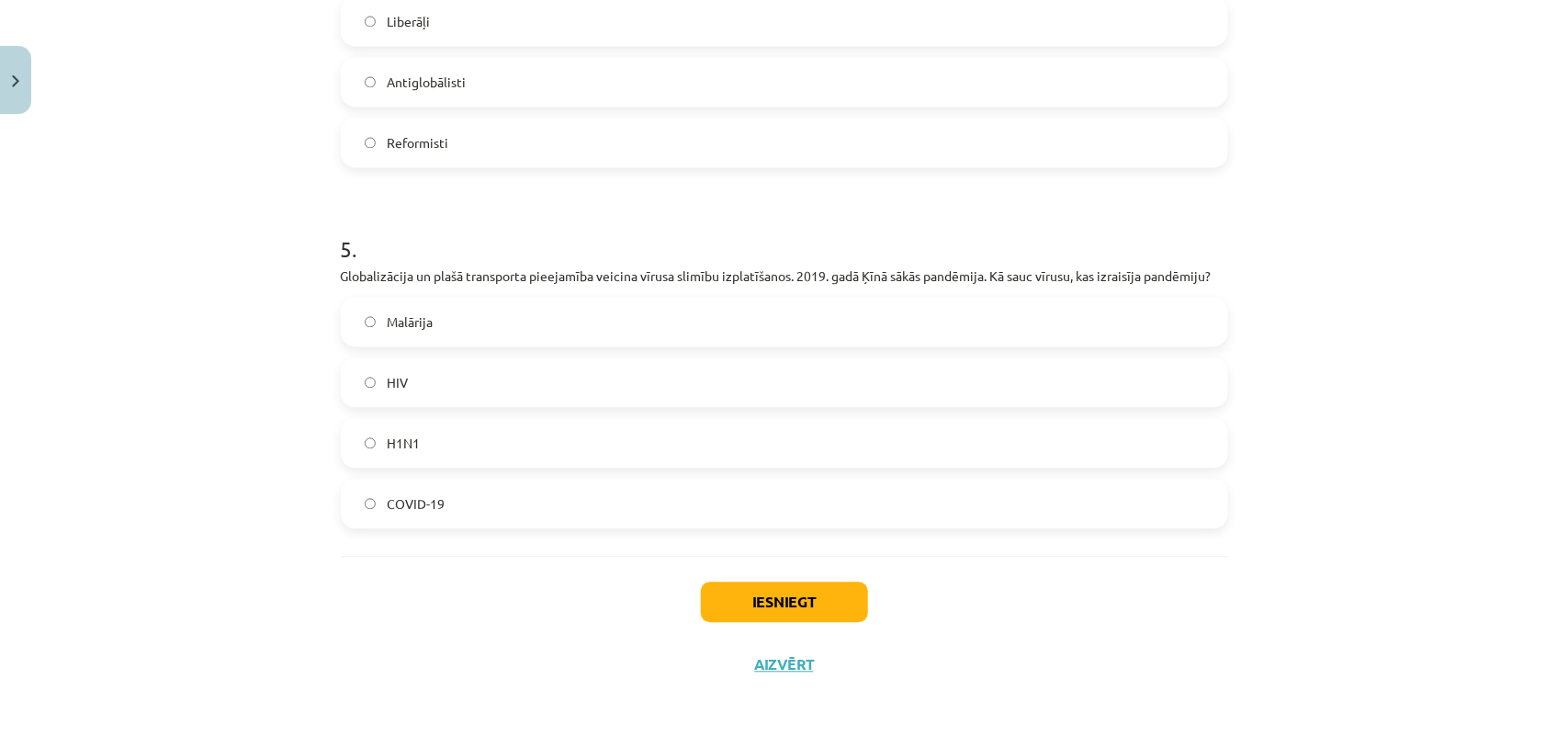 scroll, scrollTop: 1569, scrollLeft: 0, axis: vertical 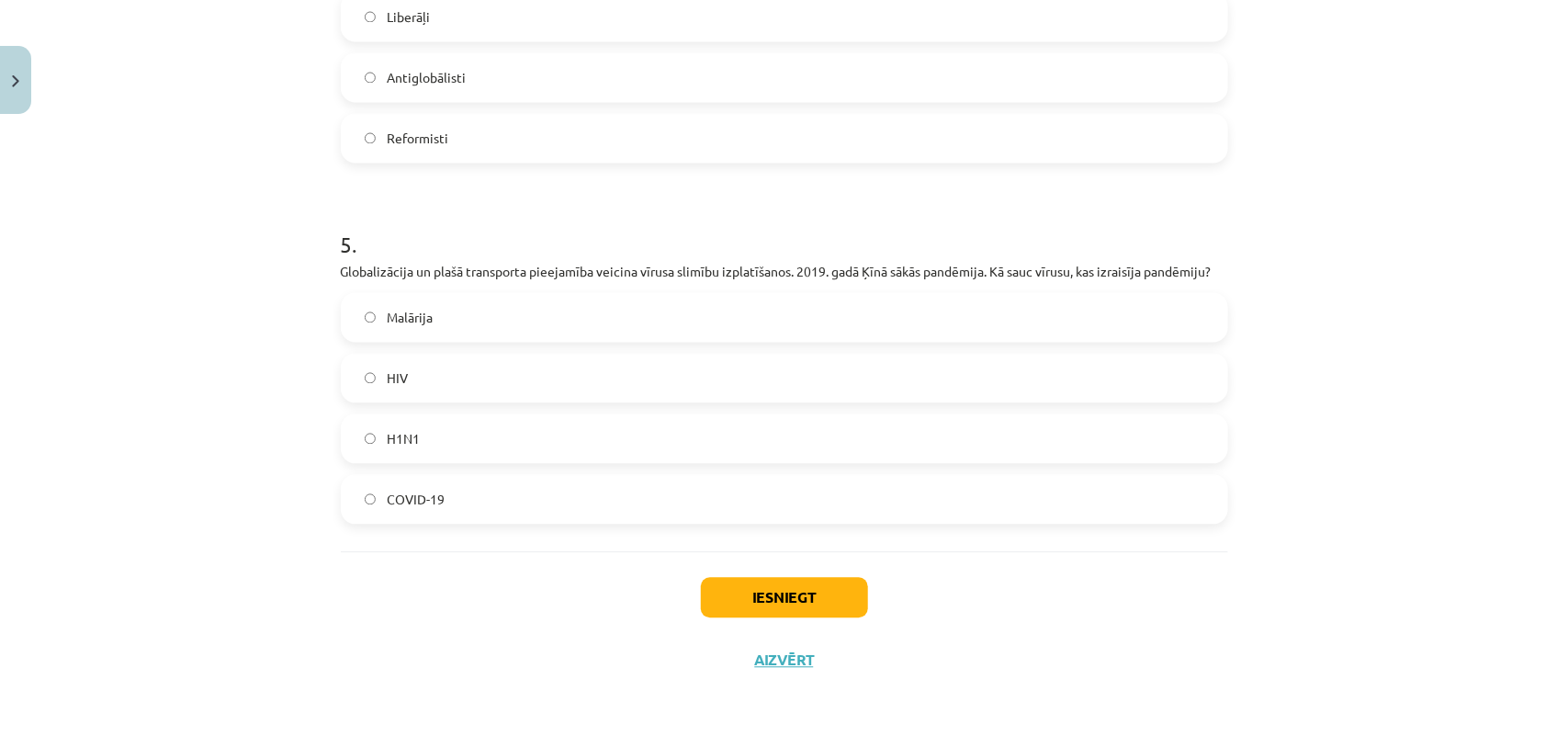 click on "COVID-19" 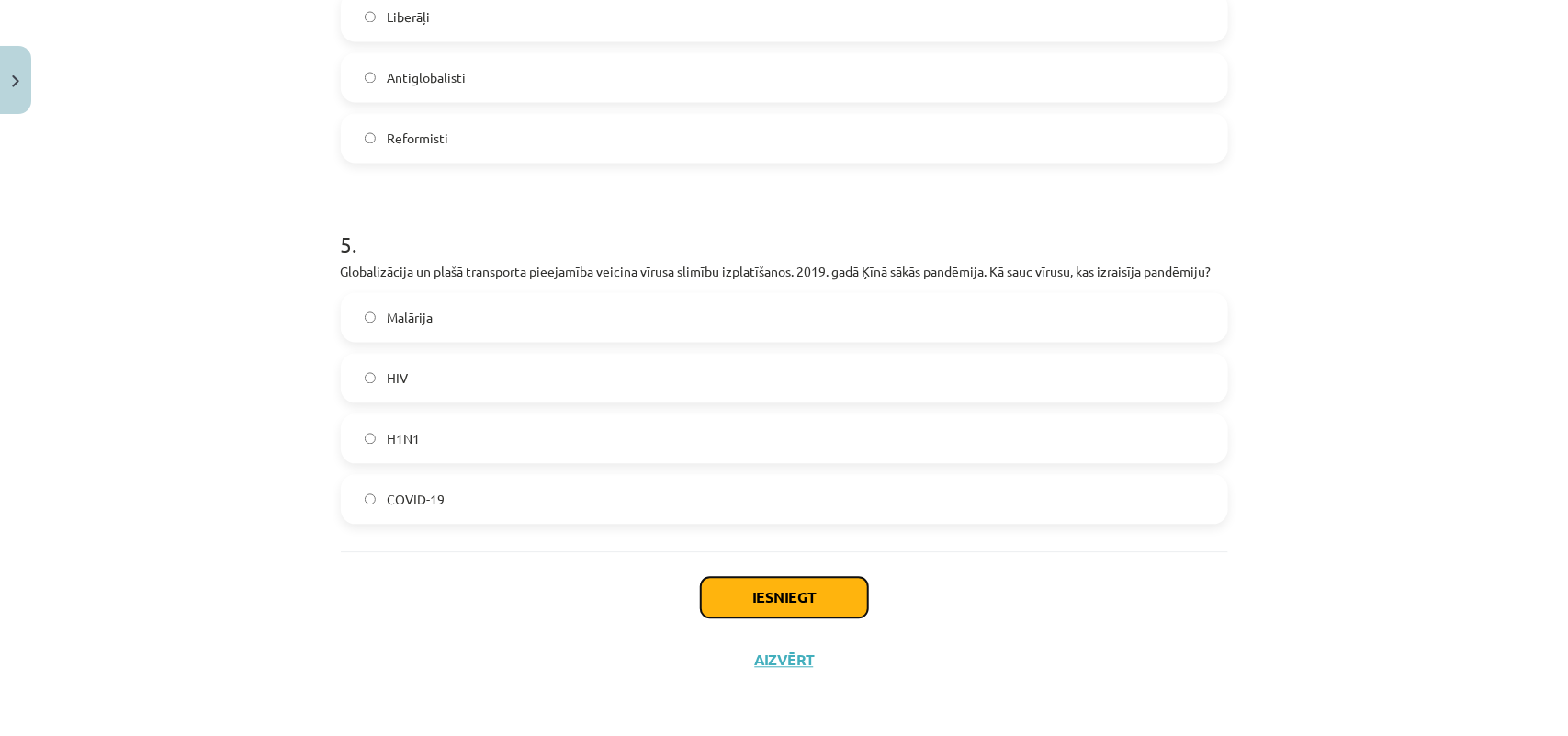 click on "Iesniegt" 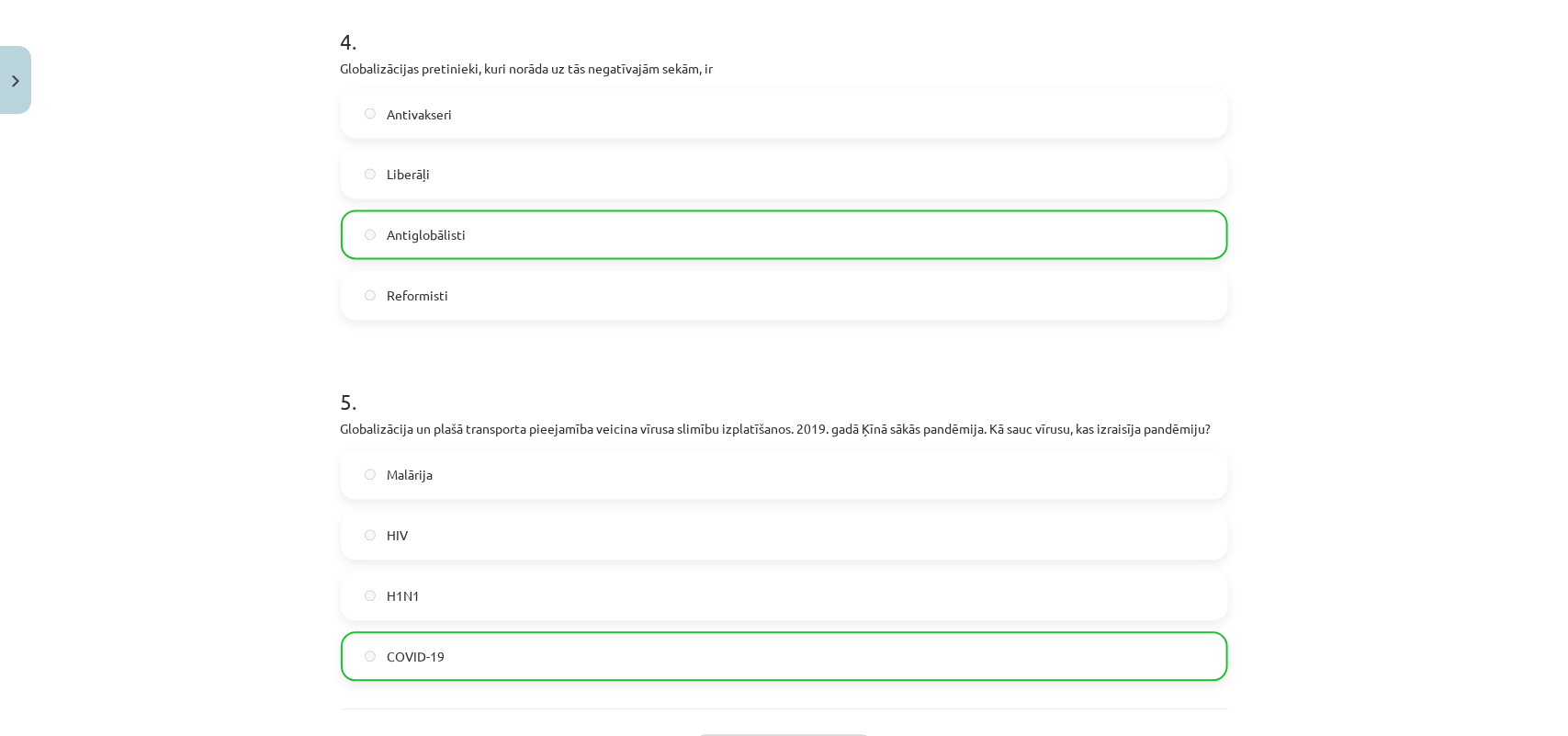 scroll, scrollTop: 1628, scrollLeft: 0, axis: vertical 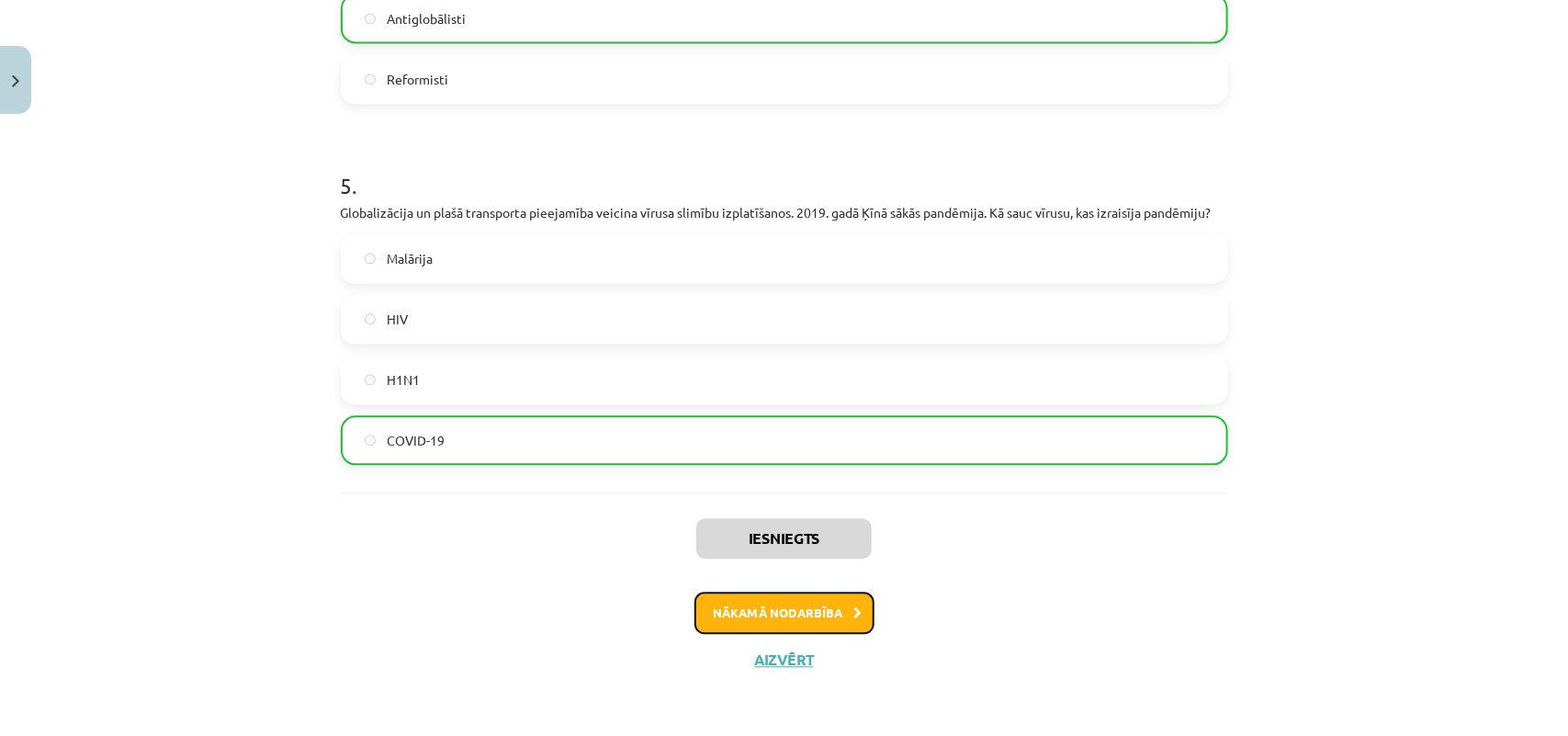 click on "Nākamā nodarbība" 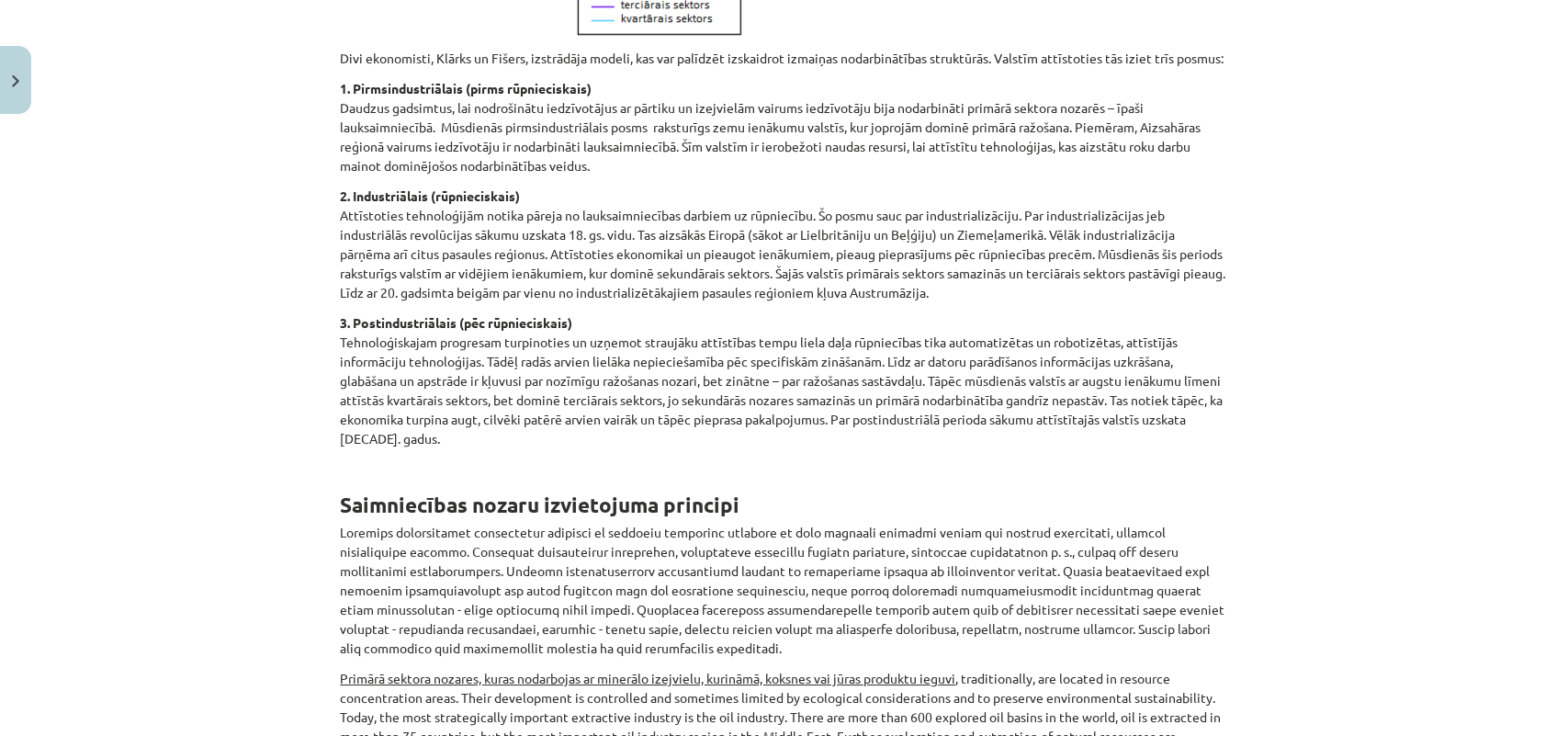 scroll, scrollTop: 5398, scrollLeft: 0, axis: vertical 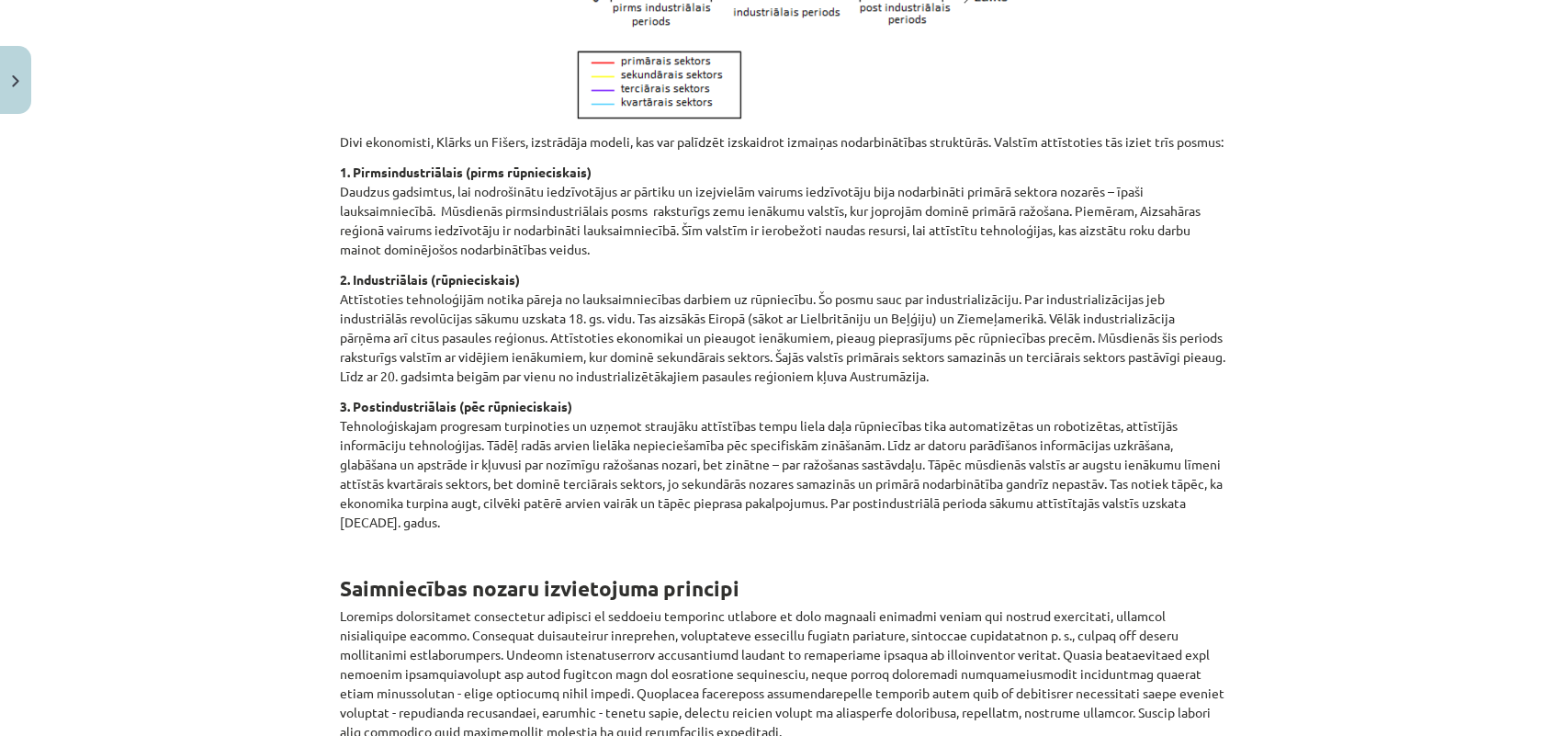 drag, startPoint x: 885, startPoint y: 515, endPoint x: 533, endPoint y: 536, distance: 352.62586 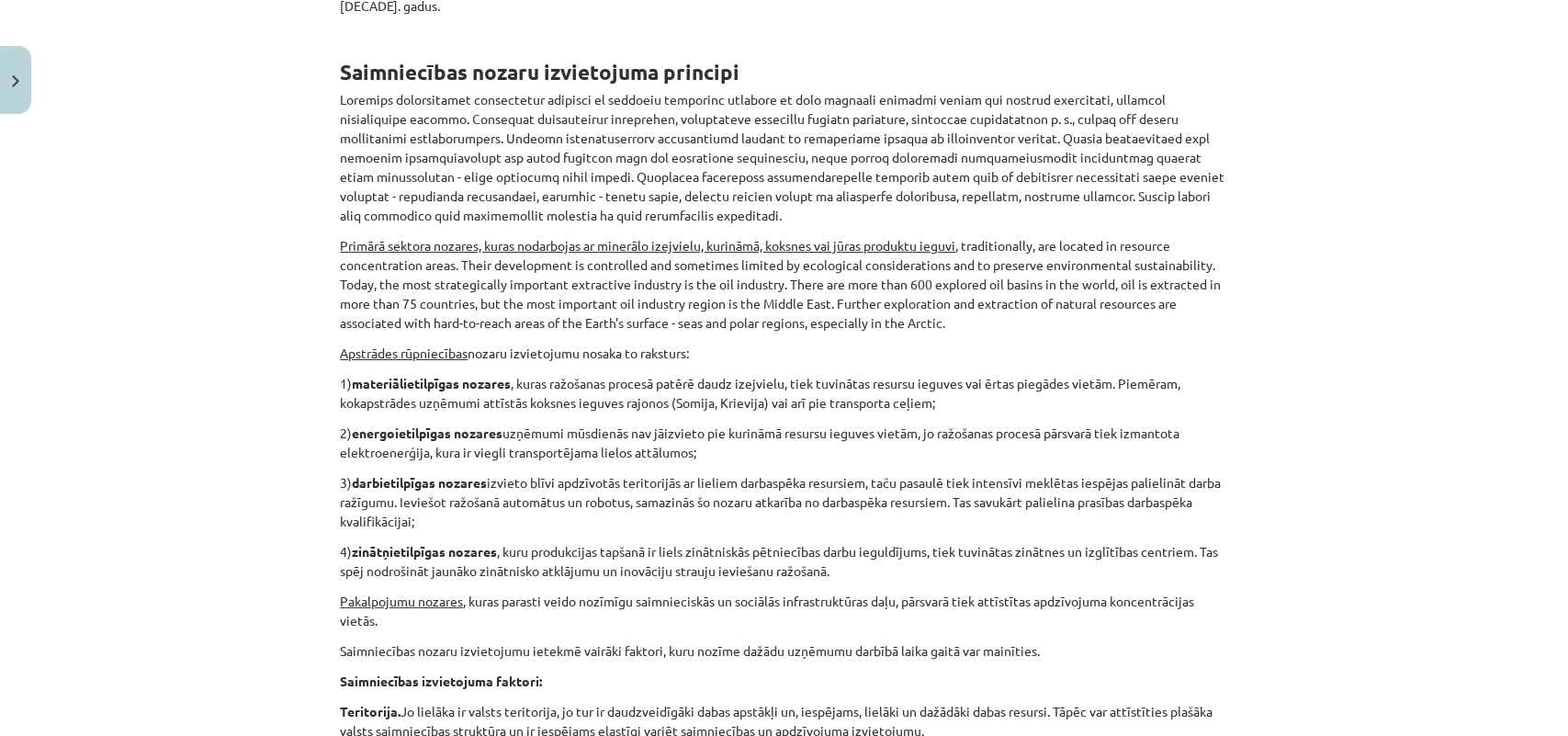 scroll, scrollTop: 5973, scrollLeft: 0, axis: vertical 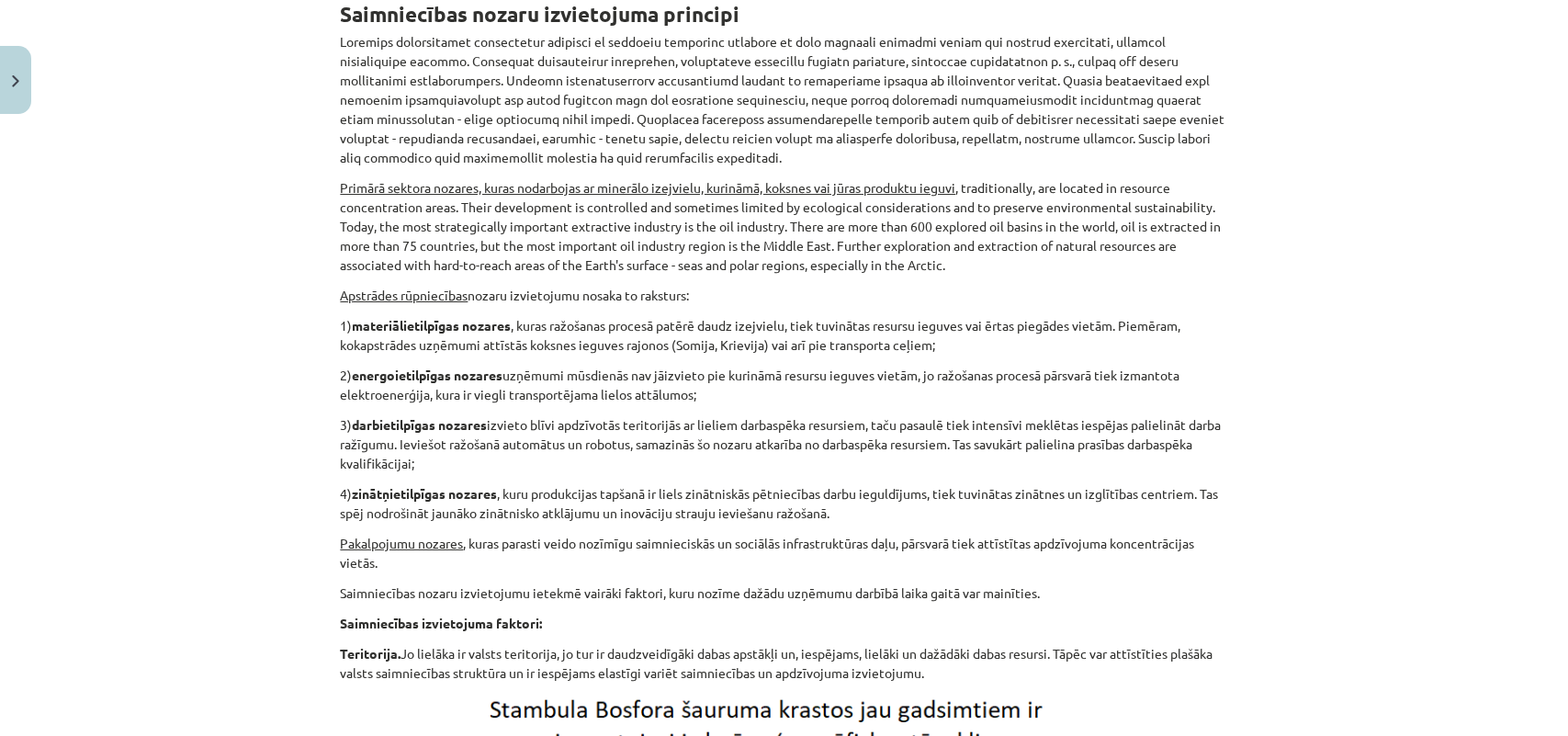click on "Primārā sektora nozares, kuras nodarbojas ar minerālo izejvielu, kurināmā, koksnes vai jūras produktu ieguvi , tradicionāli tiek izvietotas resursu koncentrācijas vietās. To attīstība tiek kontrolēta un dažkārt ierobežota ekoloģisku apsvērumu dēļ un, lai saglabātu vides ilgtspējīgumu. Mūsdienās stratēģiski nozīmīgākā ieguves rūpniecības nozare ir naftas rūpniecība. Pasaulē ir vairāk nekā [NUMBER] izpētītu naftas baseinu, naftas ieguvi veic vairāk nekā [NUMBER] valstīs, taču nozīmīgākais naftas rūpniecības reģions ir Tuvie Austrumi. Turpmākā dabas resursu izpēte un ieguve ir saistīta ar grūti pieejamiem zemeslodes rajoniem - jūrām un polārajiem apgabaliem, īpaši – Arktikā." 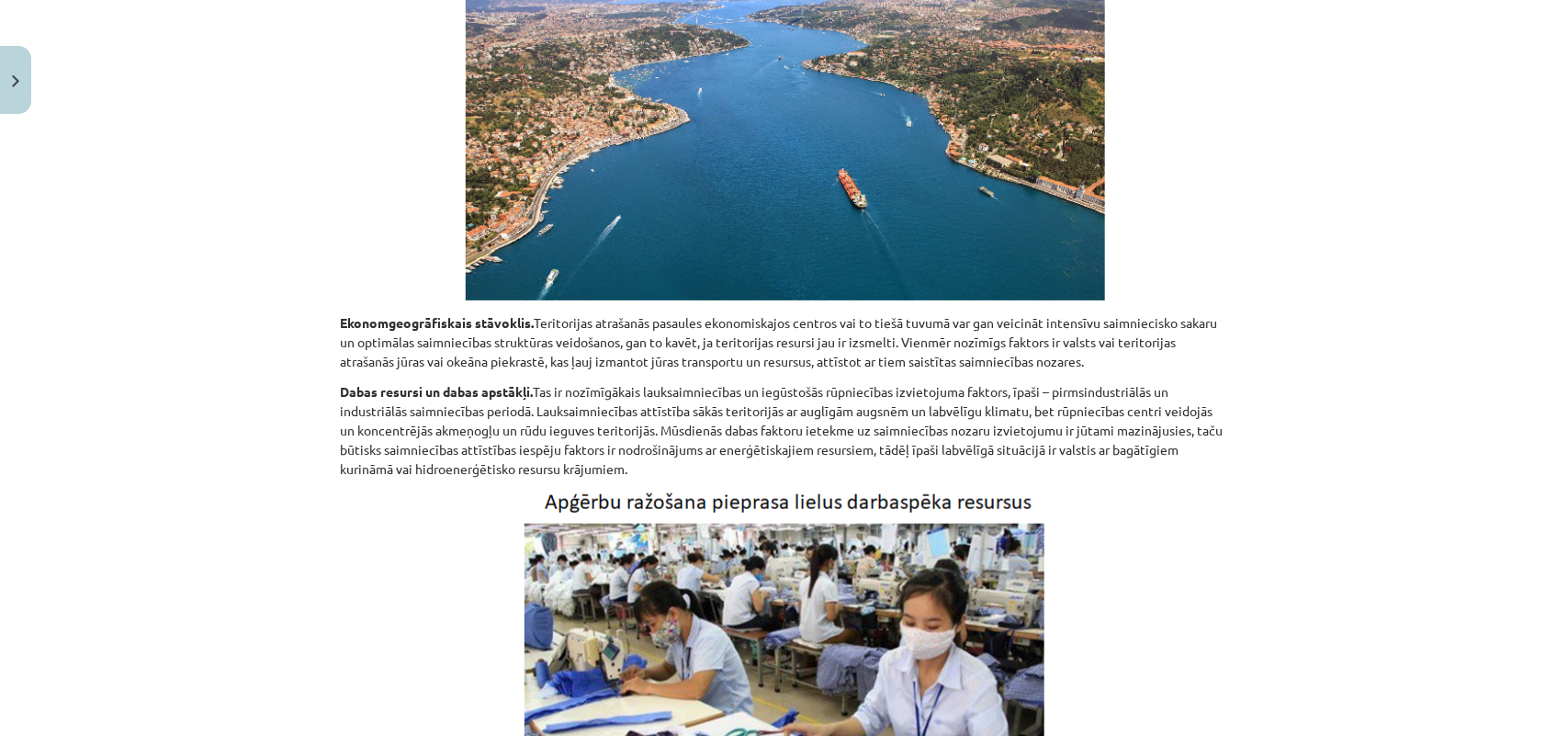 scroll, scrollTop: 6777, scrollLeft: 0, axis: vertical 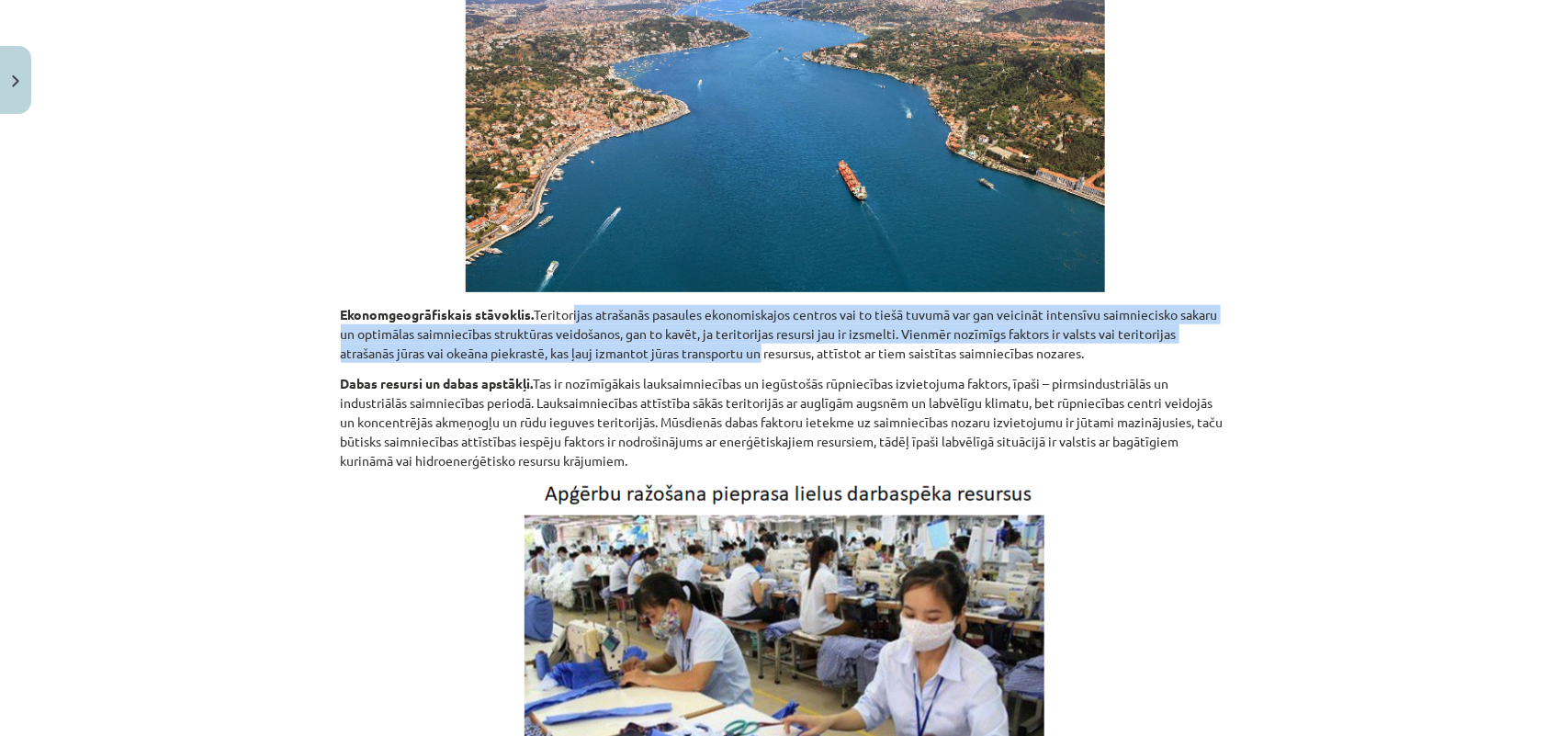 drag, startPoint x: 563, startPoint y: 327, endPoint x: 754, endPoint y: 372, distance: 196.22946 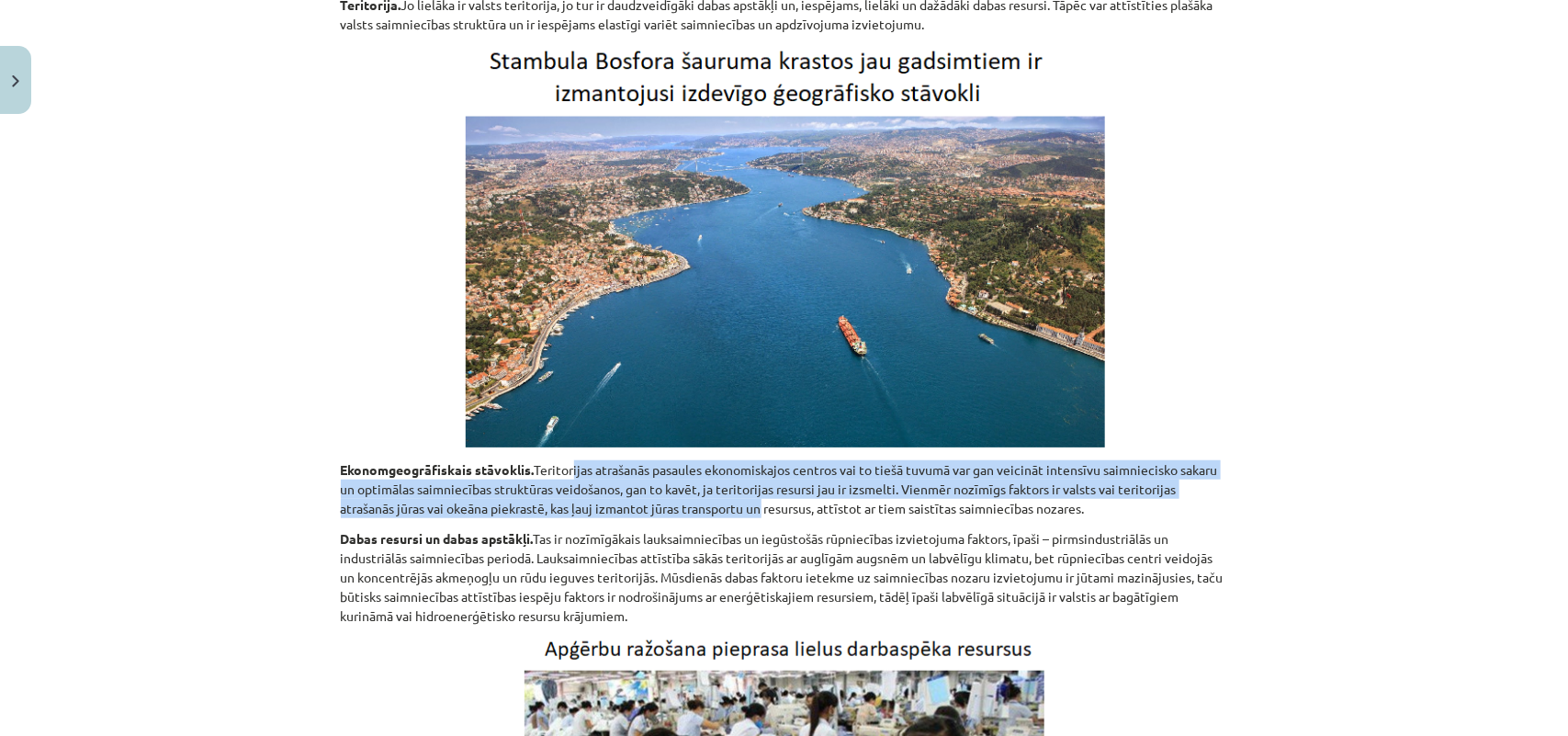 scroll, scrollTop: 6662, scrollLeft: 0, axis: vertical 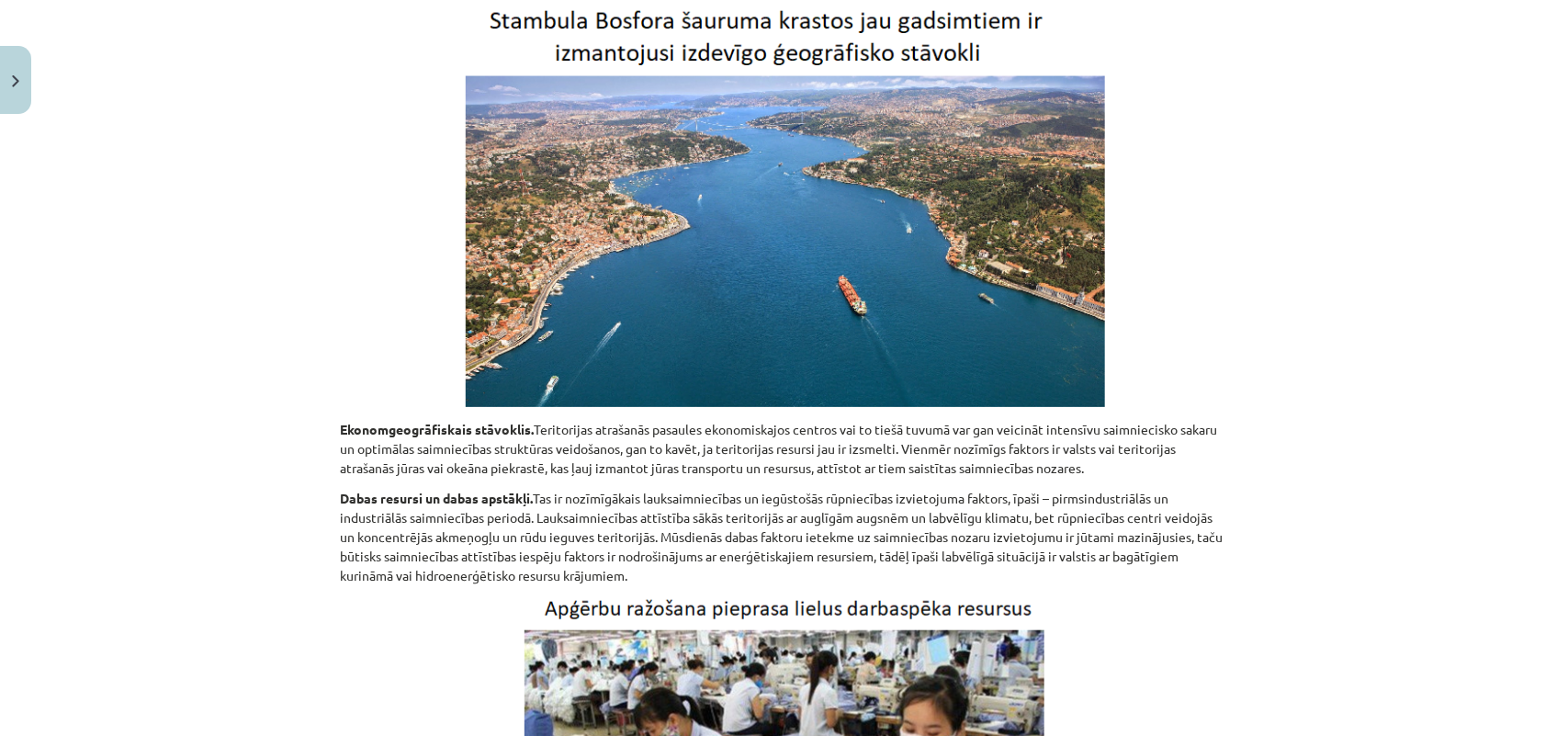 click on "Dabas resursi un dabas apstākļi. Tas ir nozīmīgākais lauksaimniecības un iegūstošās rūpniecības izvietojuma faktors, īpaši – pirmsindustriālās un industriālās saimniecības periodā. Lauksaimniecības attīstība sākās teritorijās ar auglīgām augsnēm un labvēlīgu klimatu, bet rūpniecības centri veidojās un koncentrējās akmeņogļu un rūdu ieguves teritorijās. Mūsdienās dabas faktoru ietekme uz saimniecības nozaru izvietojumu ir jūtami mazinājusies, taču būtisks saimniecības attīstības iespēju faktors ir nodrošinājums ar enerģētiskajiem resursiem, tādēļ īpaši labvēlīgā situācijā ir valstis ar bagātīgiem kurināmā vai hidroenerģētisko resursu krājumiem." 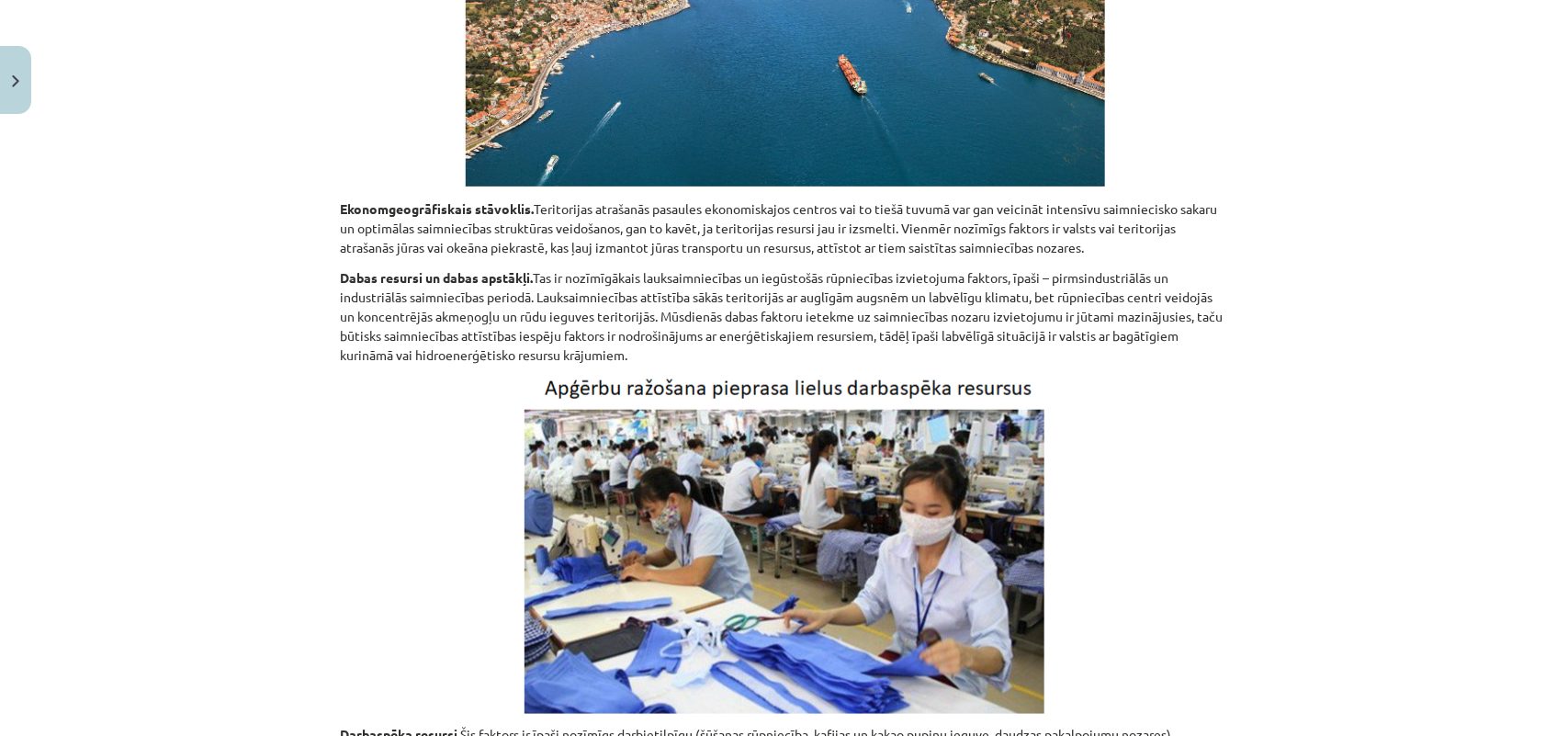 scroll, scrollTop: 6891, scrollLeft: 0, axis: vertical 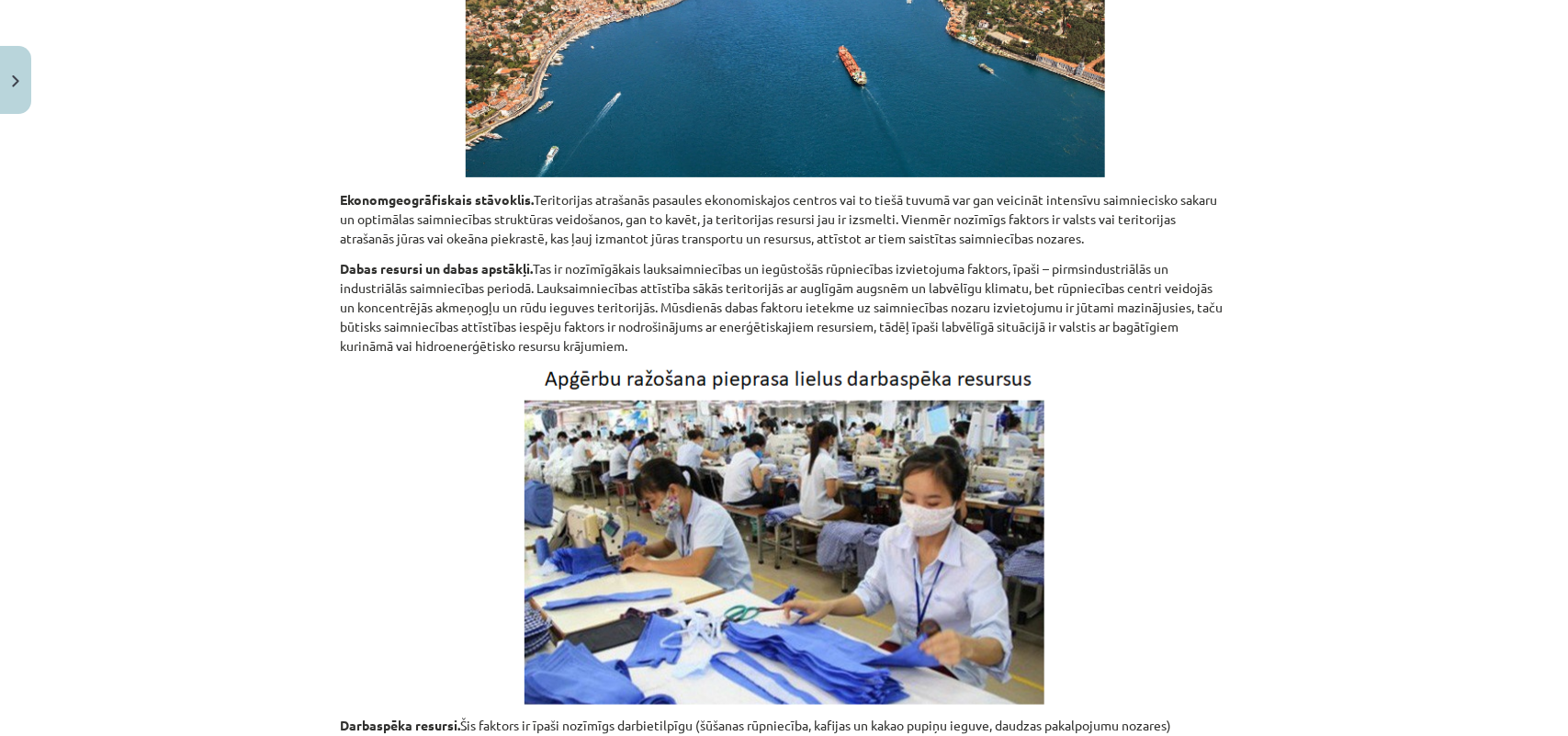 drag, startPoint x: 531, startPoint y: 282, endPoint x: 622, endPoint y: 357, distance: 117.9237 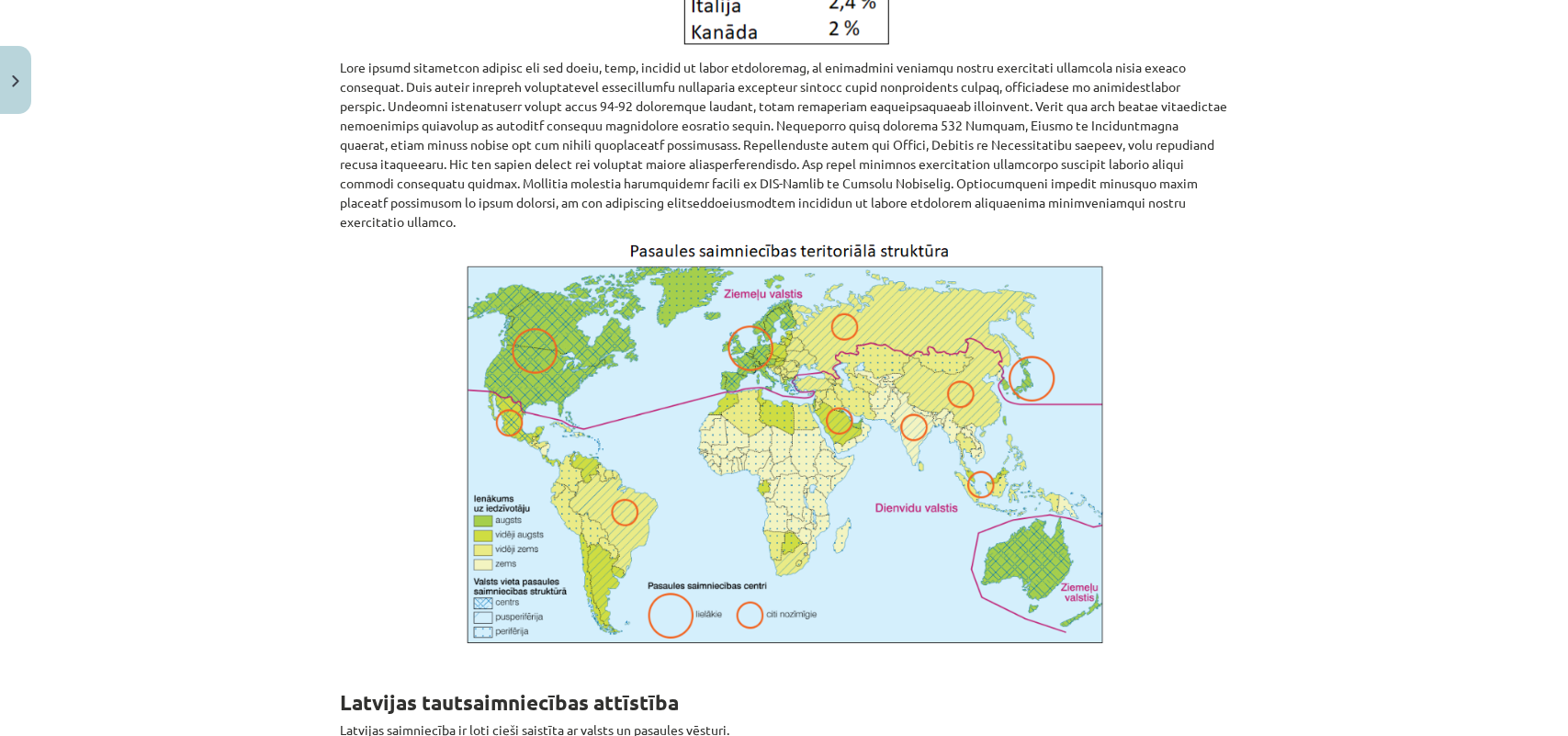 scroll, scrollTop: 11371, scrollLeft: 0, axis: vertical 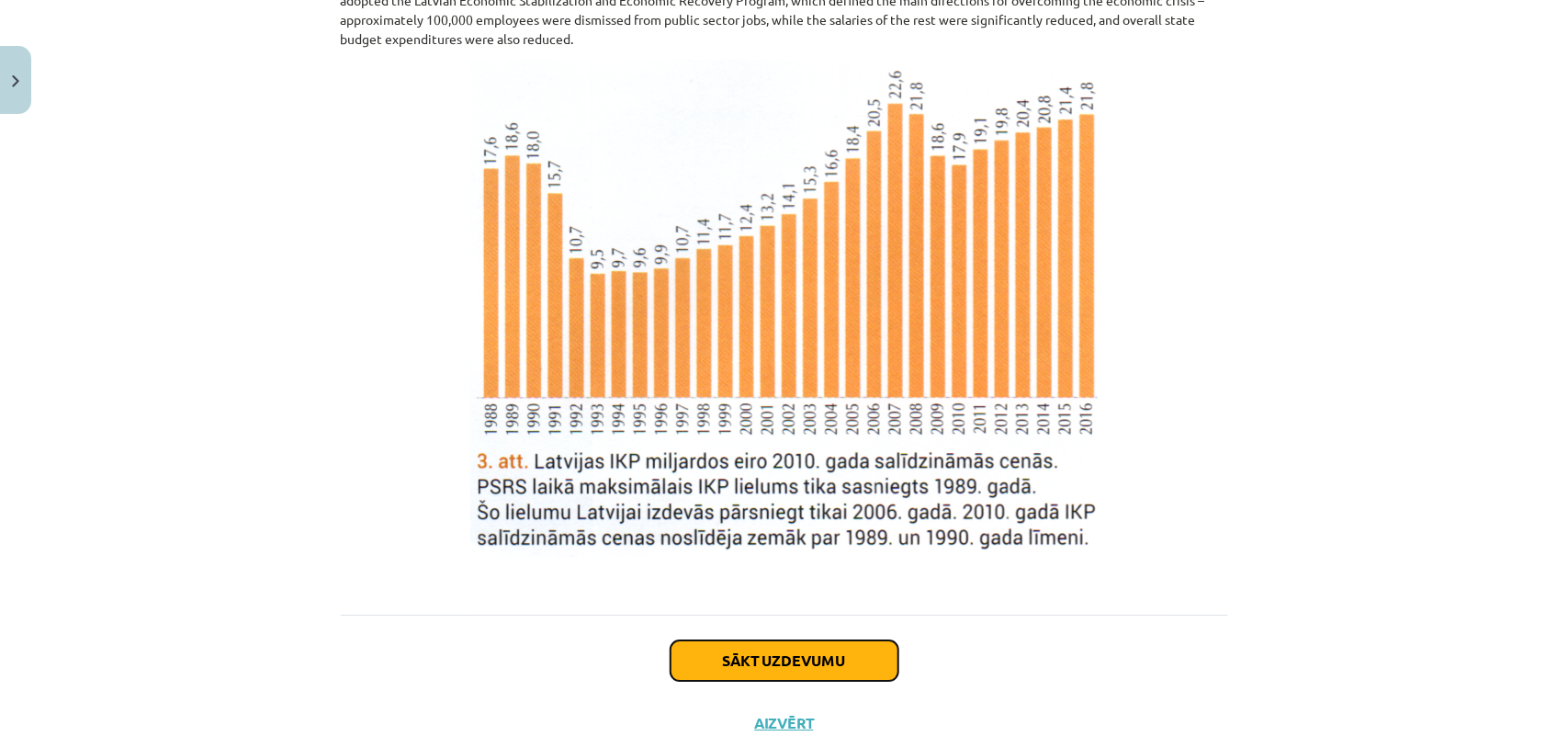 click on "Sākt uzdevumu" 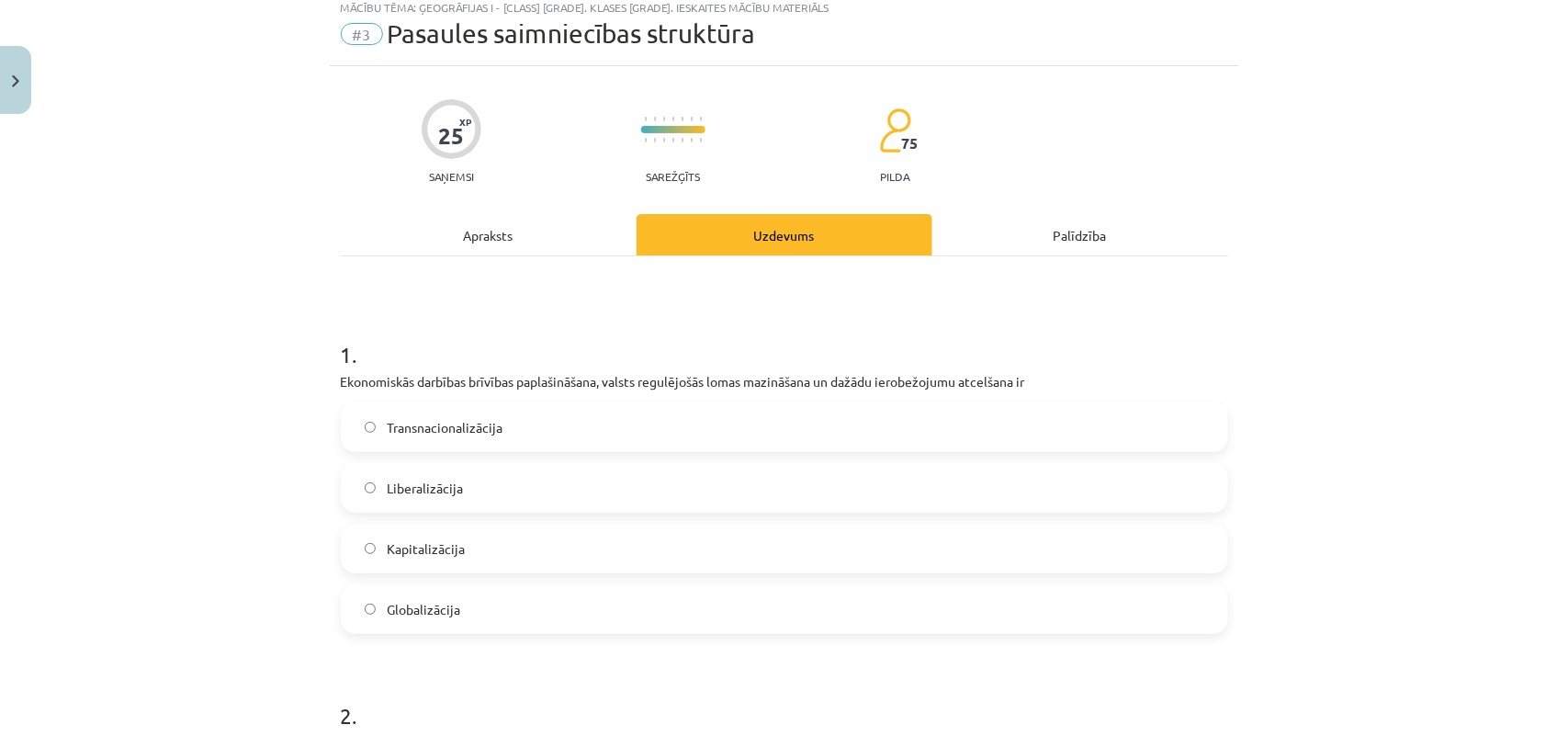 scroll, scrollTop: 46, scrollLeft: 0, axis: vertical 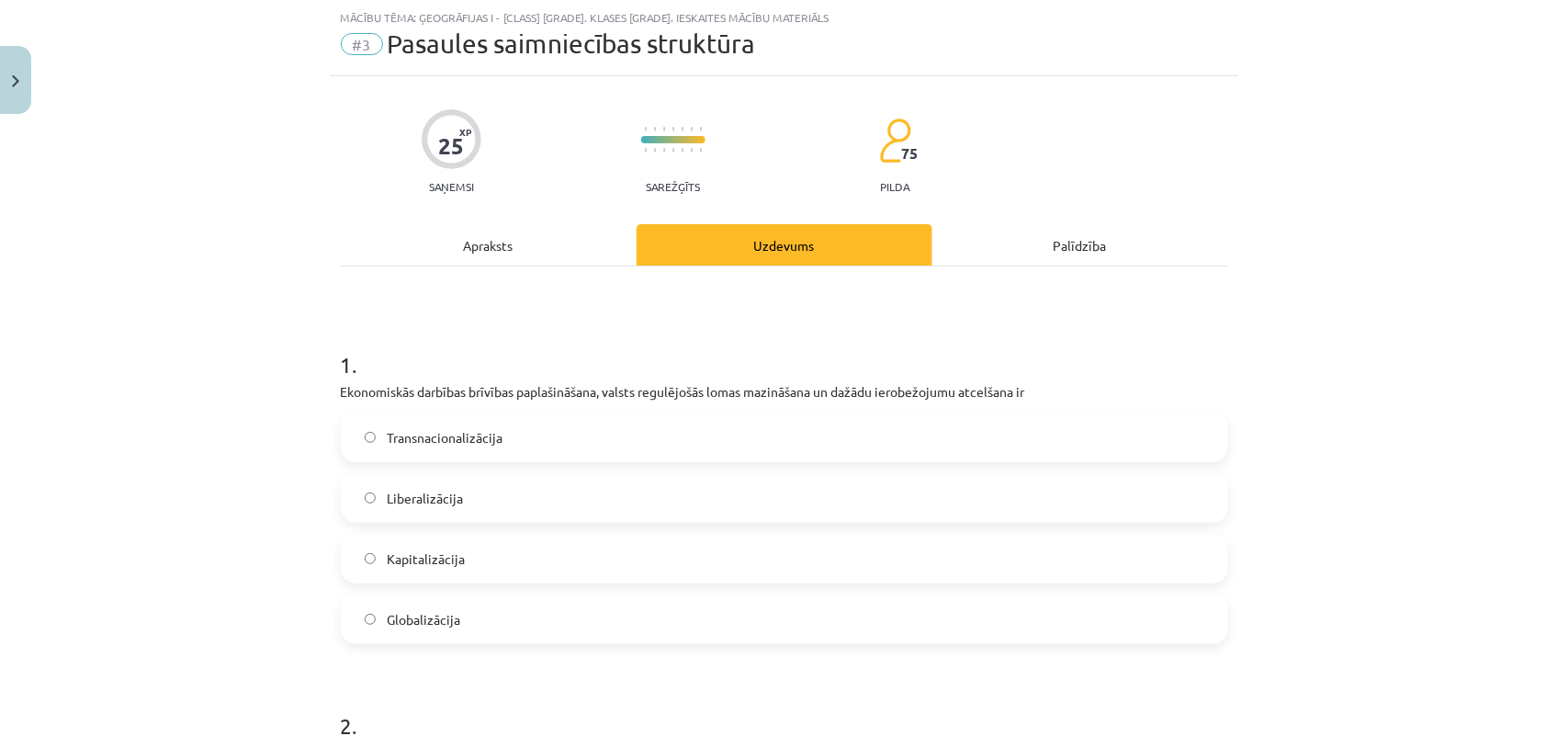 click on "Liberalizācija" 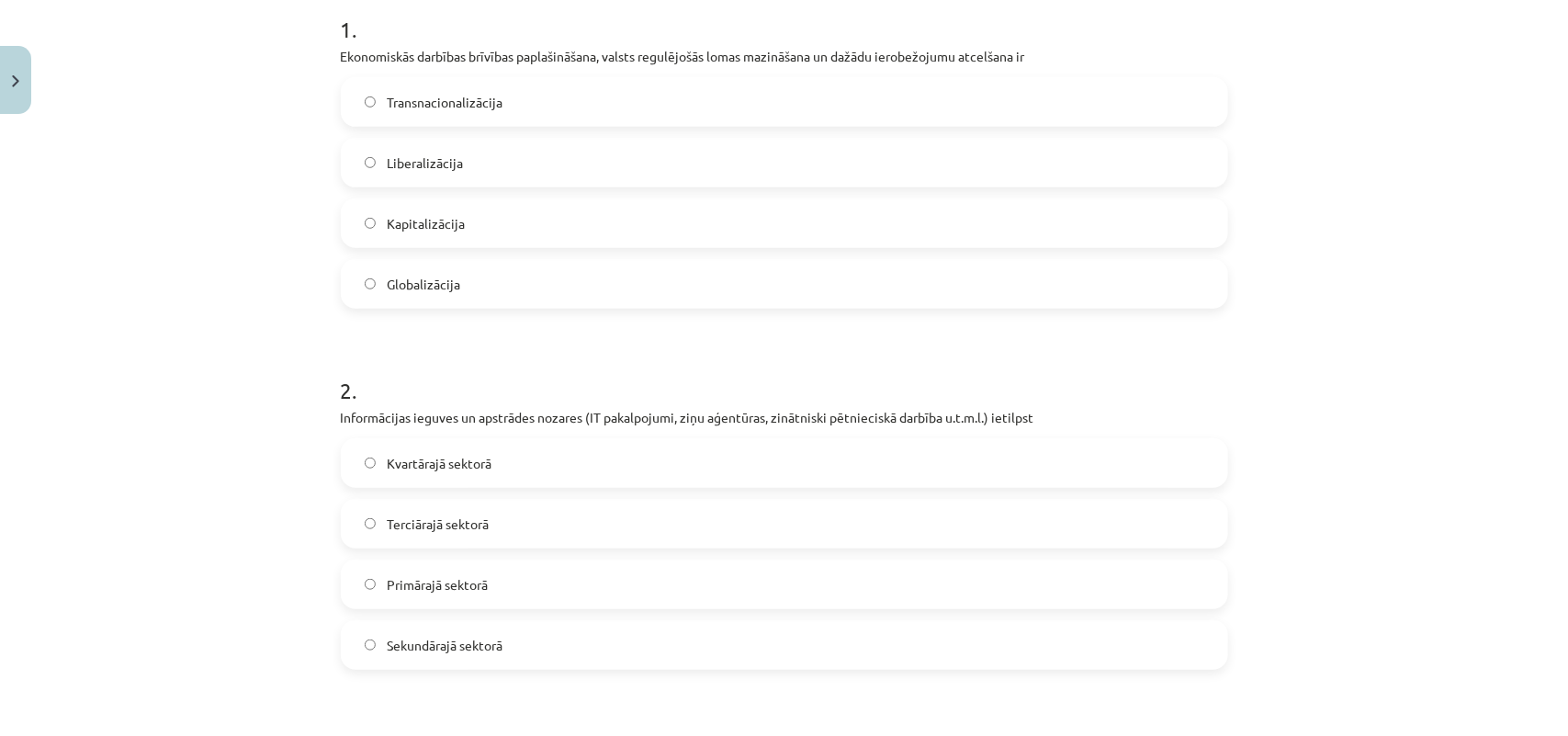 scroll, scrollTop: 391, scrollLeft: 0, axis: vertical 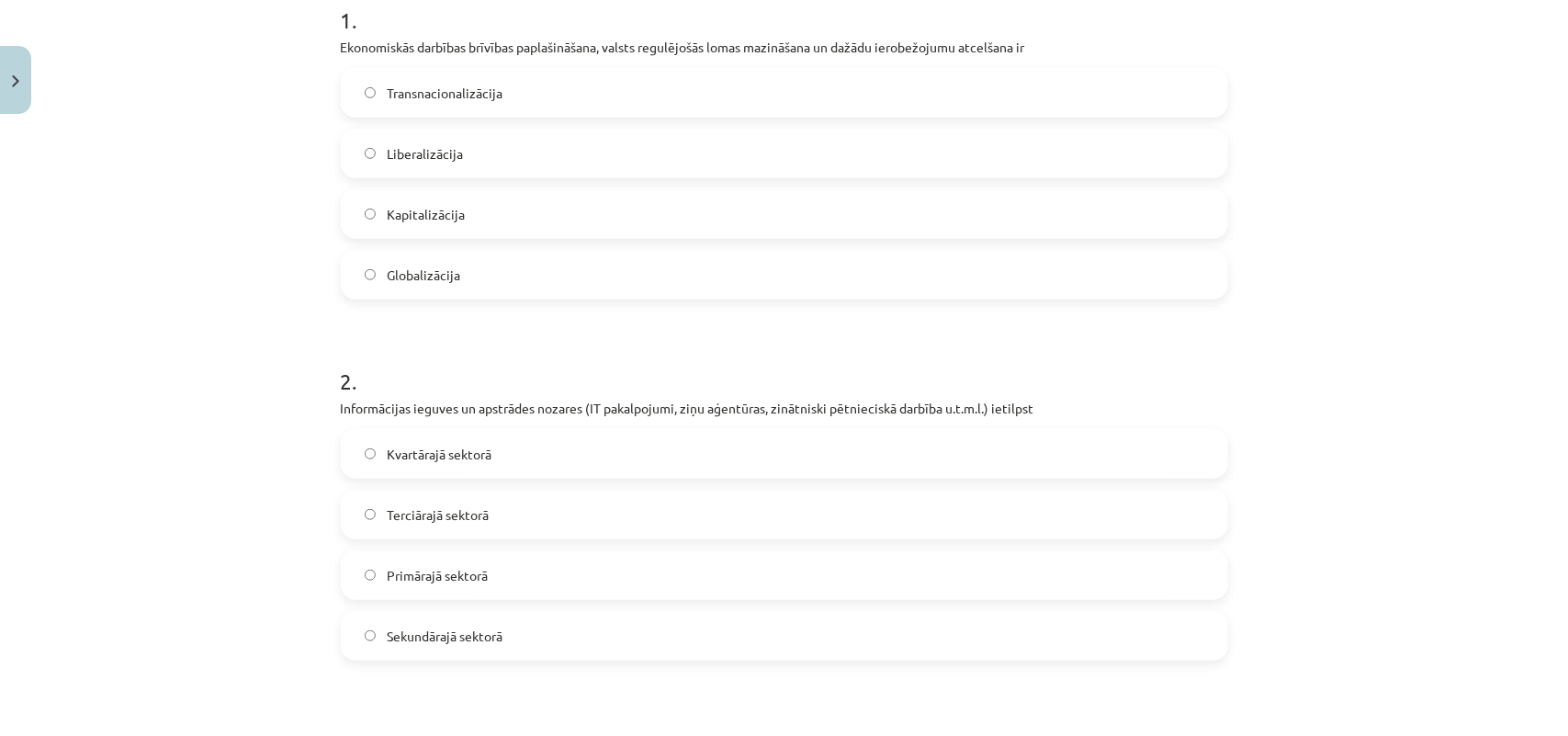 click on "Kvartārajā sektorā" 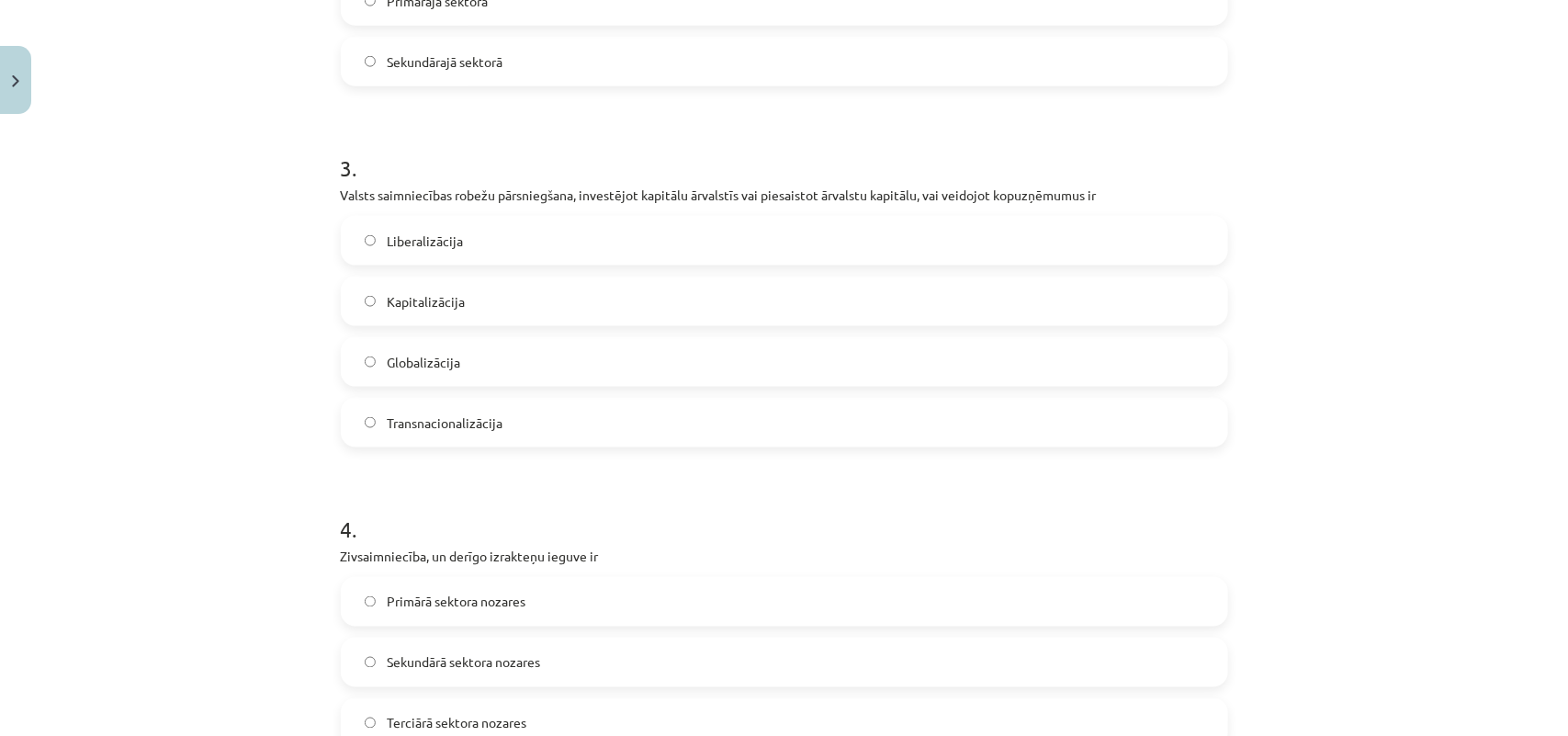 scroll, scrollTop: 1080, scrollLeft: 0, axis: vertical 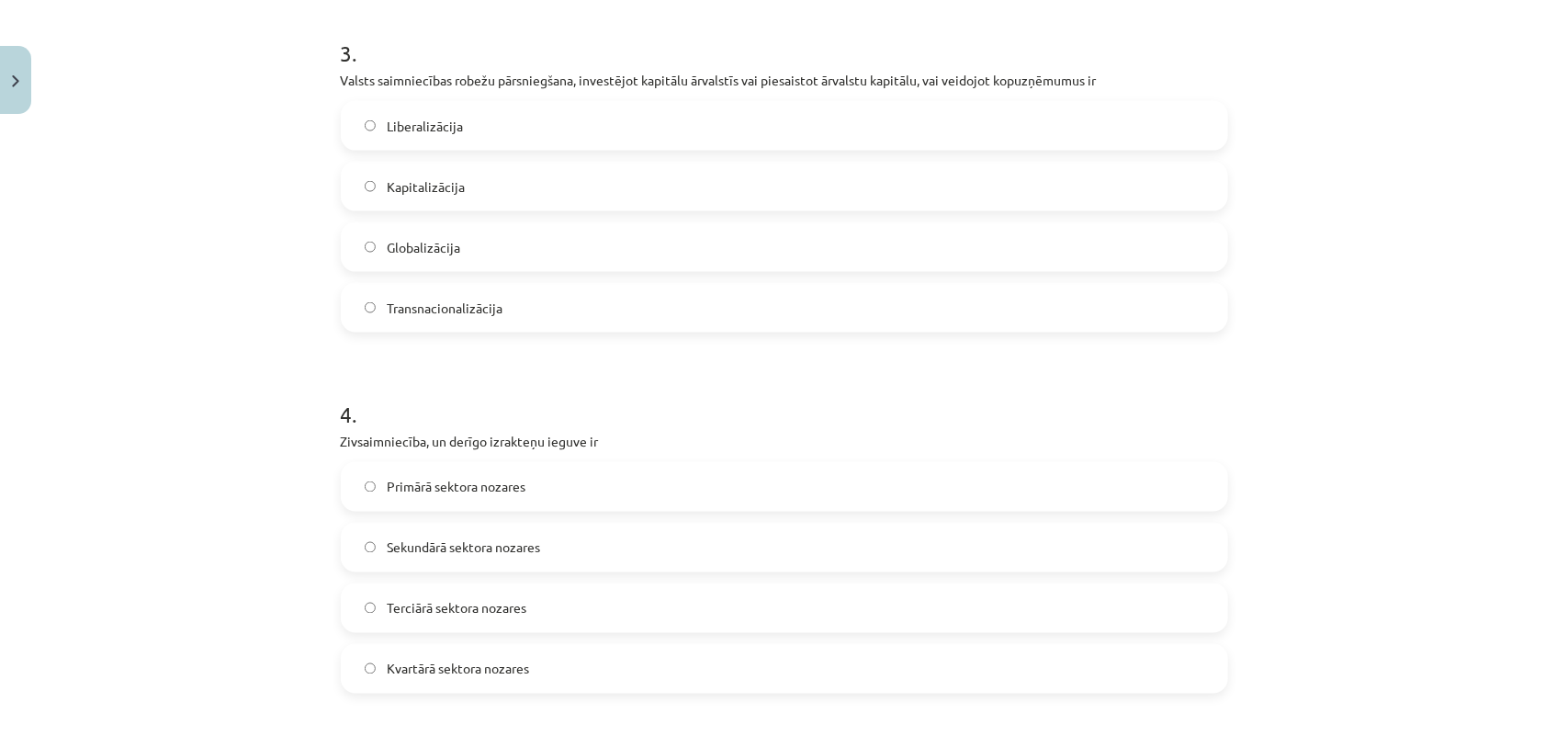 click on "Transnacionalizācija" 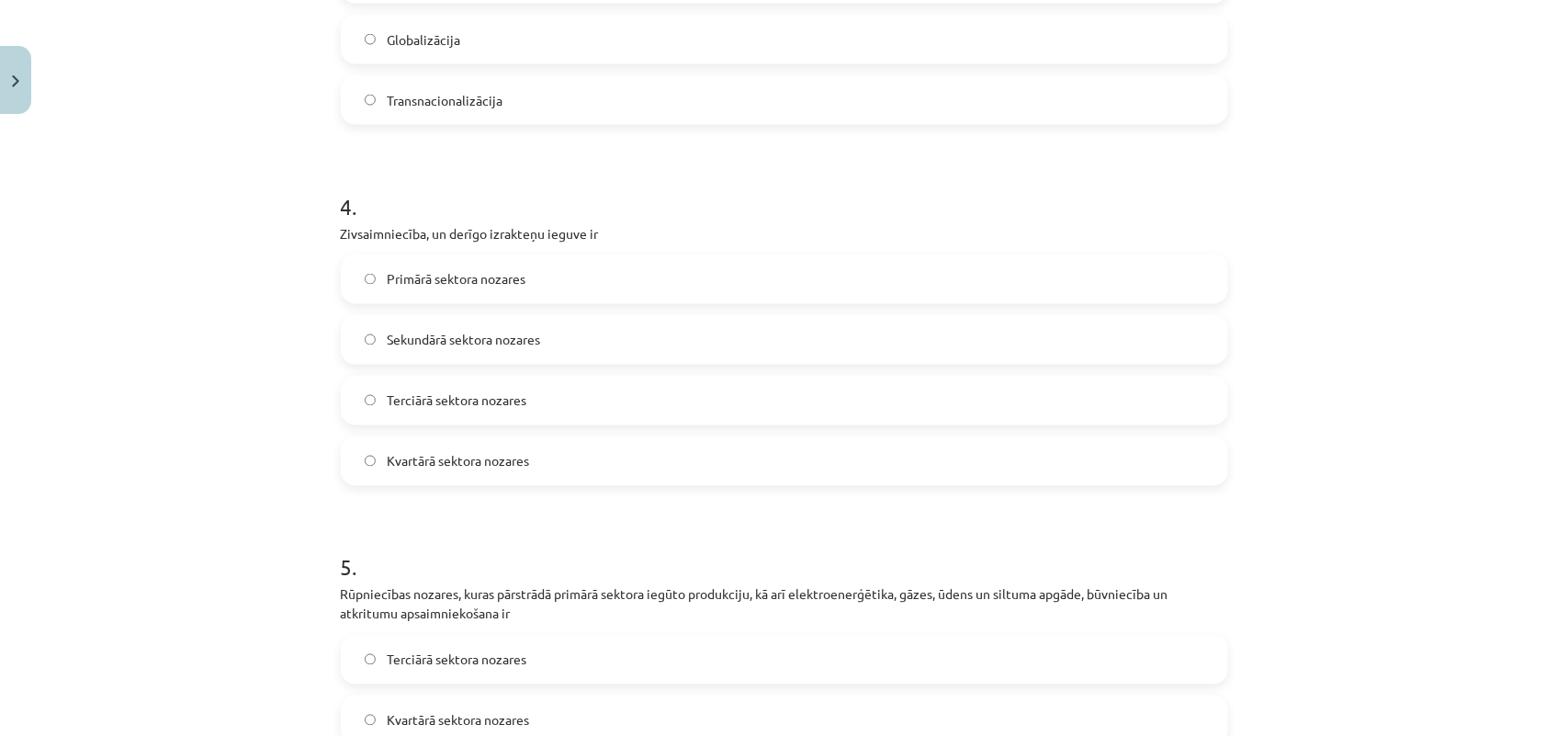 scroll, scrollTop: 1309, scrollLeft: 0, axis: vertical 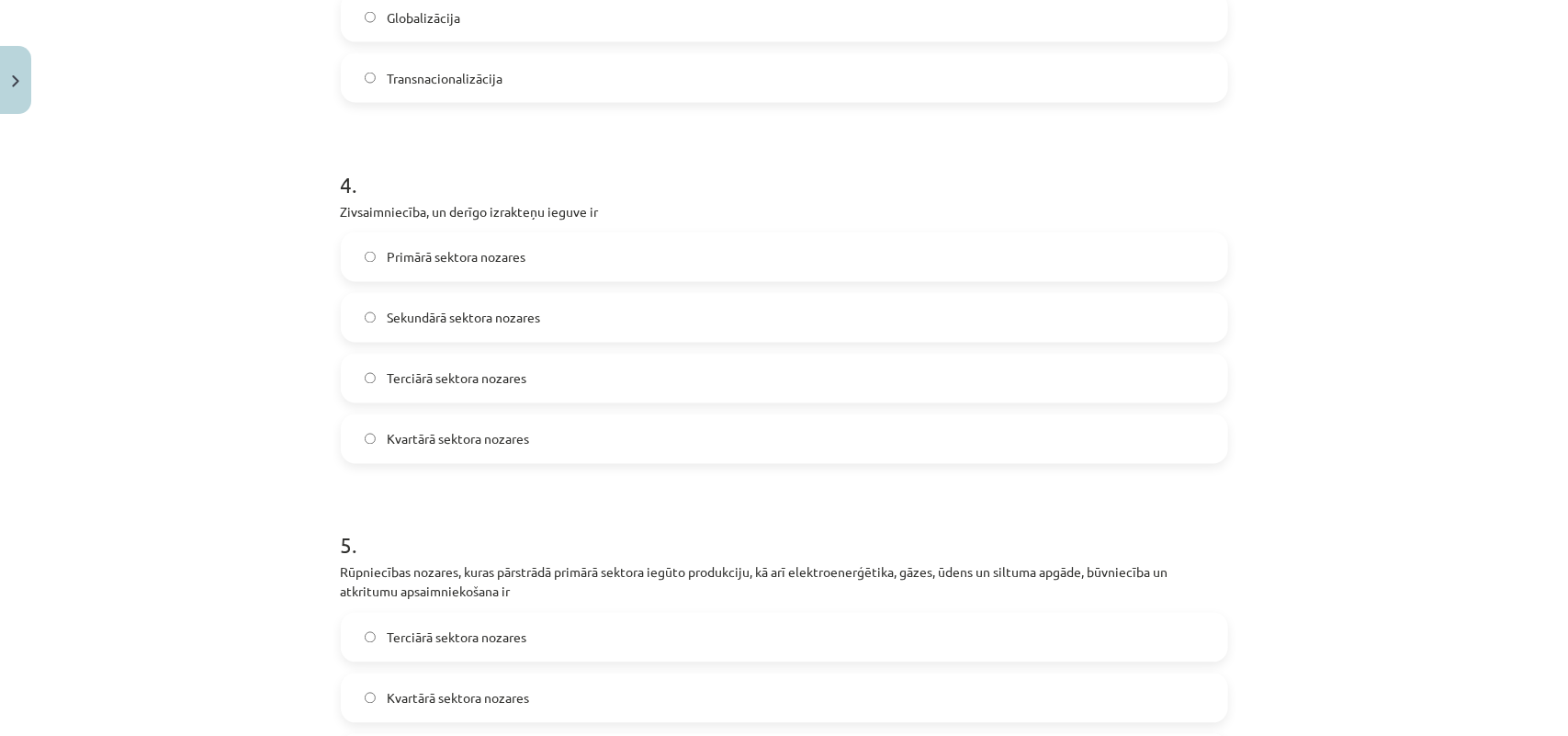 click on "Primārā sektora nozares" 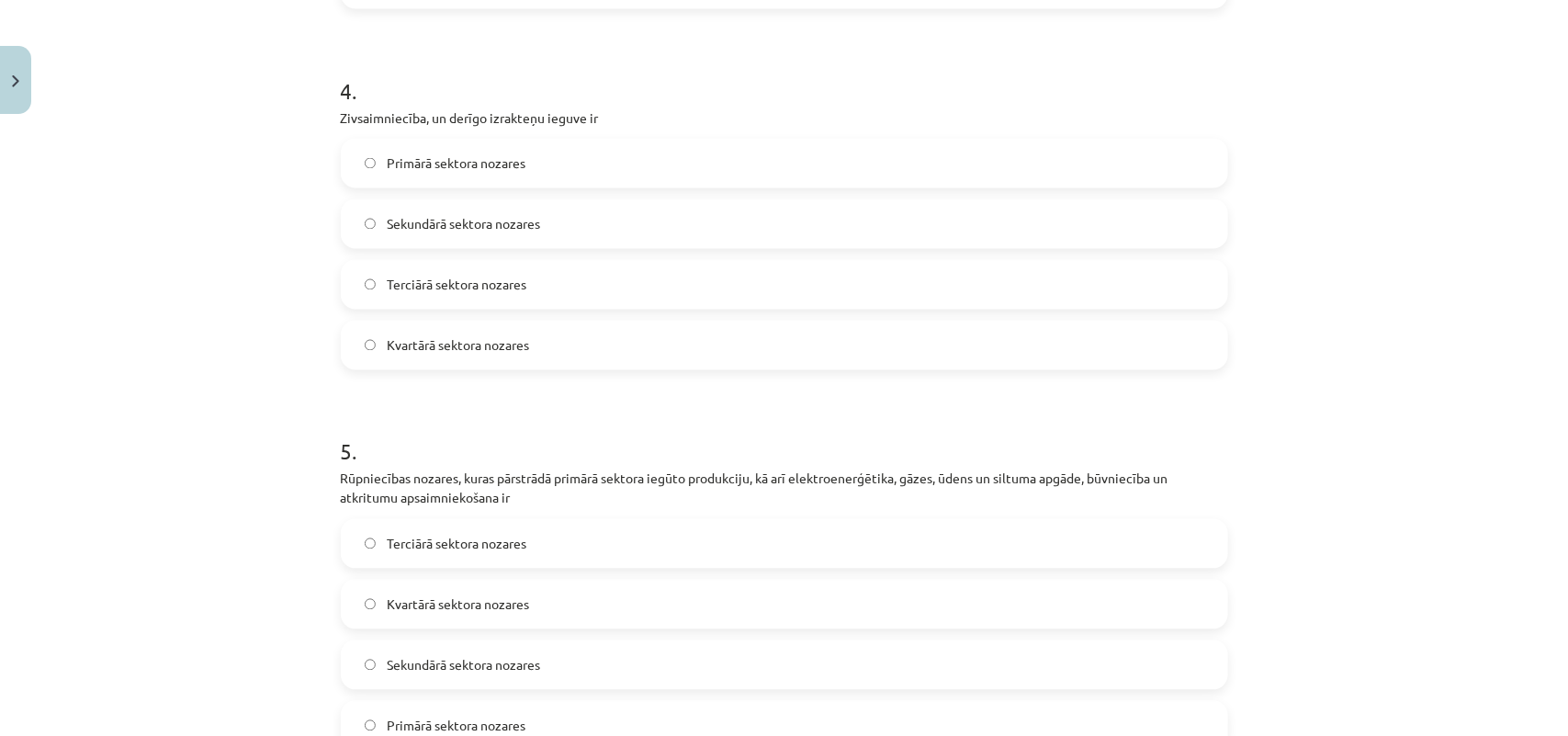 scroll, scrollTop: 1631, scrollLeft: 0, axis: vertical 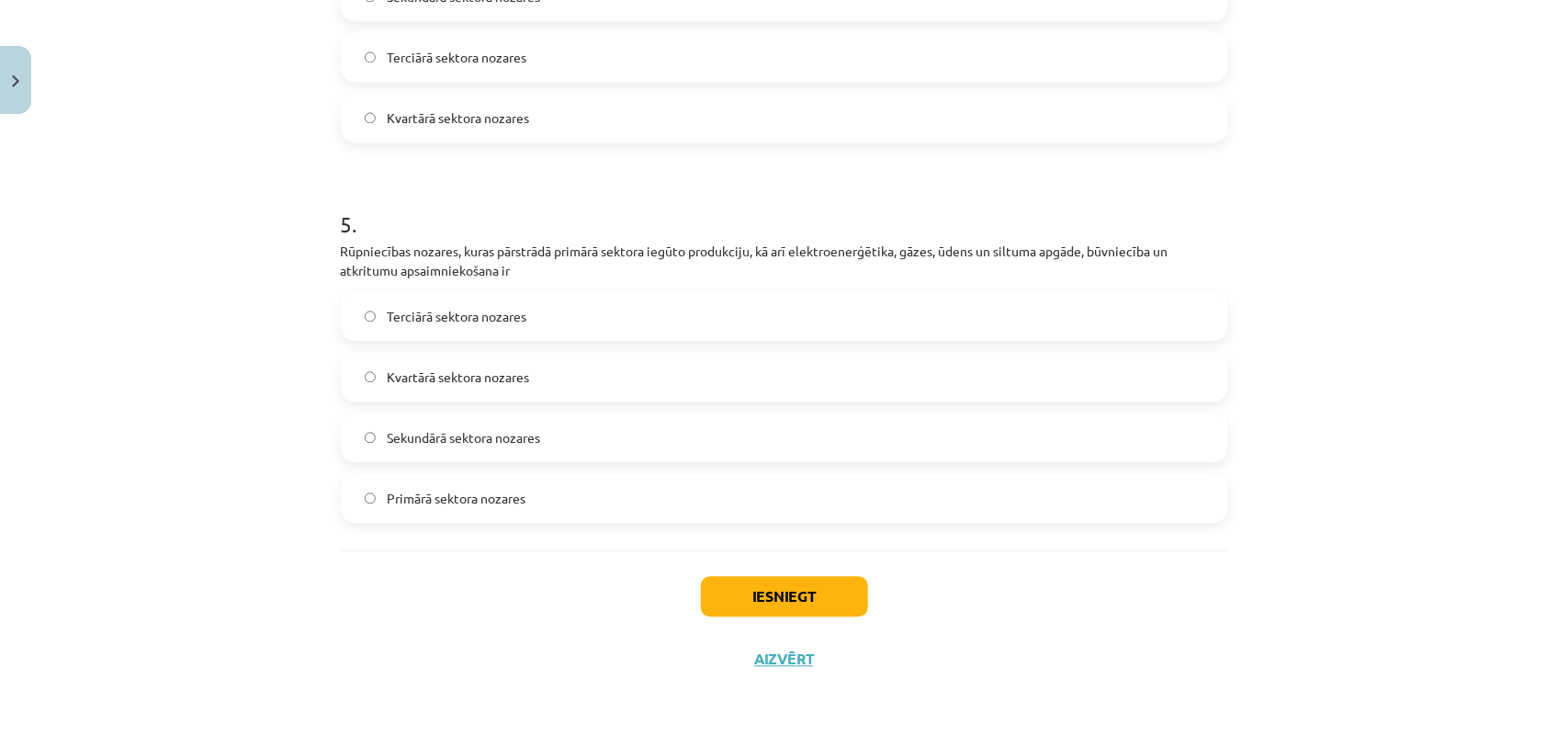 click on "Sekundārā sektora nozares" 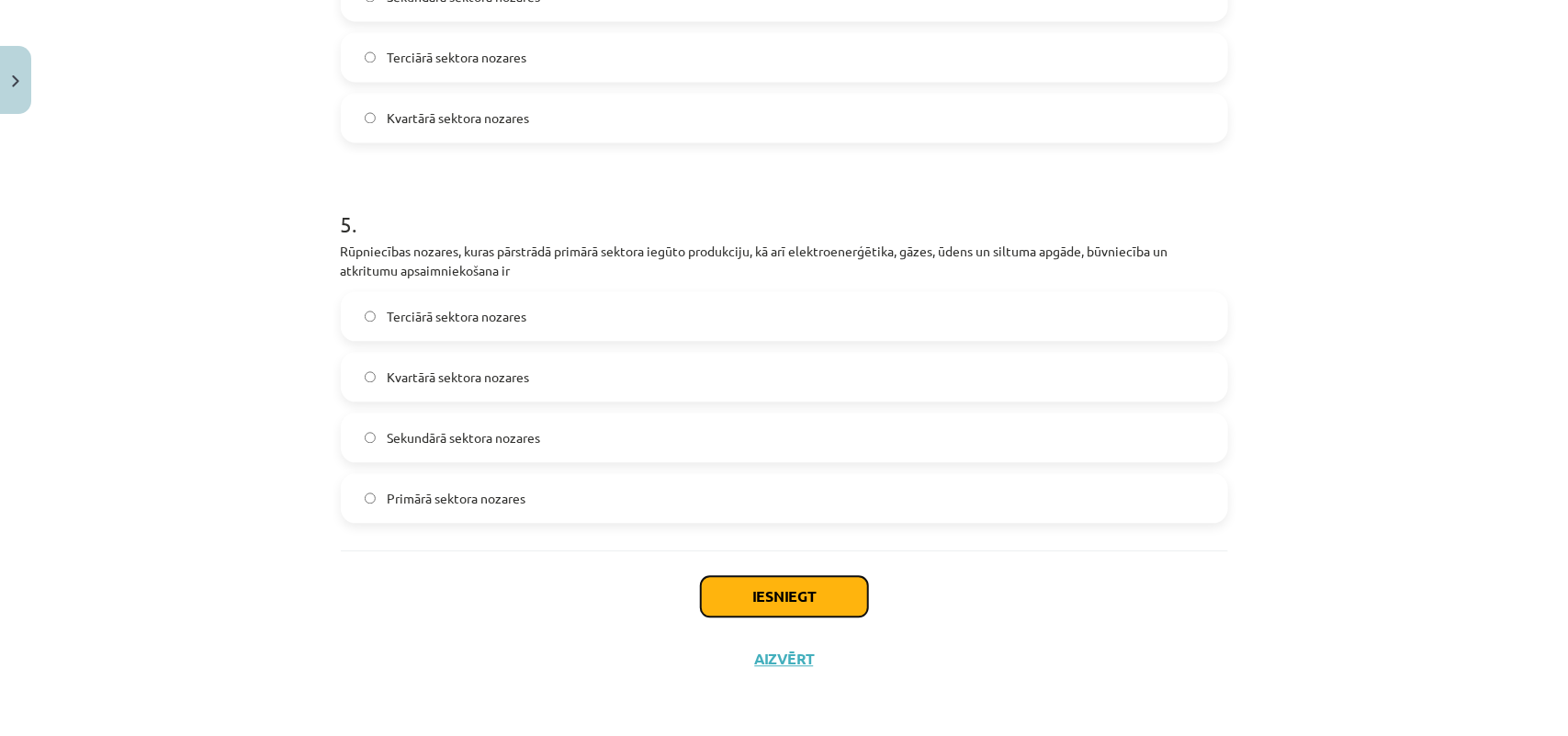 click on "Iesniegt" 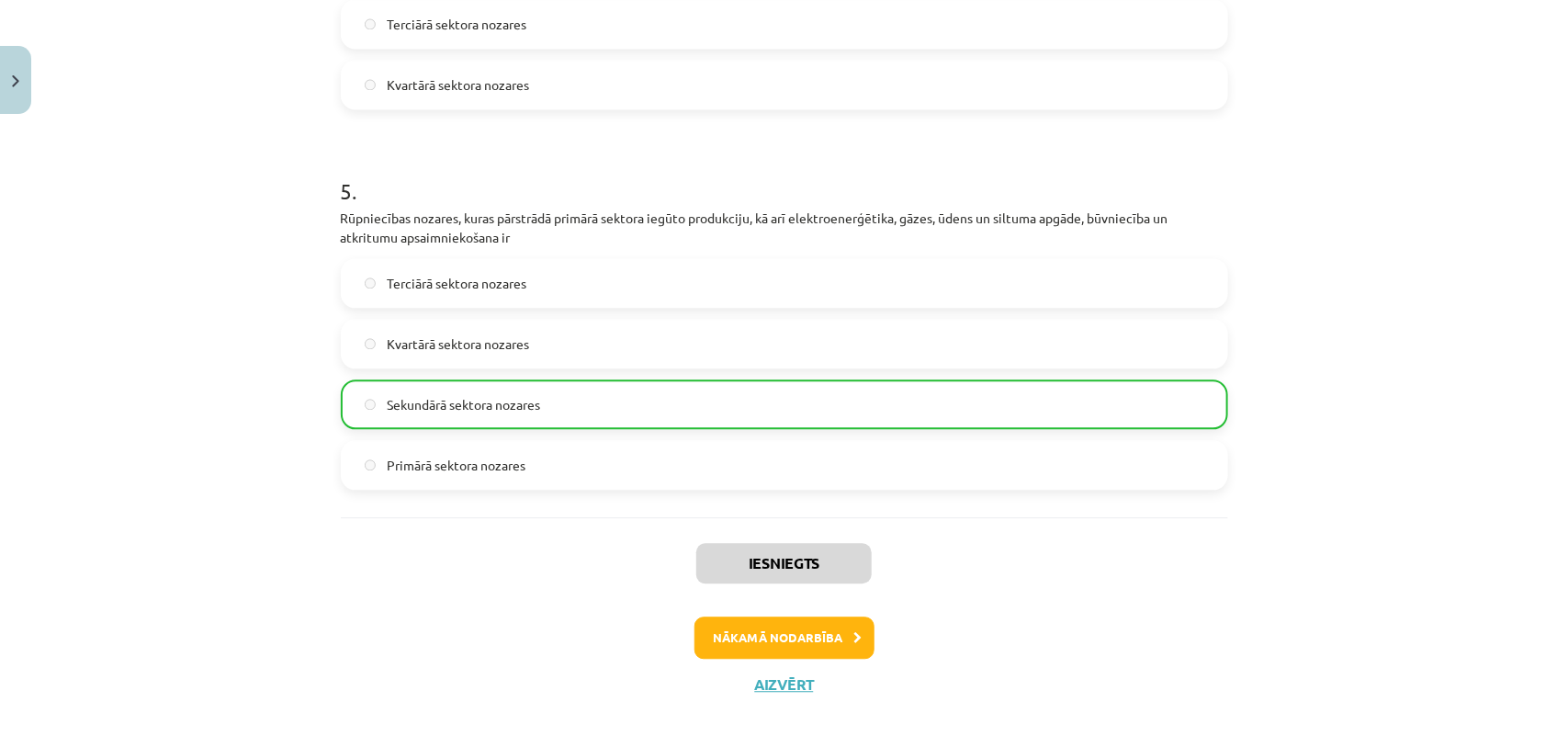 scroll, scrollTop: 1689, scrollLeft: 0, axis: vertical 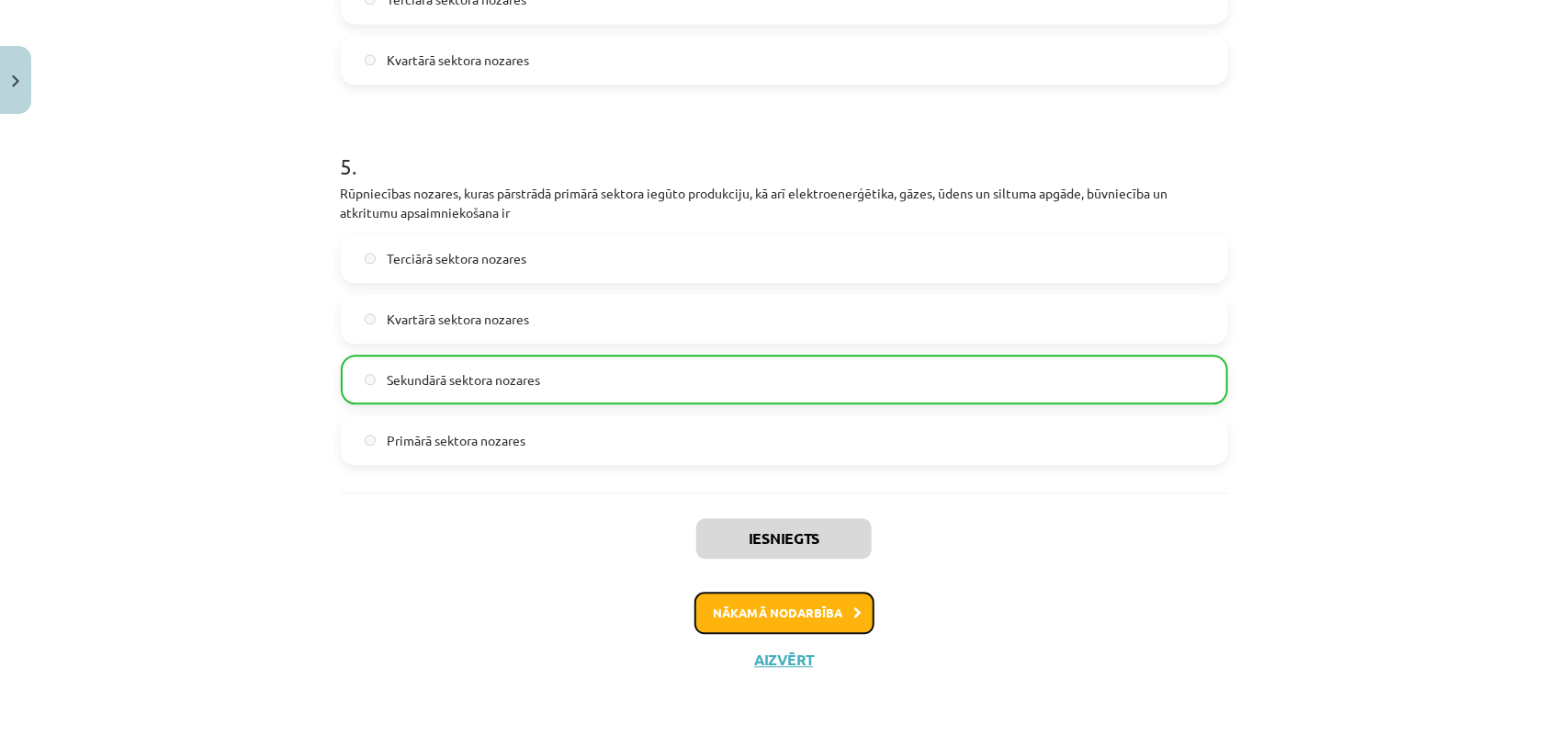 click on "Nākamā nodarbība" 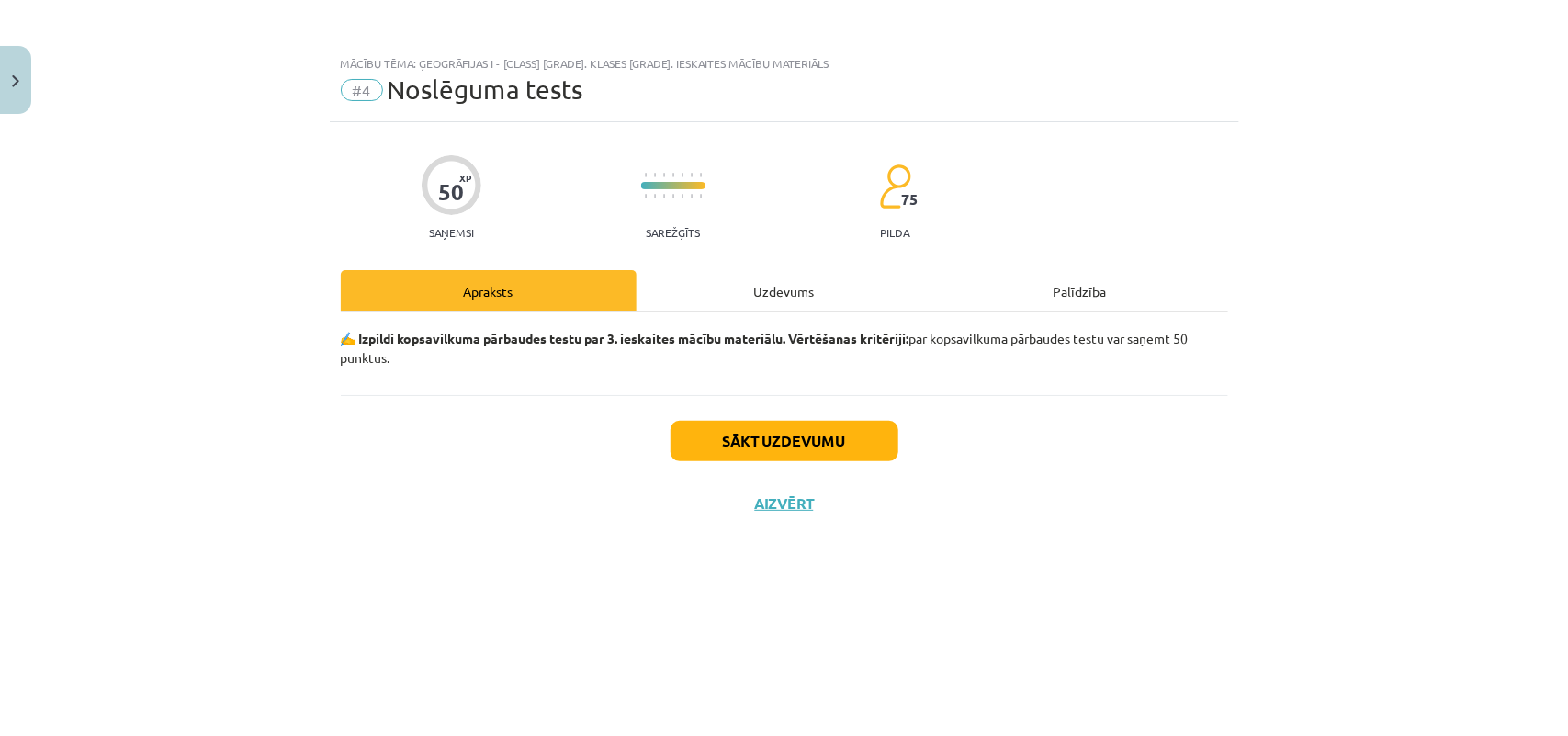 scroll, scrollTop: 0, scrollLeft: 0, axis: both 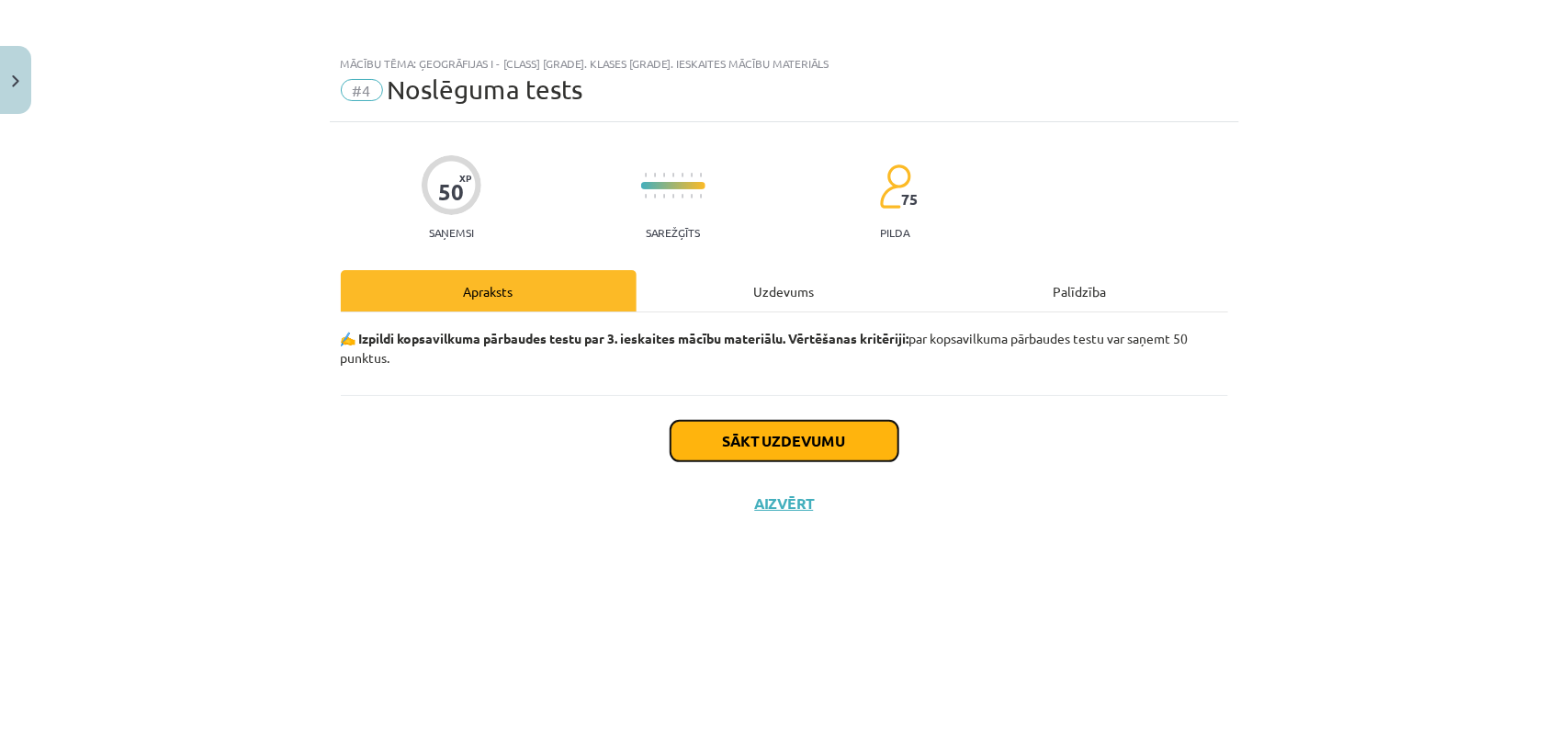 click on "Sākt uzdevumu" 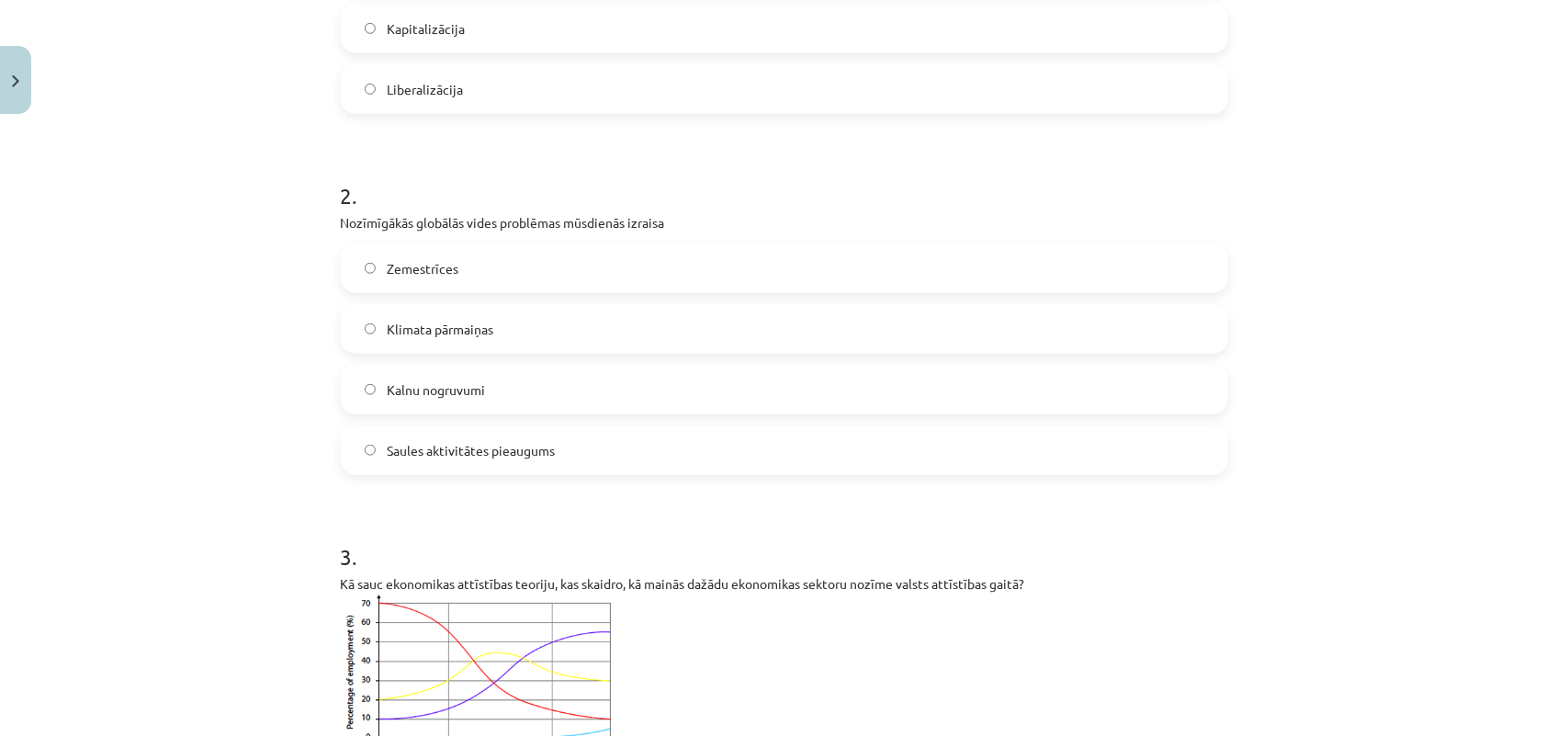 scroll, scrollTop: 14, scrollLeft: 0, axis: vertical 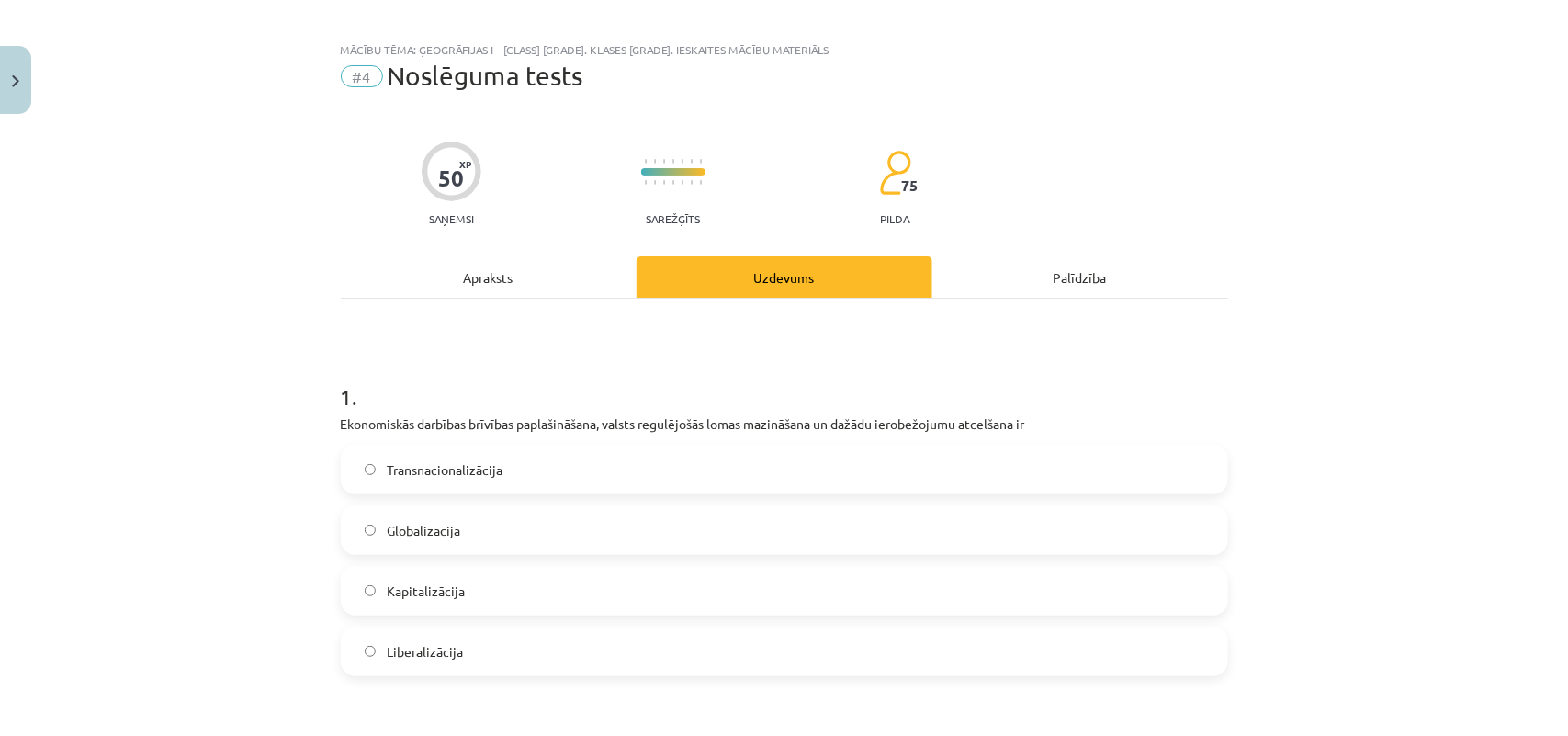 click on "Transnacionalizācija" 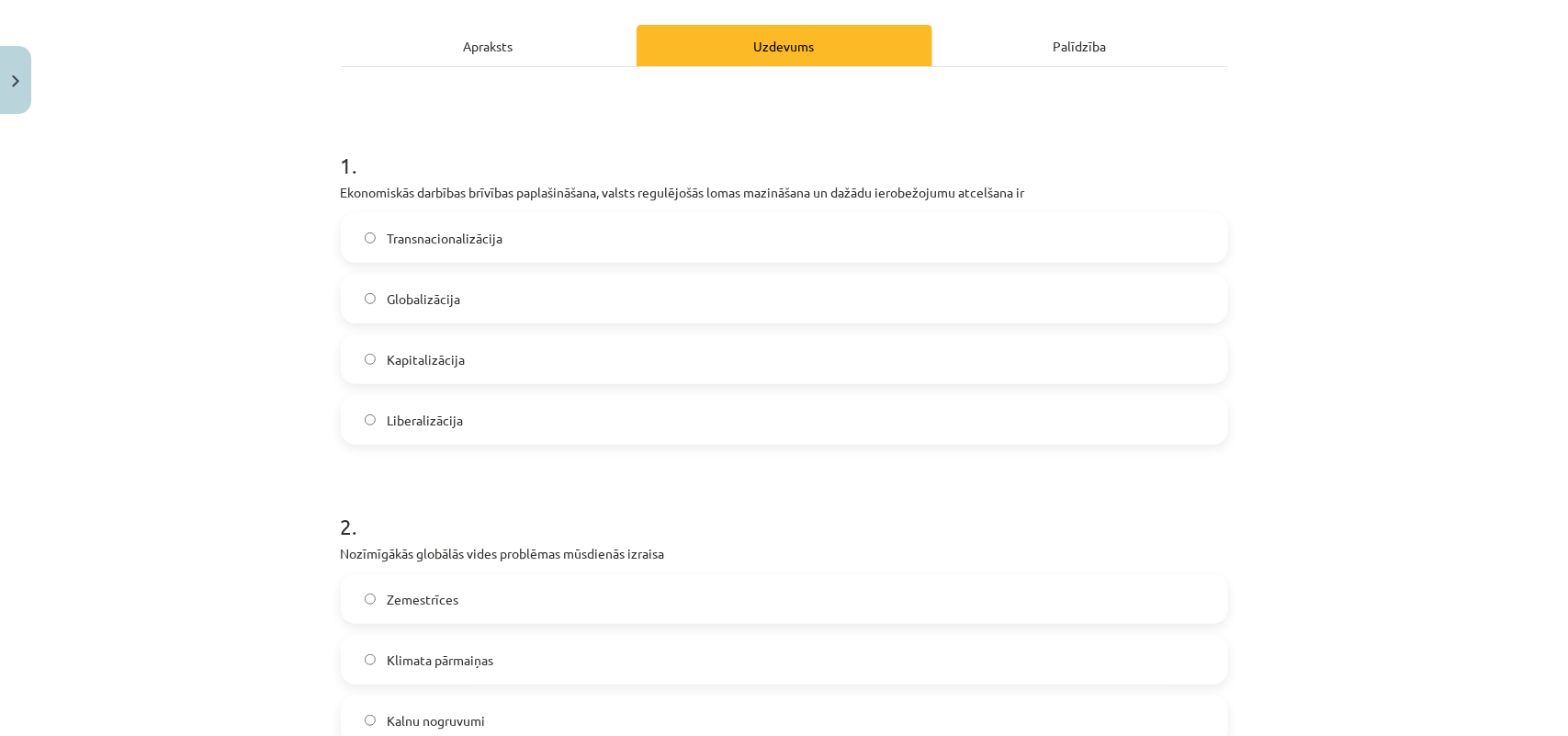 scroll, scrollTop: 358, scrollLeft: 0, axis: vertical 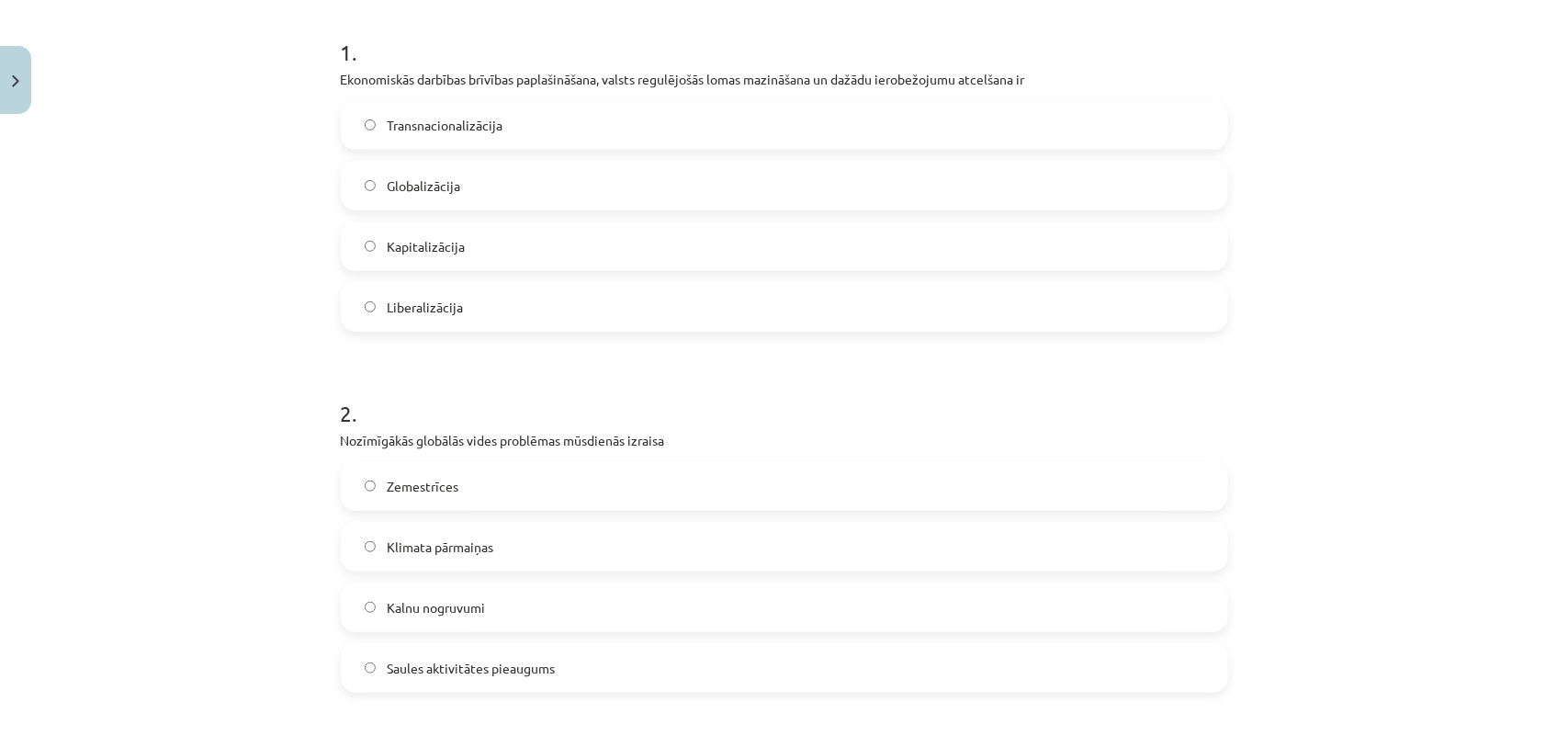 click on "Liberalizācija" 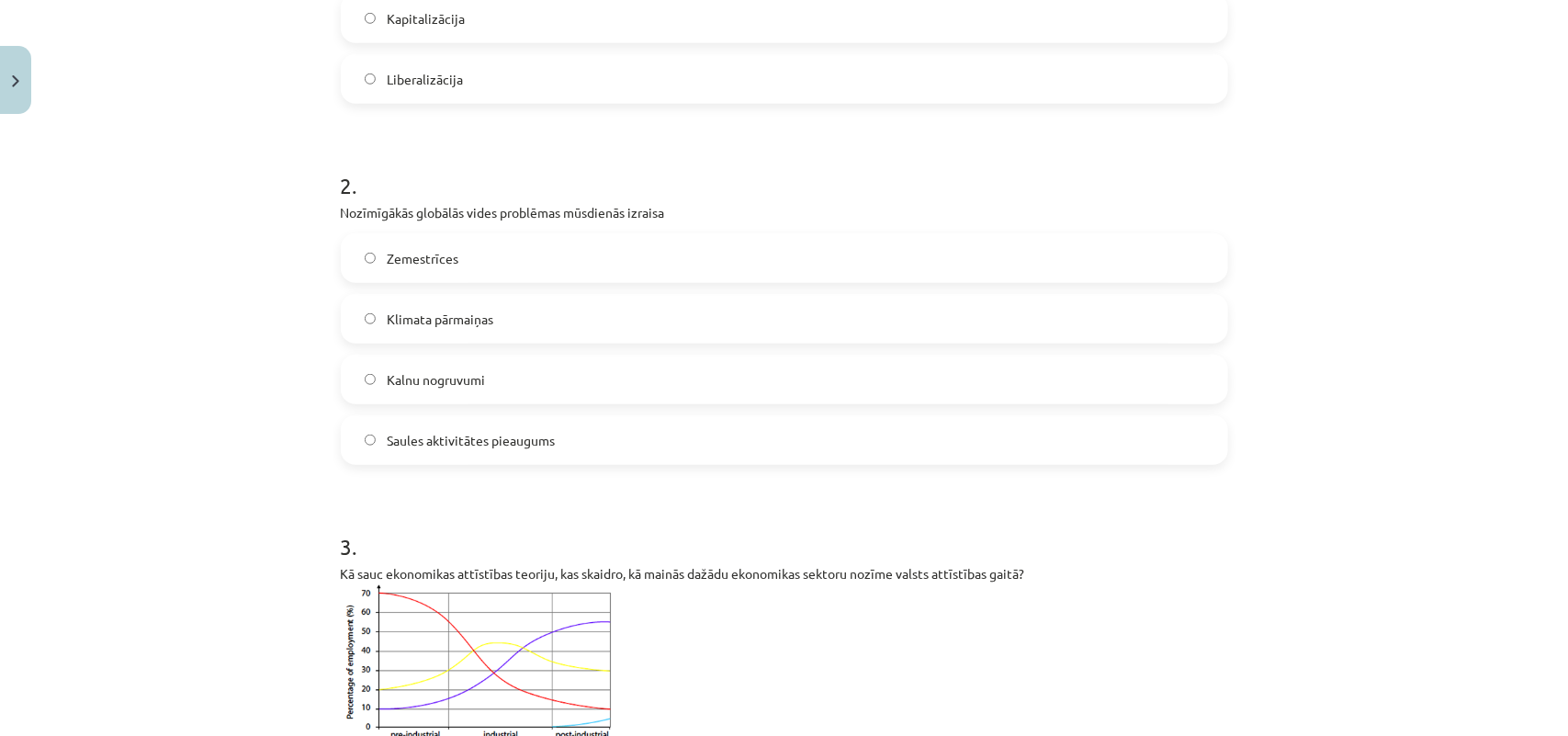 scroll, scrollTop: 588, scrollLeft: 0, axis: vertical 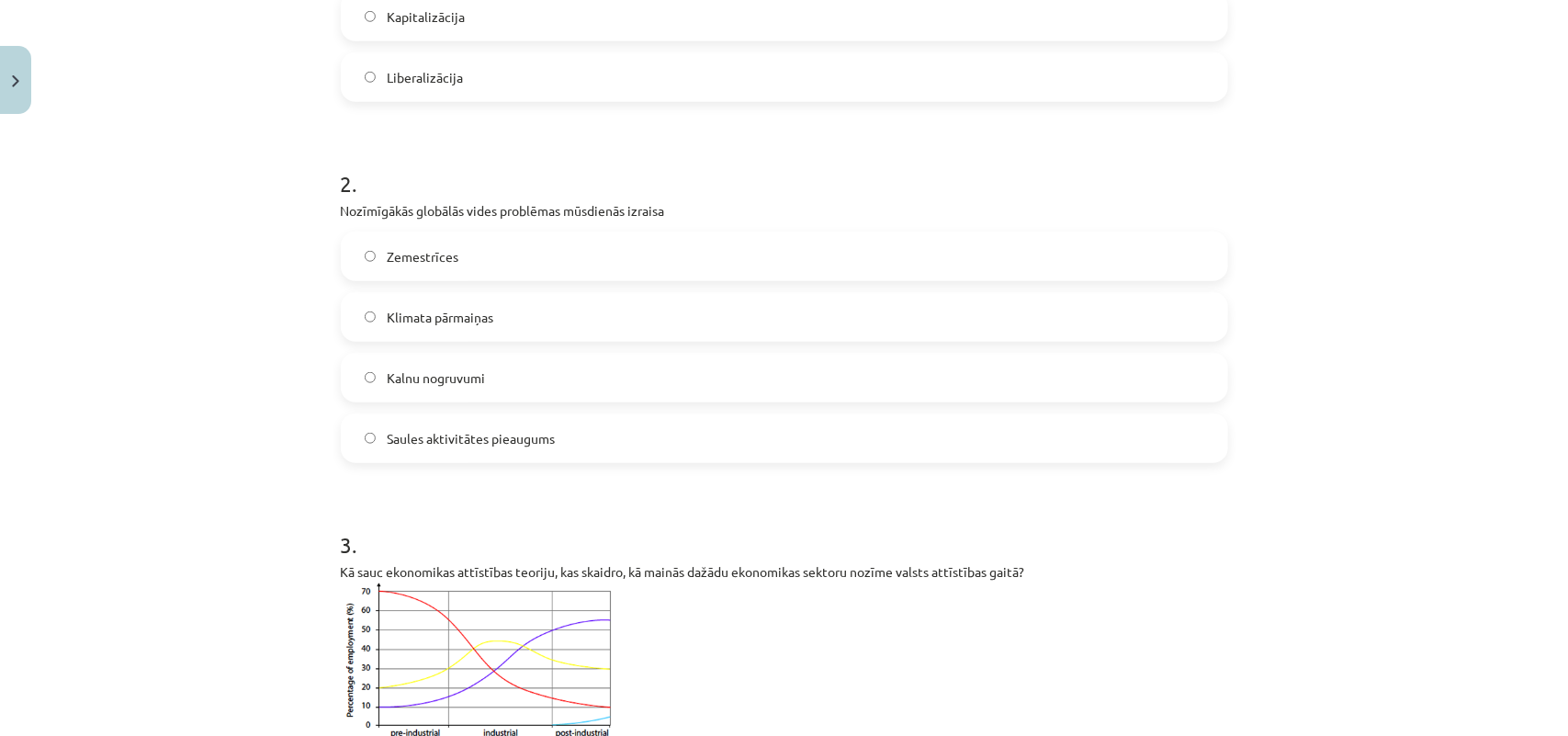 click on "Klimata pārmaiņas" 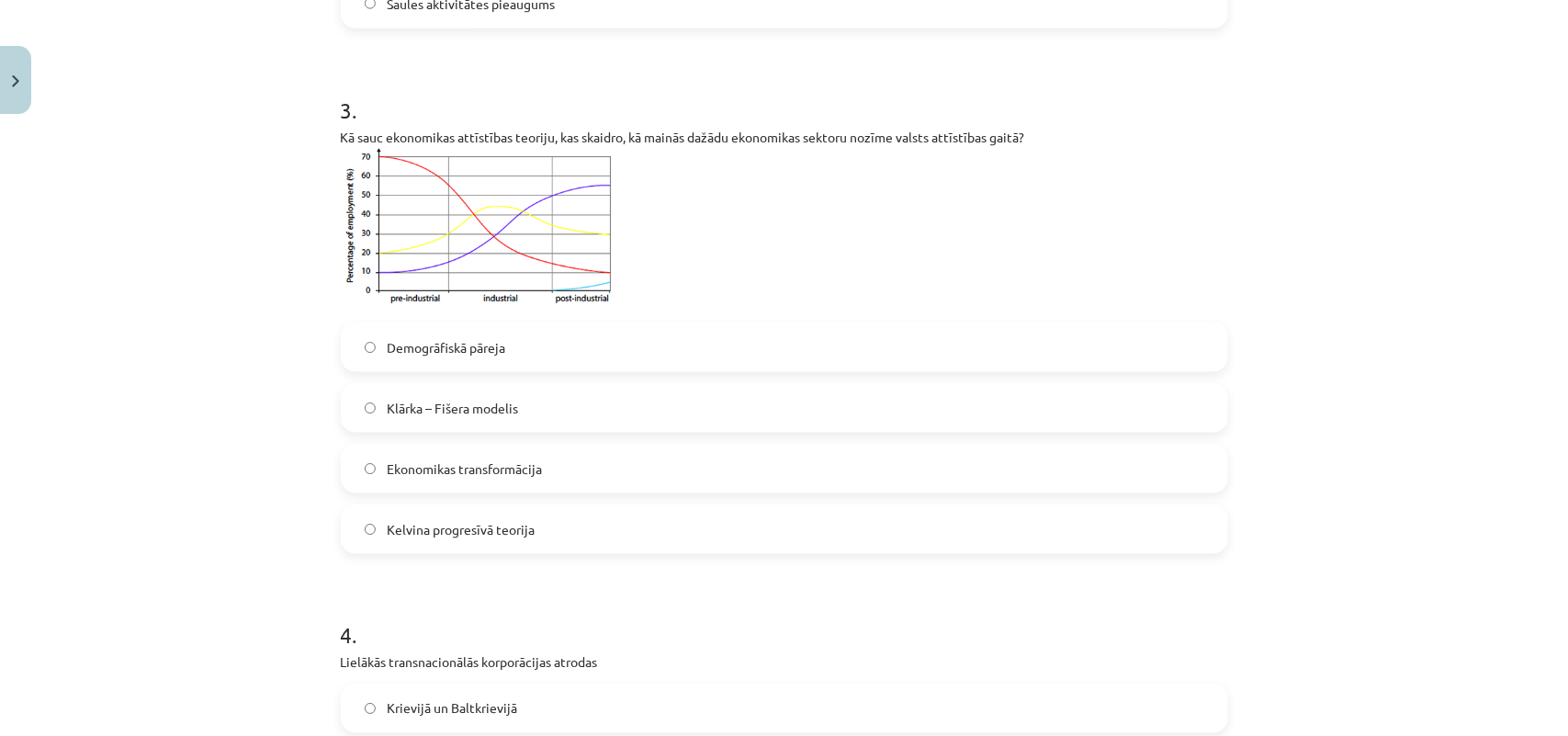 scroll, scrollTop: 1047, scrollLeft: 0, axis: vertical 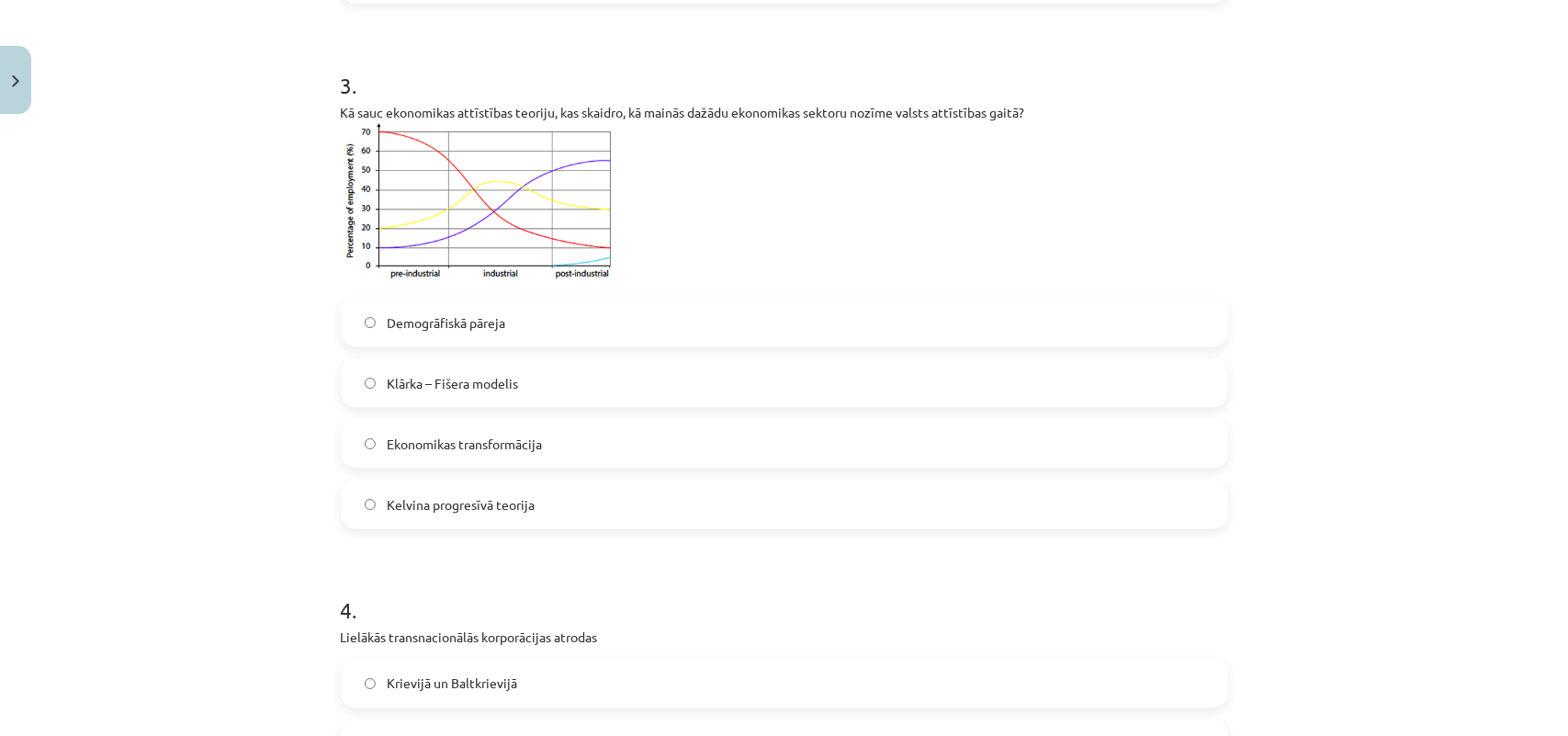click on "Klārka – Fišera modelis" 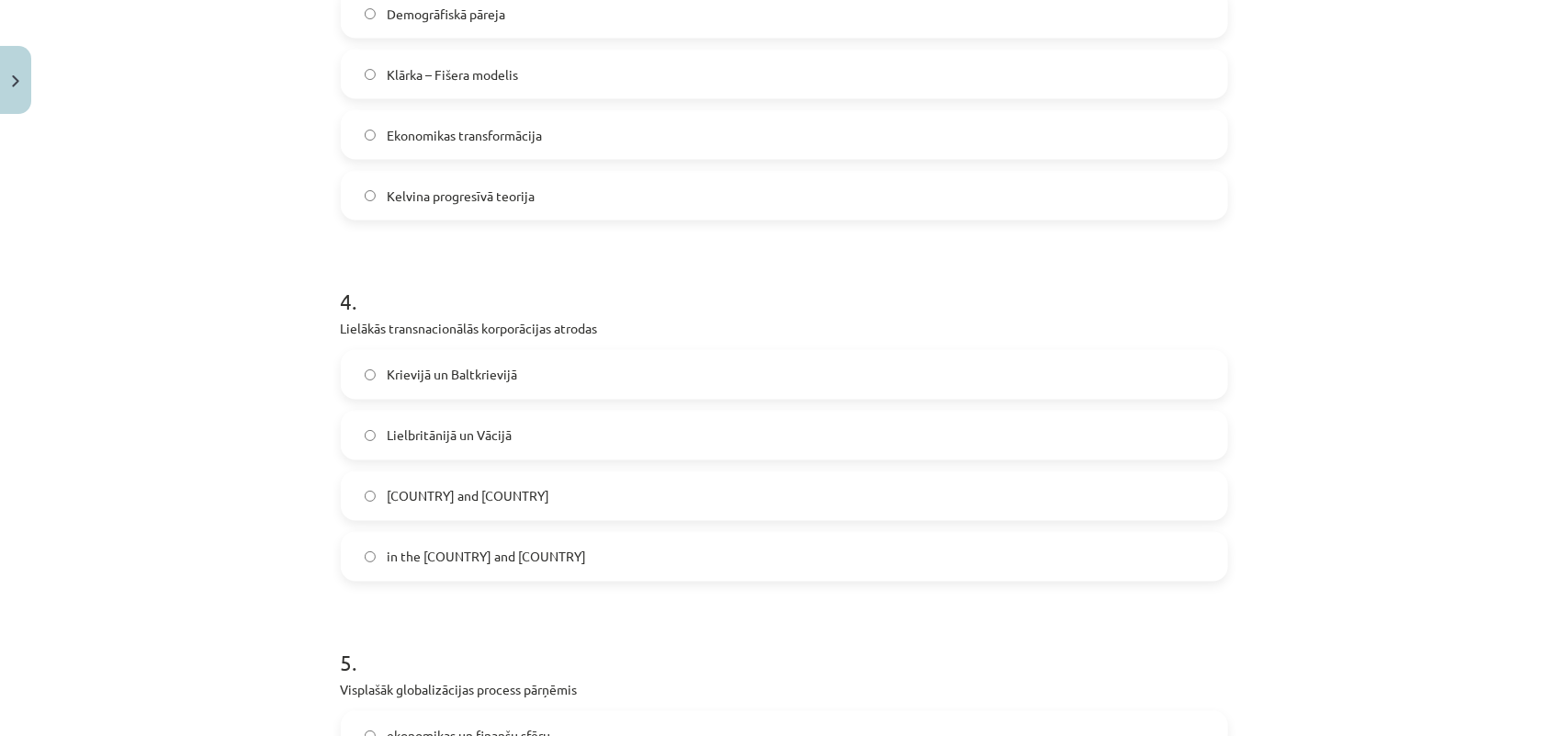 scroll, scrollTop: 1392, scrollLeft: 0, axis: vertical 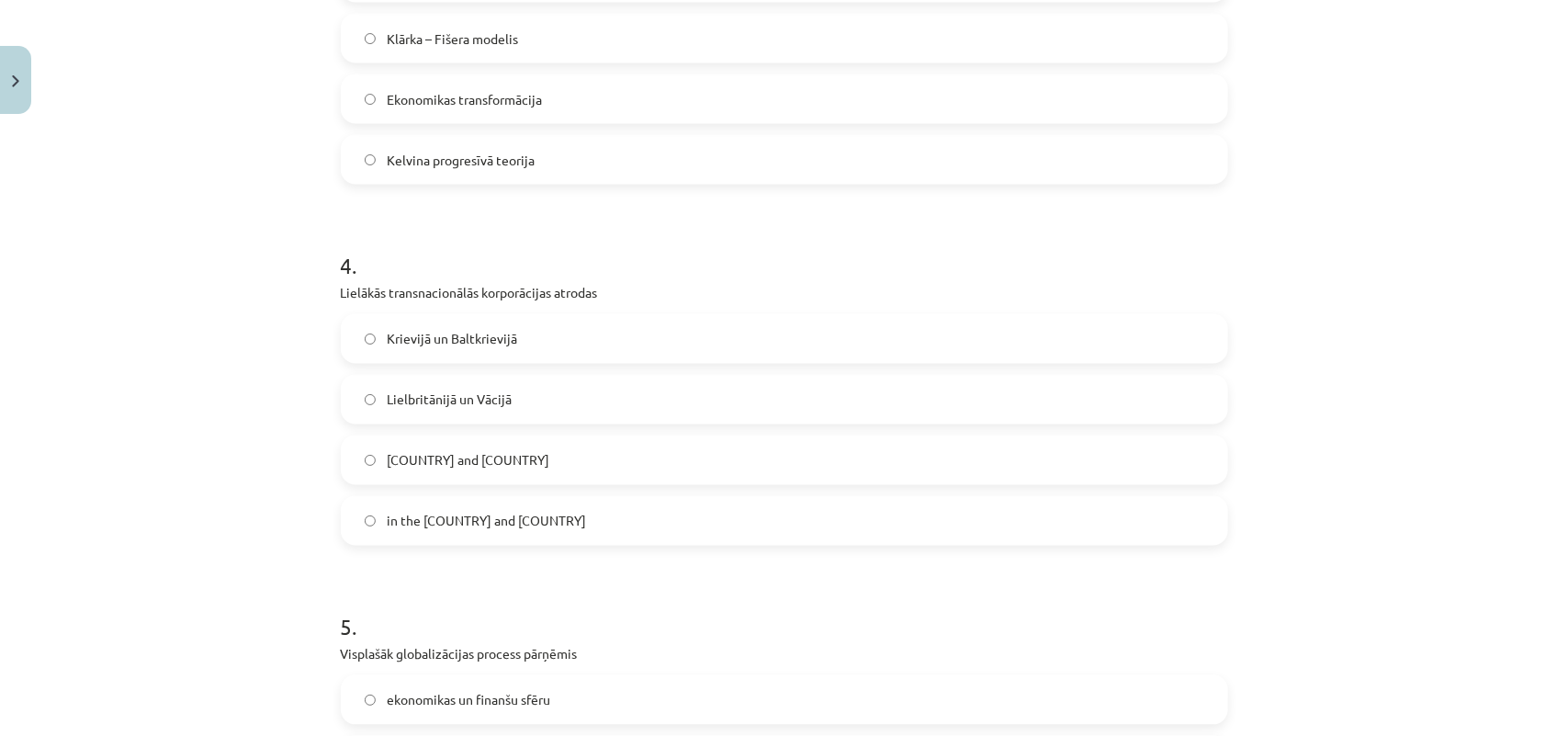 click on "ASV un Ķīnā" 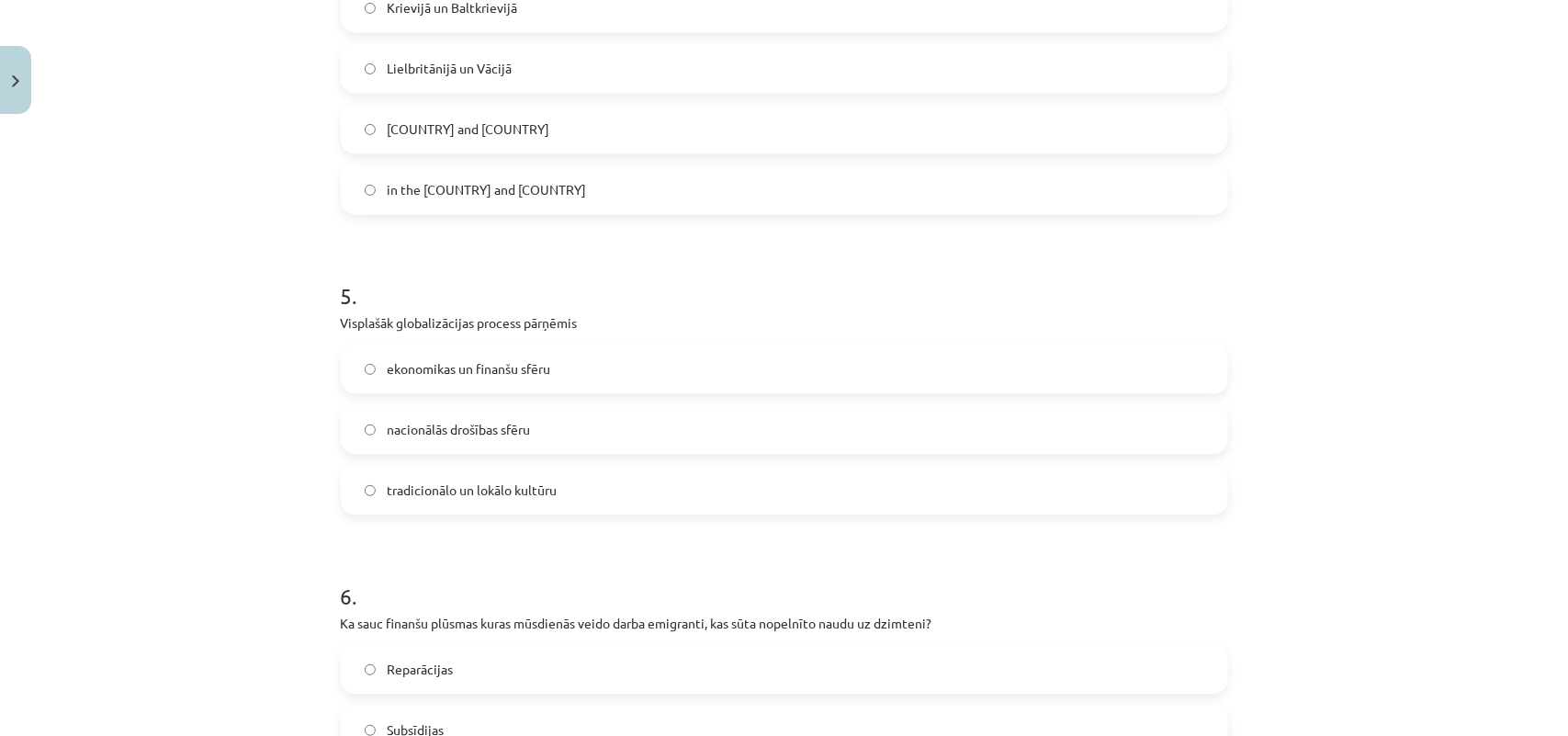 scroll, scrollTop: 1737, scrollLeft: 0, axis: vertical 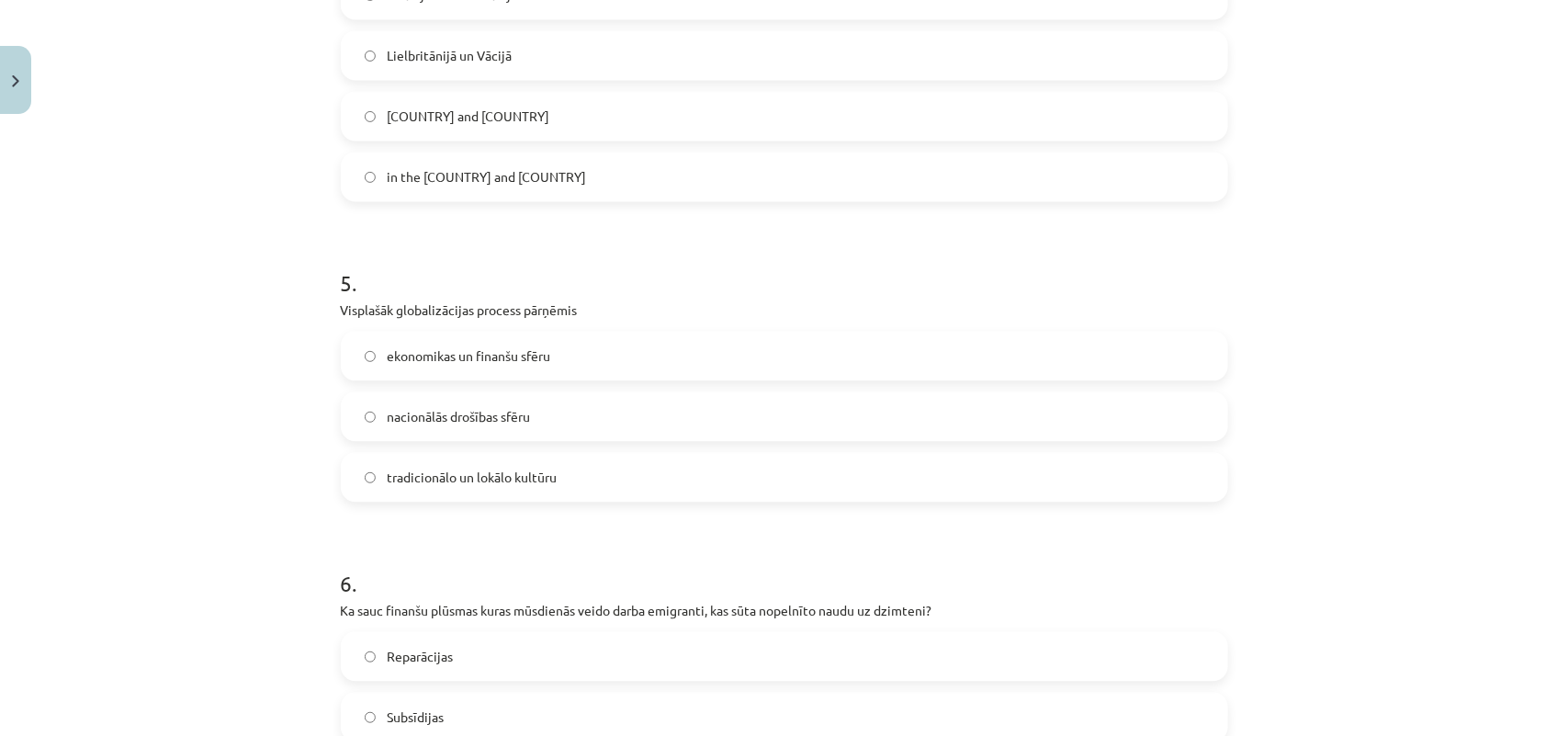 click on "ekonomikas un finanšu sfēru" 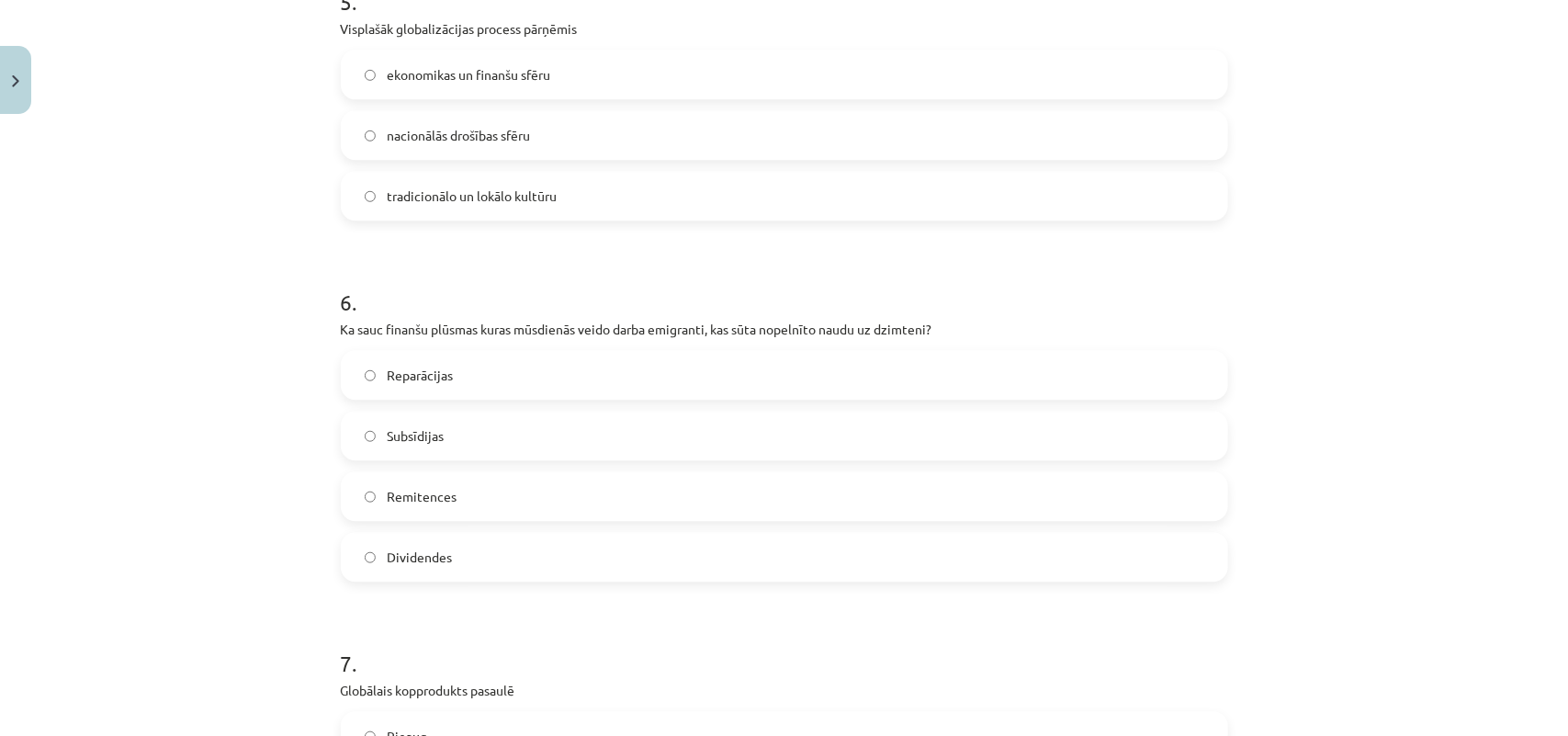 scroll, scrollTop: 2196, scrollLeft: 0, axis: vertical 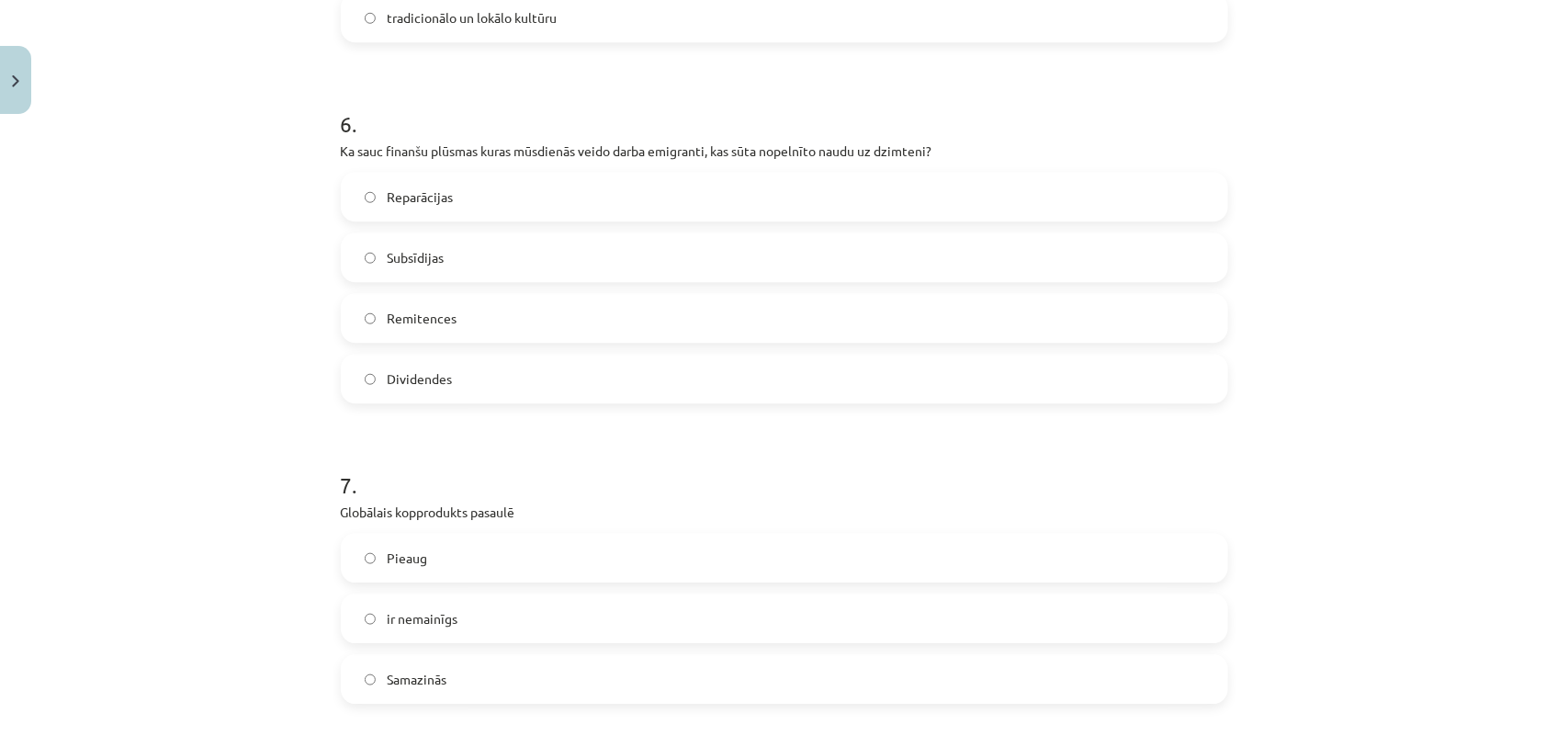 click on "Reparācijas" 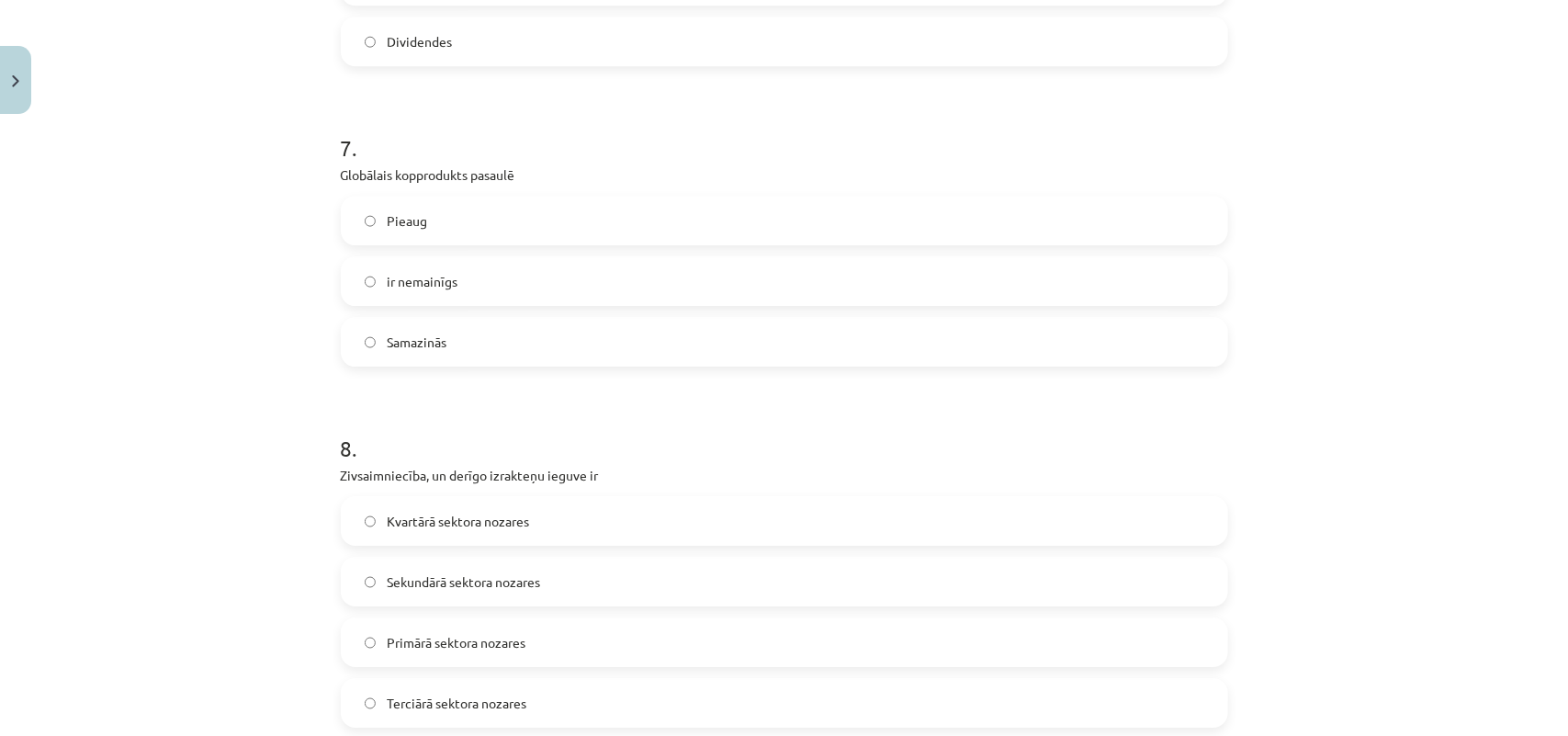 scroll, scrollTop: 2541, scrollLeft: 0, axis: vertical 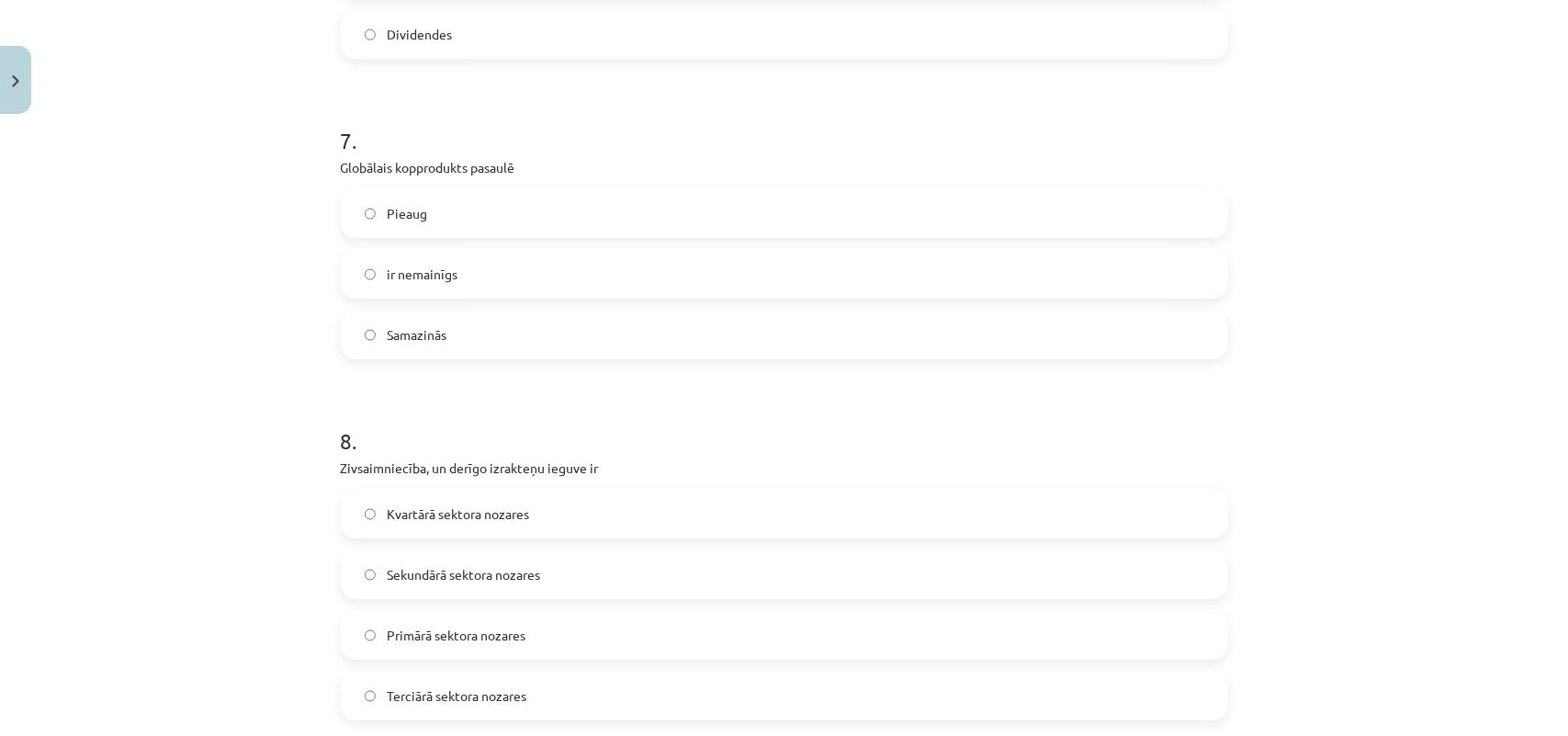 click on "Pieaug" 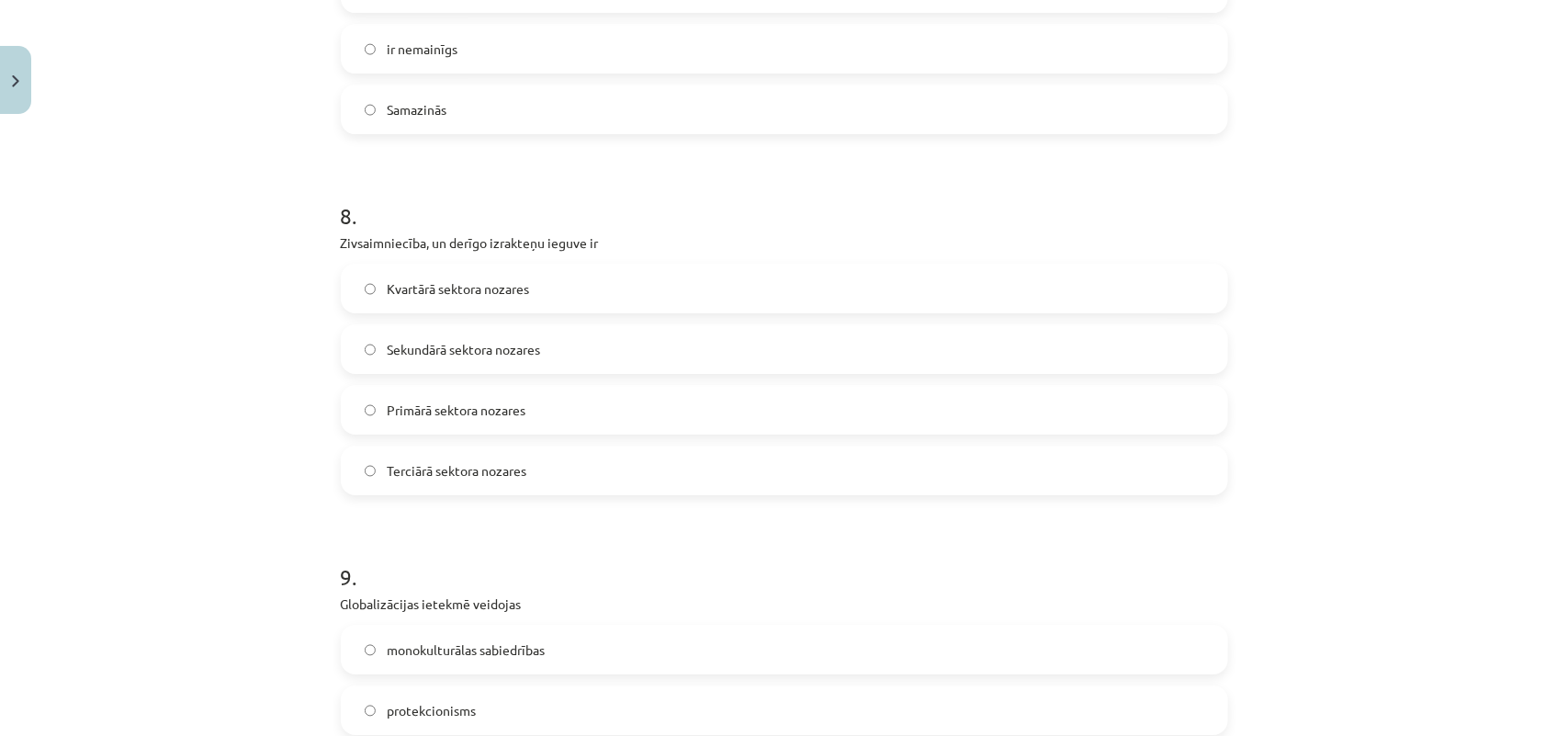 scroll, scrollTop: 2770, scrollLeft: 0, axis: vertical 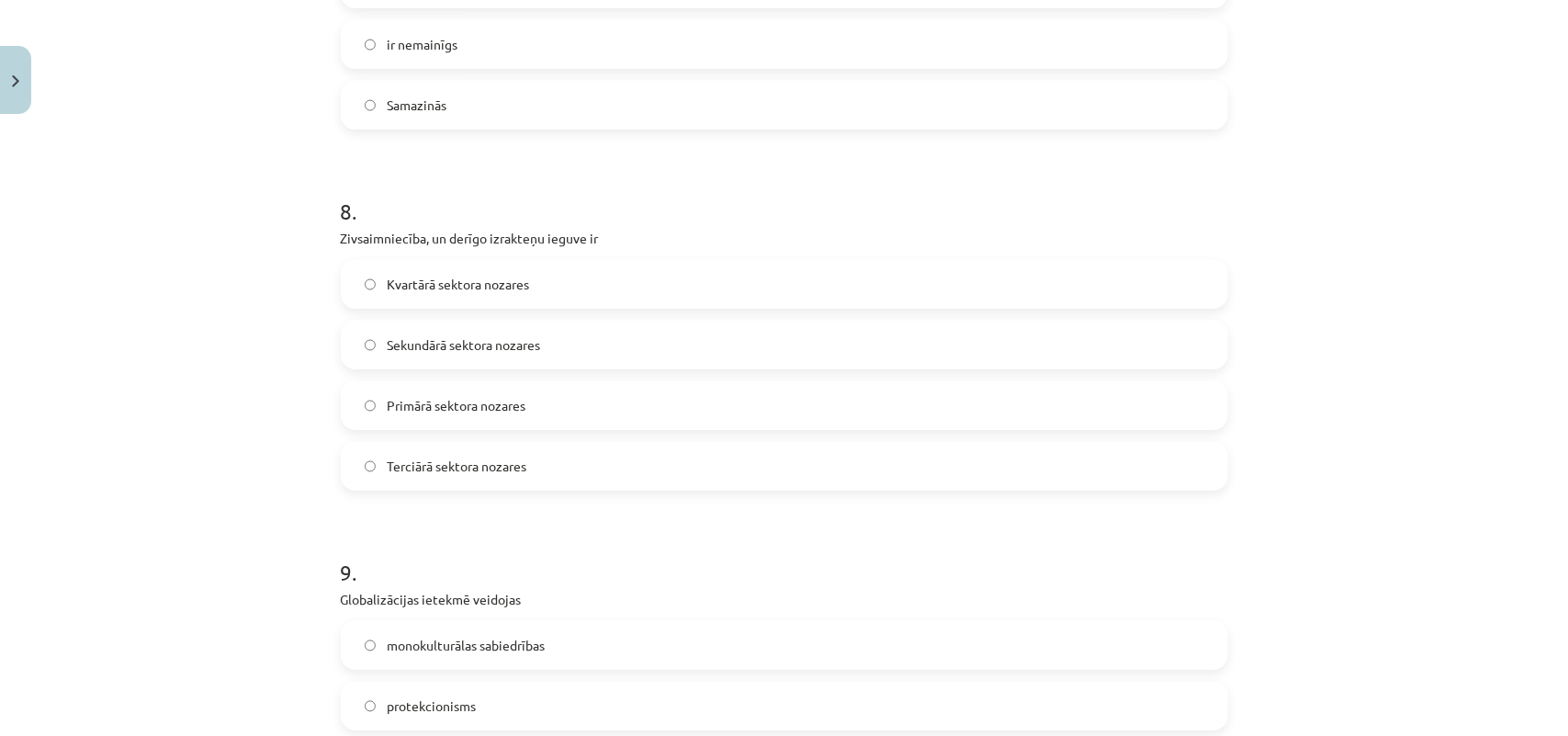 click on "Primārā sektora nozares" 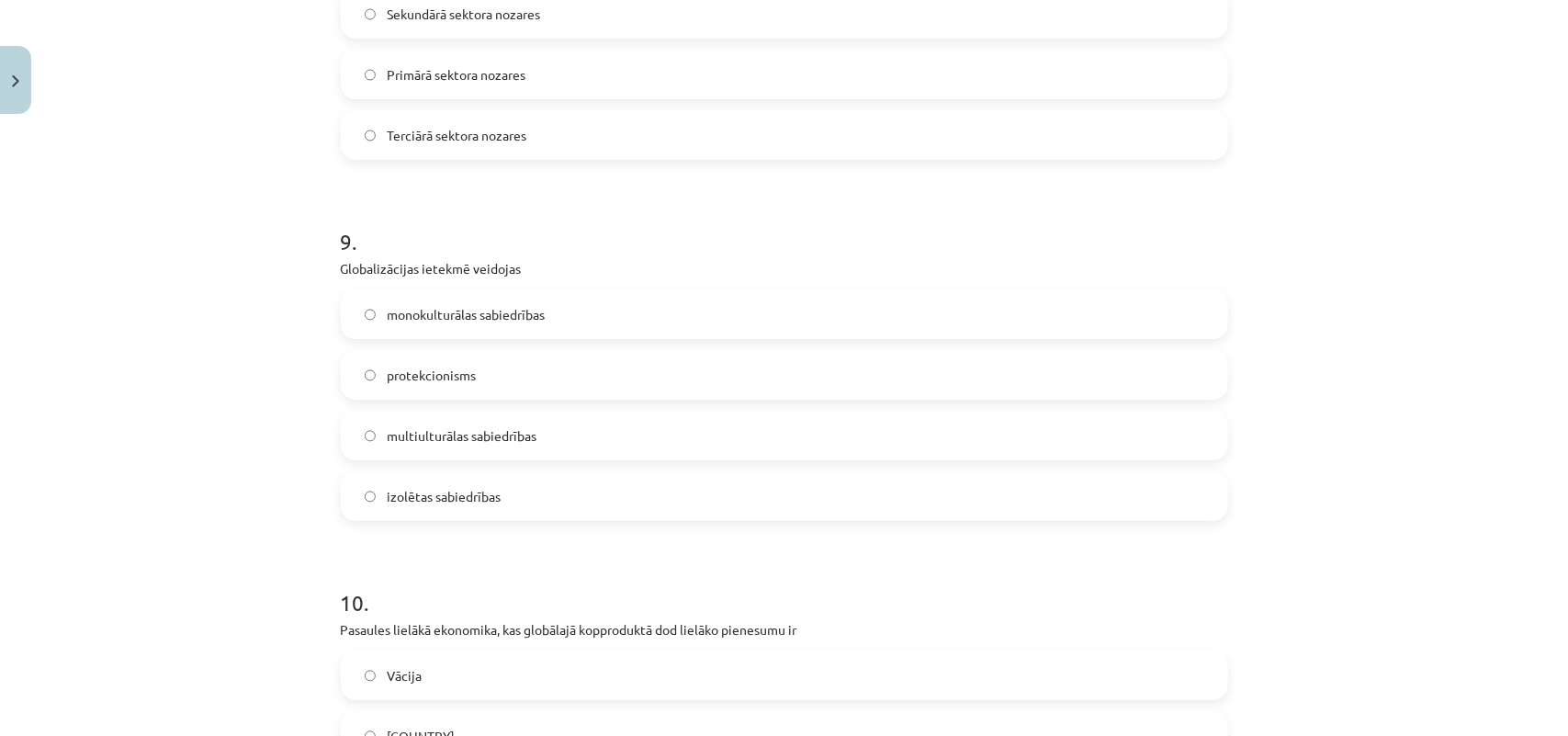 scroll, scrollTop: 3115, scrollLeft: 0, axis: vertical 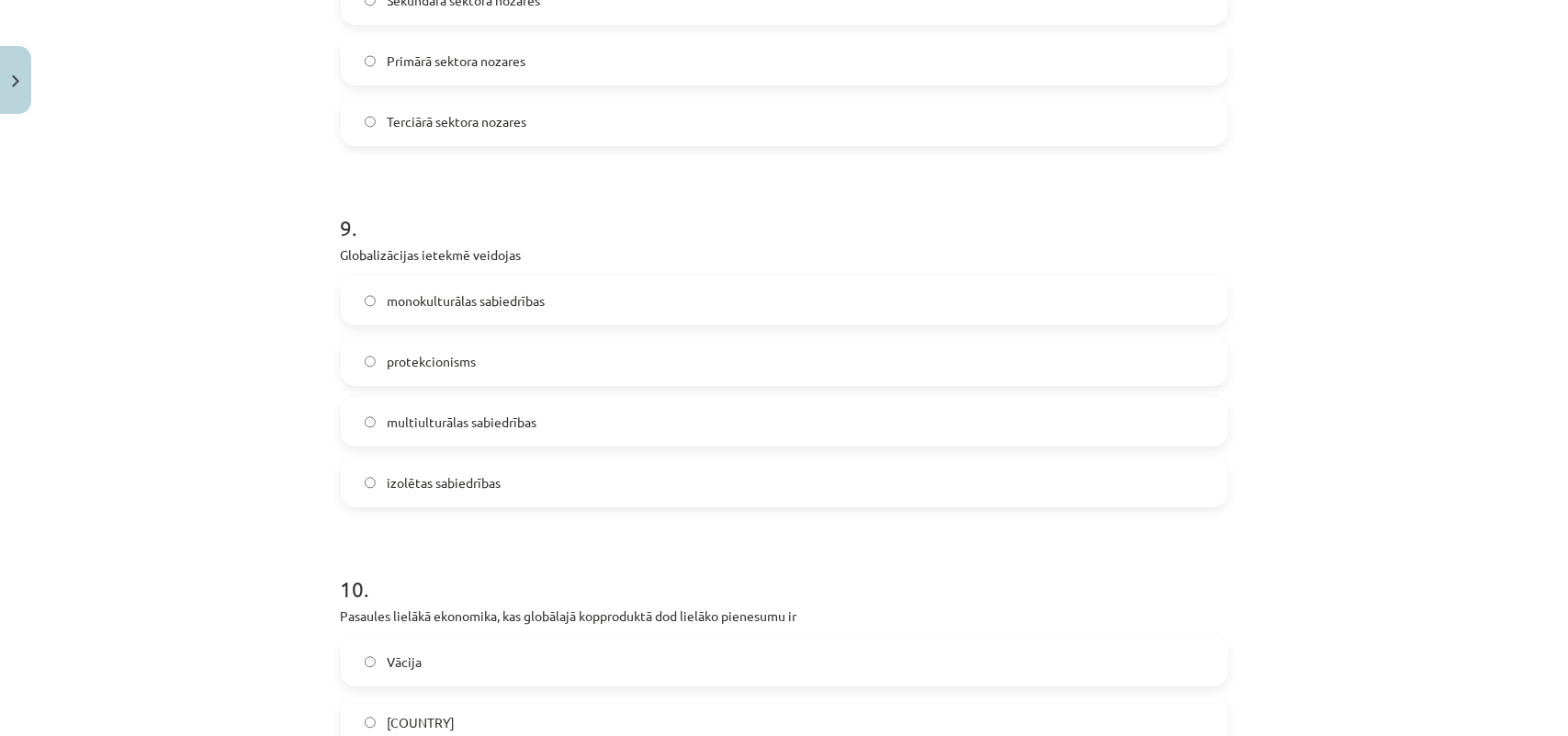 click on "multiulturālas sabiedrības" 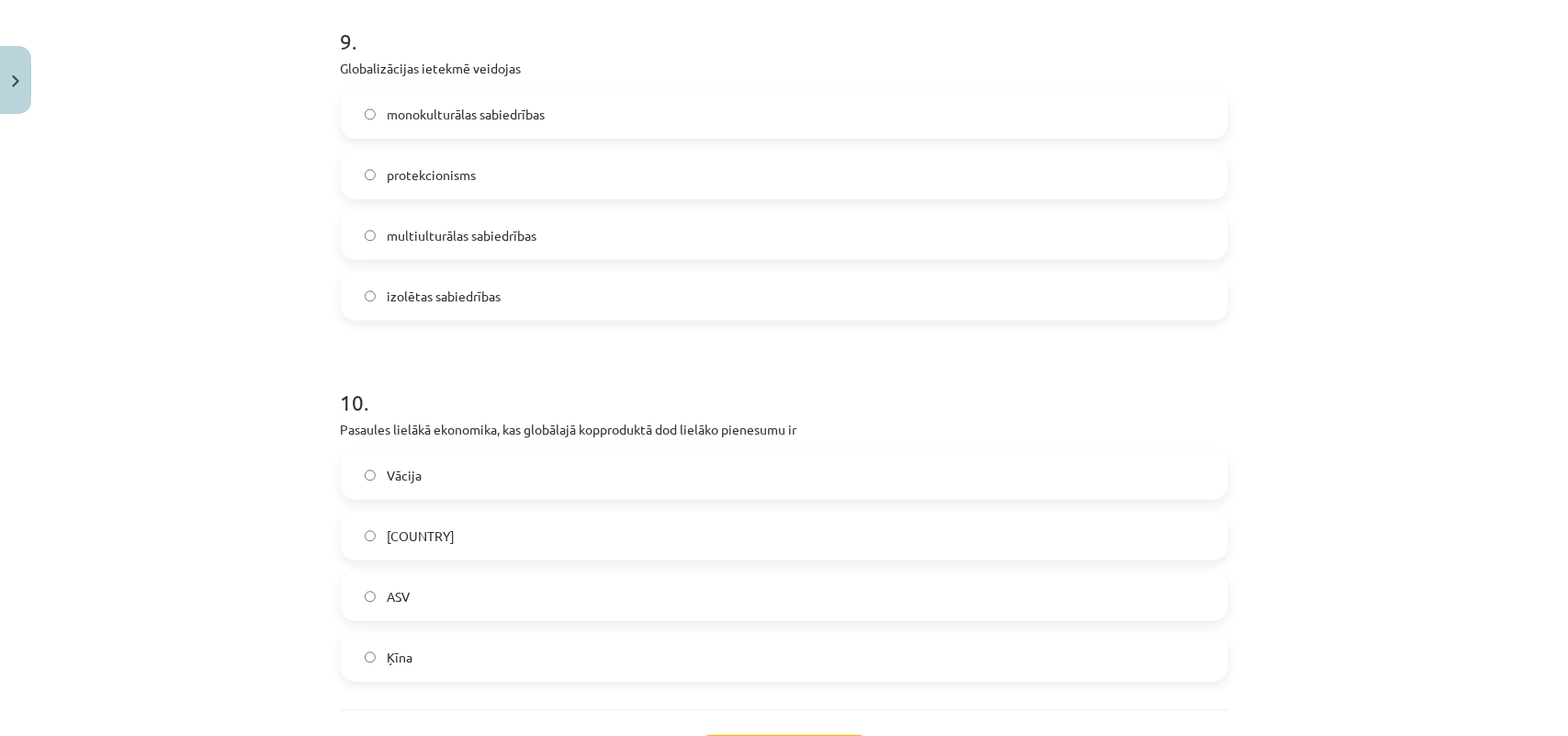 scroll, scrollTop: 3459, scrollLeft: 0, axis: vertical 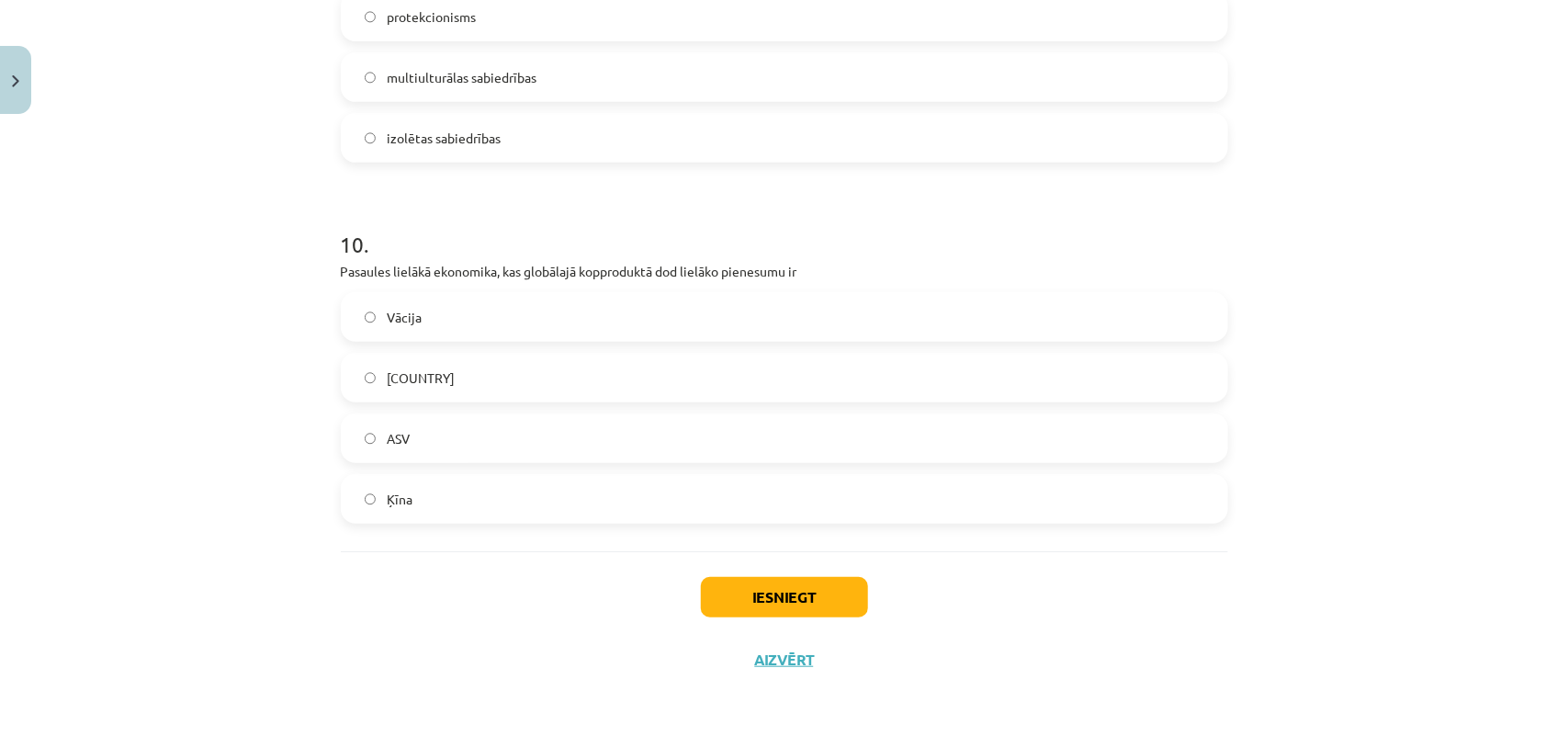 click on "multiulturālas sabiedrības" 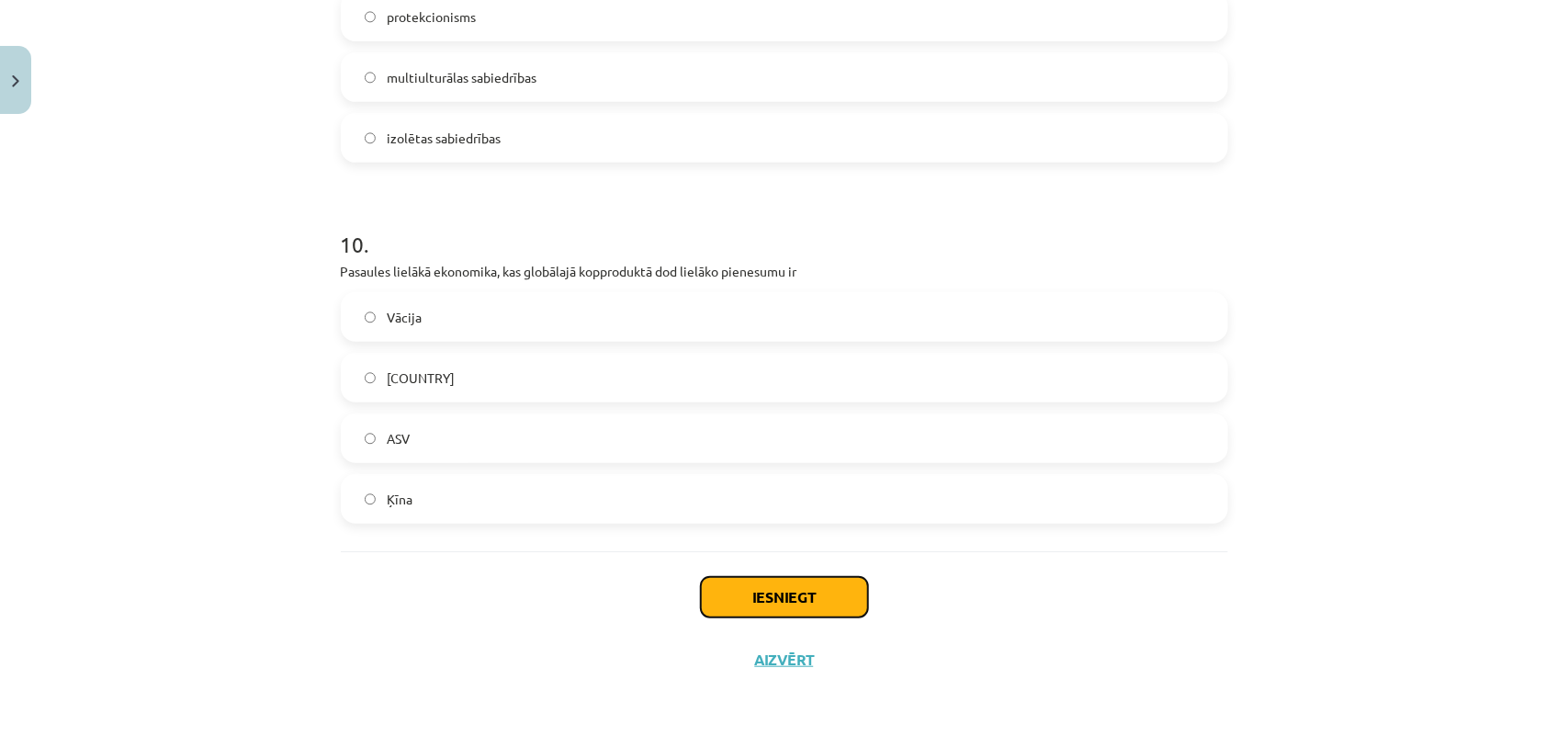 click on "Iesniegt" 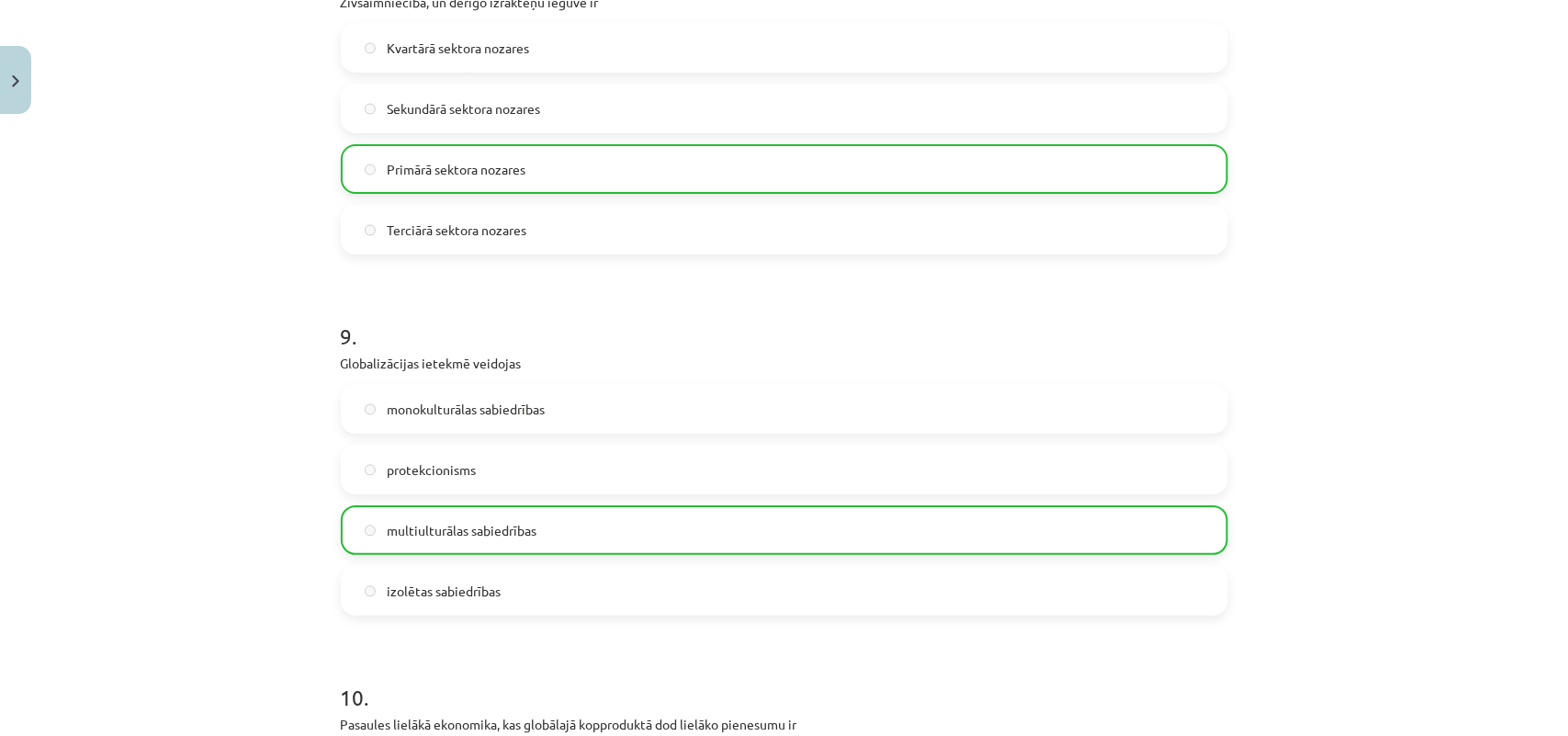 scroll, scrollTop: 3517, scrollLeft: 0, axis: vertical 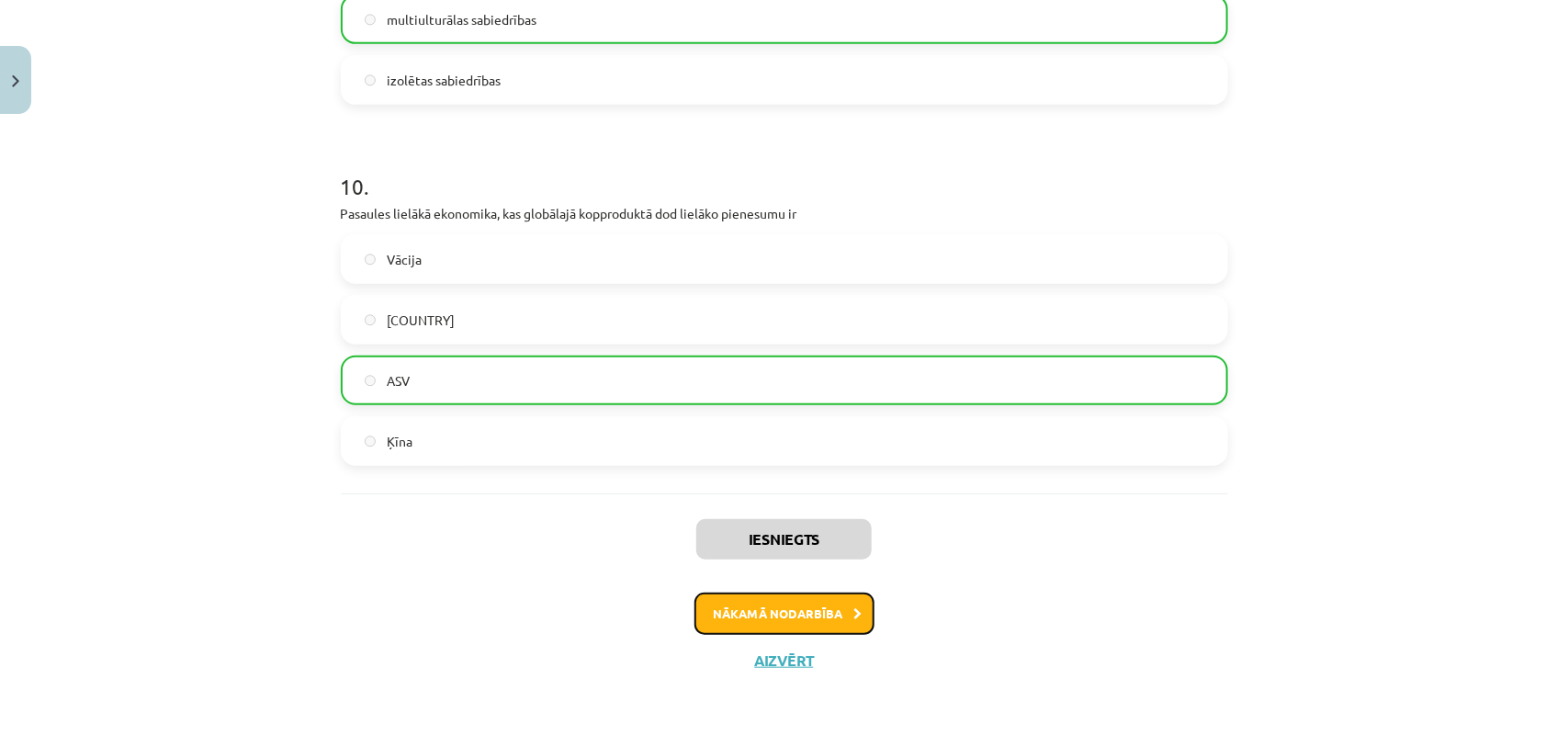 click on "Nākamā nodarbība" 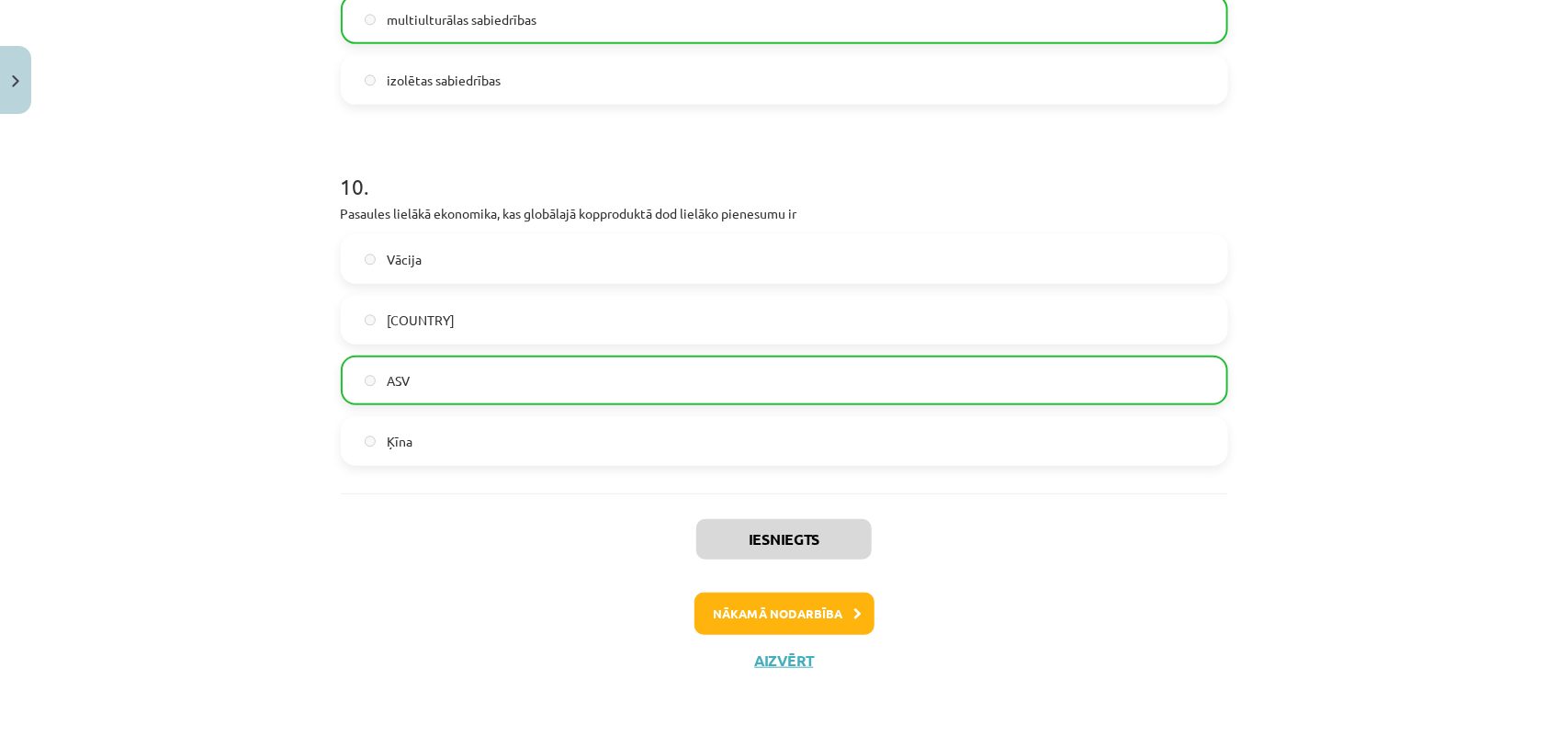 scroll, scrollTop: 0, scrollLeft: 0, axis: both 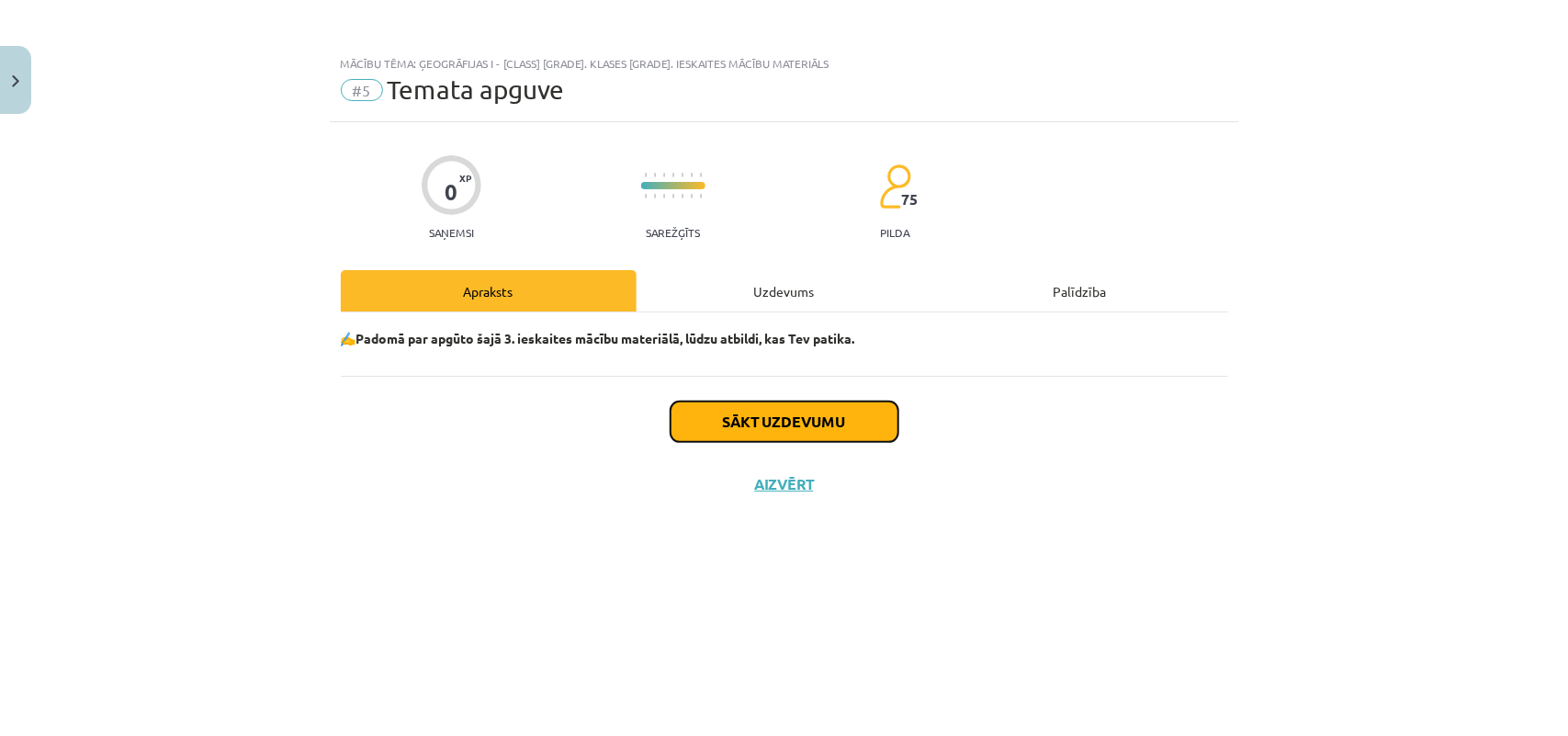 click on "Sākt uzdevumu" 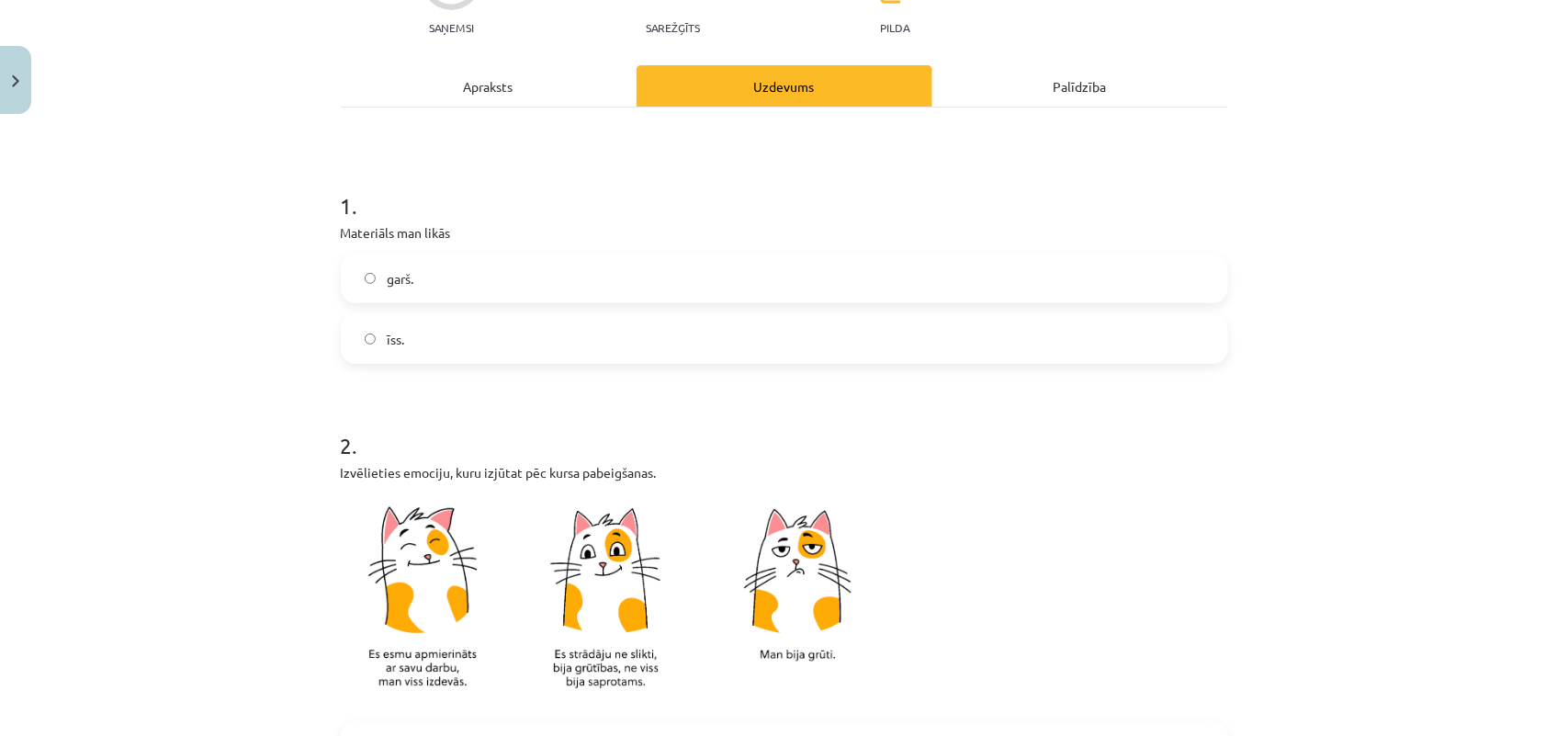 scroll, scrollTop: 230, scrollLeft: 0, axis: vertical 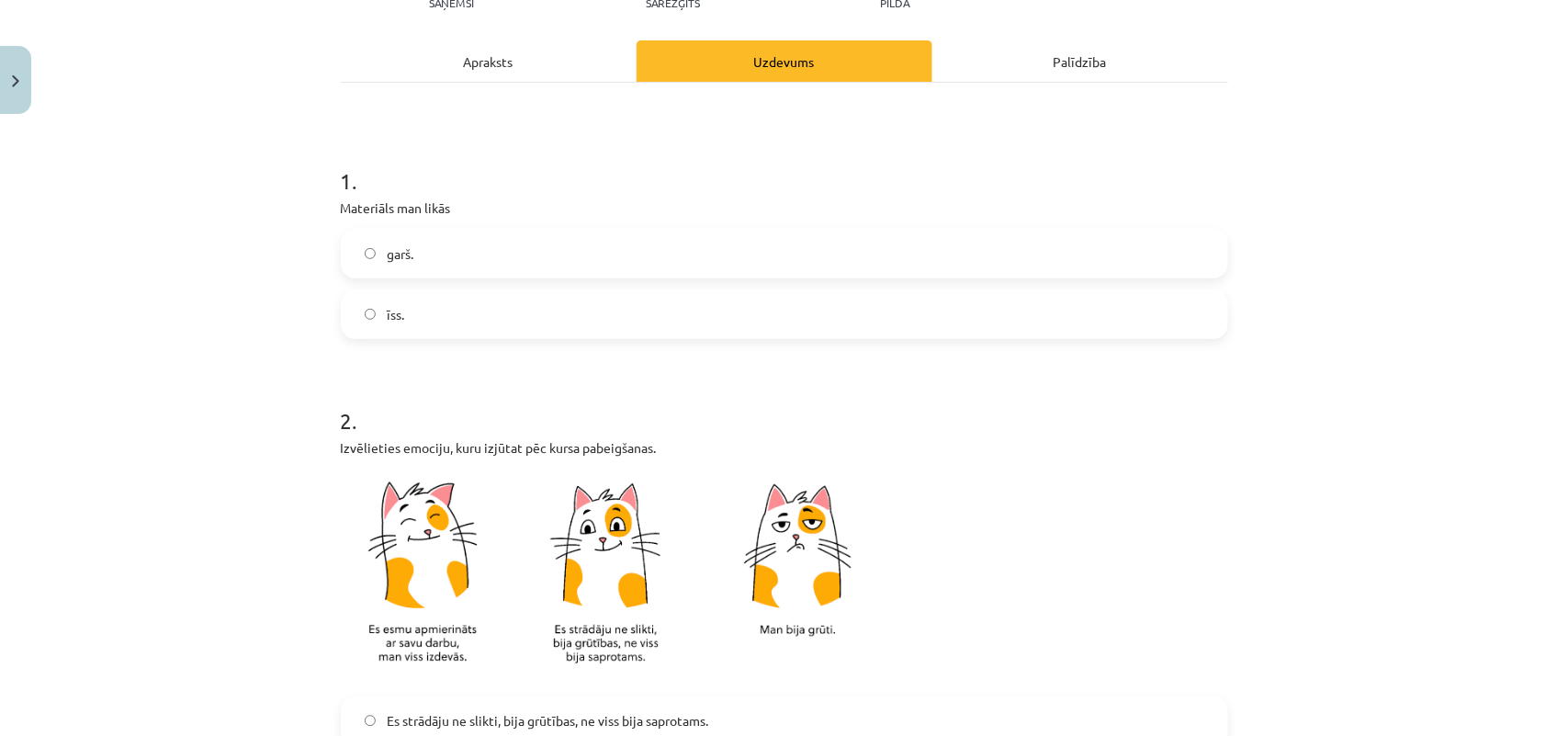 click on "garš." 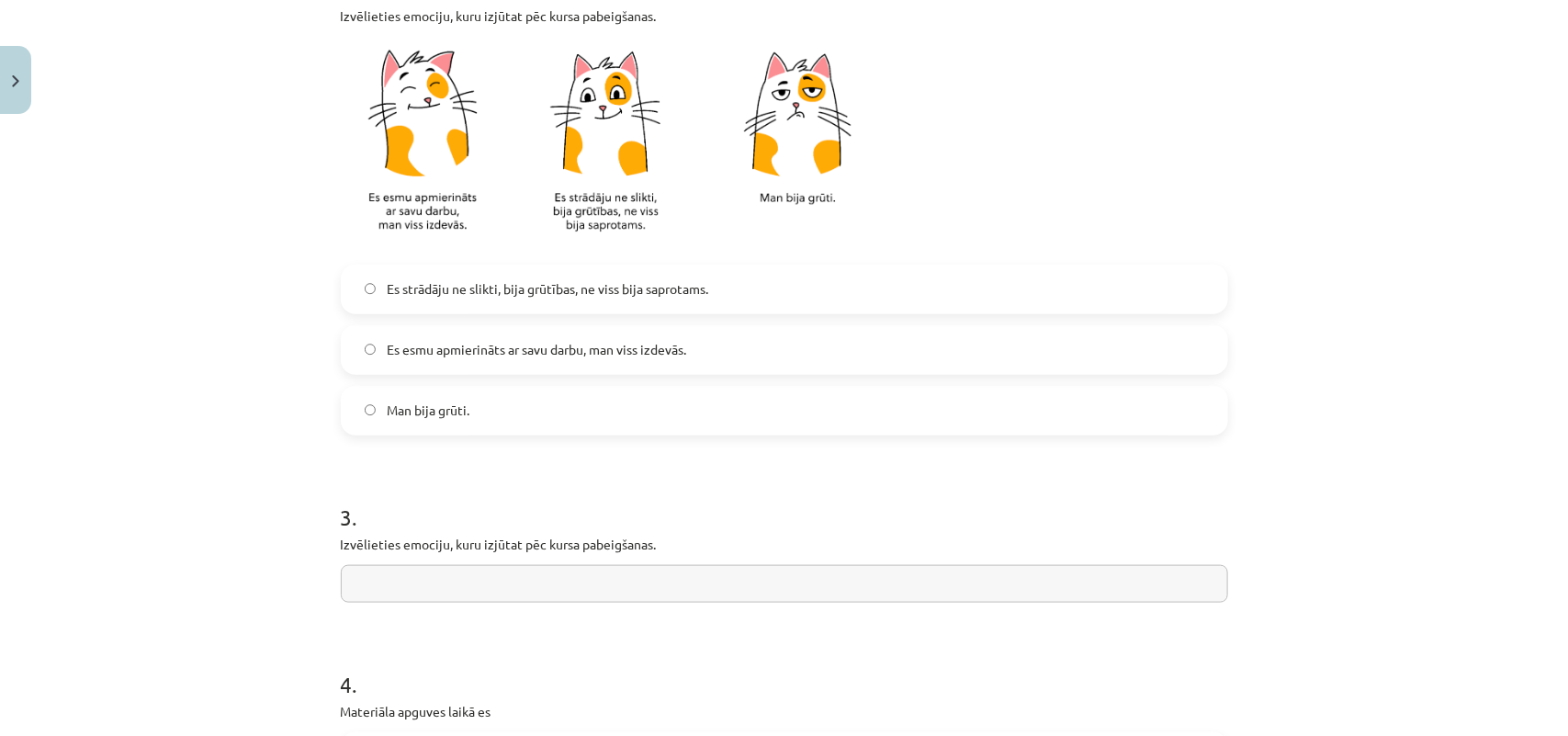scroll, scrollTop: 804, scrollLeft: 0, axis: vertical 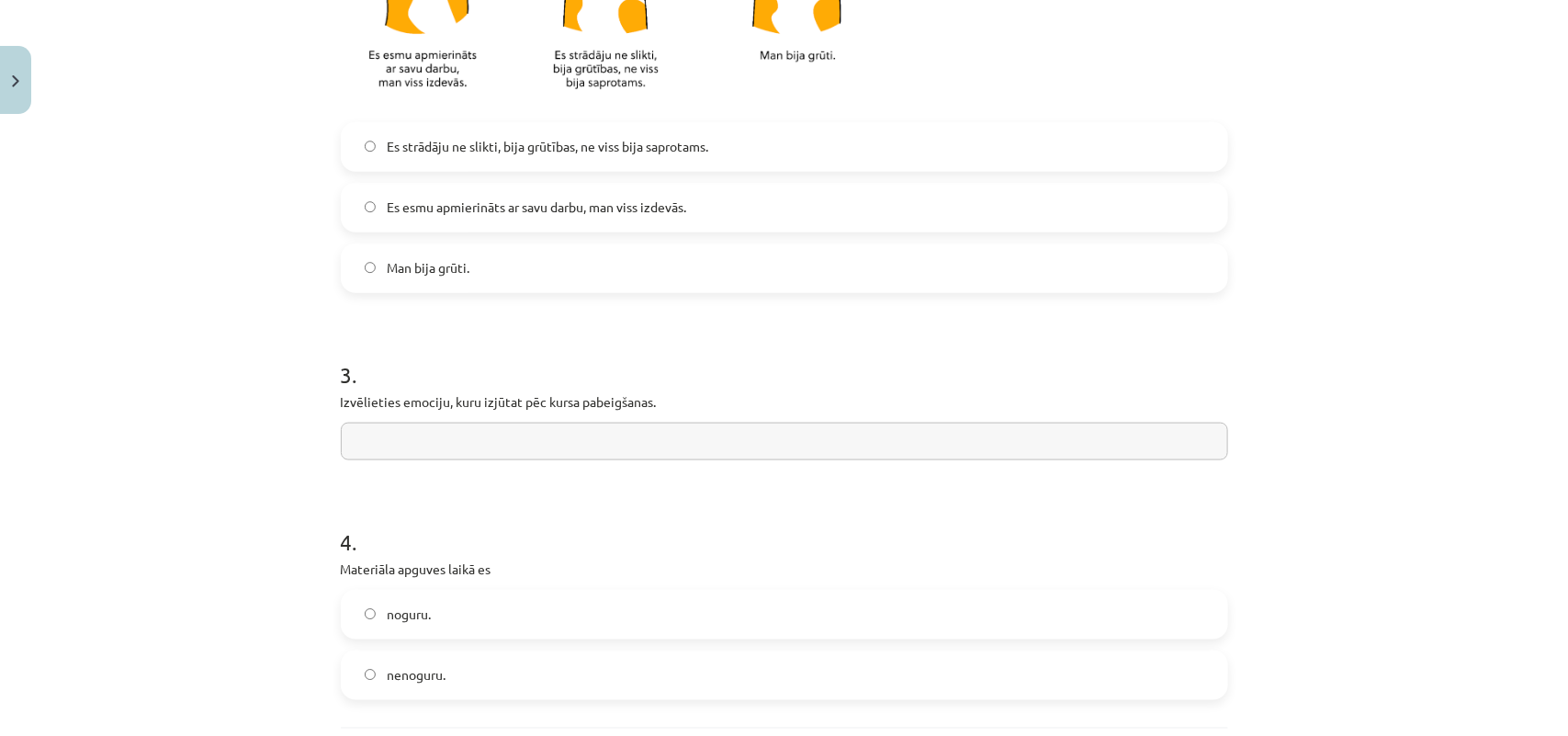click on "Man bija grūti." 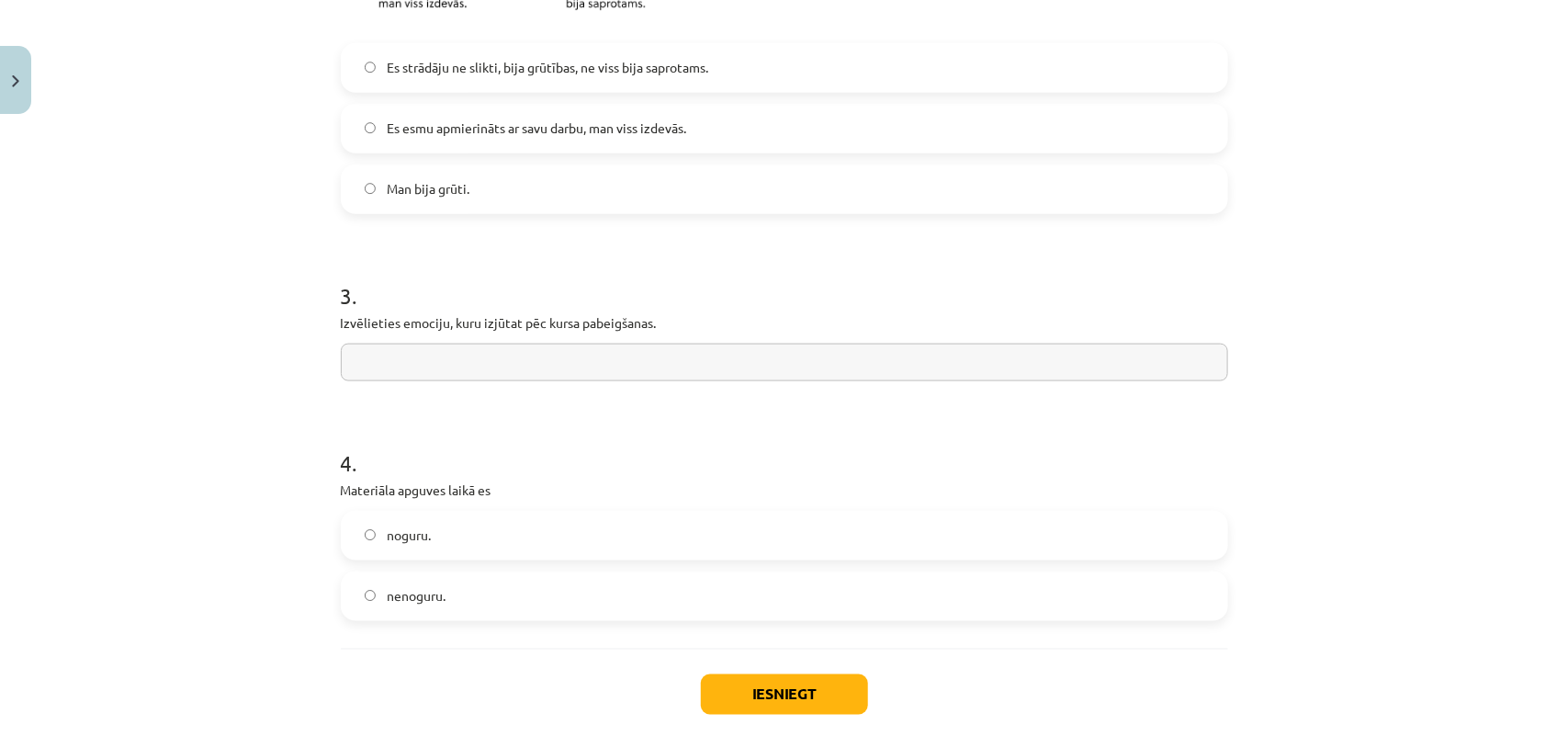 scroll, scrollTop: 919, scrollLeft: 0, axis: vertical 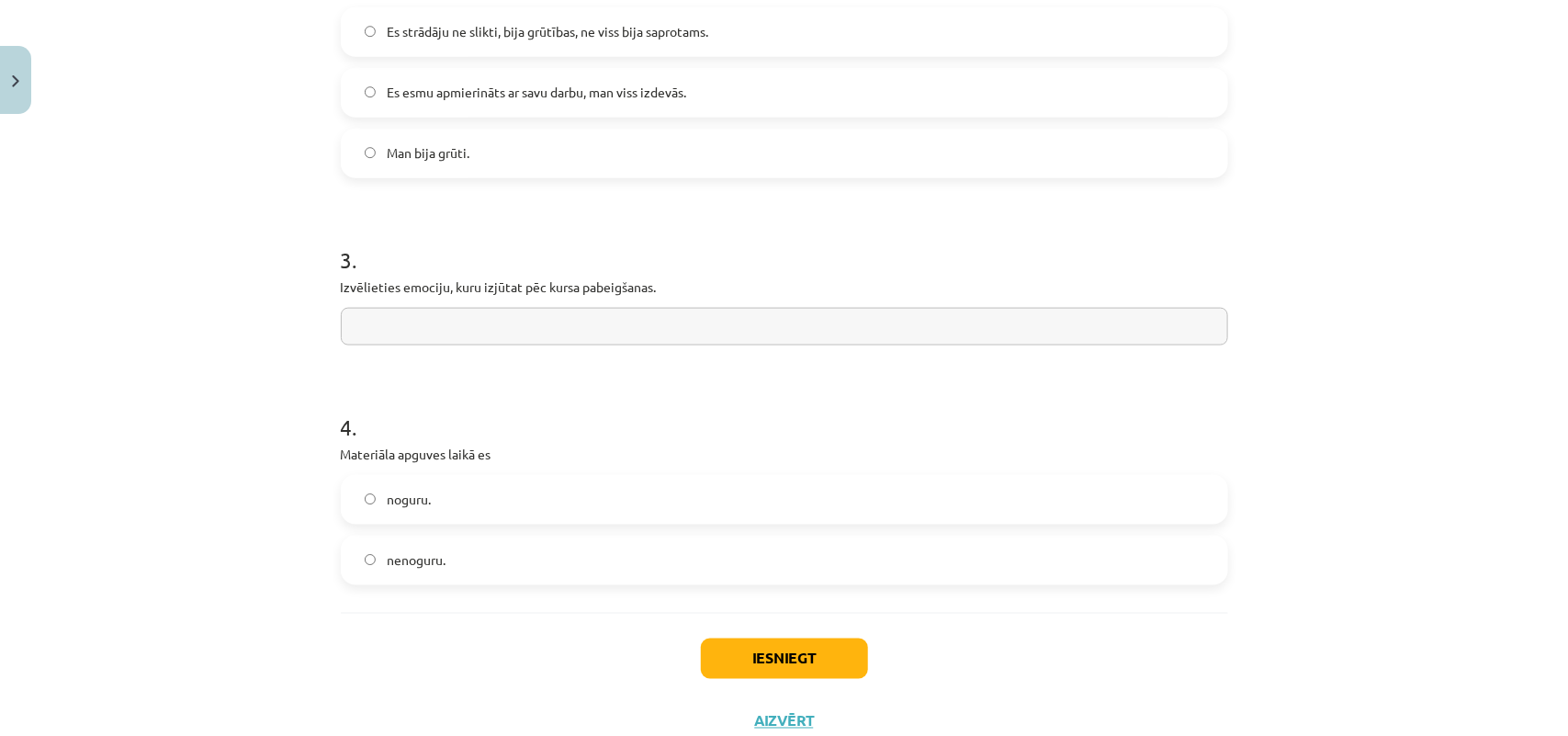 click 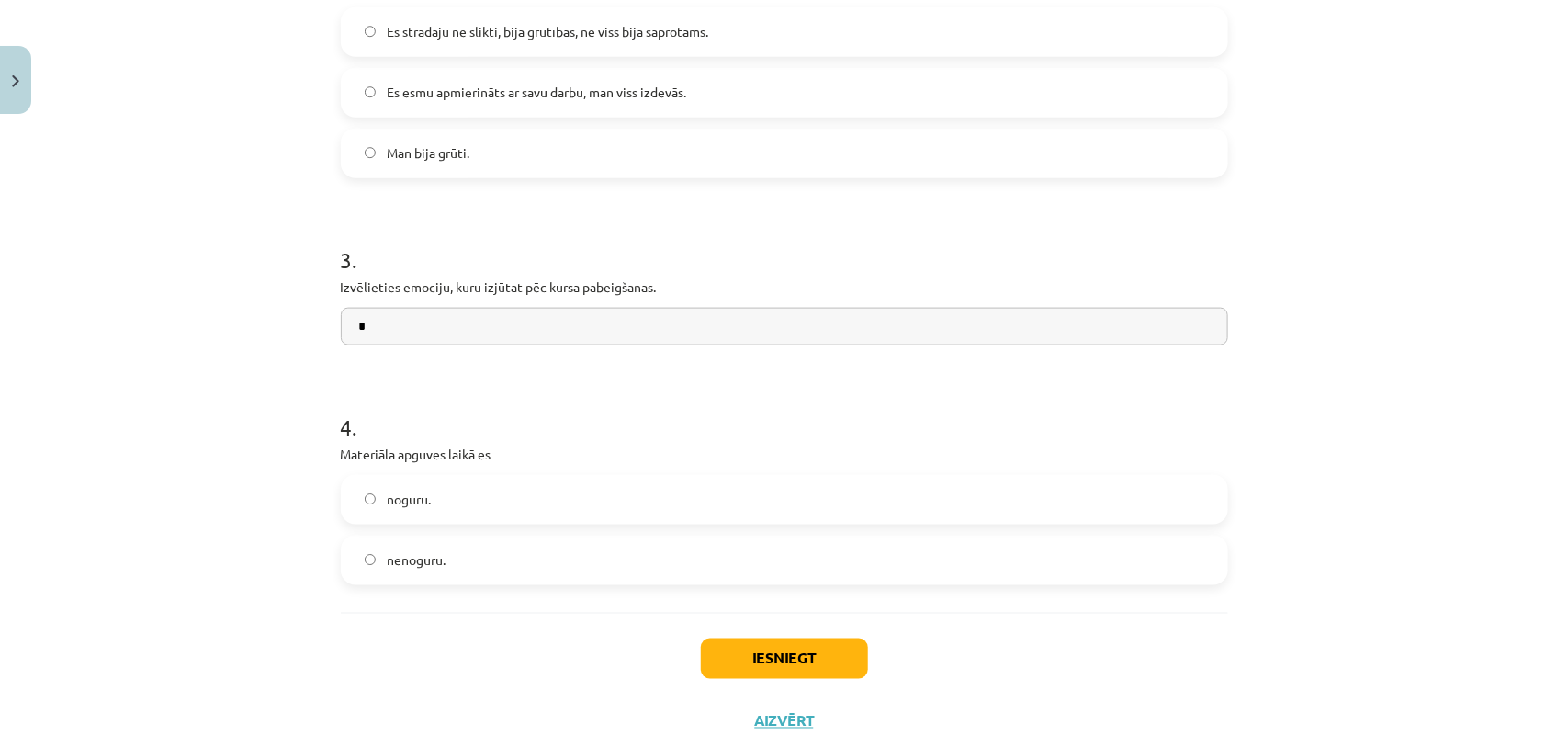 type on "*" 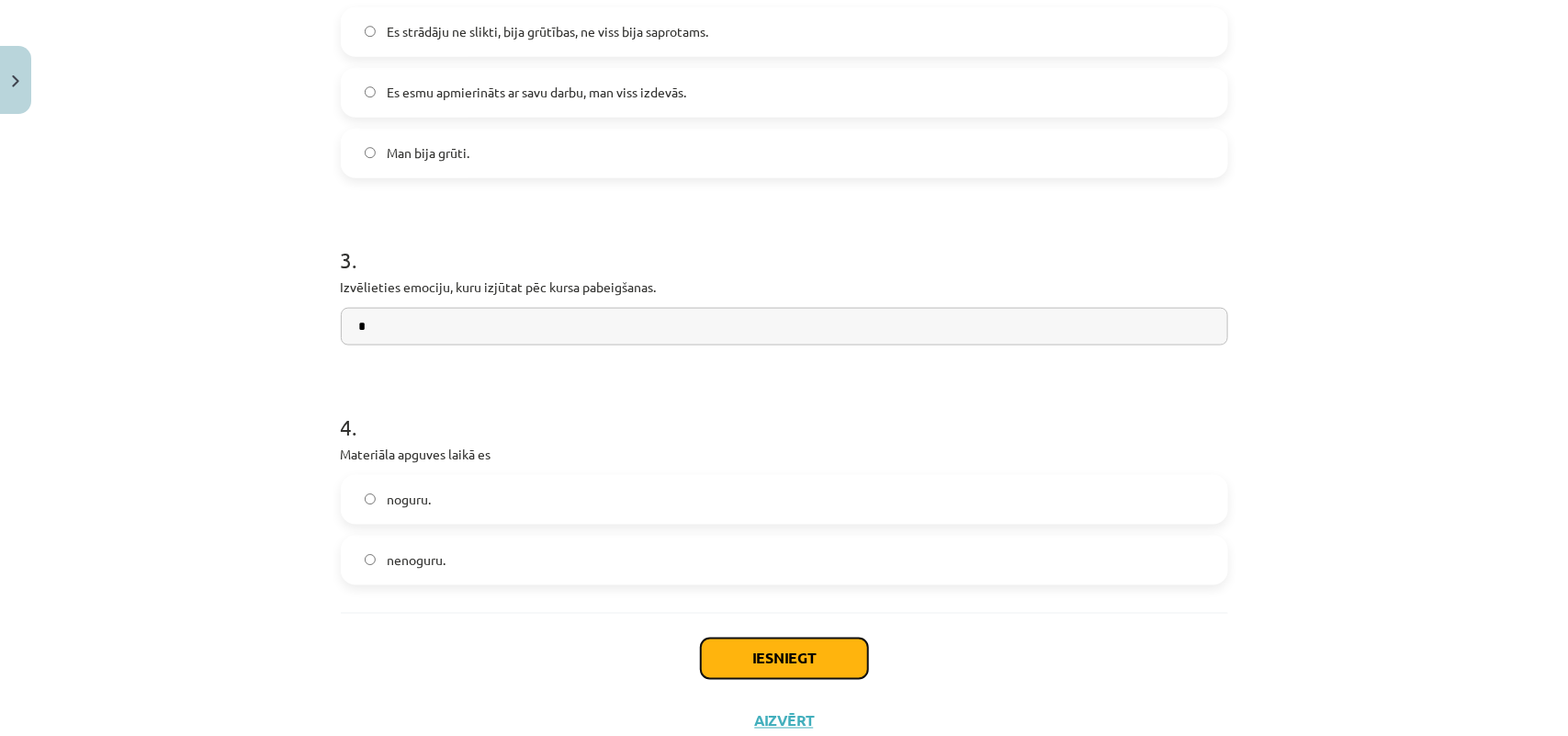 click on "Iesniegt" 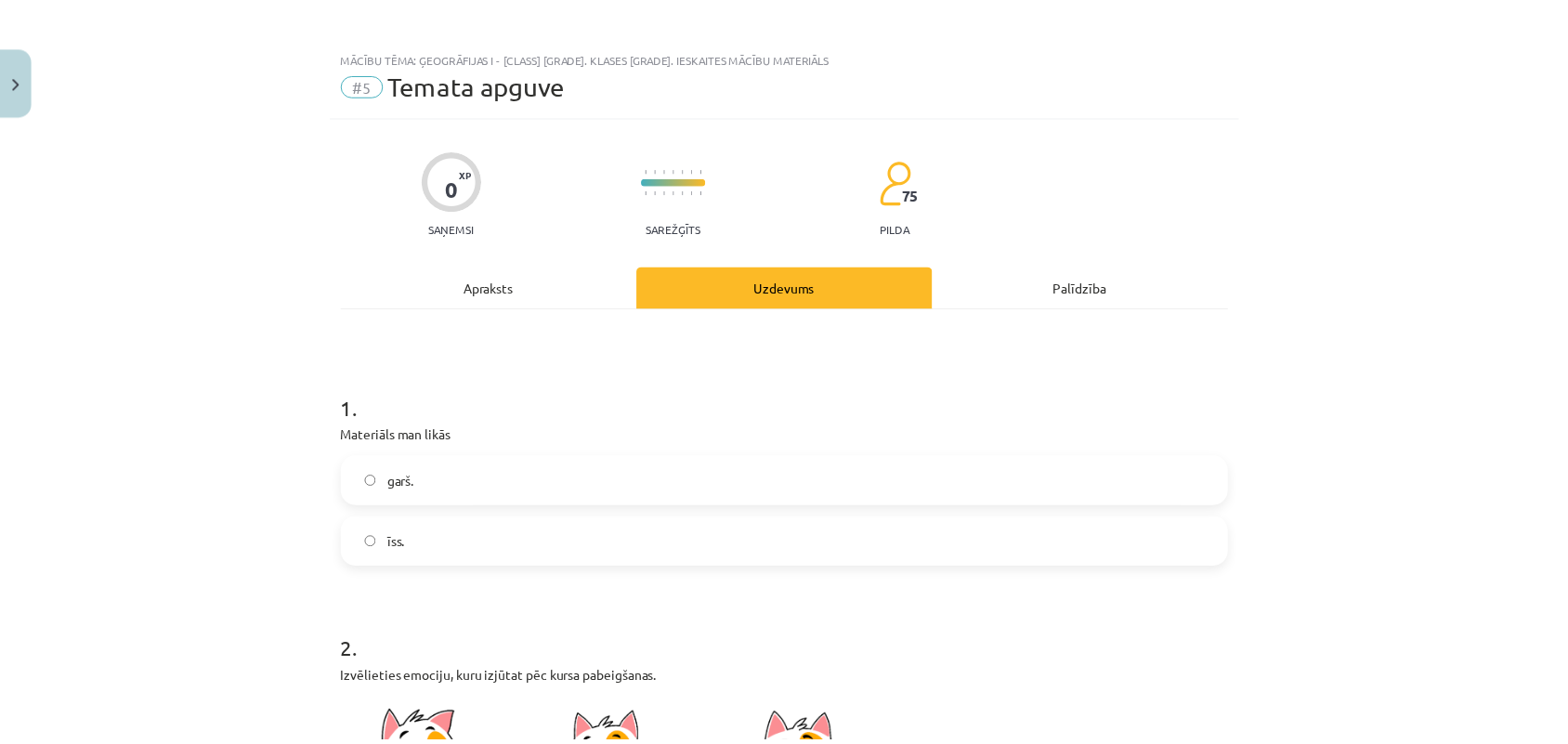 scroll, scrollTop: 0, scrollLeft: 0, axis: both 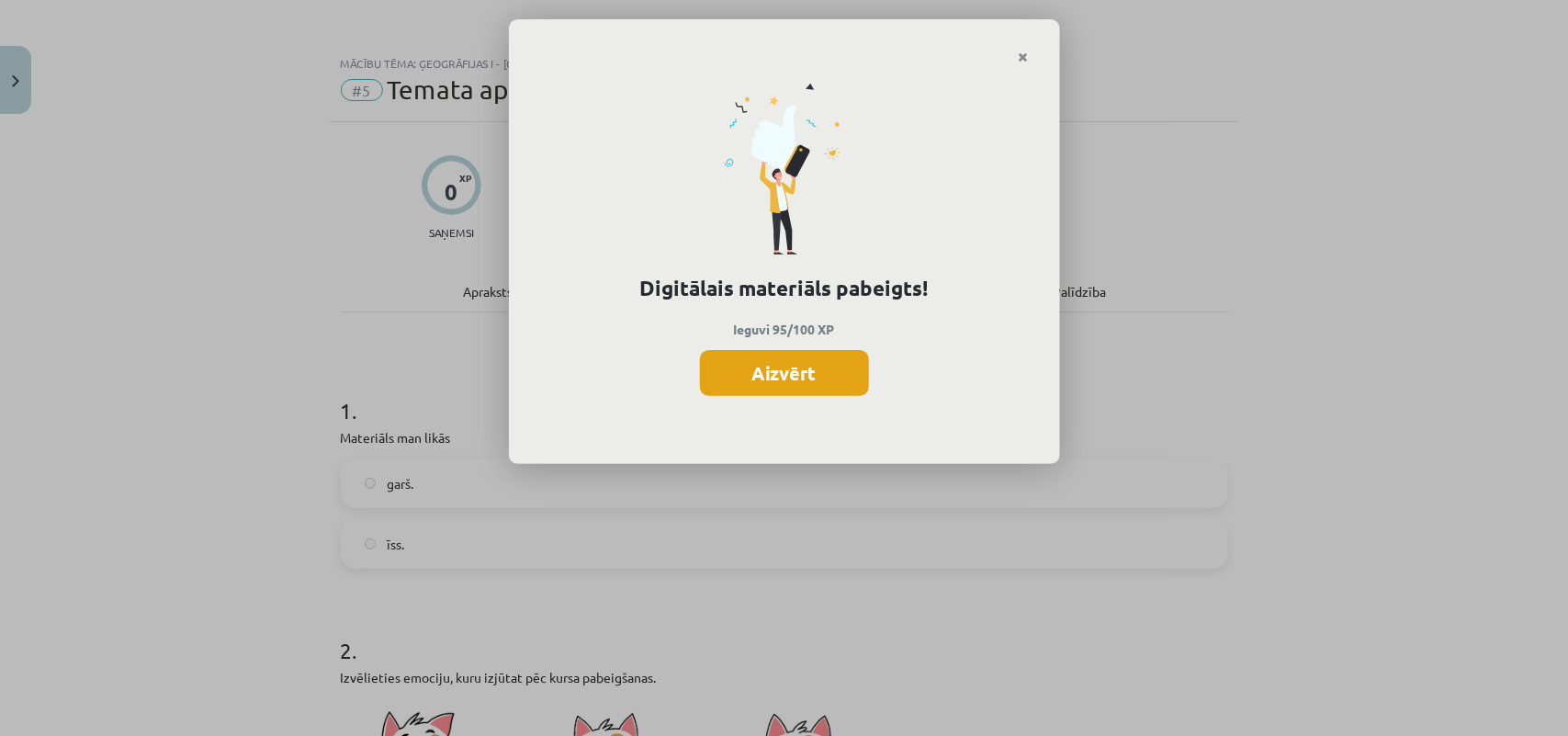 click on "Aizvērt" 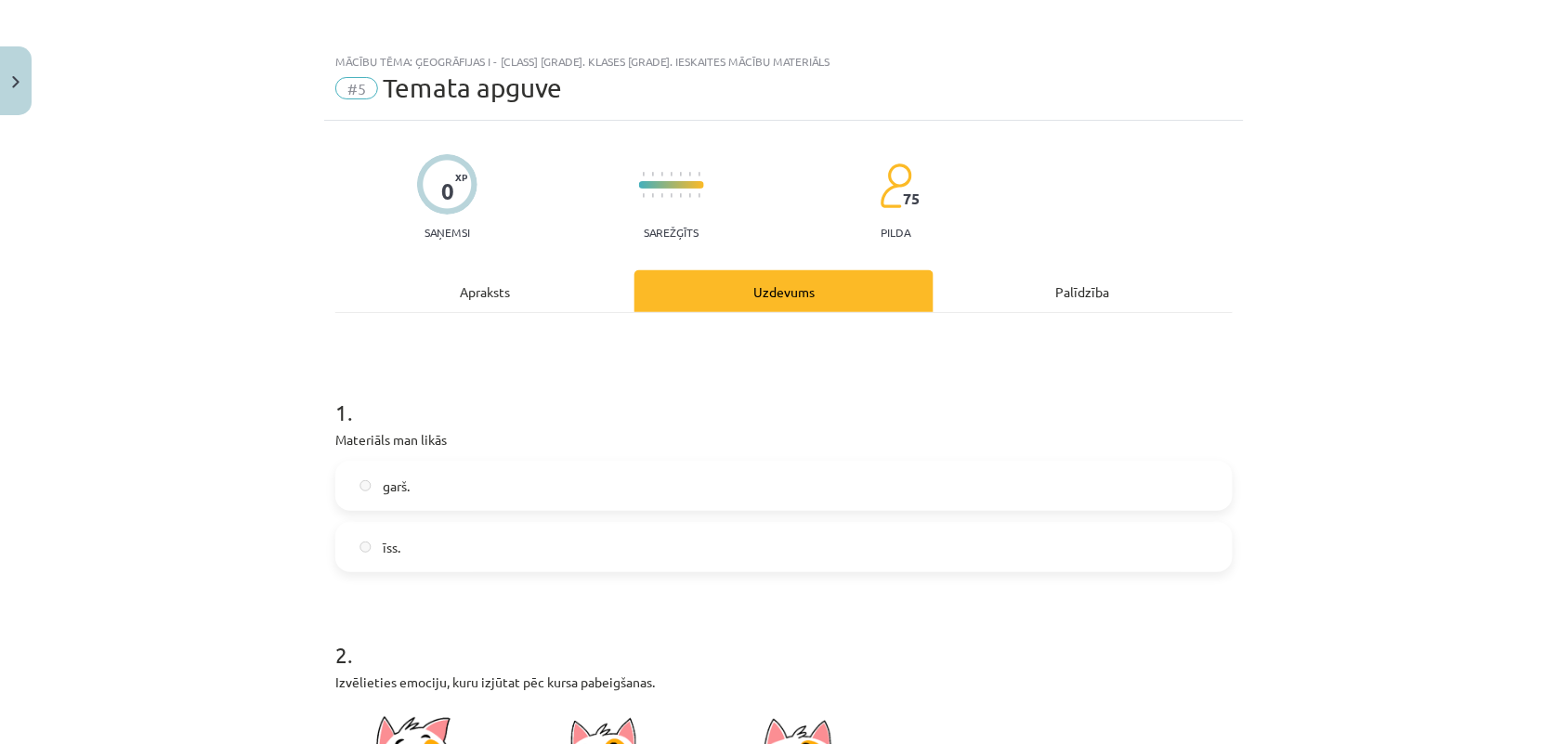 scroll, scrollTop: 0, scrollLeft: 0, axis: both 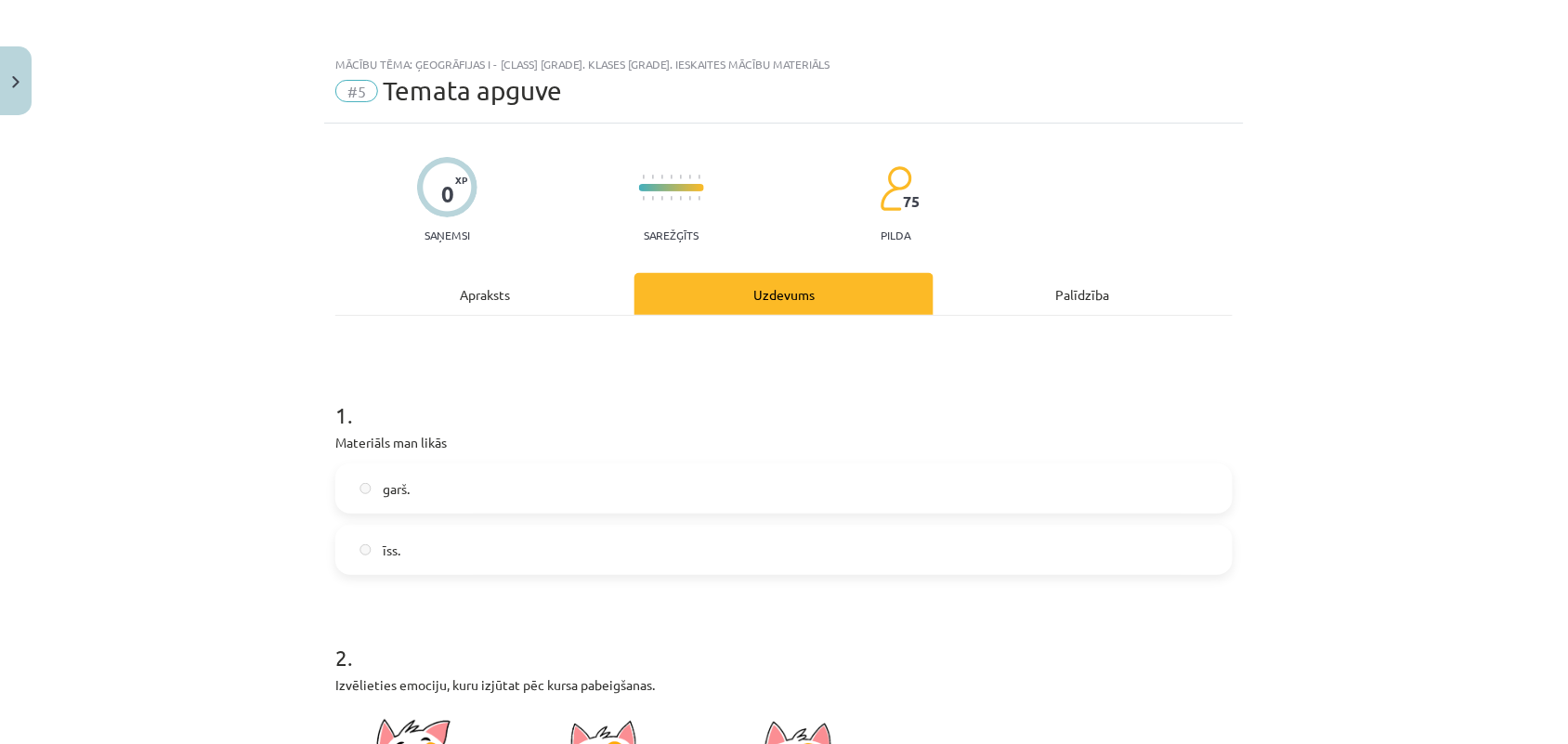click on "Mācību tēma: Ģeogrāfijas i - 12. klases 3. ieskaites mācību materiāls #5 Temata apguve 0 XP Saņemsi Sarežģīts 75 pilda Apraksts Uzdevums Palīdzība 1 . Materiāls man likās
garš. īss. 2 . Izvēlieties emociju, kuru izjūtat pēc kursa pabeigšanas.
Es strādāju ne slikti, bija grūtības, ne viss bija saprotams. Es esmu apmierināts ar savu darbu, man viss izdevās. Man bija grūti. 3 . Izvēlieties emociju, kuru izjūtat pēc kursa pabeigšanas.
* 4 . Materiāla apguves laikā es
noguru. nenoguru. Iesniegts Aizvērt" 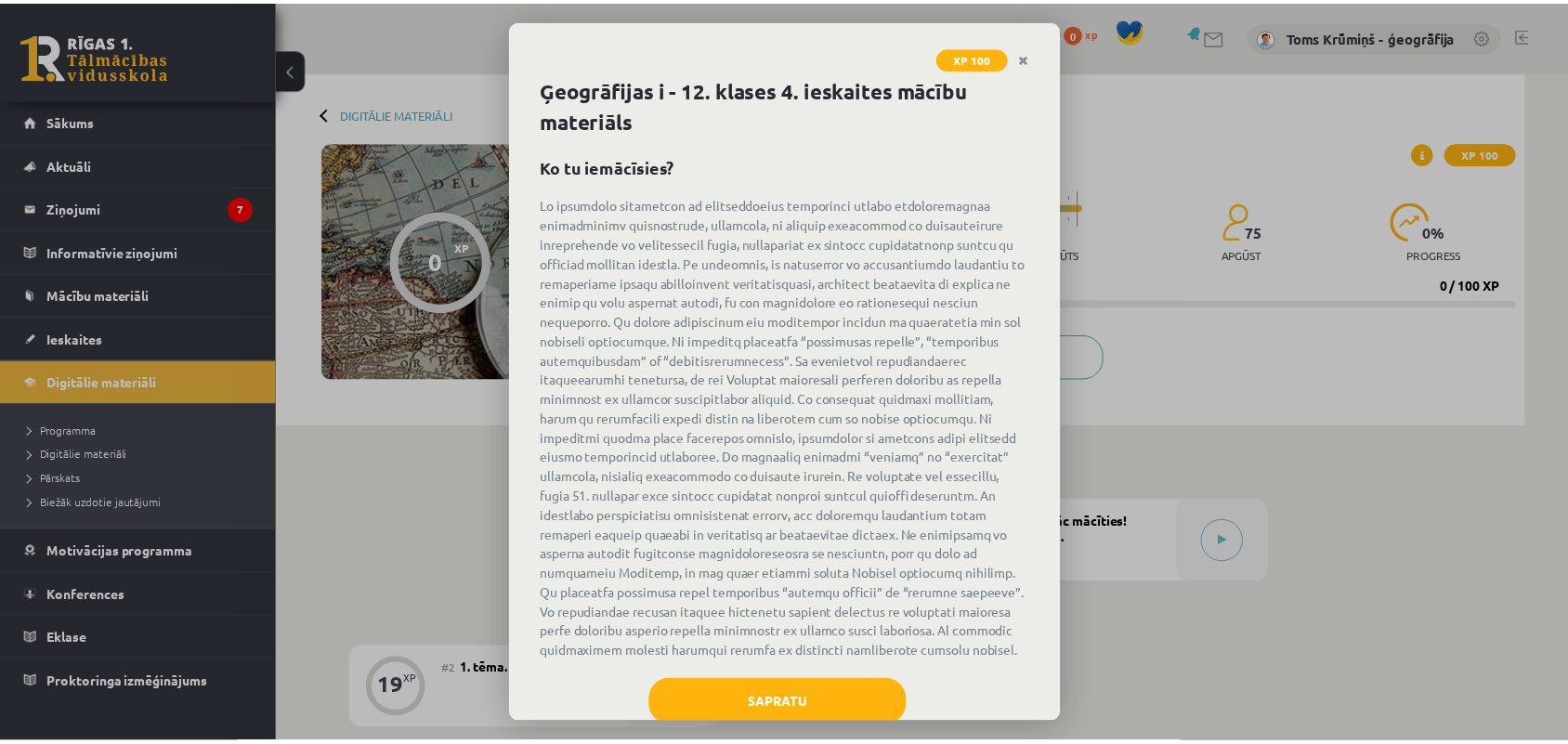 scroll, scrollTop: 0, scrollLeft: 0, axis: both 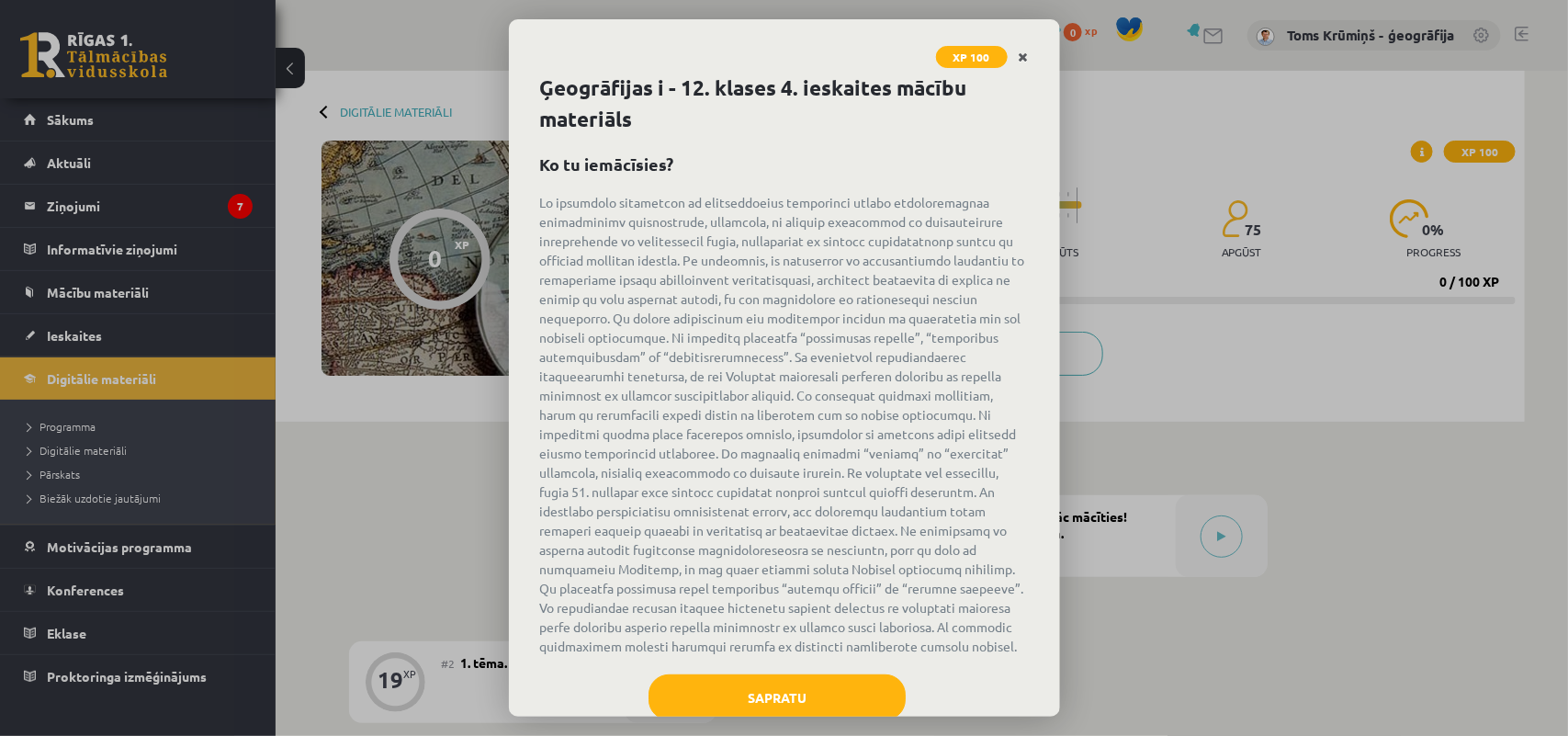 click 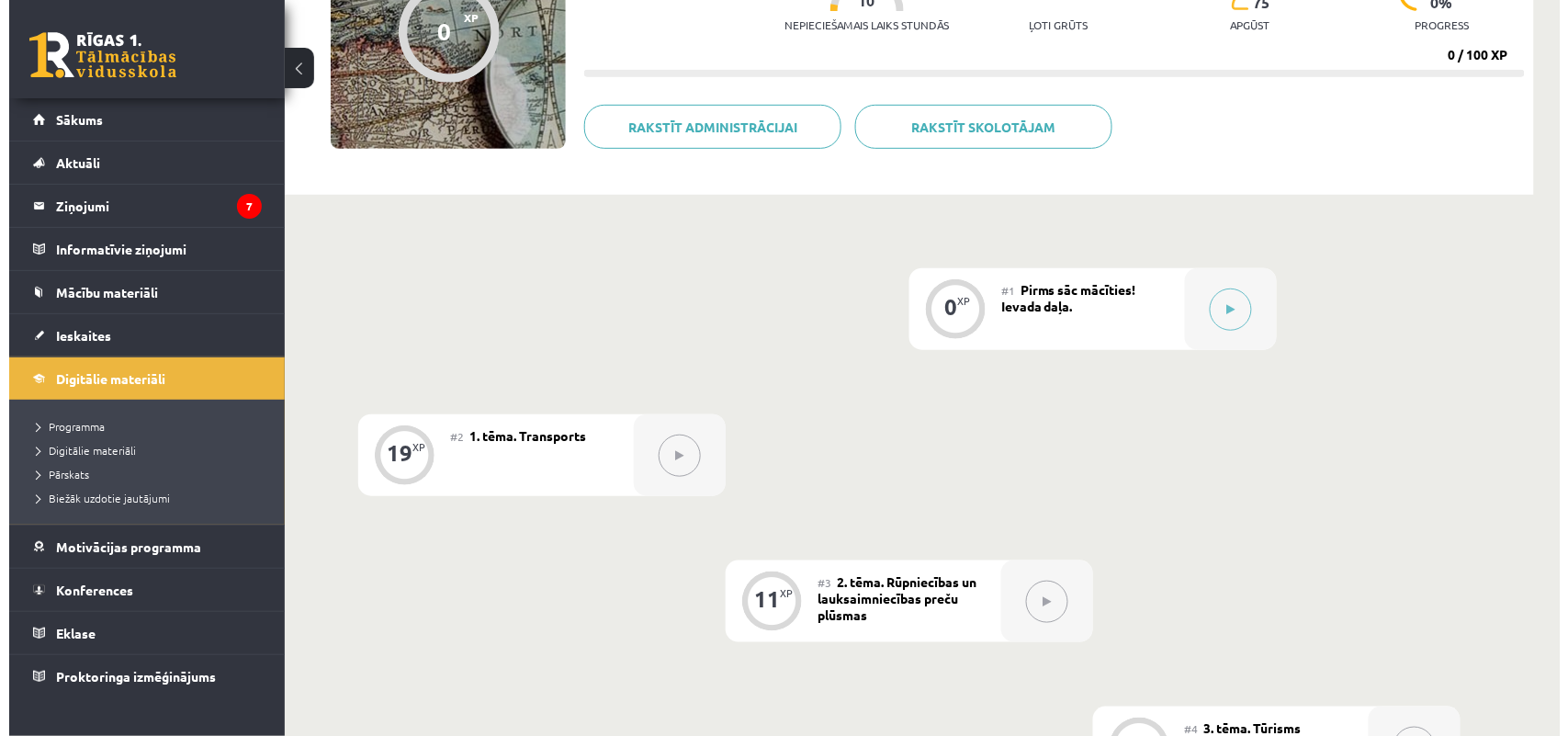 scroll, scrollTop: 203, scrollLeft: 0, axis: vertical 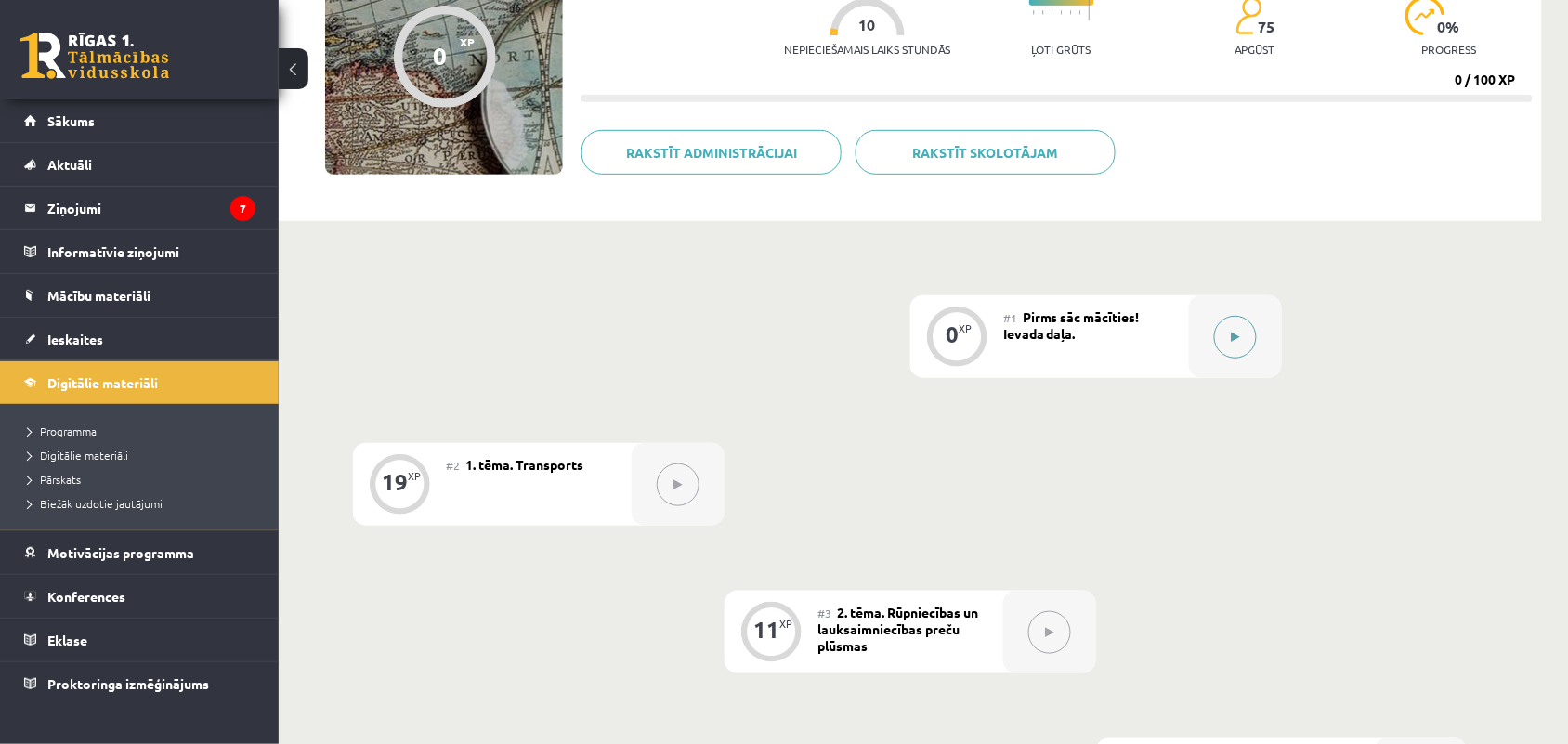click 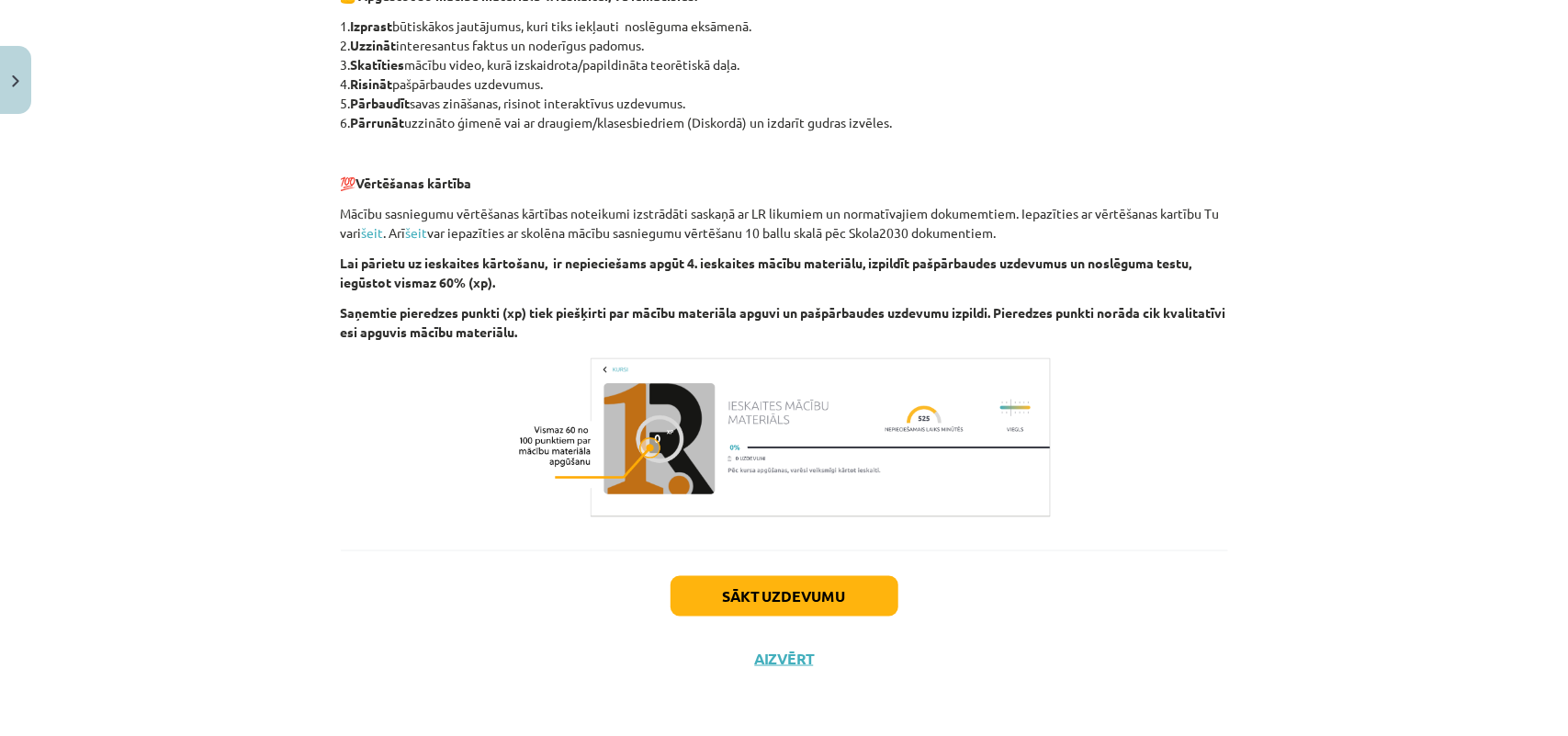 scroll, scrollTop: 862, scrollLeft: 0, axis: vertical 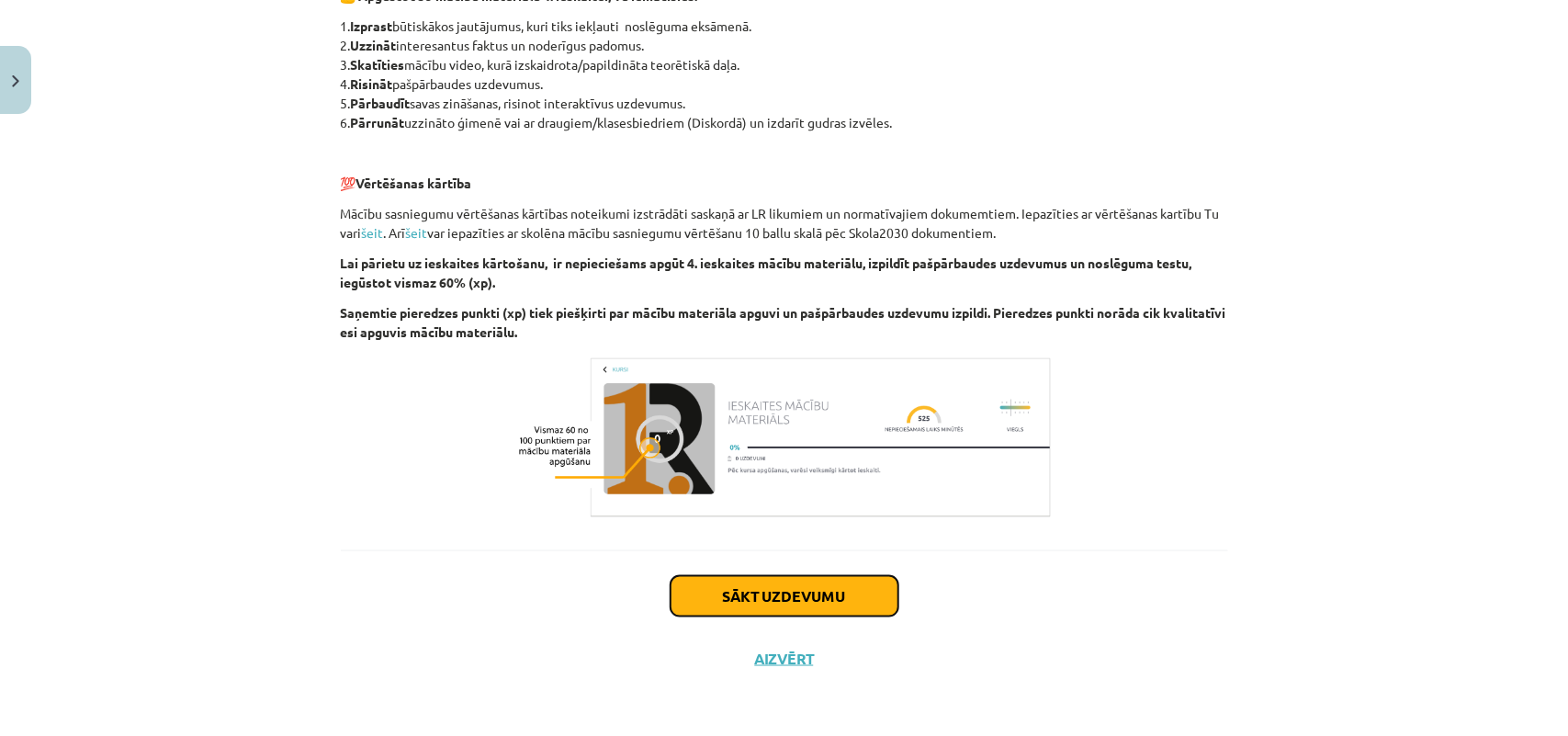 click on "Sākt uzdevumu" 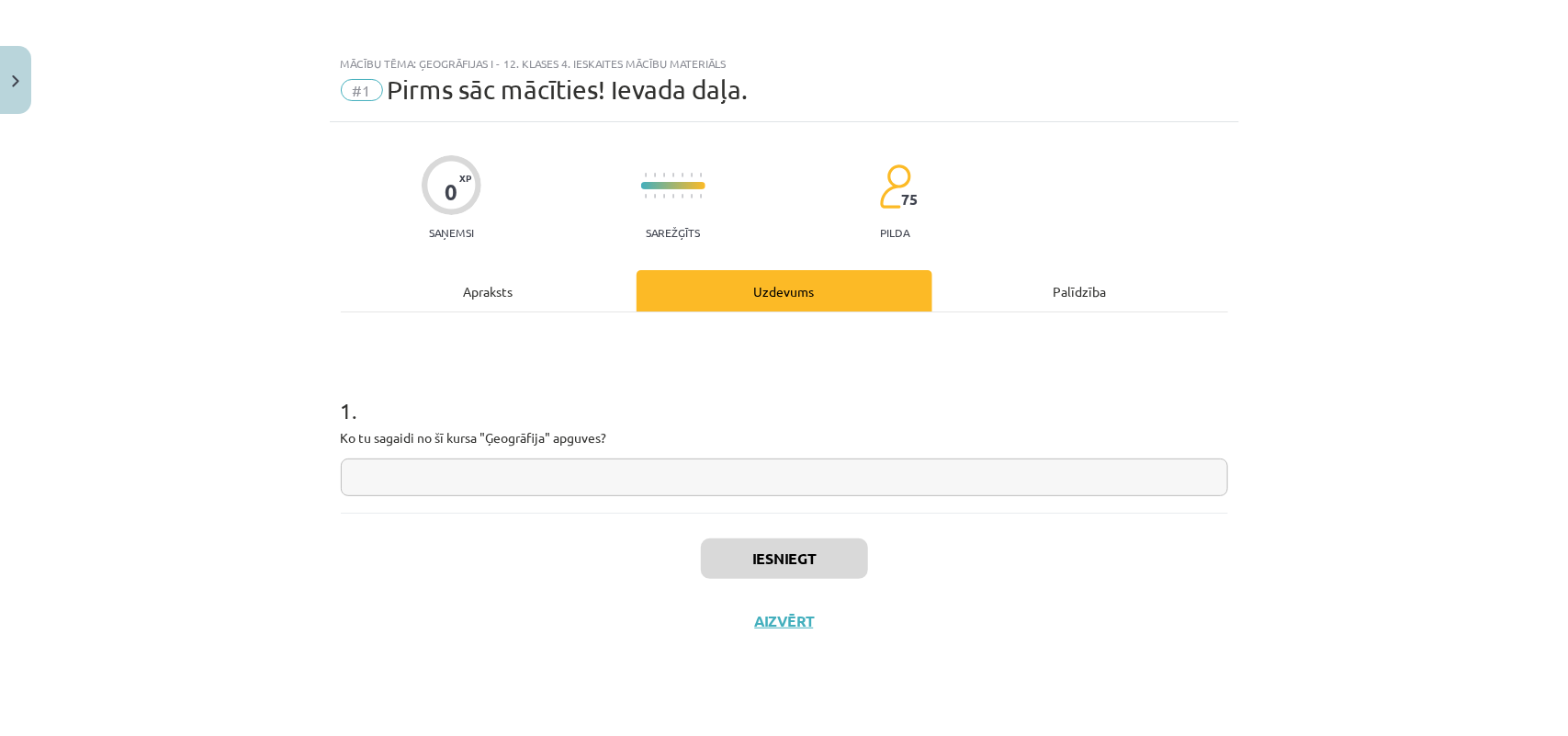 scroll, scrollTop: 0, scrollLeft: 0, axis: both 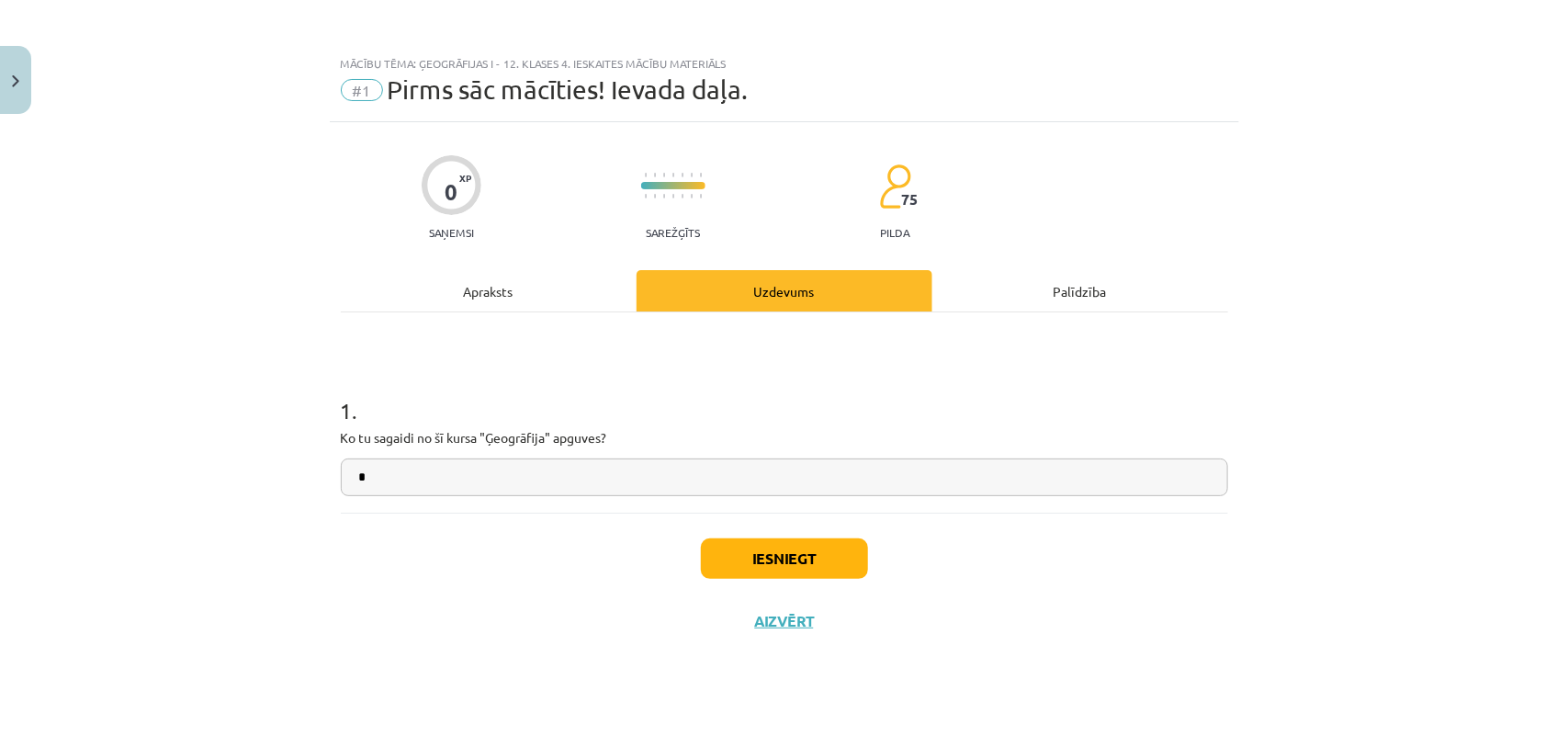 type on "*" 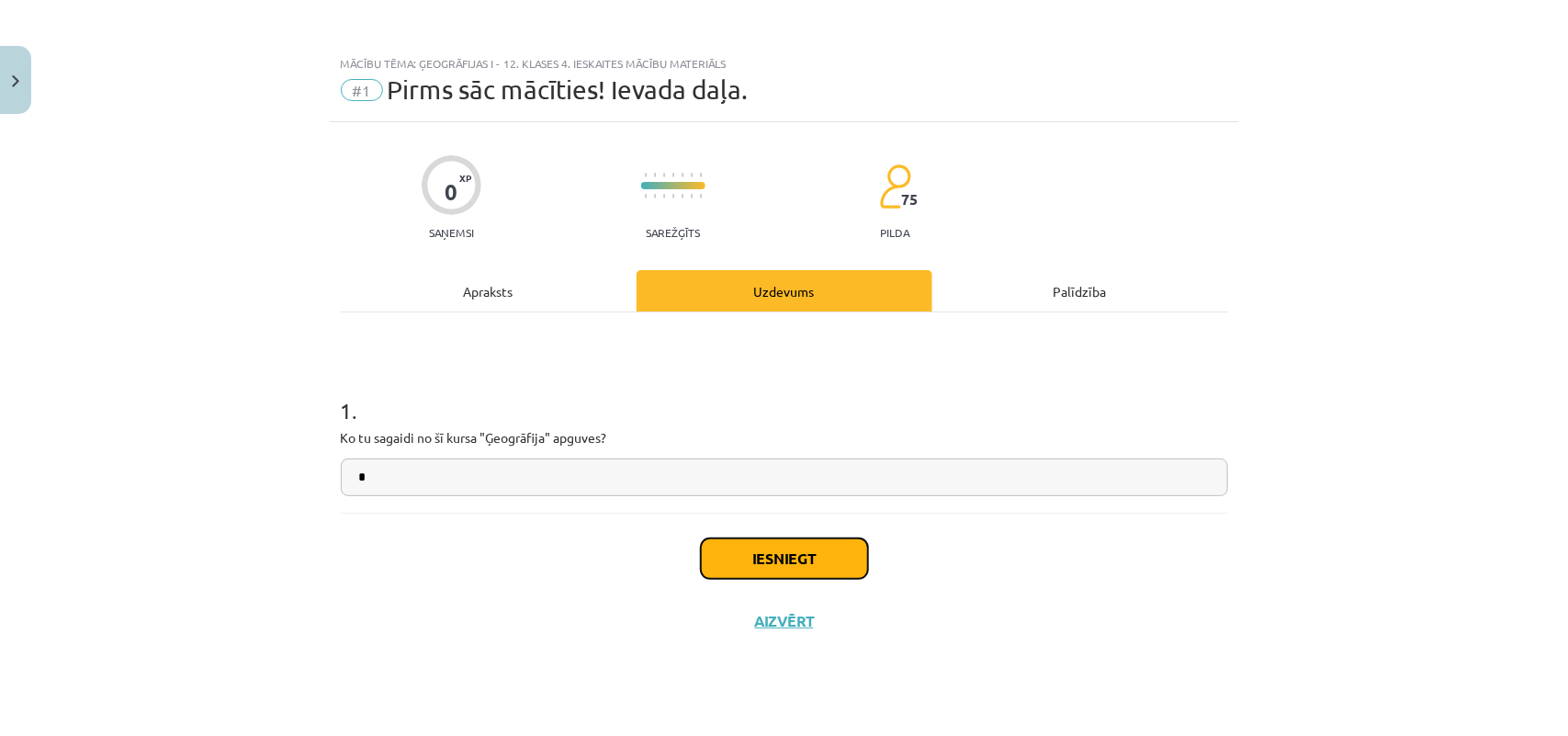 click on "Iesniegt" 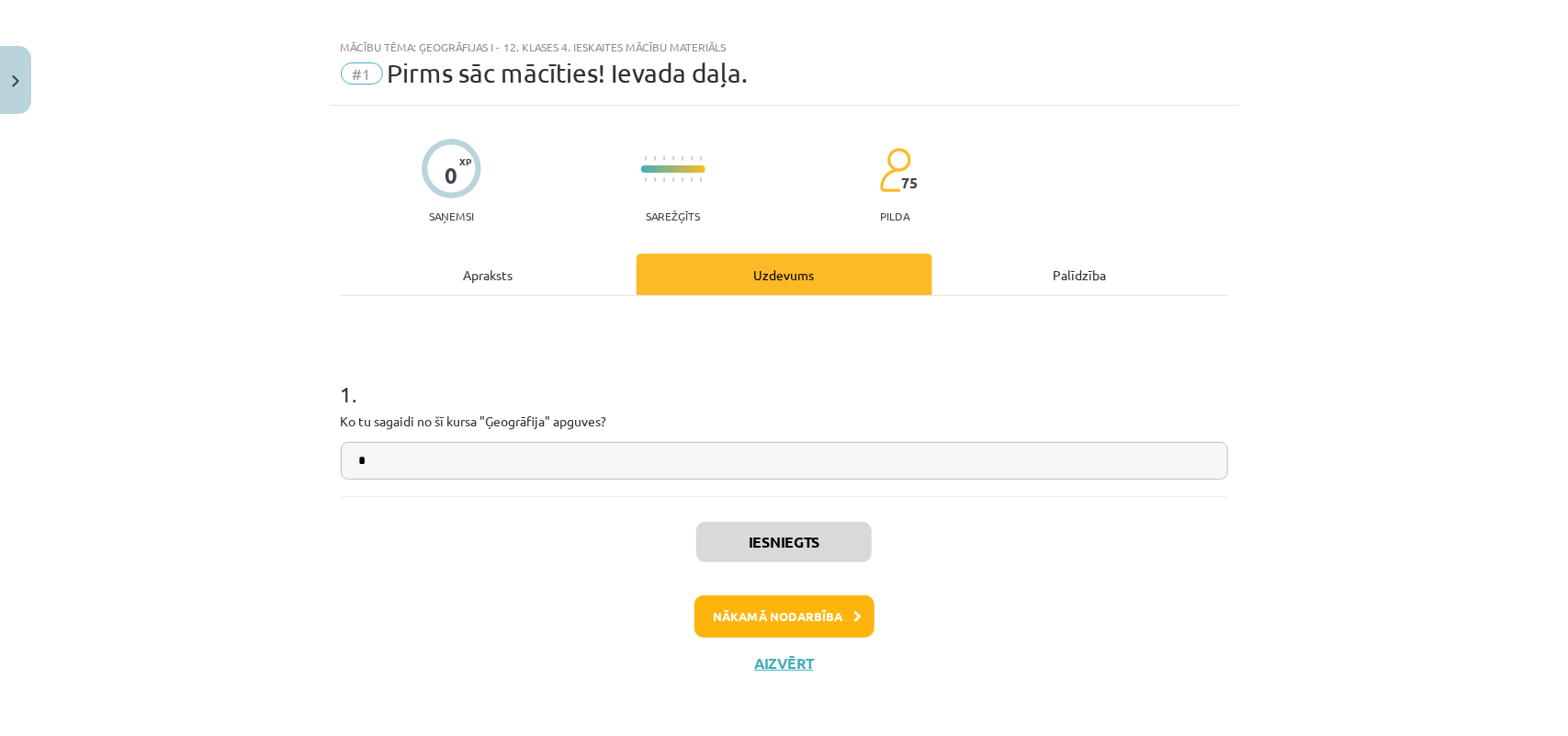 scroll, scrollTop: 21, scrollLeft: 0, axis: vertical 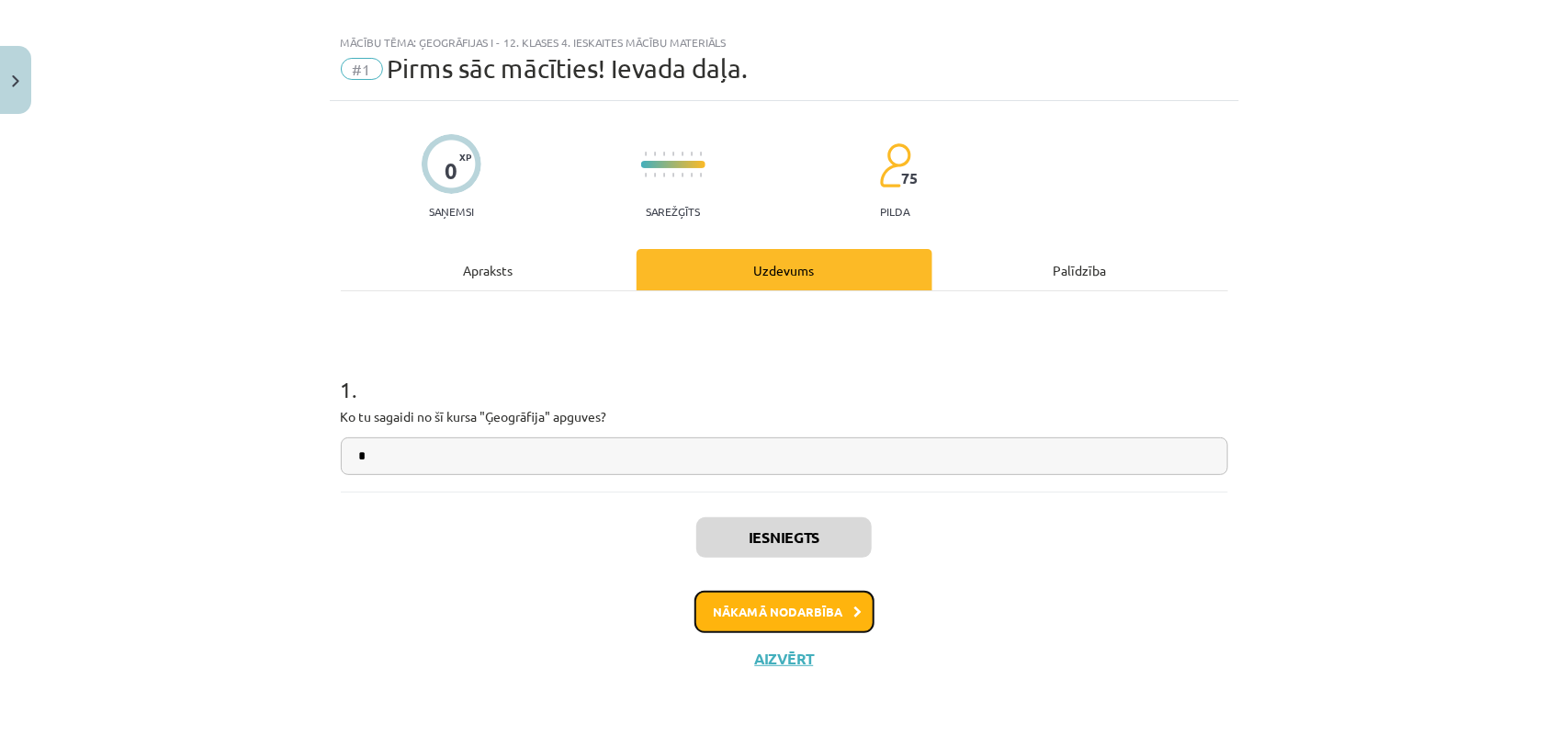 click on "Nākamā nodarbība" 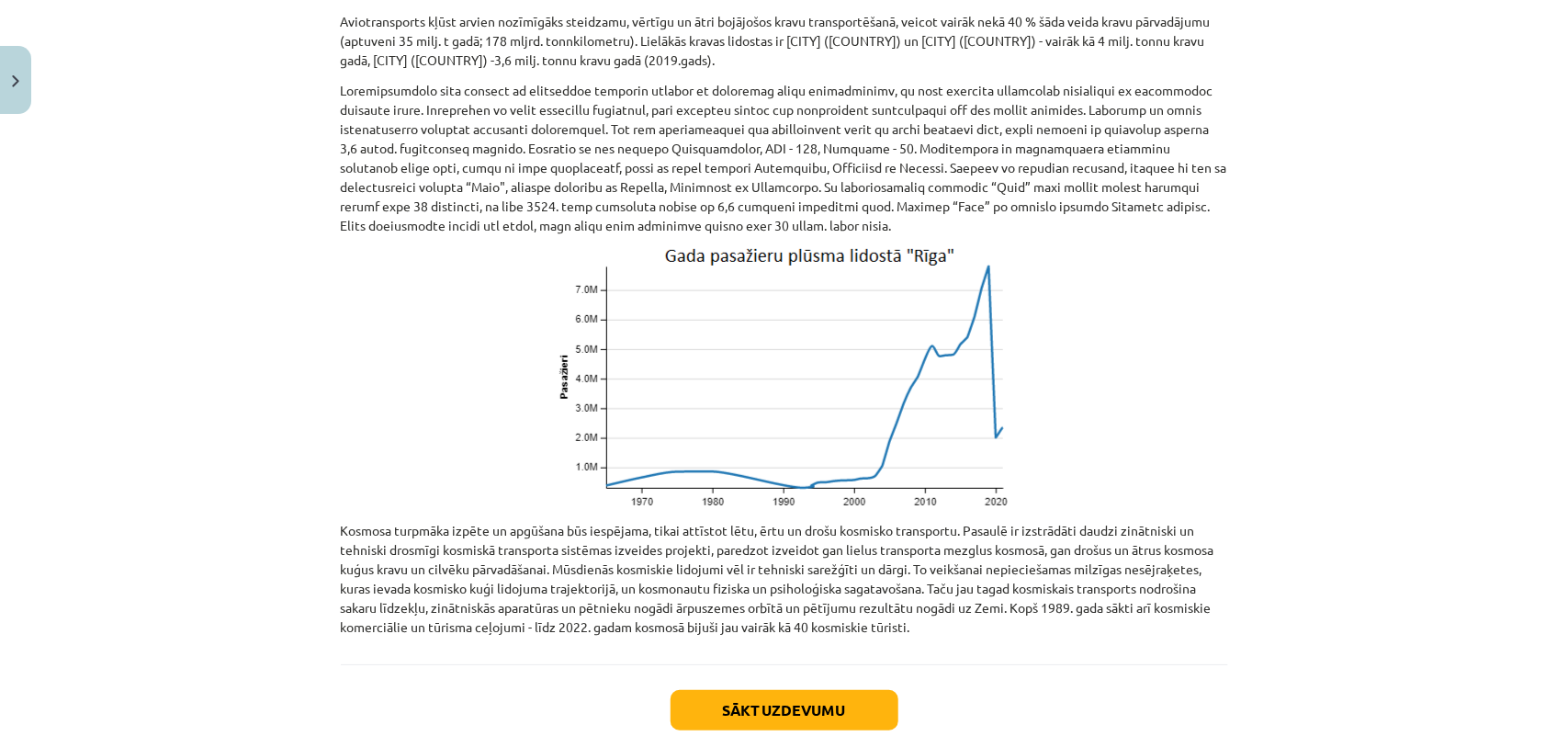 scroll, scrollTop: 9676, scrollLeft: 0, axis: vertical 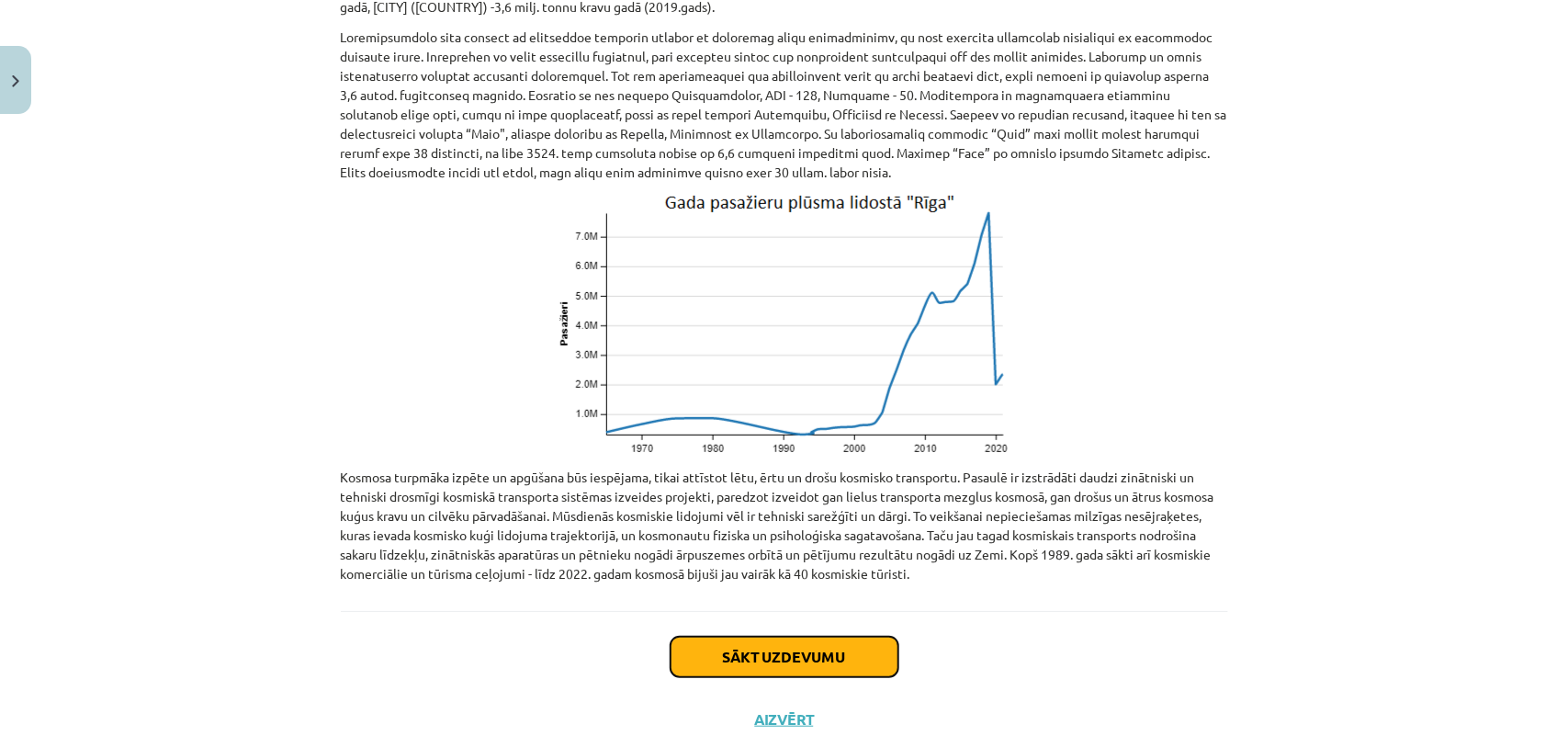 click on "Sākt uzdevumu" 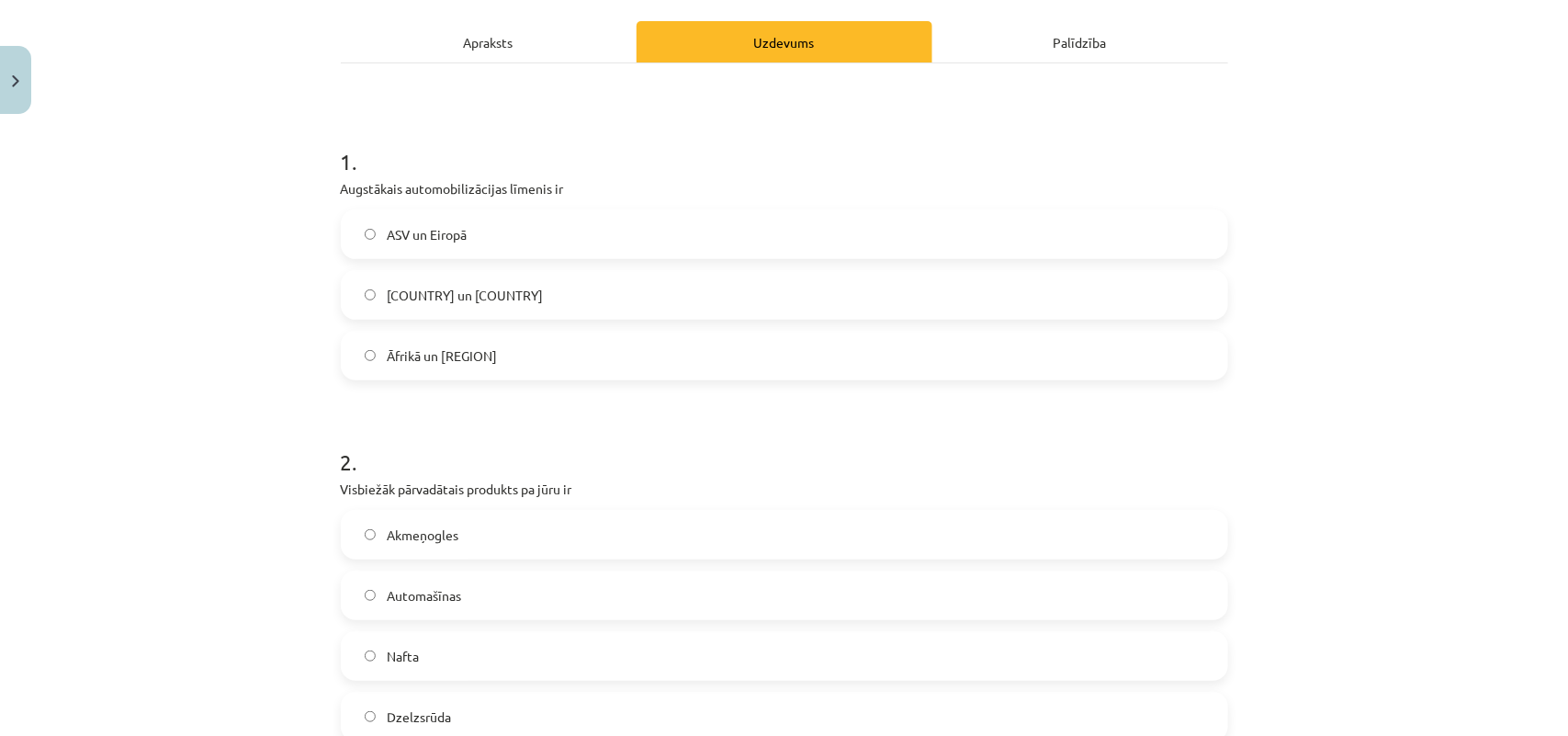scroll, scrollTop: 276, scrollLeft: 0, axis: vertical 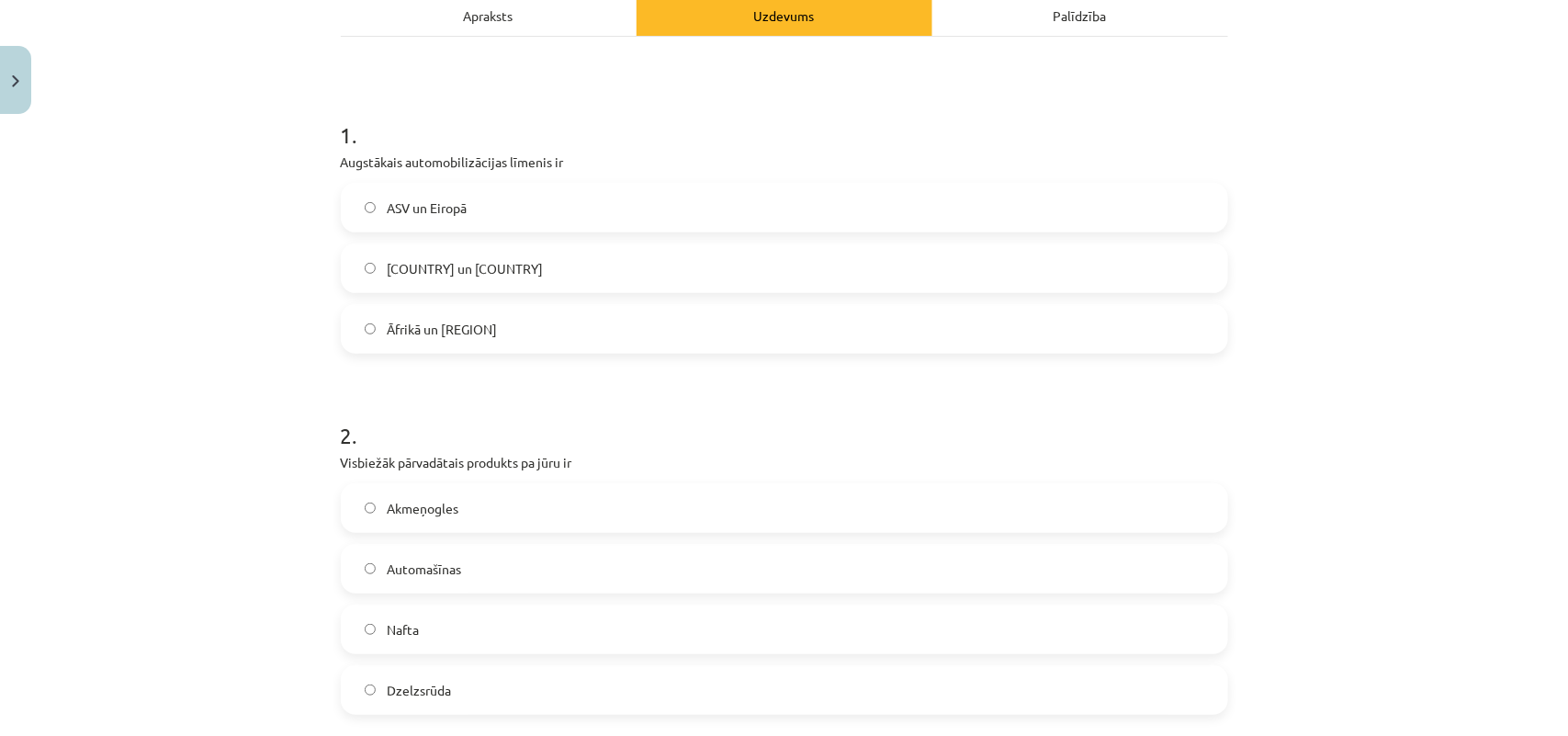 click on "ASV un Eiropā" 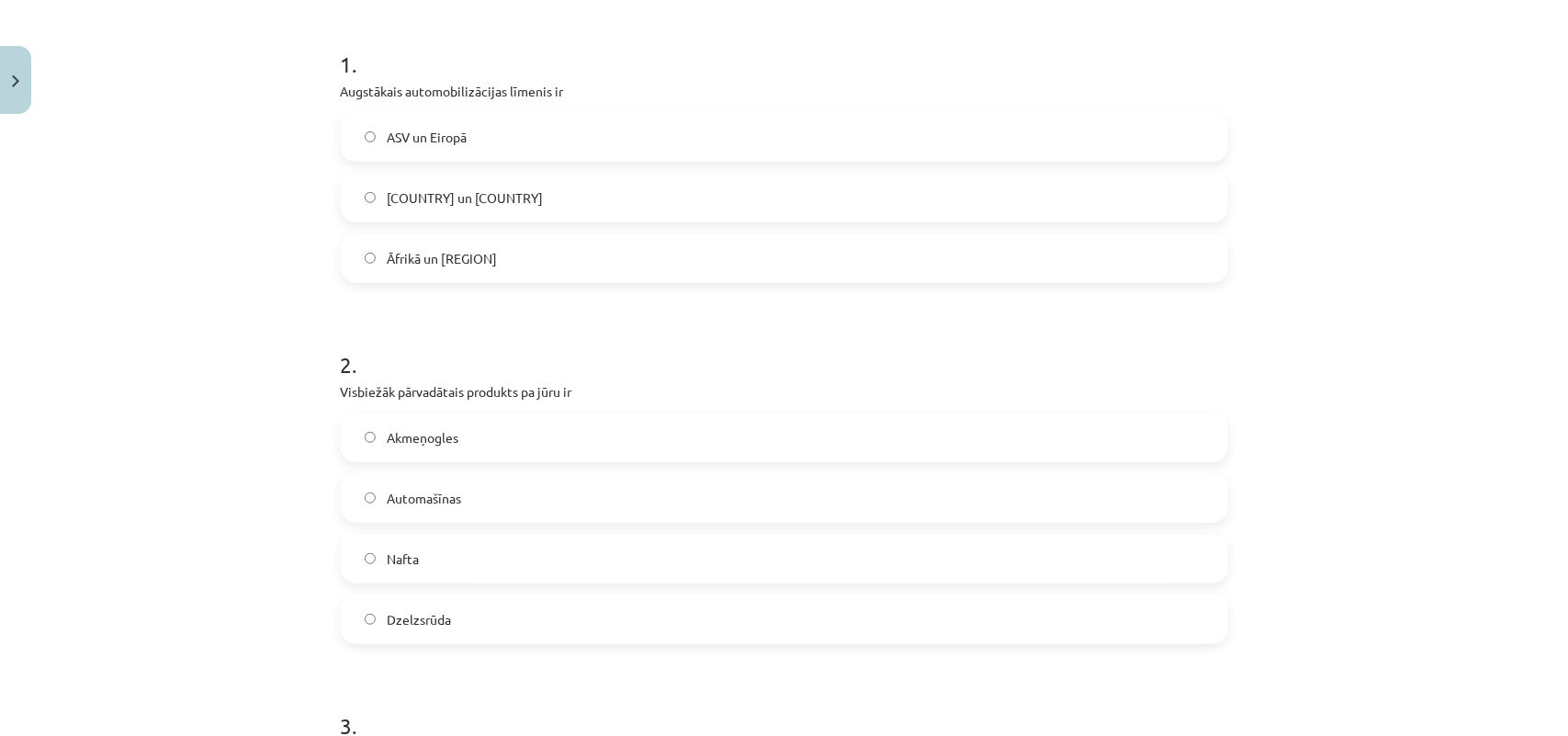 scroll, scrollTop: 505, scrollLeft: 0, axis: vertical 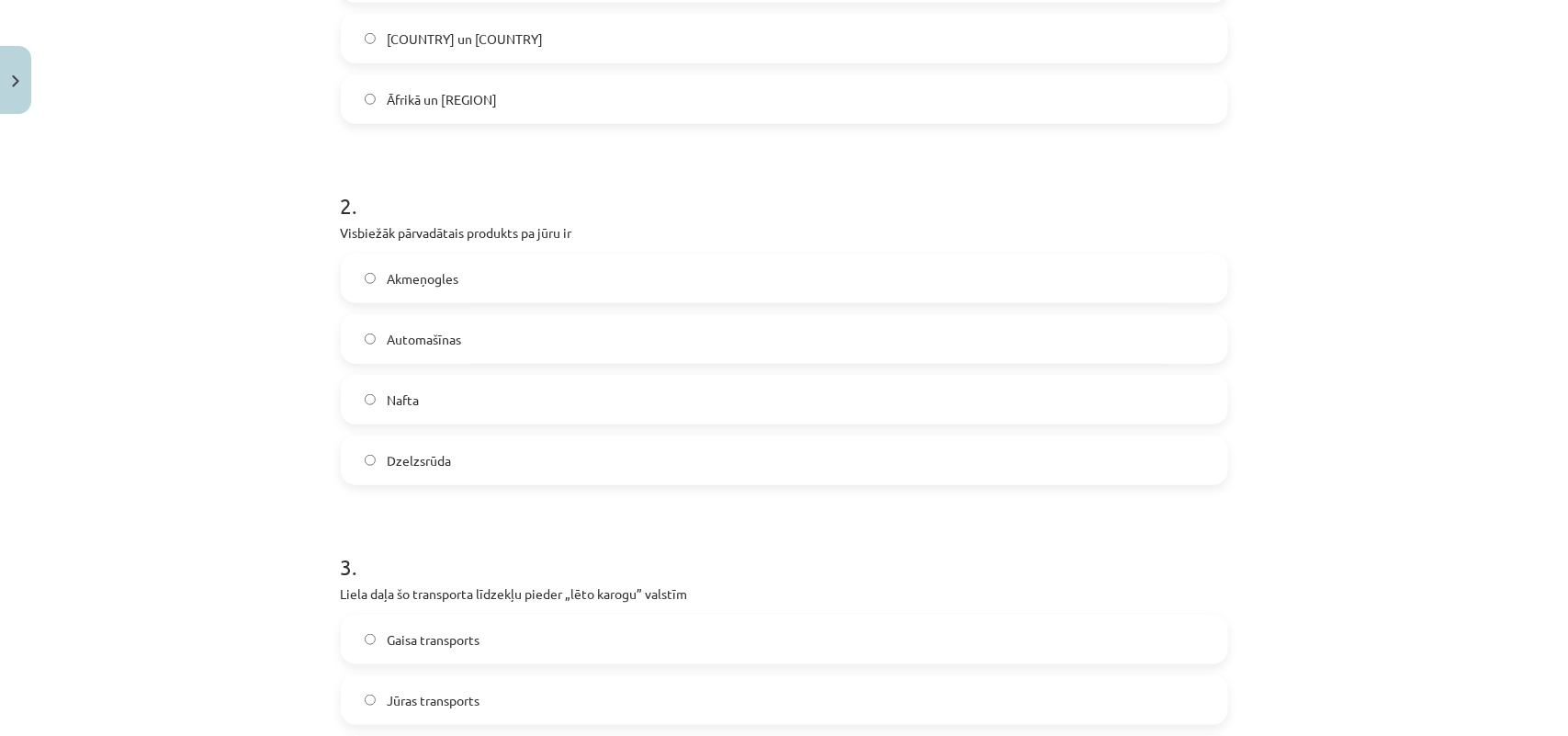 click on "Nafta" 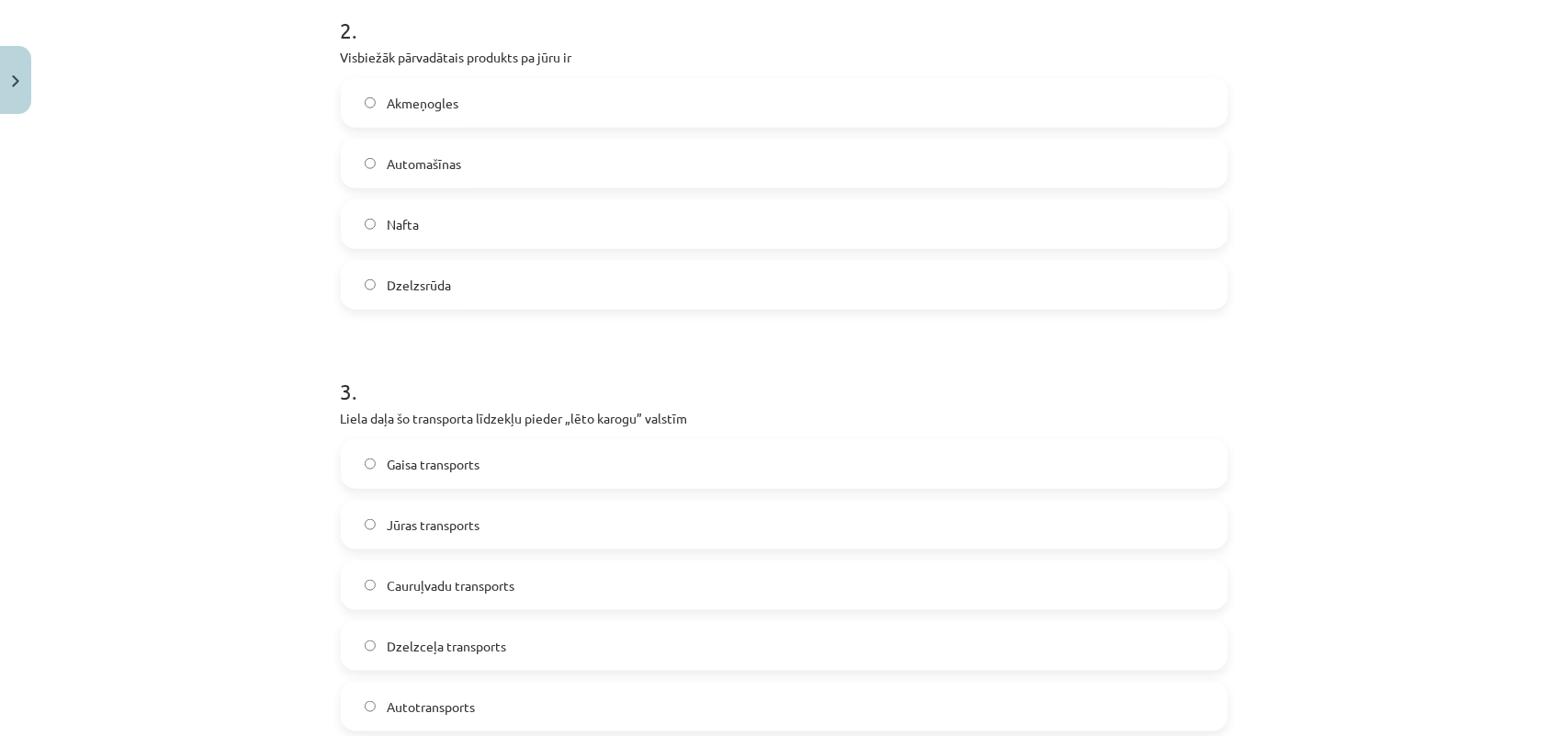 scroll, scrollTop: 850, scrollLeft: 0, axis: vertical 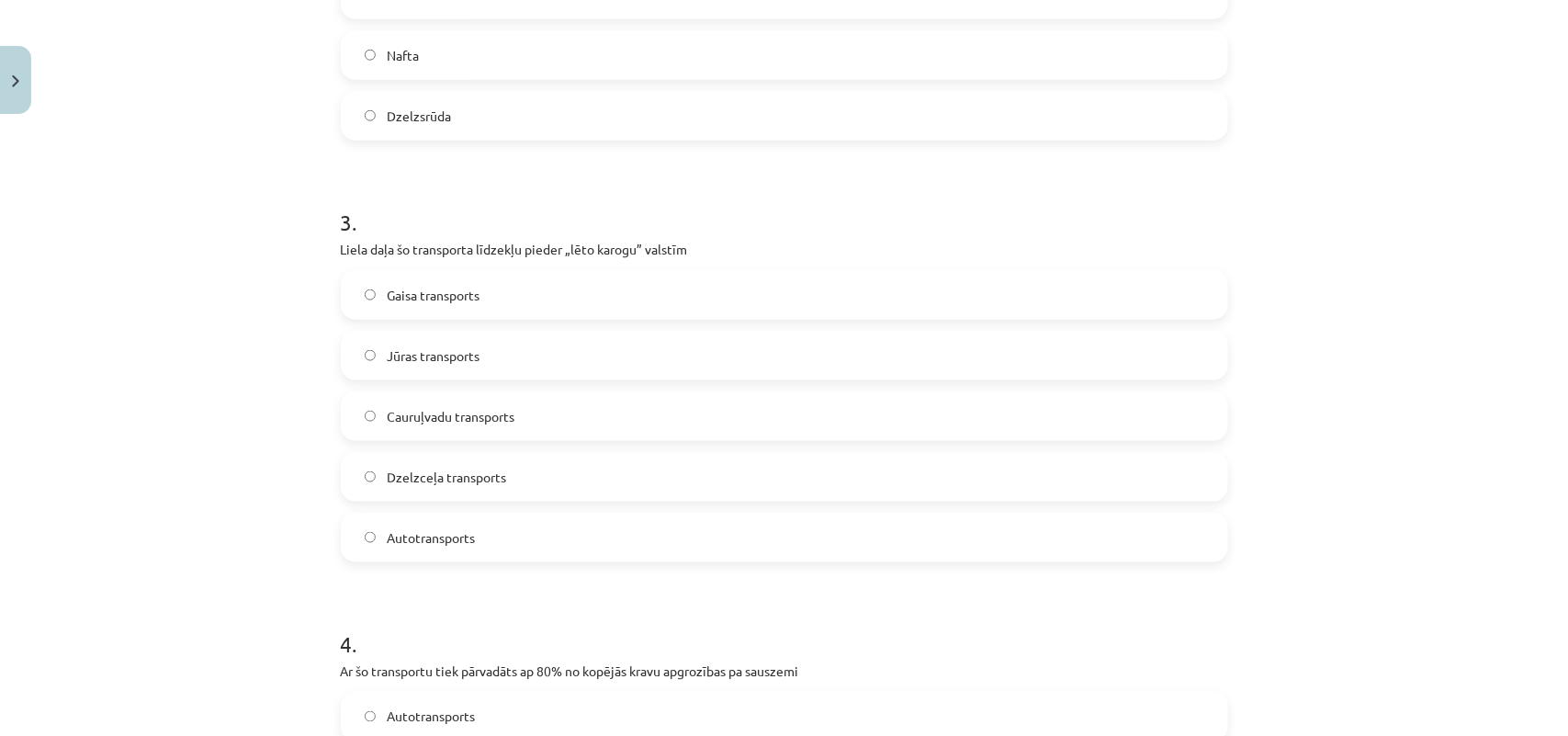 click on "Jūras transports" 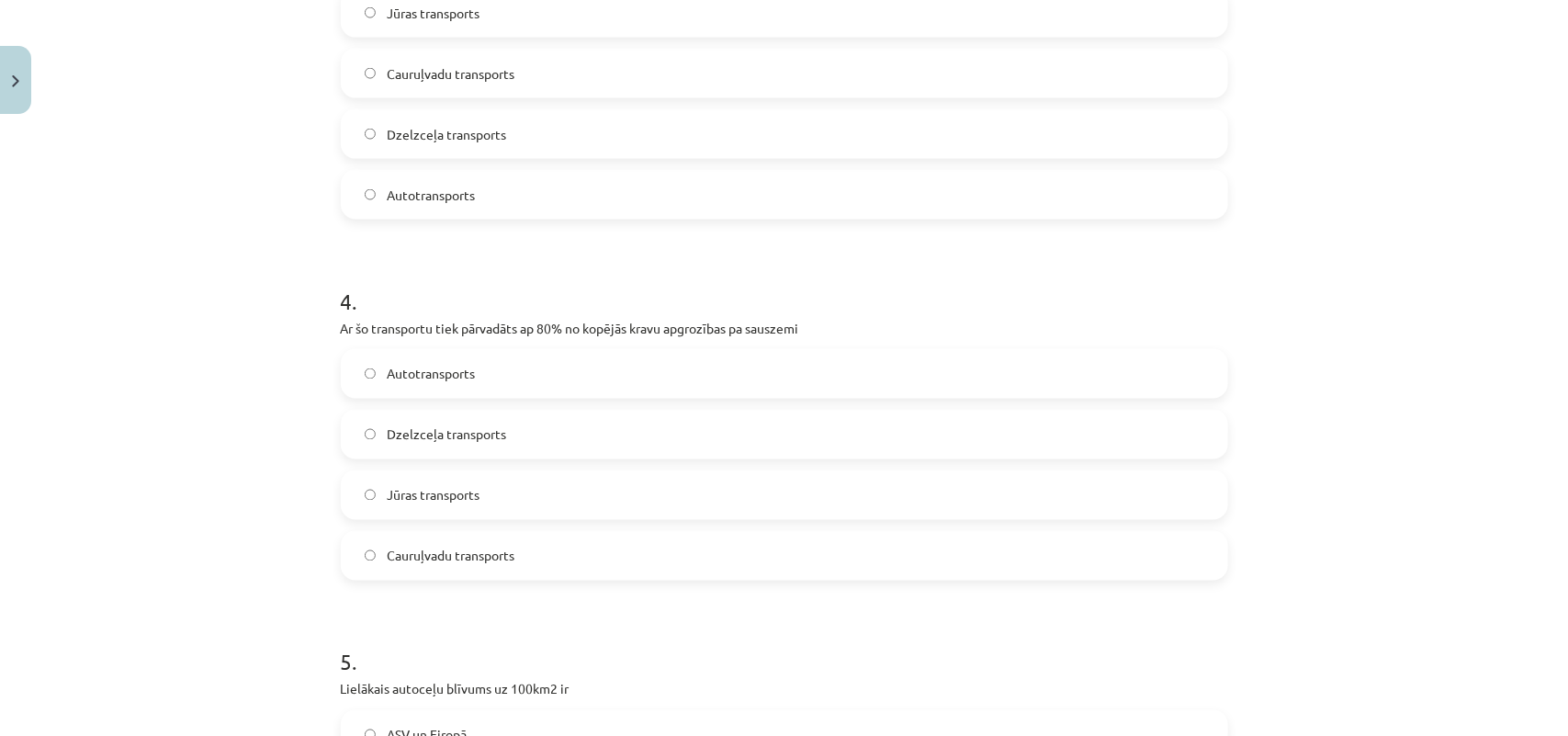 scroll, scrollTop: 1195, scrollLeft: 0, axis: vertical 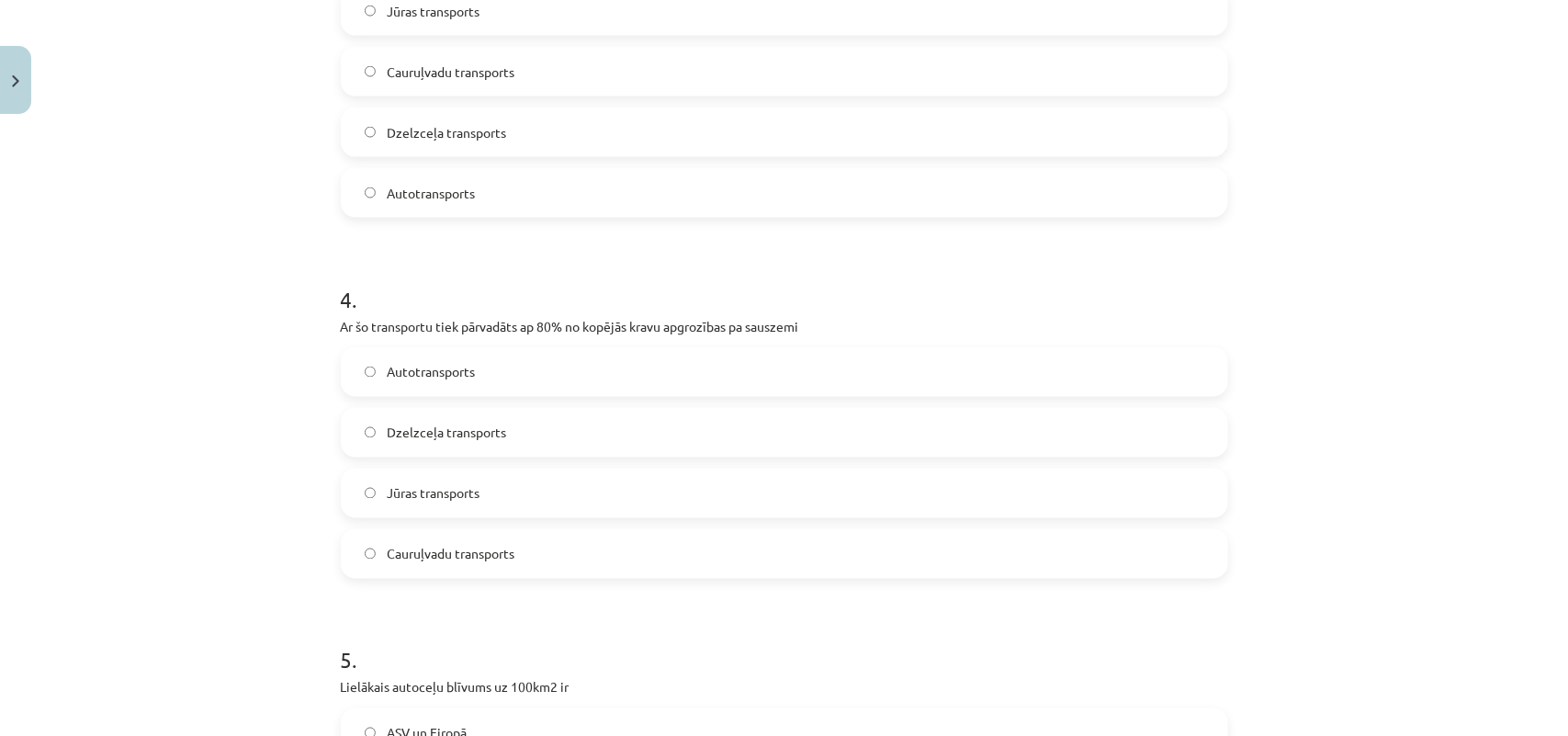 click on "Autotransports" 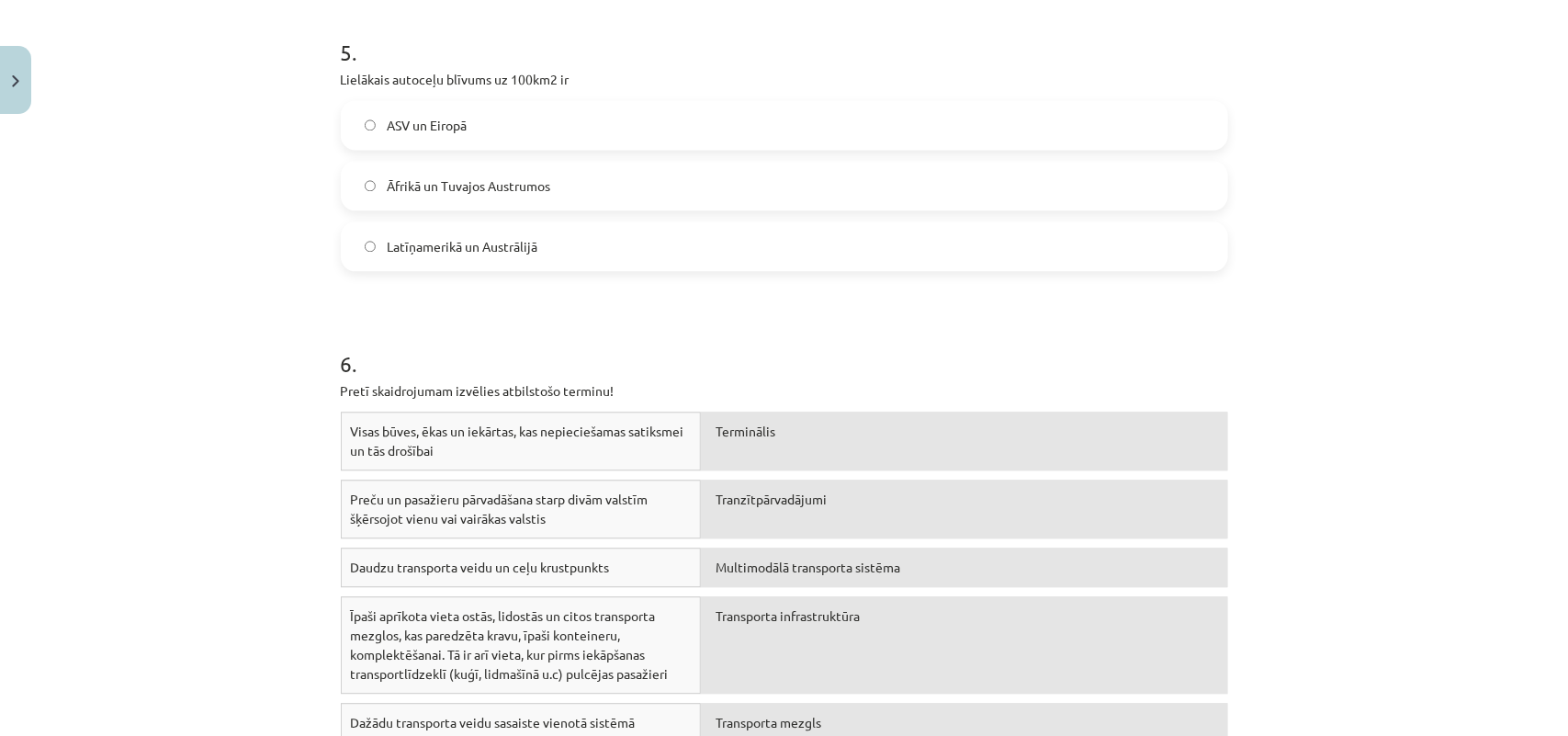 scroll, scrollTop: 1769, scrollLeft: 0, axis: vertical 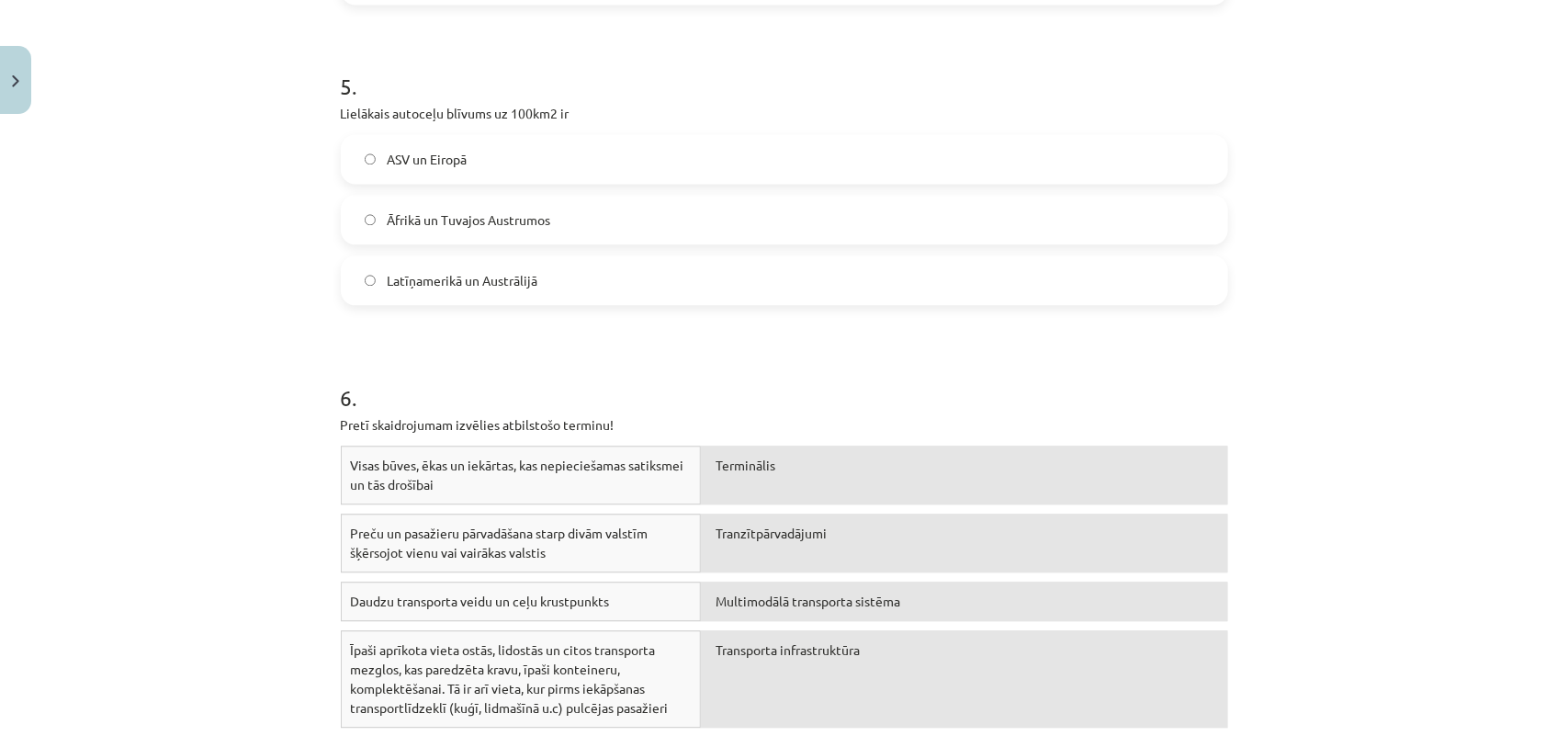 click on "ASV un Eiropā" 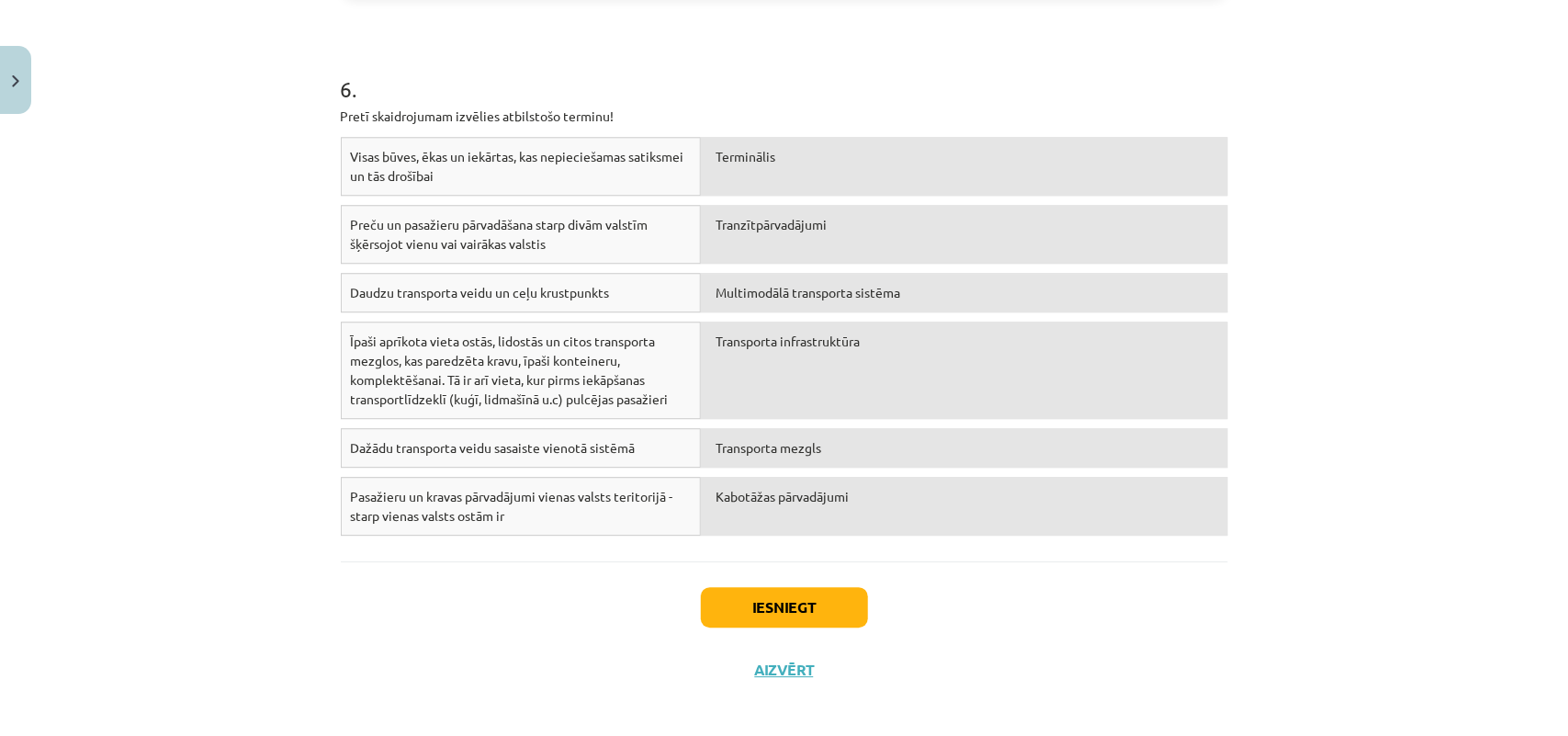scroll, scrollTop: 2091, scrollLeft: 0, axis: vertical 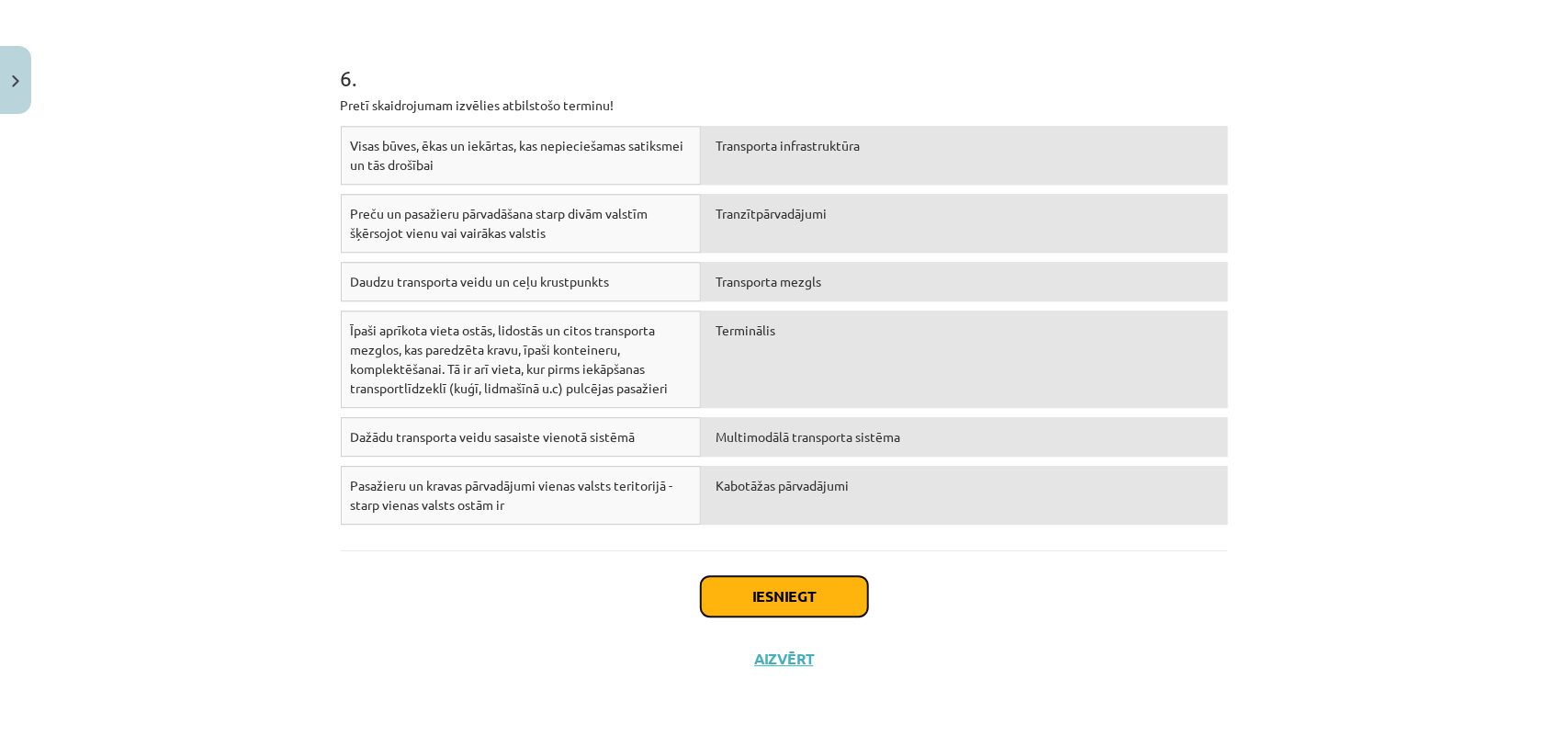 click on "Iesniegt" 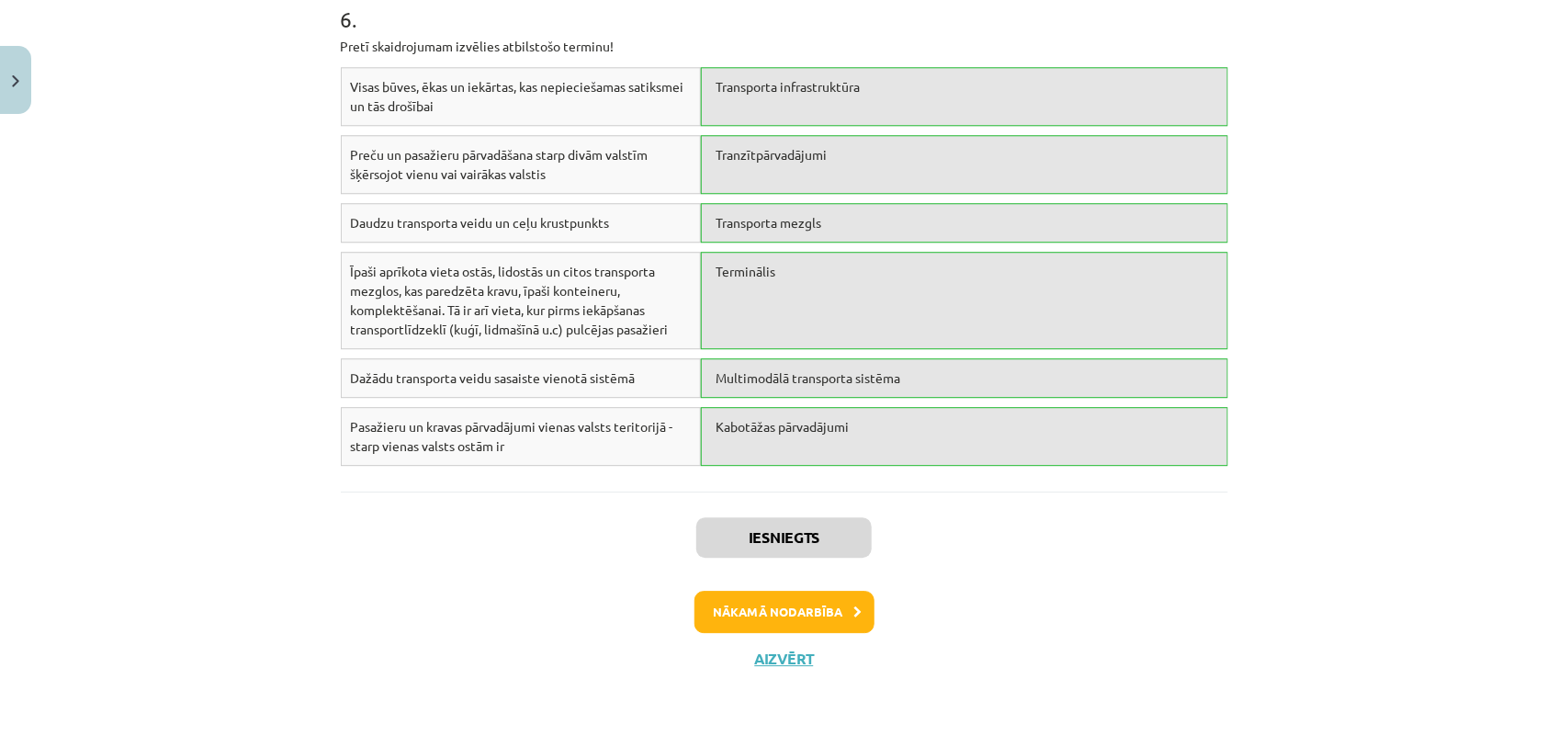 scroll, scrollTop: 2150, scrollLeft: 0, axis: vertical 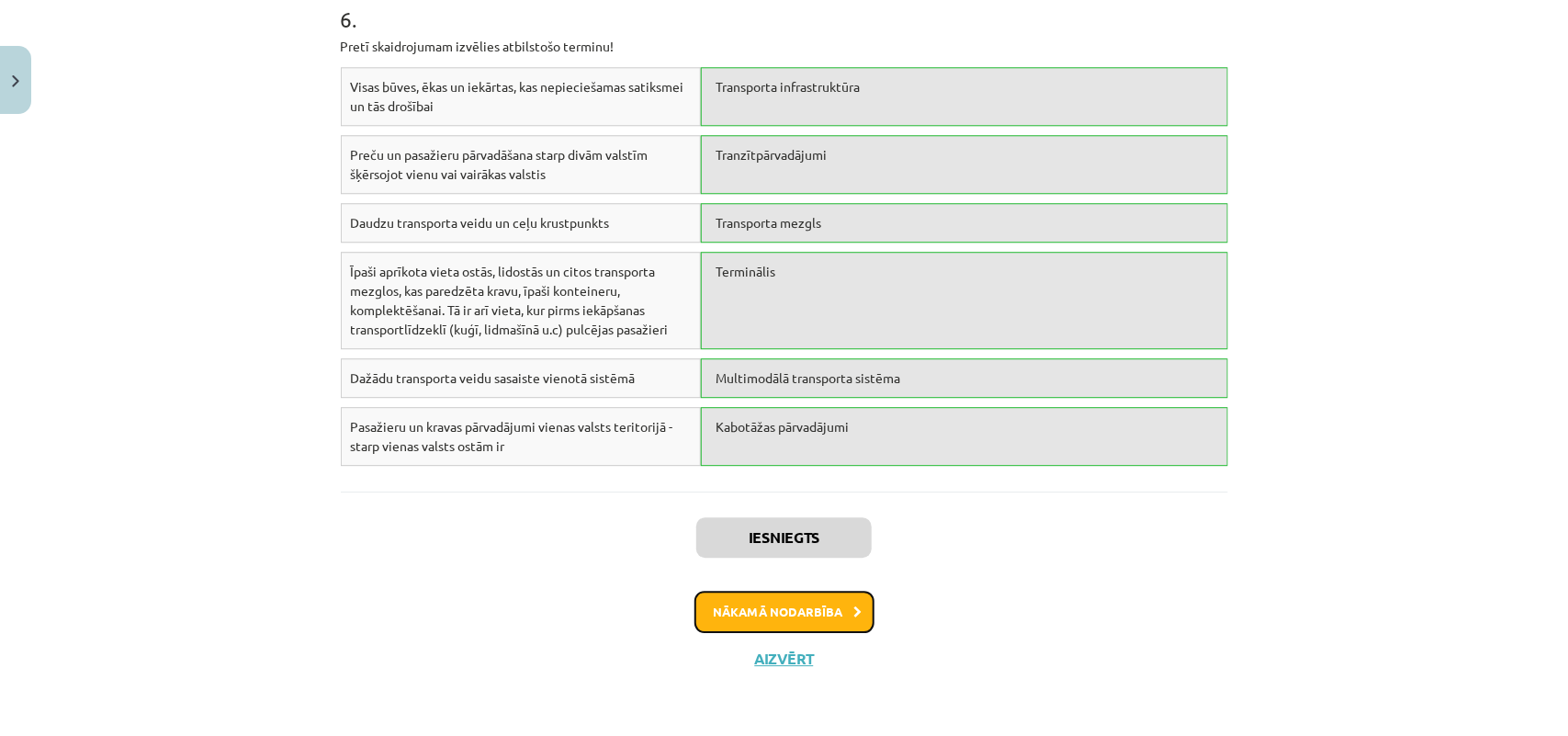 click on "Nākamā nodarbība" 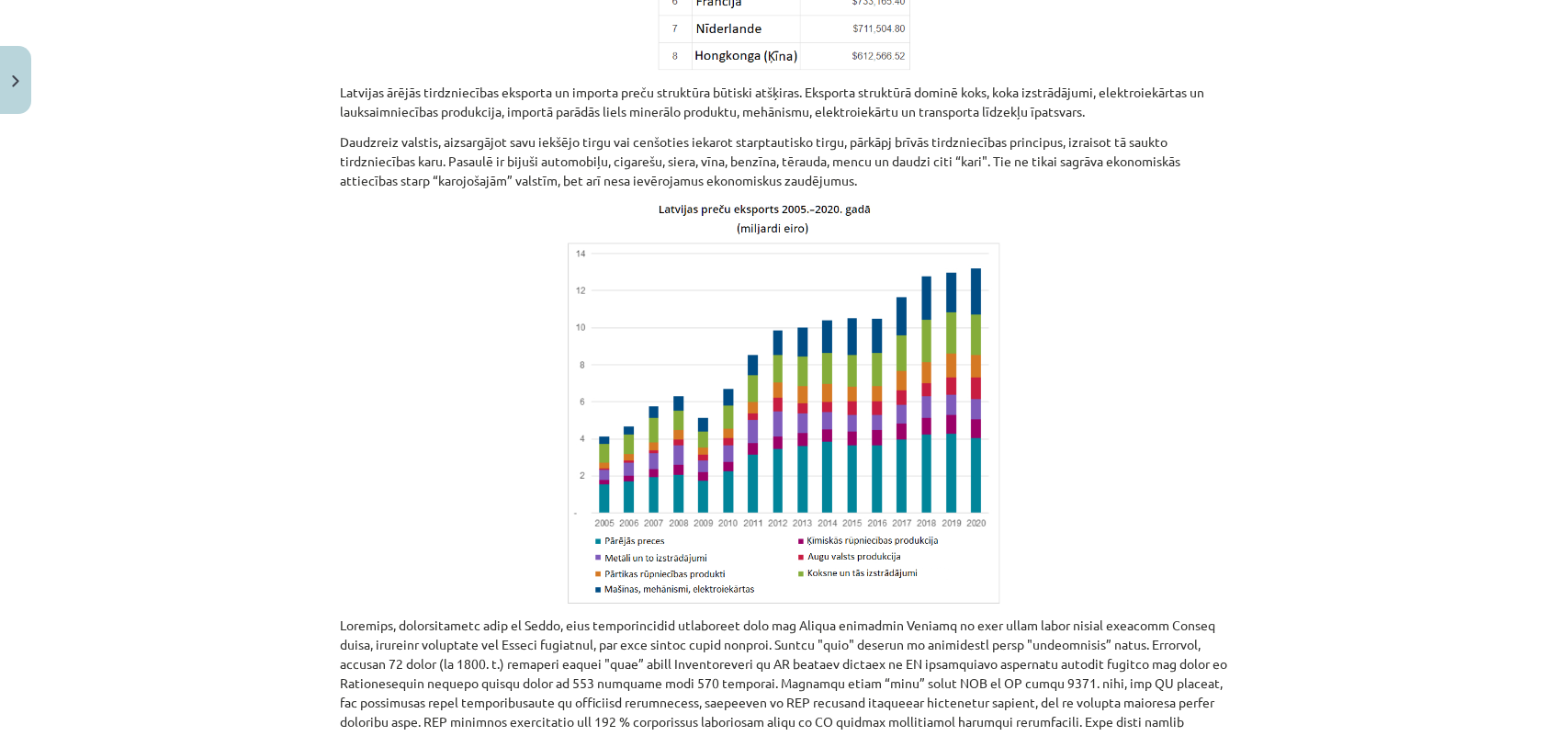 scroll, scrollTop: 2573, scrollLeft: 0, axis: vertical 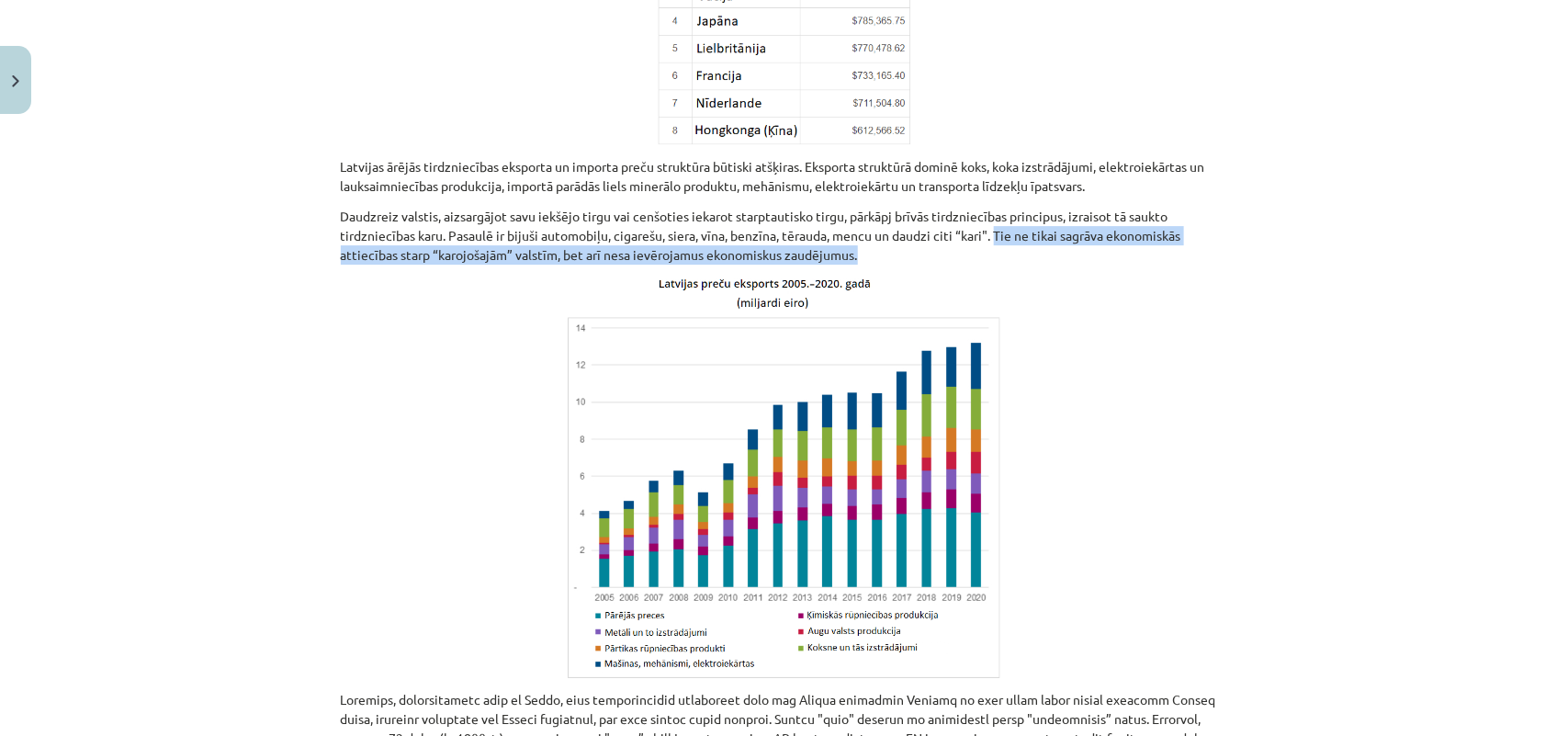 drag, startPoint x: 992, startPoint y: 232, endPoint x: 1144, endPoint y: 245, distance: 152.55491 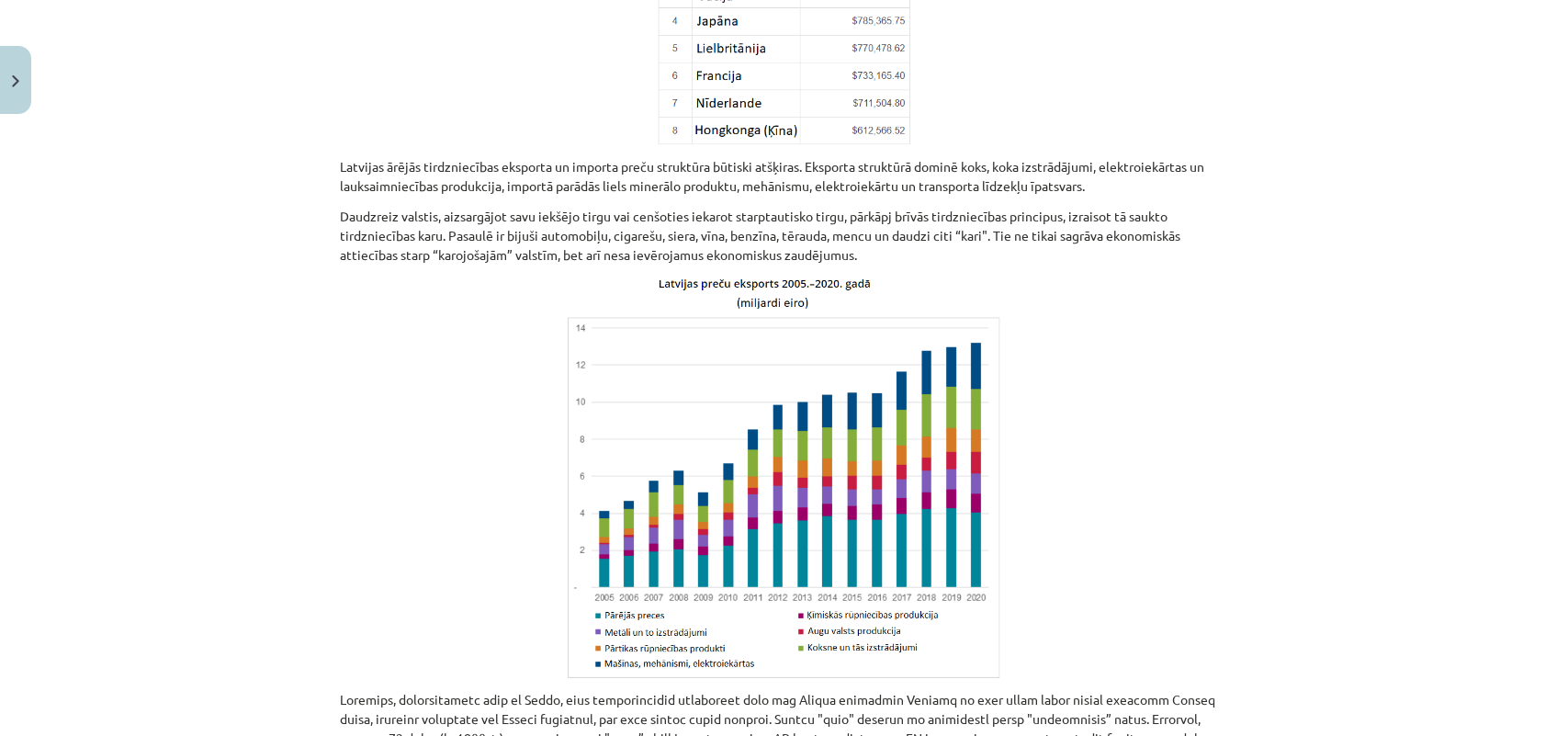 click 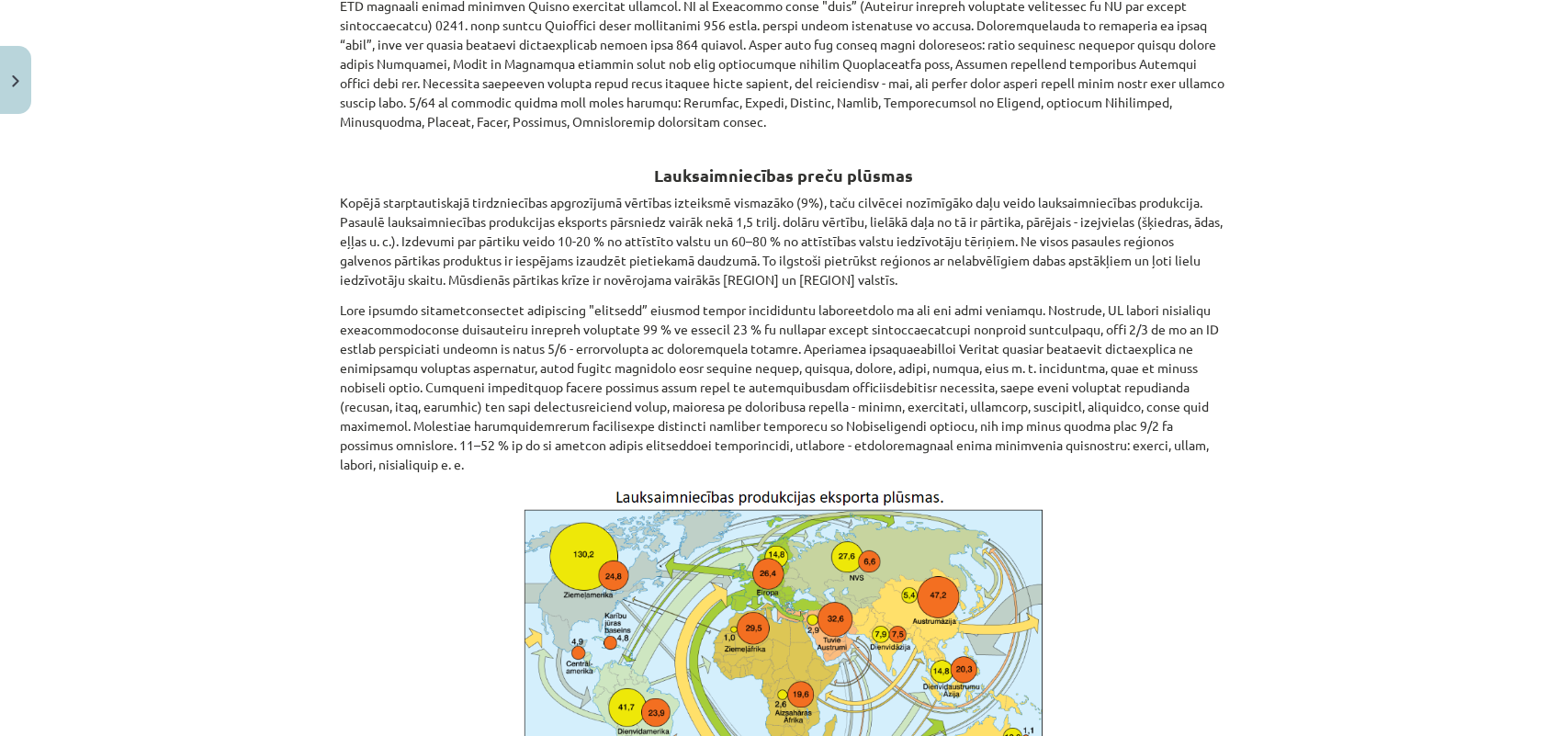 scroll, scrollTop: 3606, scrollLeft: 0, axis: vertical 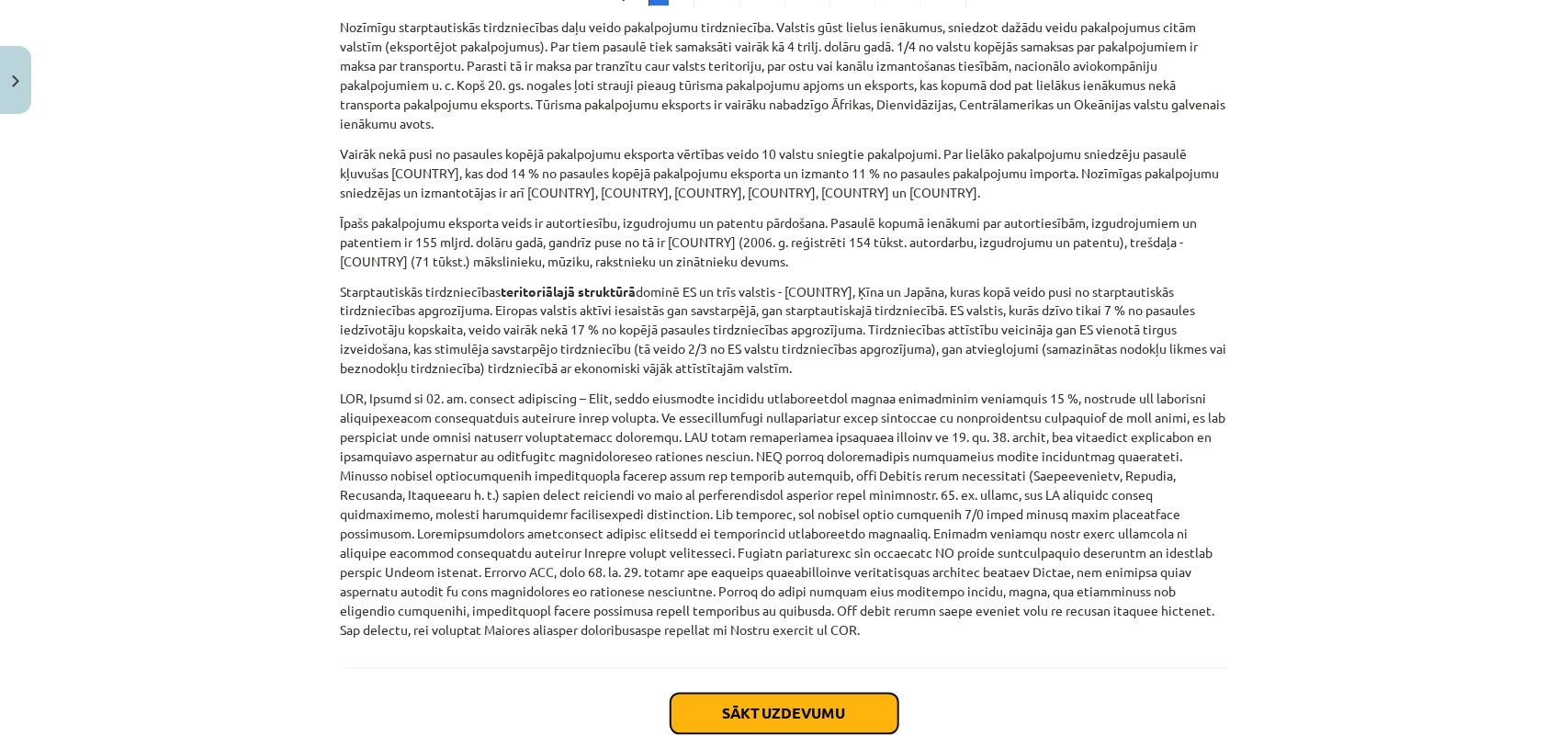 click on "Sākt uzdevumu" 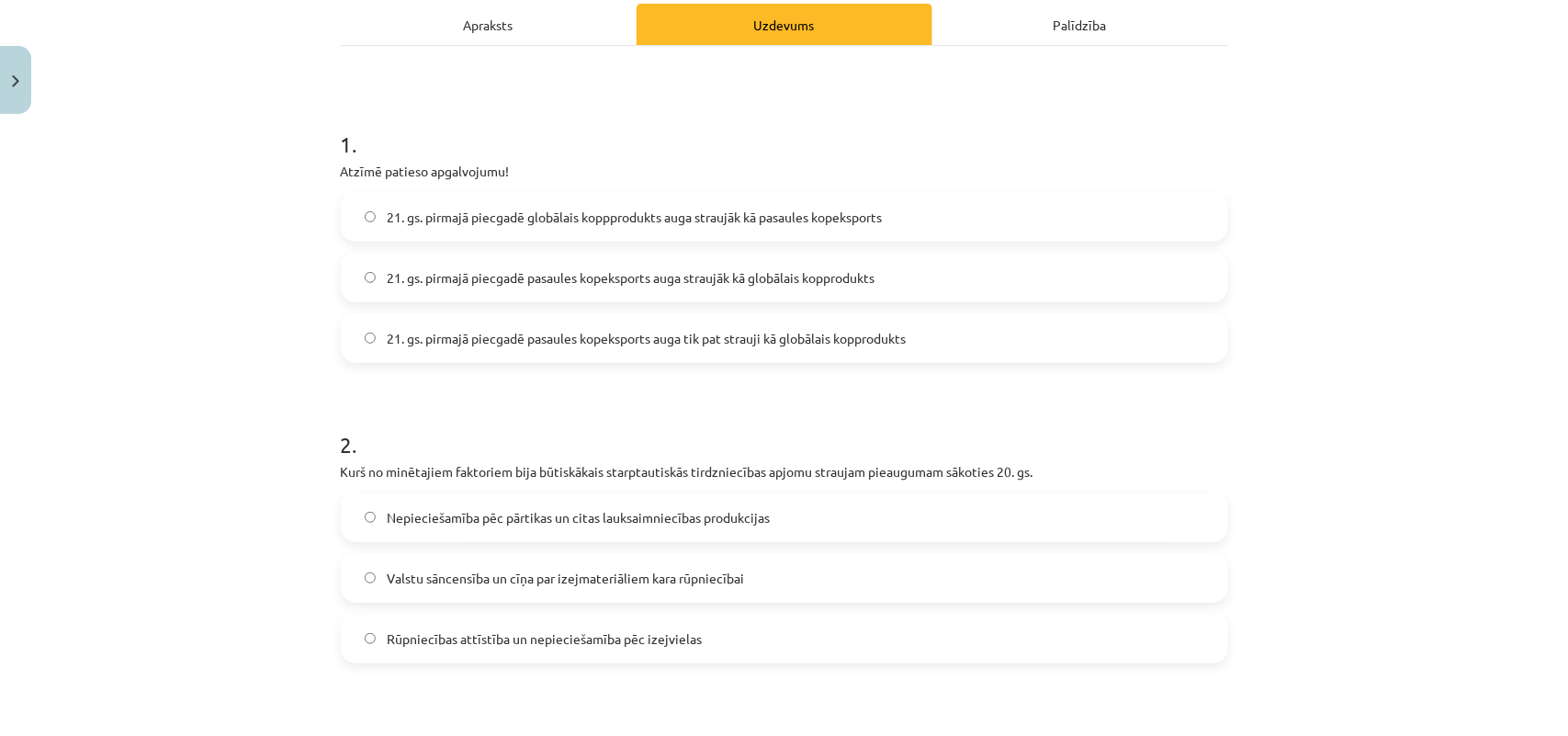 scroll, scrollTop: 276, scrollLeft: 0, axis: vertical 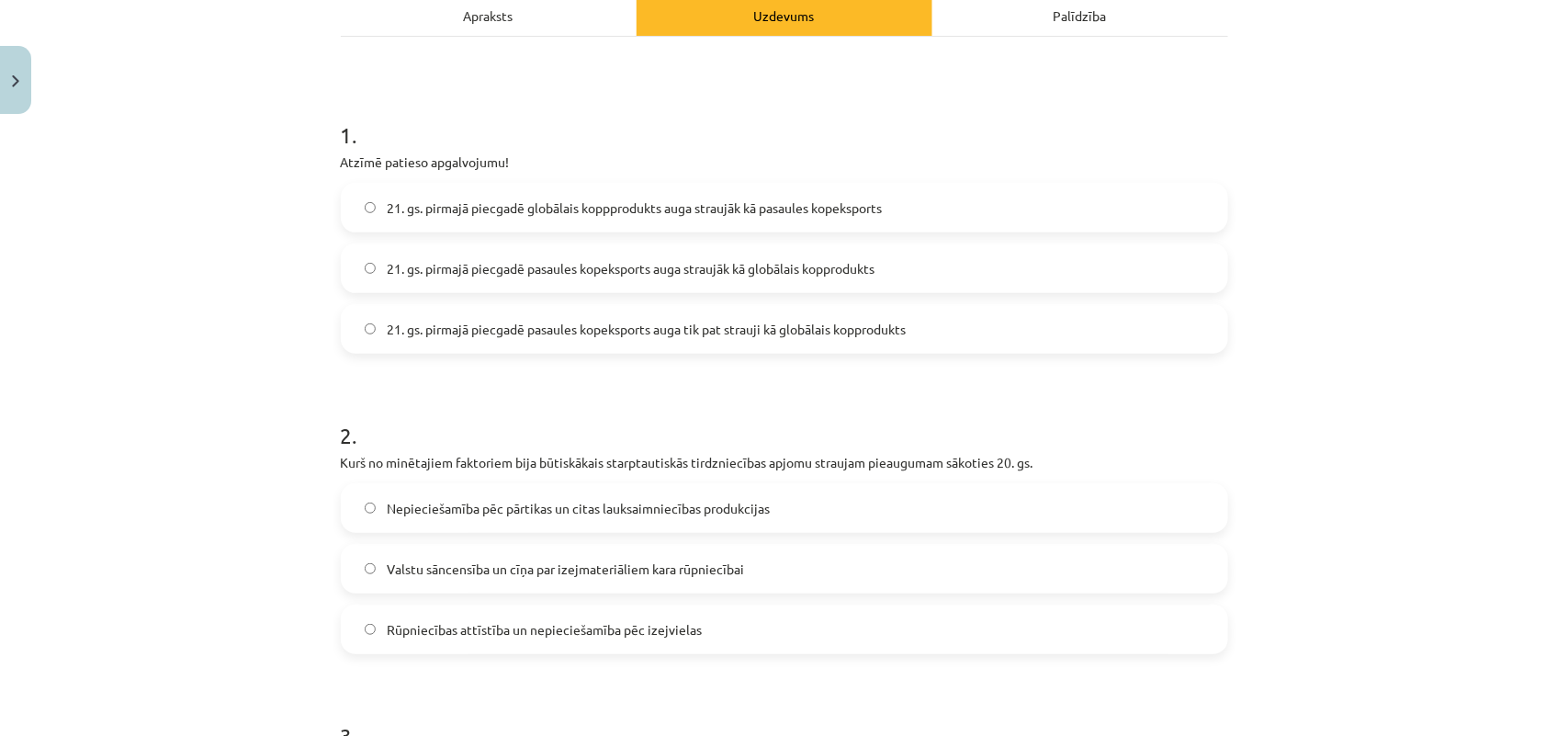 click on "21. gs. pirmajā piecgadē globālais koppprodukts auga straujāk kā pasaules kopeksports" 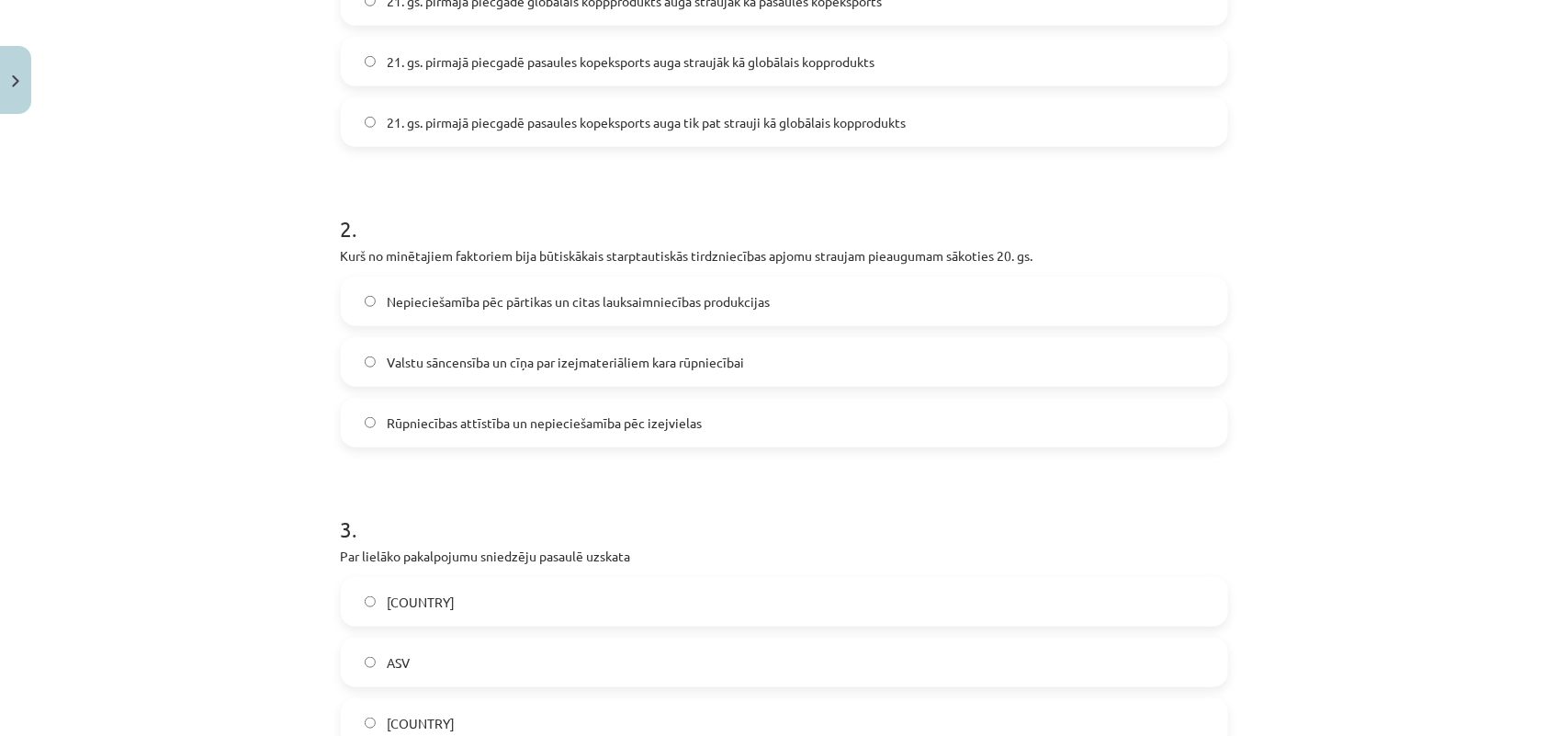 scroll, scrollTop: 505, scrollLeft: 0, axis: vertical 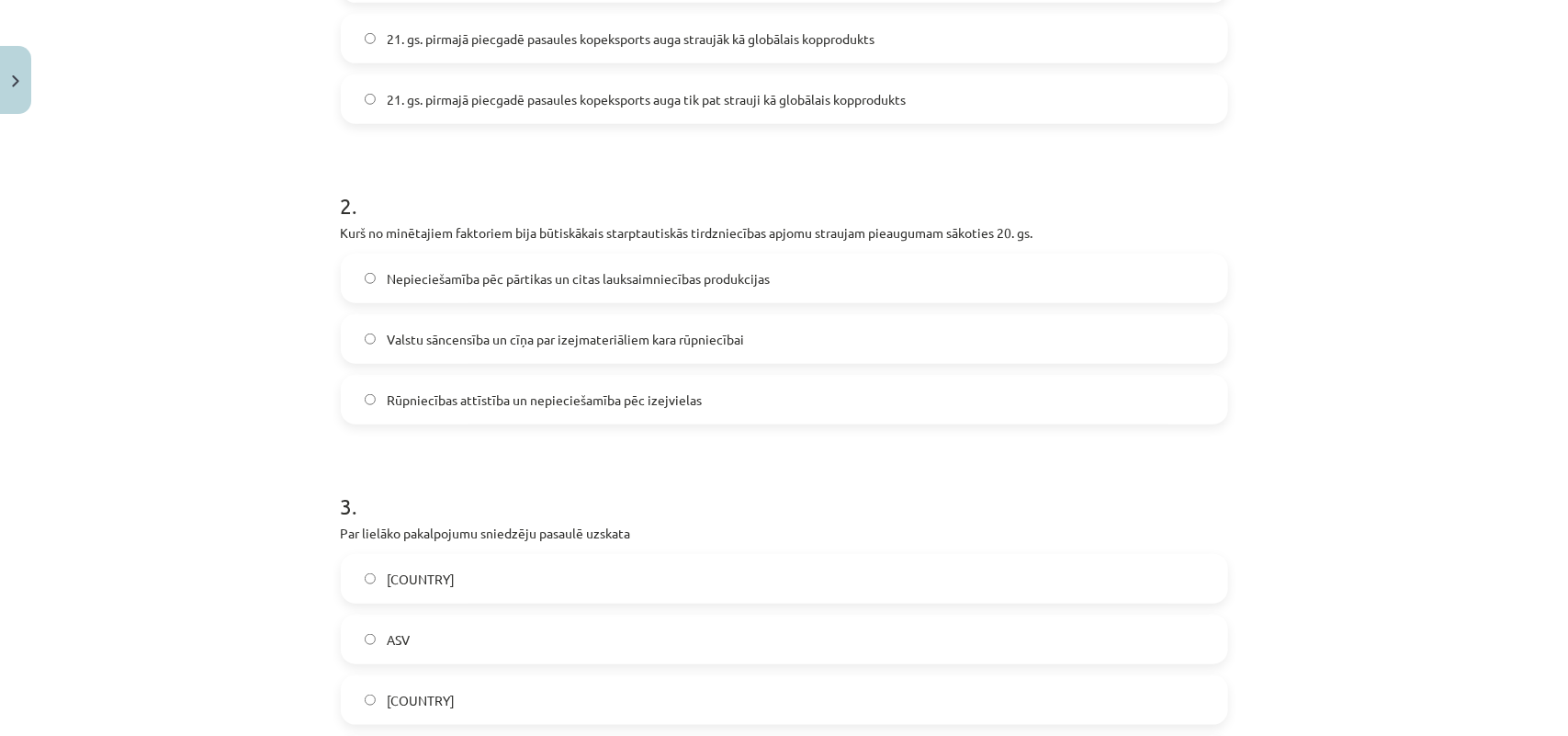 click on "Rūpniecības attīstība un nepieciešamība pēc izejvielas" 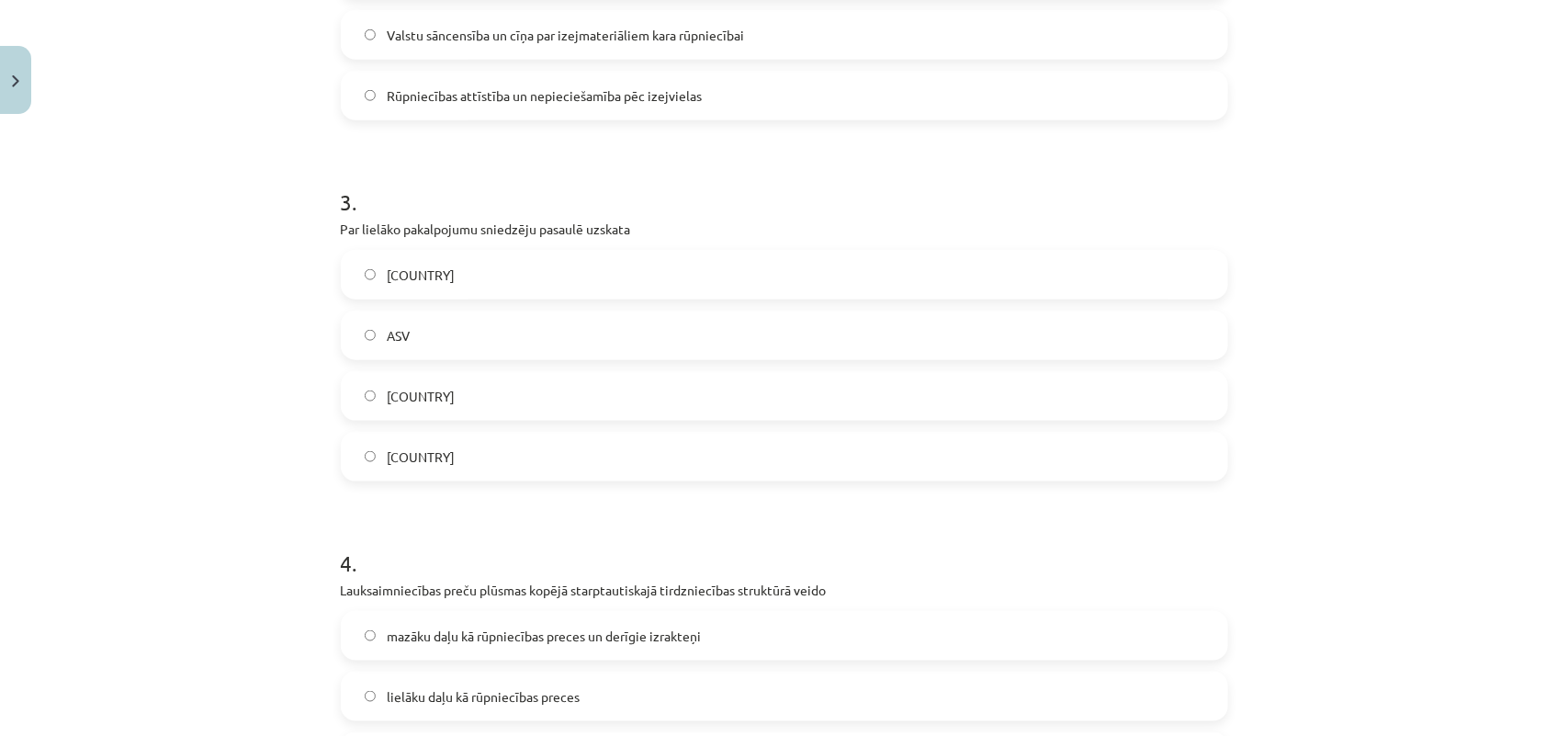 scroll, scrollTop: 850, scrollLeft: 0, axis: vertical 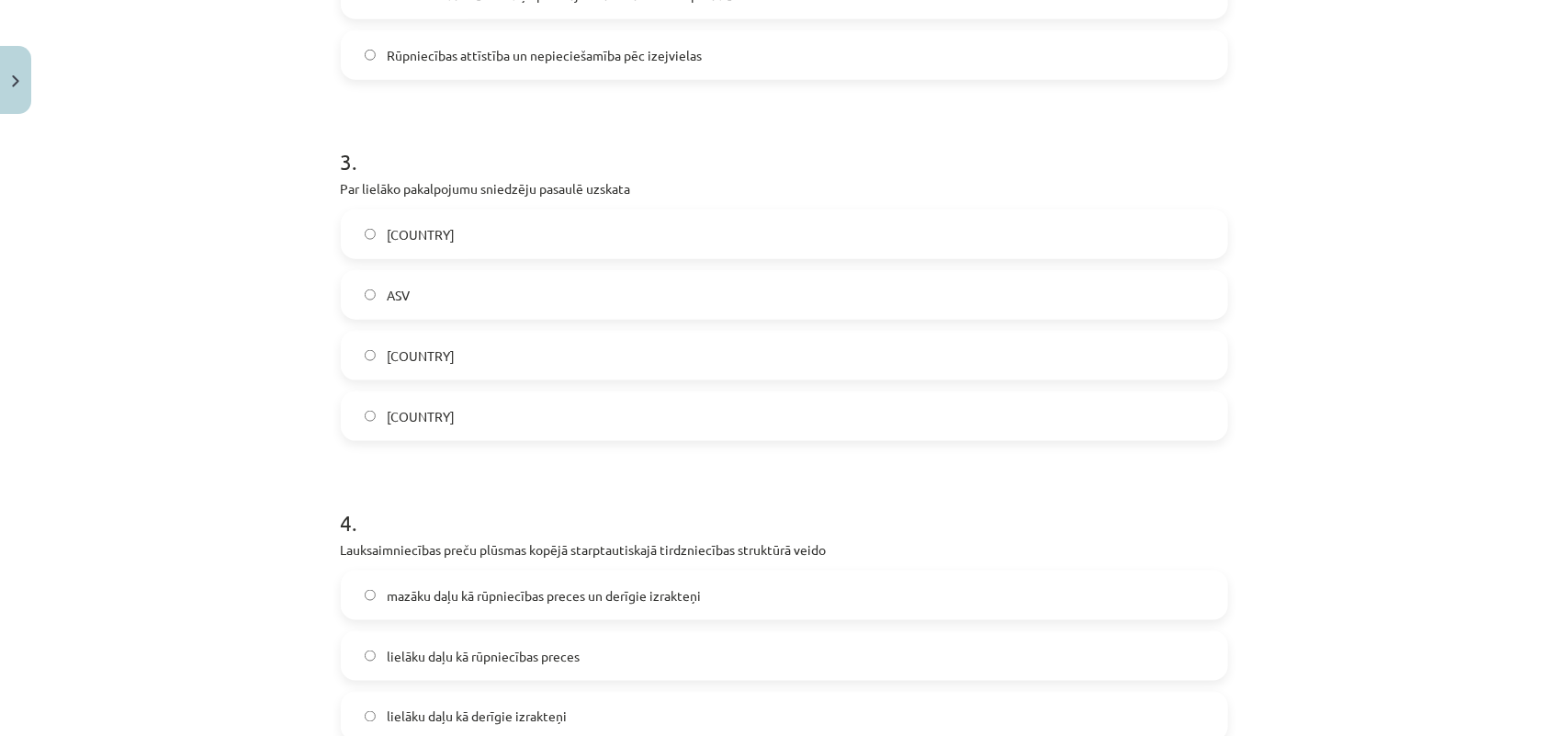 click on "ASV" 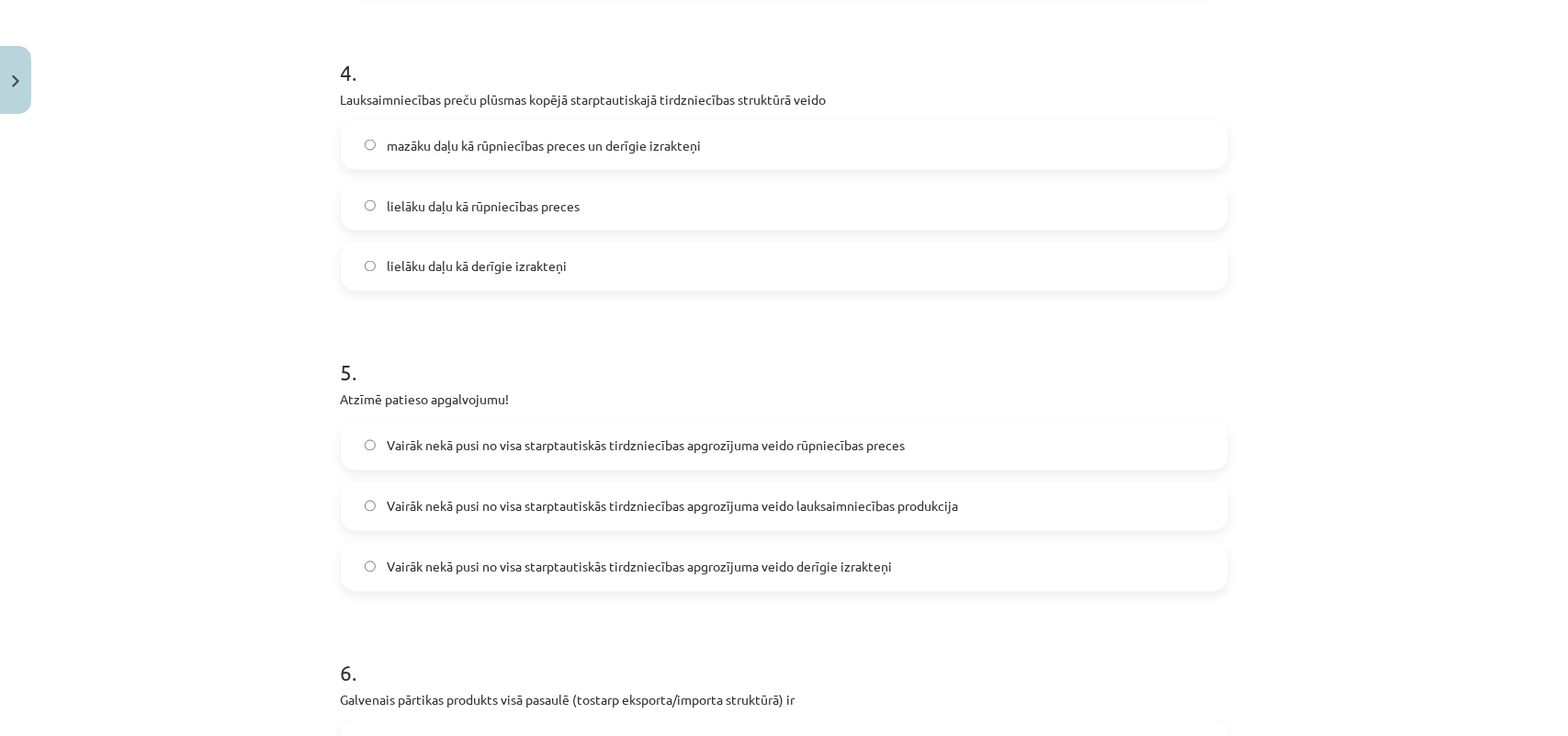 scroll, scrollTop: 1309, scrollLeft: 0, axis: vertical 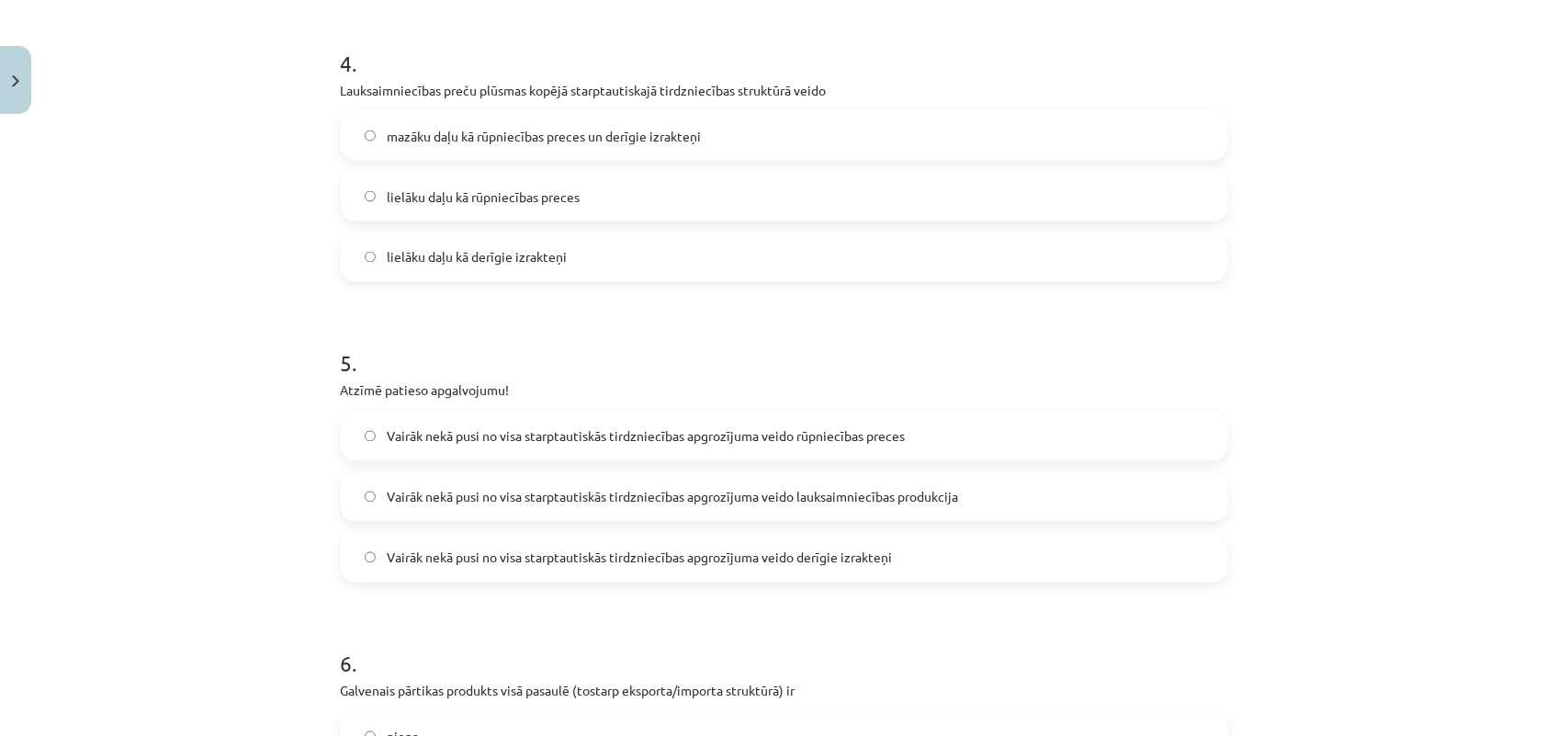 click on "mazāku daļu kā rūpniecības preces un derīgie izrakteņi" 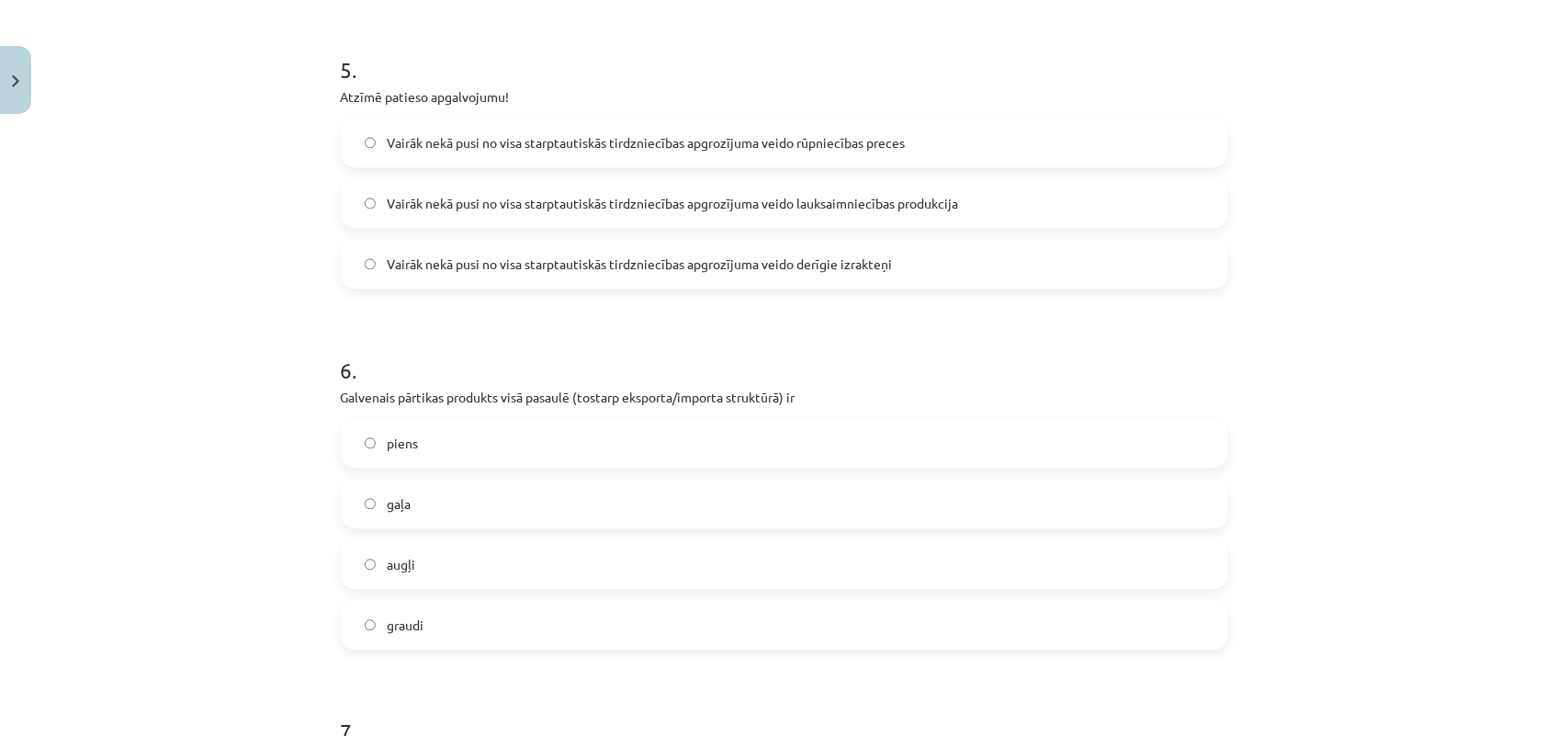 scroll, scrollTop: 1654, scrollLeft: 0, axis: vertical 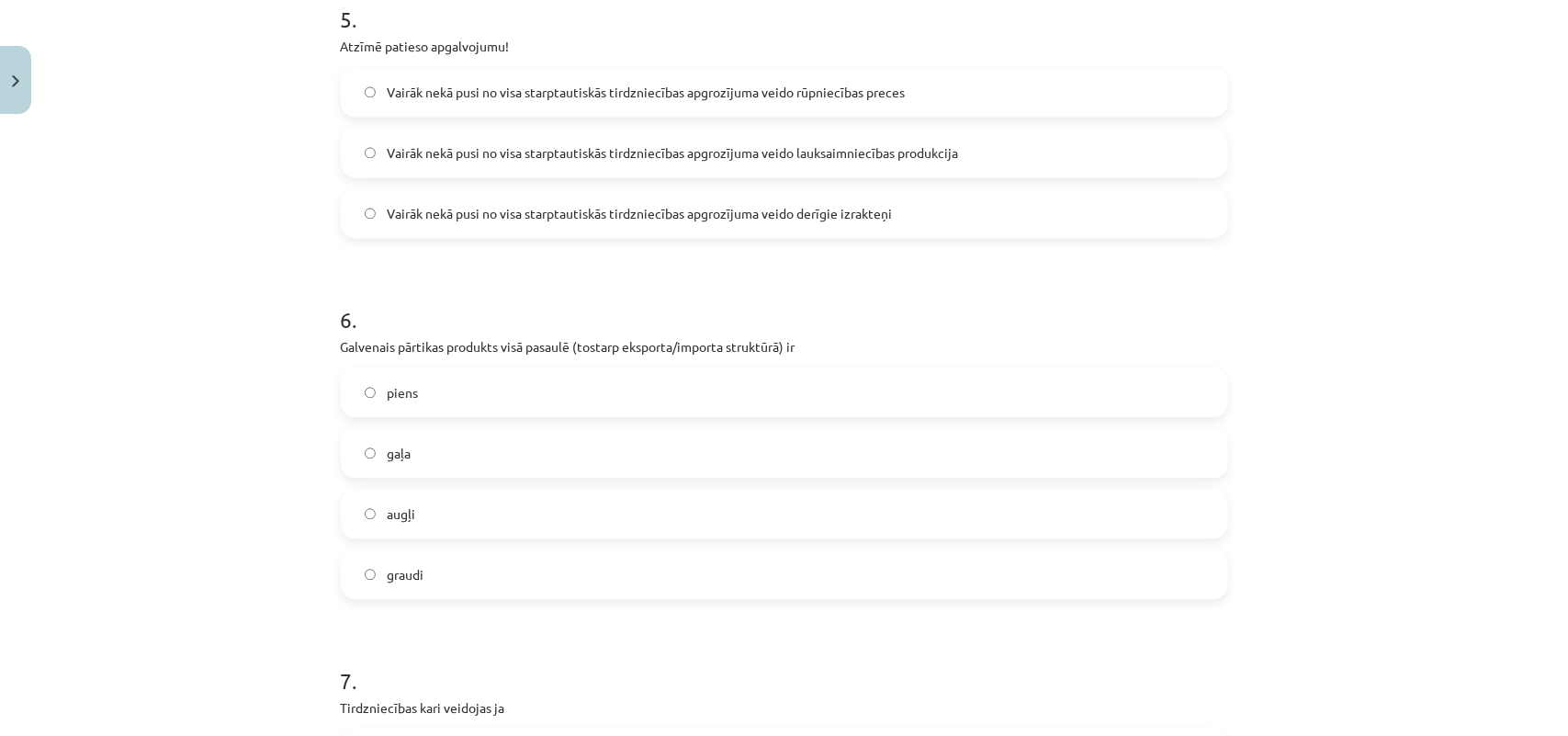 click on "Vairāk nekā pusi no visa starptautiskās tirdzniecības apgrozījuma veido rūpniecības preces" 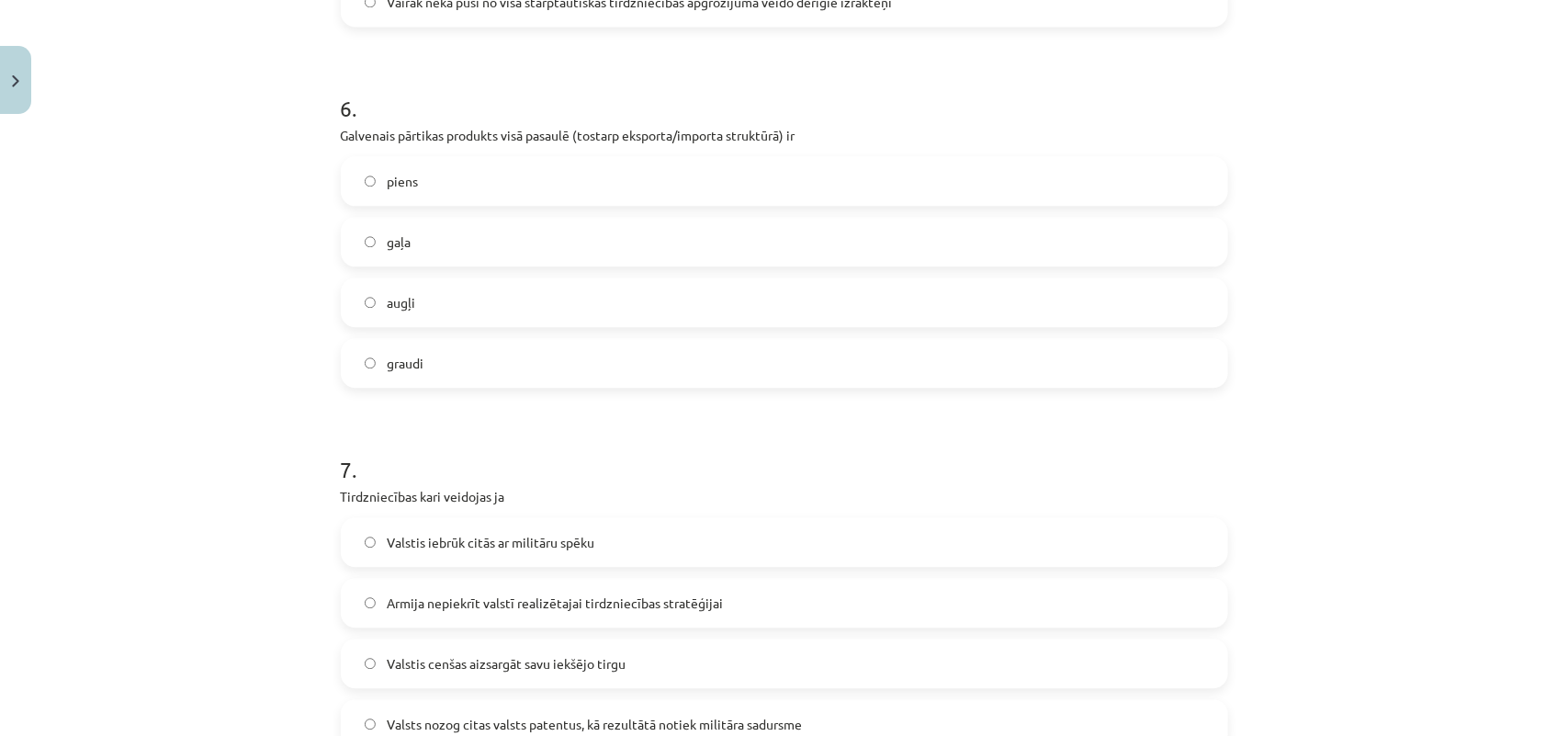 scroll, scrollTop: 1884, scrollLeft: 0, axis: vertical 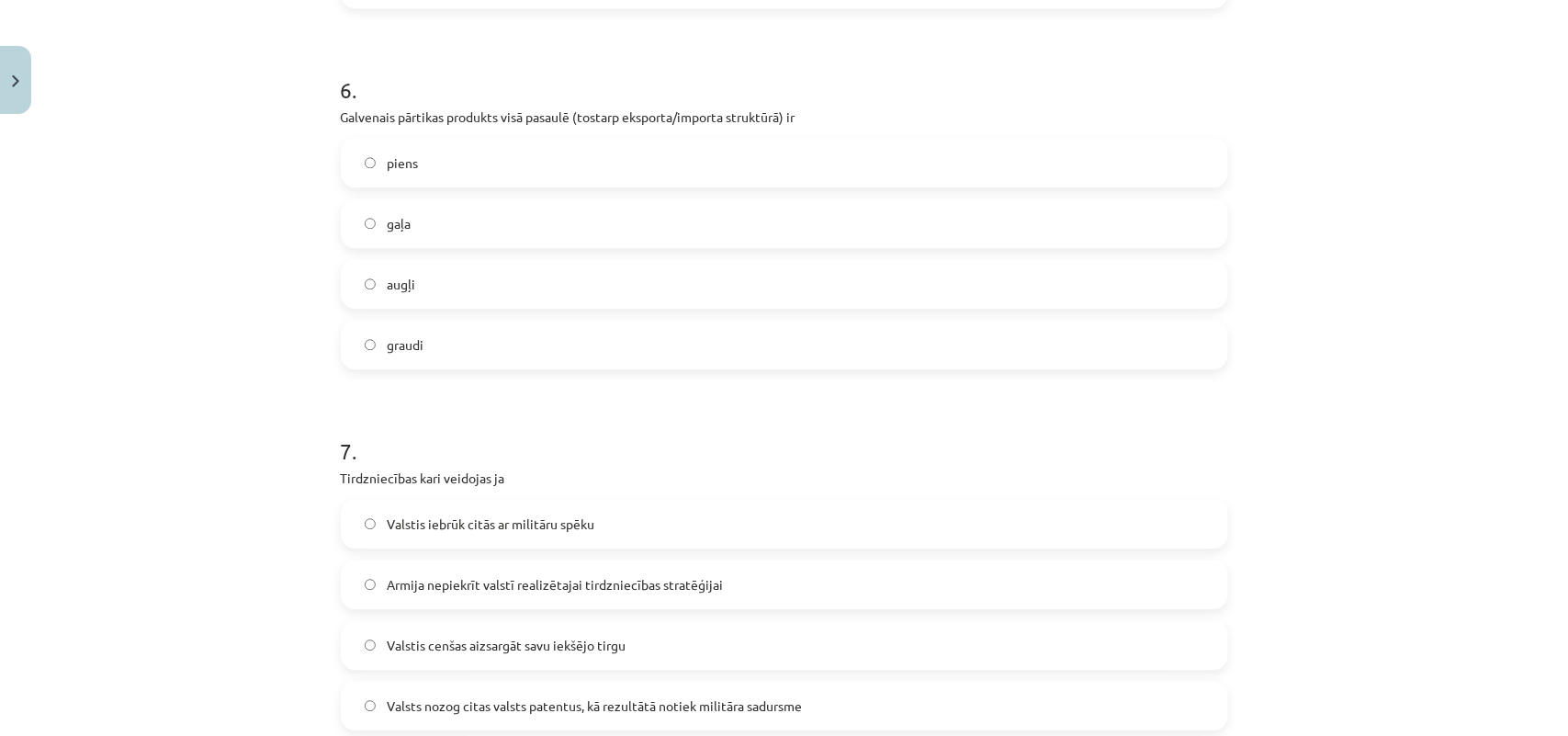 click on "graudi" 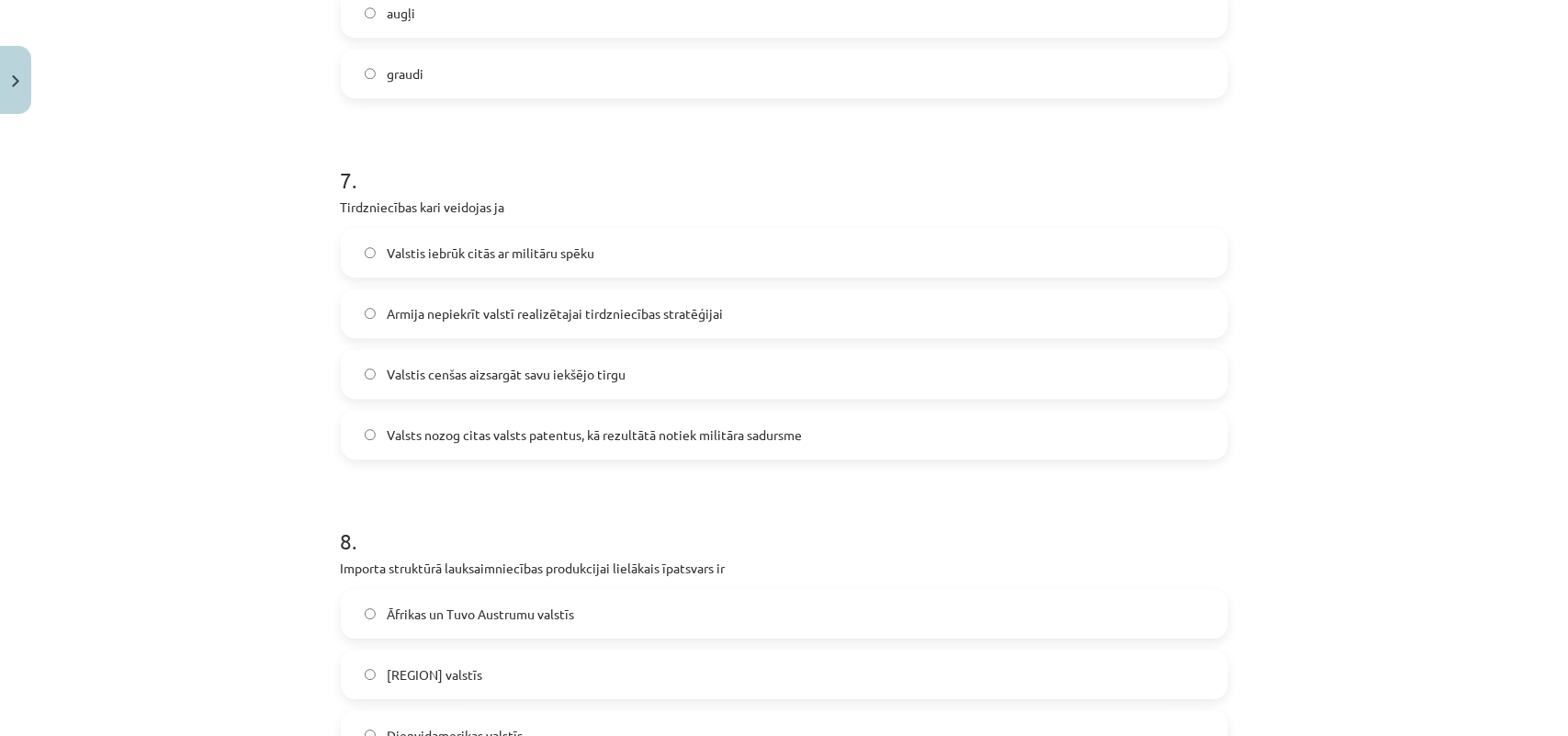 scroll, scrollTop: 2228, scrollLeft: 0, axis: vertical 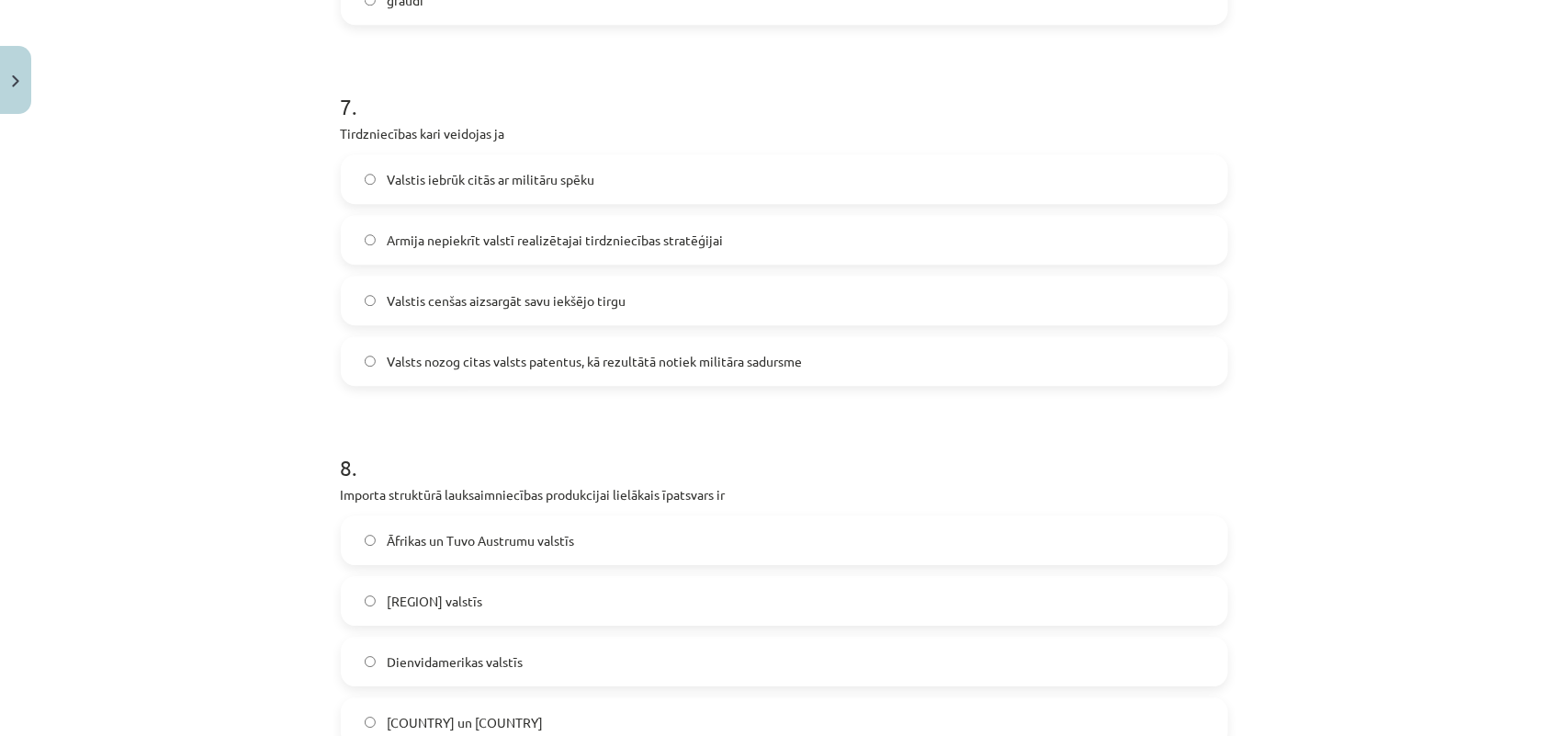 click on "Valstis cenšas aizsargāt savu iekšējo tirgu" 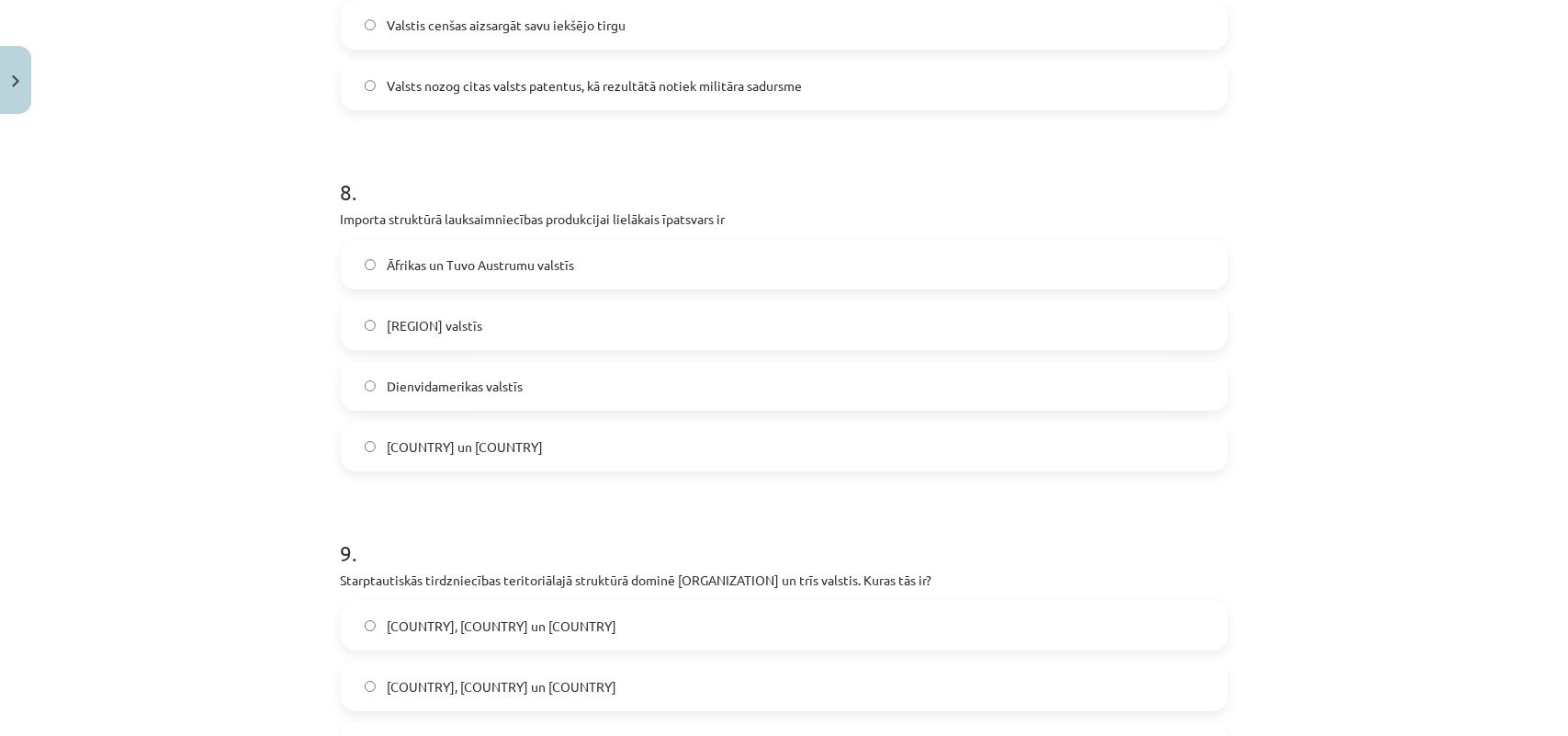 scroll, scrollTop: 2573, scrollLeft: 0, axis: vertical 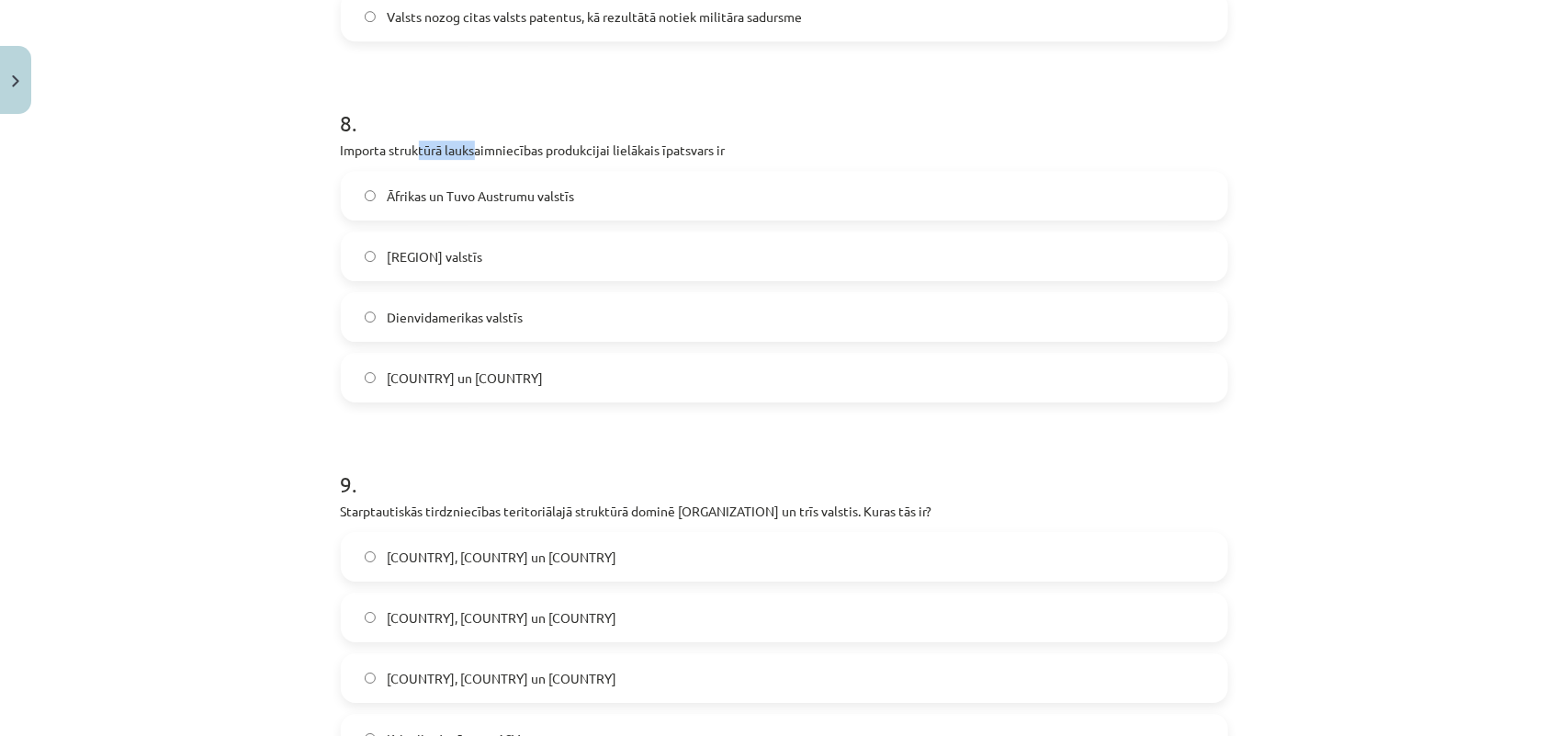 drag, startPoint x: 412, startPoint y: 142, endPoint x: 471, endPoint y: 142, distance: 59 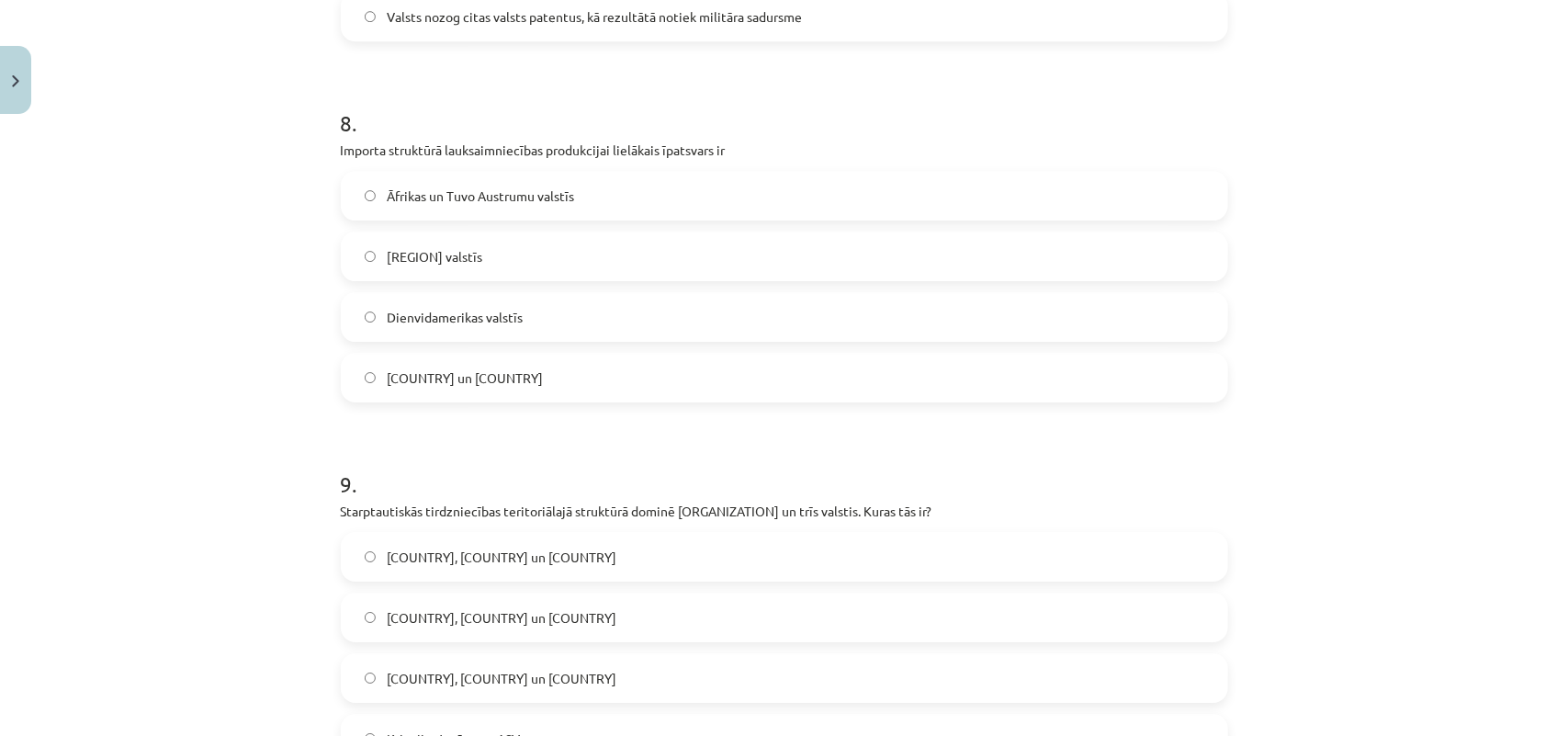 click on "Āfrikas un Tuvo Austrumu valstīs" 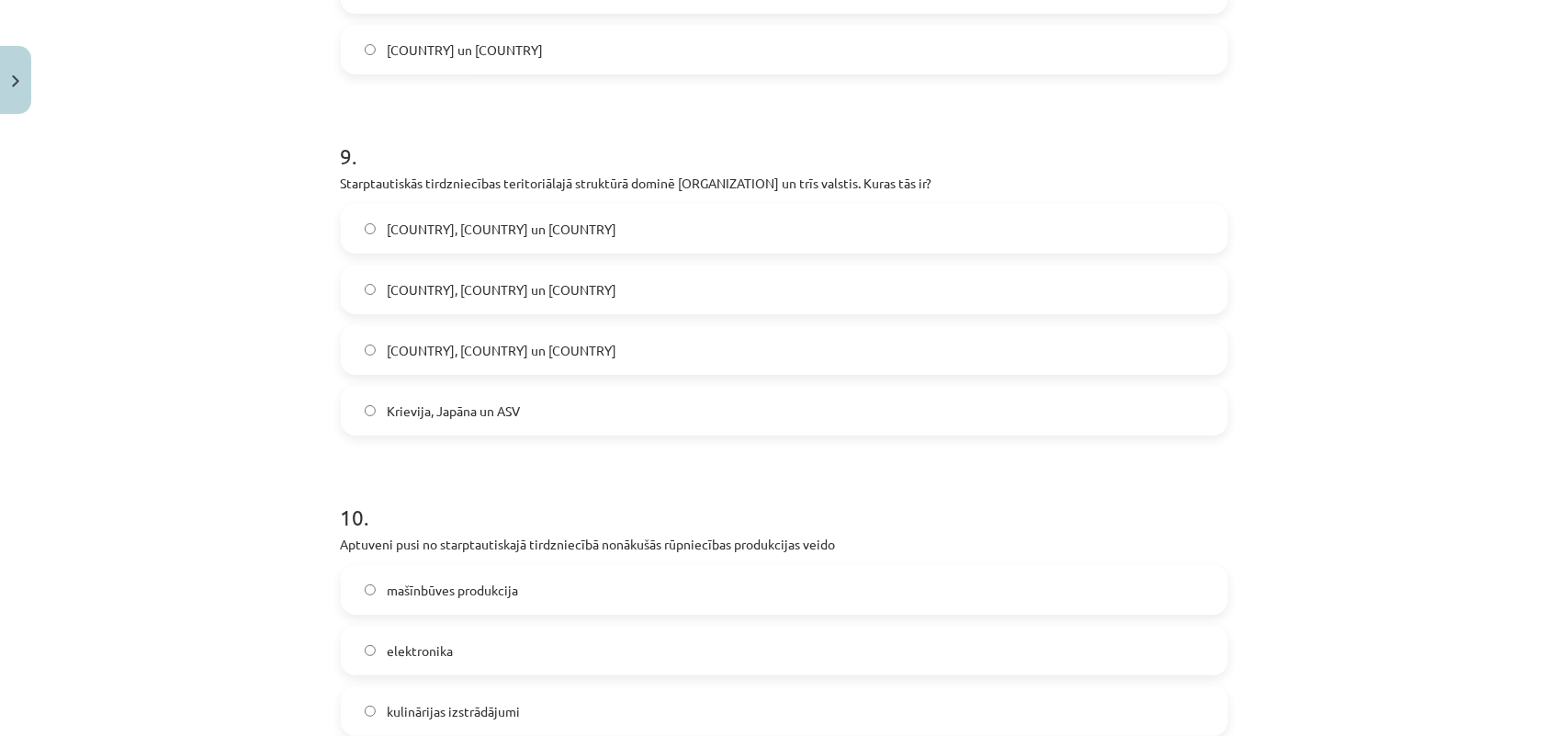scroll, scrollTop: 2917, scrollLeft: 0, axis: vertical 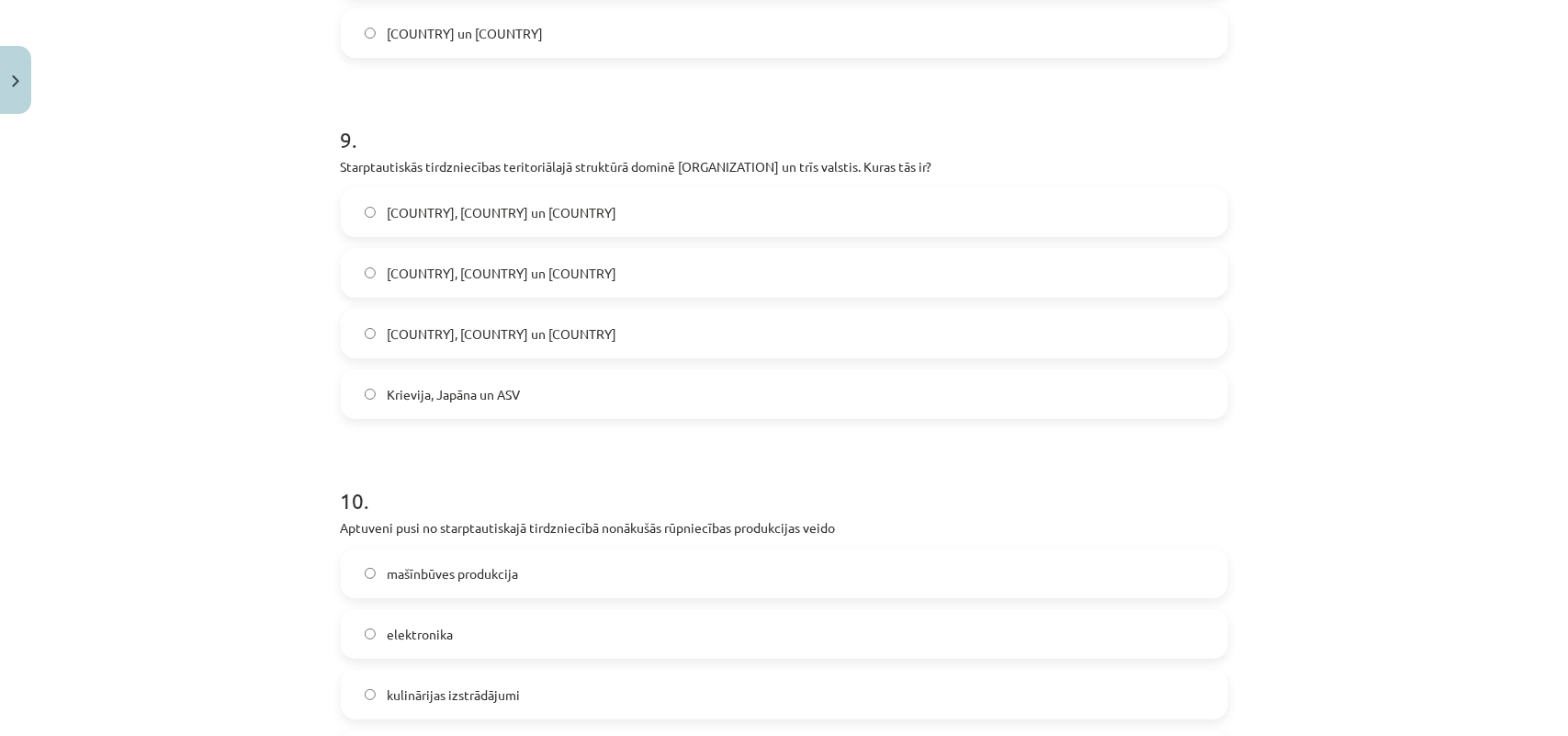 click on "[COUNTRY], [COUNTRY] un [COUNTRY]" 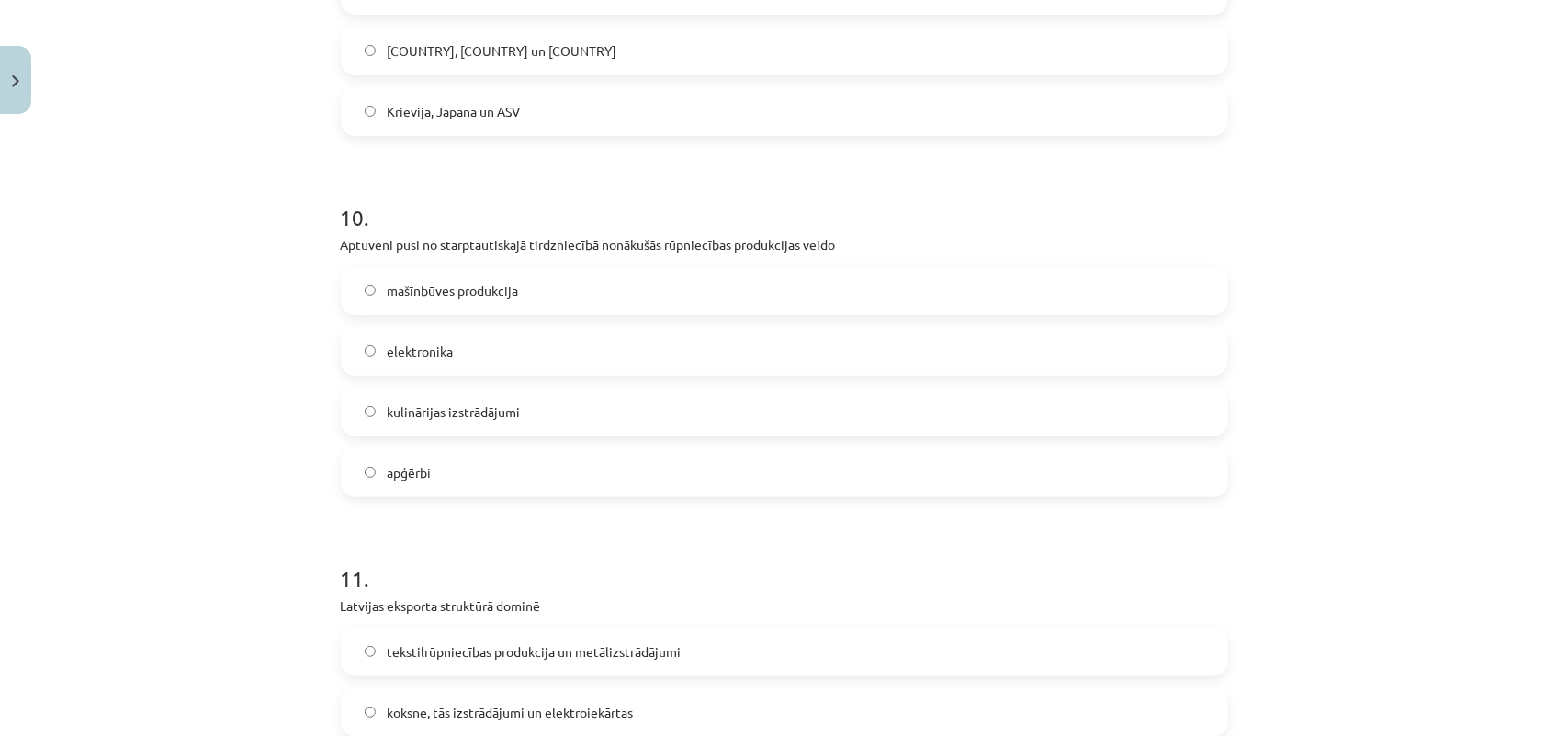 scroll, scrollTop: 3262, scrollLeft: 0, axis: vertical 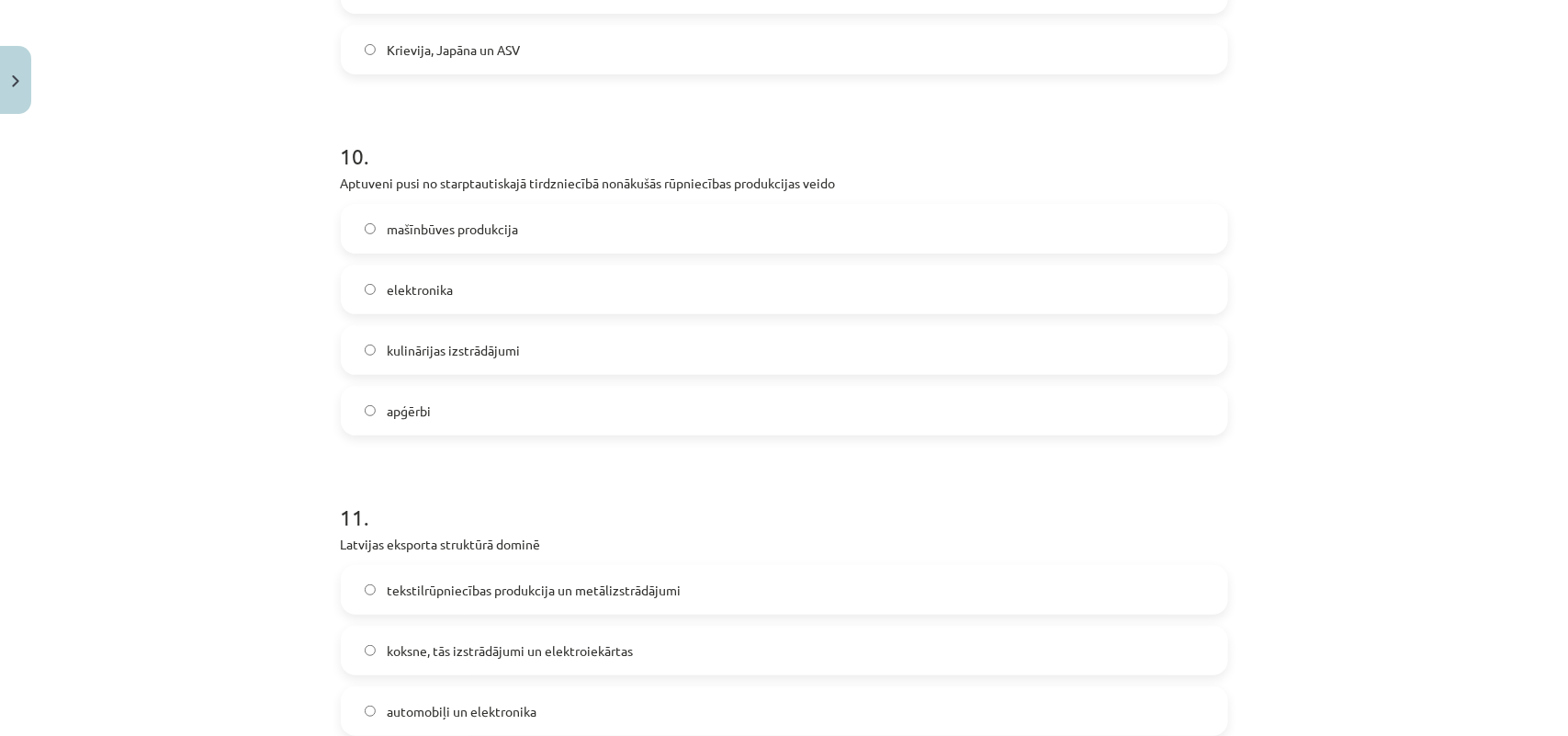 click on "mašīnbūves produkcija" 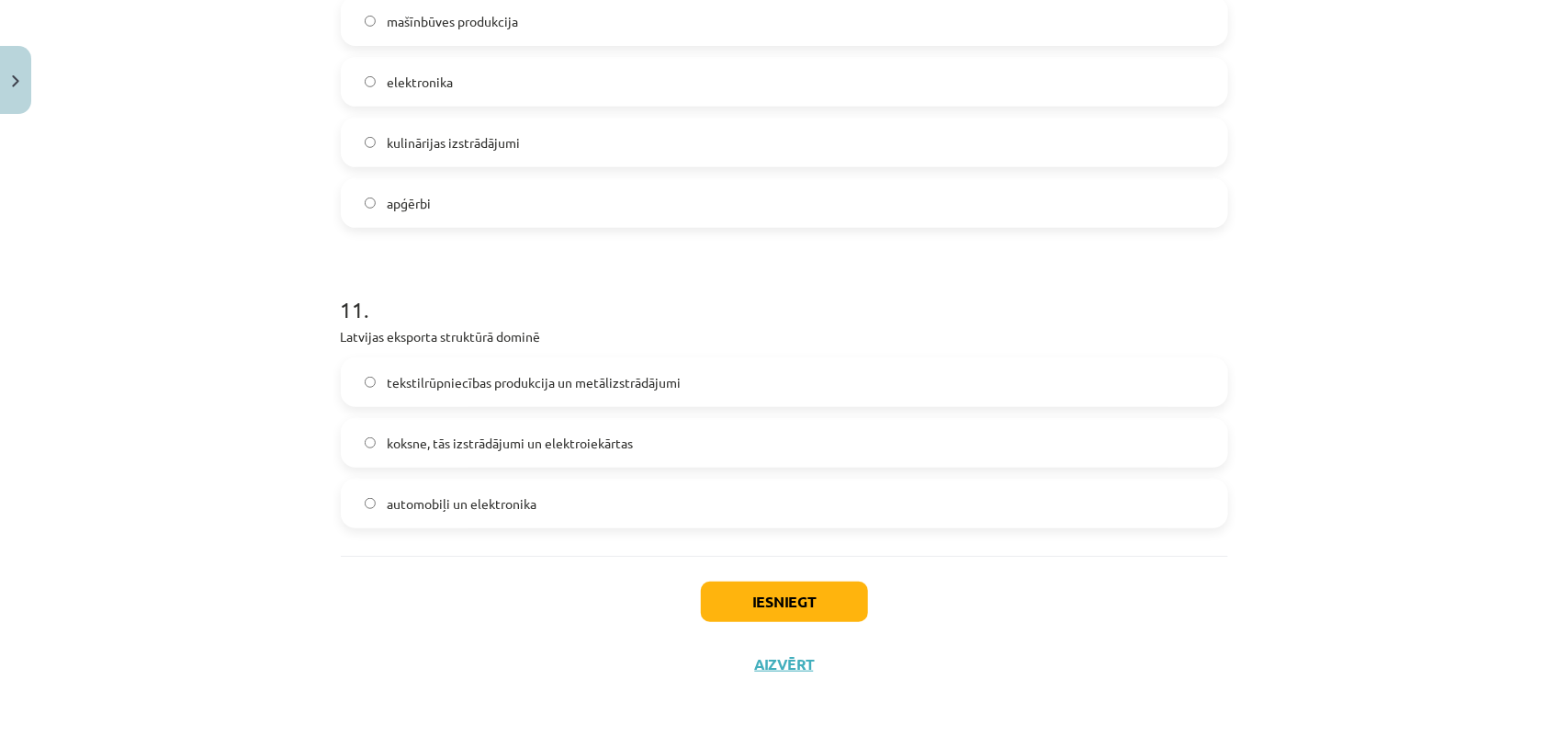 scroll, scrollTop: 3474, scrollLeft: 0, axis: vertical 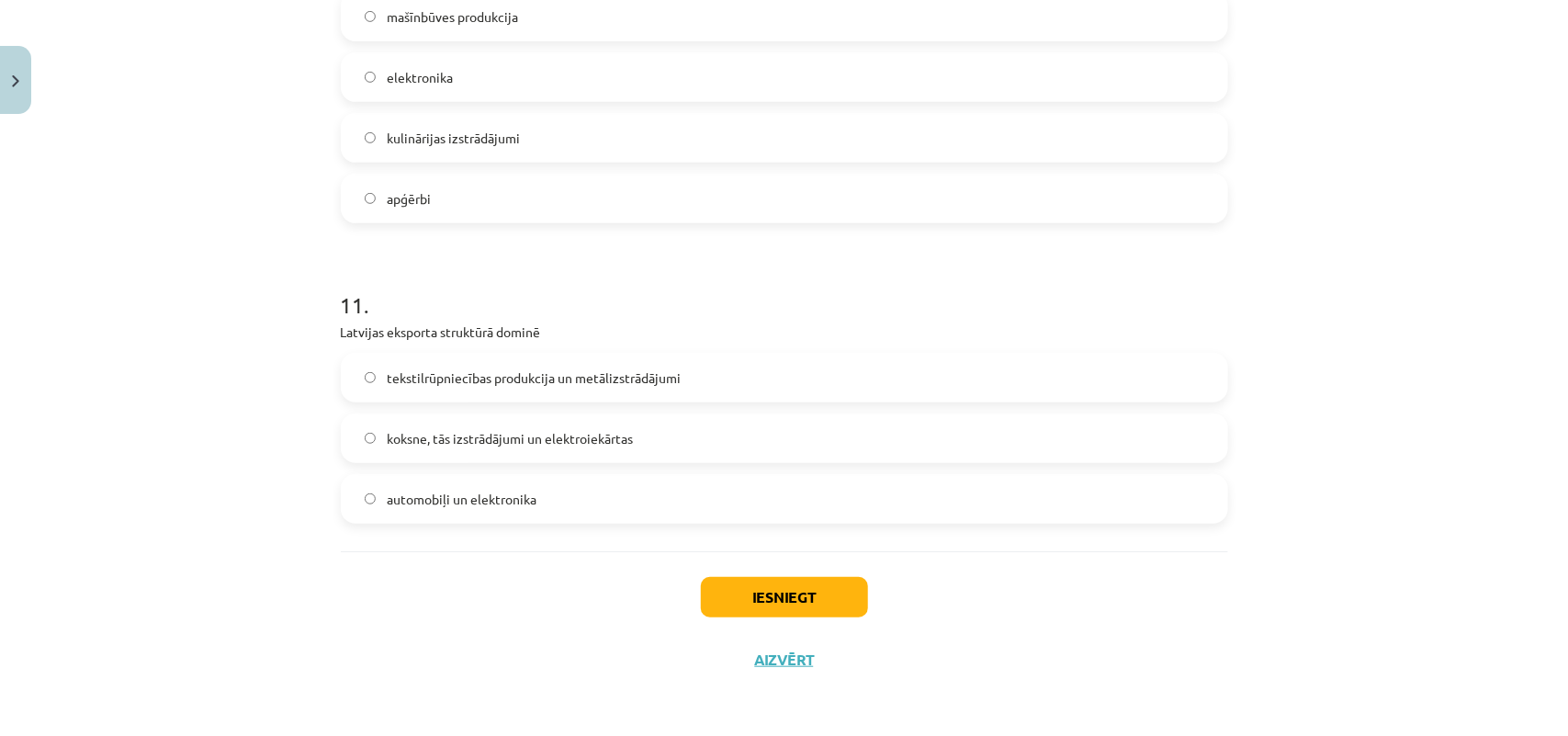 click on "koksne, tās izstrādājumi un elektroiekārtas" 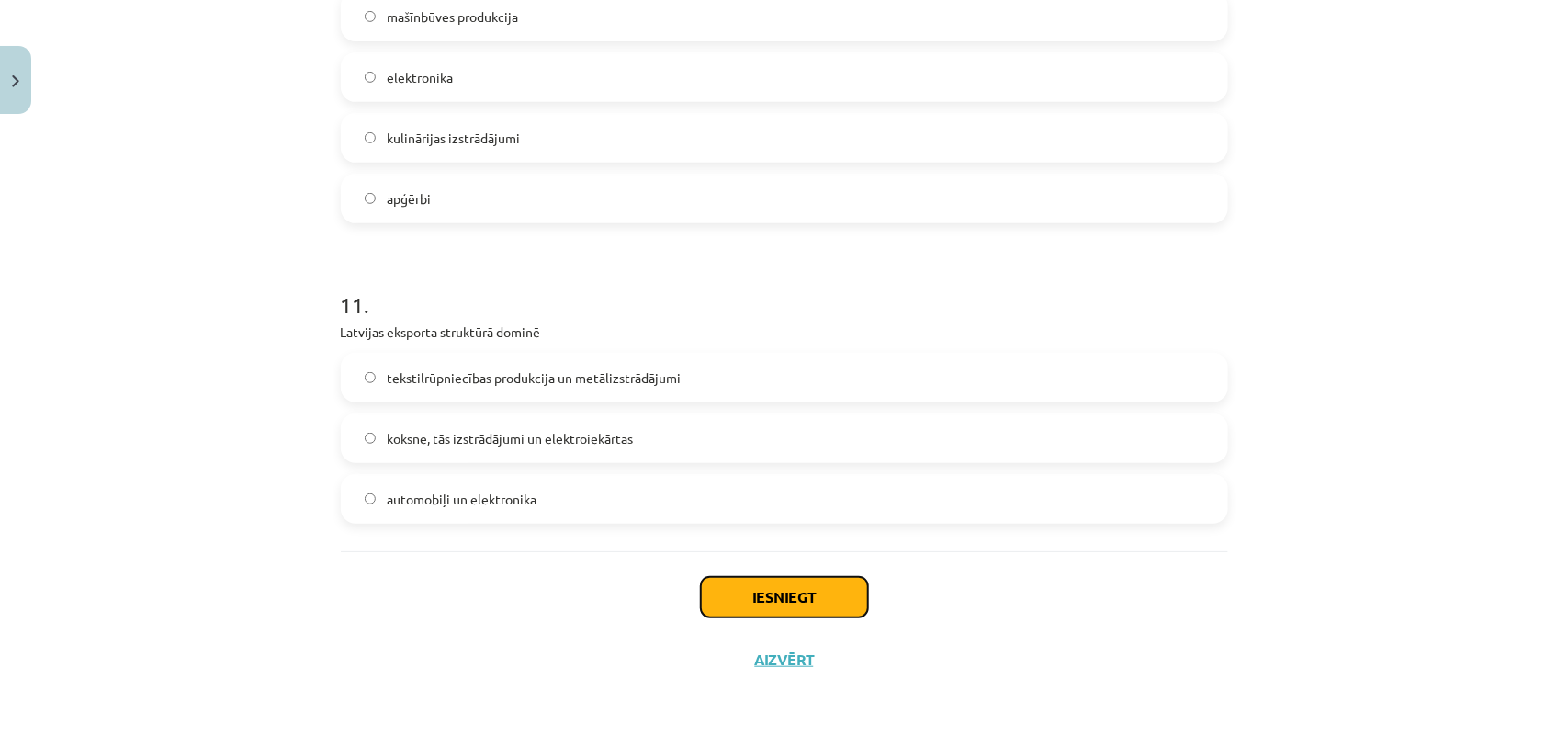 click on "Iesniegt" 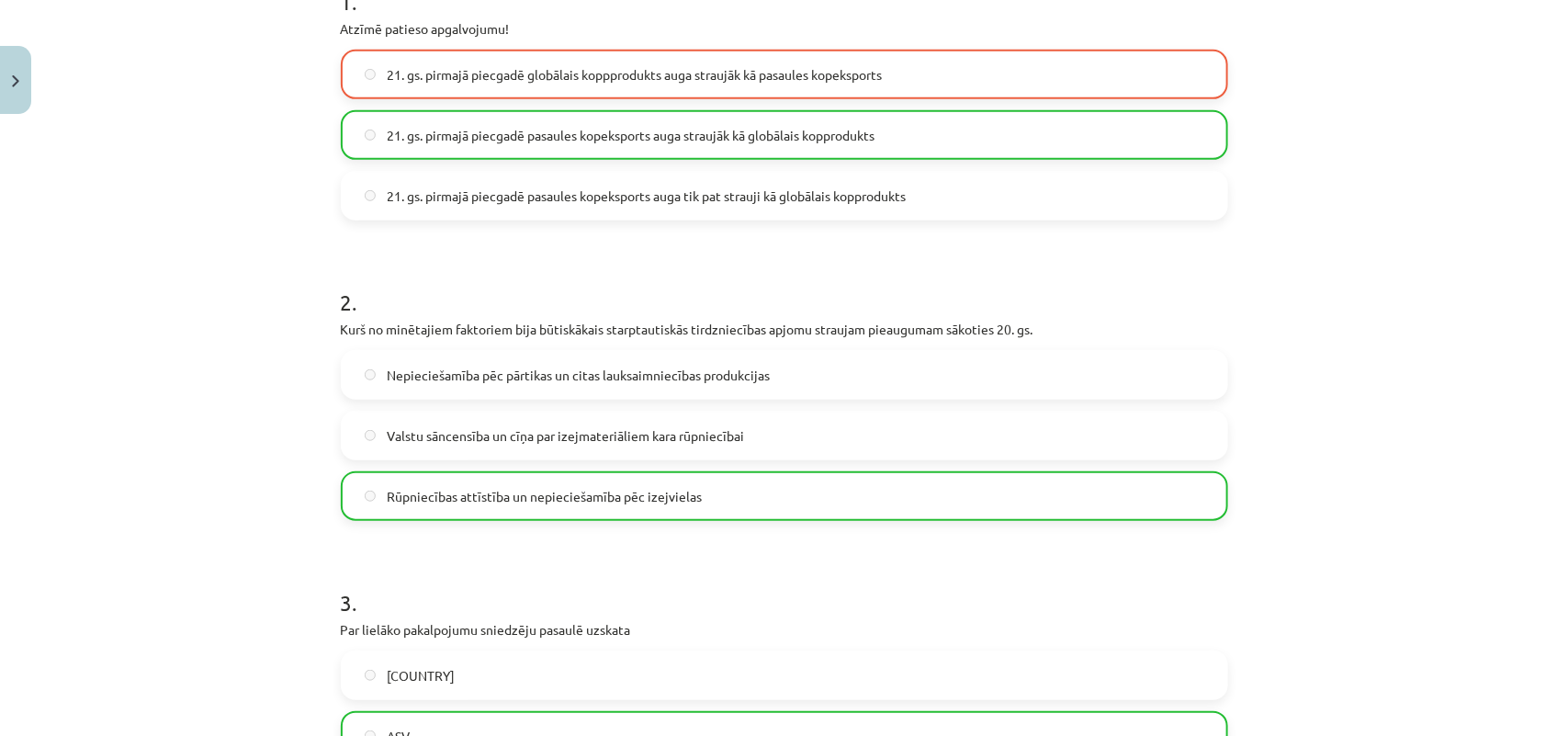 scroll, scrollTop: 373, scrollLeft: 0, axis: vertical 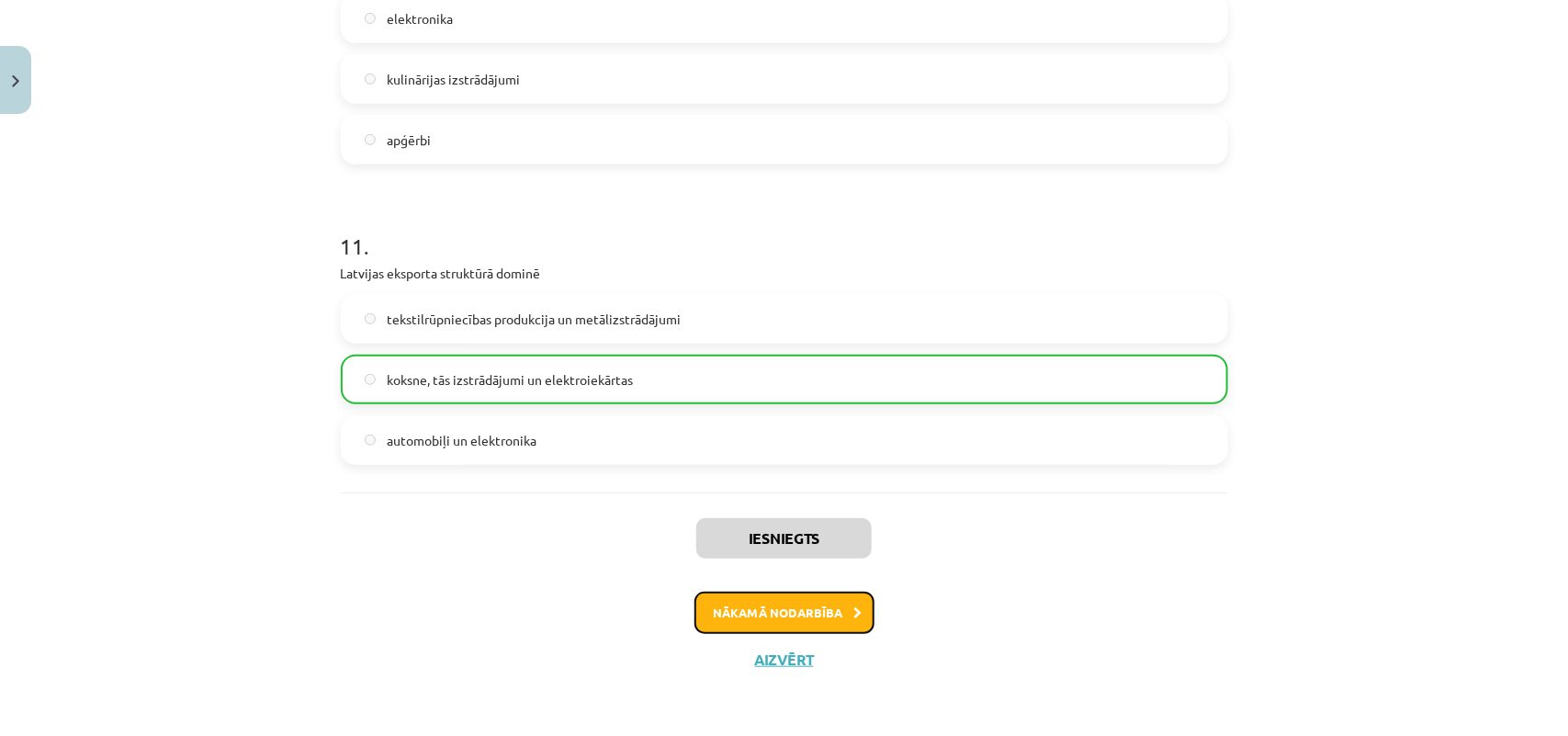 click on "Nākamā nodarbība" 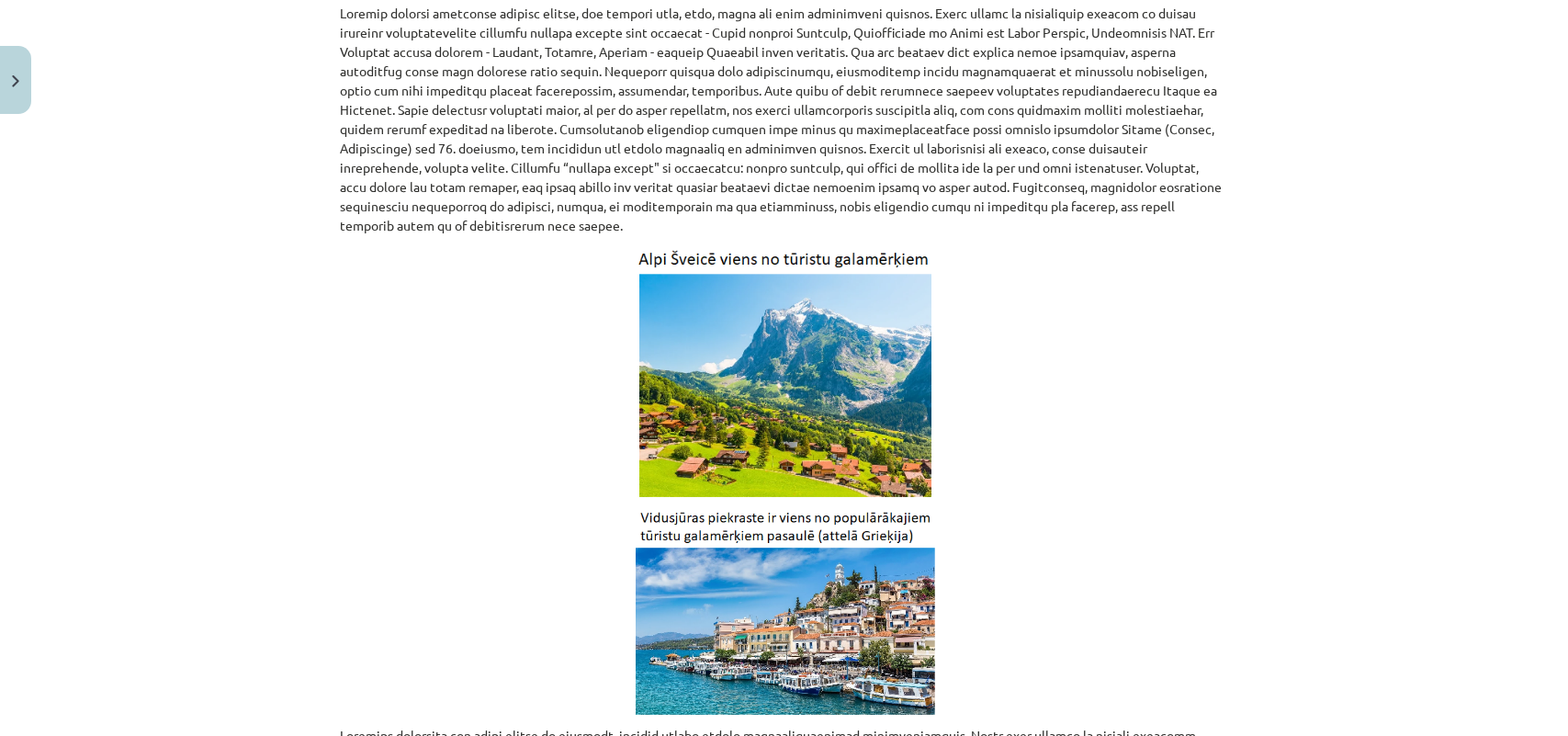 scroll, scrollTop: 2893, scrollLeft: 0, axis: vertical 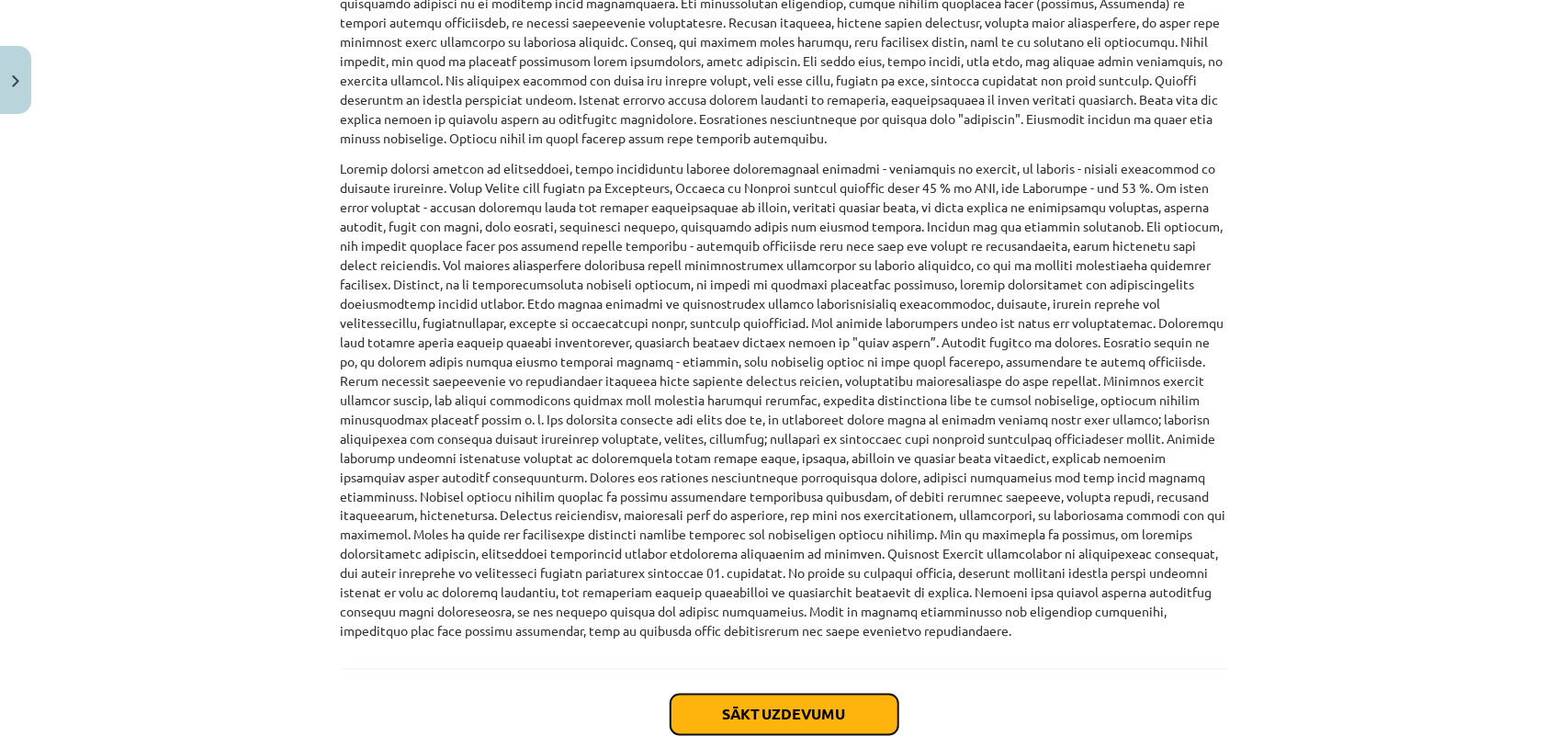 click on "Sākt uzdevumu" 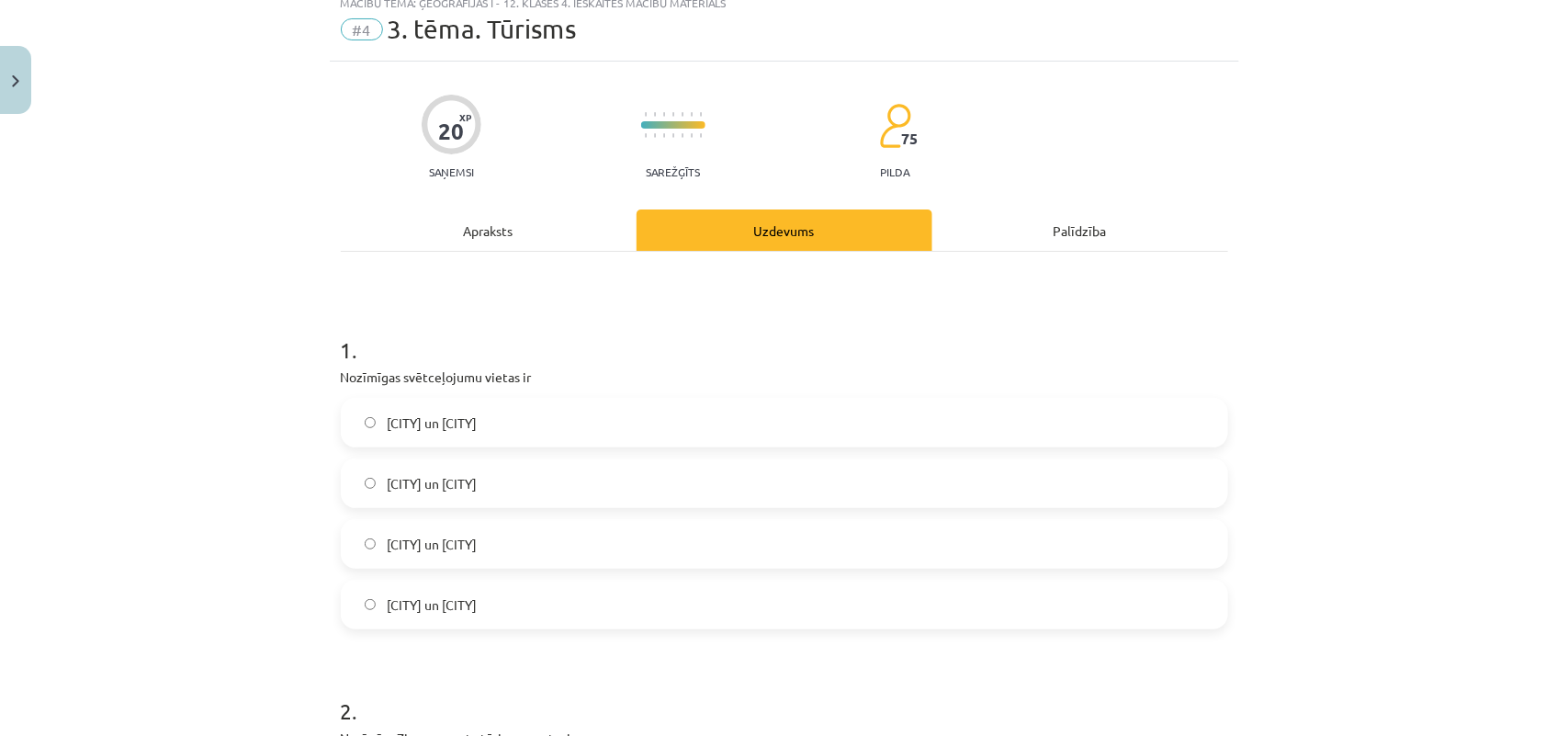 scroll, scrollTop: 46, scrollLeft: 0, axis: vertical 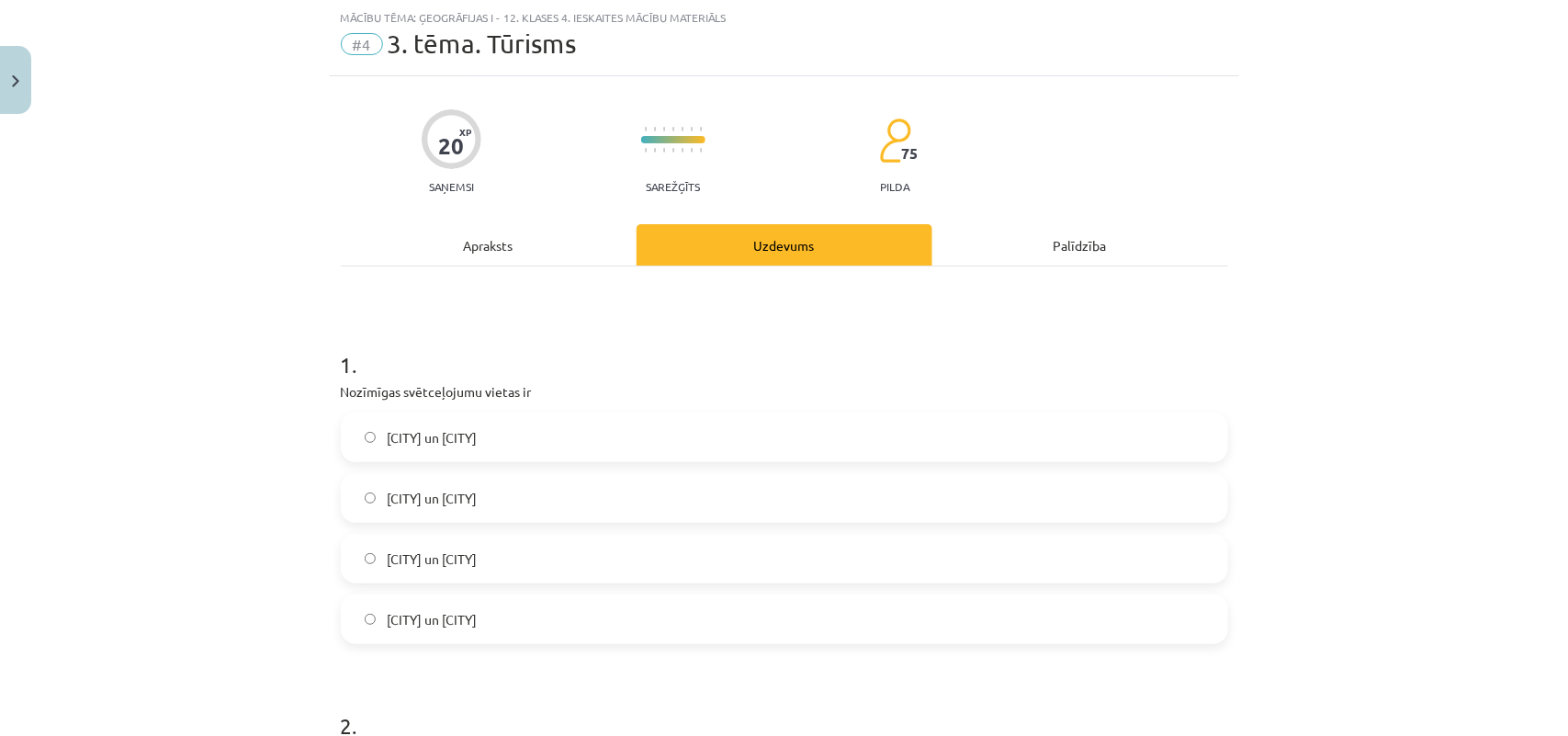 click on "[CITY] un [CITY]" 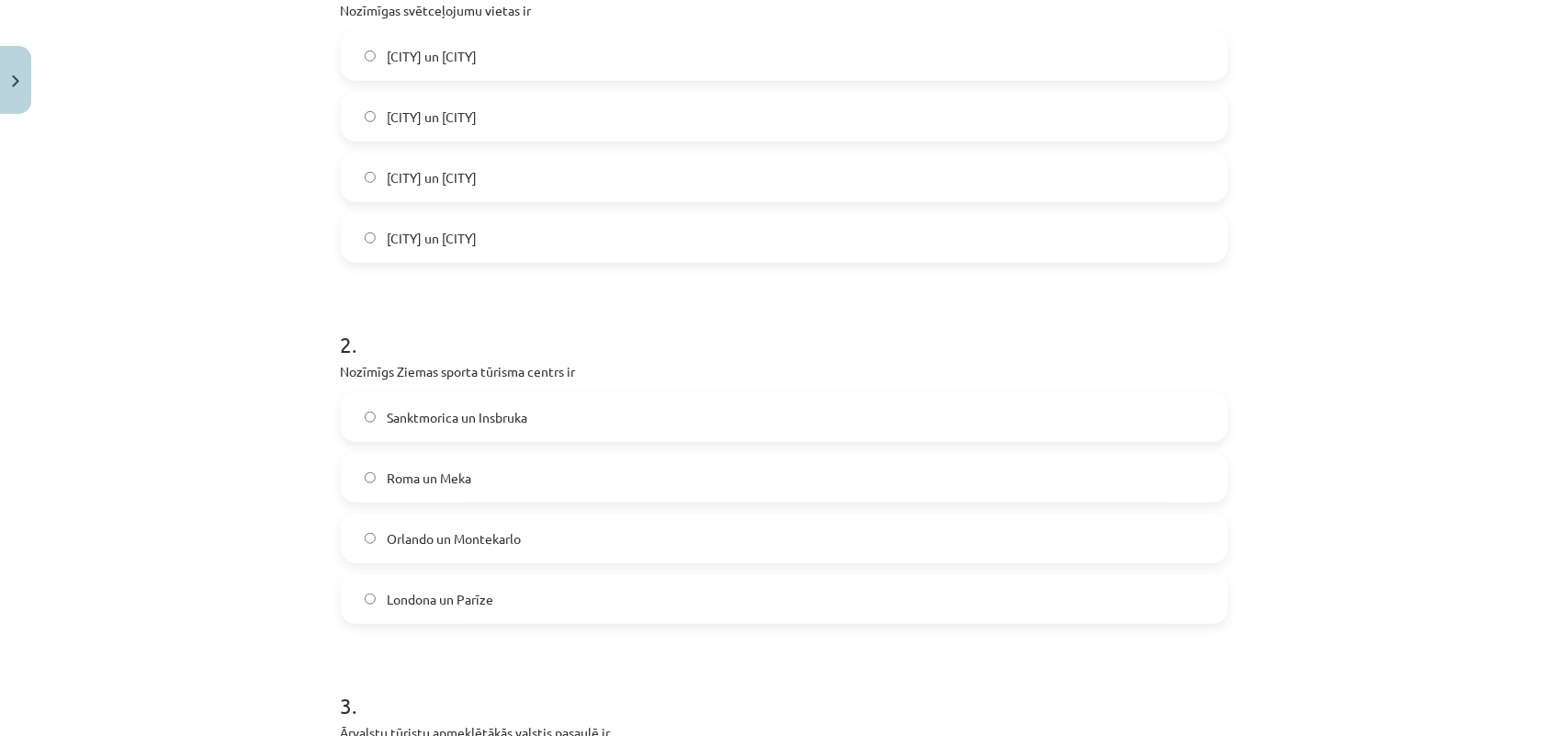scroll, scrollTop: 505, scrollLeft: 0, axis: vertical 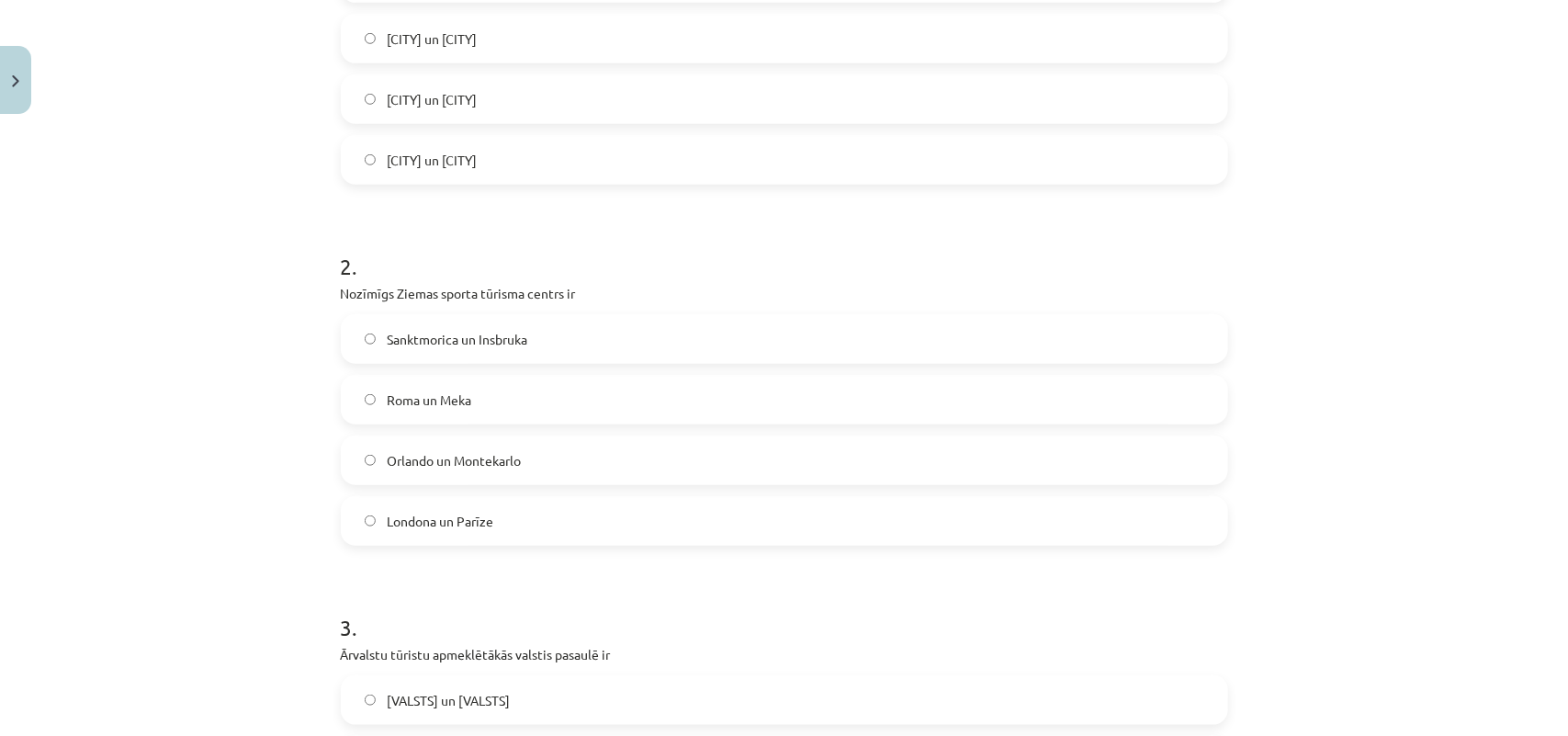 click on "Sanktmorica un Insbruka Roma un Meka Orlando un Montekarlo Londona un Parīze" 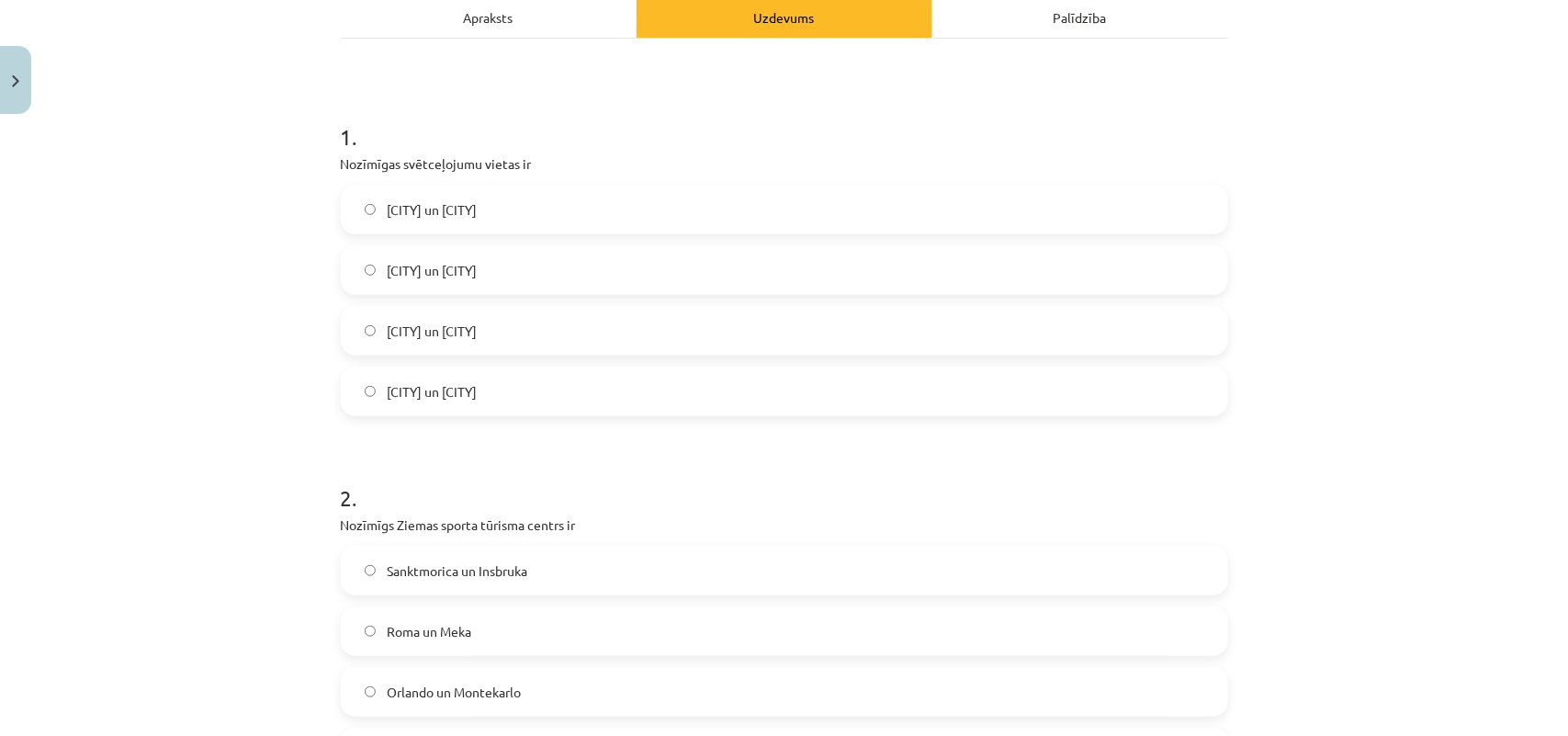 scroll, scrollTop: 276, scrollLeft: 0, axis: vertical 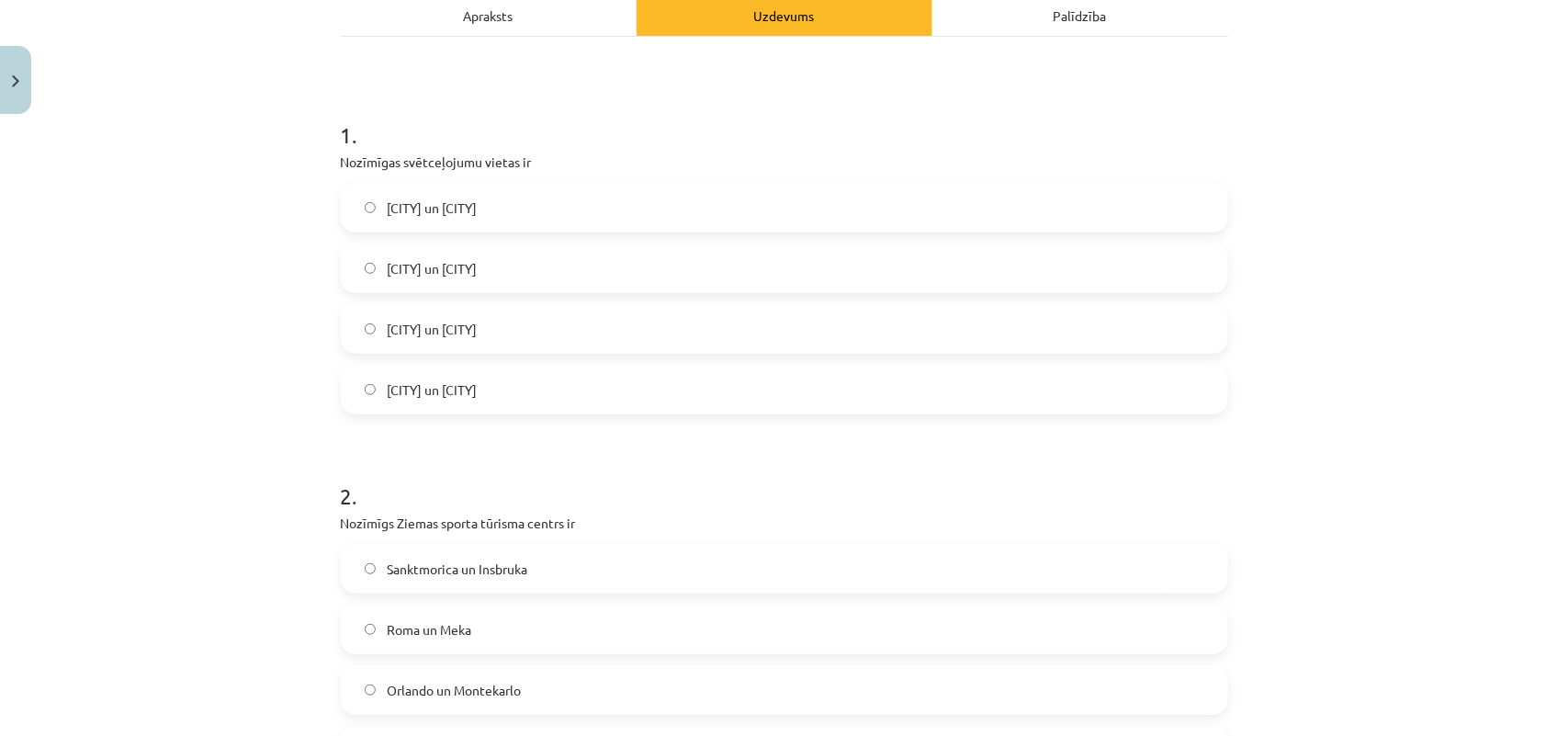 click on "[CITY] un [CITY]" 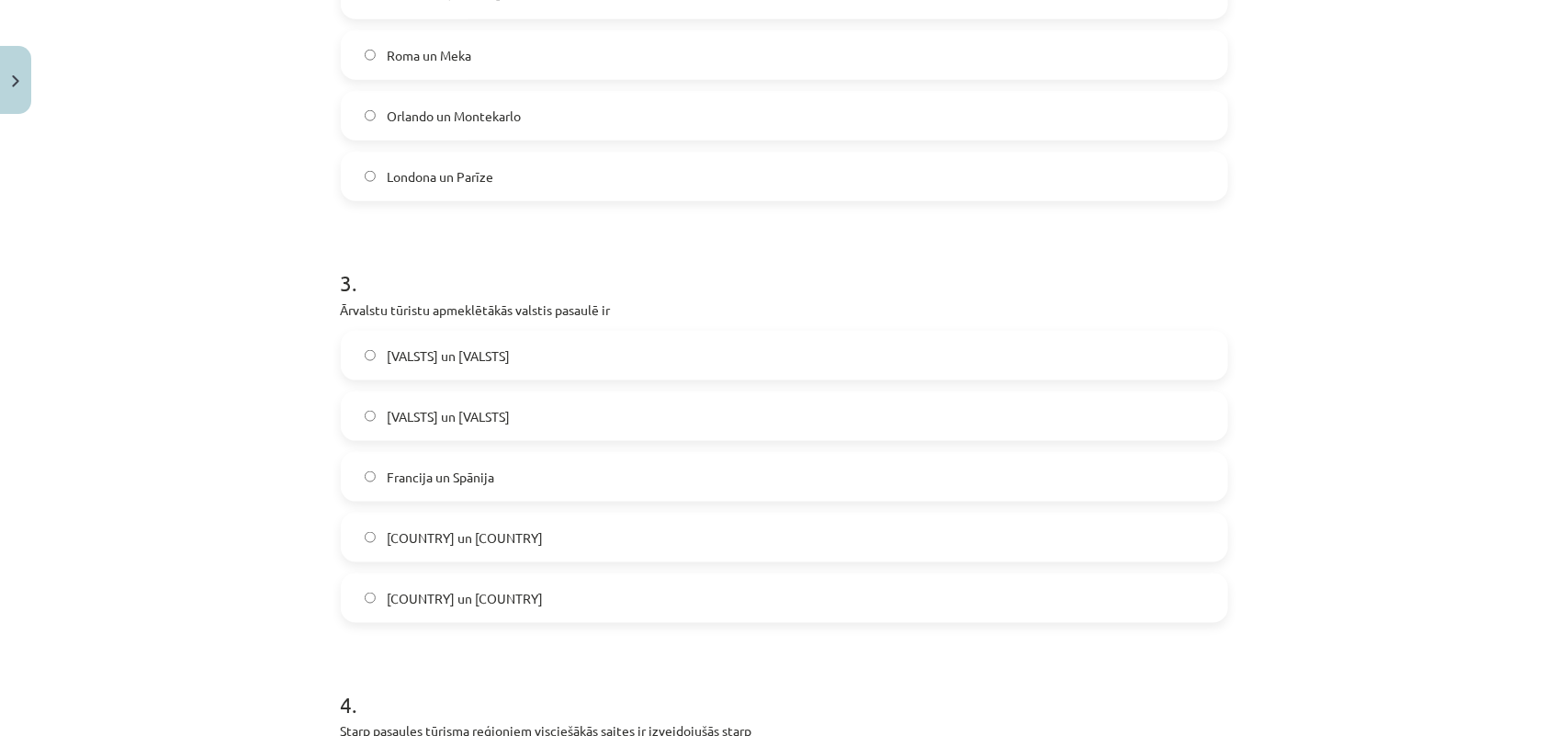 scroll, scrollTop: 965, scrollLeft: 0, axis: vertical 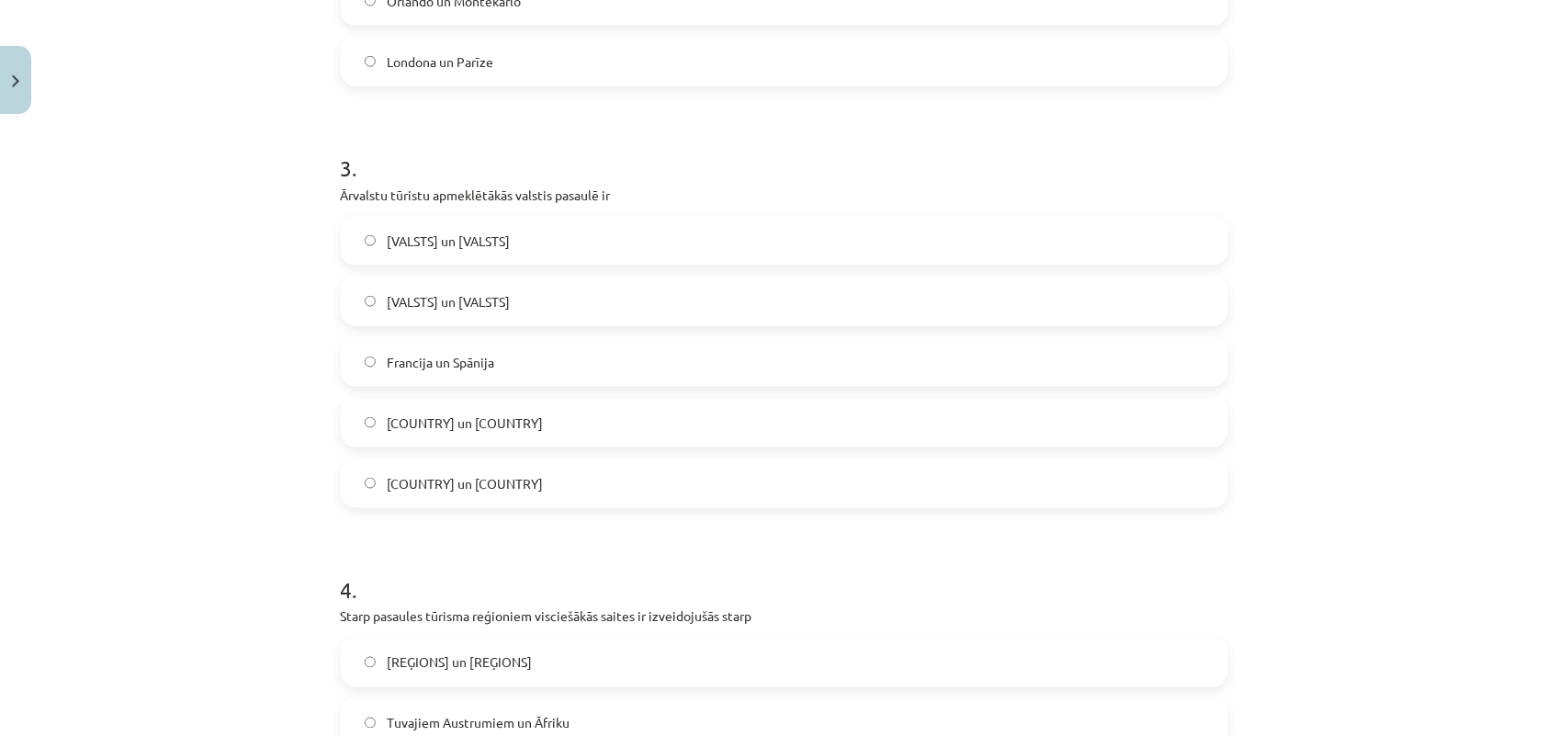 click on "Francija un Spānija" 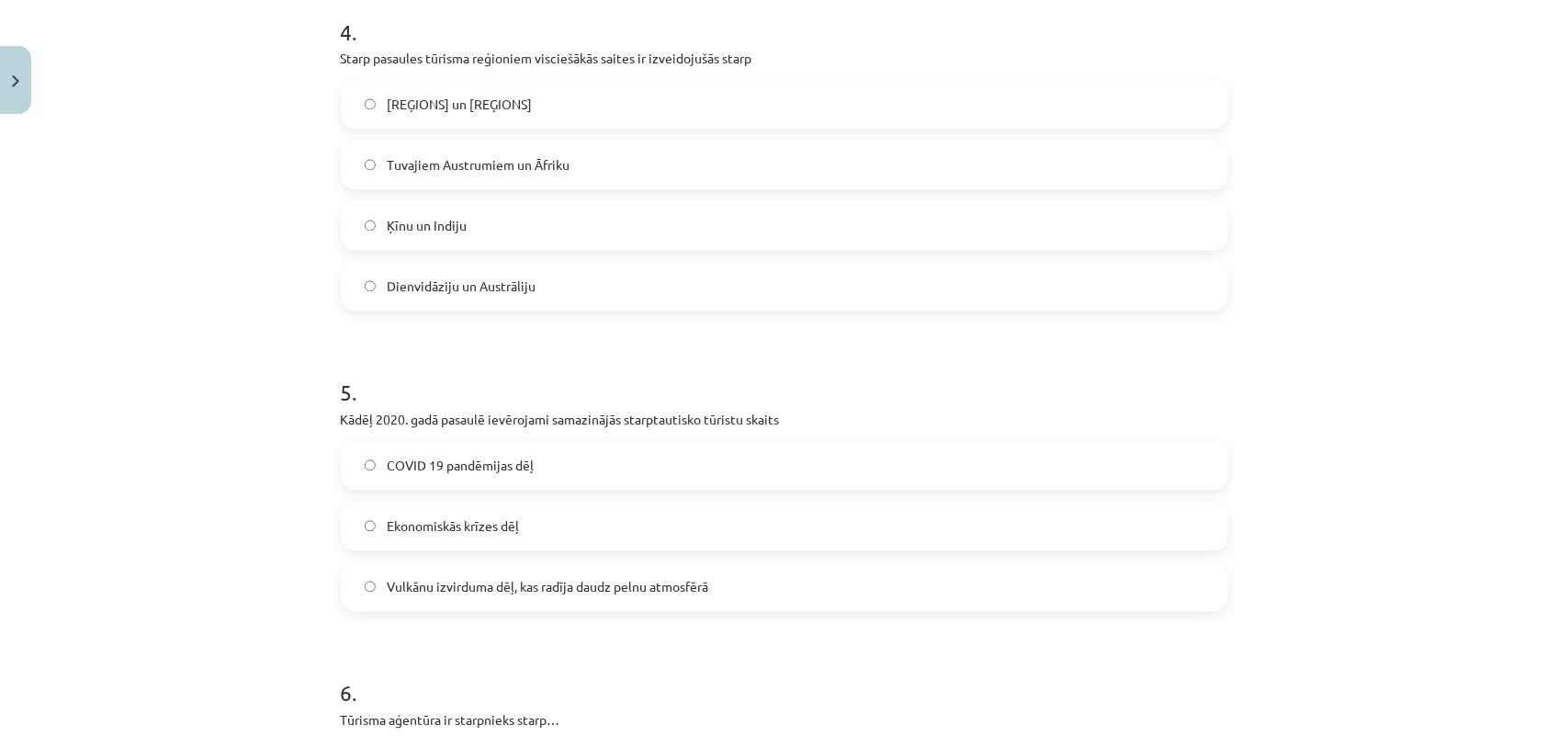 scroll, scrollTop: 1539, scrollLeft: 0, axis: vertical 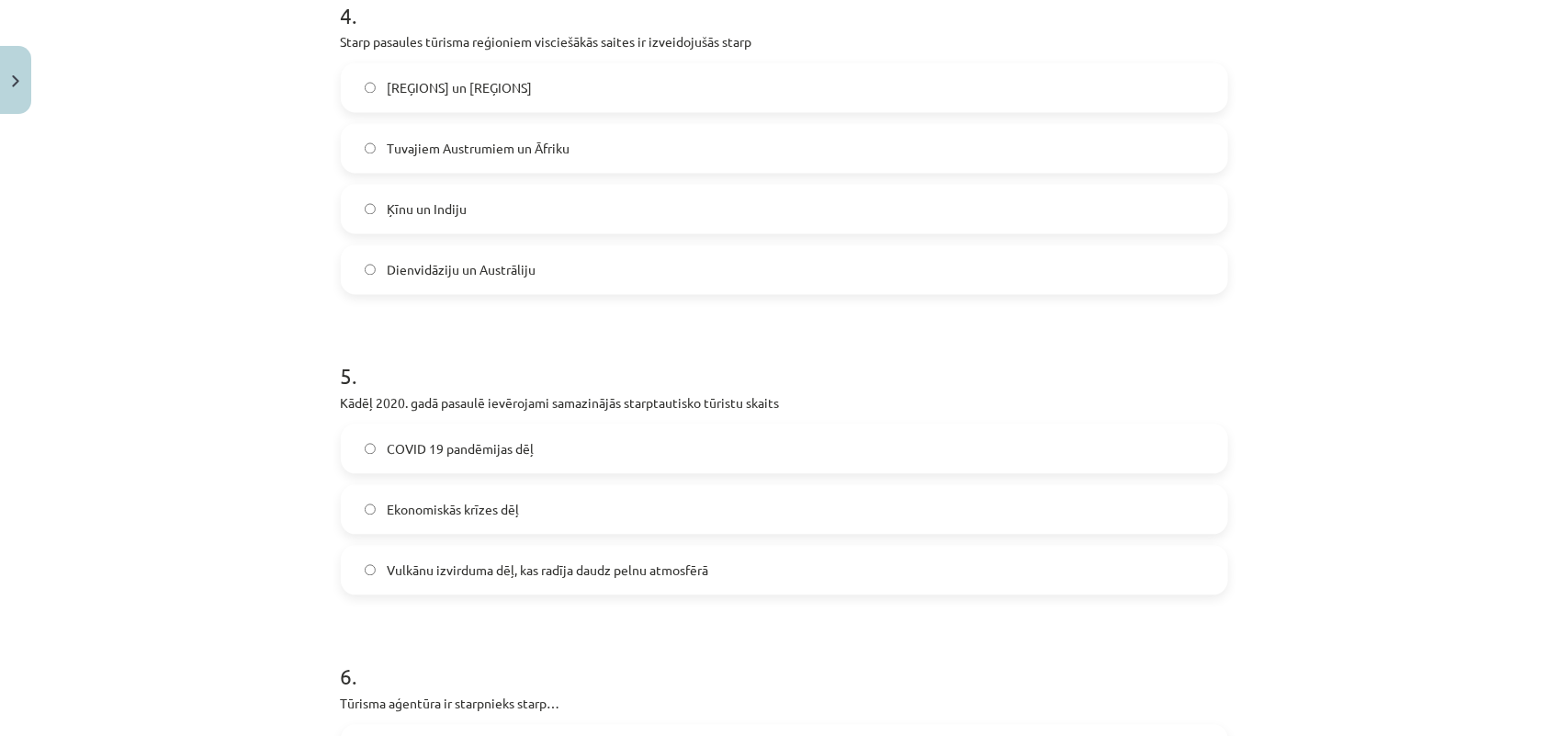 click on "[REĢIONS] un [REĢIONS]" 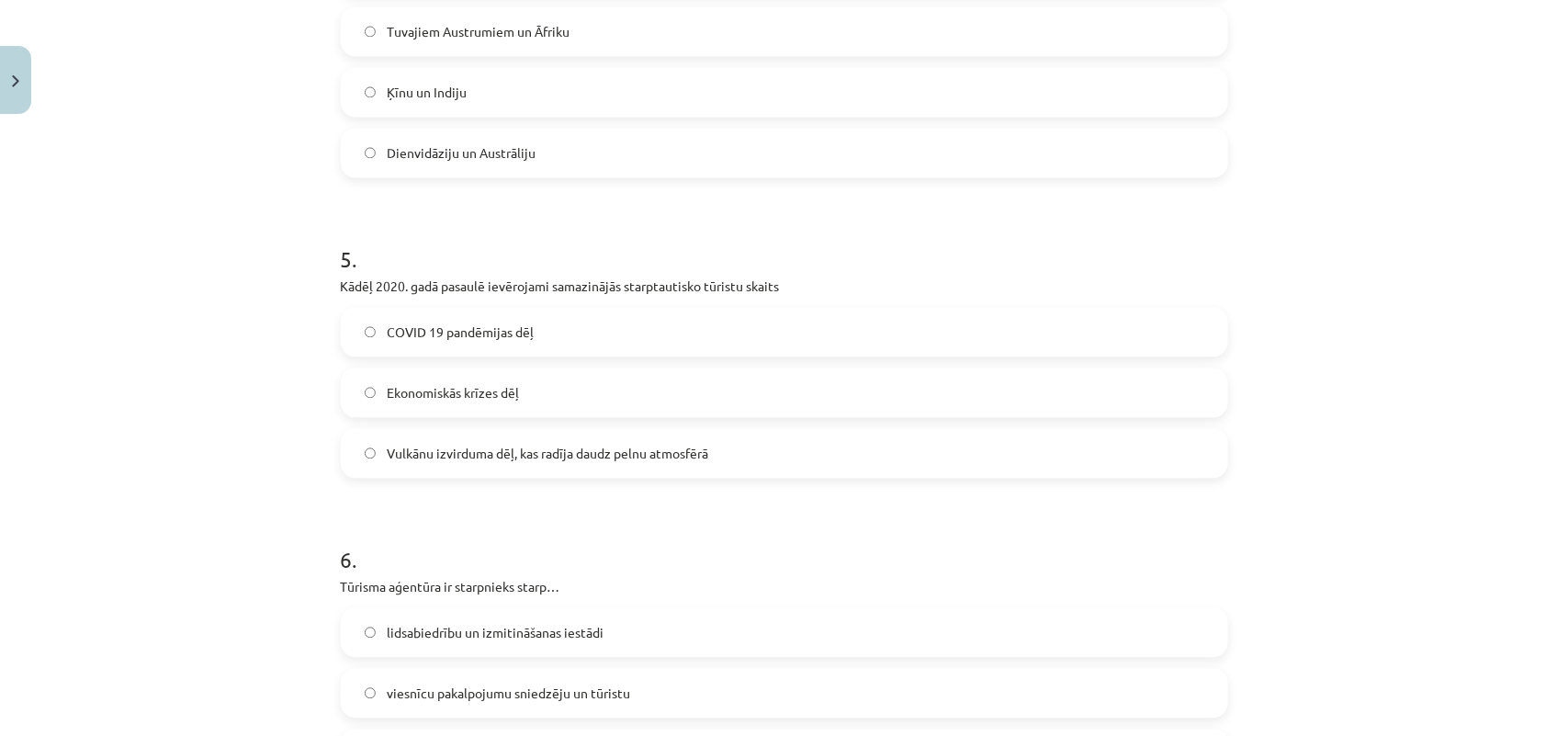 scroll, scrollTop: 1769, scrollLeft: 0, axis: vertical 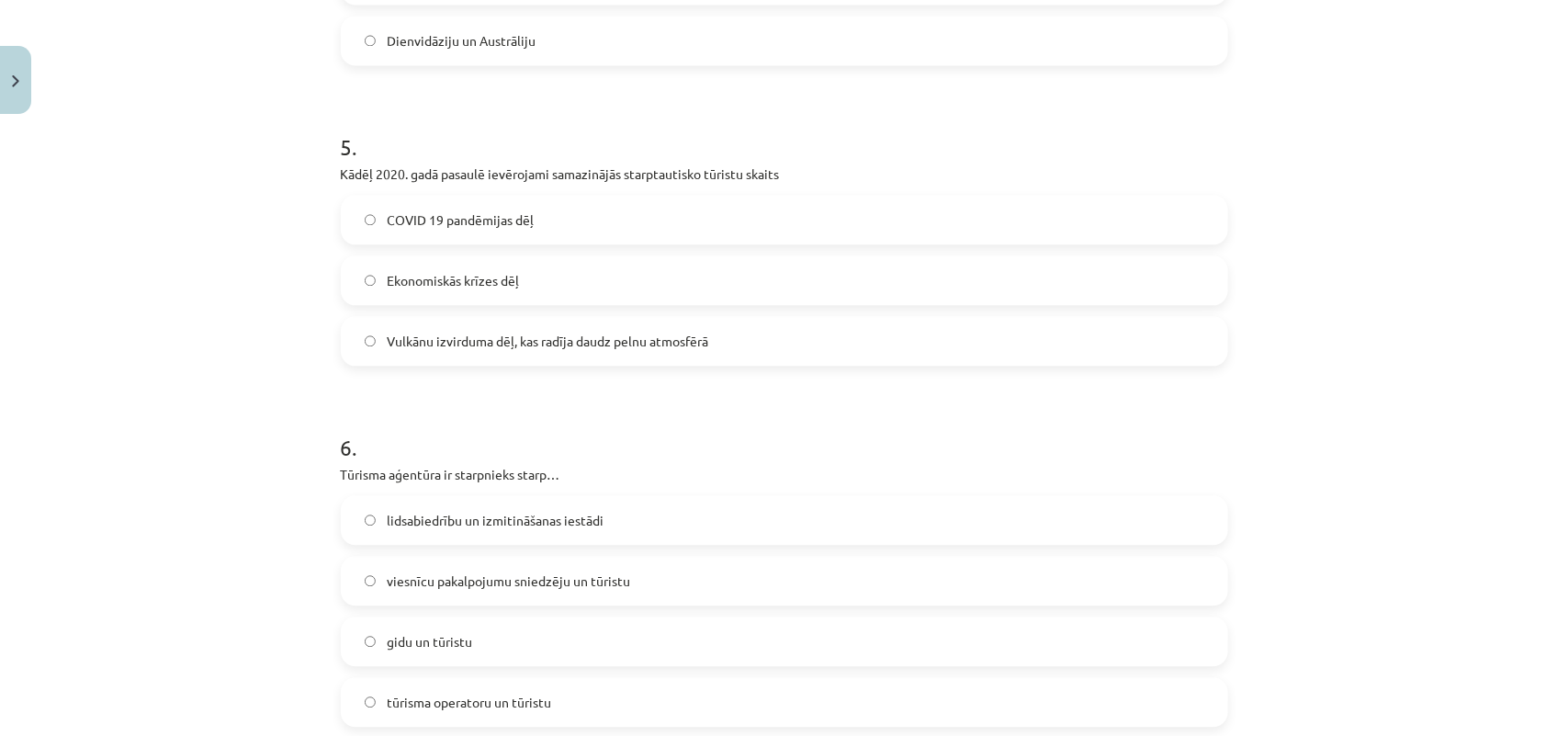 click on "COVID 19 pandēmijas dēļ" 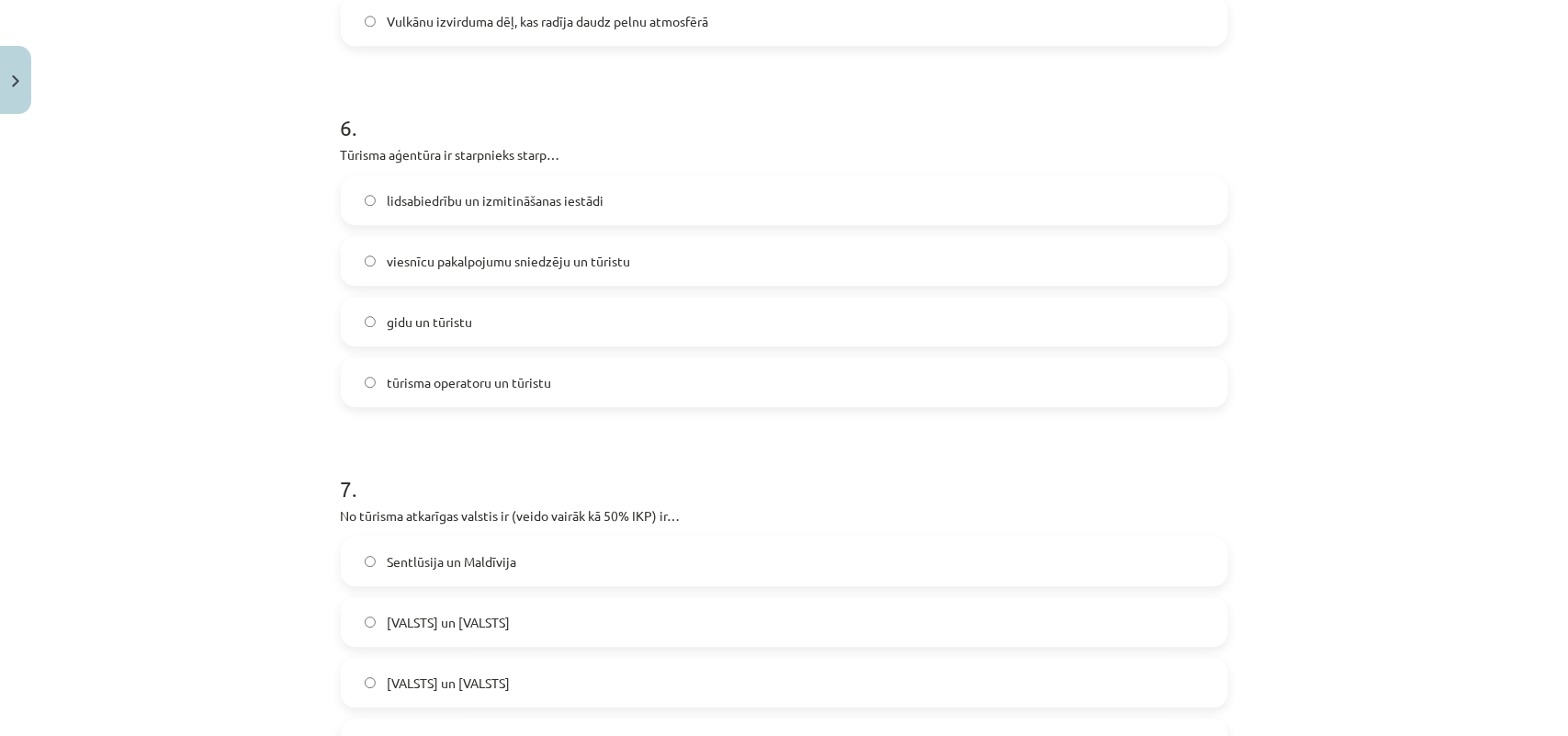 scroll, scrollTop: 2113, scrollLeft: 0, axis: vertical 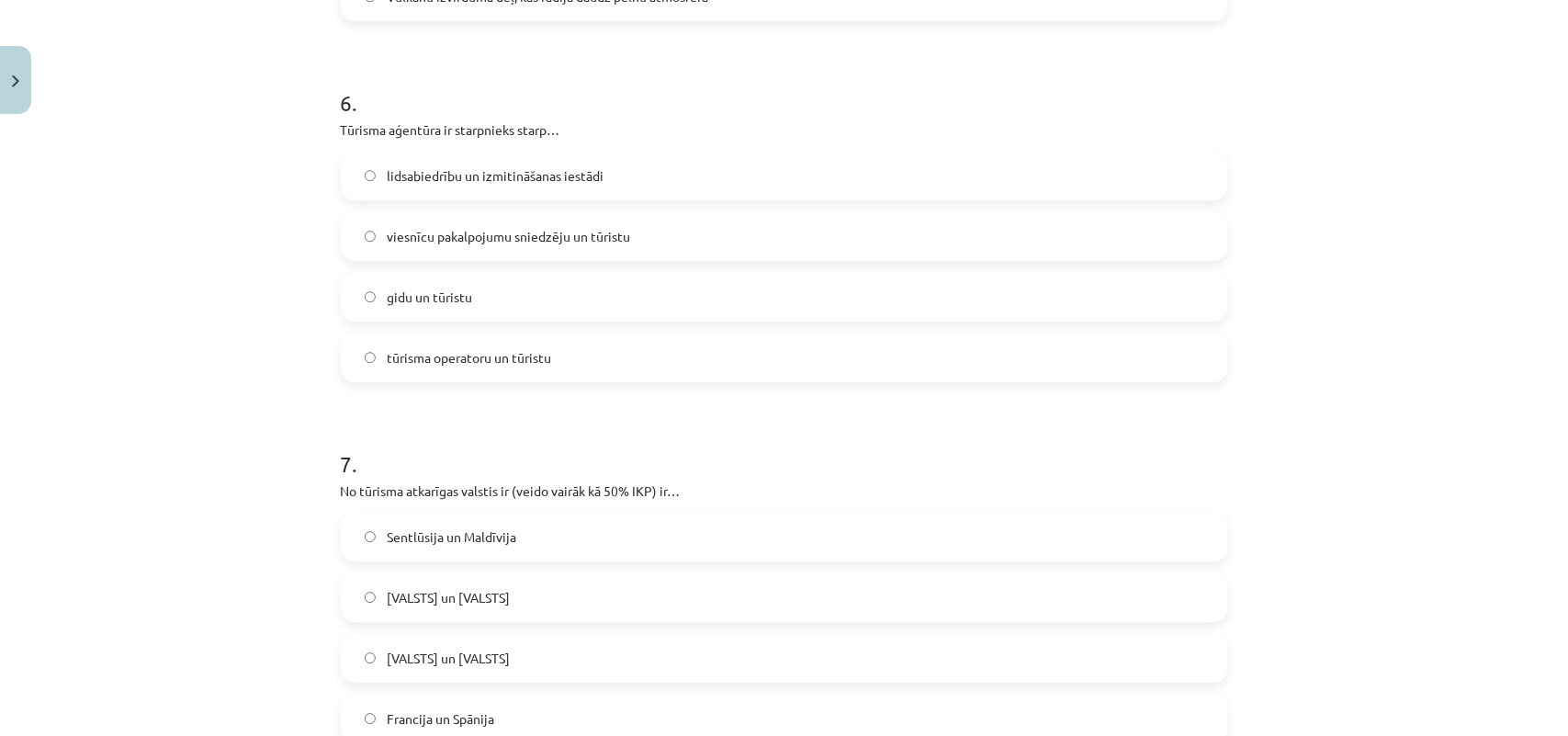 click on "tūrisma operatoru un tūristu" 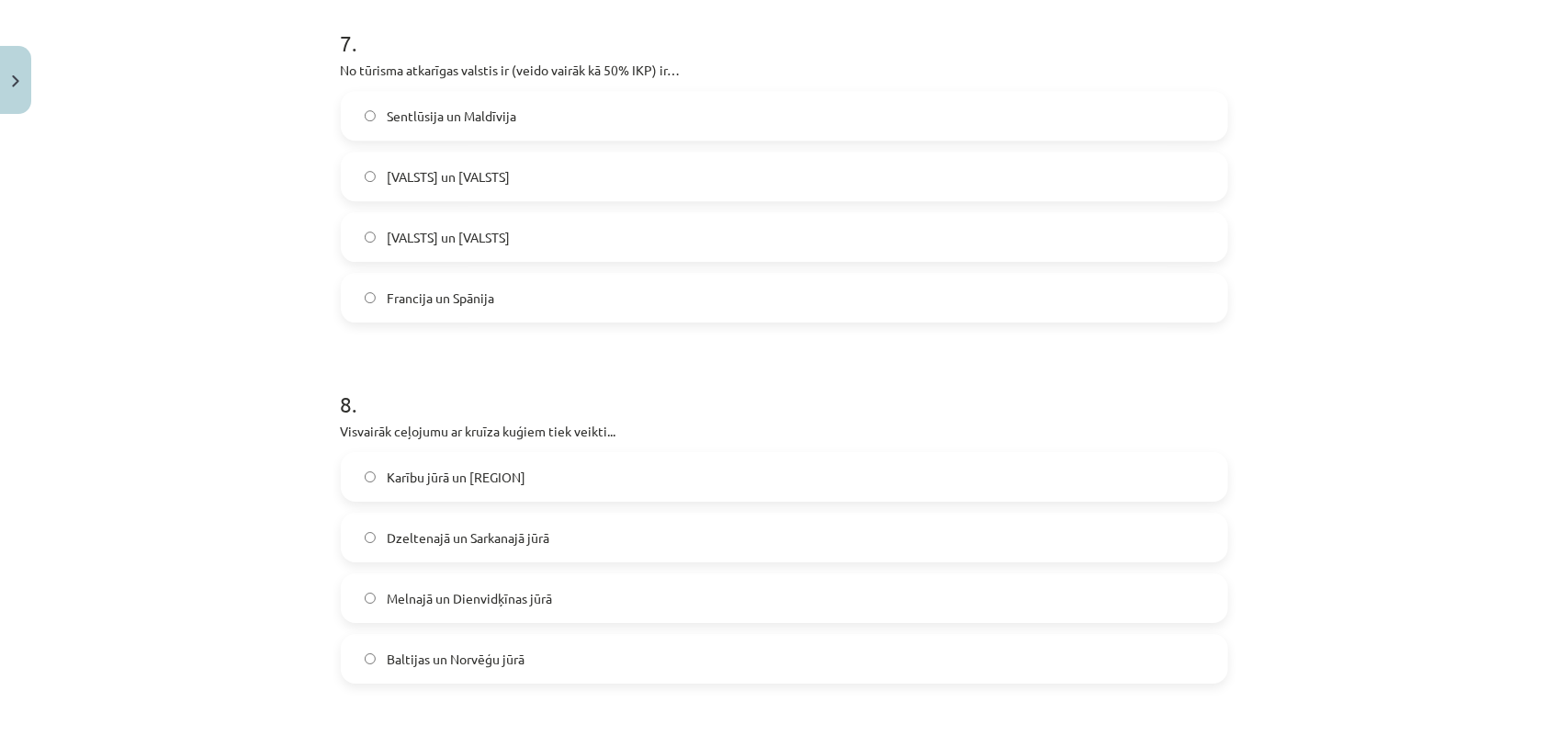 scroll, scrollTop: 2573, scrollLeft: 0, axis: vertical 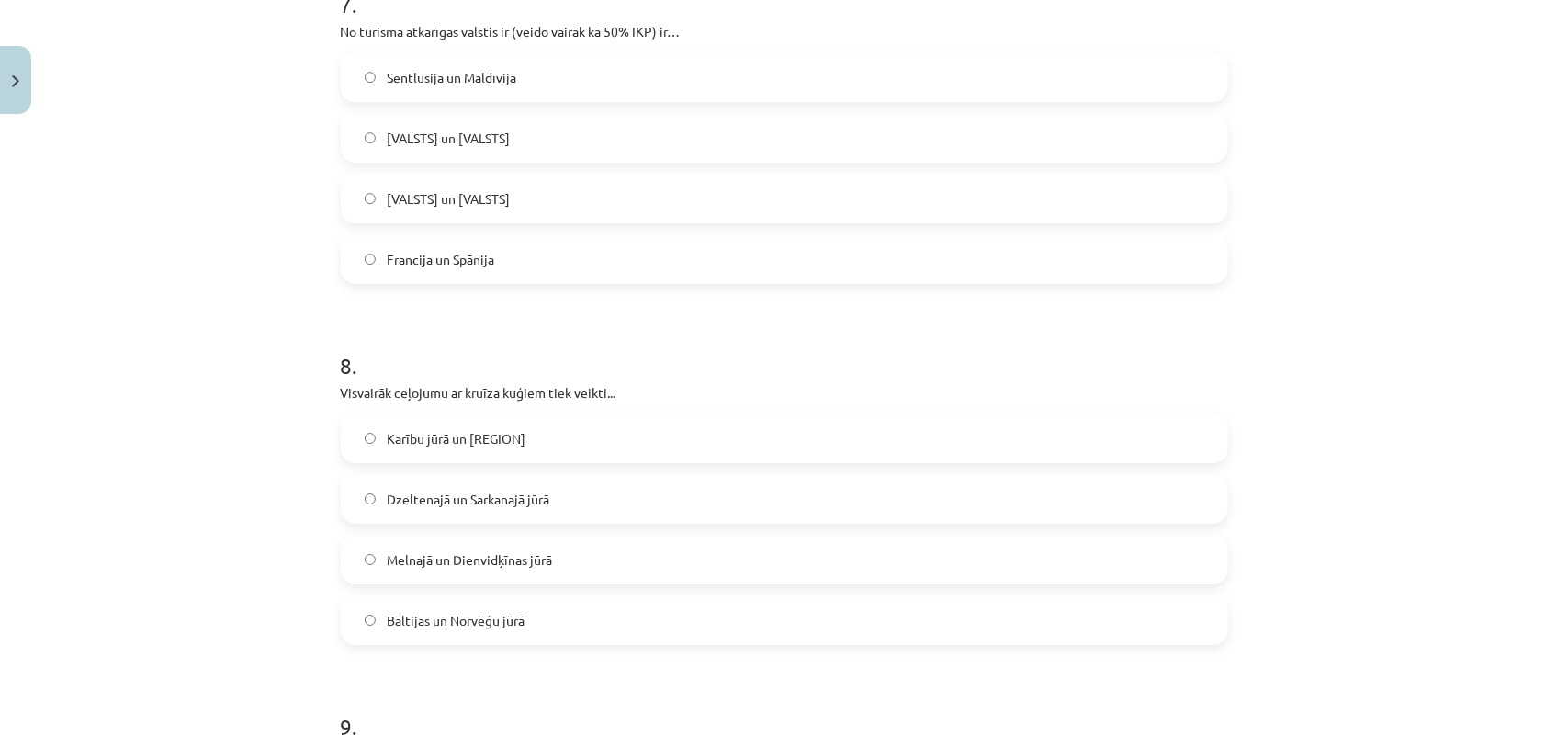 click on "Sentlūsija un Maldīvija" 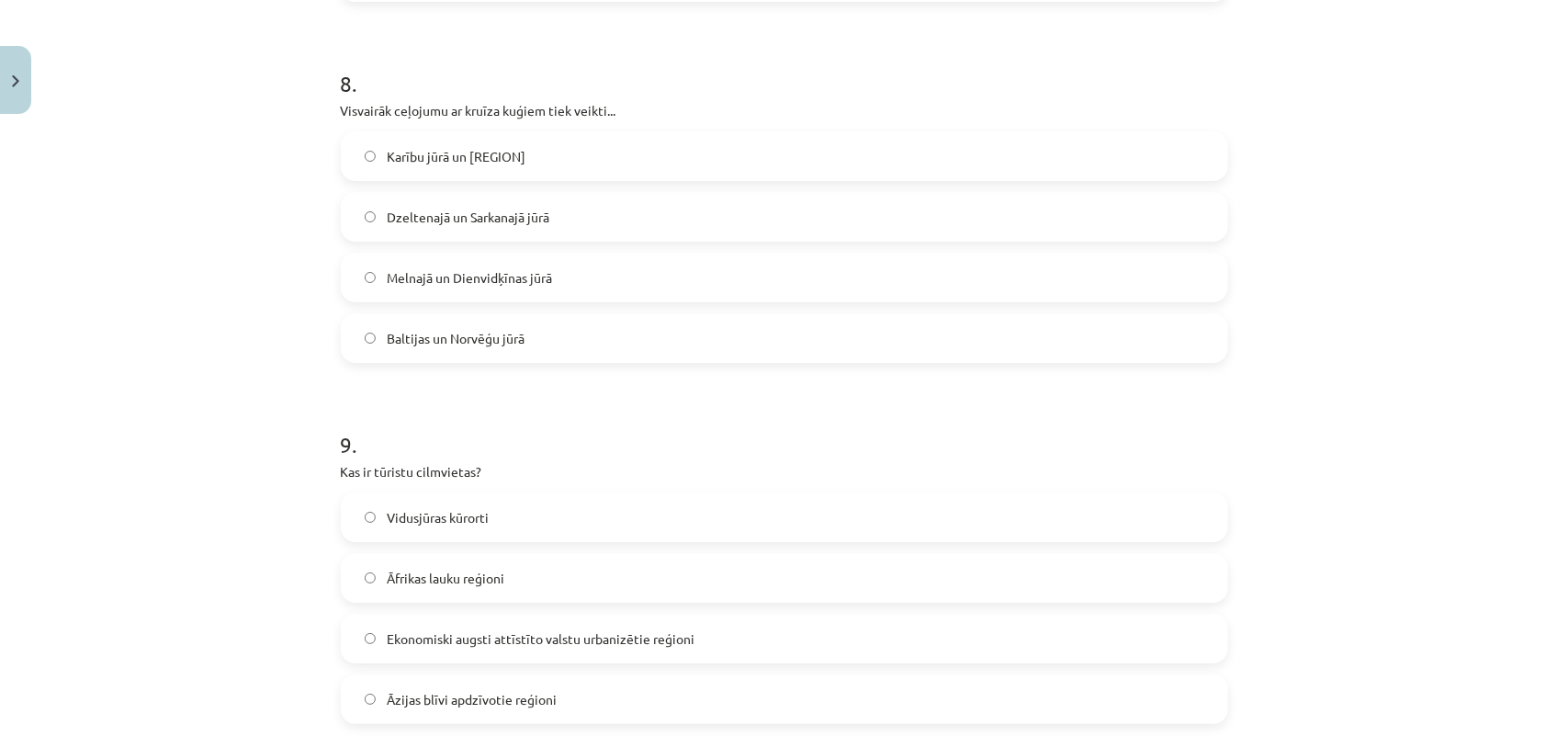 scroll, scrollTop: 2917, scrollLeft: 0, axis: vertical 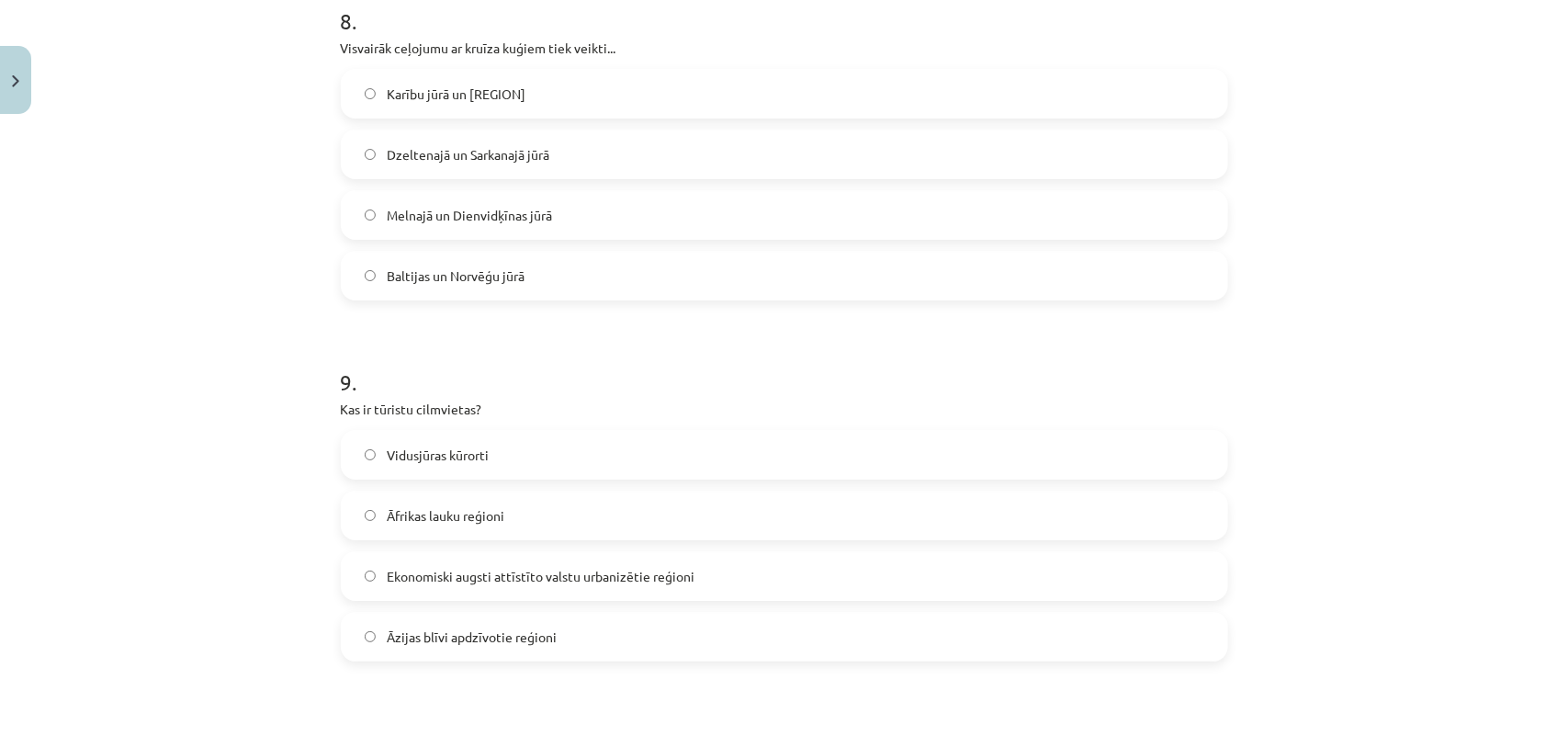 click on "Karību jūrā un [REGION]" 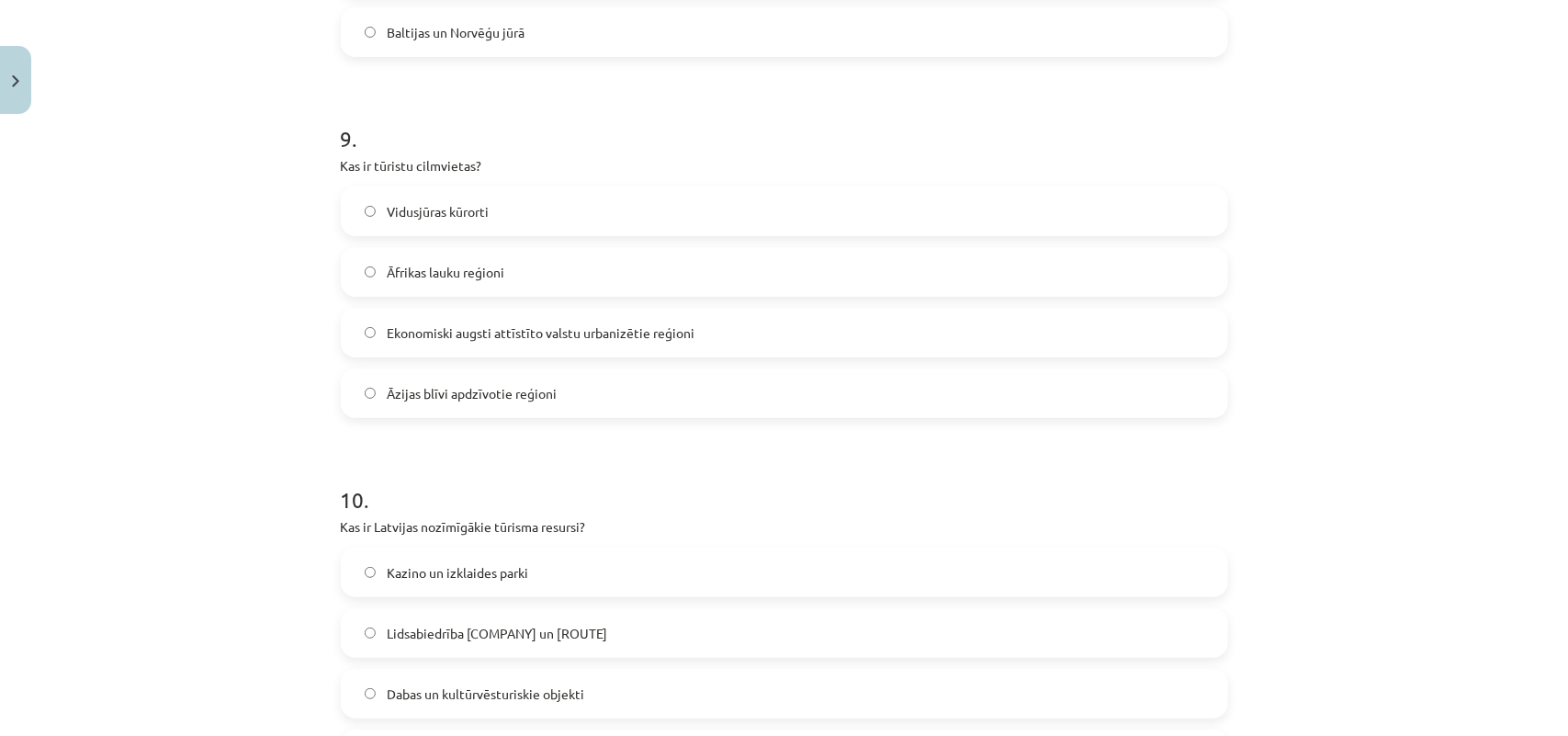 scroll, scrollTop: 3262, scrollLeft: 0, axis: vertical 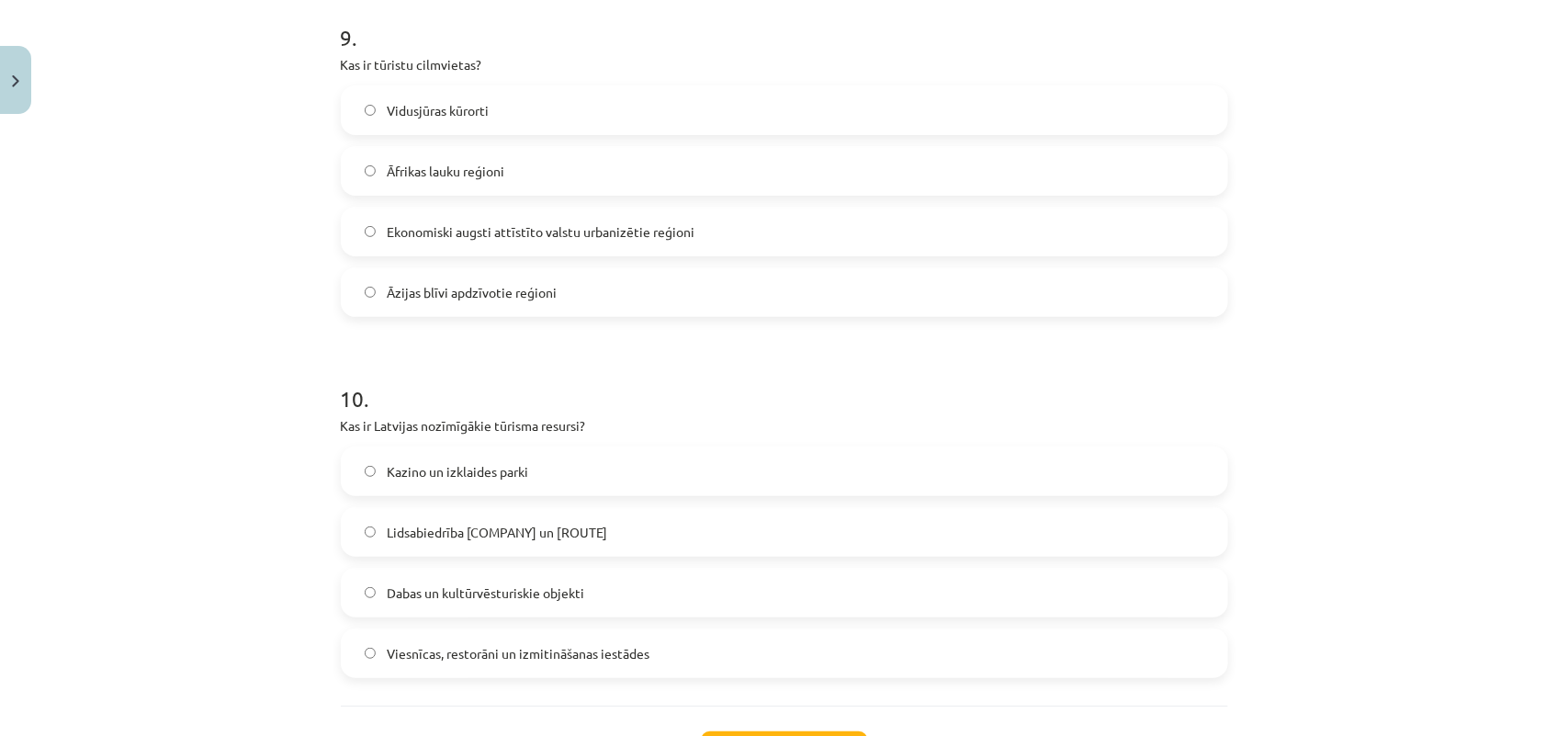 click on "Ekonomiski augsti attīstīto valstu urbanizētie reģioni" 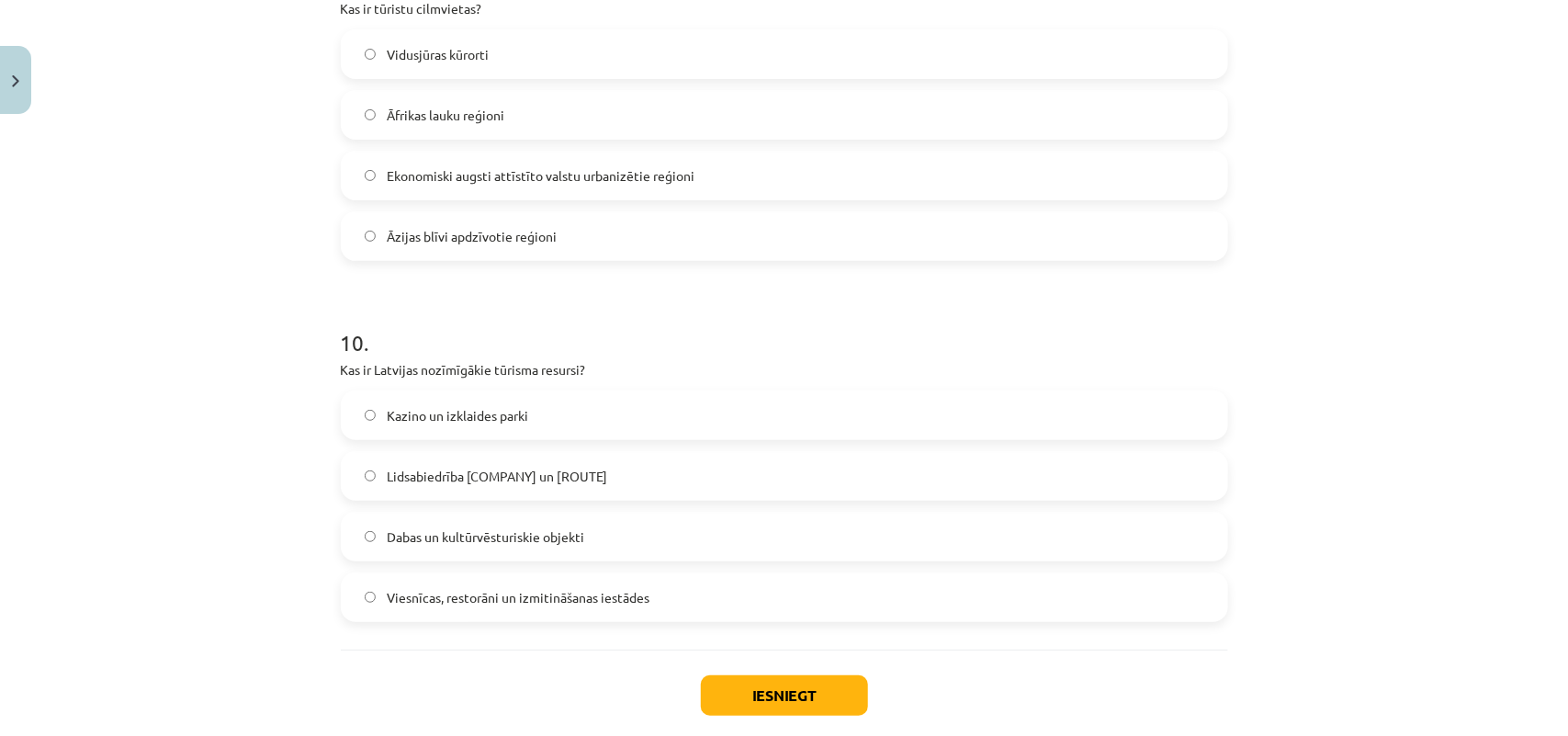 scroll, scrollTop: 3416, scrollLeft: 0, axis: vertical 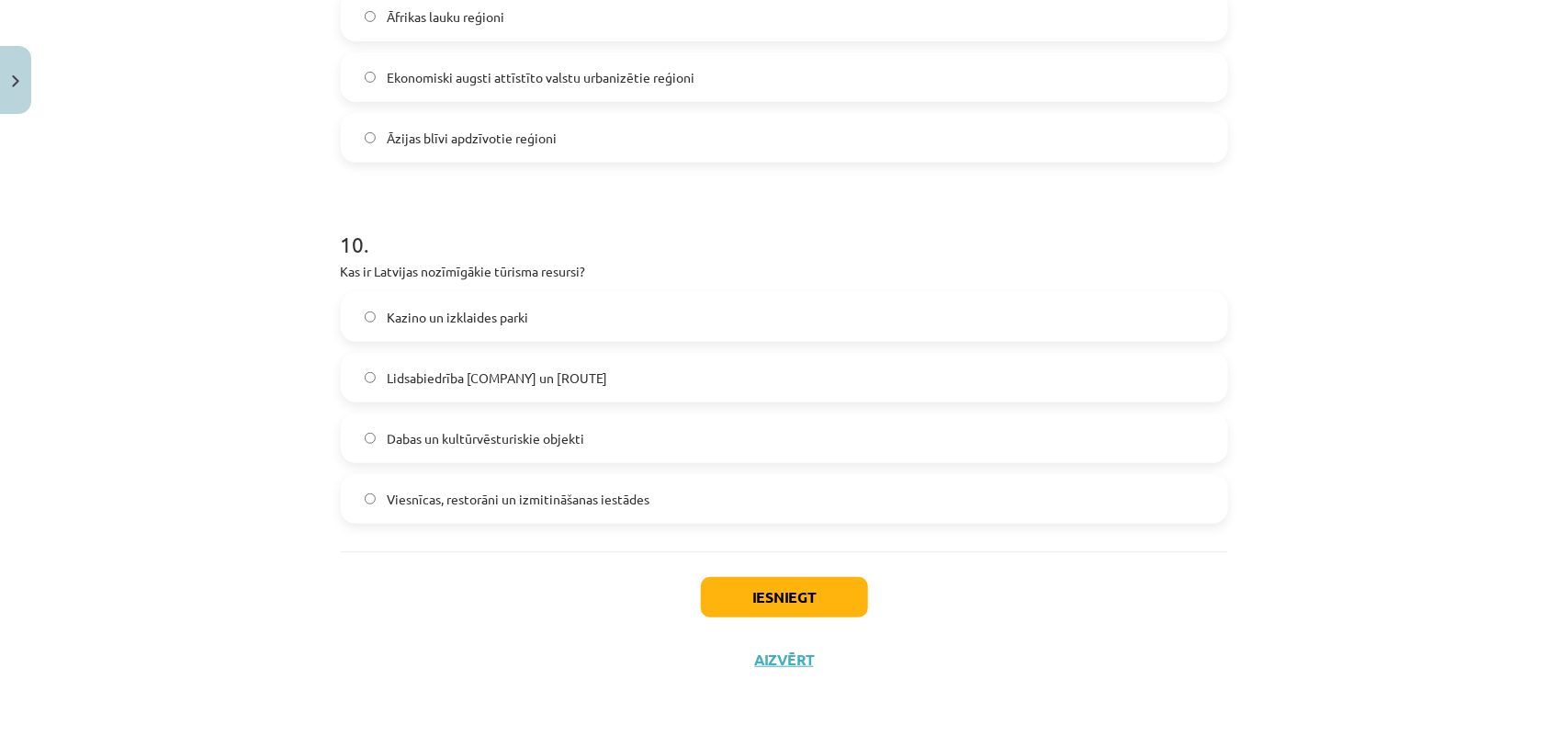 click on "Dabas un kultūrvēsturiskie objekti" 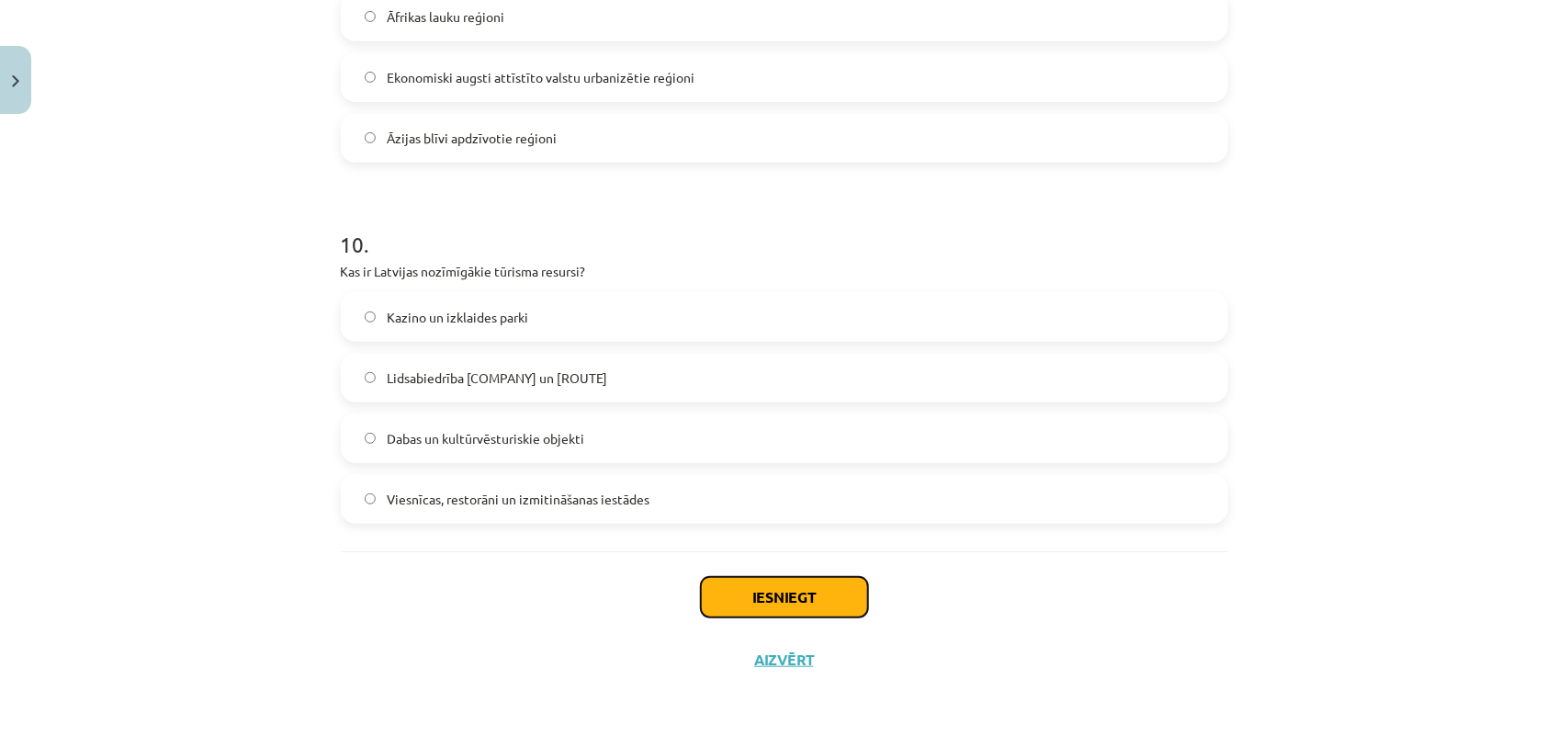 click on "Iesniegt" 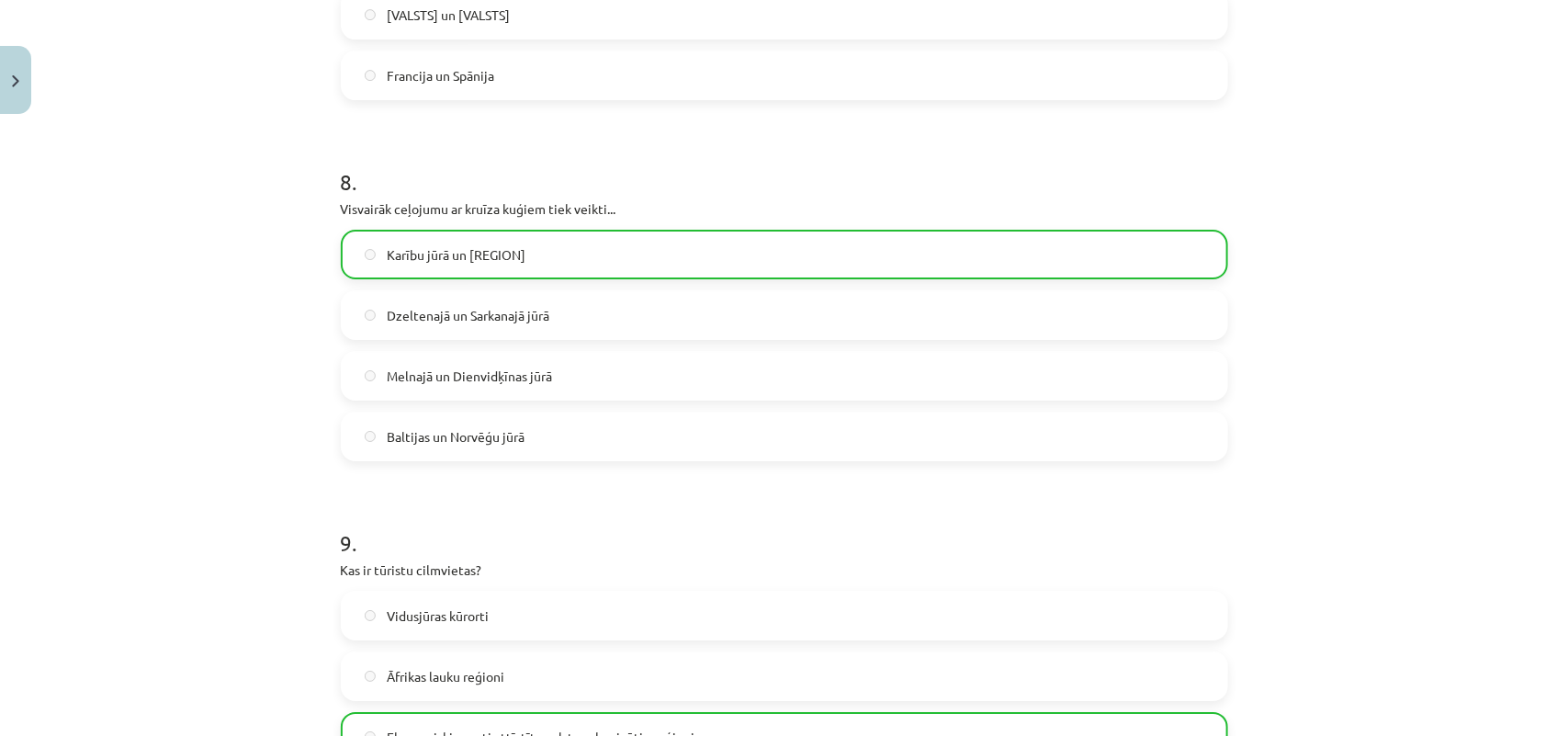 scroll, scrollTop: 3475, scrollLeft: 0, axis: vertical 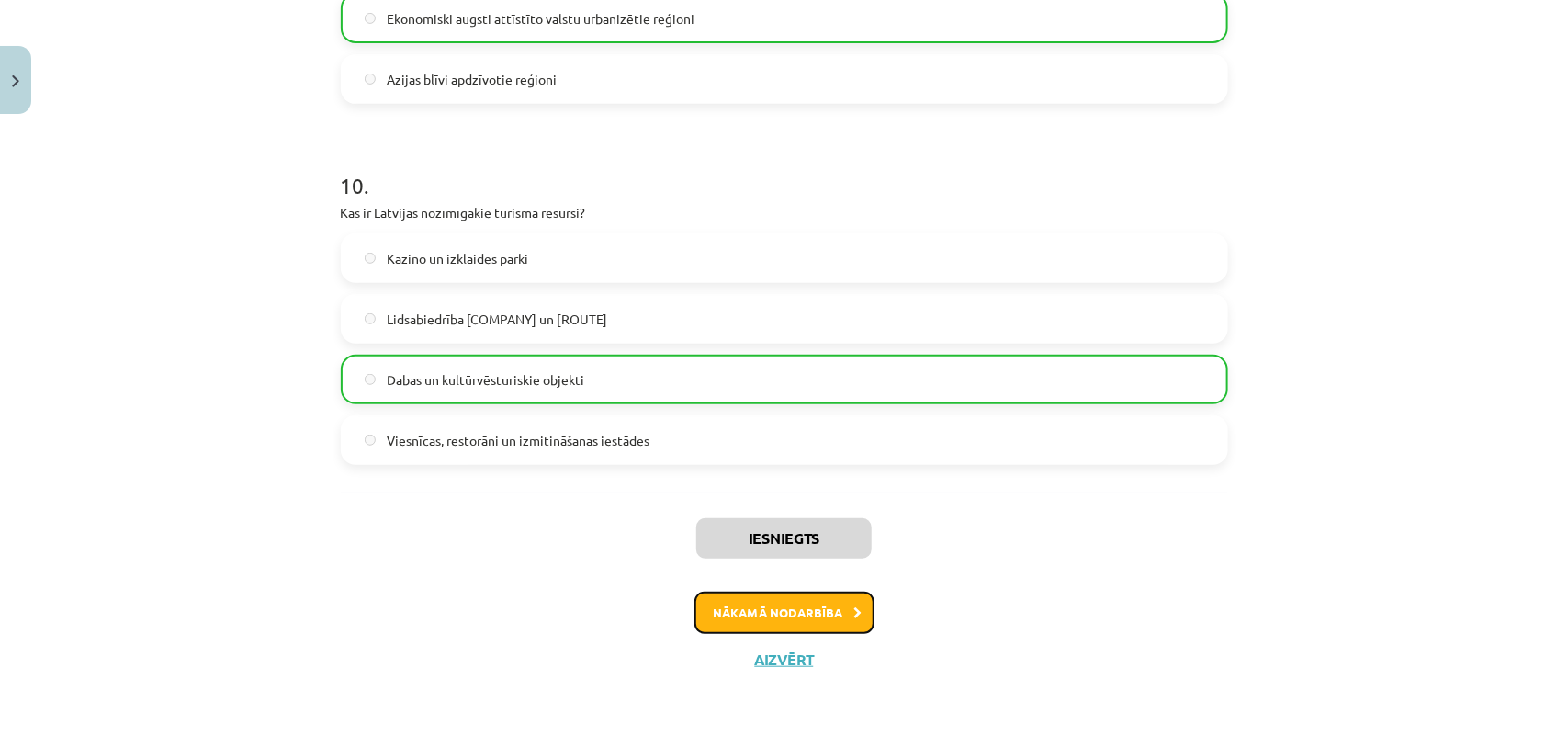 click on "Nākamā nodarbība" 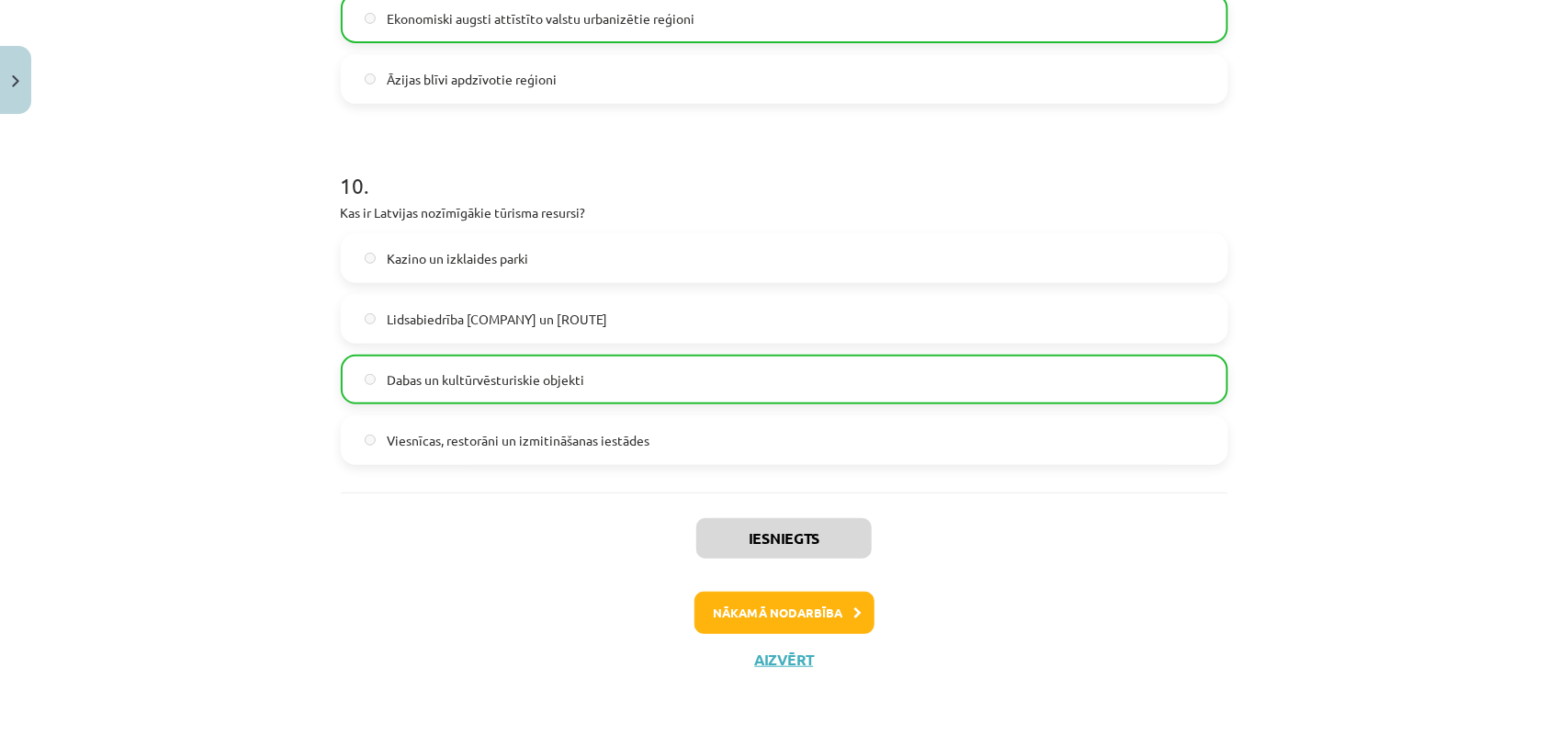 scroll, scrollTop: 0, scrollLeft: 0, axis: both 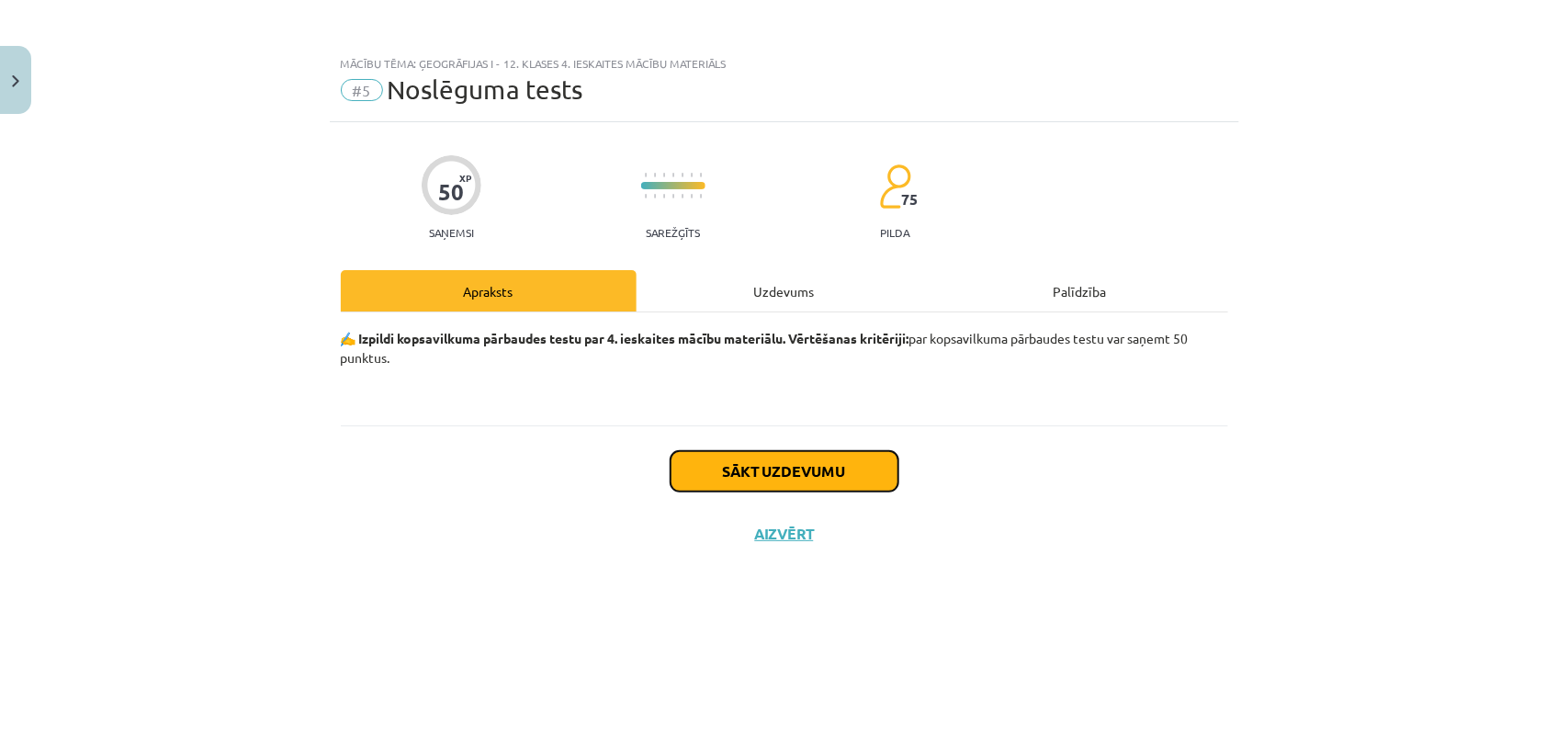 click on "Sākt uzdevumu" 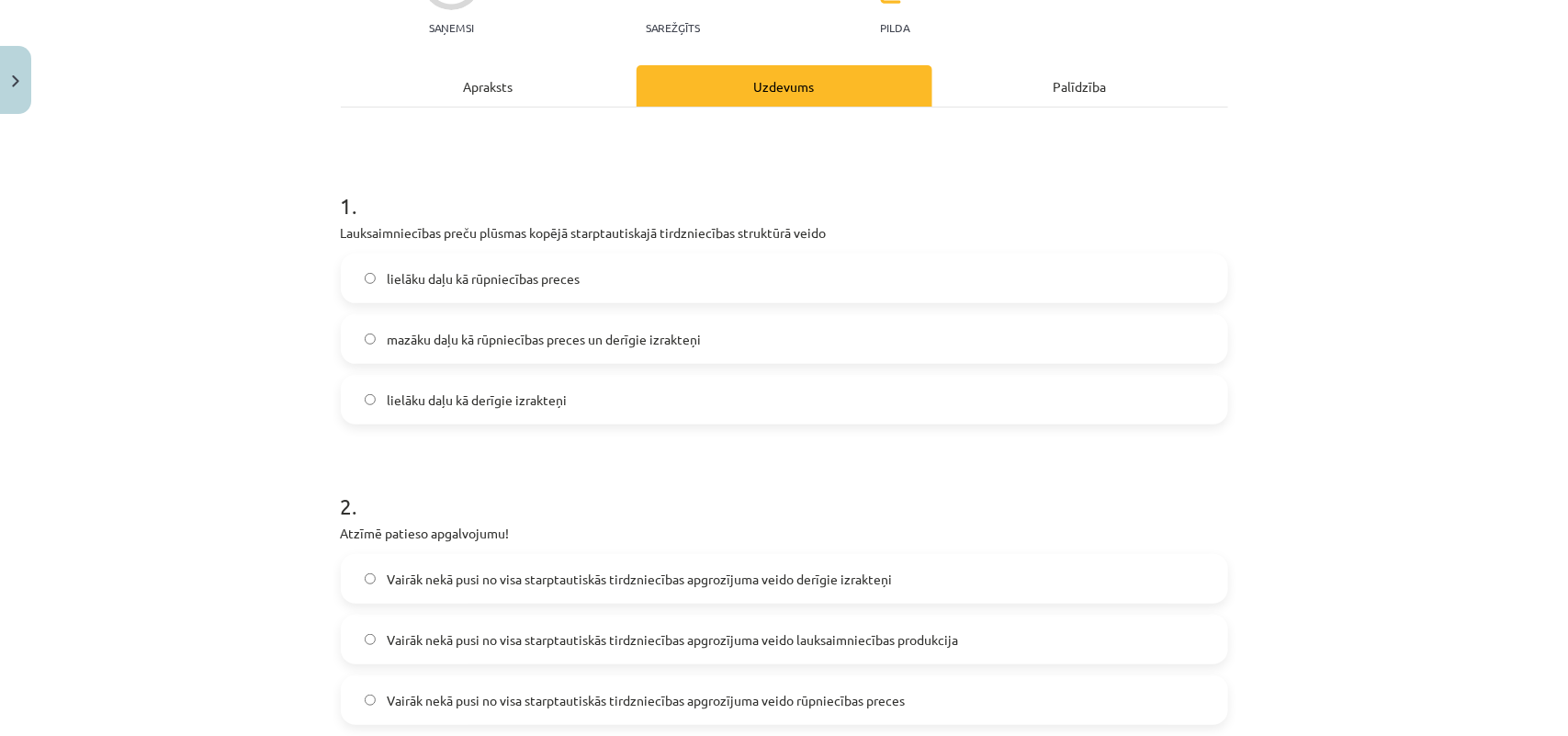 scroll, scrollTop: 230, scrollLeft: 0, axis: vertical 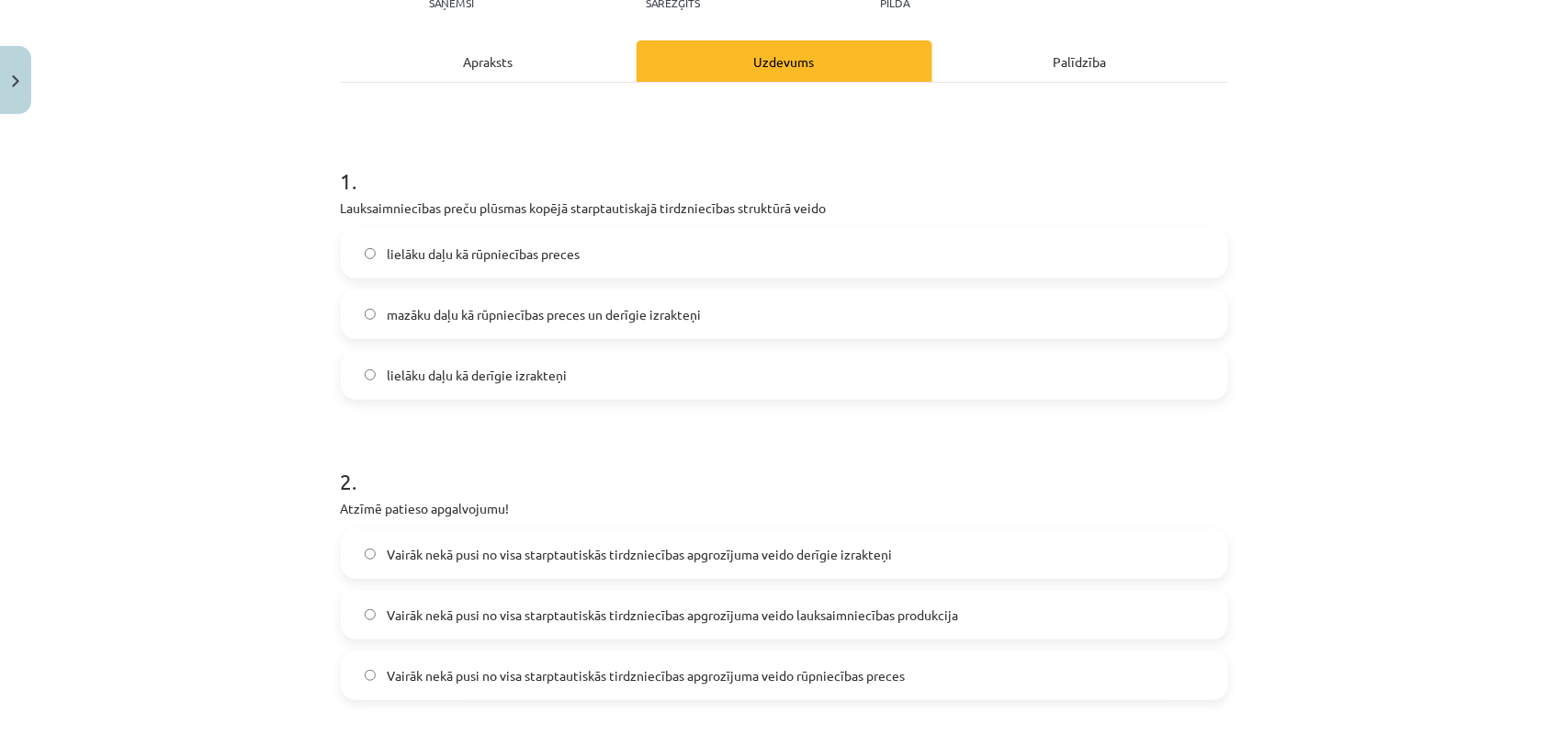 click on "mazāku daļu kā rūpniecības preces un derīgie izrakteņi" 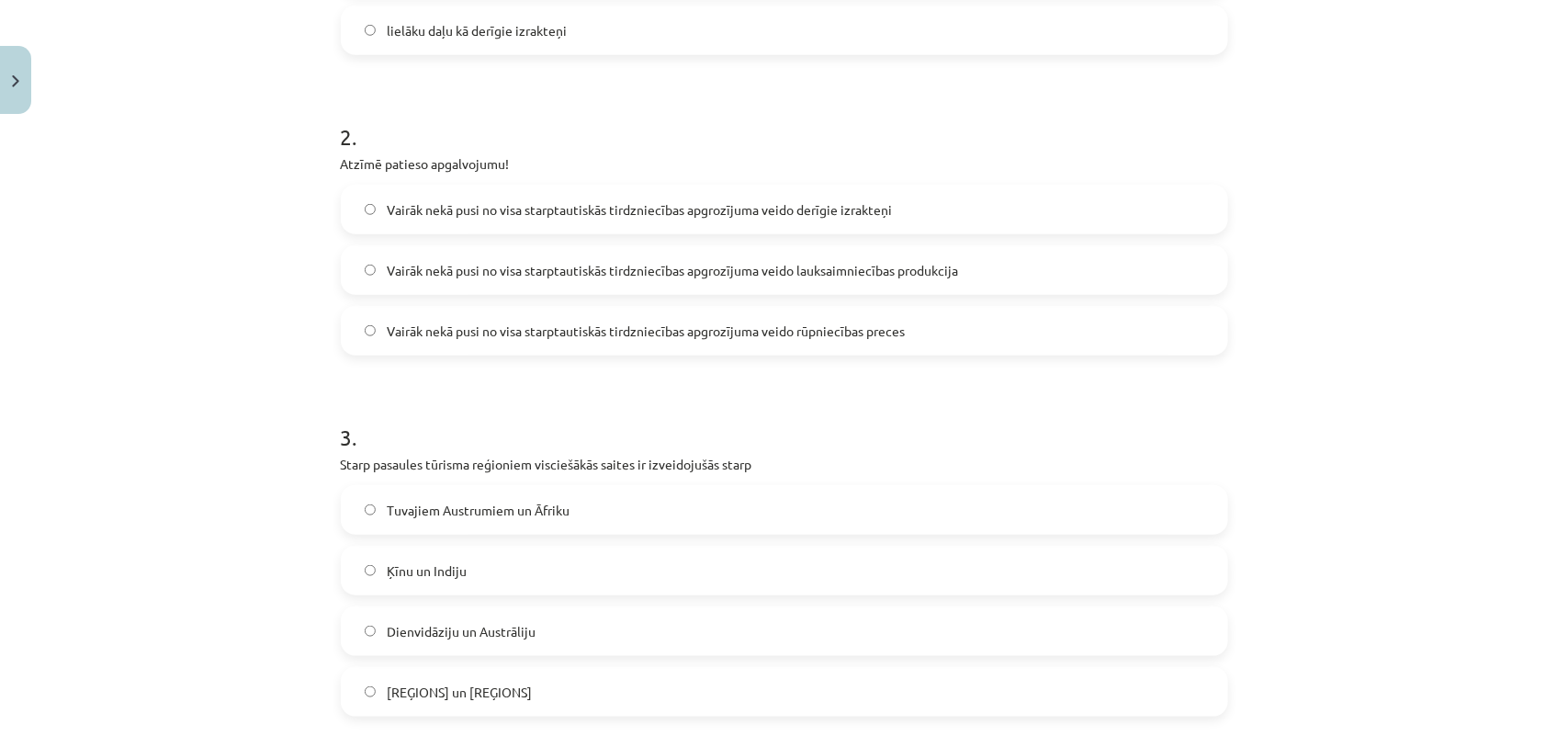 click on "Vairāk nekā pusi no visa starptautiskās tirdzniecības apgrozījuma veido rūpniecības preces" 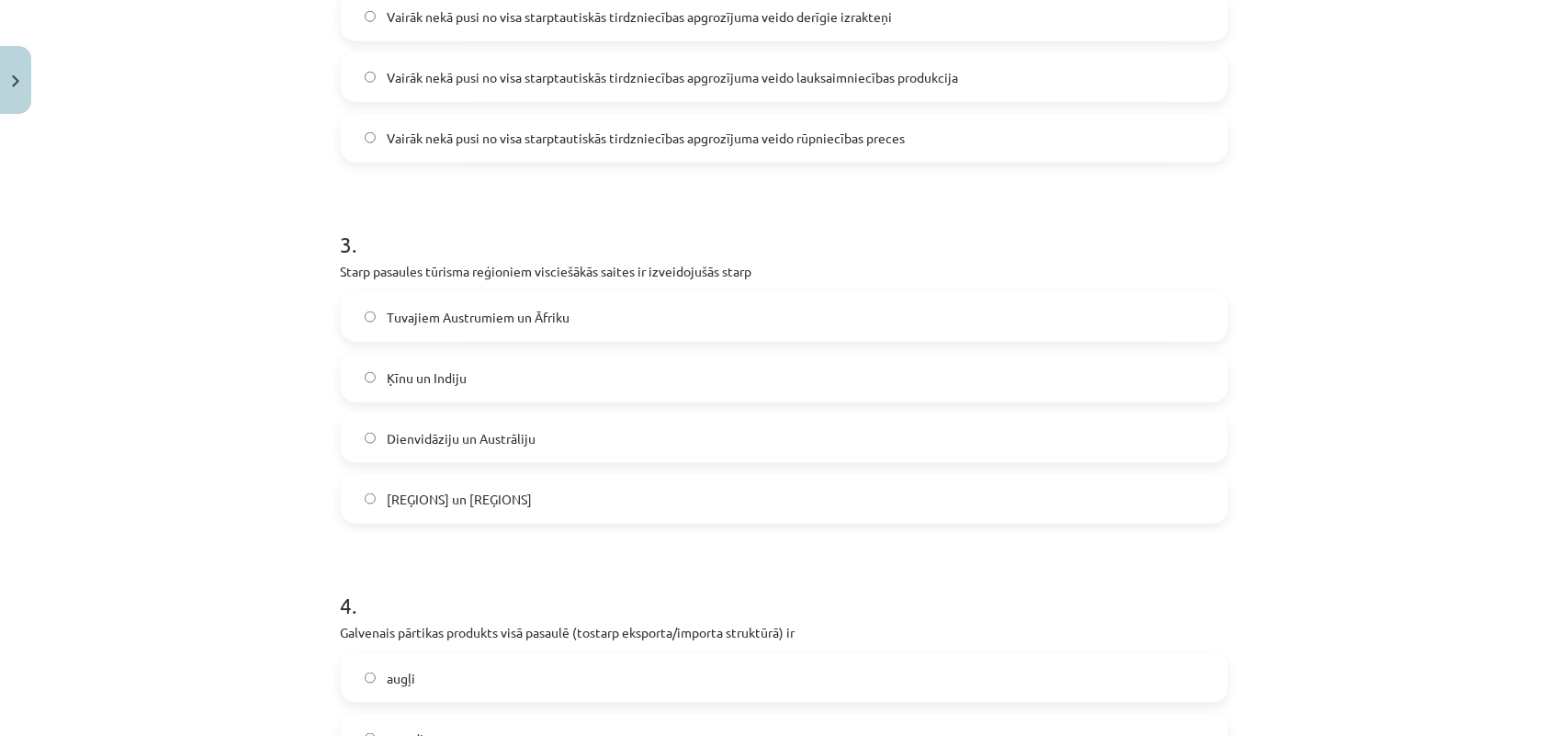 scroll, scrollTop: 1034, scrollLeft: 0, axis: vertical 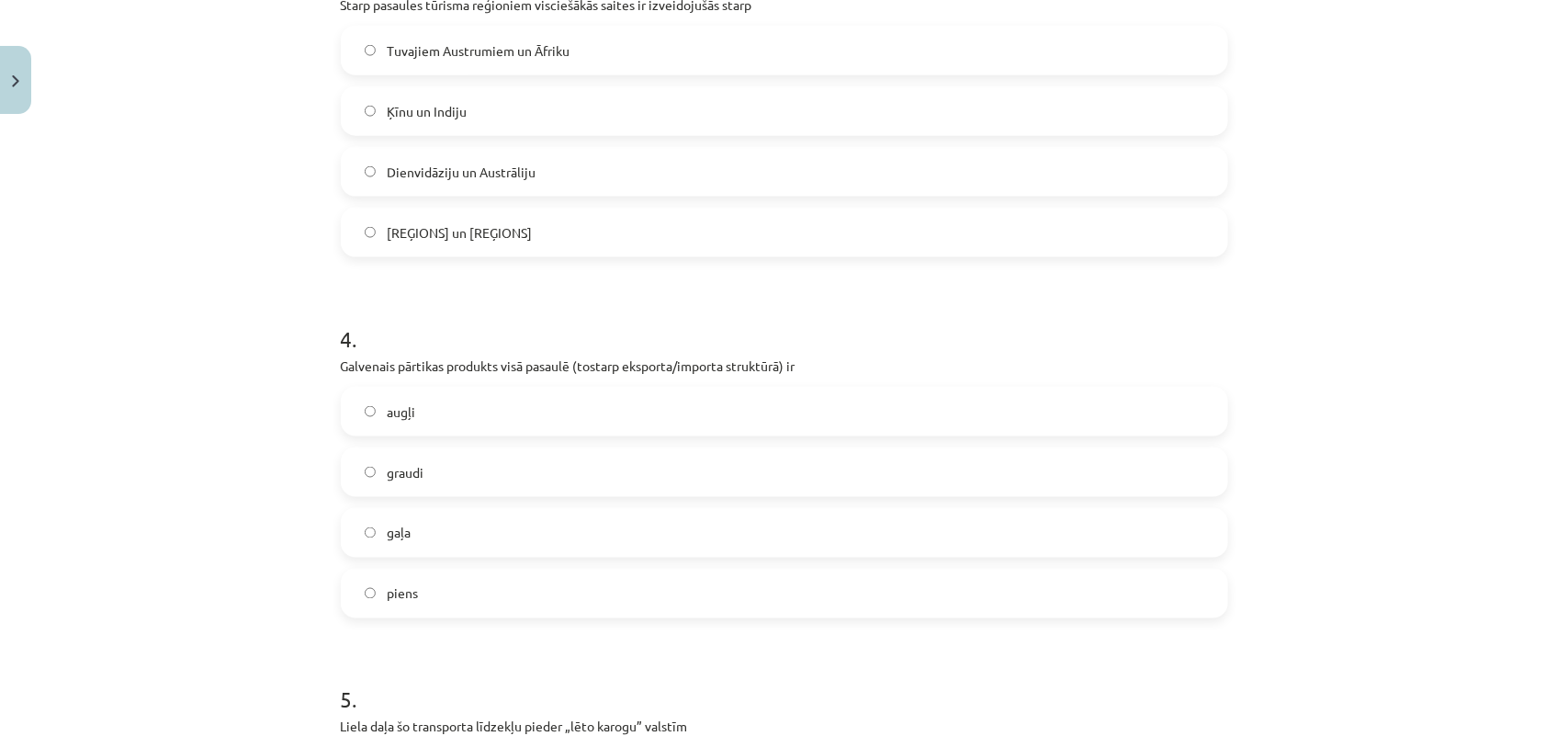 click on "[REĢIONS] un [REĢIONS]" 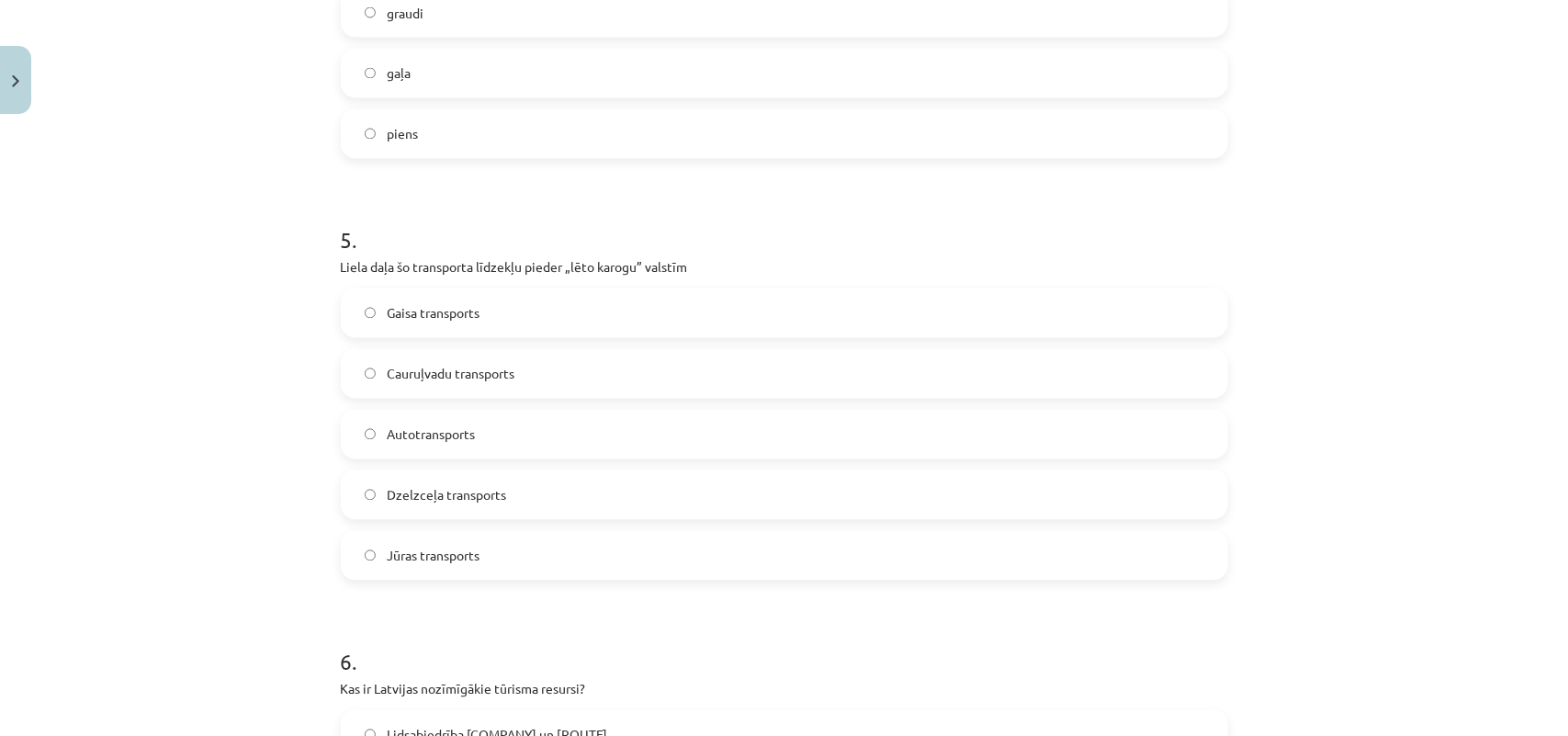 click on "Autotransports" 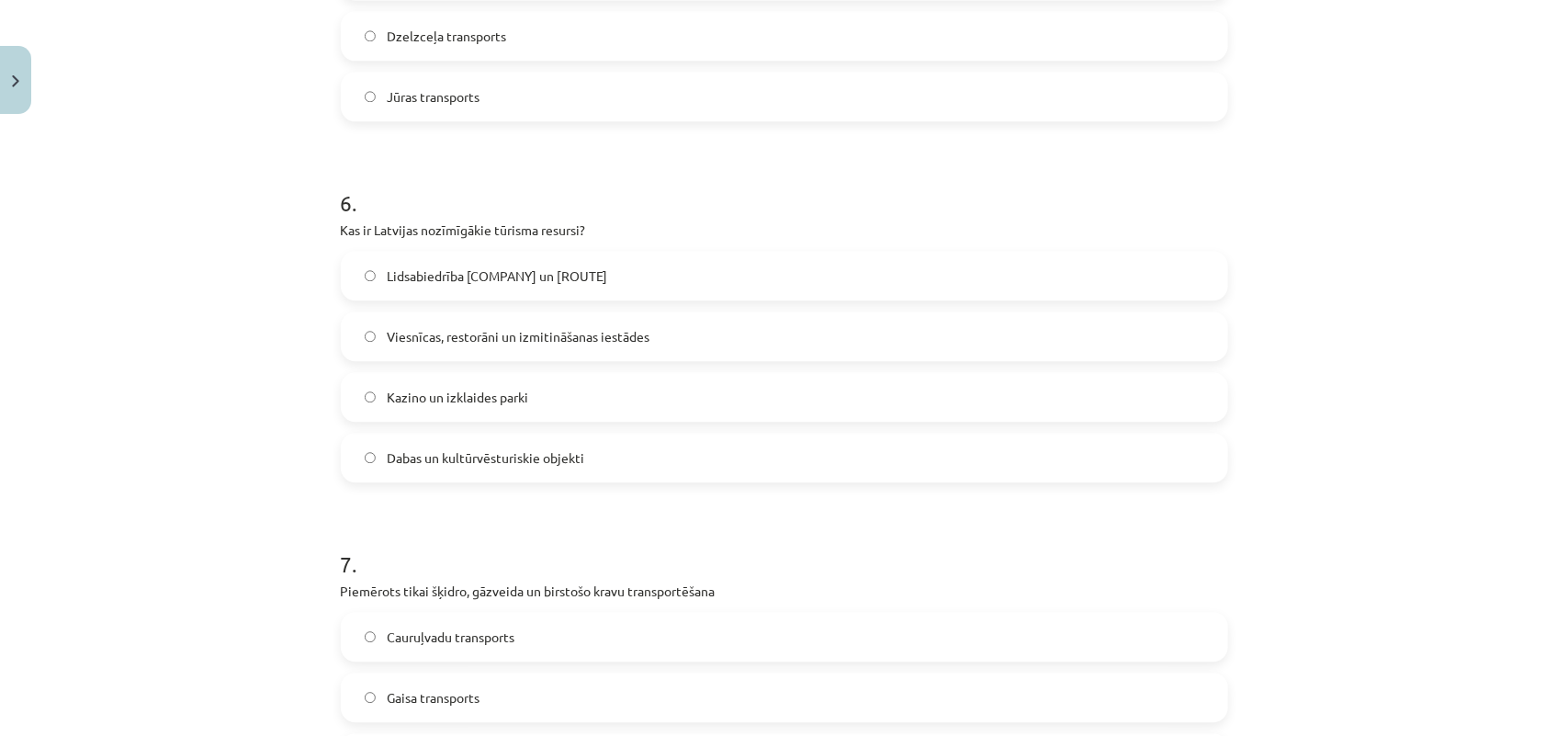 click on "Kazino un izklaides parki" 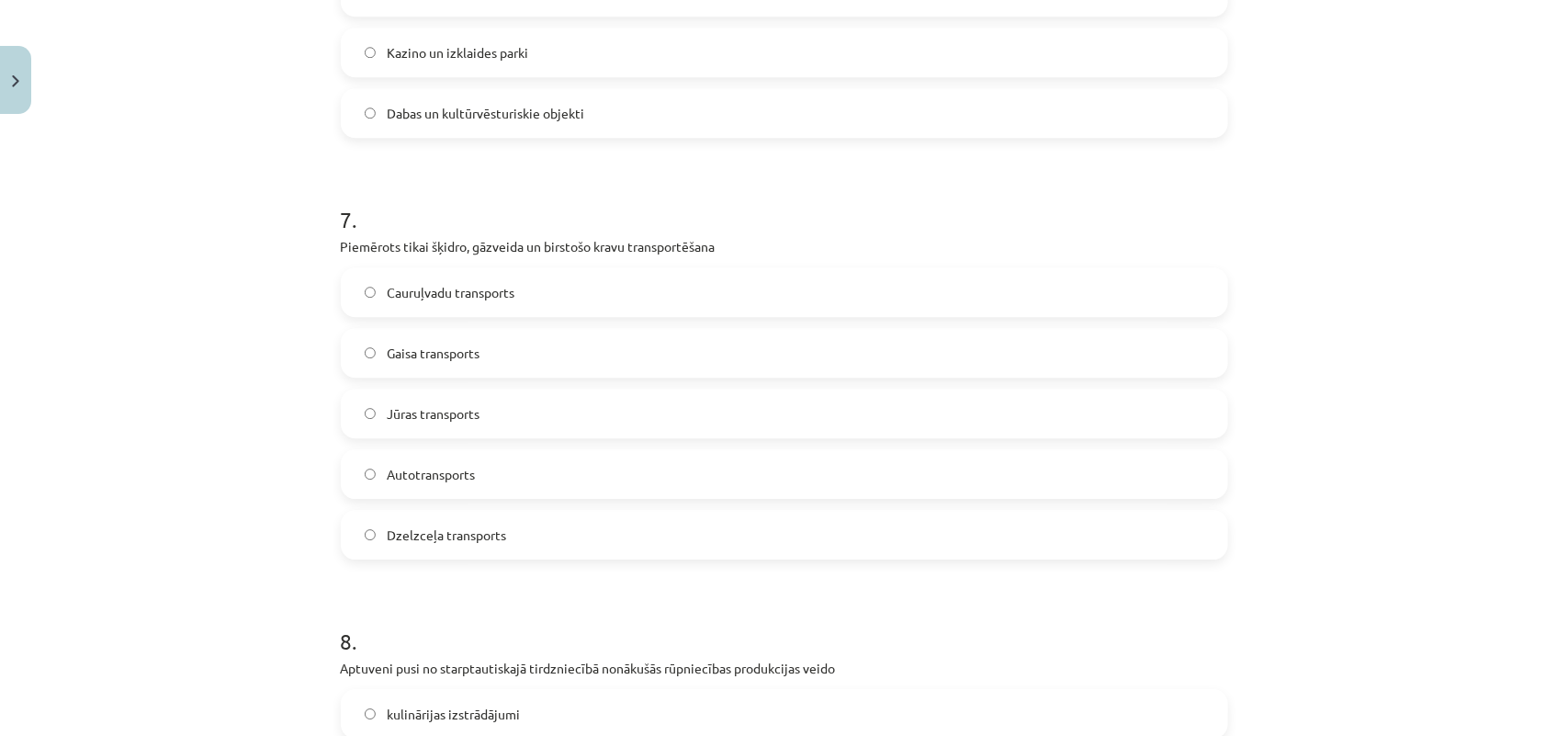 click on "Jūras transports" 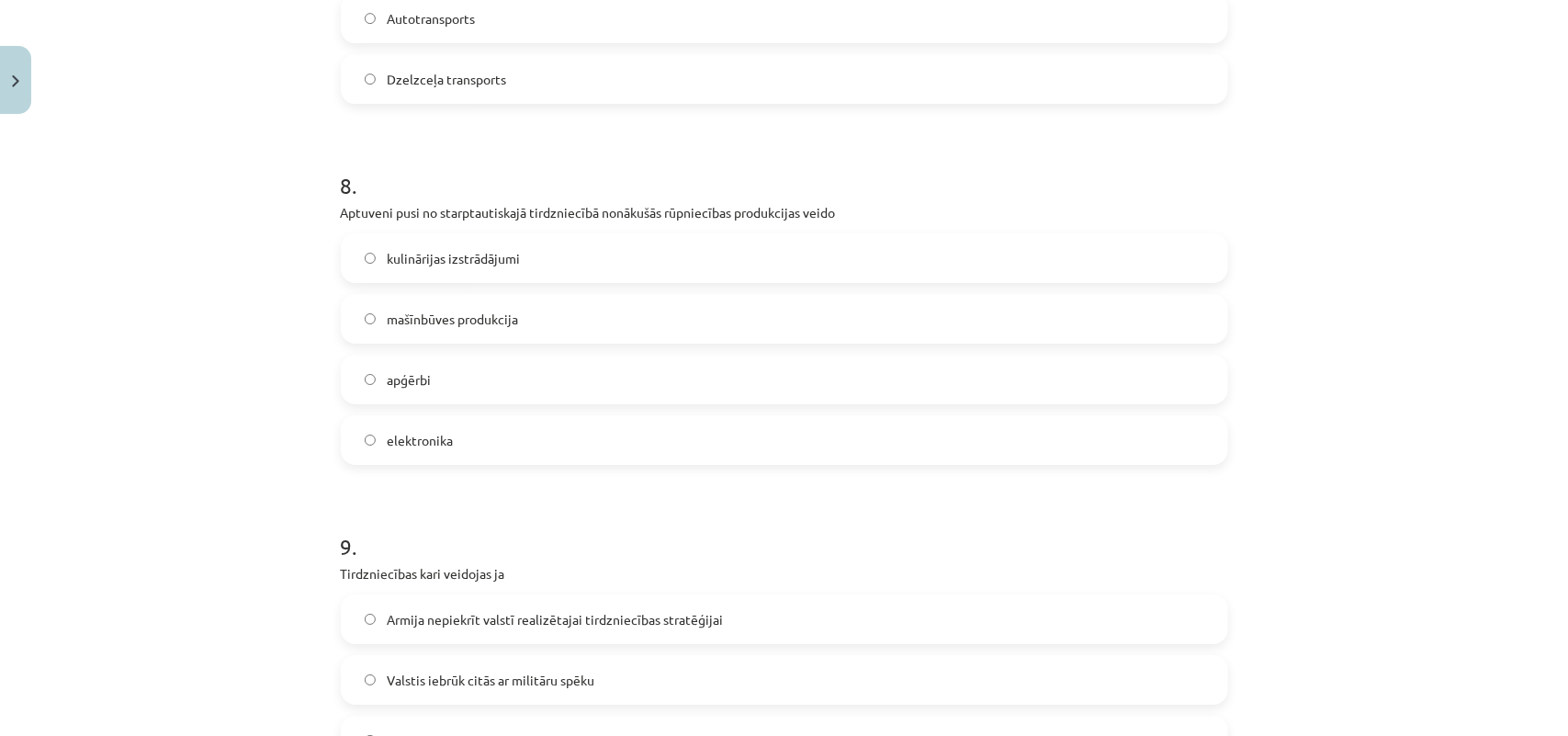 scroll, scrollTop: 2757, scrollLeft: 0, axis: vertical 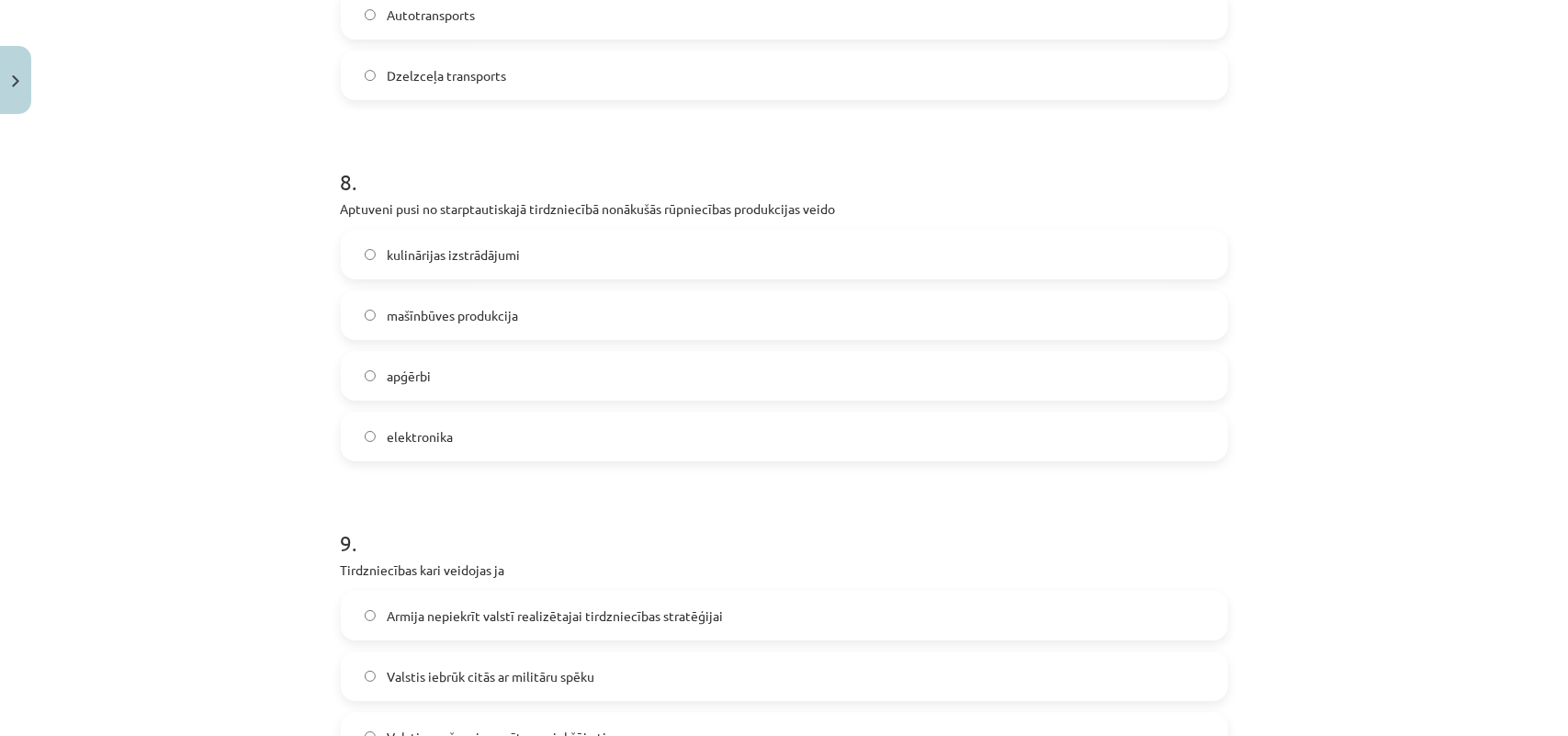 click on "kulinārijas izstrādājumi mašīnbūves produkcija apģērbi elektronika" 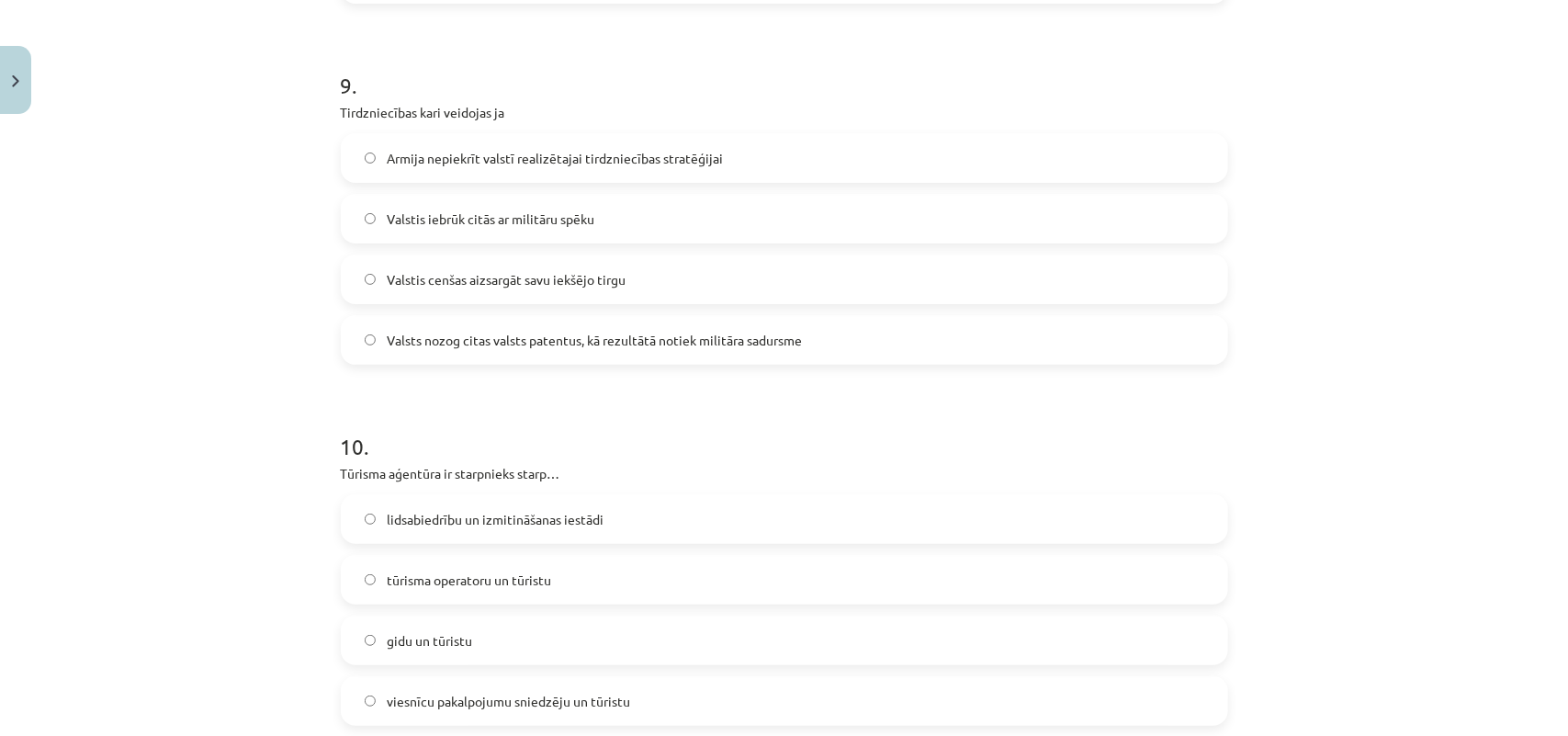 scroll, scrollTop: 3216, scrollLeft: 0, axis: vertical 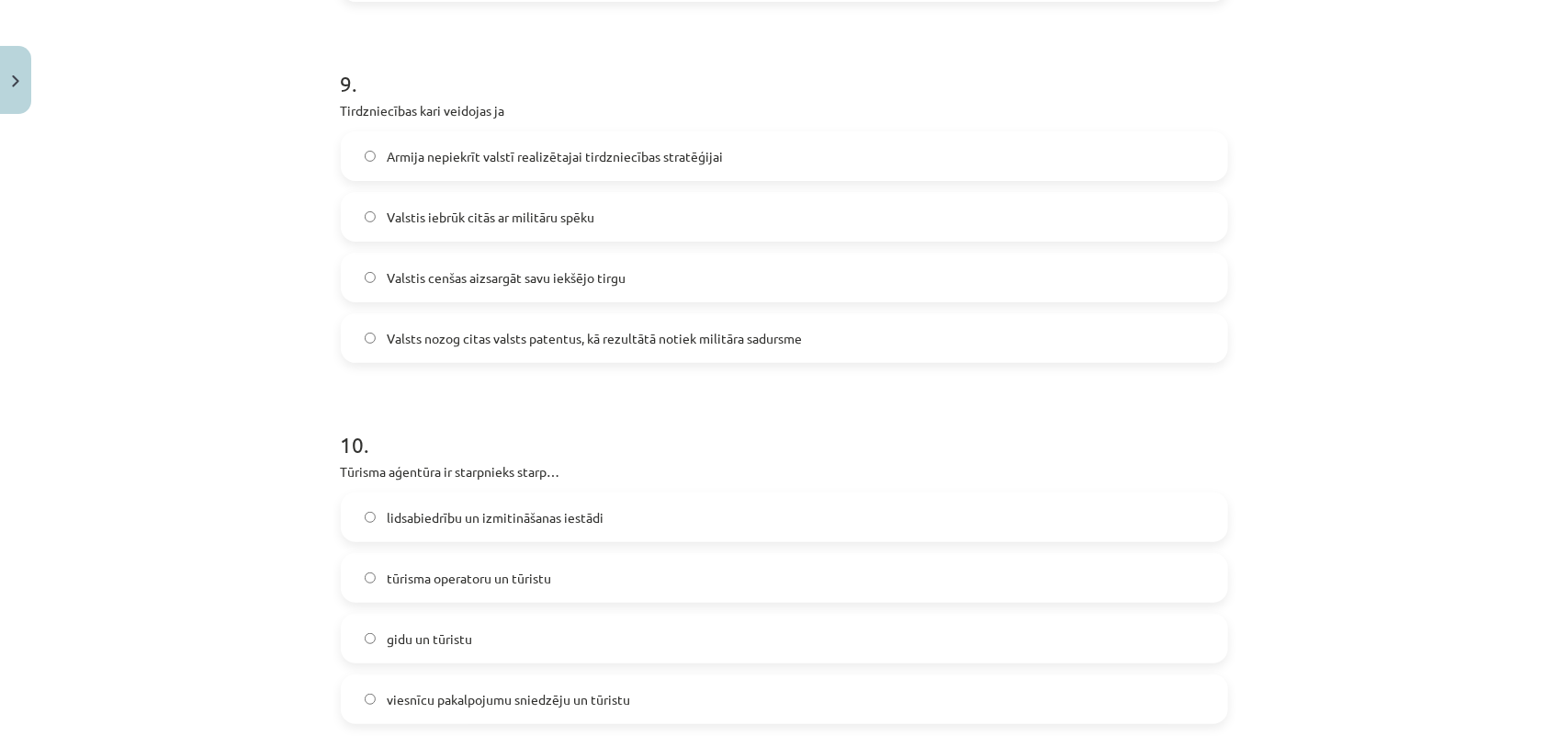 click on "Valsts nozog citas valsts patentus, kā rezultātā notiek militāra sadursme" 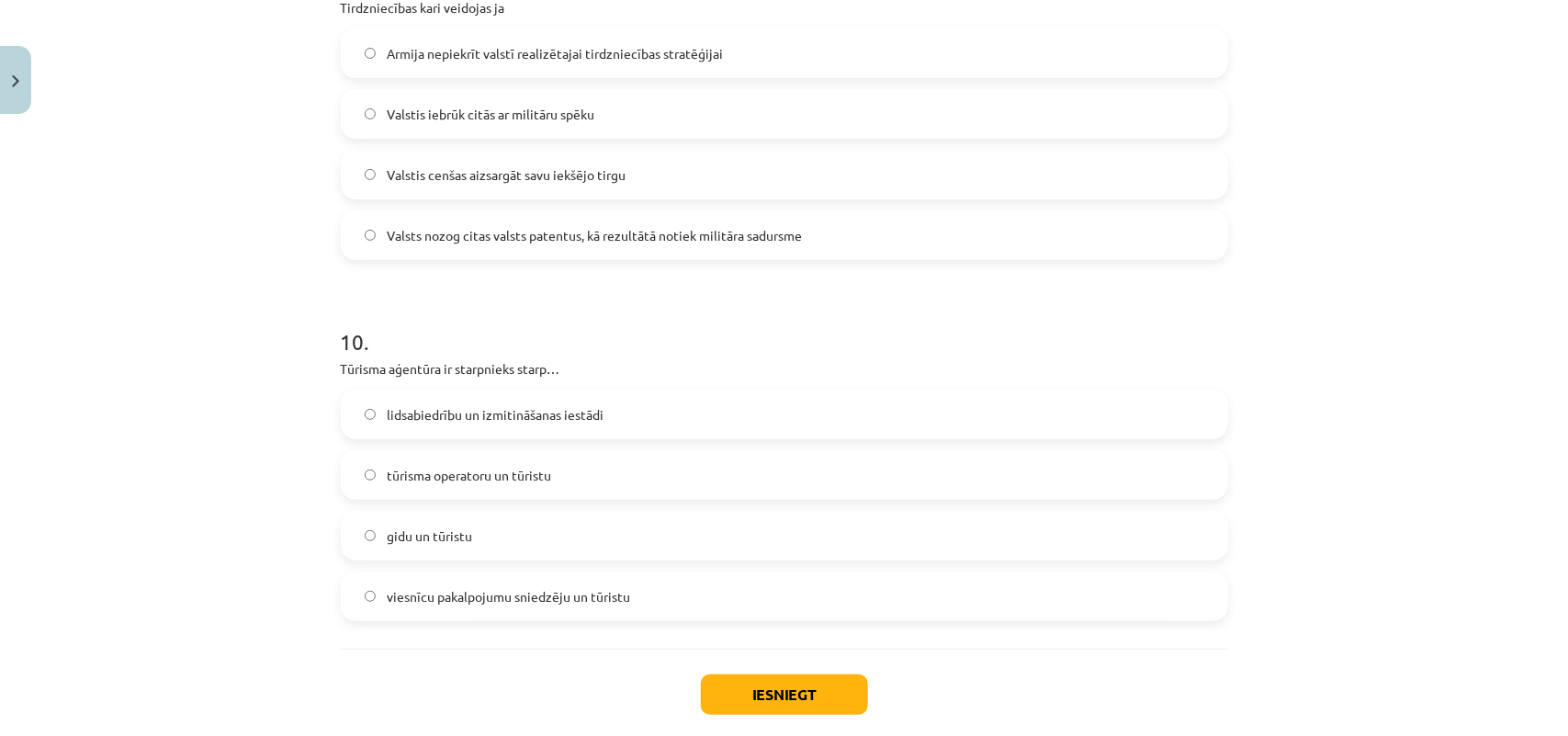 scroll, scrollTop: 3416, scrollLeft: 0, axis: vertical 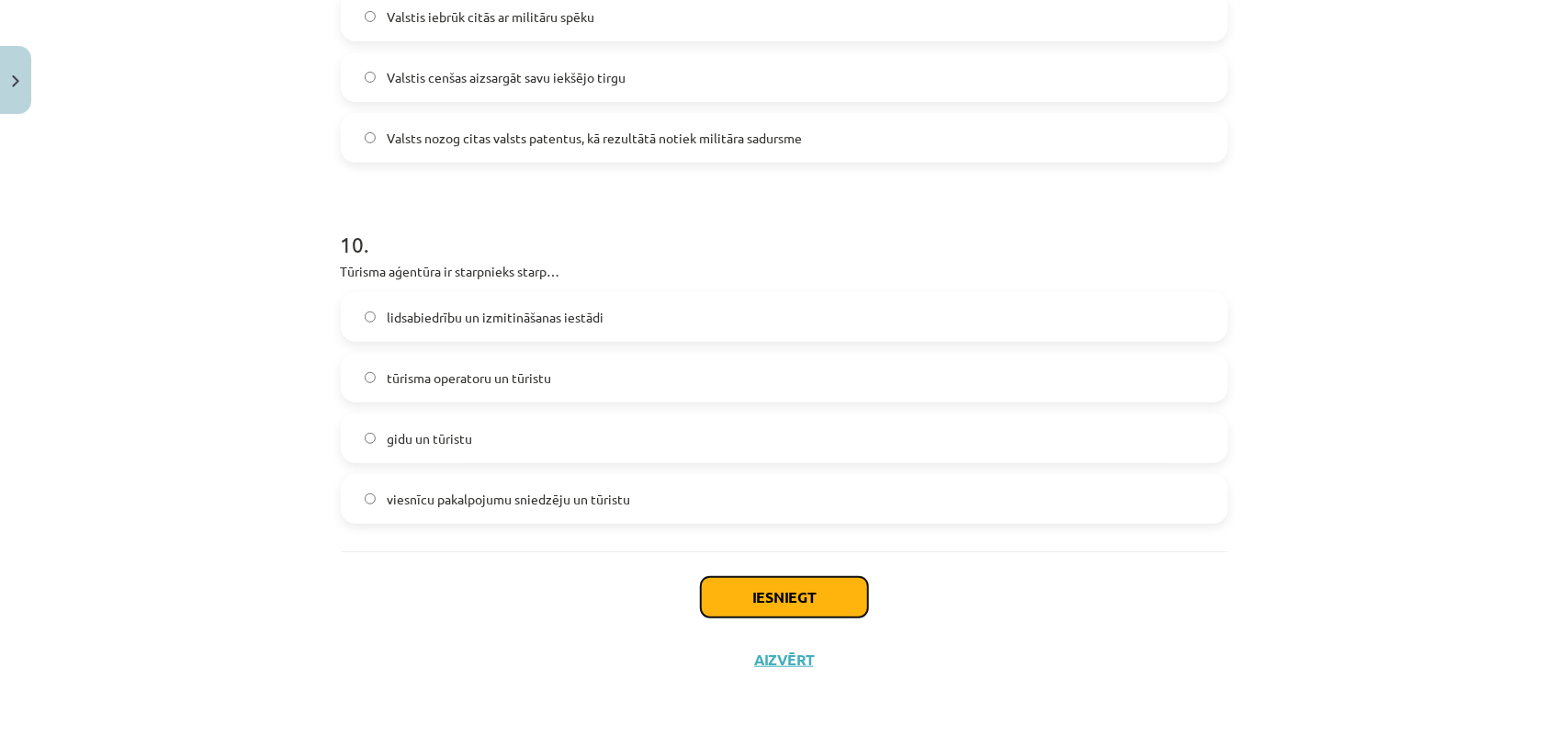 click on "Iesniegt" 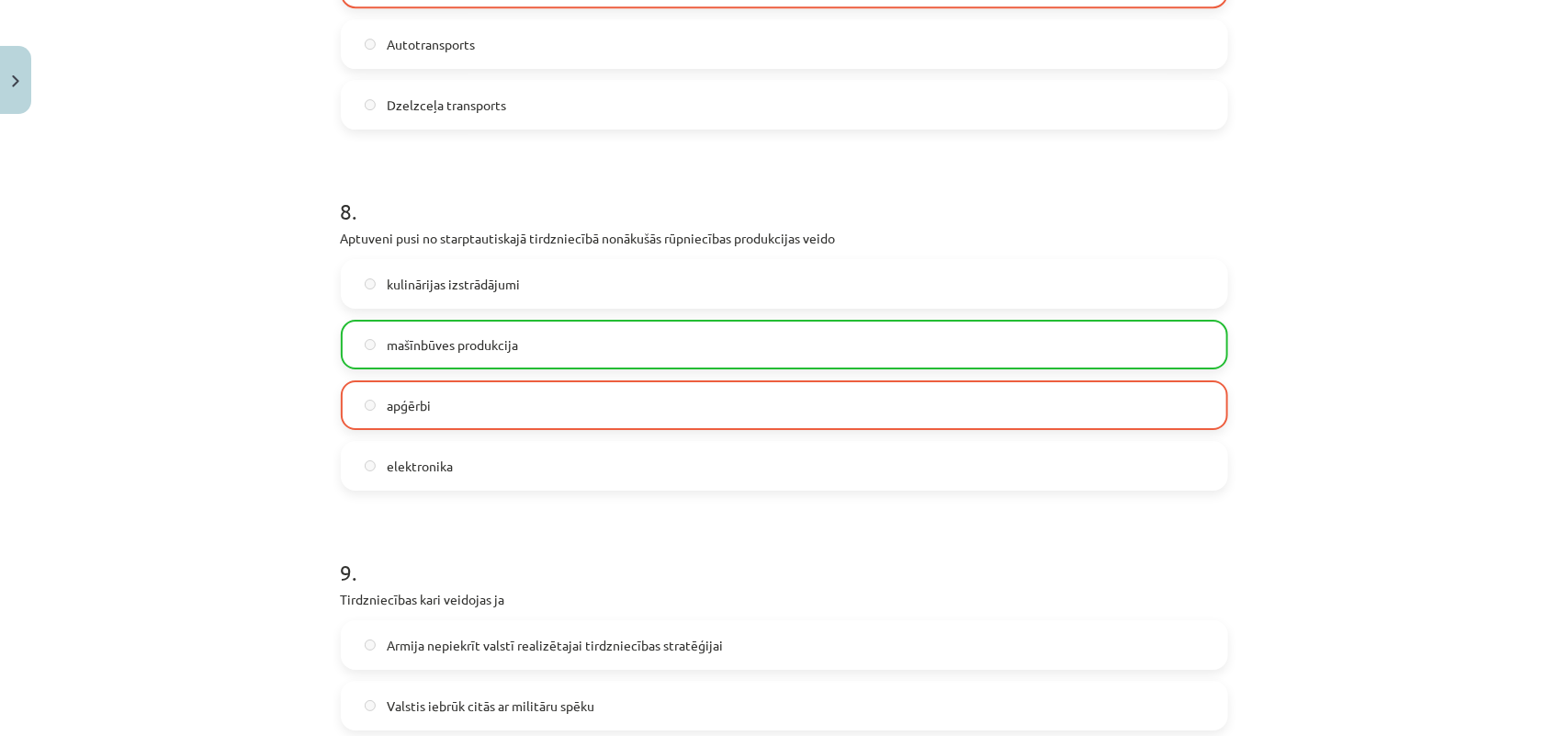 scroll, scrollTop: 3475, scrollLeft: 0, axis: vertical 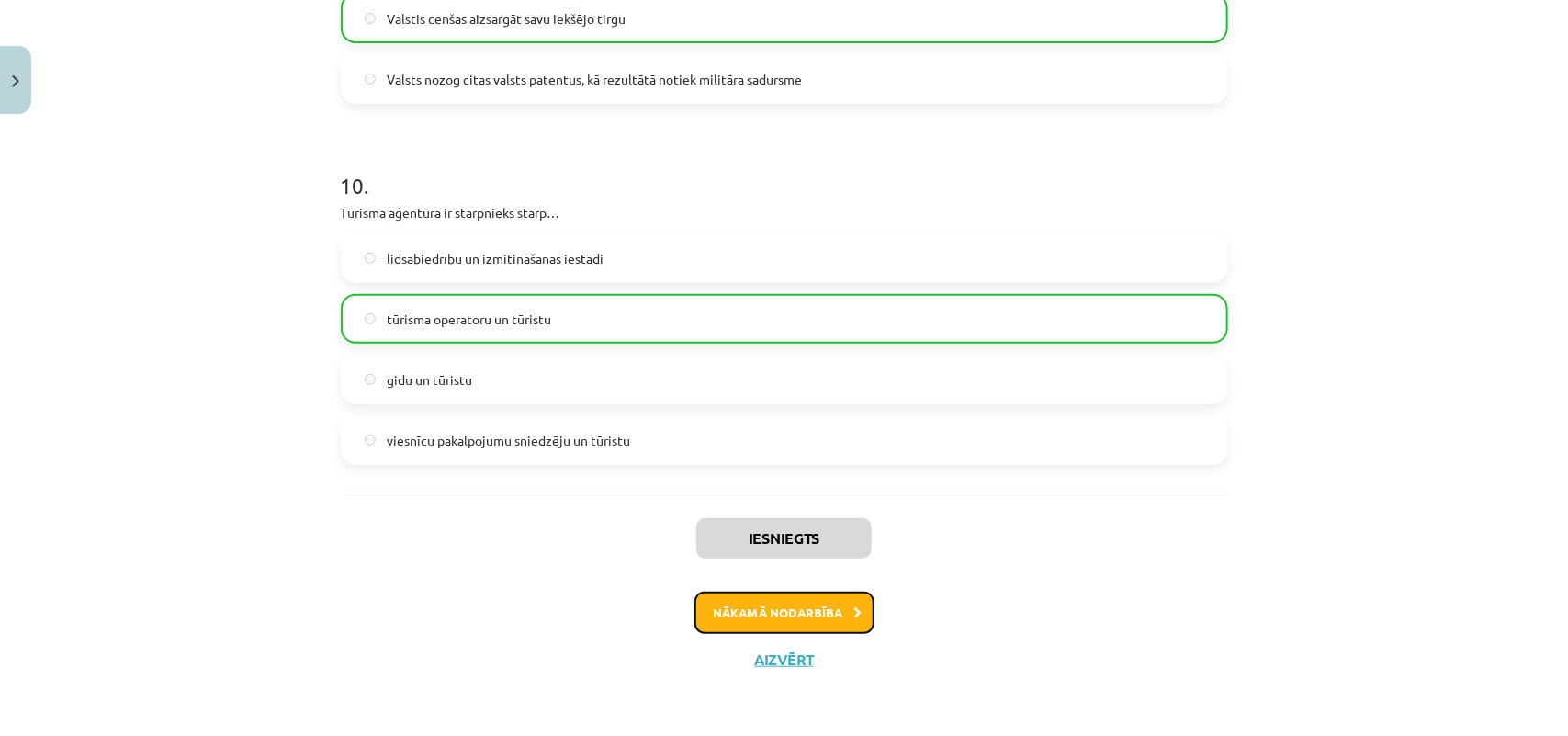 click on "Nākamā nodarbība" 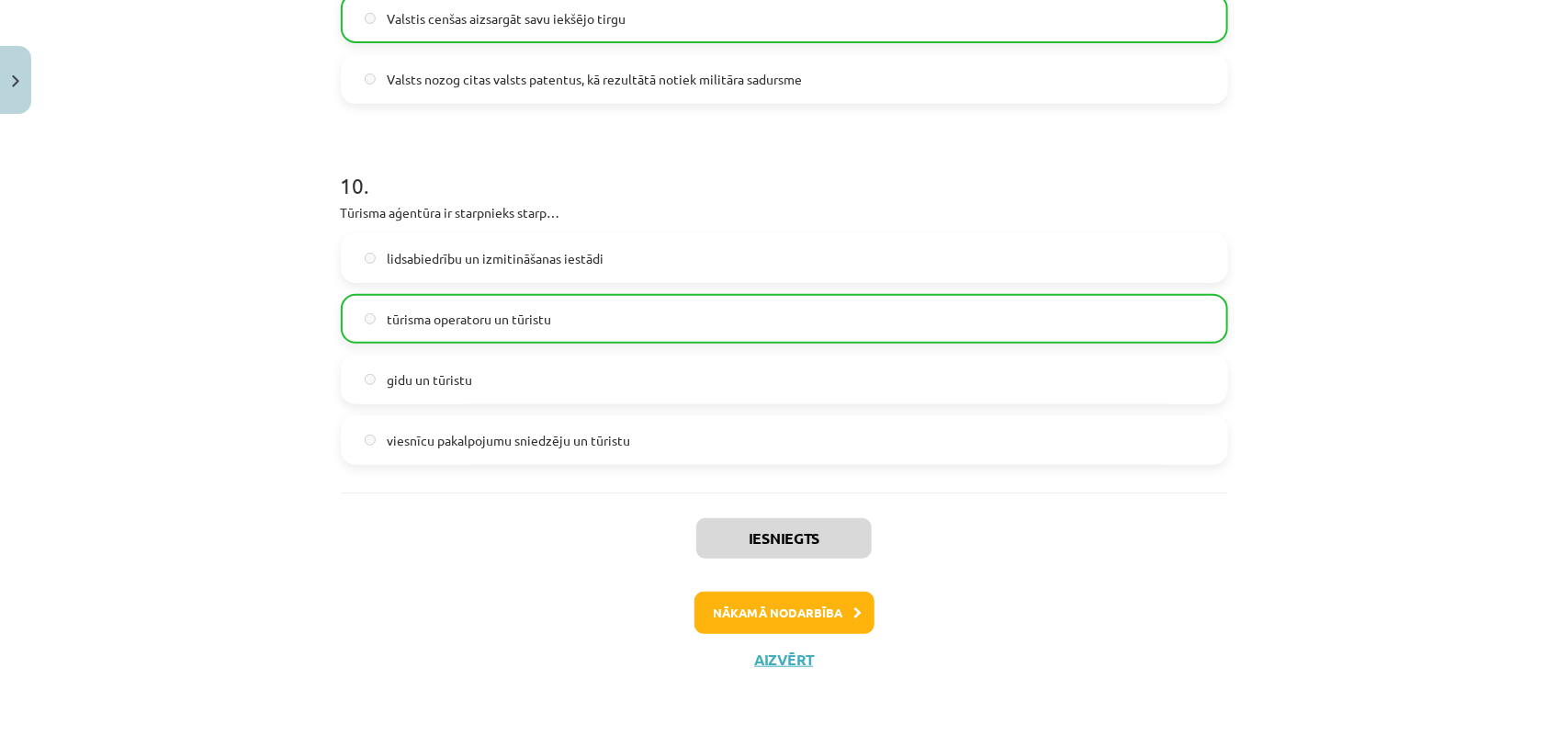 scroll, scrollTop: 0, scrollLeft: 0, axis: both 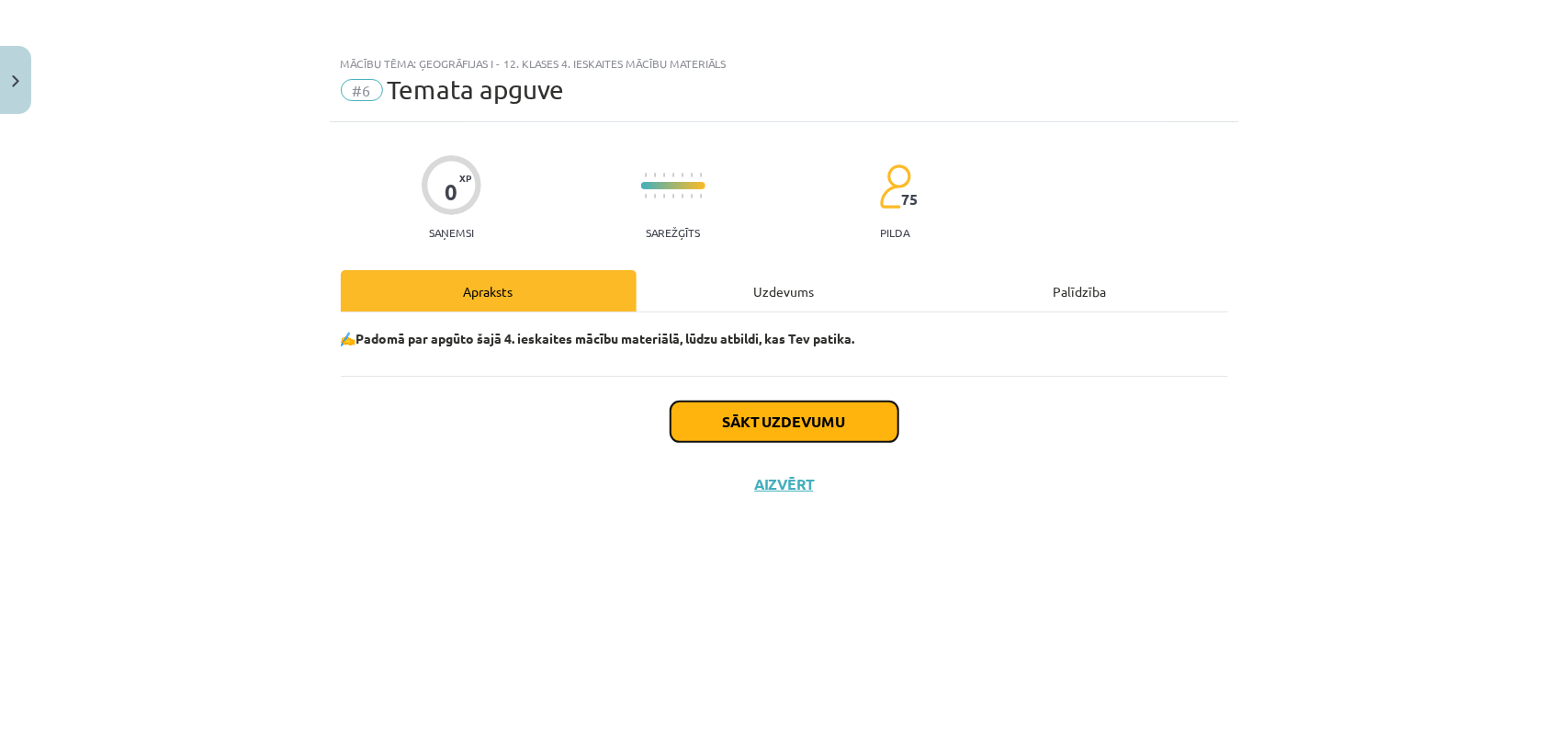 click on "Sākt uzdevumu" 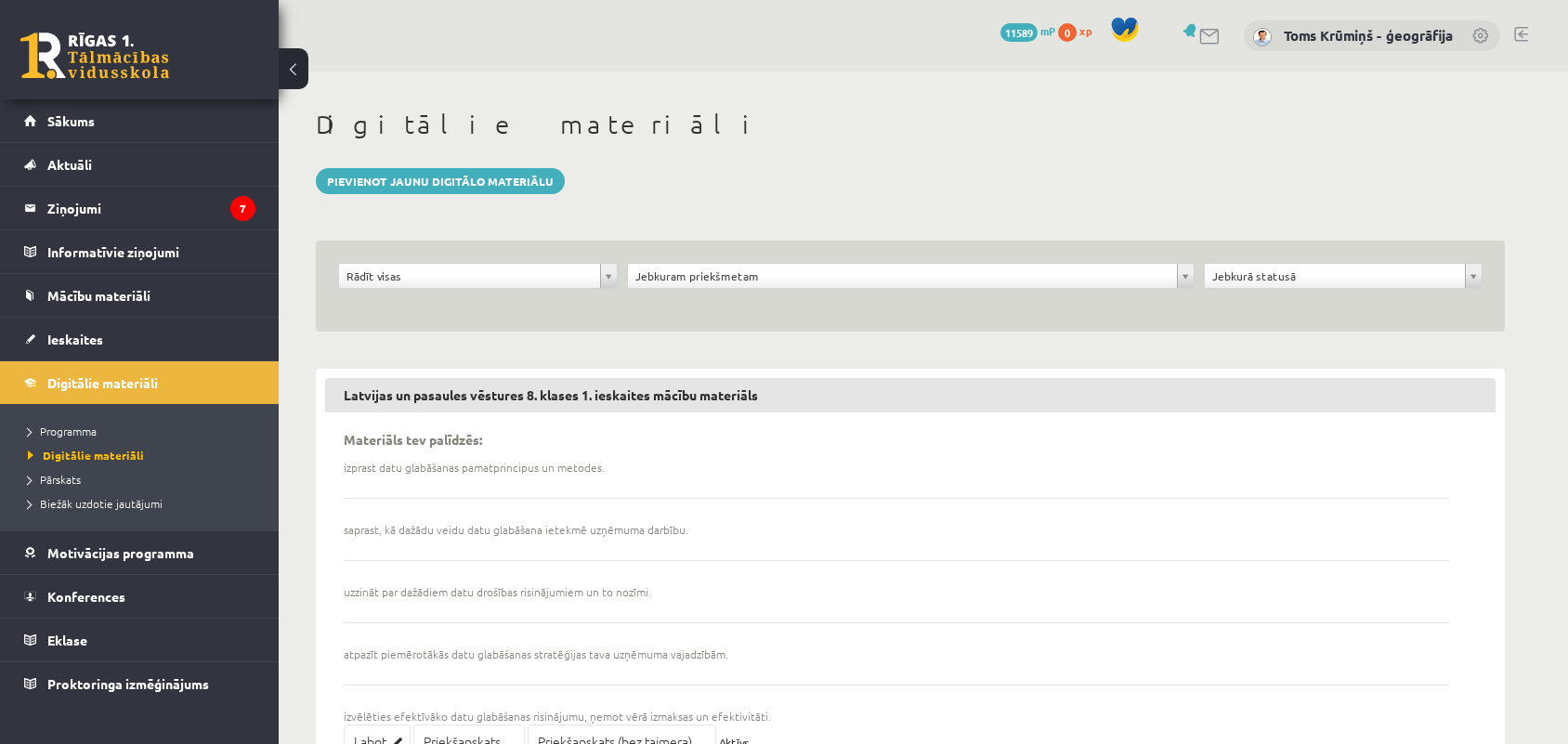 click on "Ziņojumi
7" at bounding box center (151, 208) 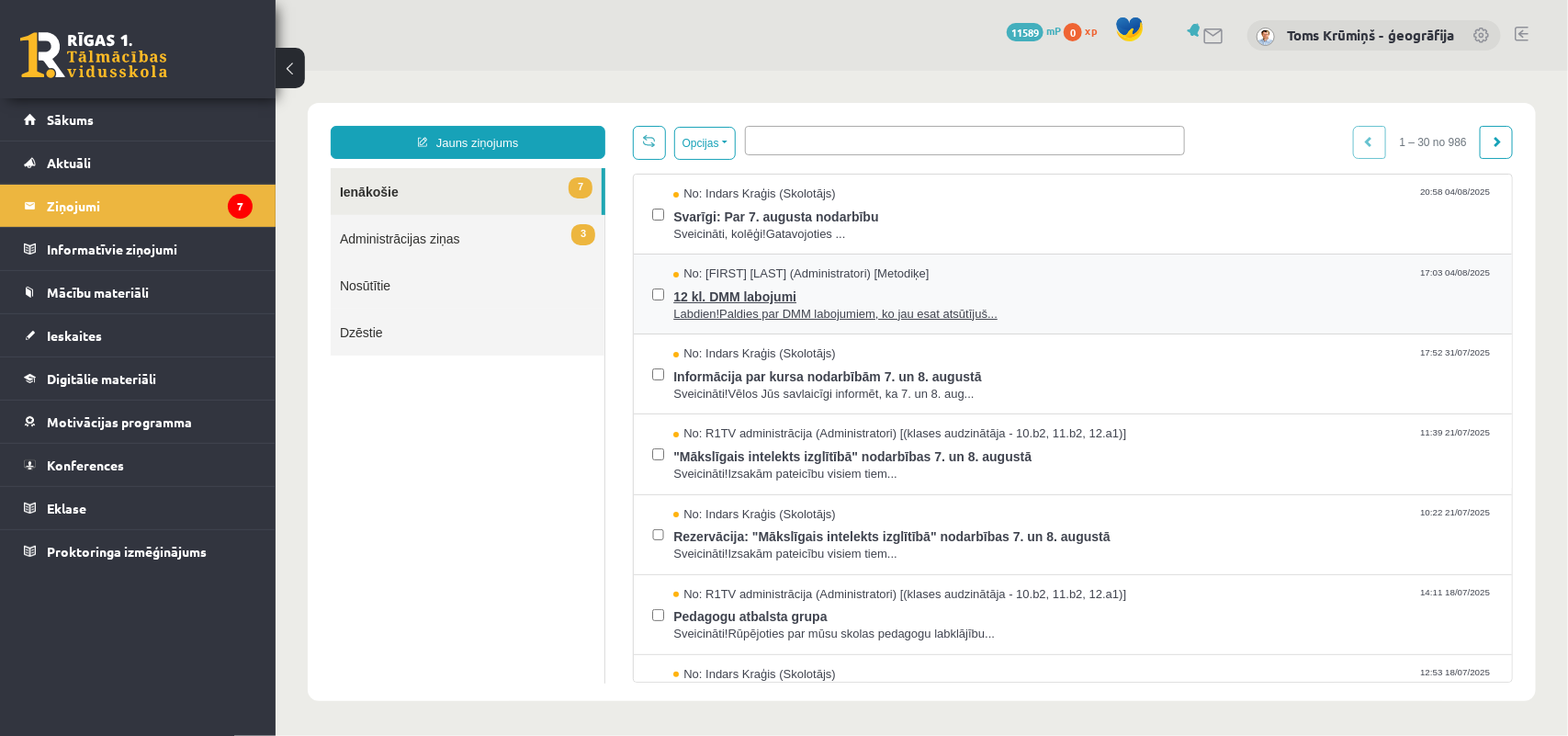 scroll, scrollTop: 0, scrollLeft: 0, axis: both 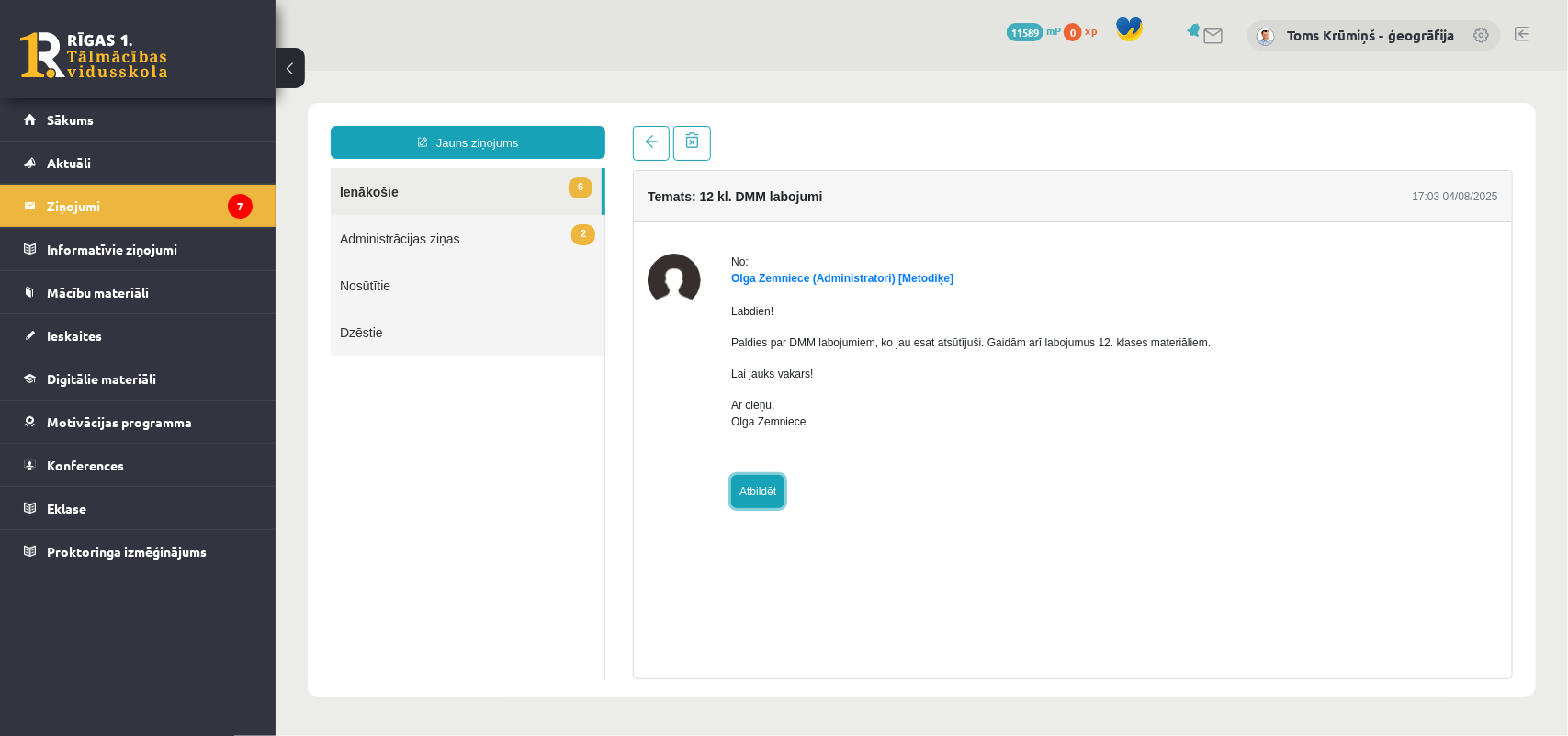click on "Atbildēt" at bounding box center (757, 491) 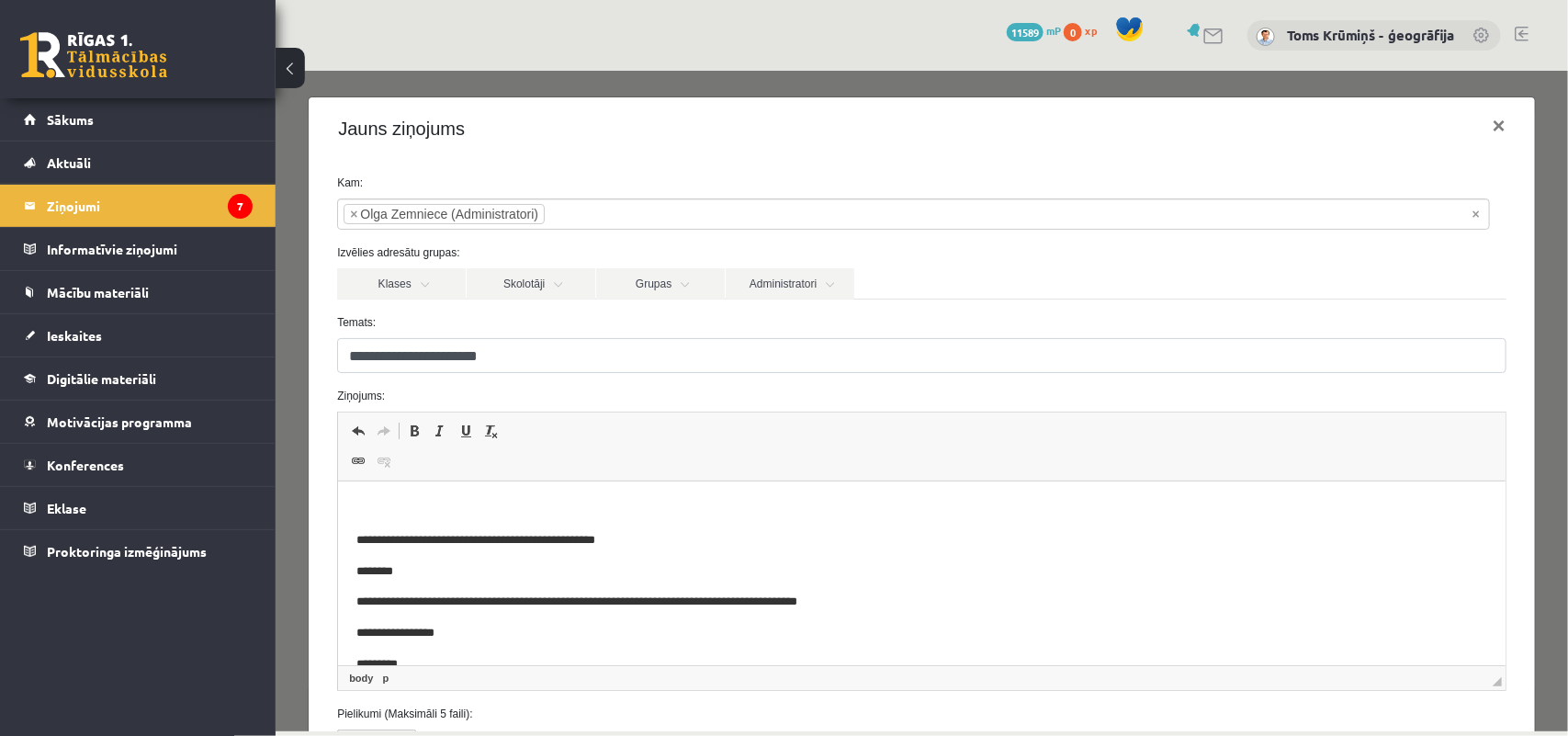 click at bounding box center [921, 509] 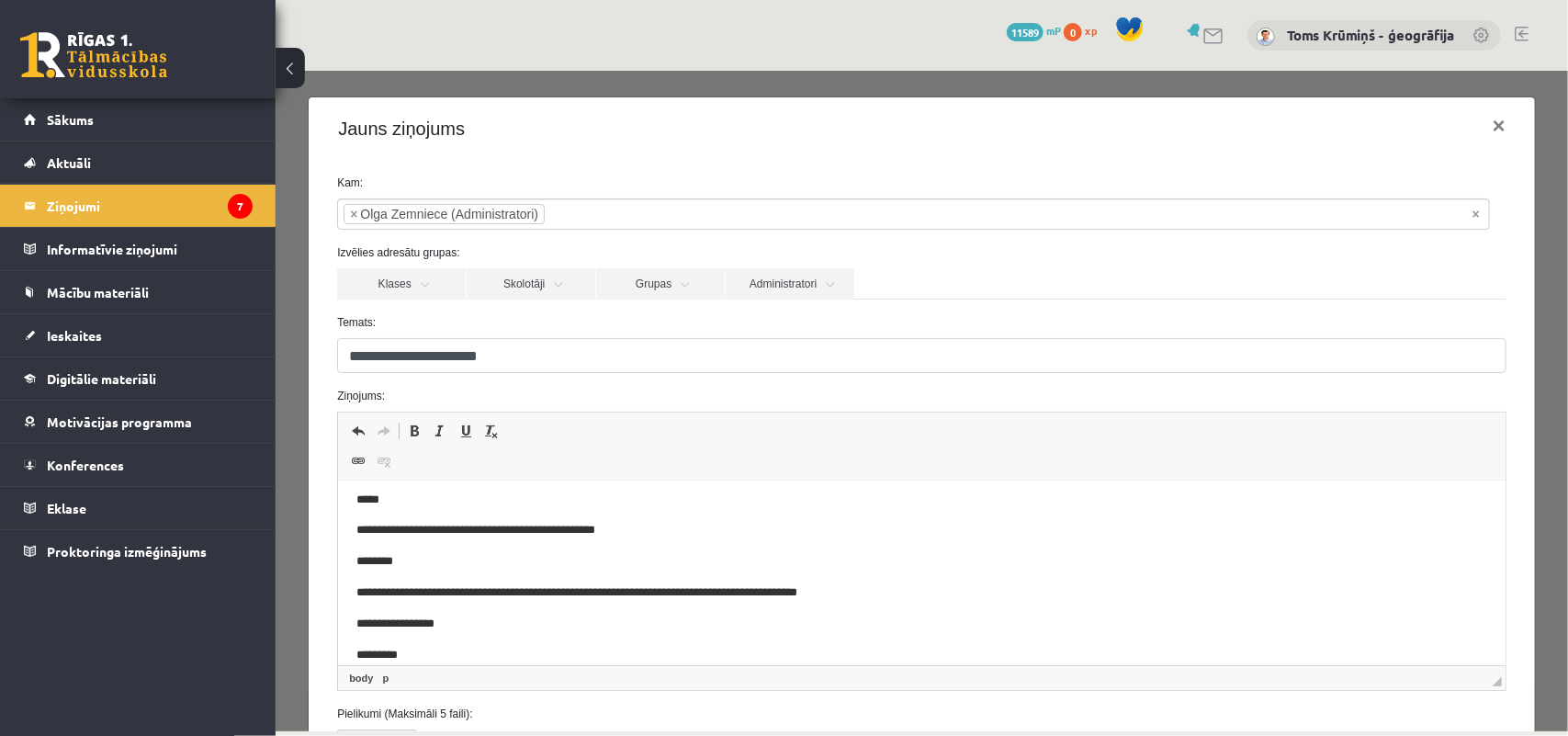 scroll, scrollTop: 108, scrollLeft: 0, axis: vertical 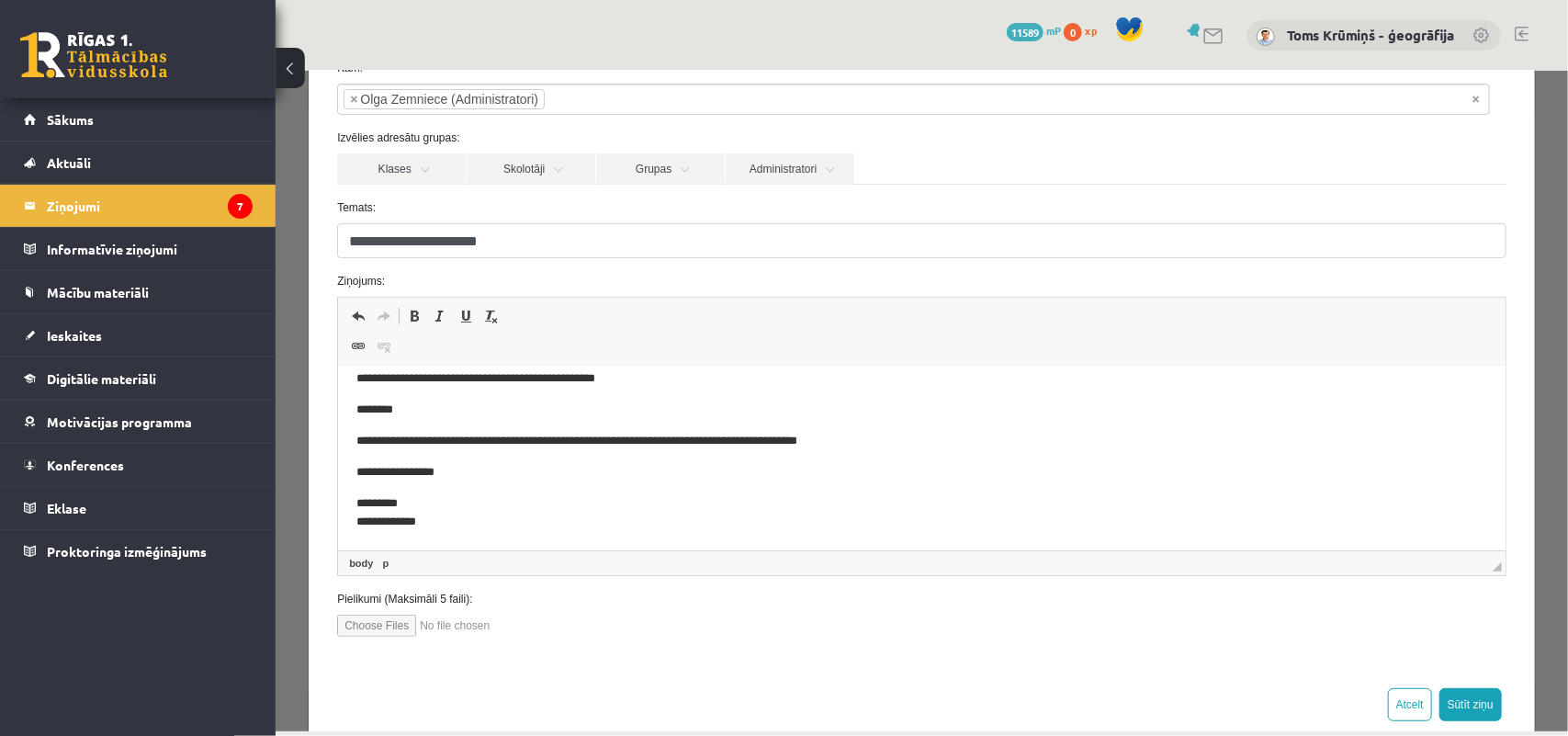 click at bounding box center [440, 625] 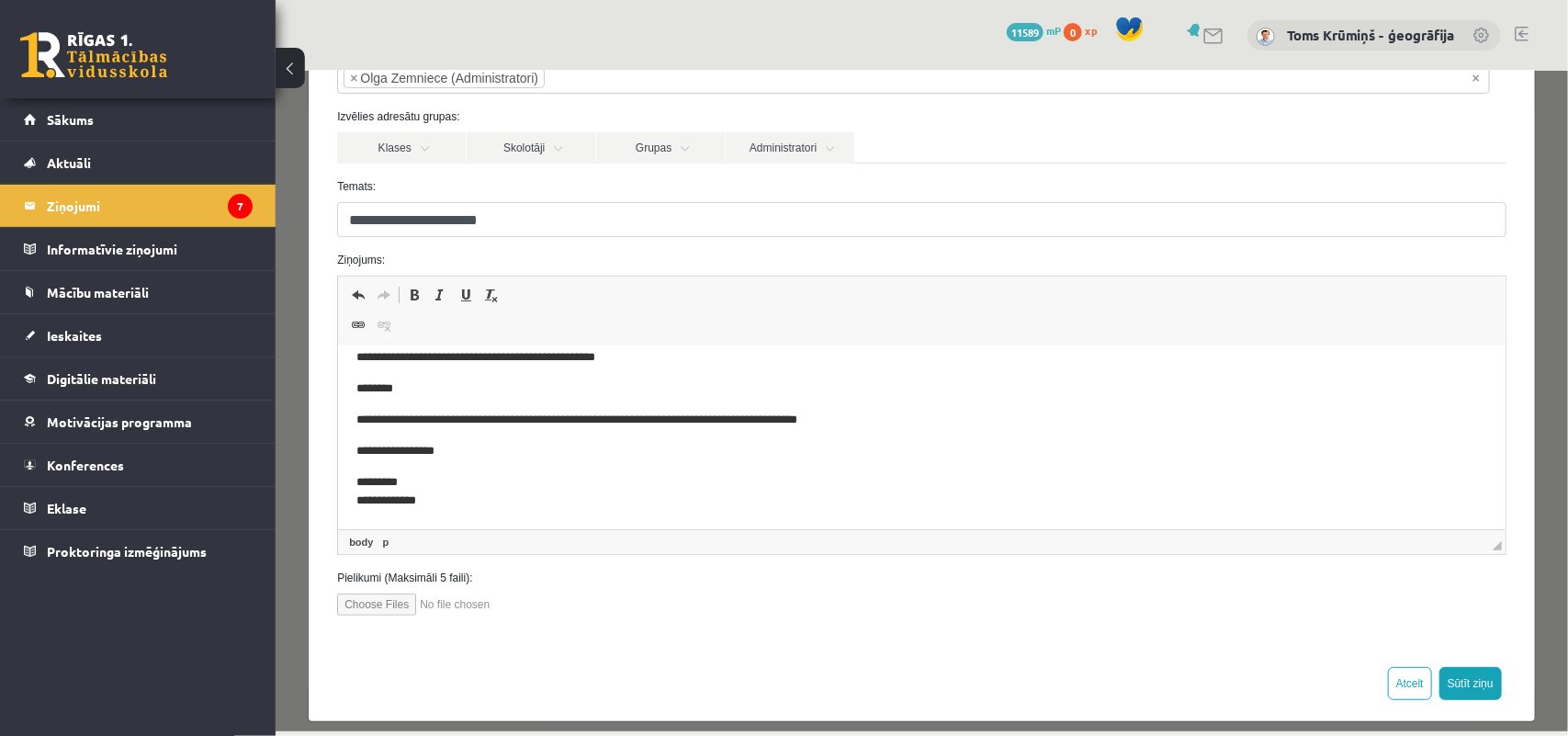 scroll, scrollTop: 153, scrollLeft: 0, axis: vertical 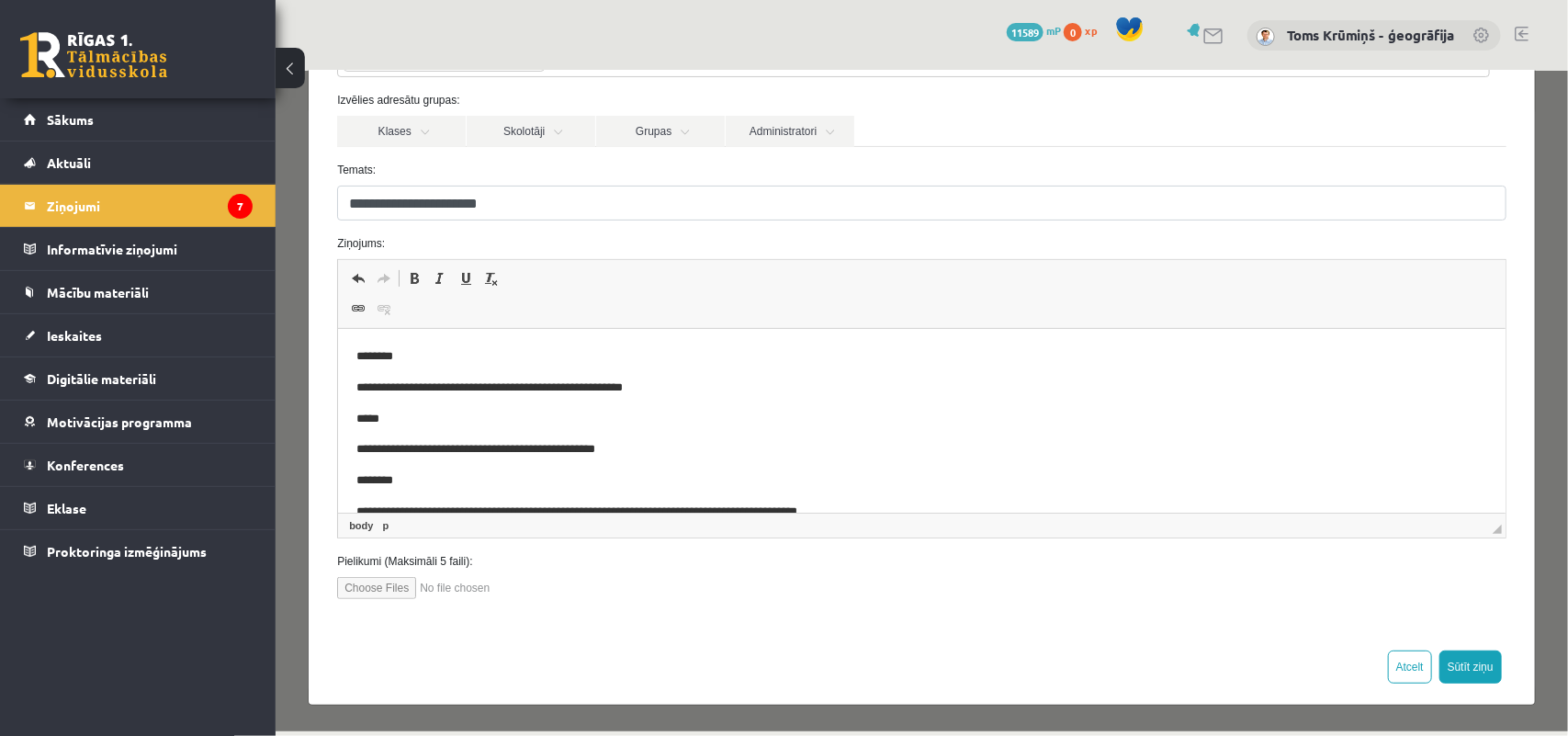 click on "**********" at bounding box center [905, 388] 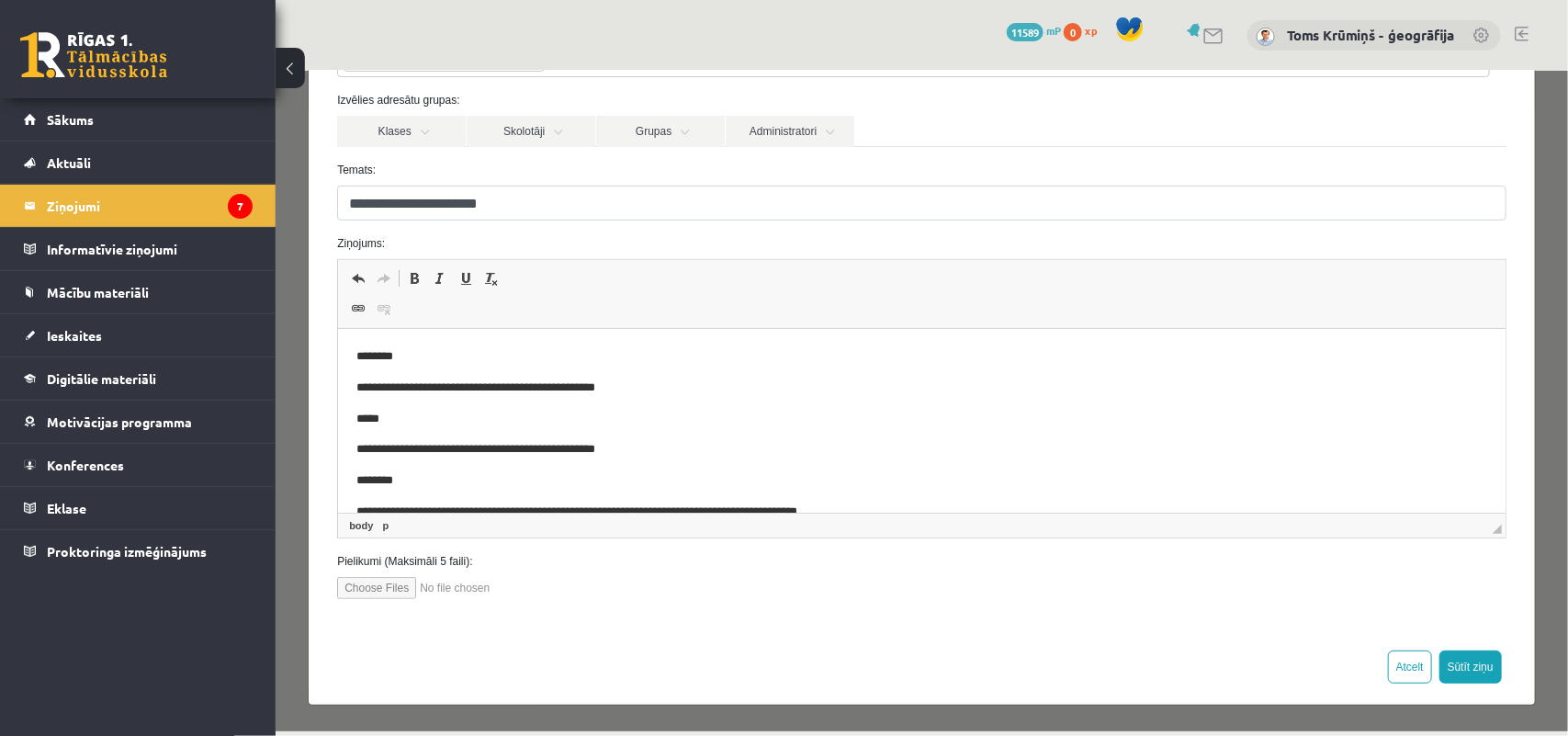 click on "**********" at bounding box center [905, 388] 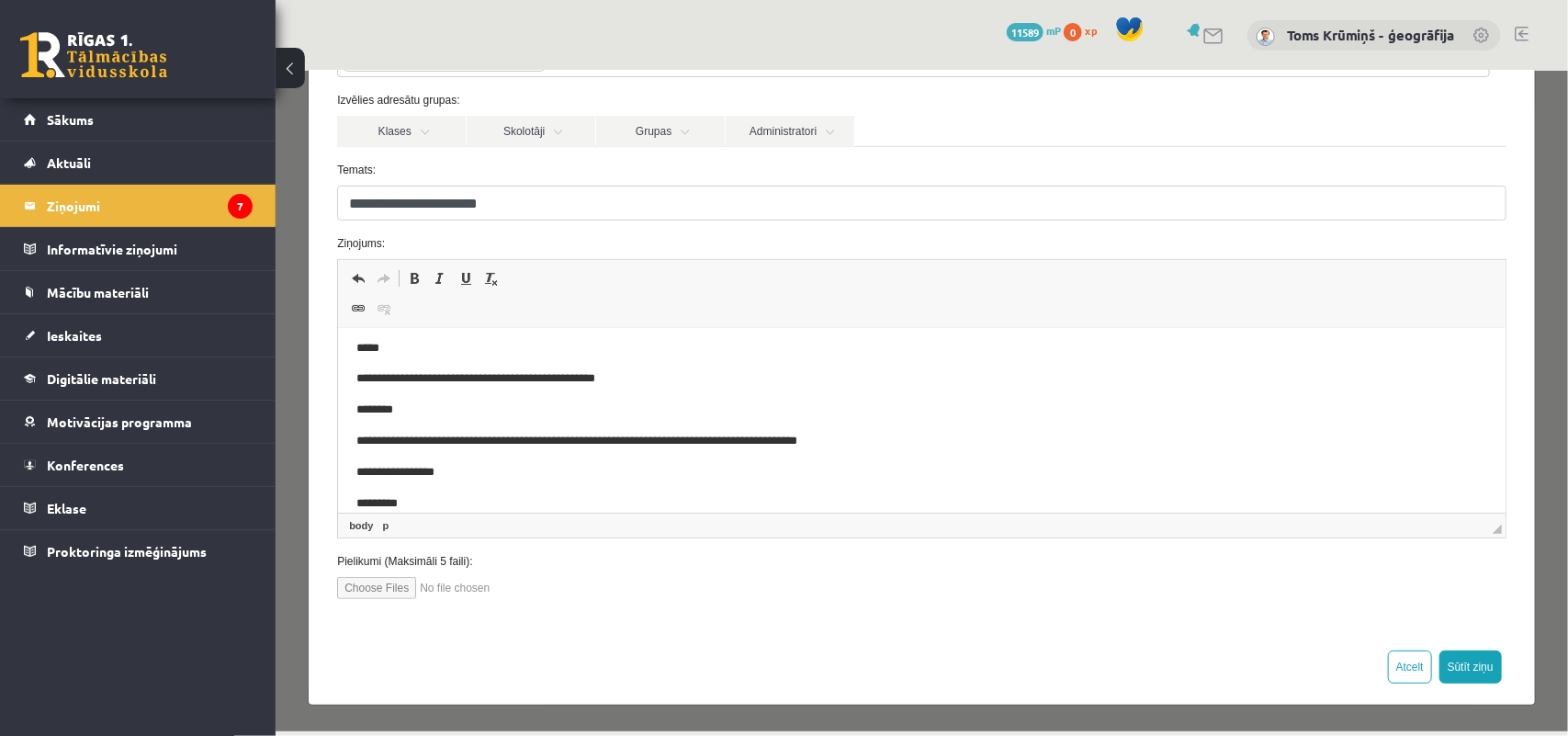scroll, scrollTop: 108, scrollLeft: 0, axis: vertical 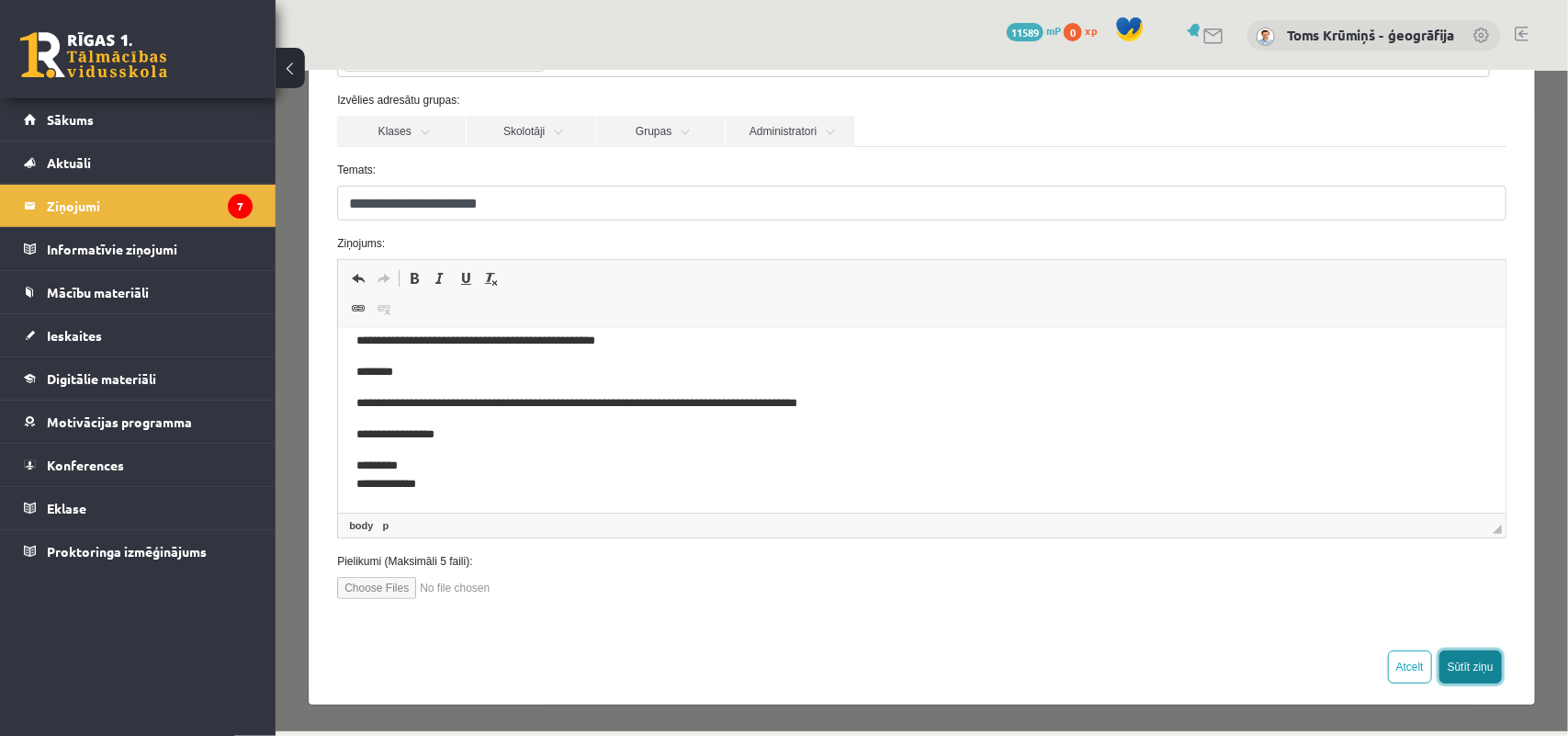 click on "Sūtīt ziņu" at bounding box center (1470, 666) 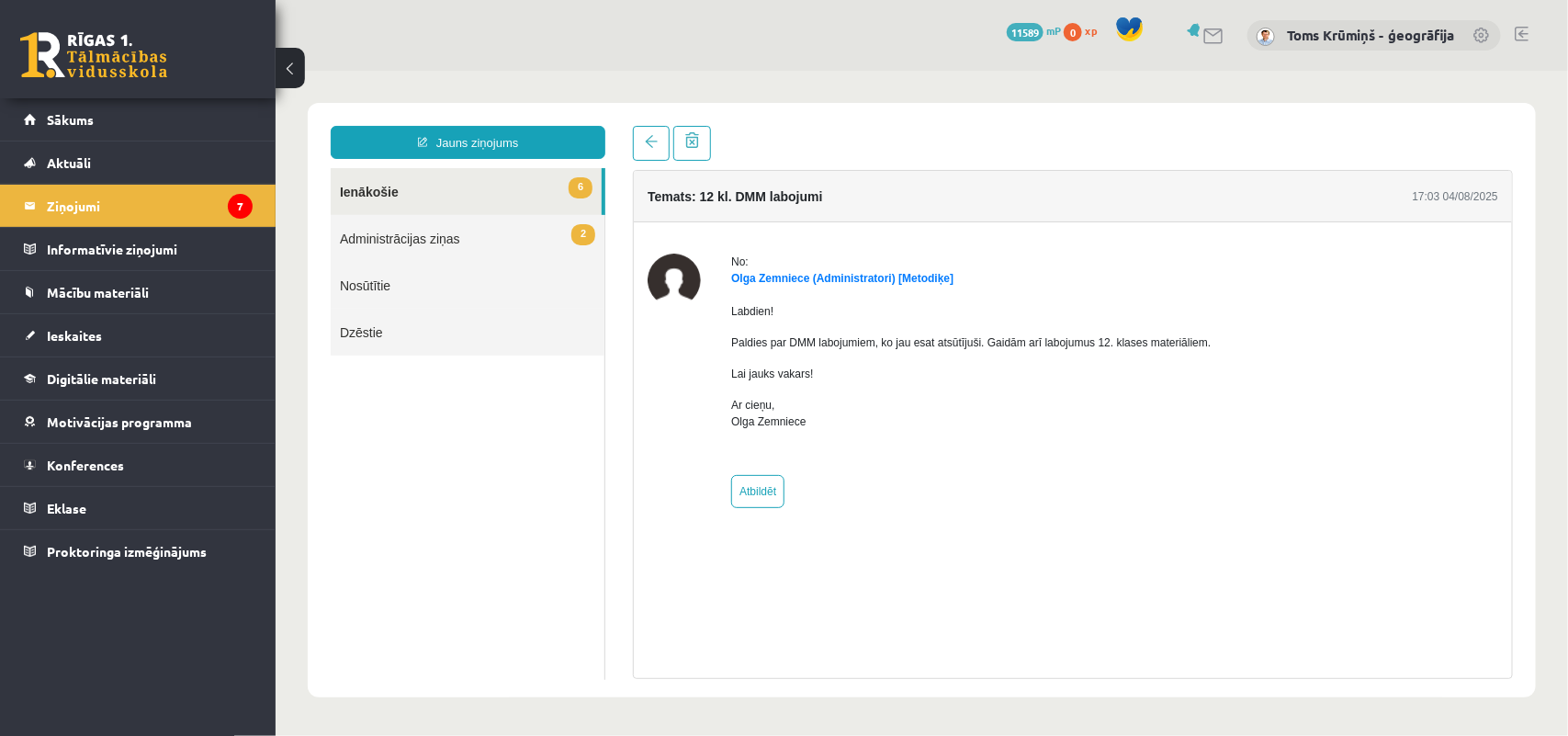 scroll, scrollTop: 0, scrollLeft: 0, axis: both 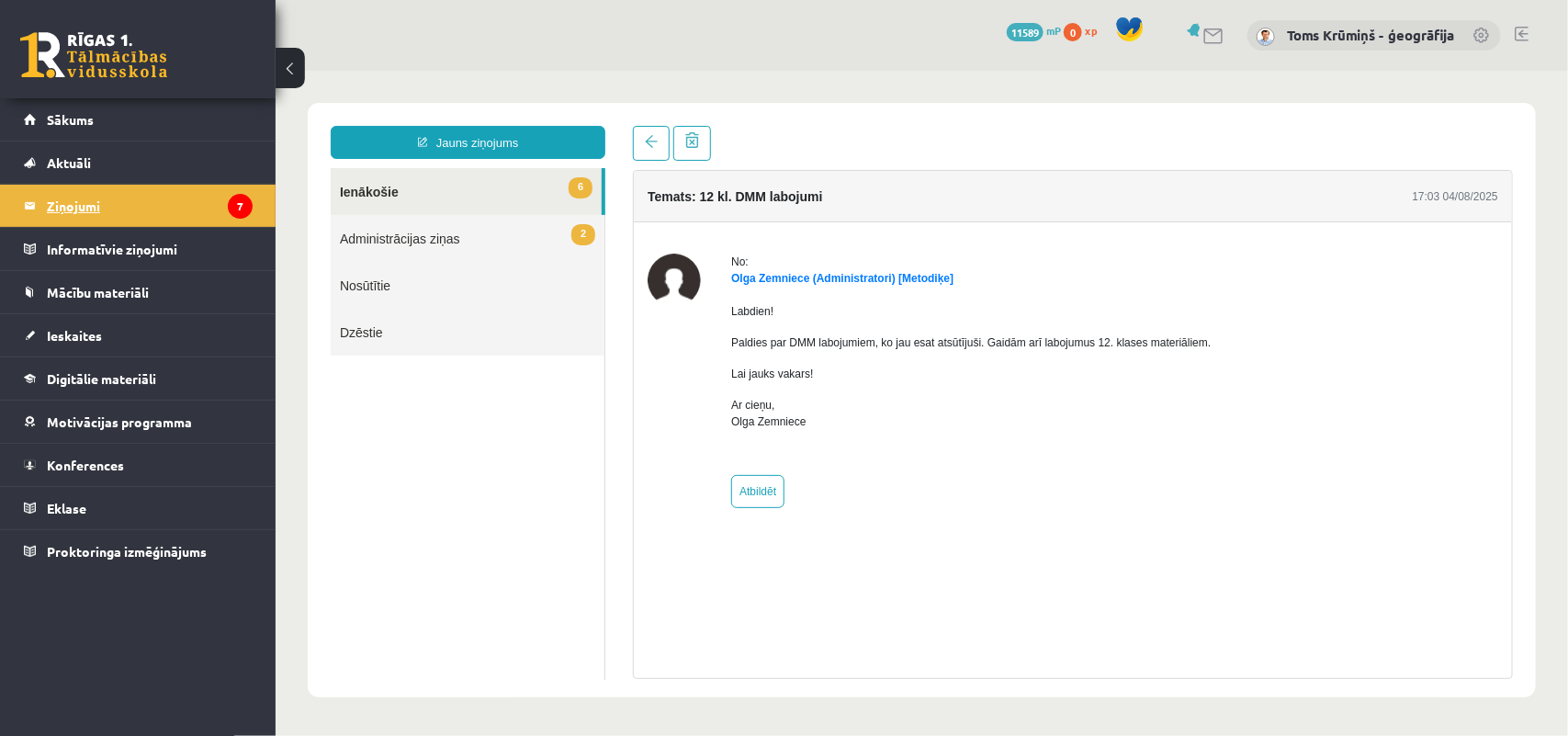 click on "Ziņojumi
7" at bounding box center (150, 206) 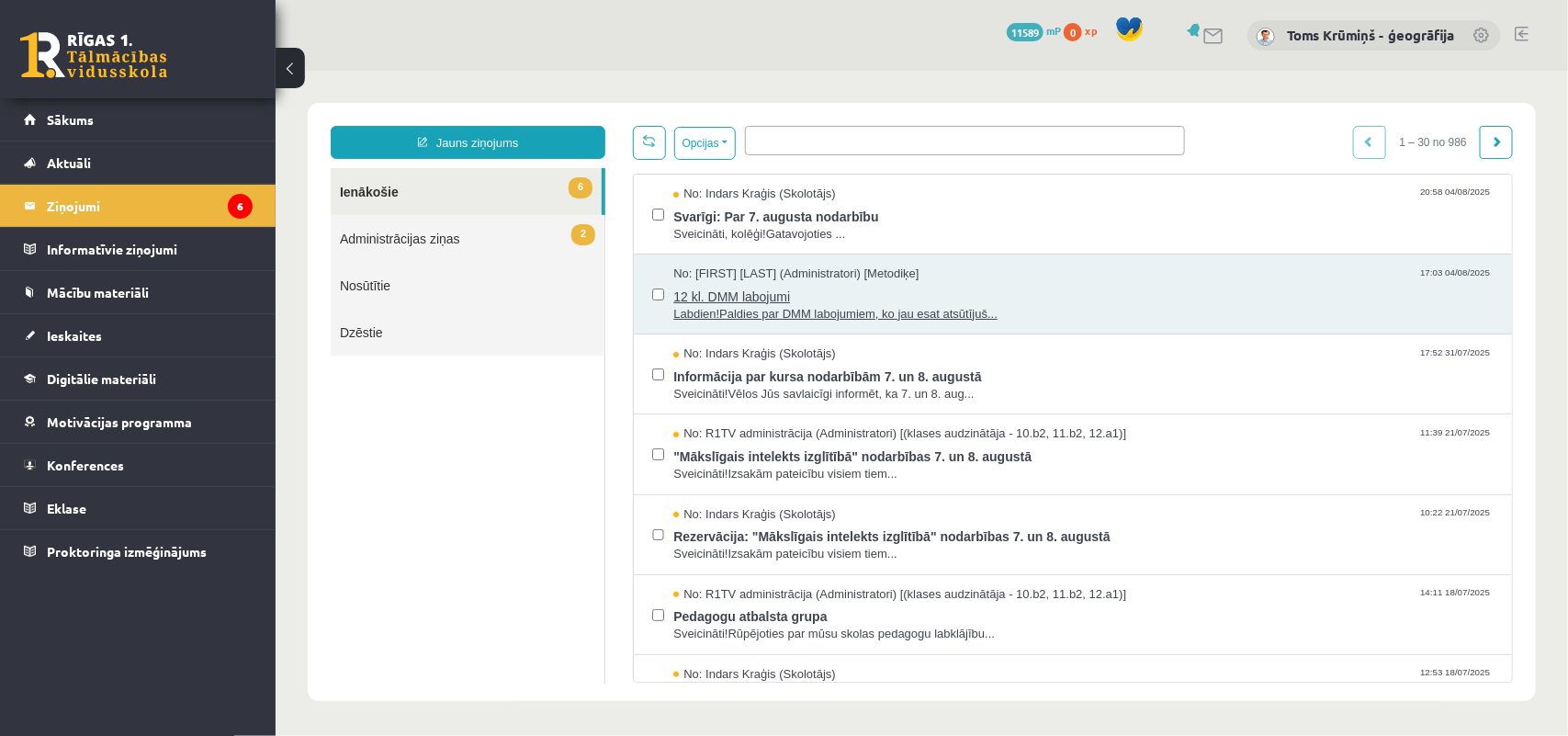 scroll, scrollTop: 0, scrollLeft: 0, axis: both 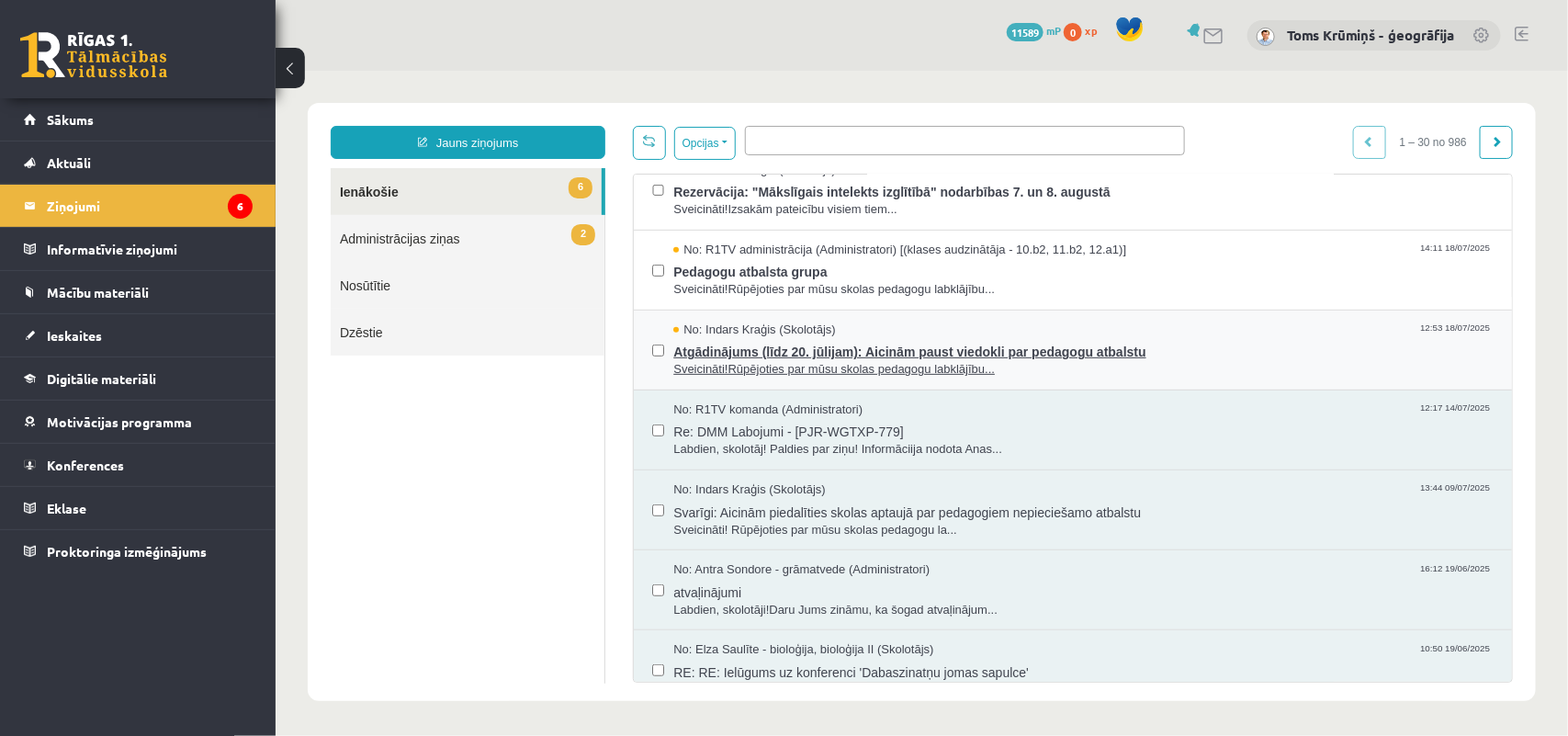 click on "Atgādinājums (līdz 20. jūlijam): Aicinām paust viedokli par pedagogu atbalstu" at bounding box center [1082, 348] 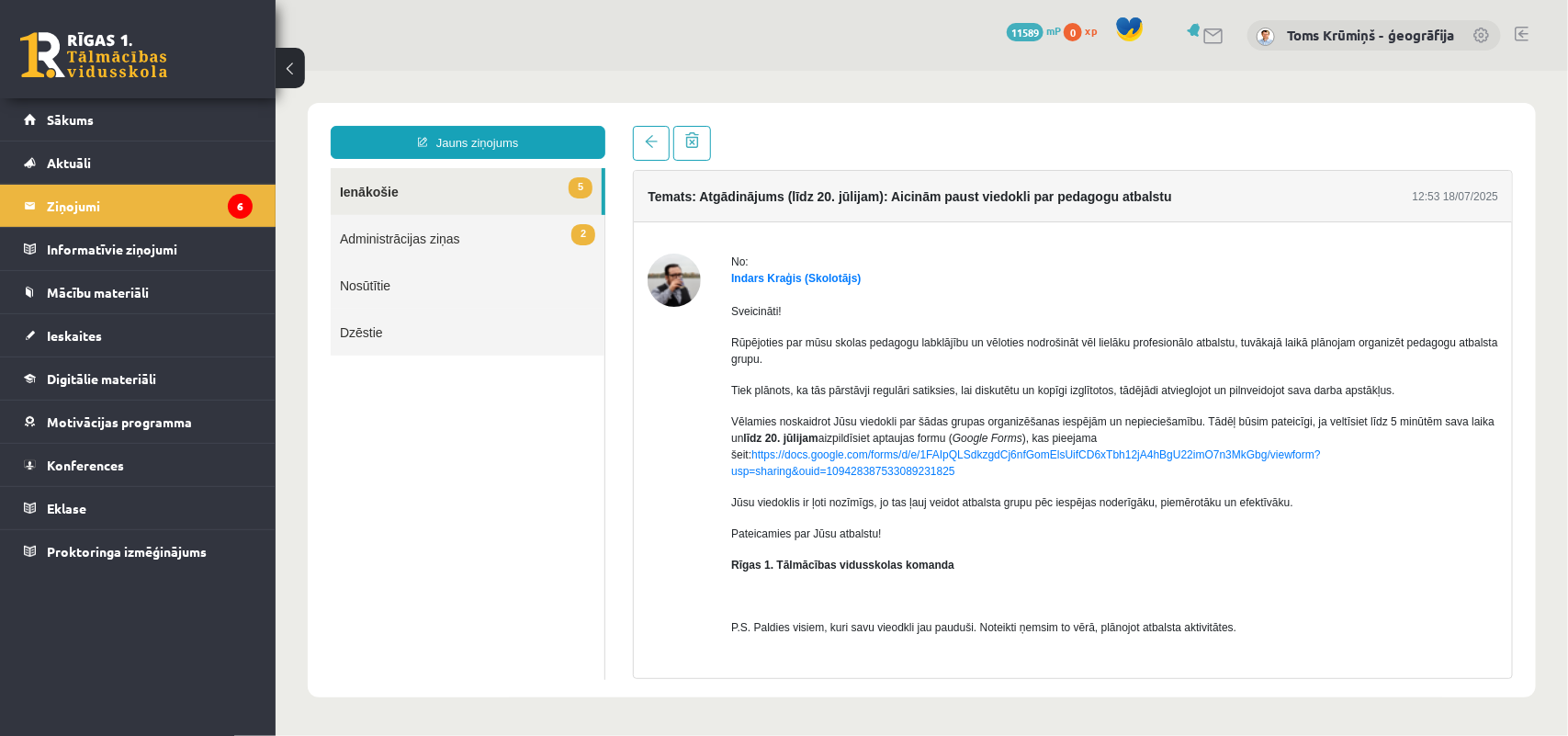 scroll, scrollTop: 0, scrollLeft: 0, axis: both 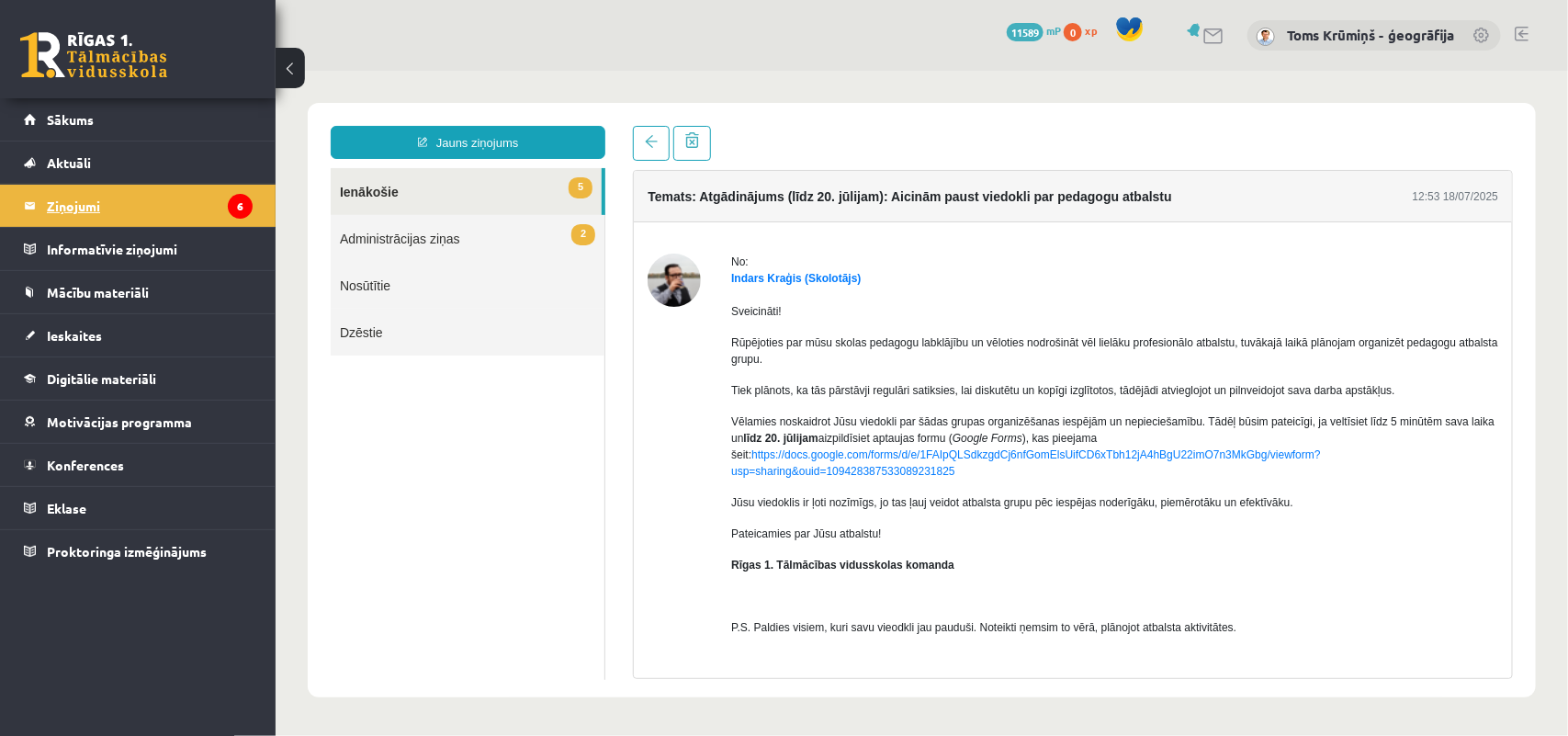 click on "Ziņojumi
6" at bounding box center [150, 206] 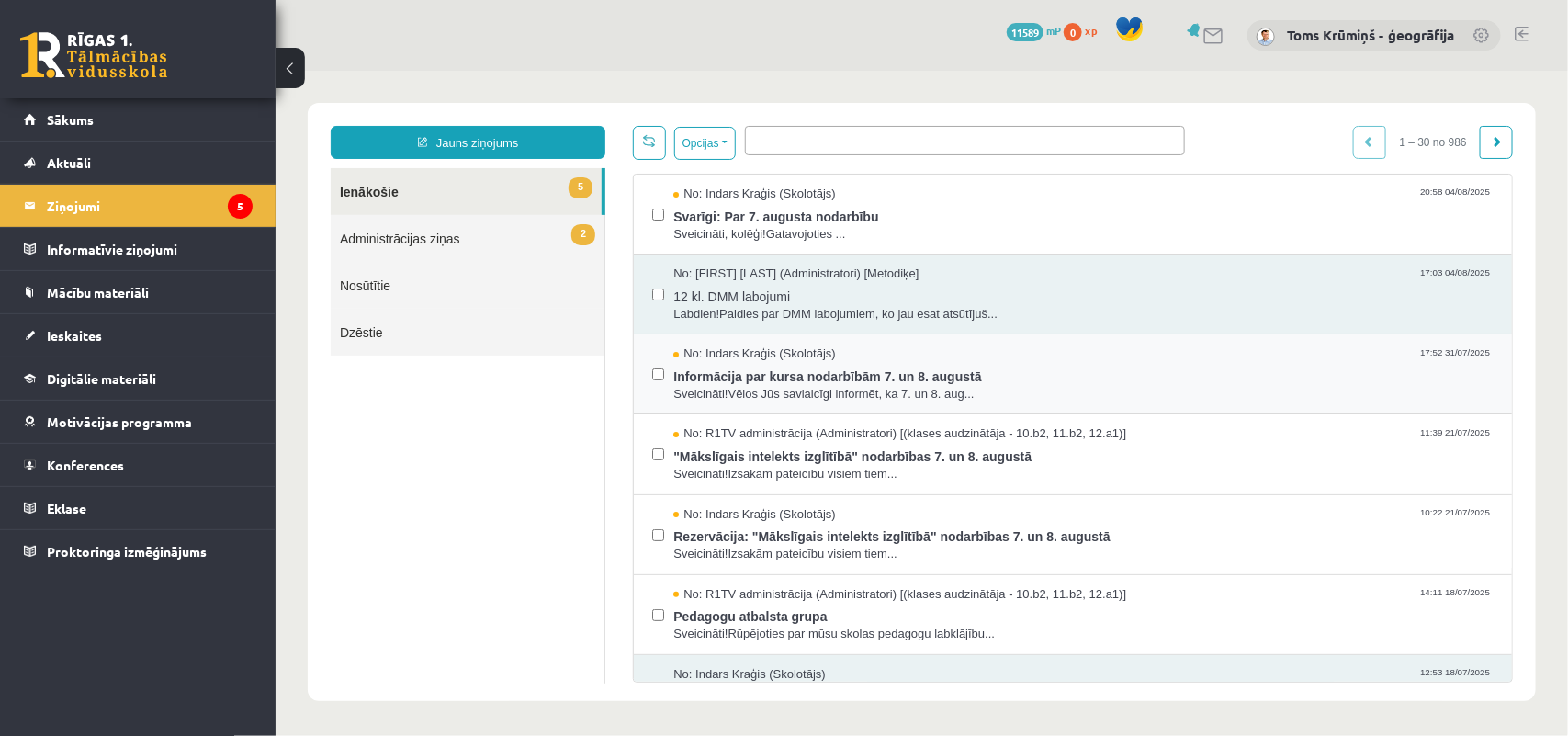 scroll, scrollTop: 0, scrollLeft: 0, axis: both 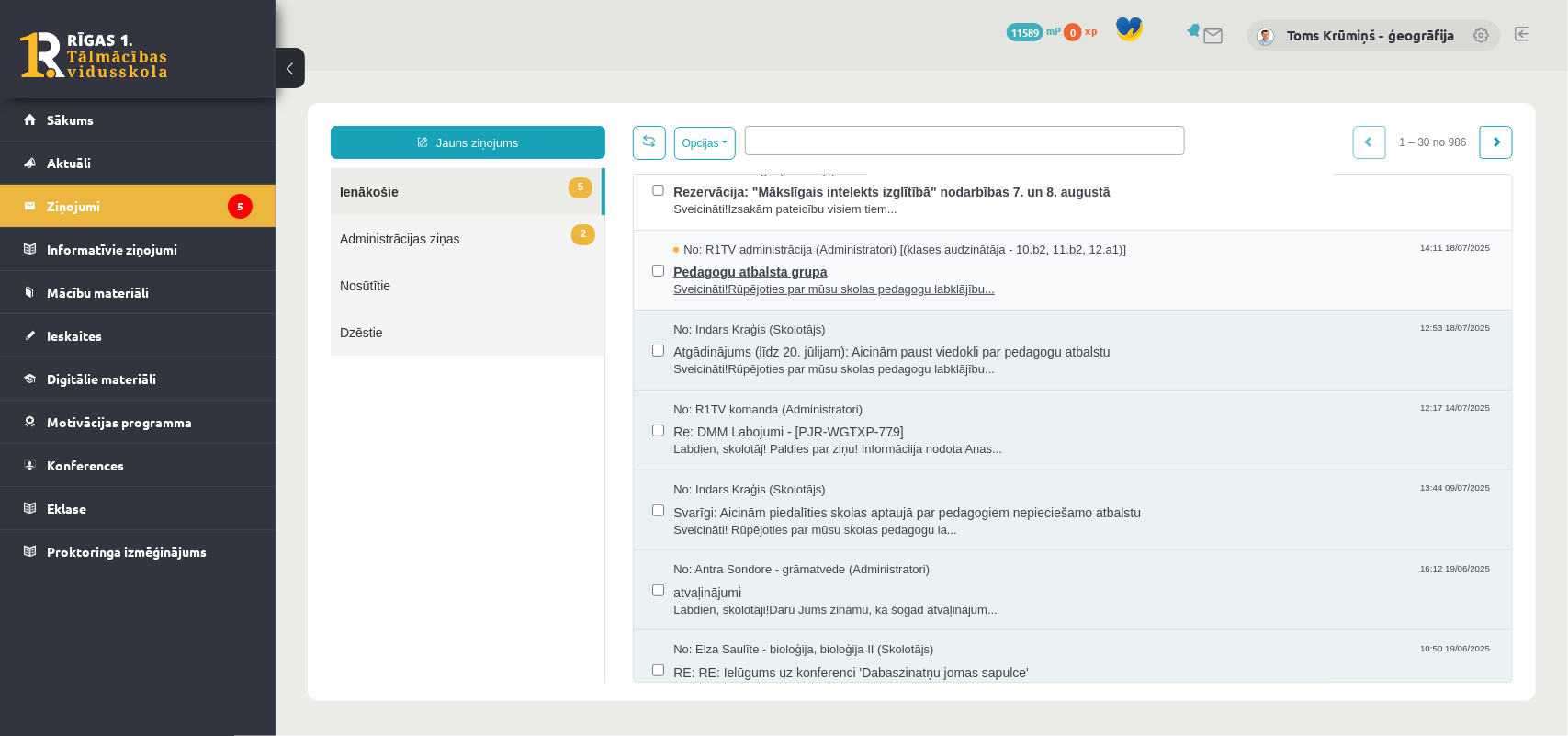 click on "Pedagogu atbalsta grupa" at bounding box center [1082, 268] 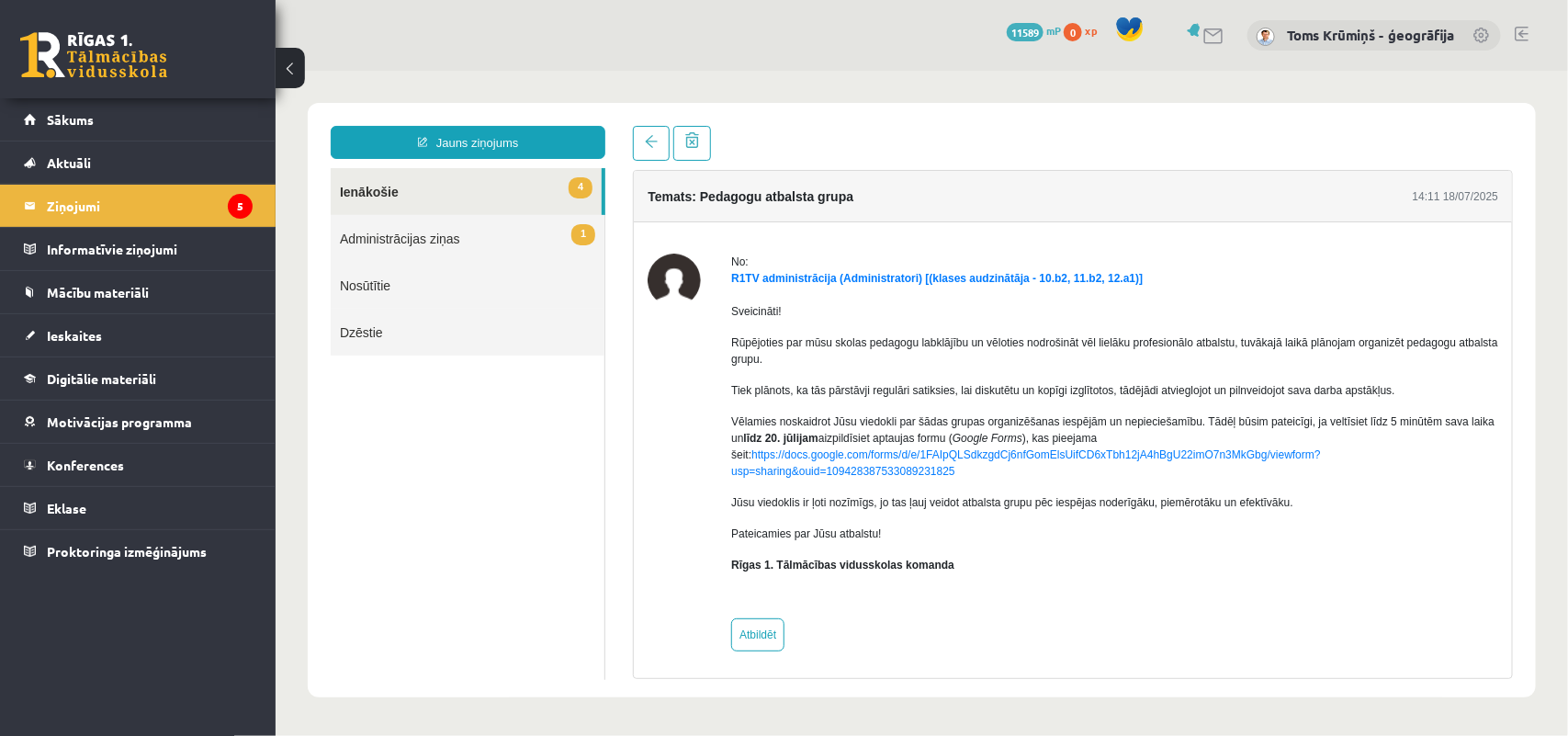 scroll, scrollTop: 0, scrollLeft: 0, axis: both 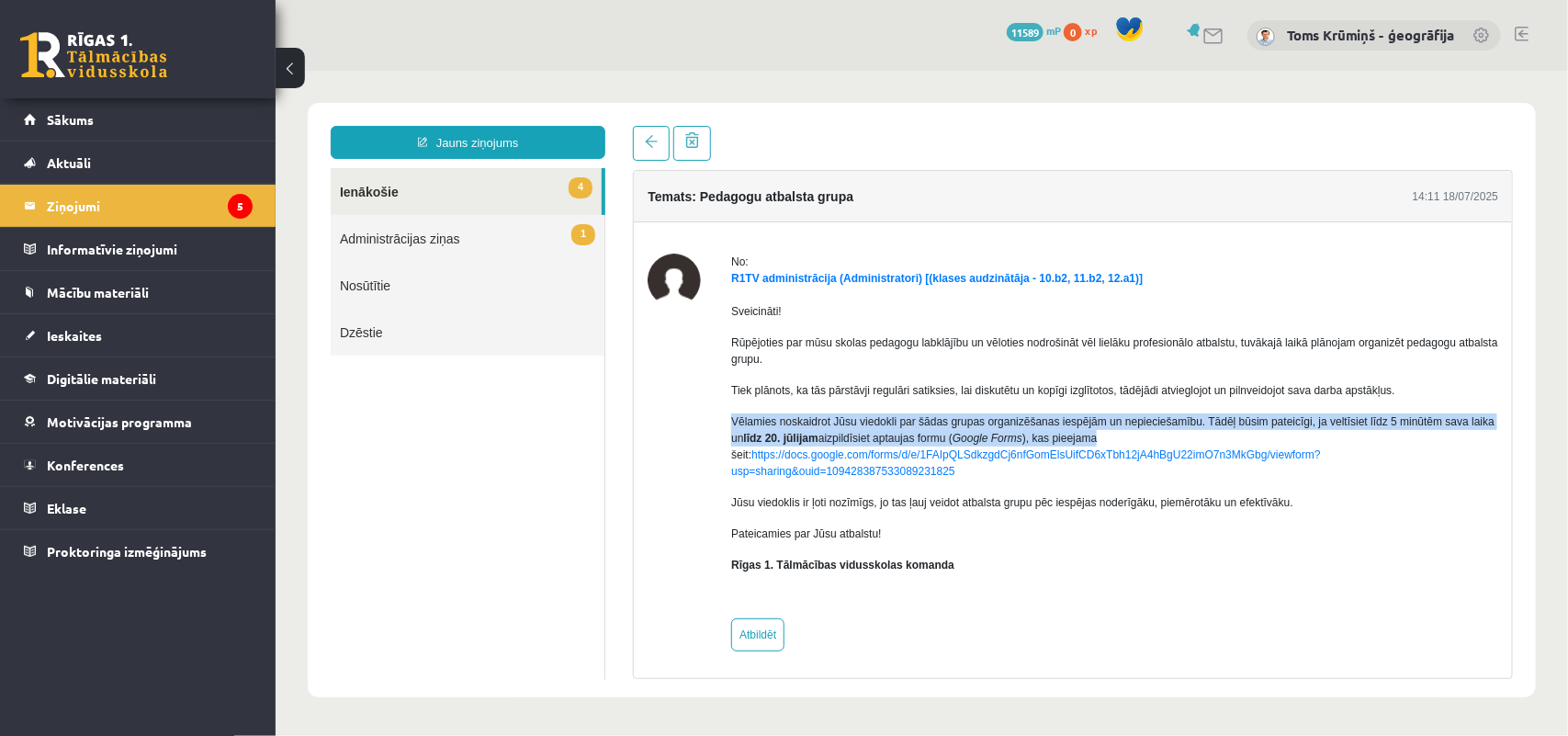 drag, startPoint x: 729, startPoint y: 420, endPoint x: 1099, endPoint y: 432, distance: 370.19454 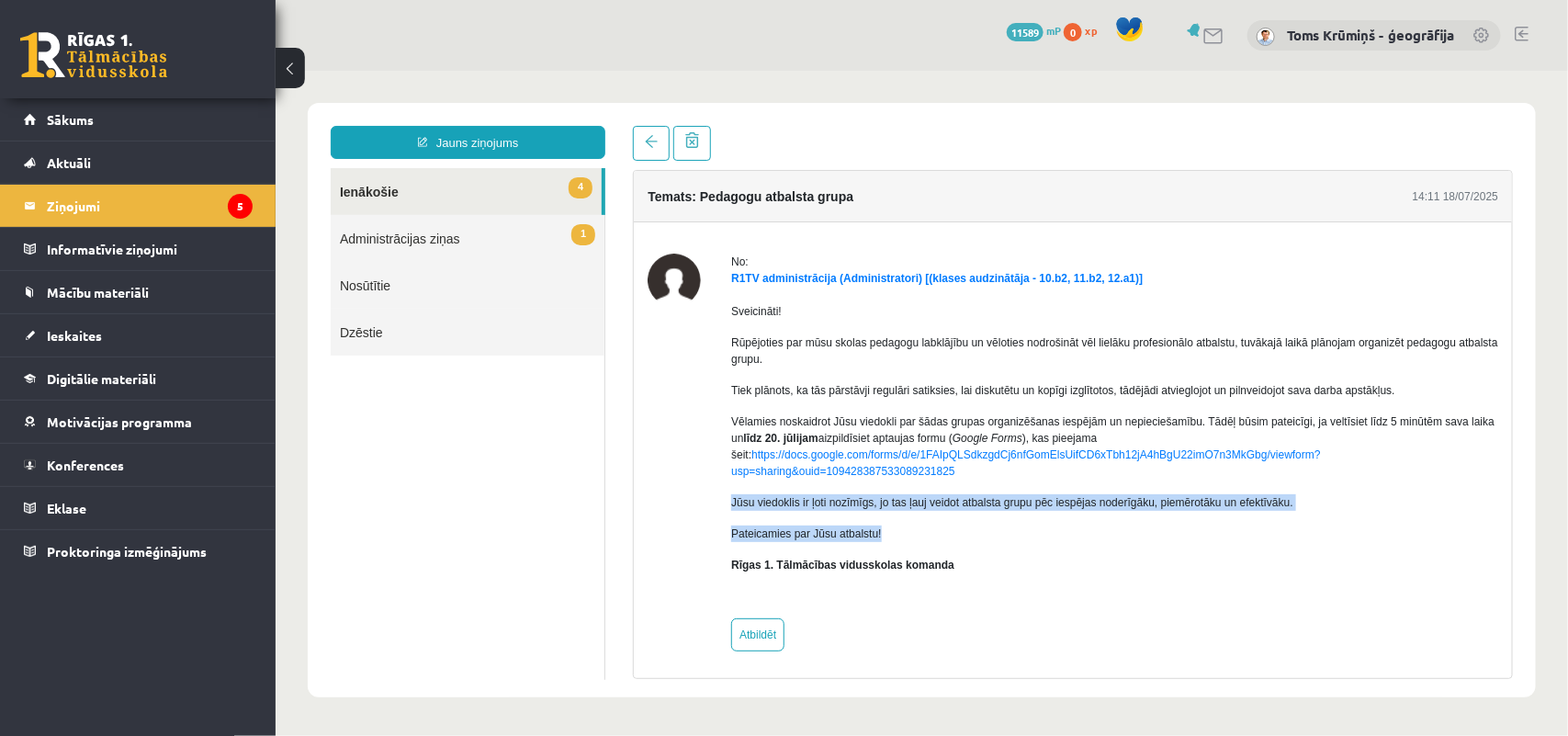 drag, startPoint x: 728, startPoint y: 497, endPoint x: 893, endPoint y: 529, distance: 168.07439 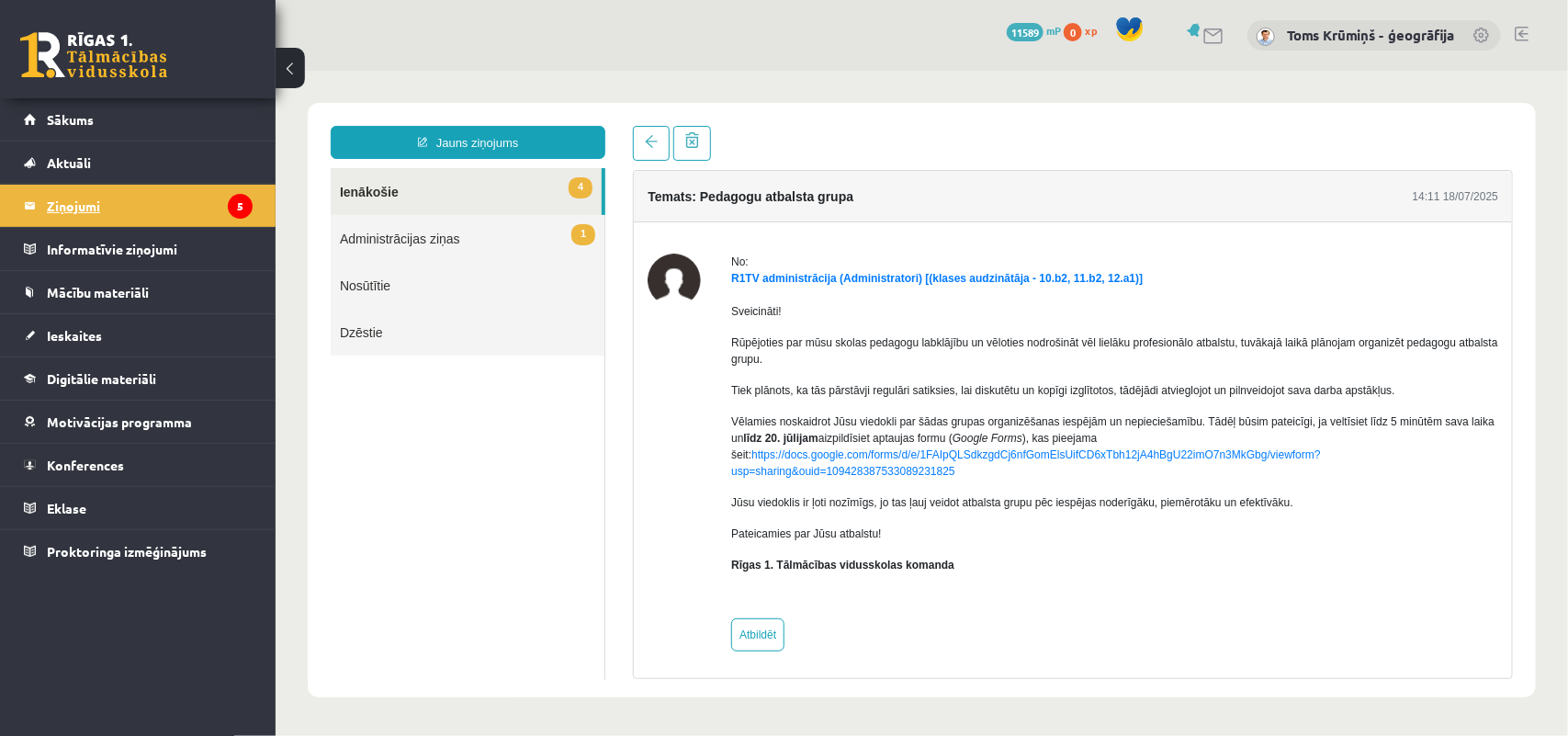 click on "Ziņojumi
5" at bounding box center [150, 206] 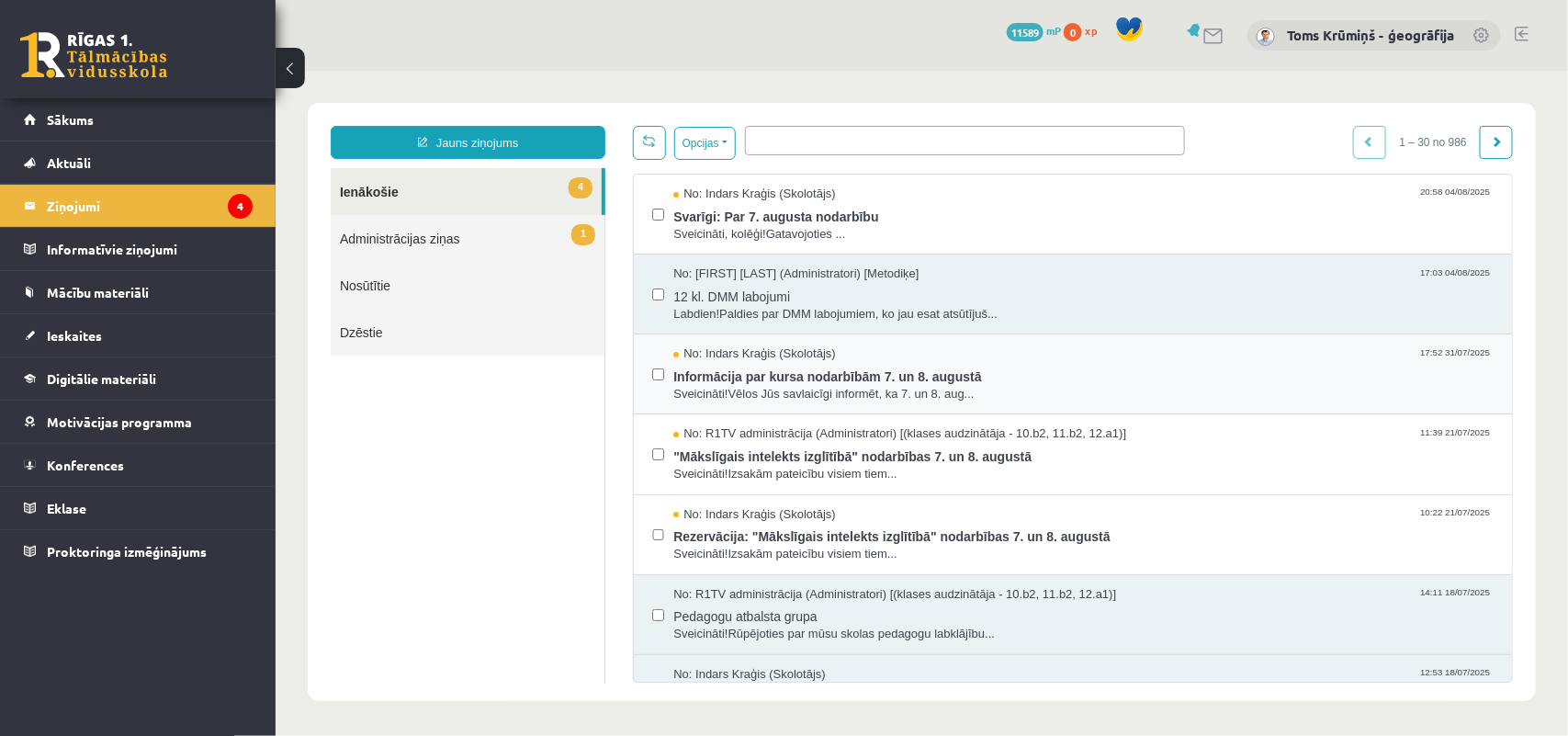 scroll, scrollTop: 0, scrollLeft: 0, axis: both 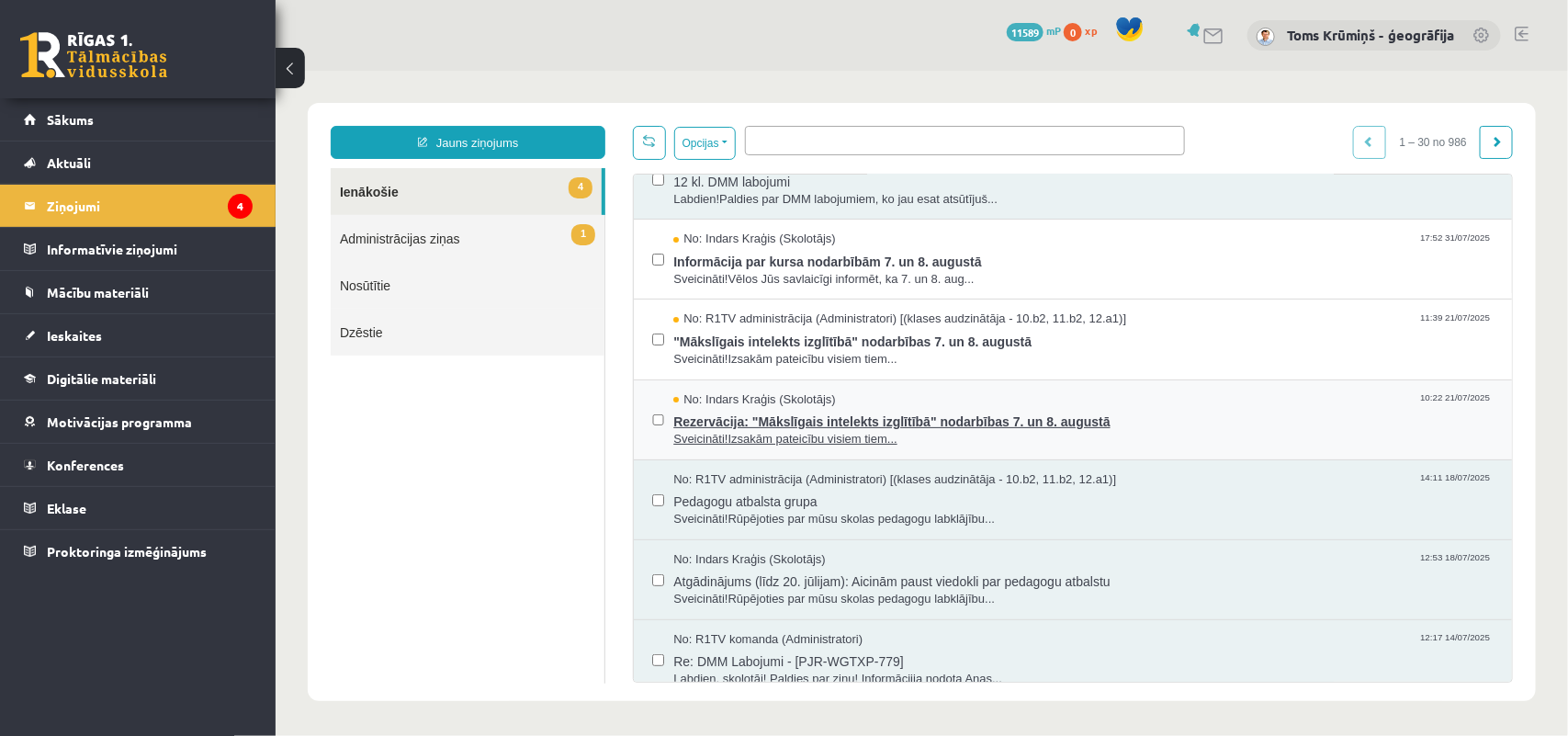 click on "Rezervācija: "Mākslīgais intelekts izglītībā" nodarbības 7. un 8. augustā" at bounding box center (1082, 418) 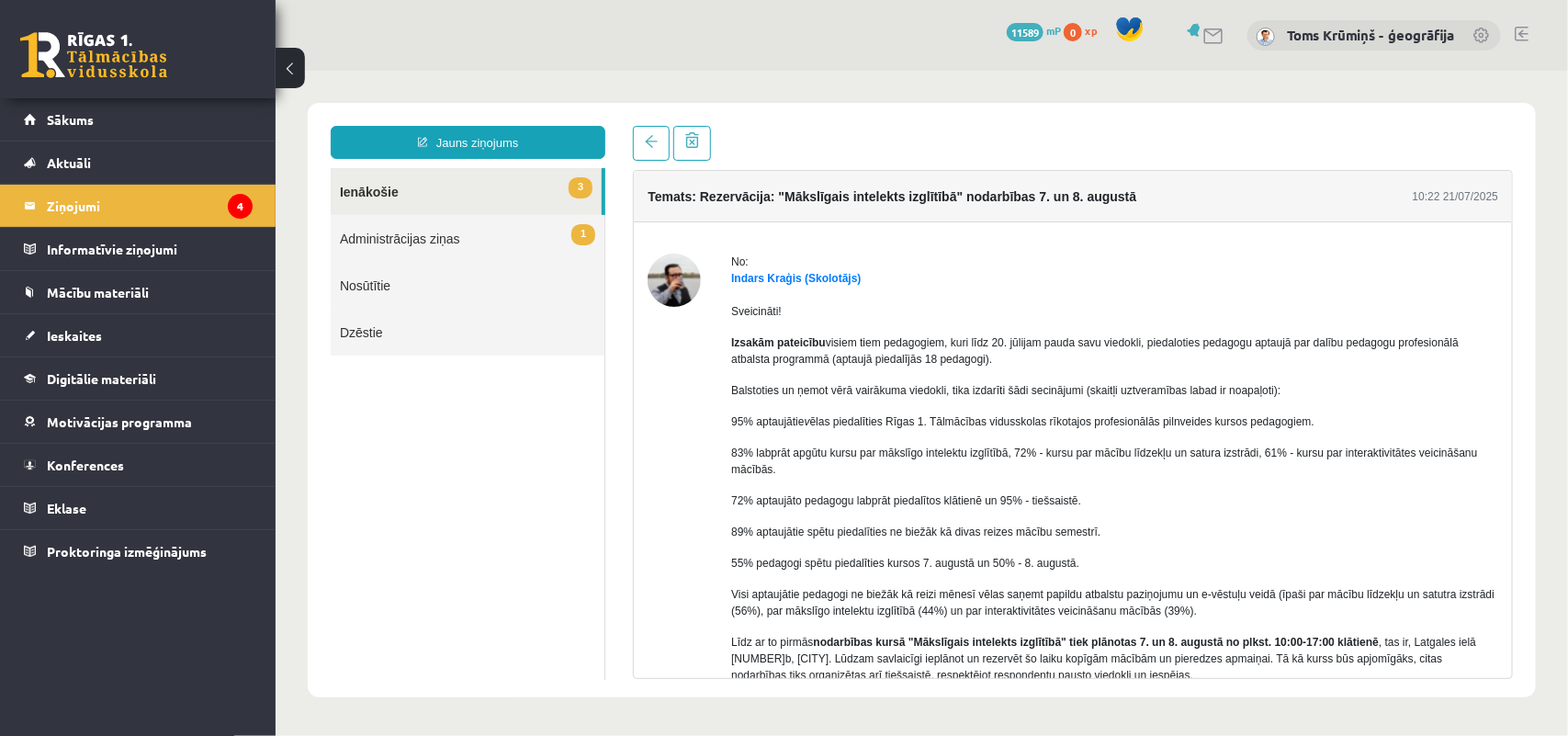 scroll, scrollTop: 0, scrollLeft: 0, axis: both 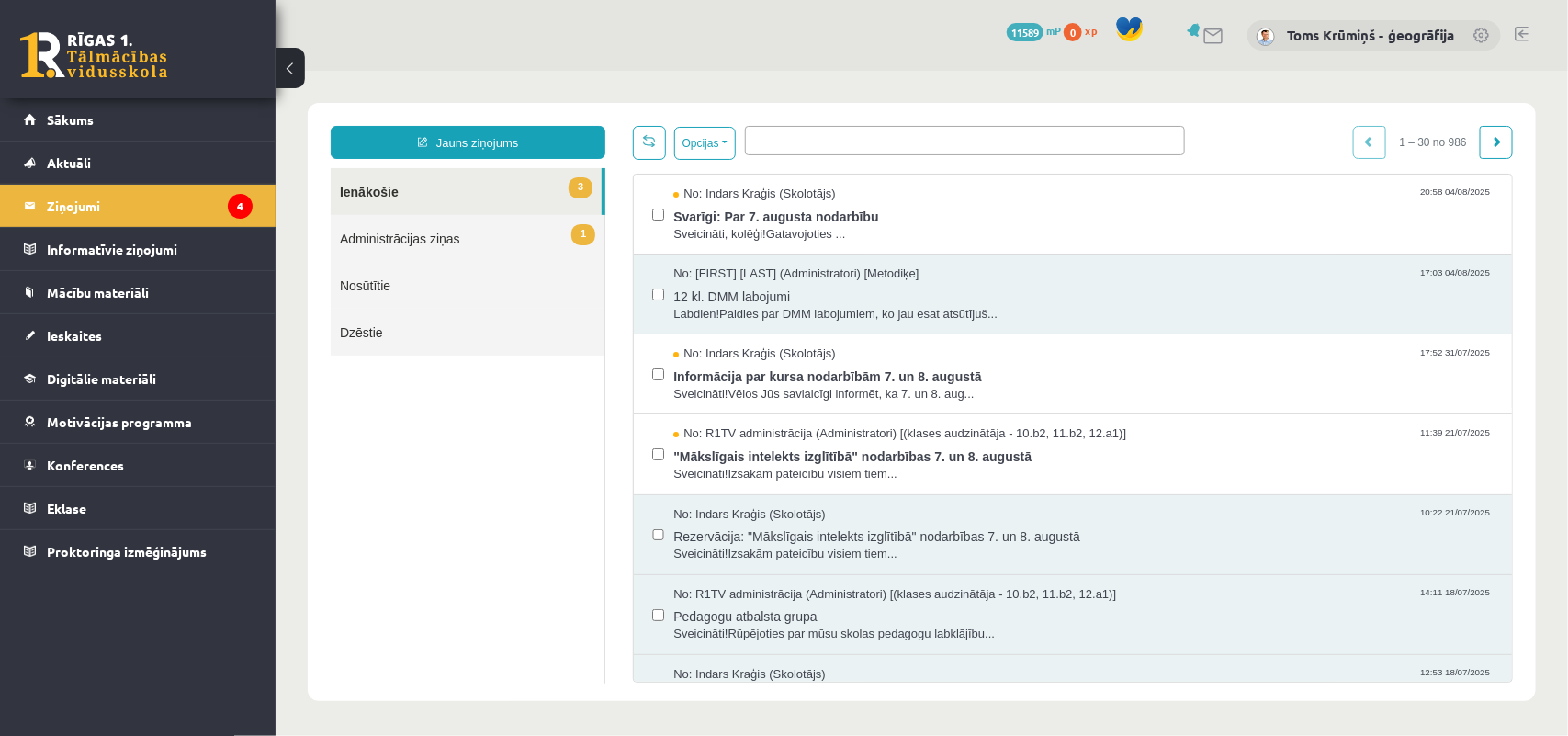 click on "1  Administrācijas ziņas" at bounding box center [467, 237] 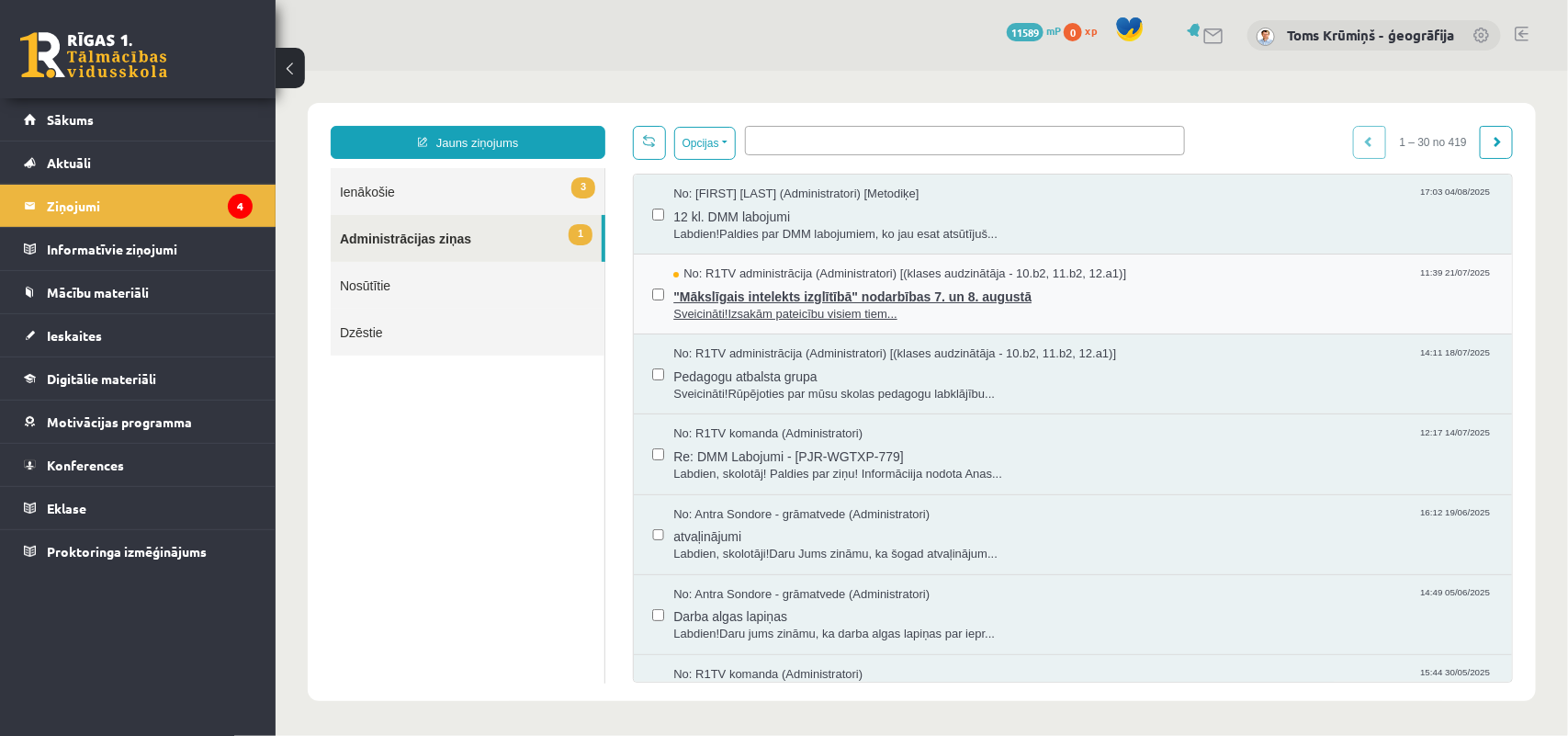 scroll, scrollTop: 0, scrollLeft: 0, axis: both 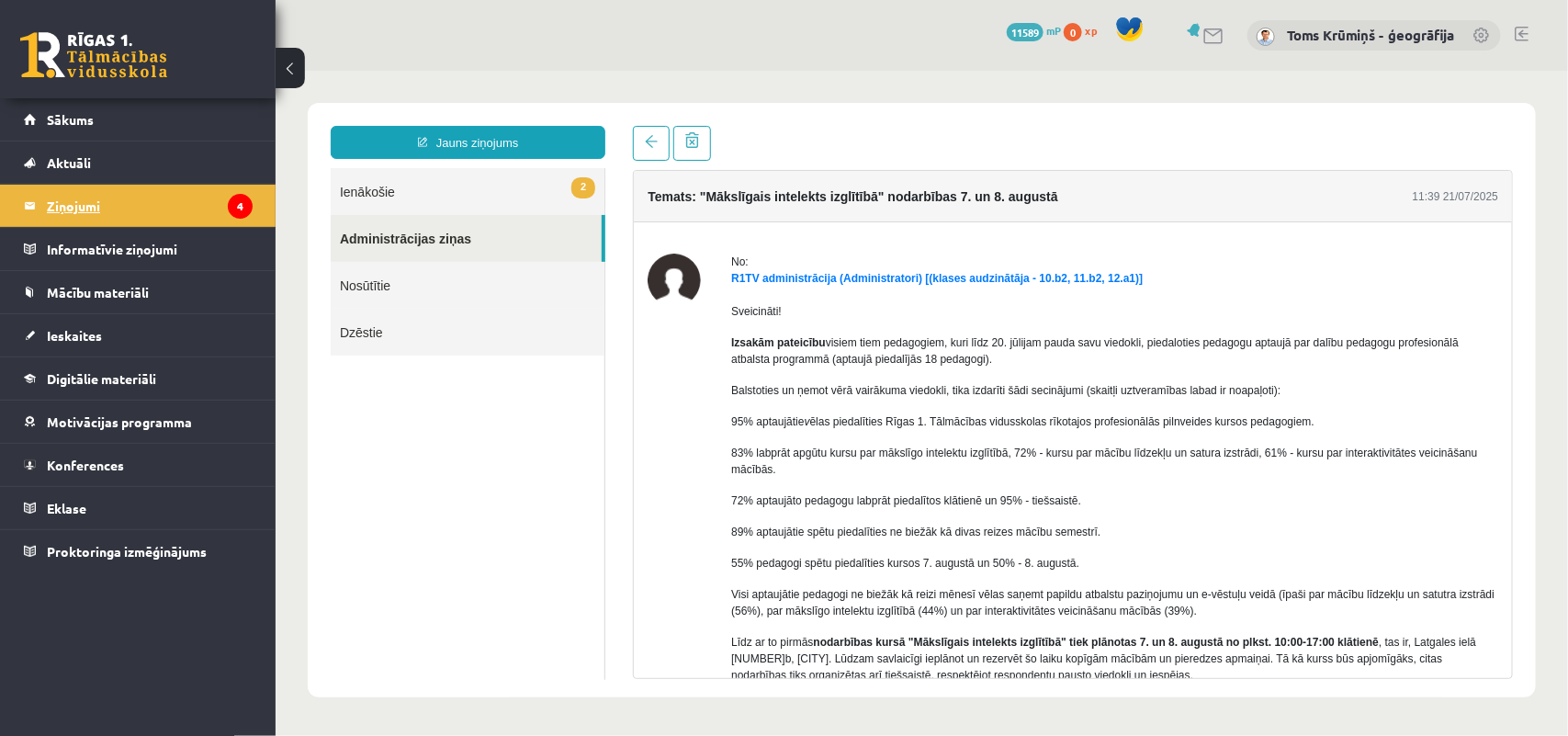 click on "Ziņojumi
4" at bounding box center [150, 206] 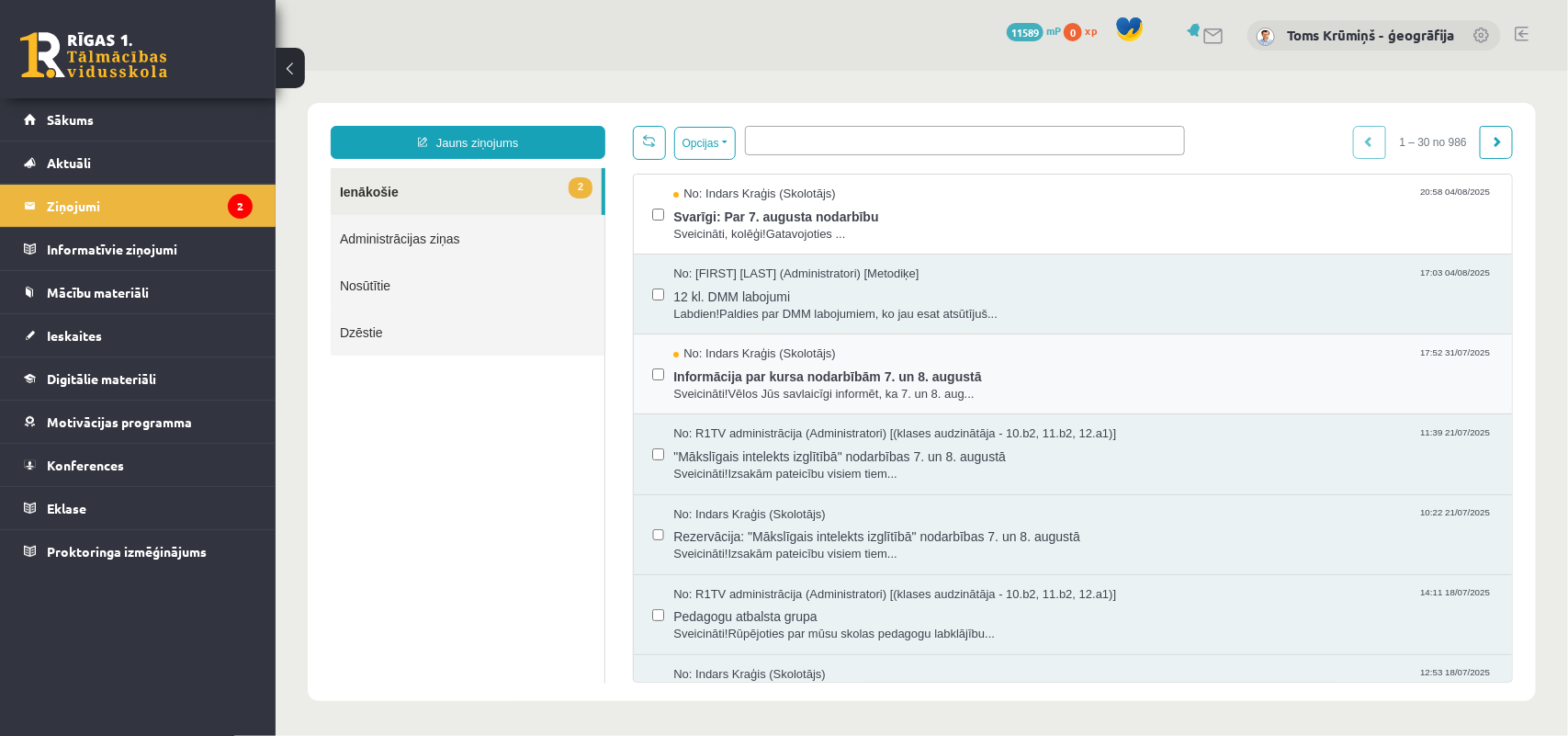 scroll, scrollTop: 0, scrollLeft: 0, axis: both 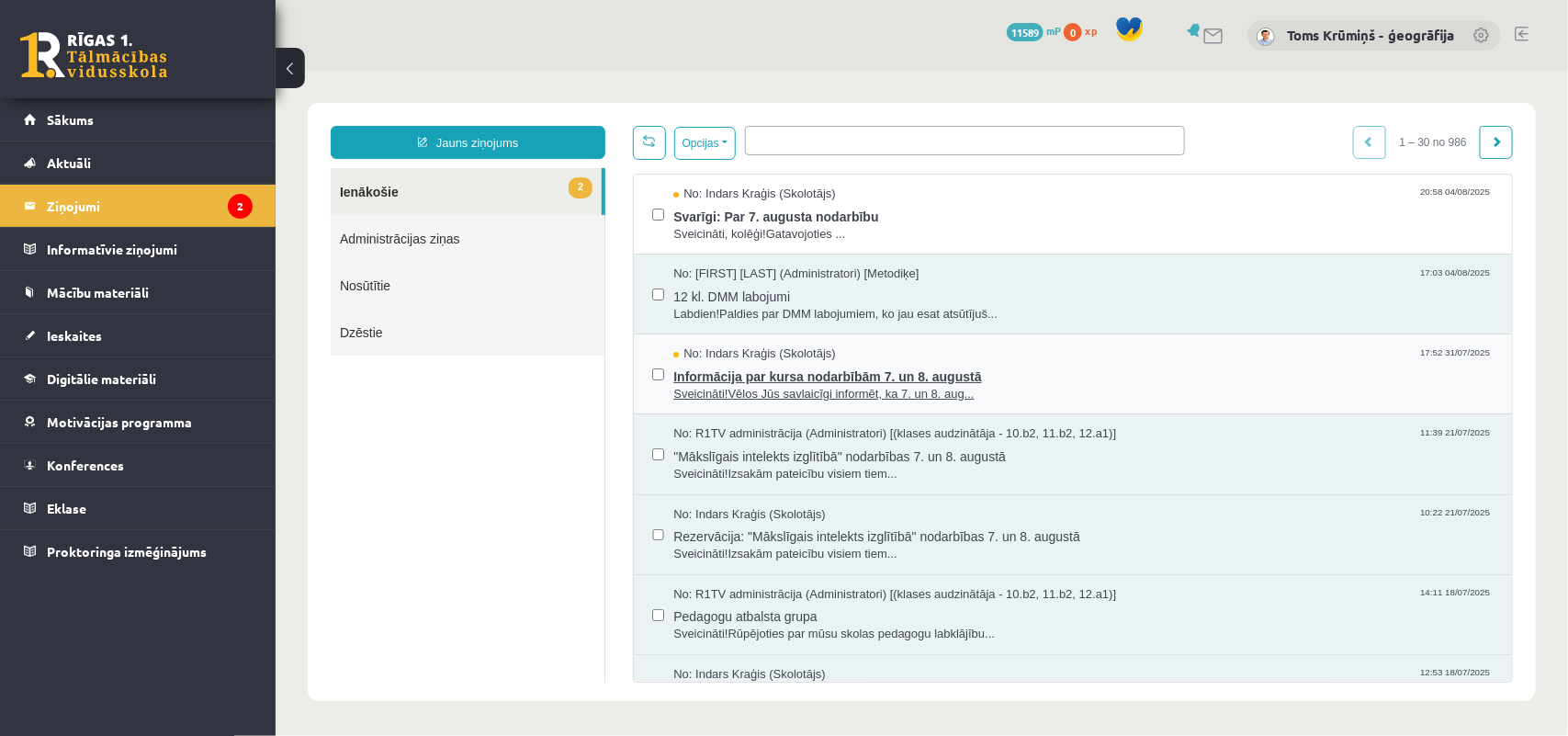 click on "Informācija par kursa nodarbībām 7. un 8. augustā" at bounding box center [1082, 373] 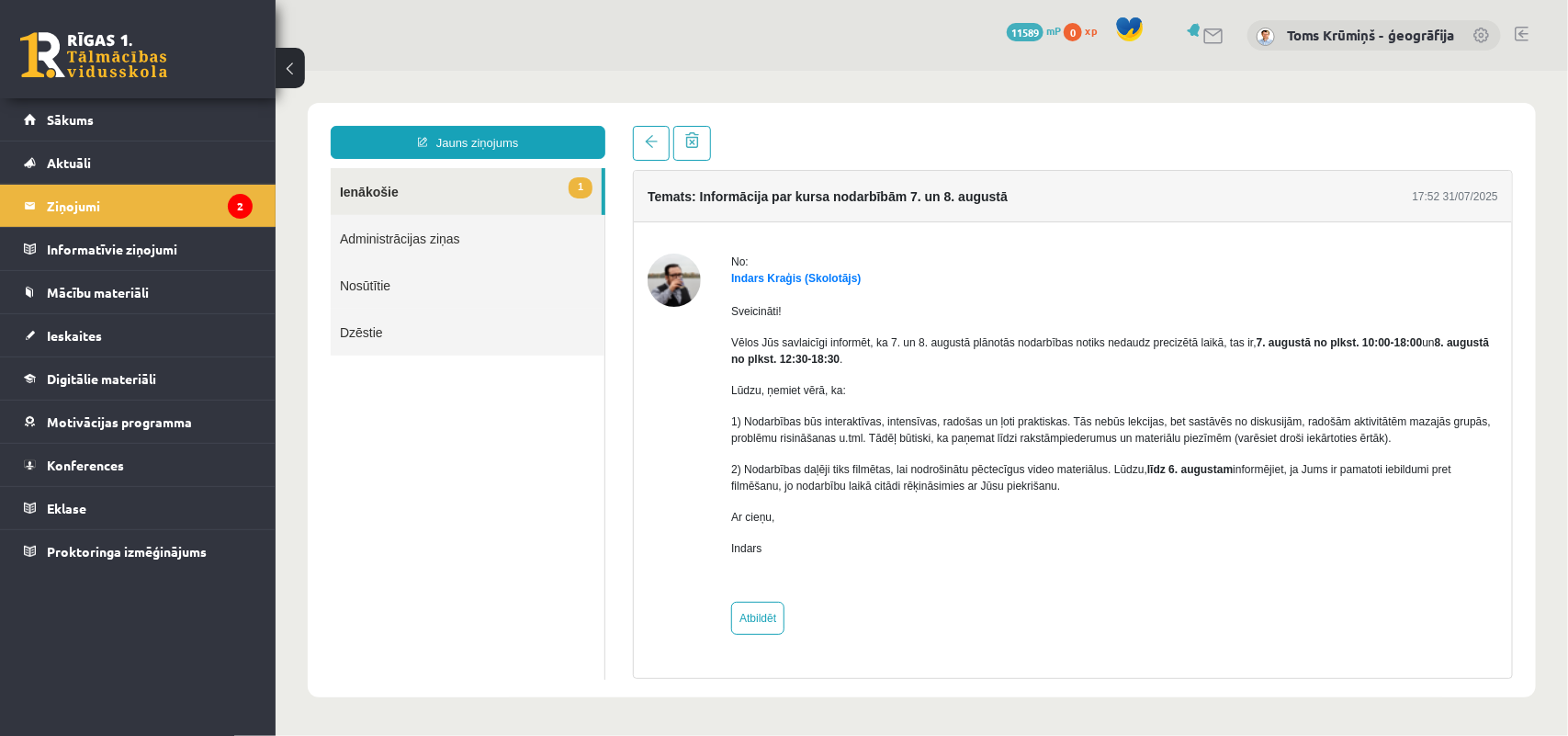 scroll, scrollTop: 0, scrollLeft: 0, axis: both 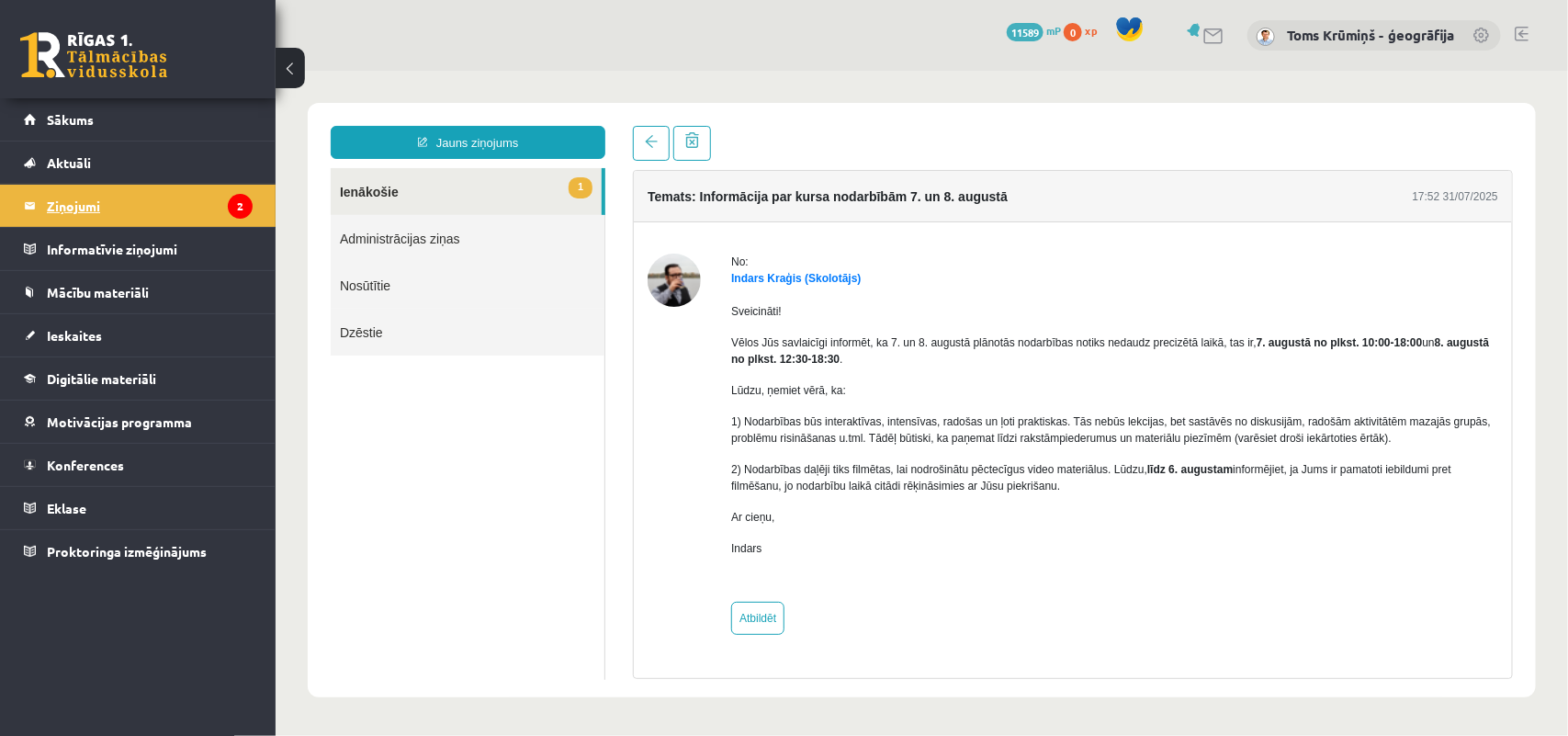 click on "Ziņojumi
2" at bounding box center [150, 206] 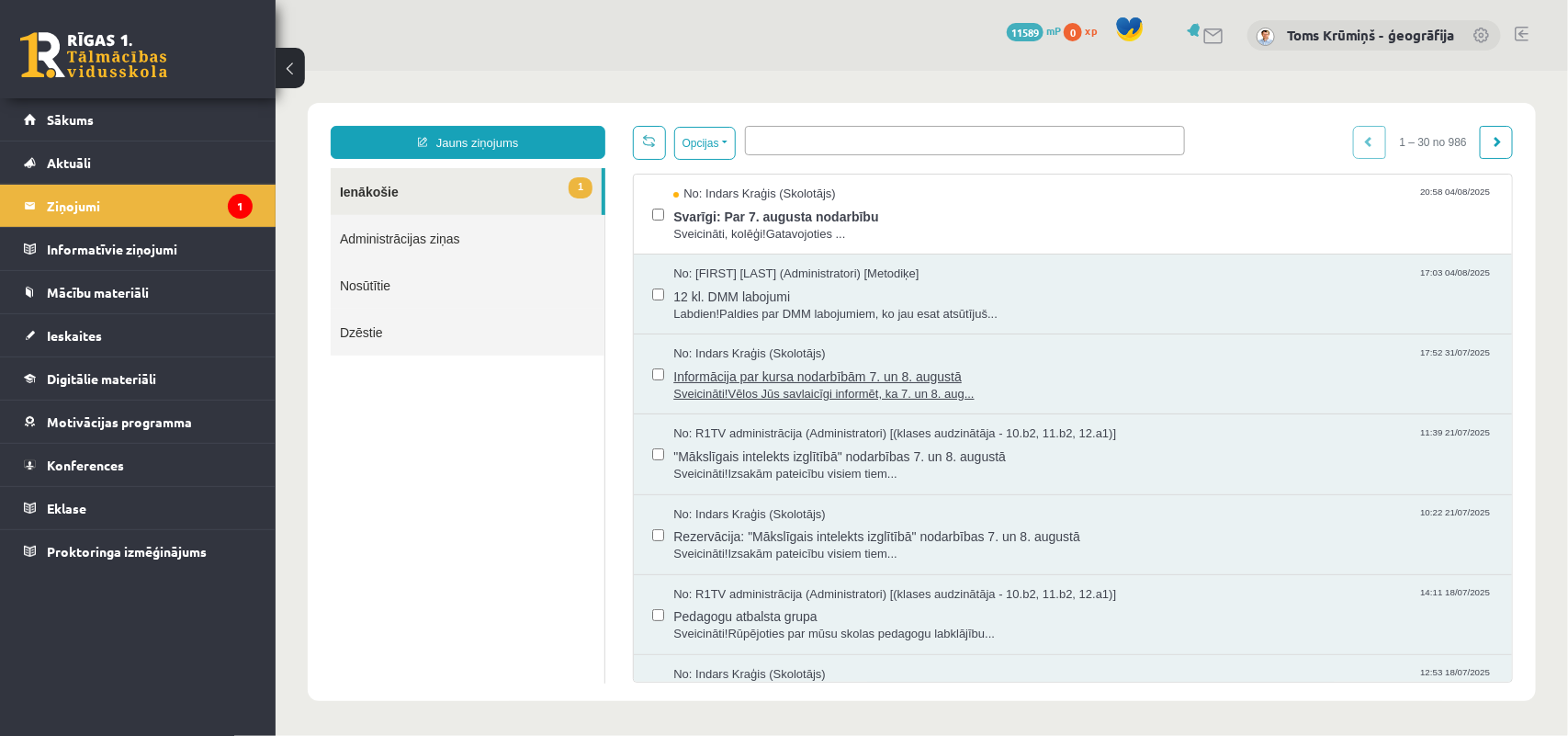 scroll, scrollTop: 0, scrollLeft: 0, axis: both 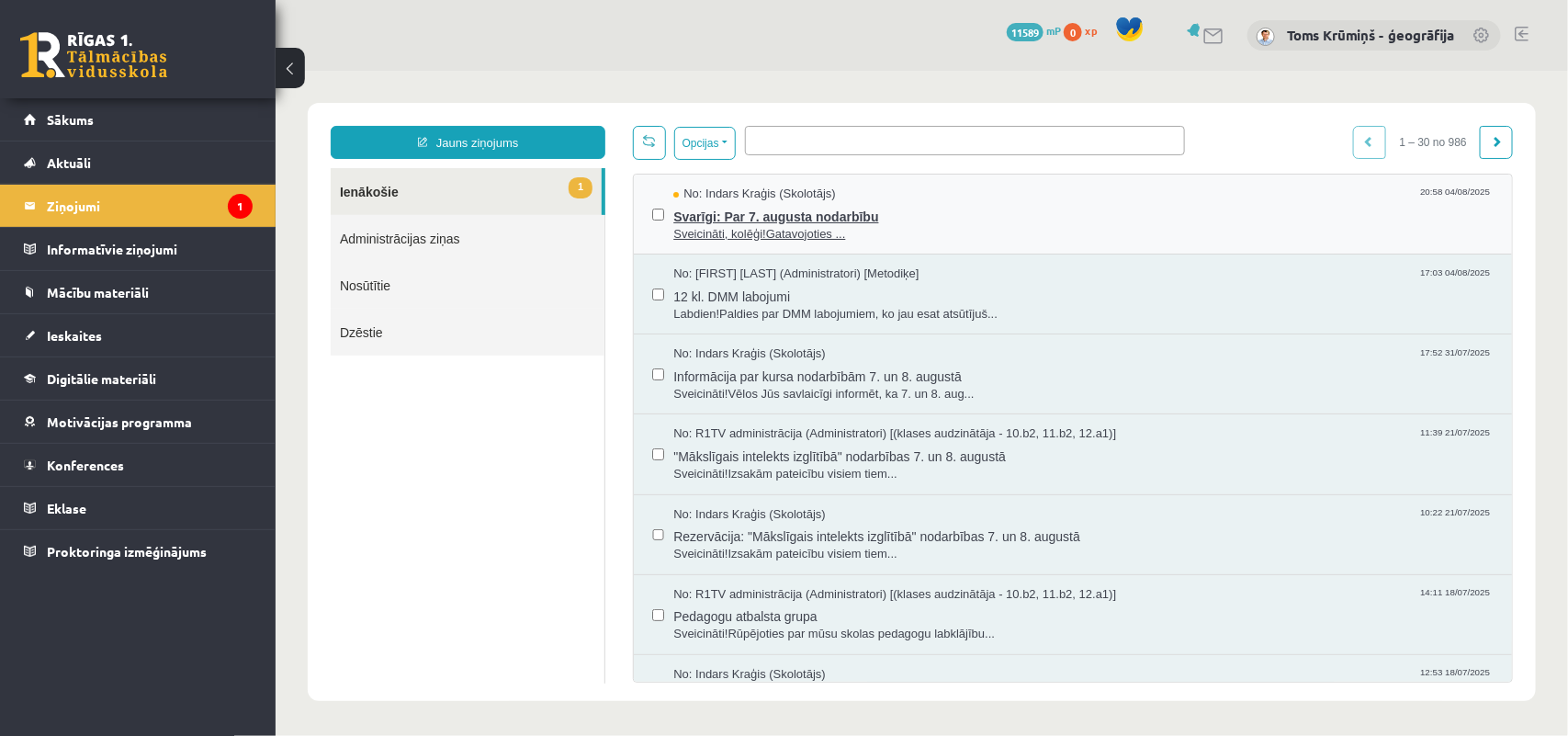 click on "Svarīgi: Par 7. augusta nodarbību" at bounding box center [1082, 213] 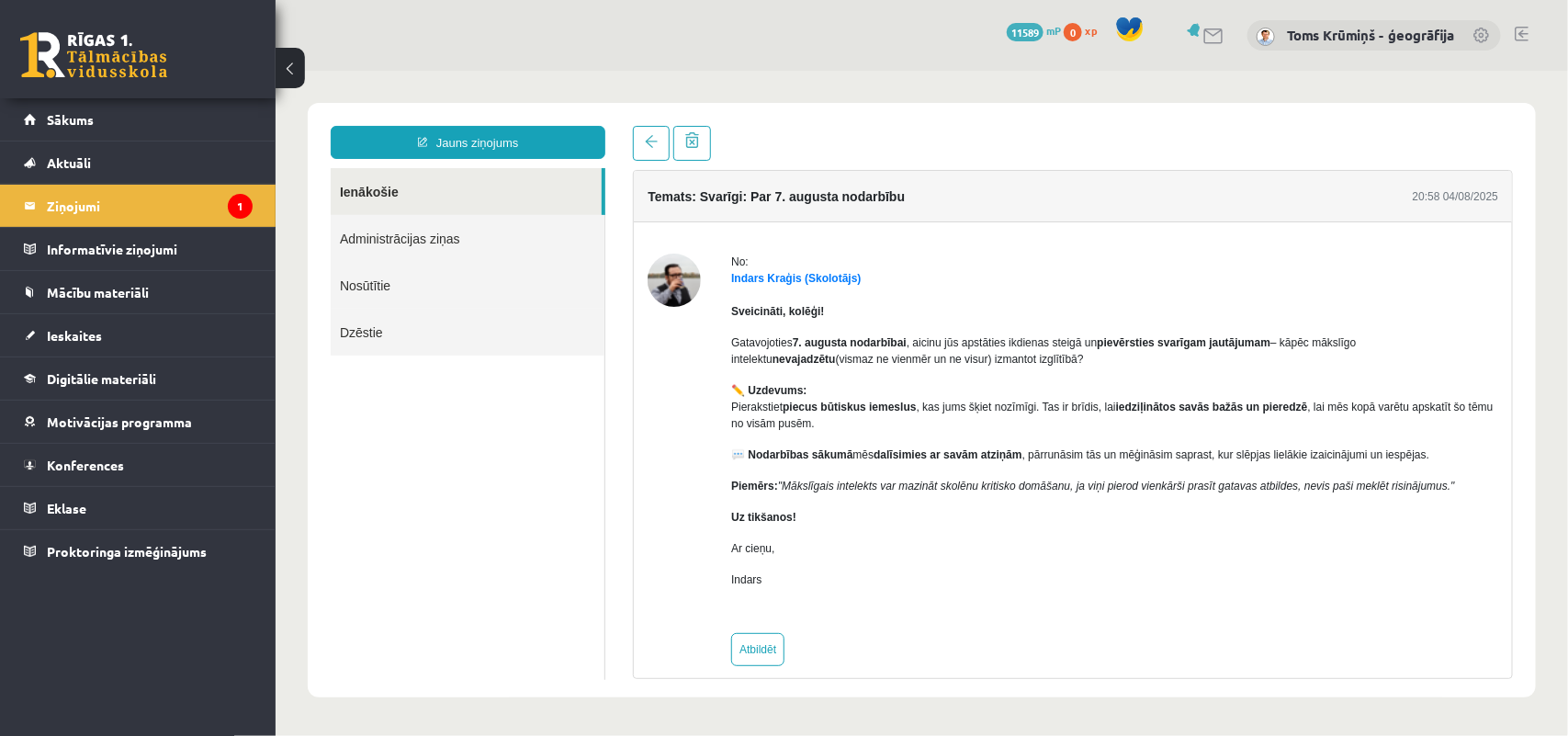 scroll, scrollTop: 0, scrollLeft: 0, axis: both 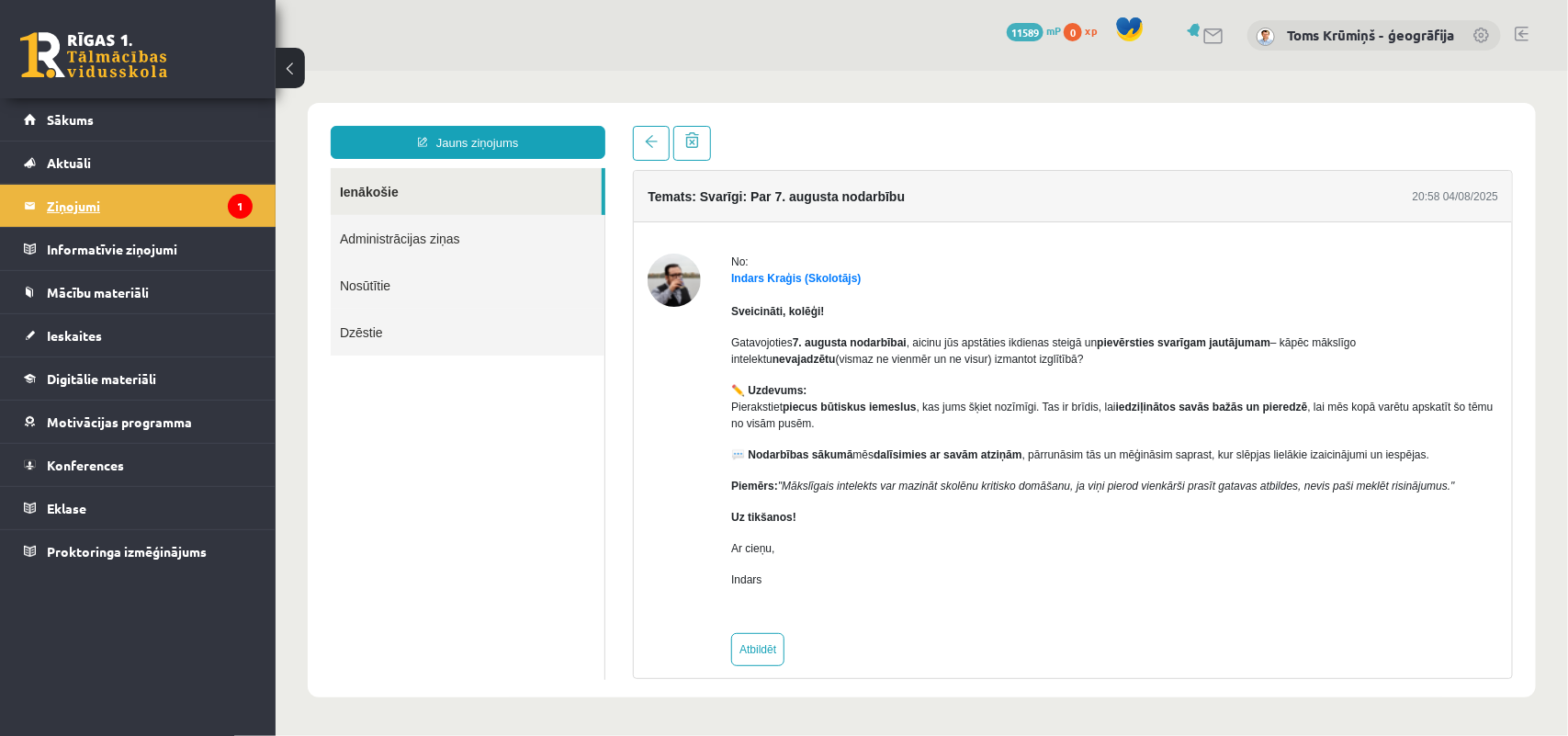 click on "Ziņojumi
1" at bounding box center [150, 206] 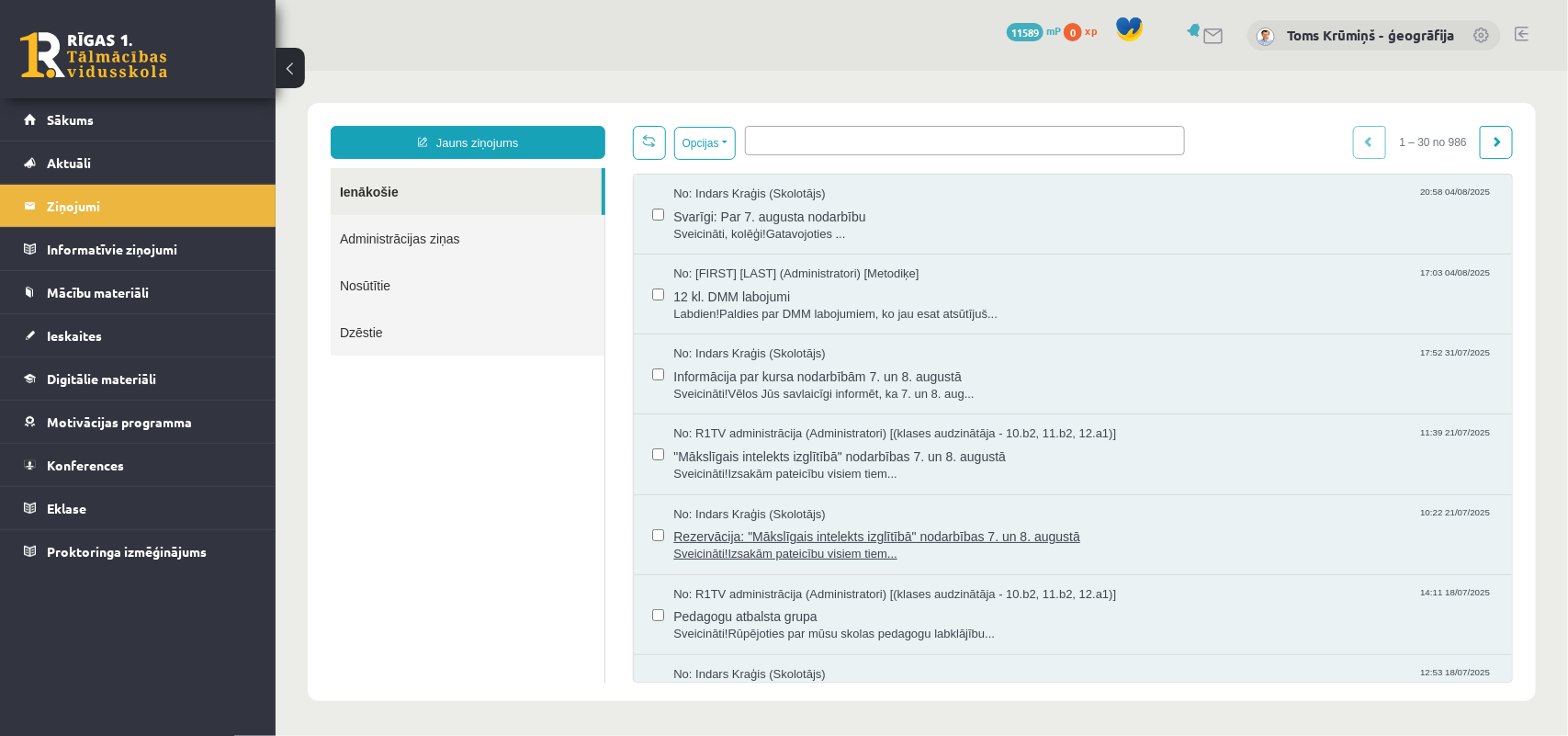 scroll, scrollTop: 0, scrollLeft: 0, axis: both 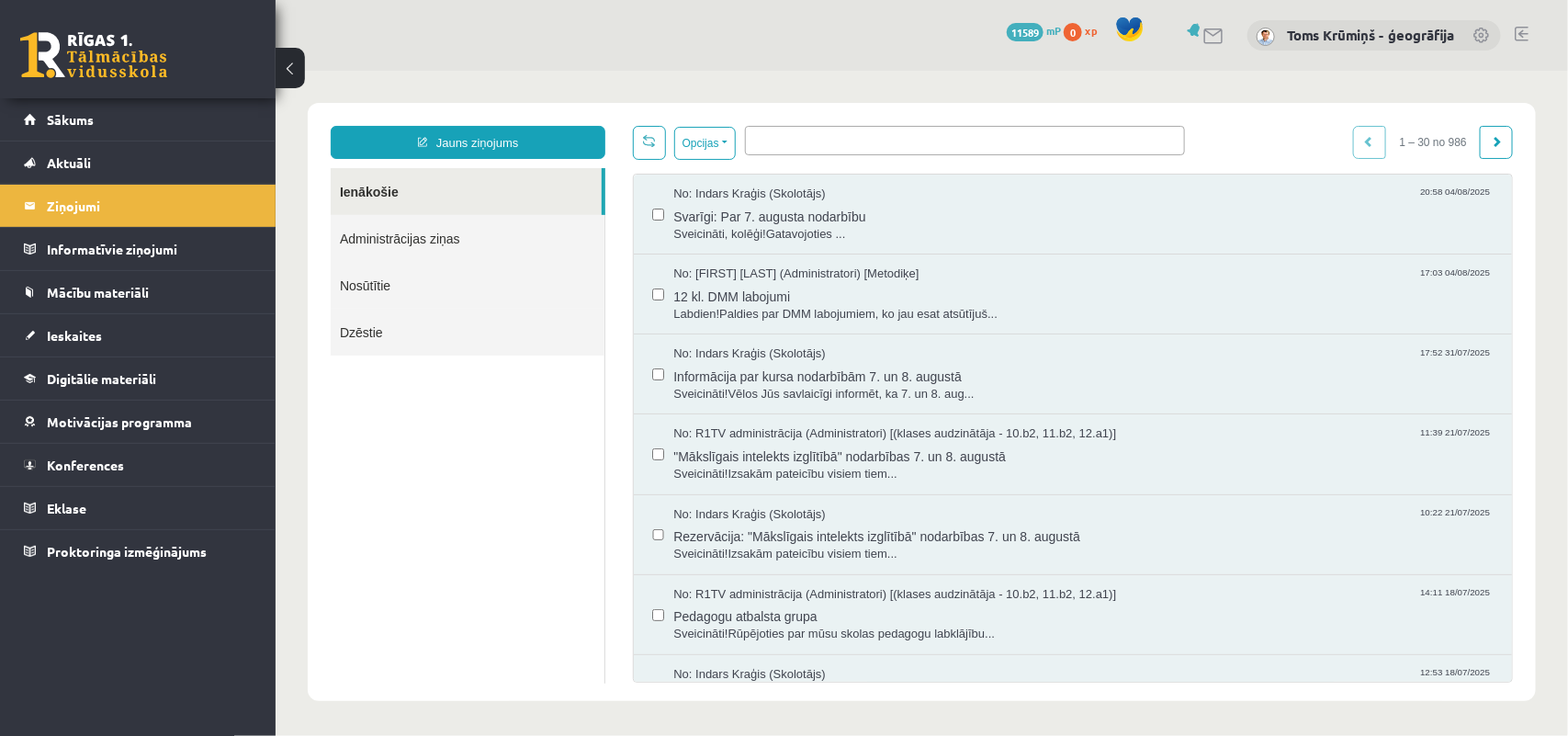 click at bounding box center [94, 55] 